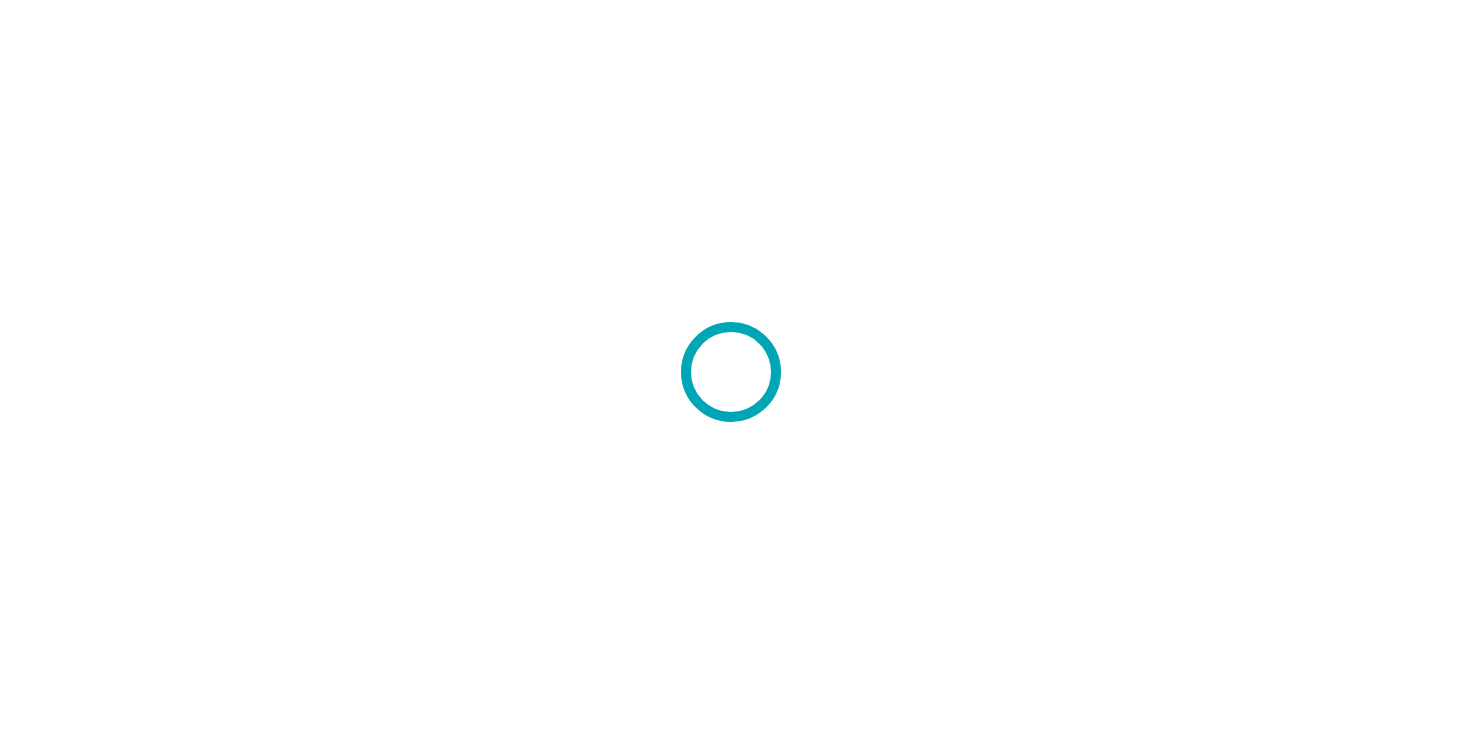 scroll, scrollTop: 0, scrollLeft: 0, axis: both 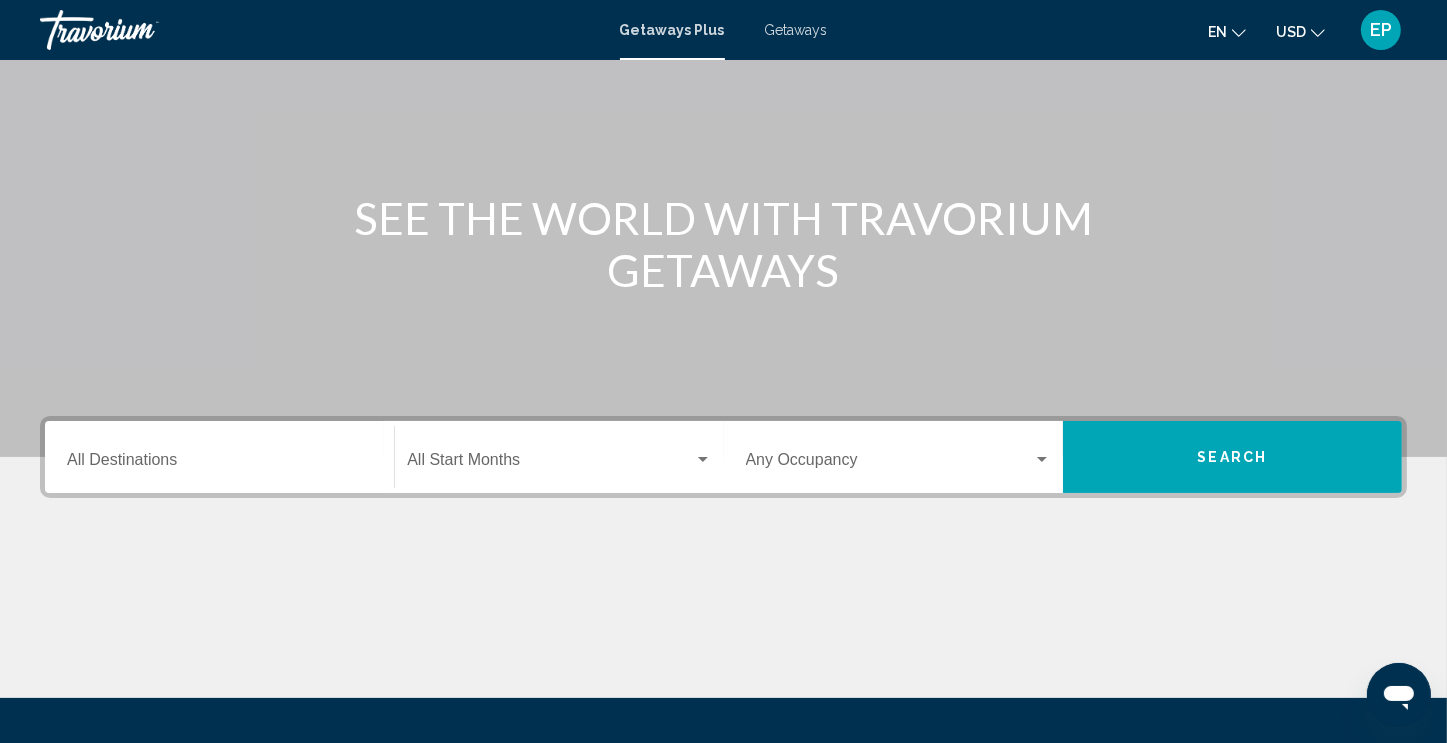 click on "Getaways" at bounding box center [796, 30] 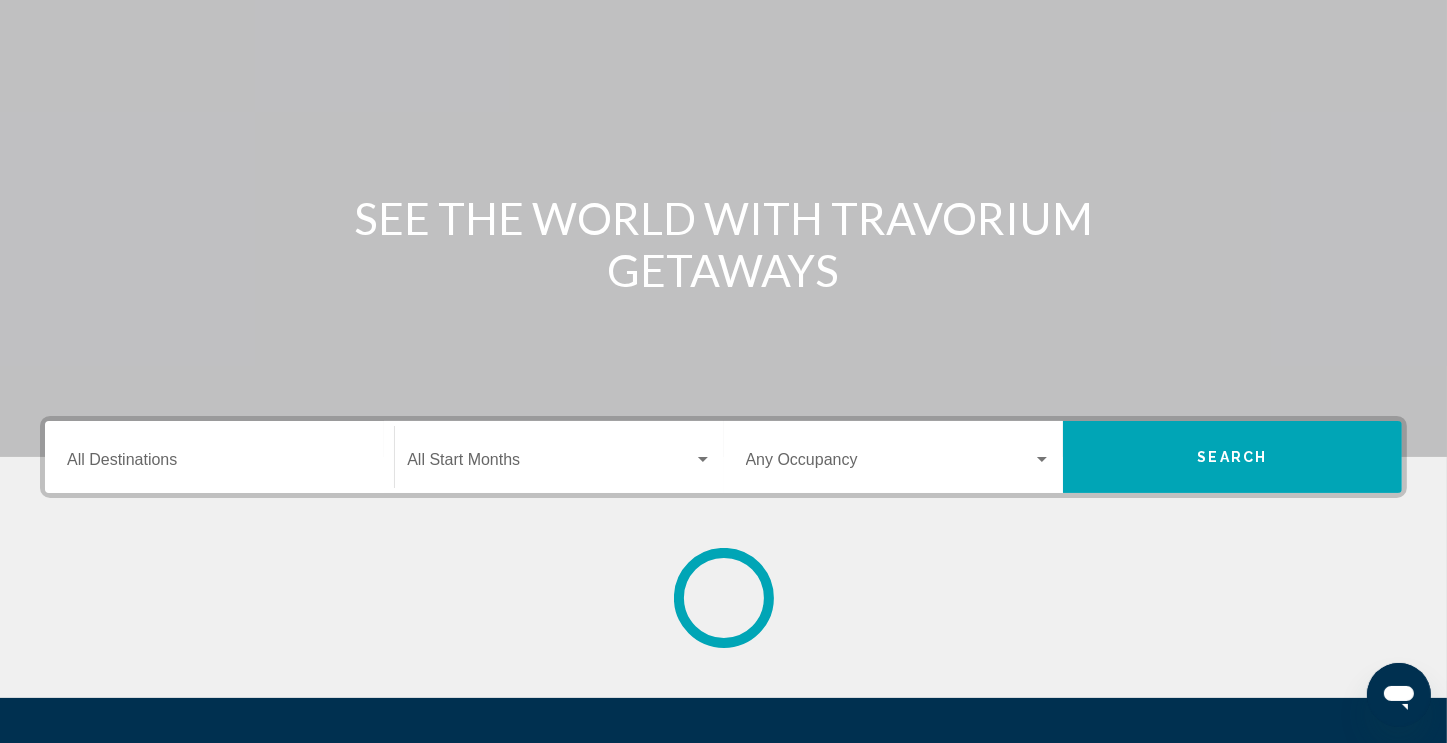 scroll, scrollTop: 0, scrollLeft: 0, axis: both 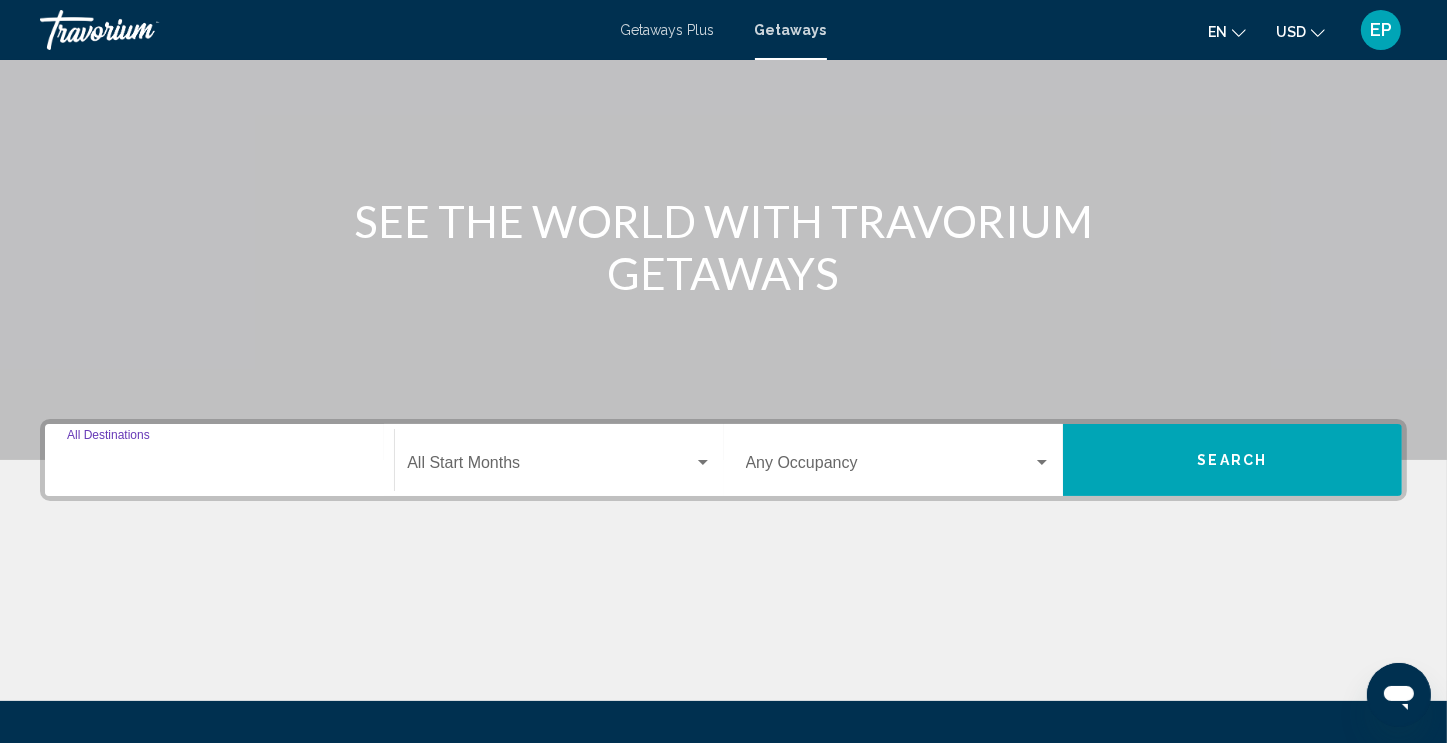 click on "Destination All Destinations" at bounding box center [219, 467] 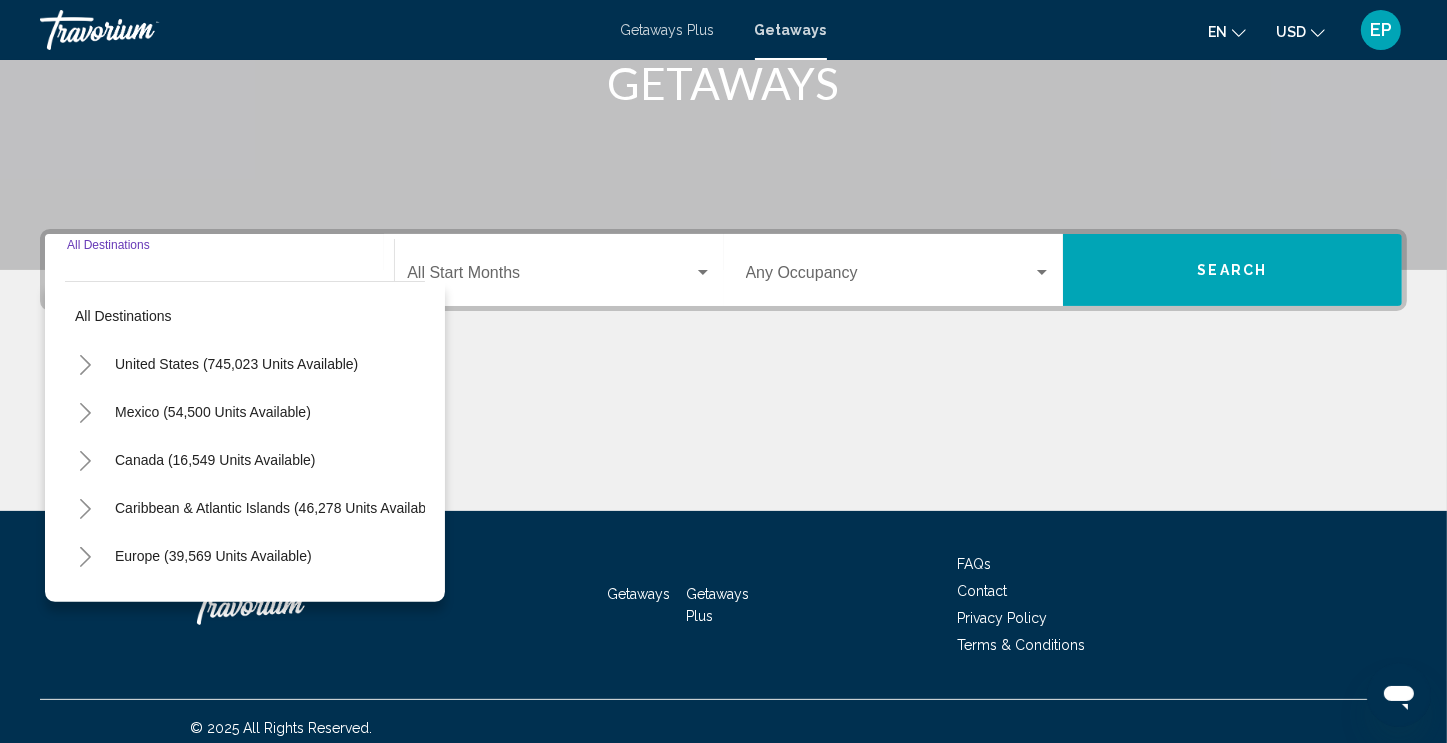 scroll, scrollTop: 342, scrollLeft: 0, axis: vertical 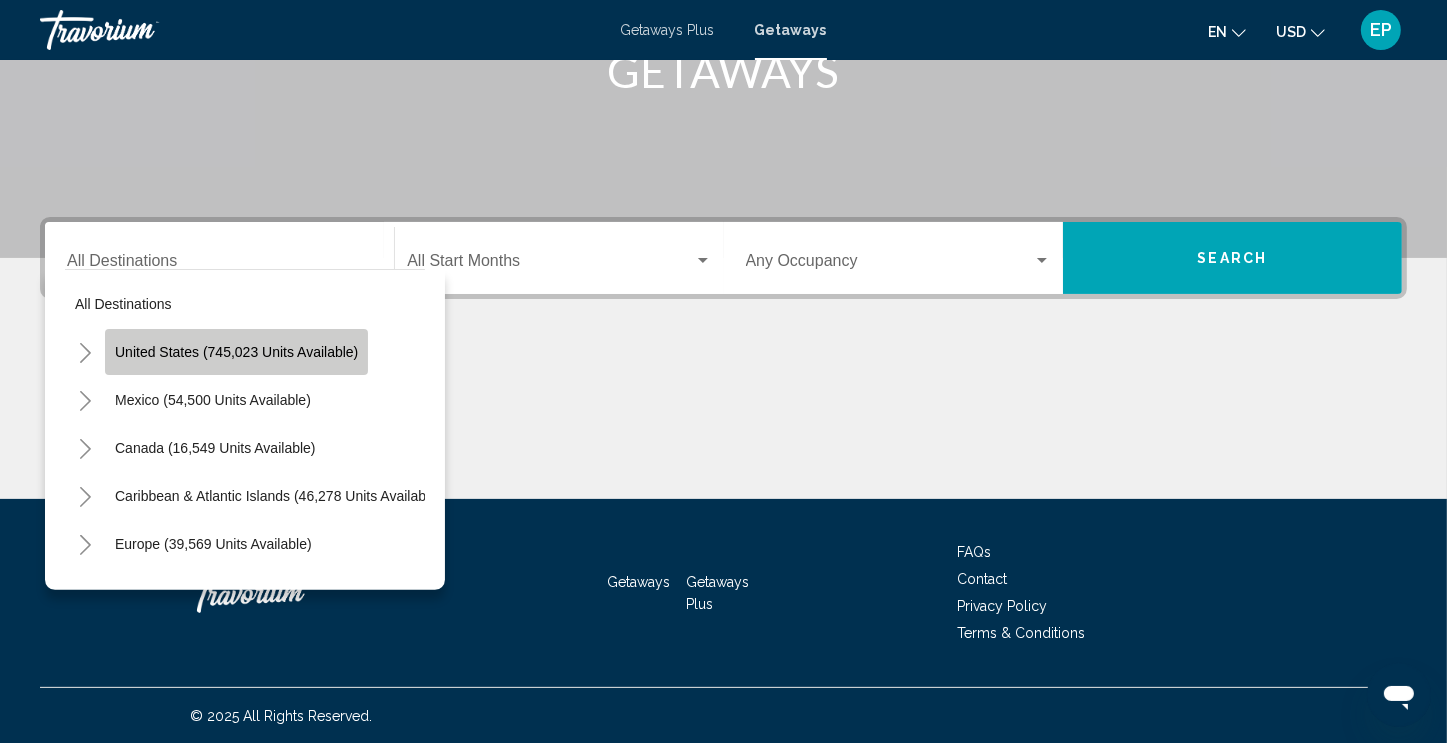 click on "United States (745,023 units available)" 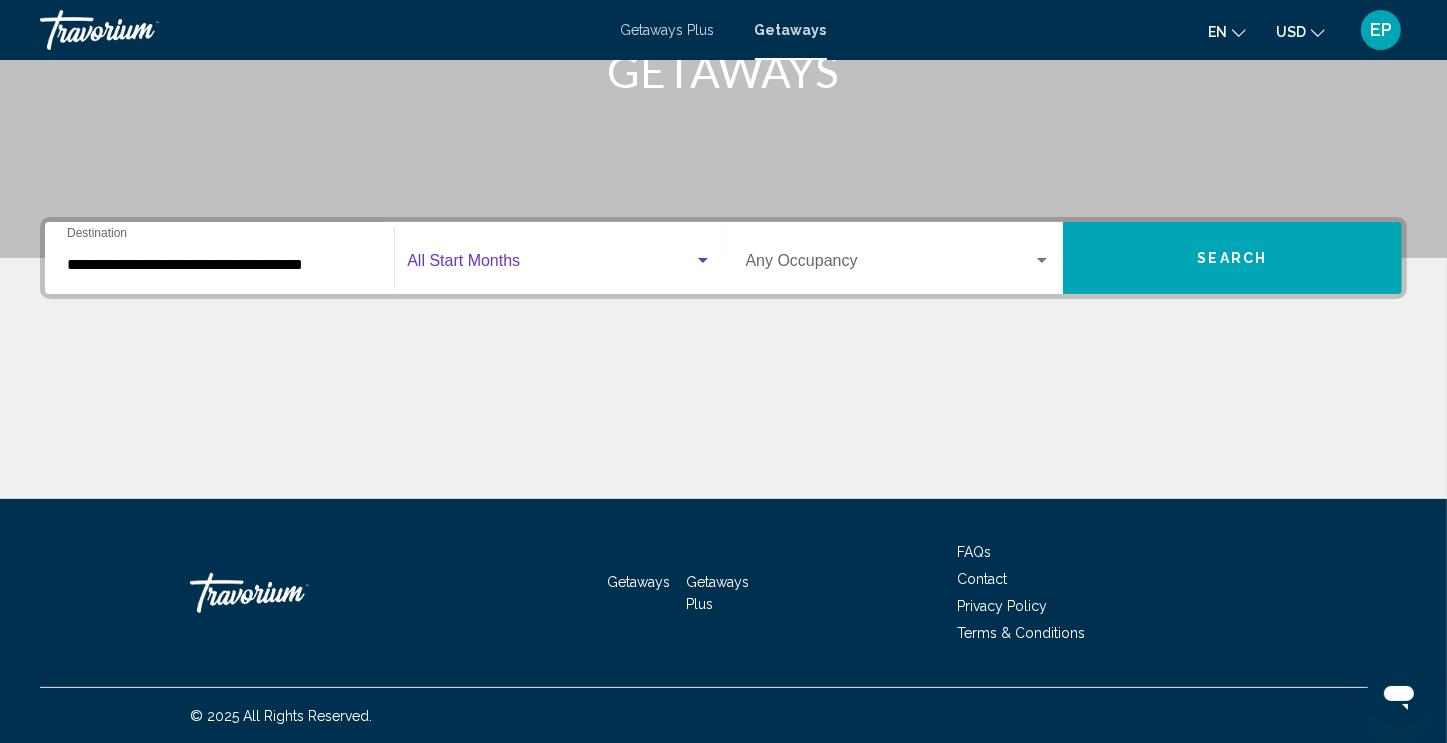 click at bounding box center (703, 260) 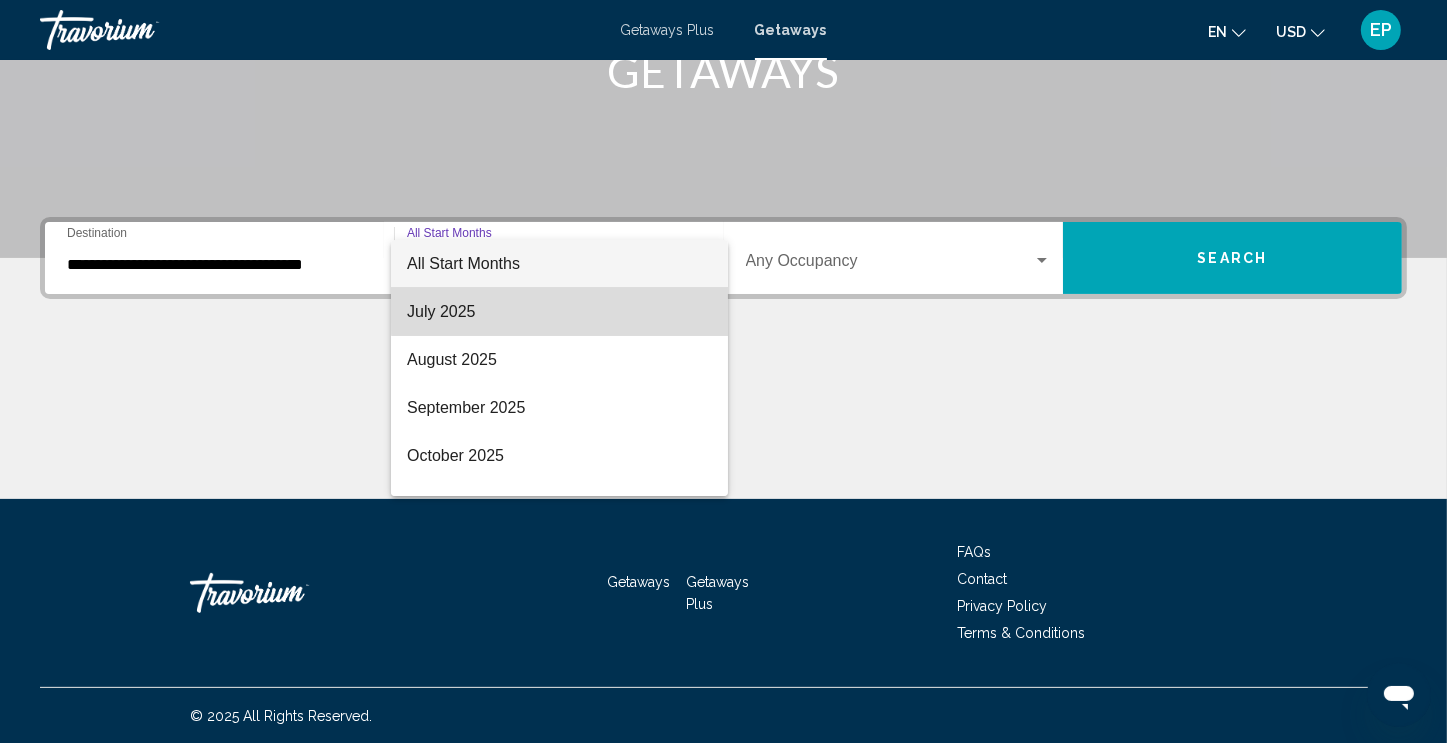 click on "July 2025" at bounding box center (559, 312) 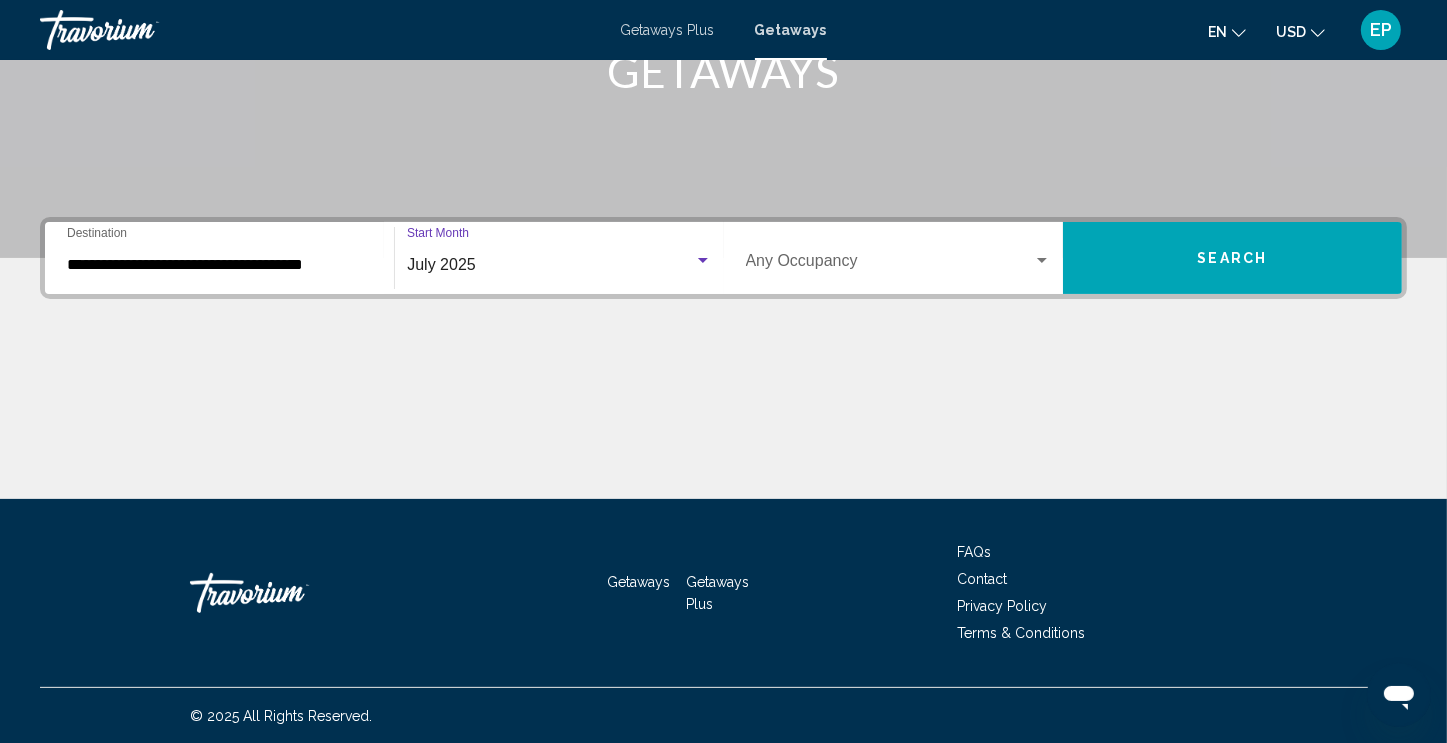click on "Occupancy Any Occupancy" at bounding box center (898, 258) 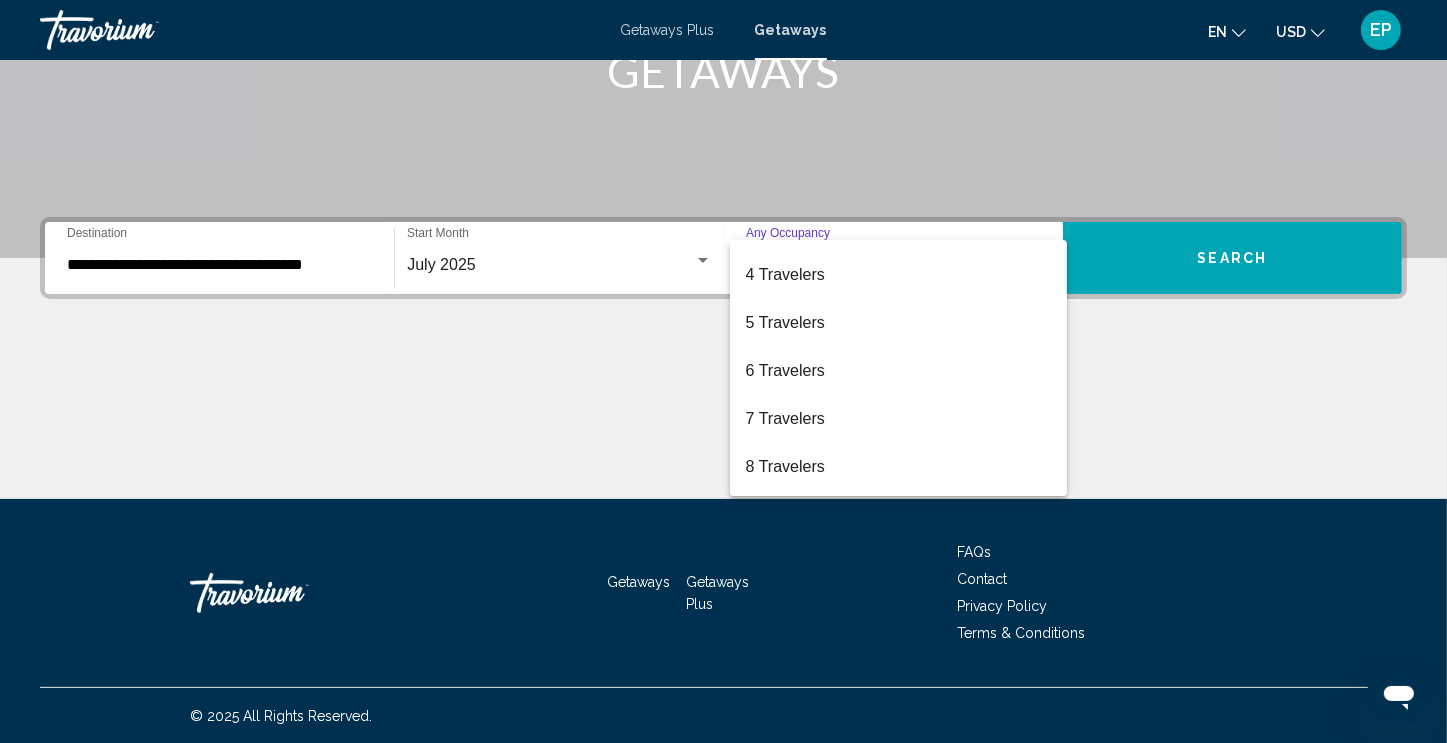 scroll, scrollTop: 135, scrollLeft: 0, axis: vertical 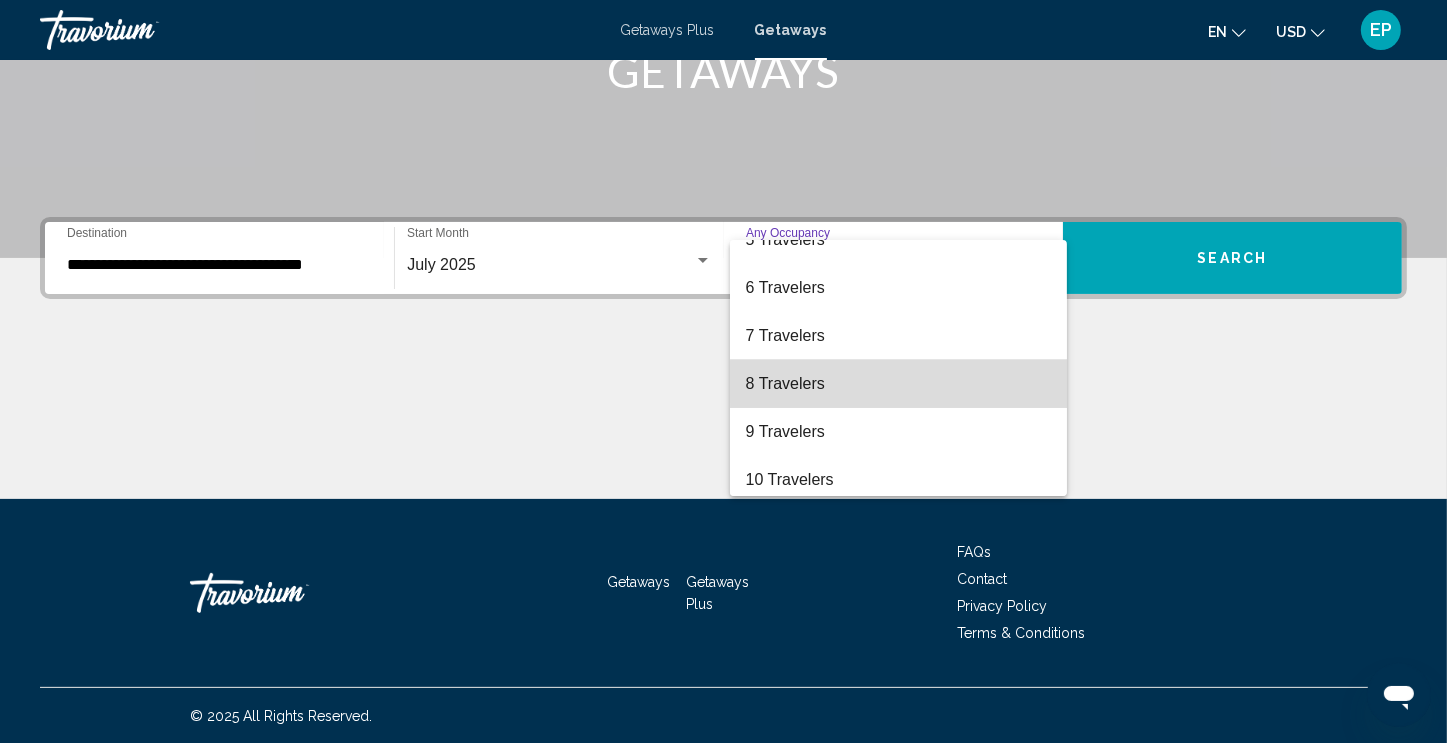 click on "8 Travelers" at bounding box center [898, 384] 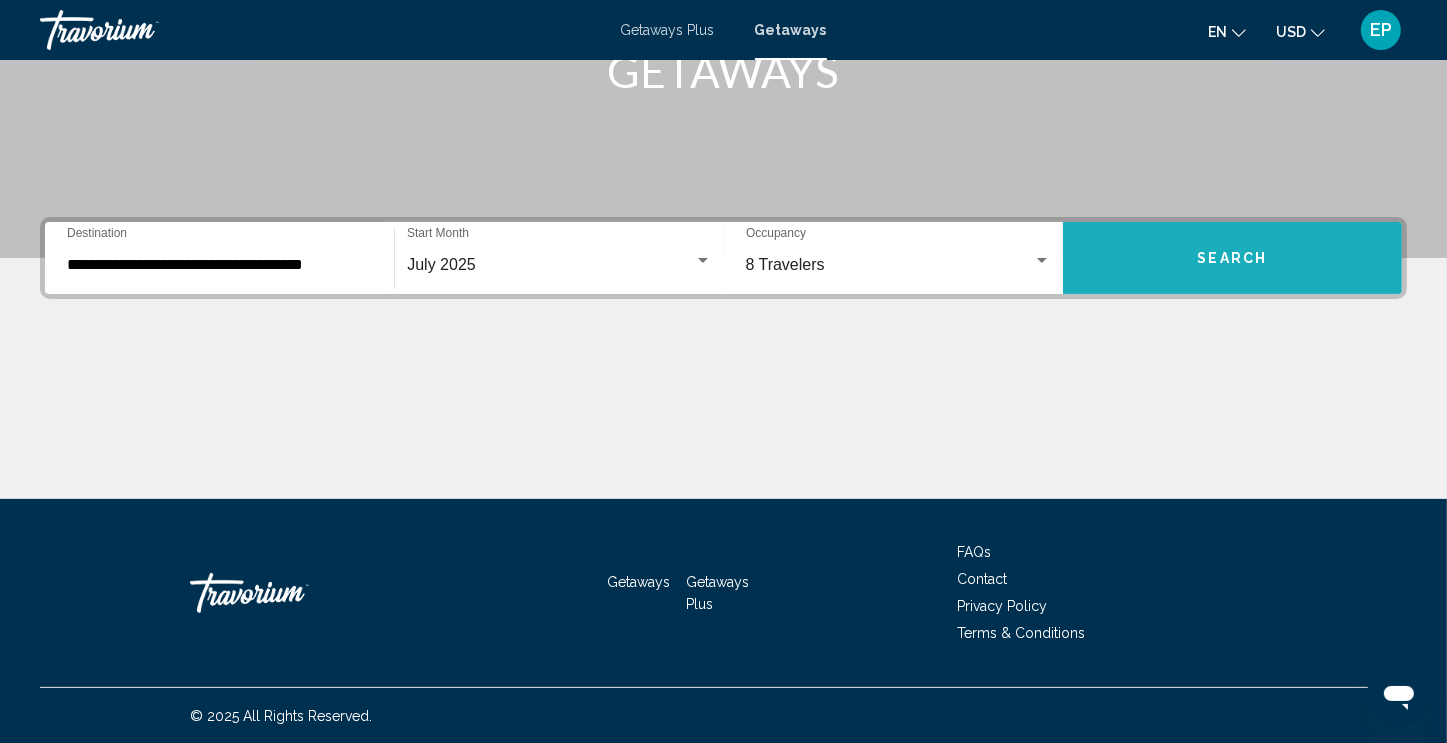 click on "Search" at bounding box center (1233, 259) 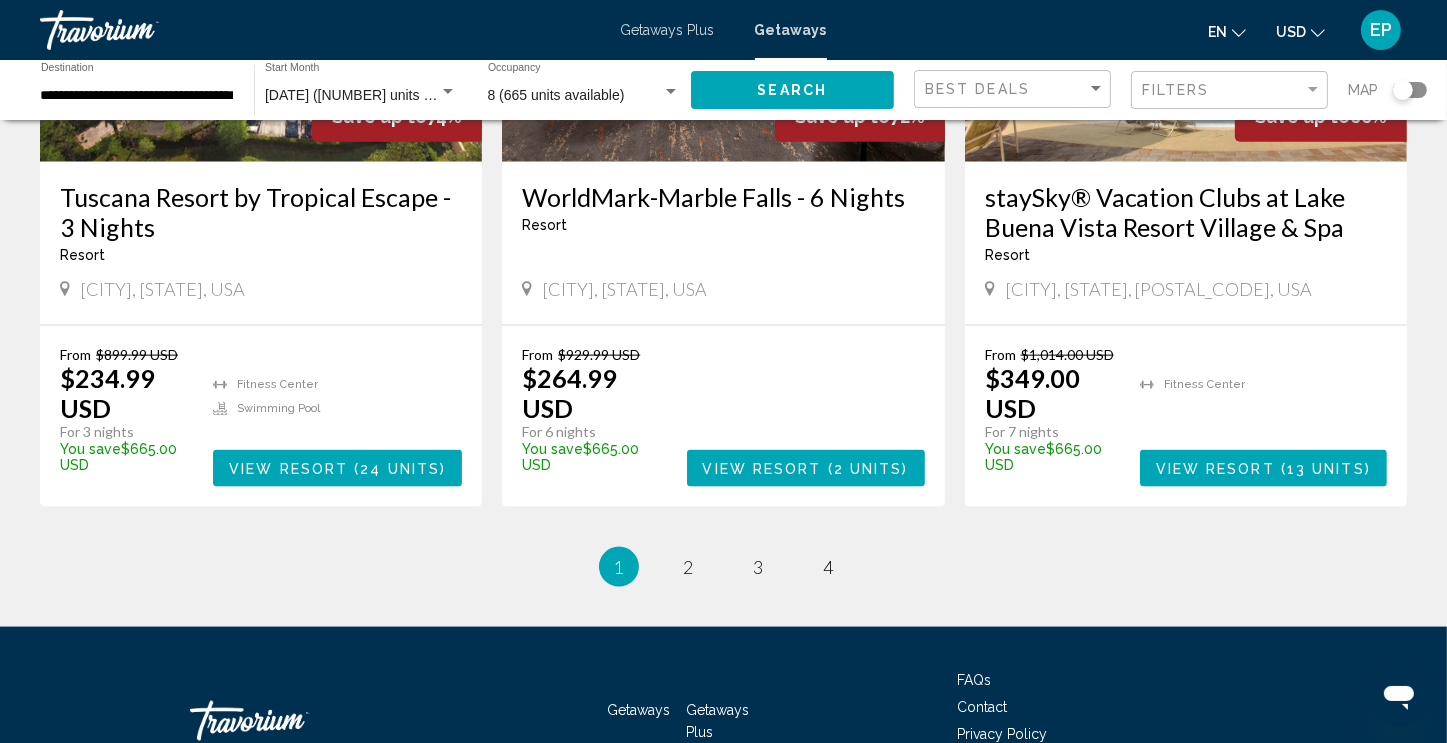 scroll, scrollTop: 2401, scrollLeft: 0, axis: vertical 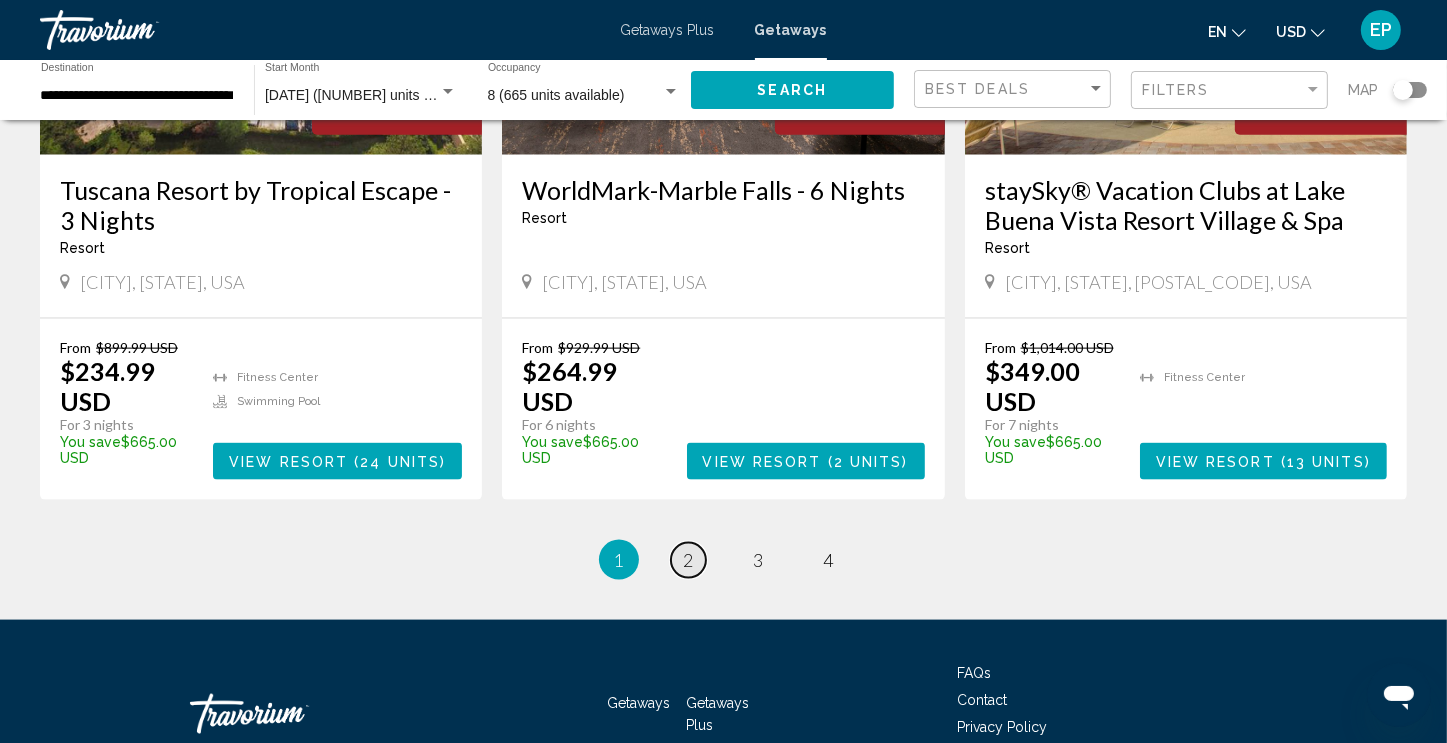 click on "2" at bounding box center [689, 560] 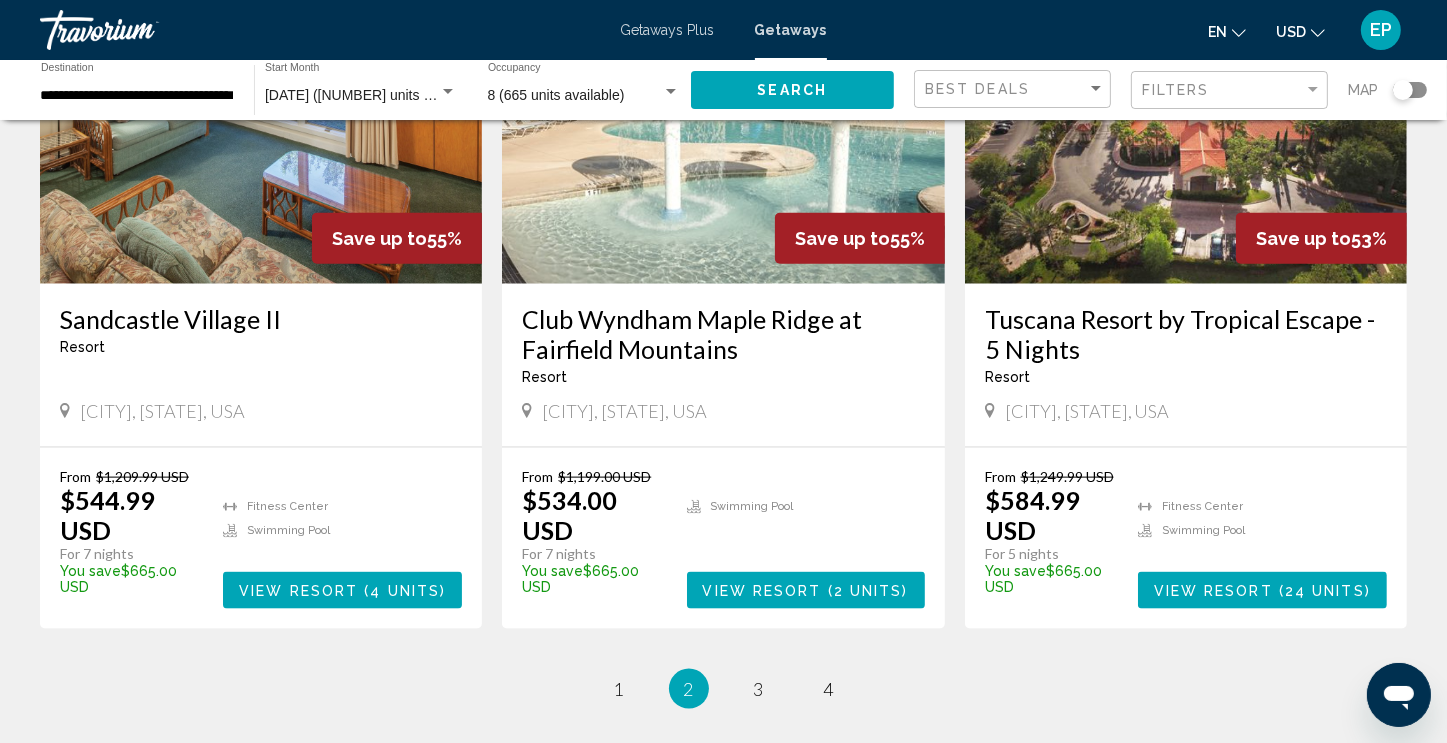 scroll, scrollTop: 2352, scrollLeft: 0, axis: vertical 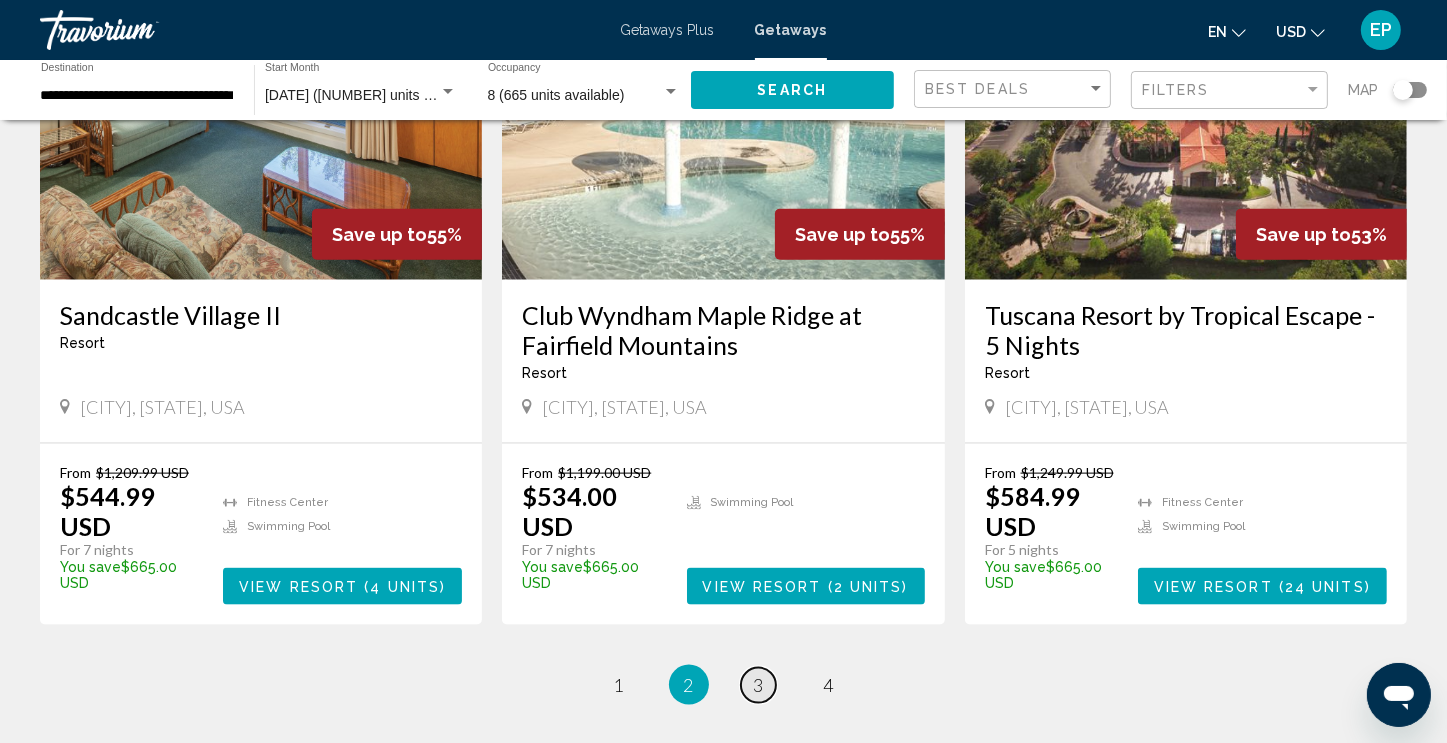 click on "3" at bounding box center (759, 685) 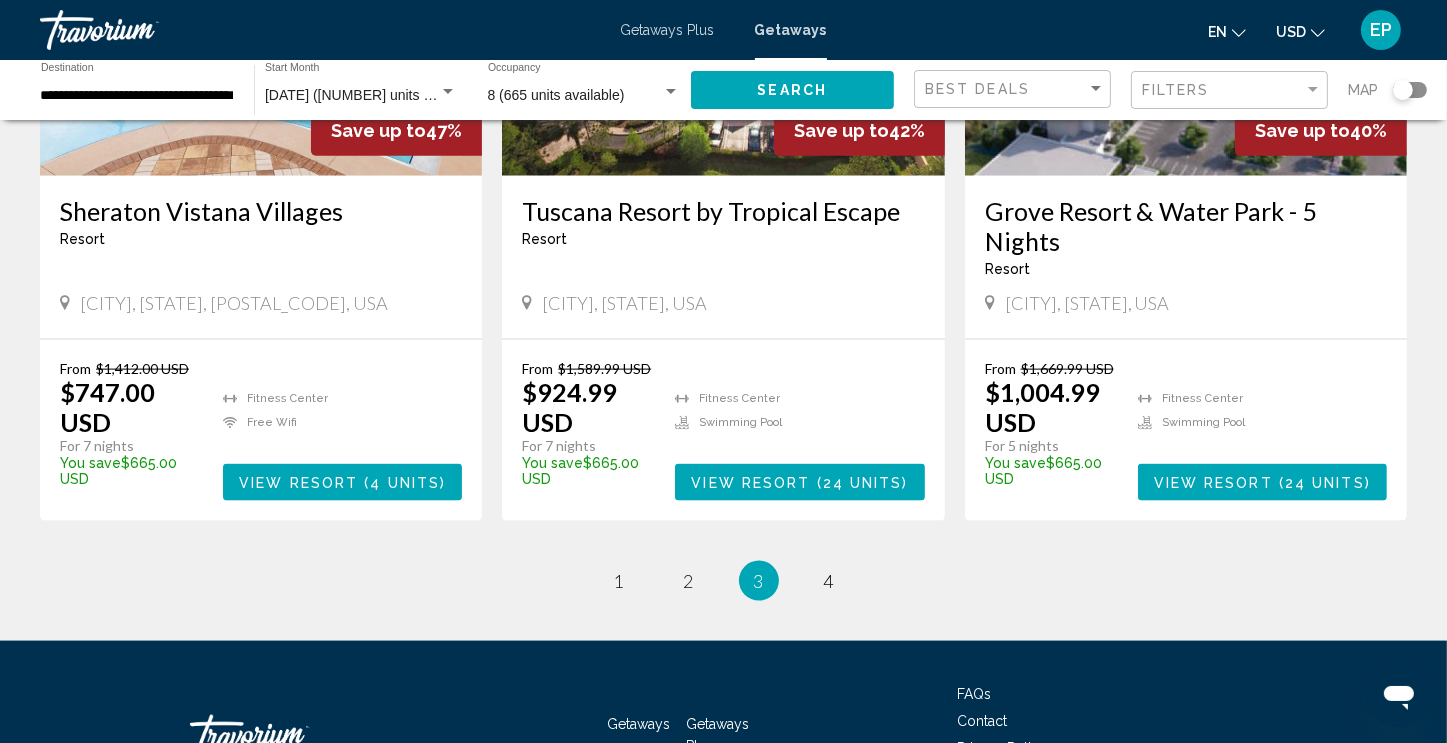 scroll, scrollTop: 2410, scrollLeft: 0, axis: vertical 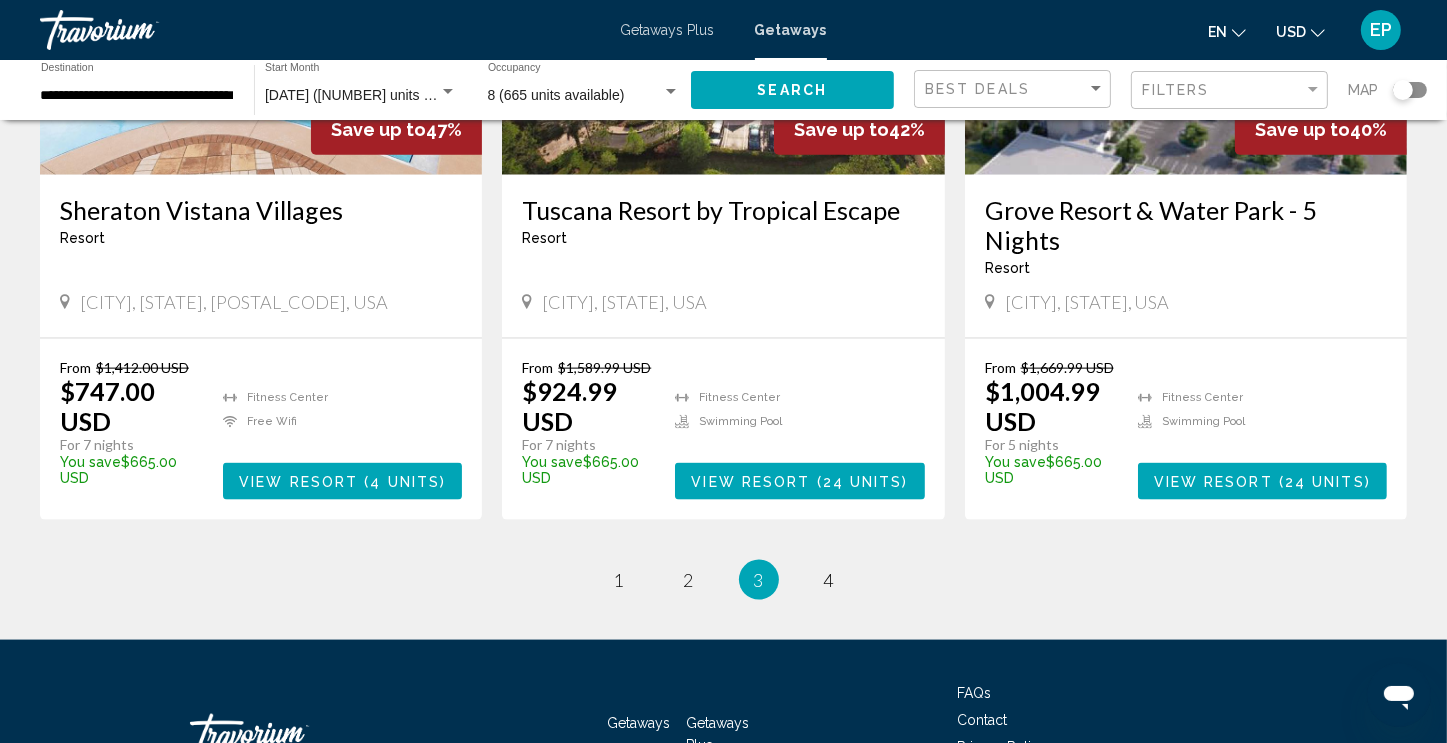 click on "page  4" at bounding box center [829, 580] 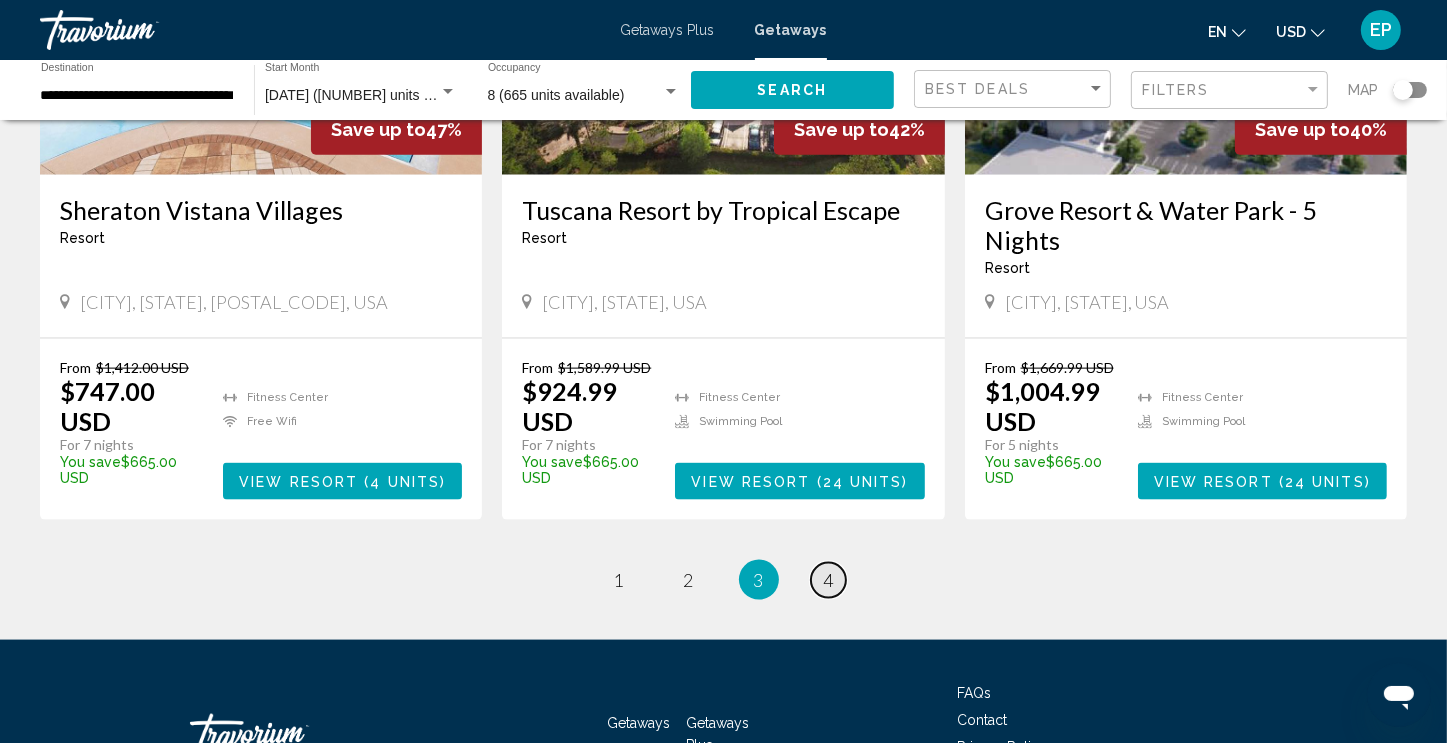 click on "4" at bounding box center [829, 580] 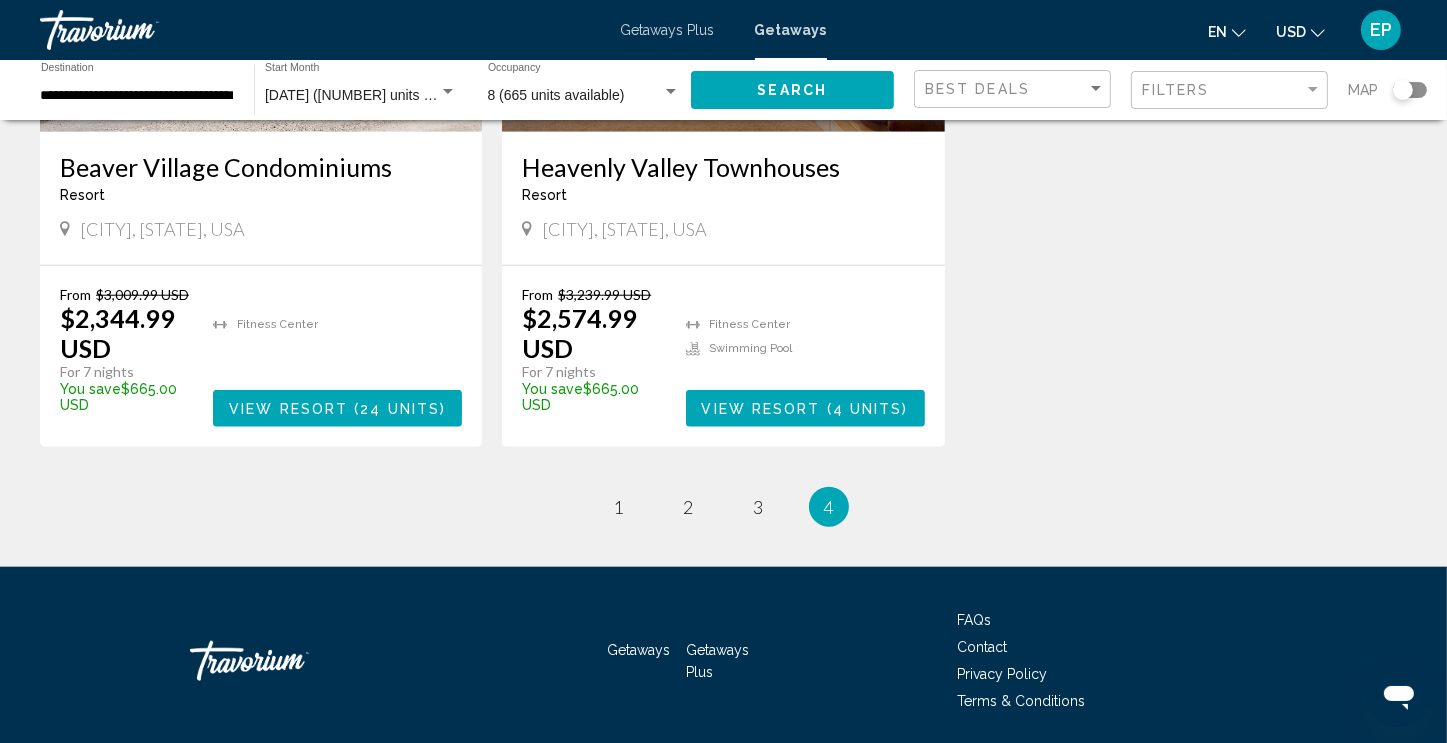 scroll, scrollTop: 1809, scrollLeft: 0, axis: vertical 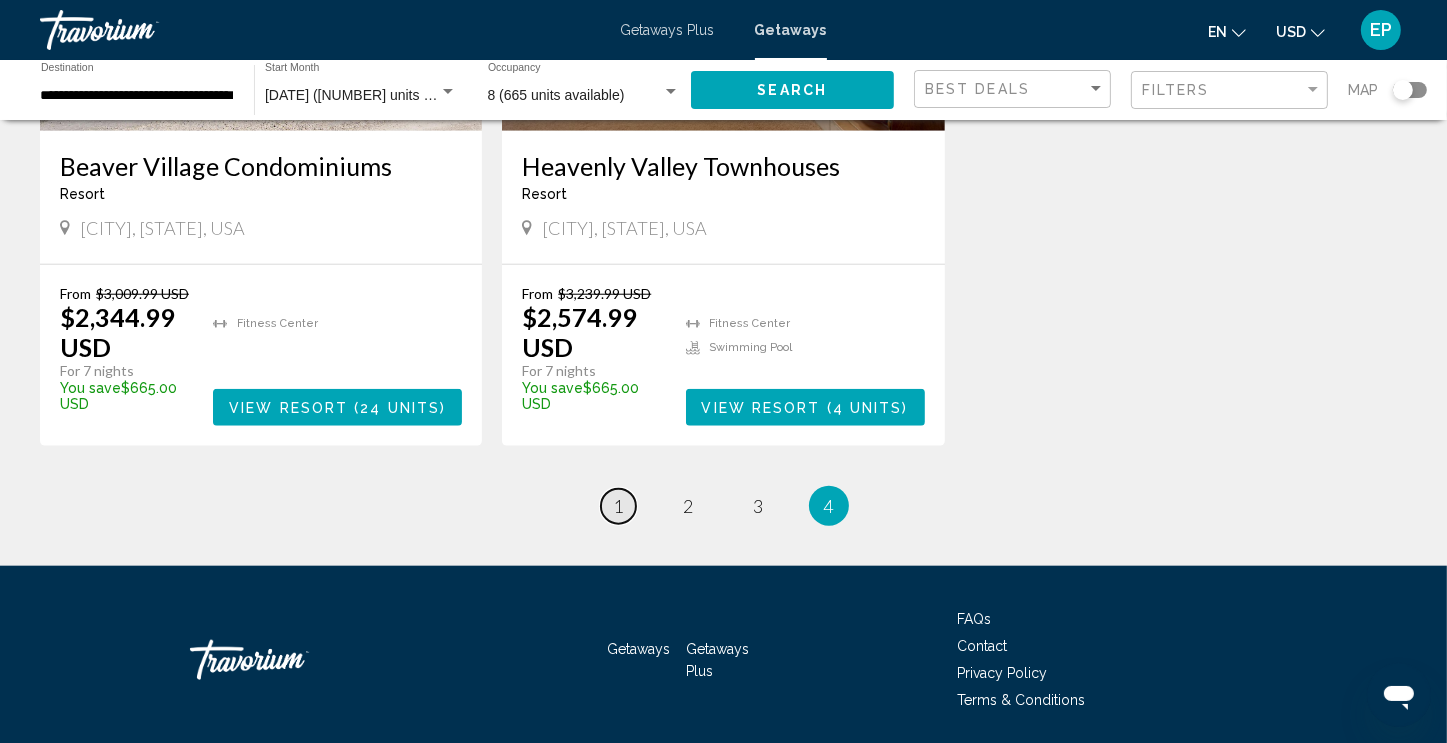 click on "1" at bounding box center (619, 506) 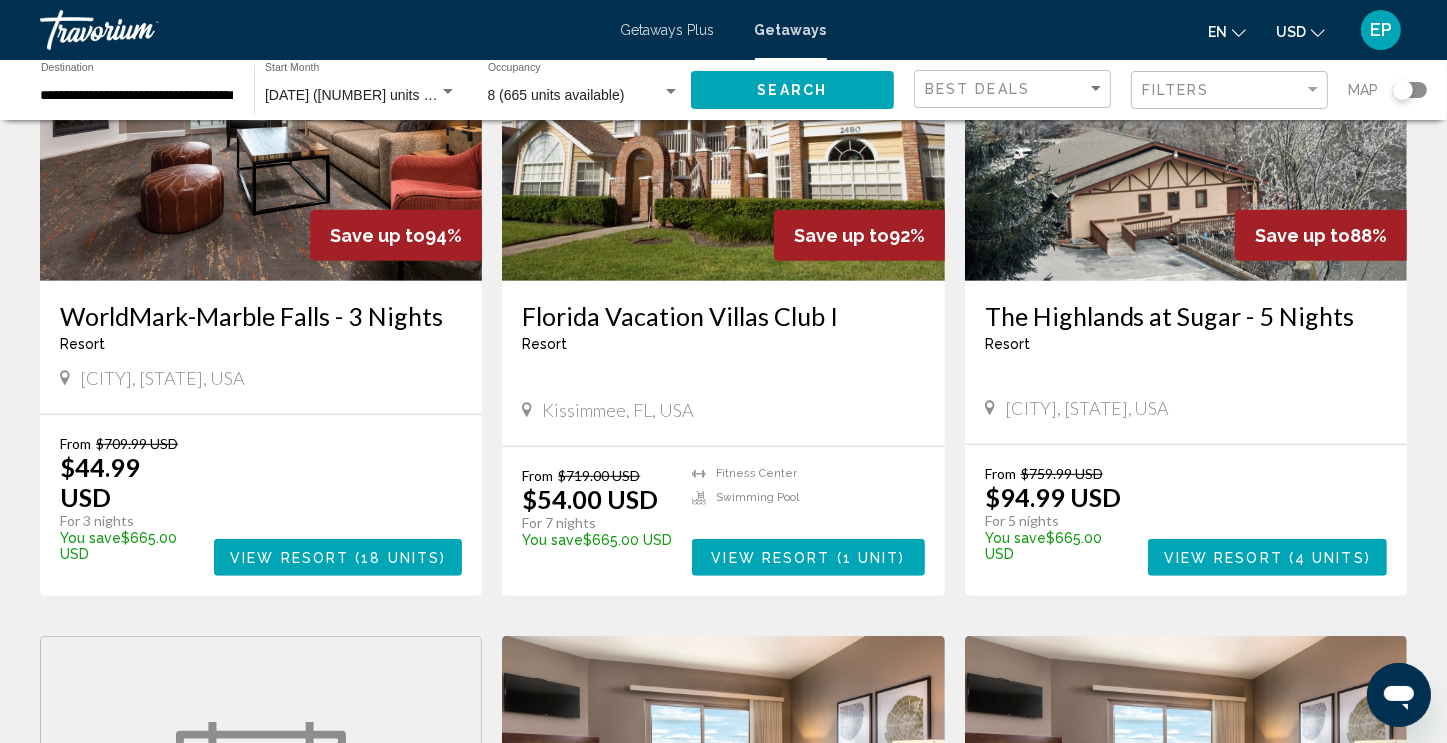 scroll, scrollTop: 926, scrollLeft: 0, axis: vertical 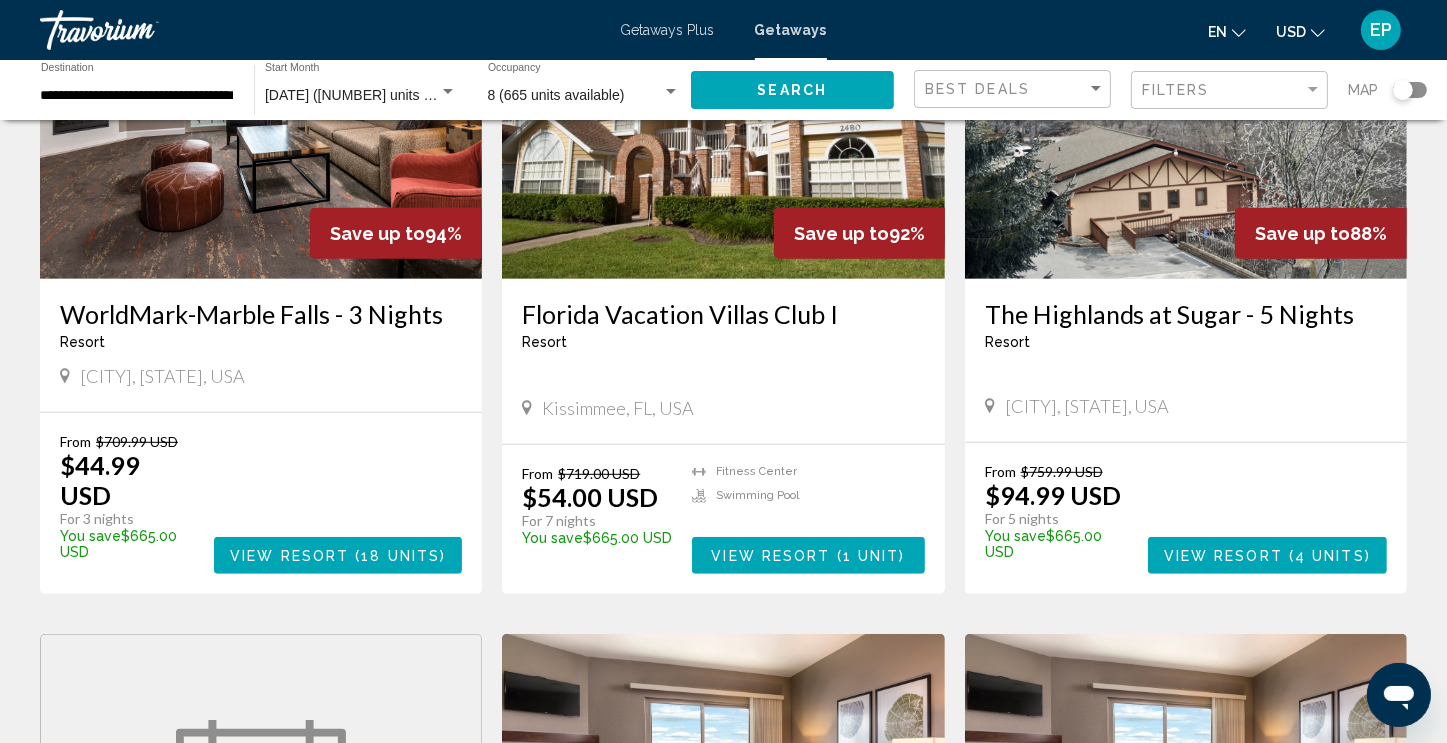 click on "View Resort" at bounding box center [770, 556] 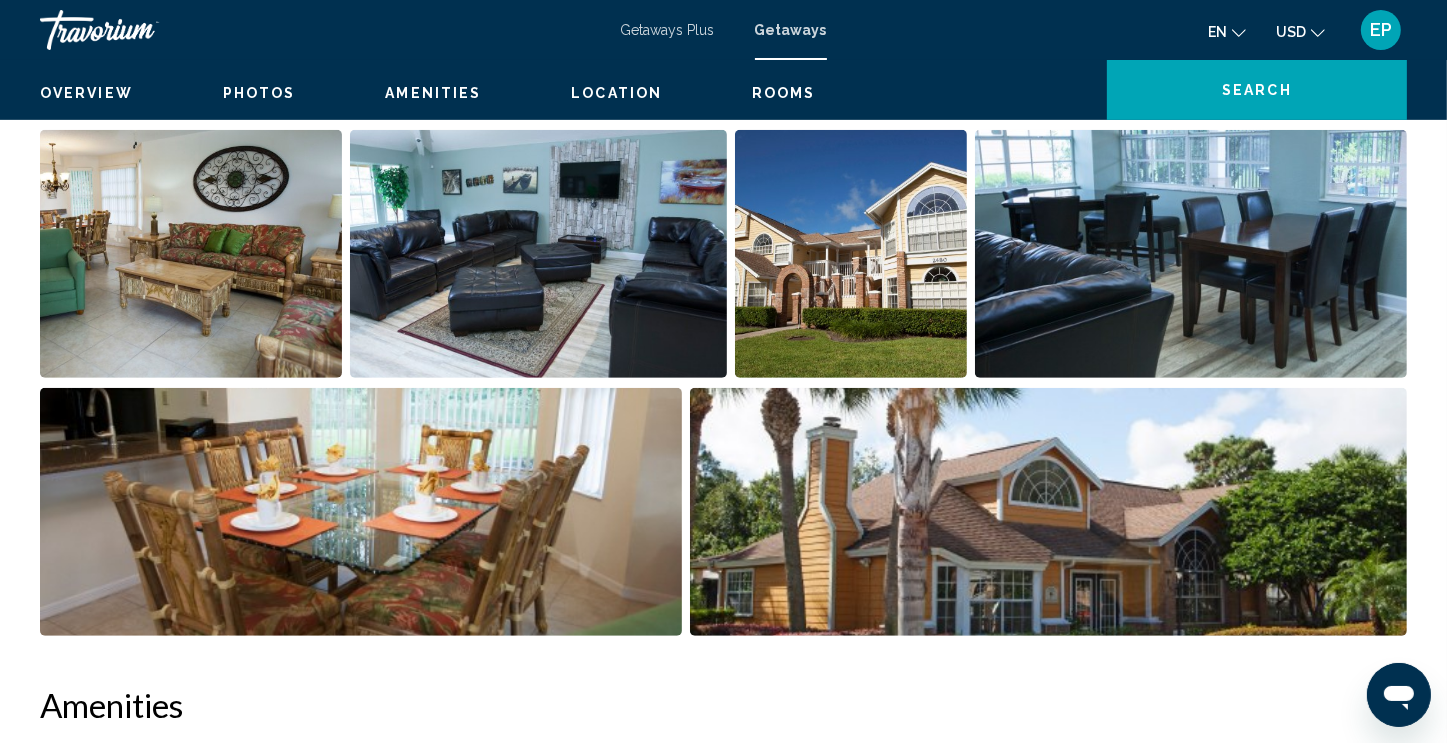 scroll, scrollTop: 0, scrollLeft: 0, axis: both 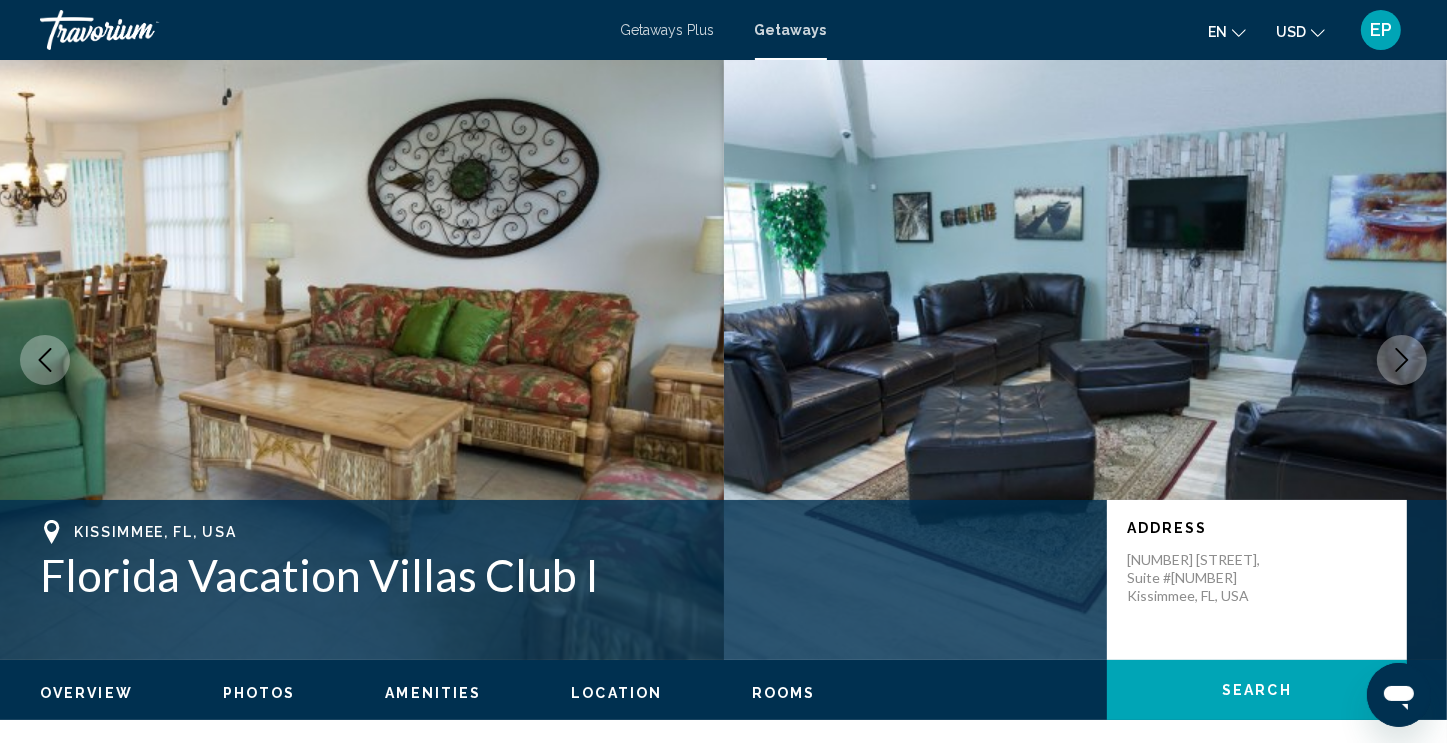 click 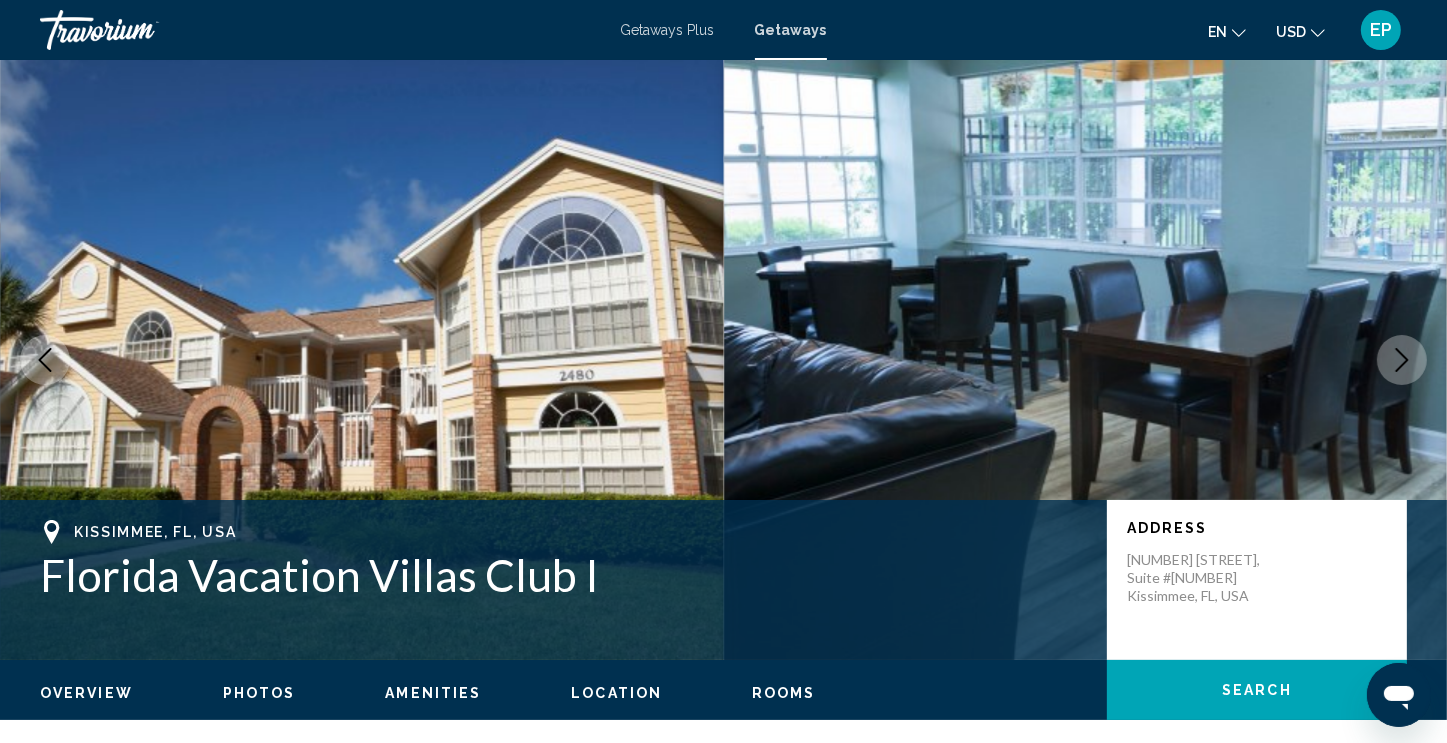 click at bounding box center (1402, 360) 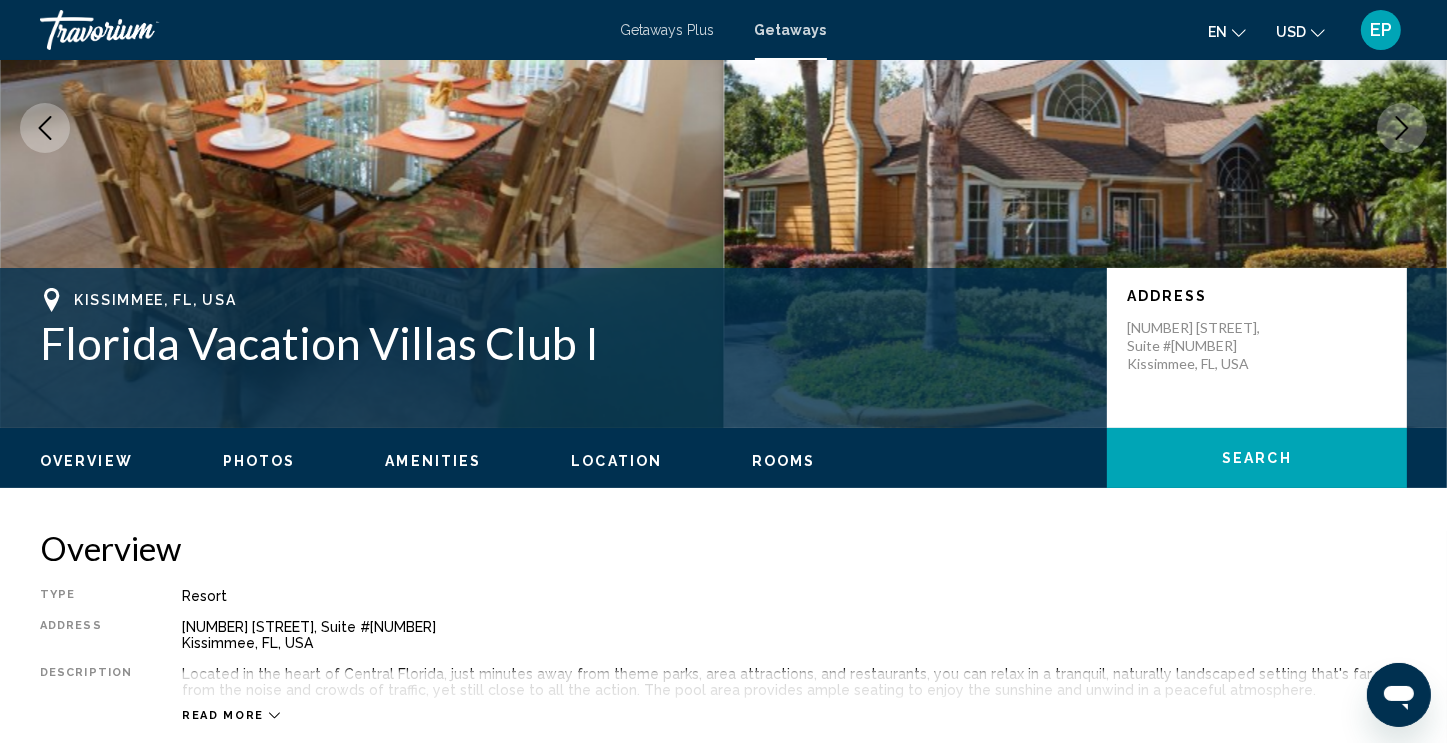 scroll, scrollTop: 229, scrollLeft: 0, axis: vertical 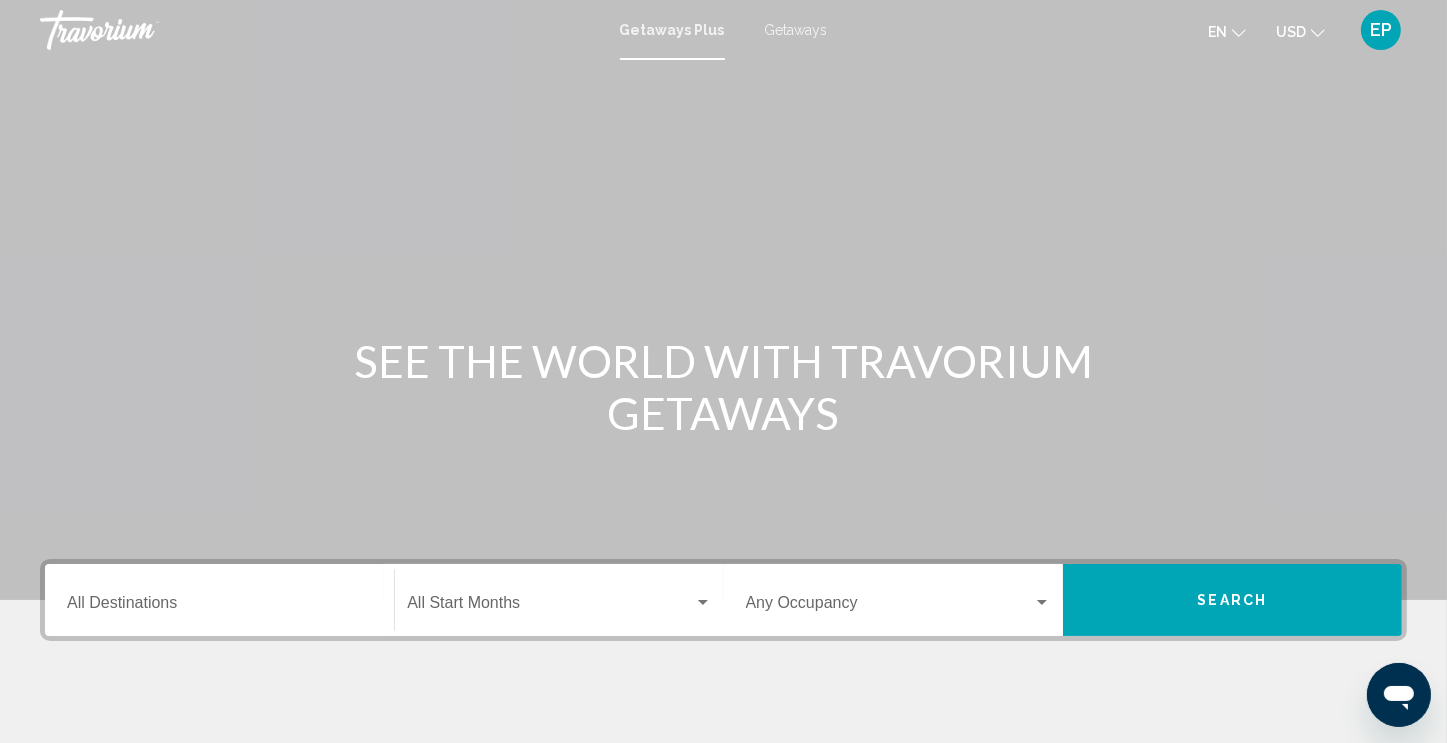 click on "Getaways" at bounding box center (796, 30) 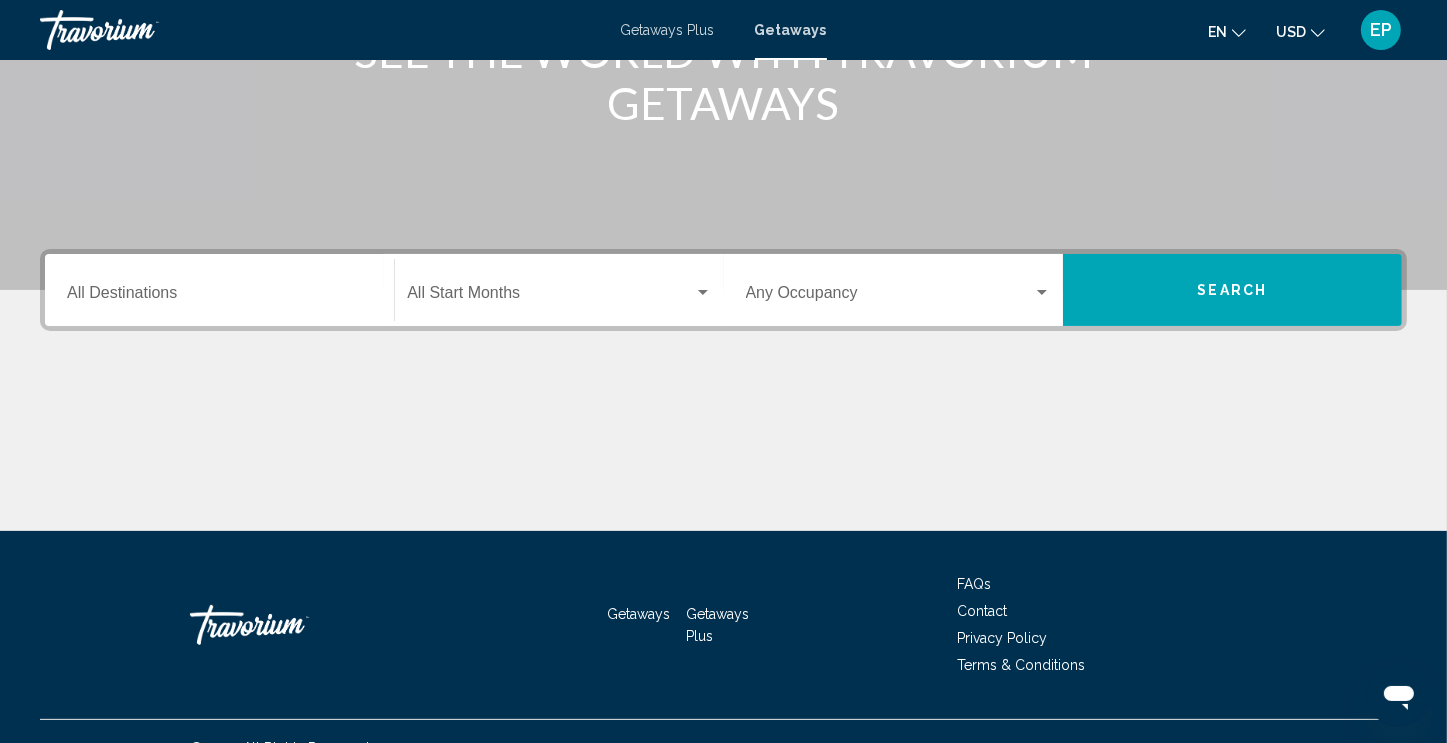 scroll, scrollTop: 311, scrollLeft: 0, axis: vertical 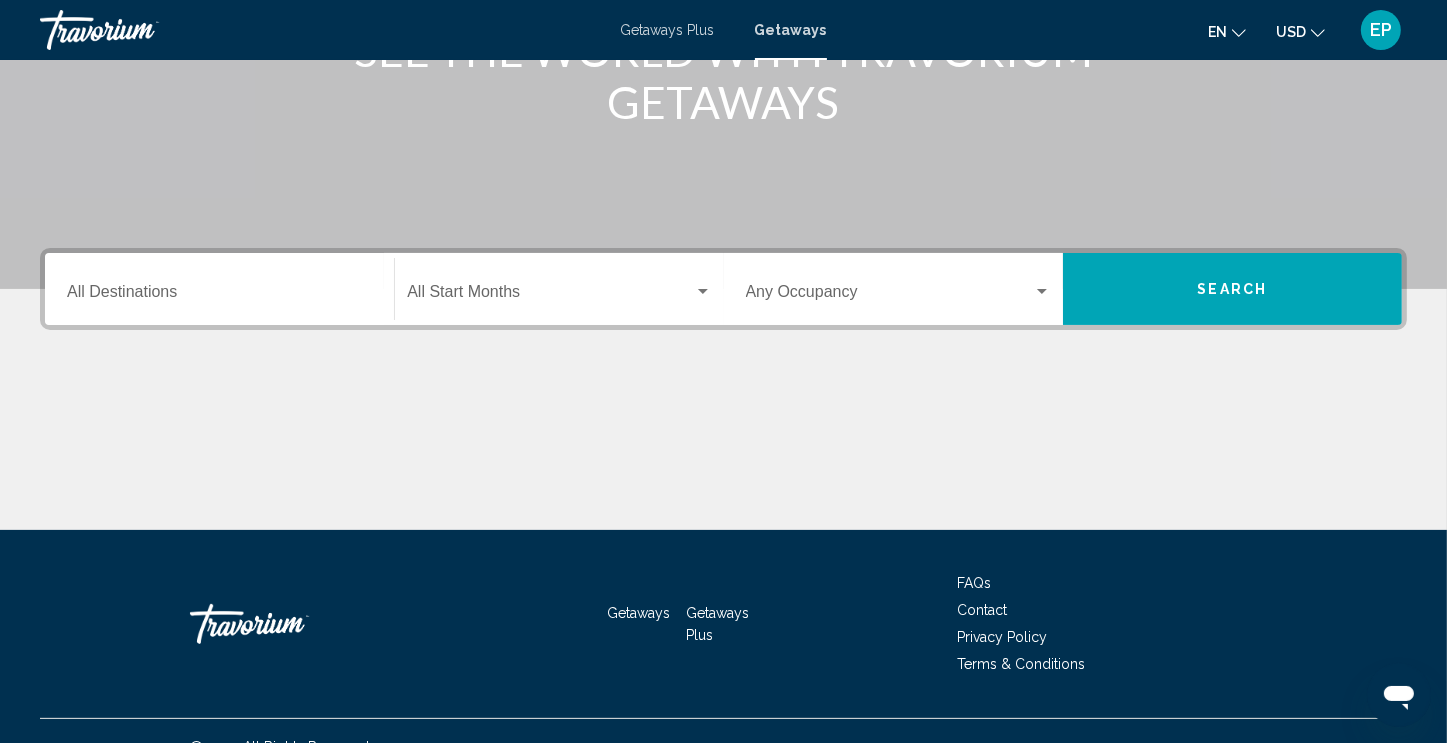 click on "Getaways Plus  Getaways en
English Español Français Italiano Português русский USD
USD ($) MXN (Mex$) CAD (Can$) GBP (£) EUR (€) AUD (A$) NZD (NZ$) CNY (CN¥) EP Login" at bounding box center (723, 30) 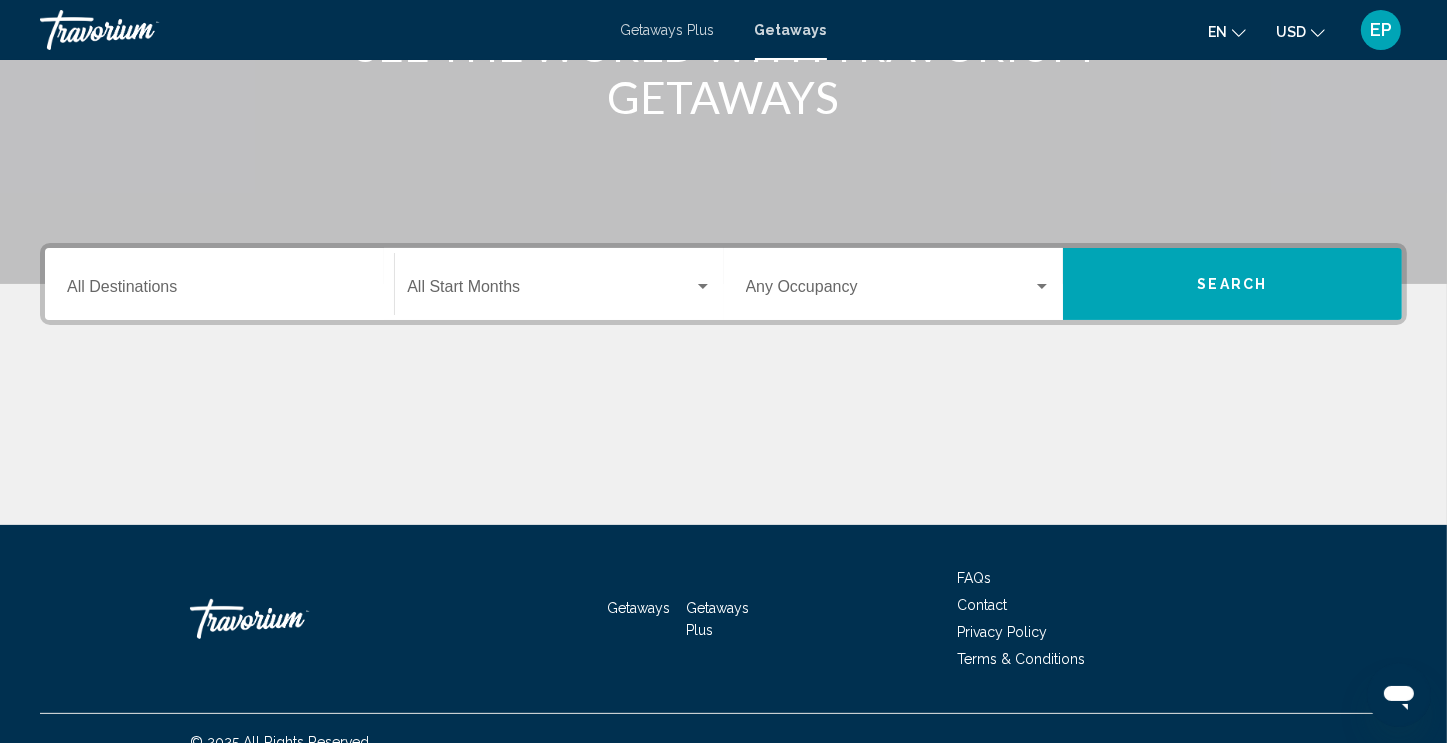 scroll, scrollTop: 342, scrollLeft: 0, axis: vertical 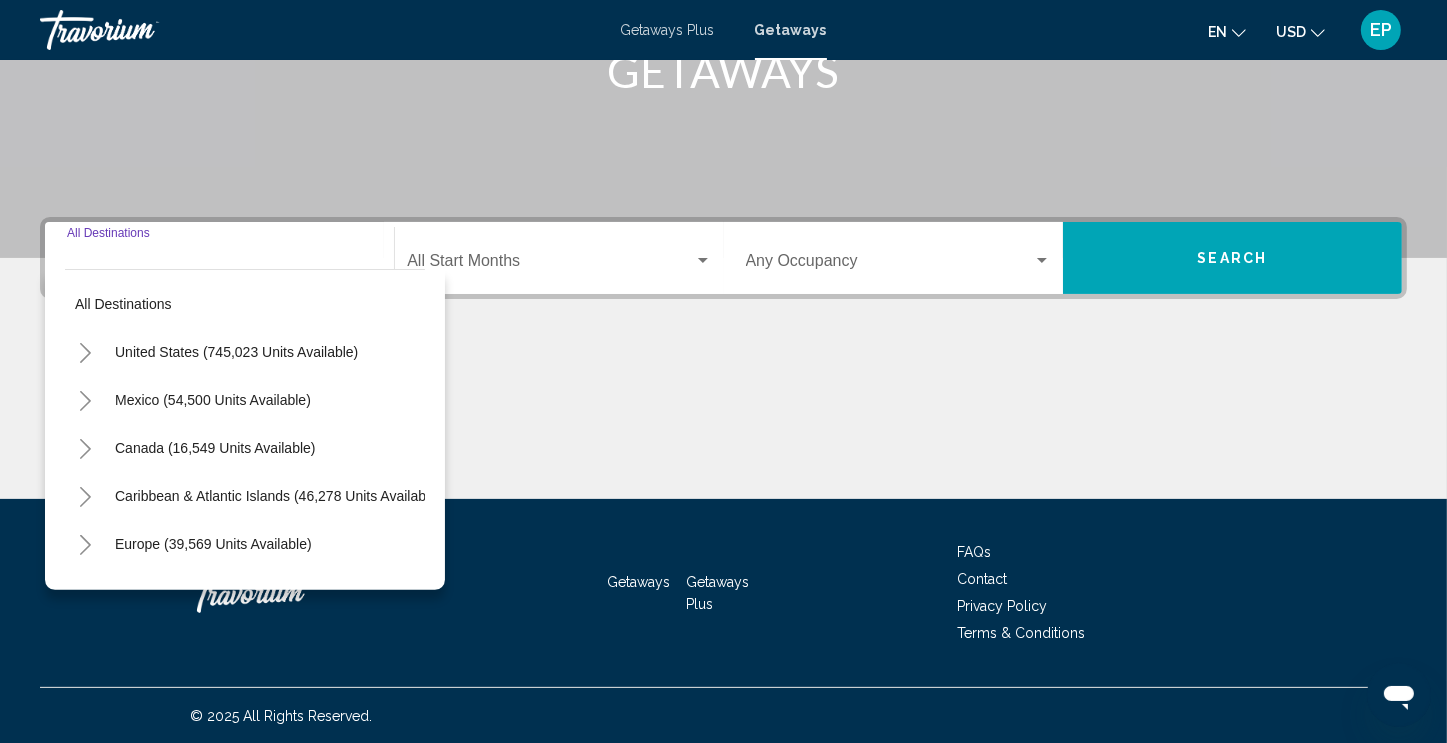 click 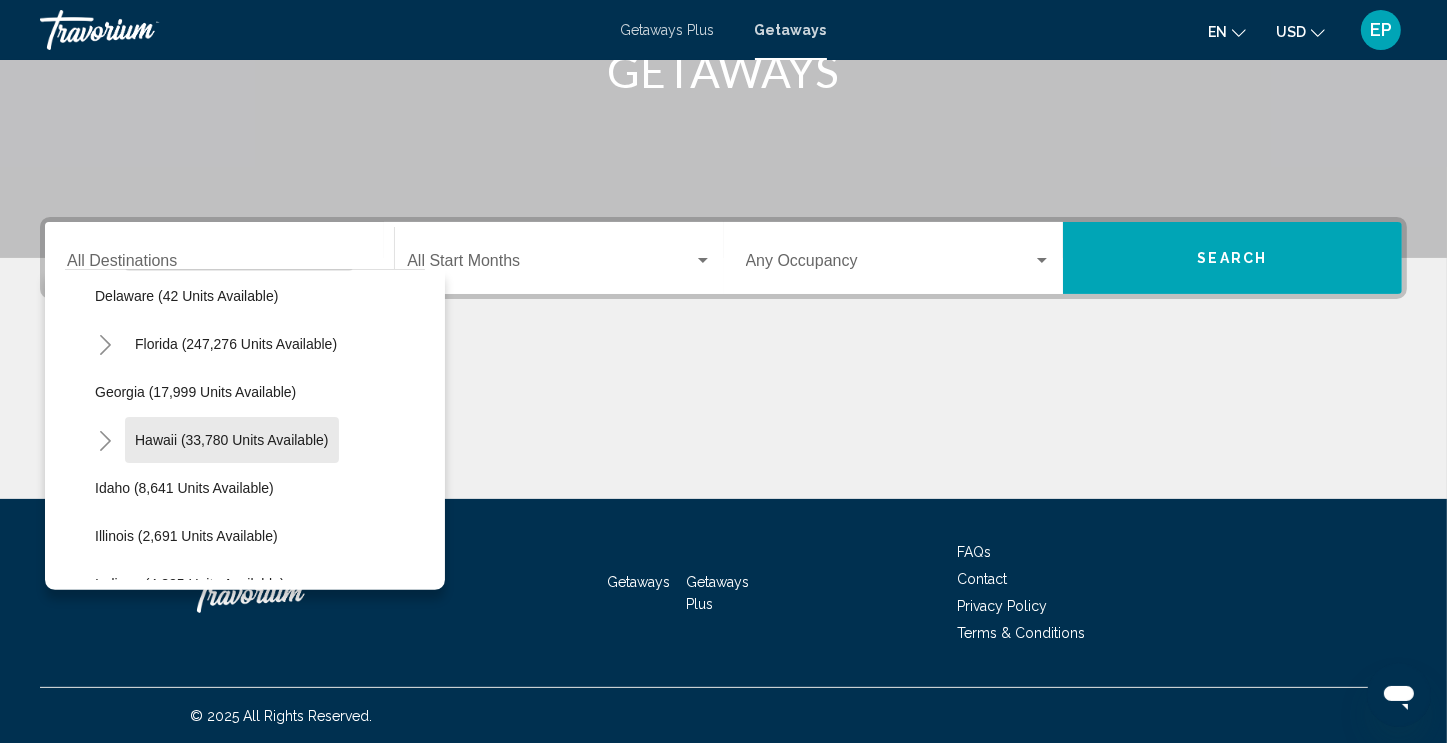 scroll, scrollTop: 344, scrollLeft: 0, axis: vertical 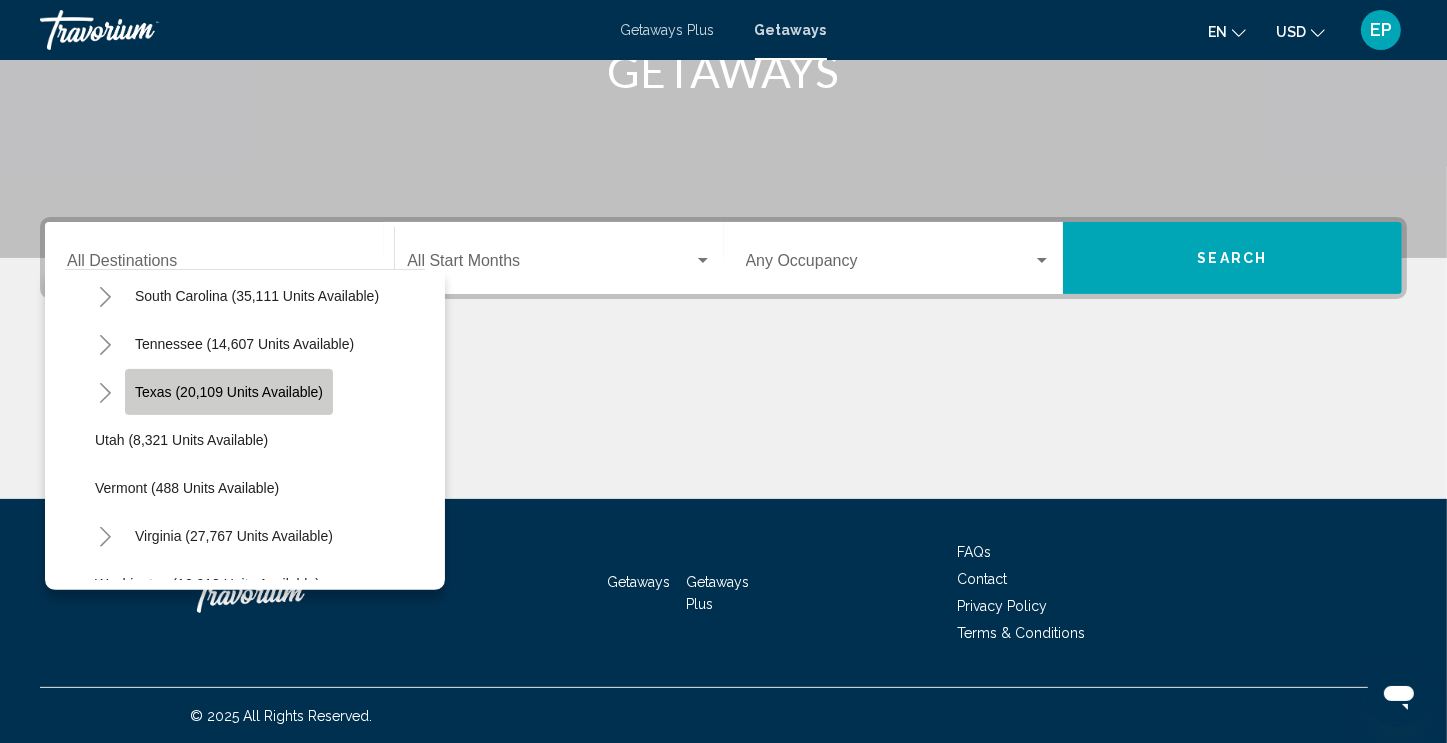 click on "Texas (20,109 units available)" 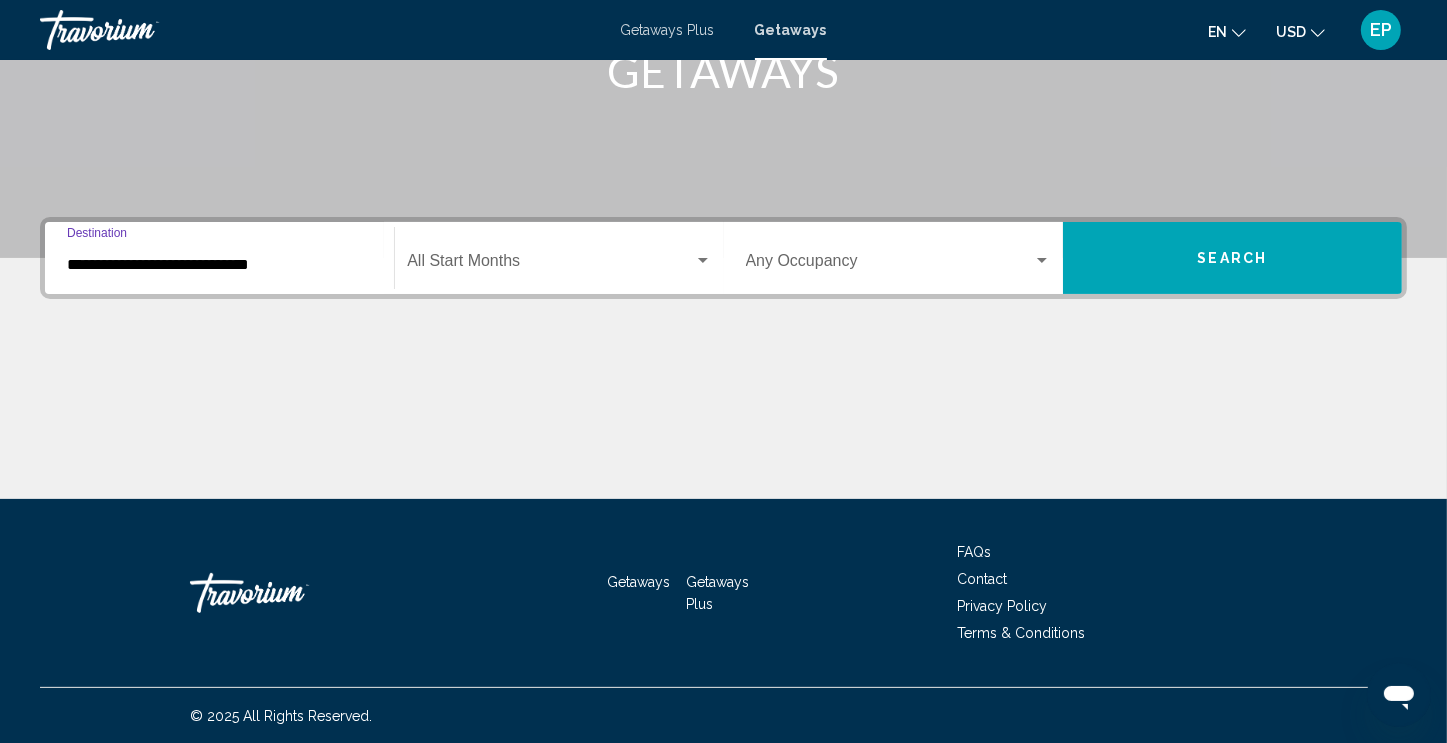 click at bounding box center (550, 265) 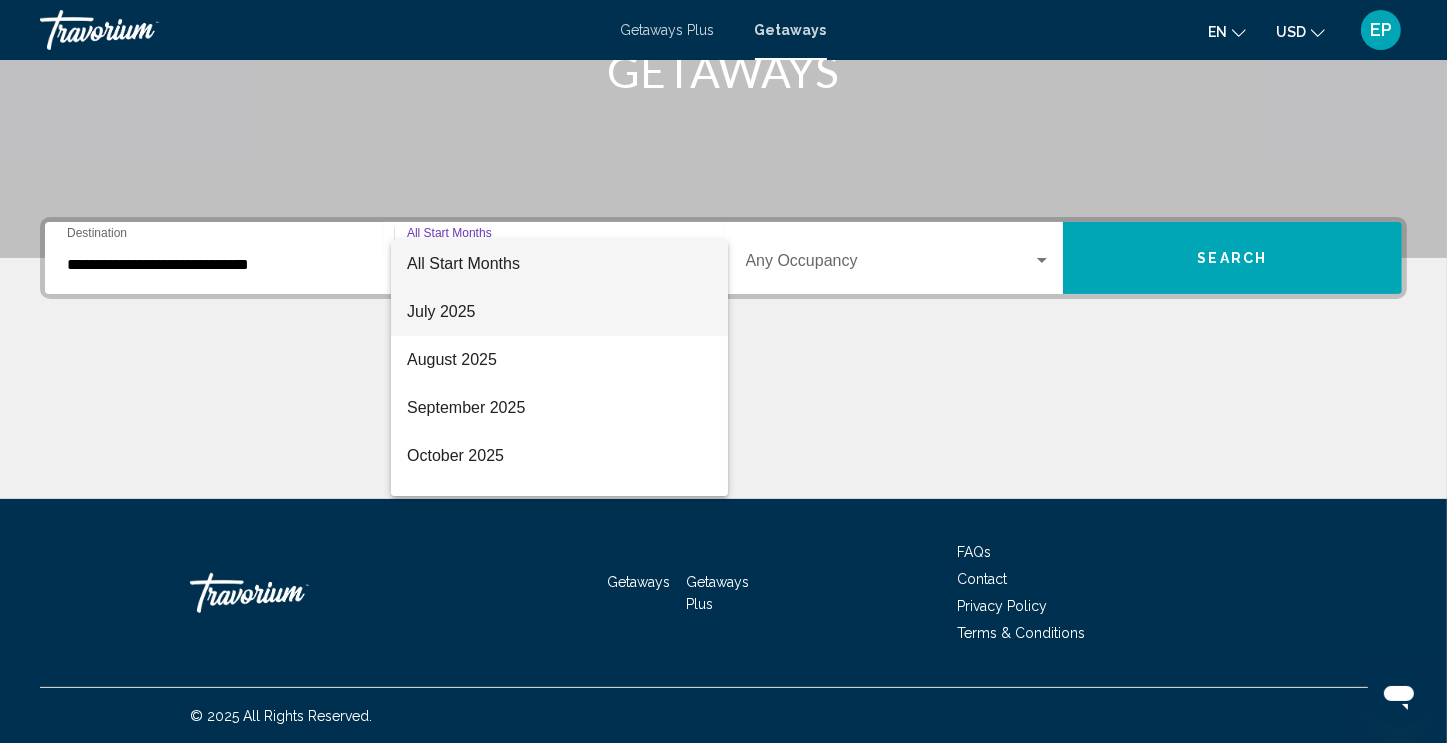 click on "July 2025" at bounding box center [559, 312] 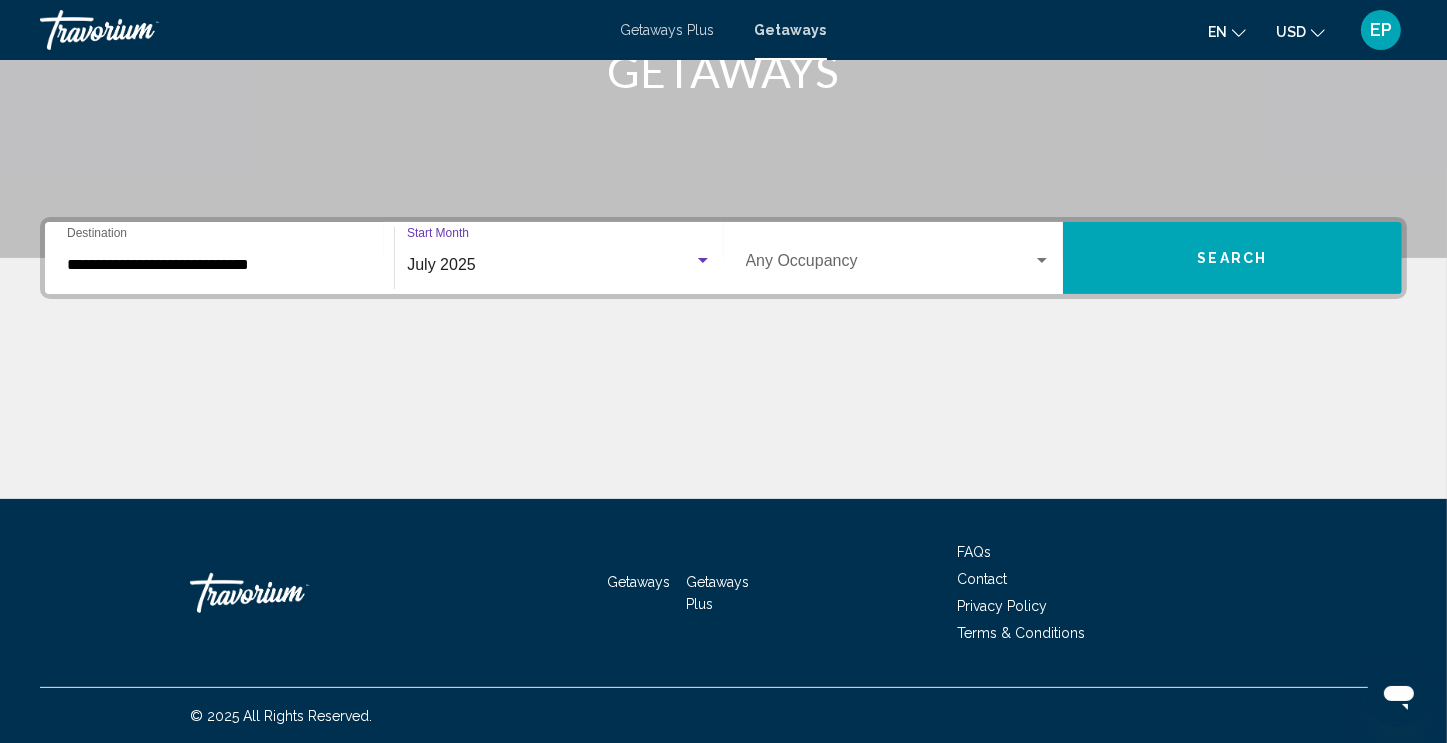 click at bounding box center (889, 265) 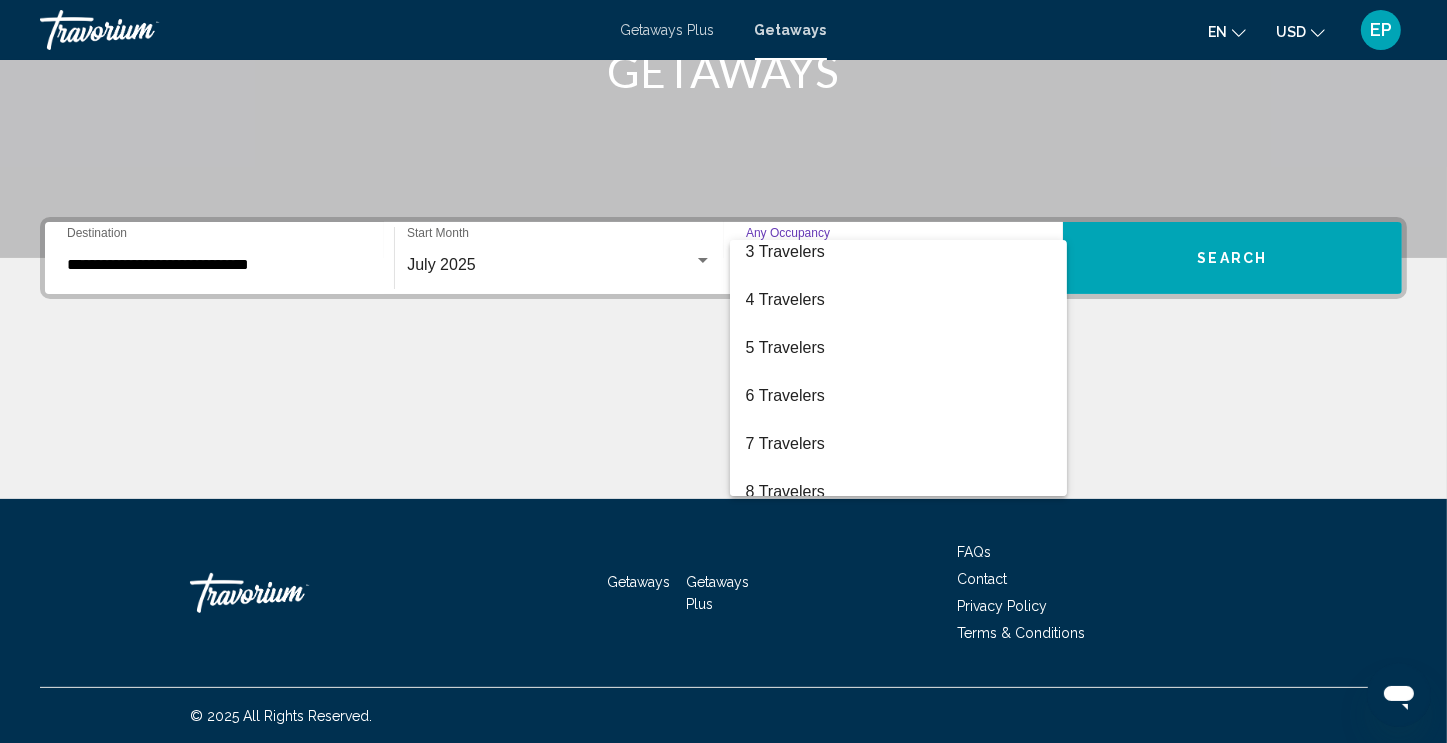 scroll, scrollTop: 108, scrollLeft: 0, axis: vertical 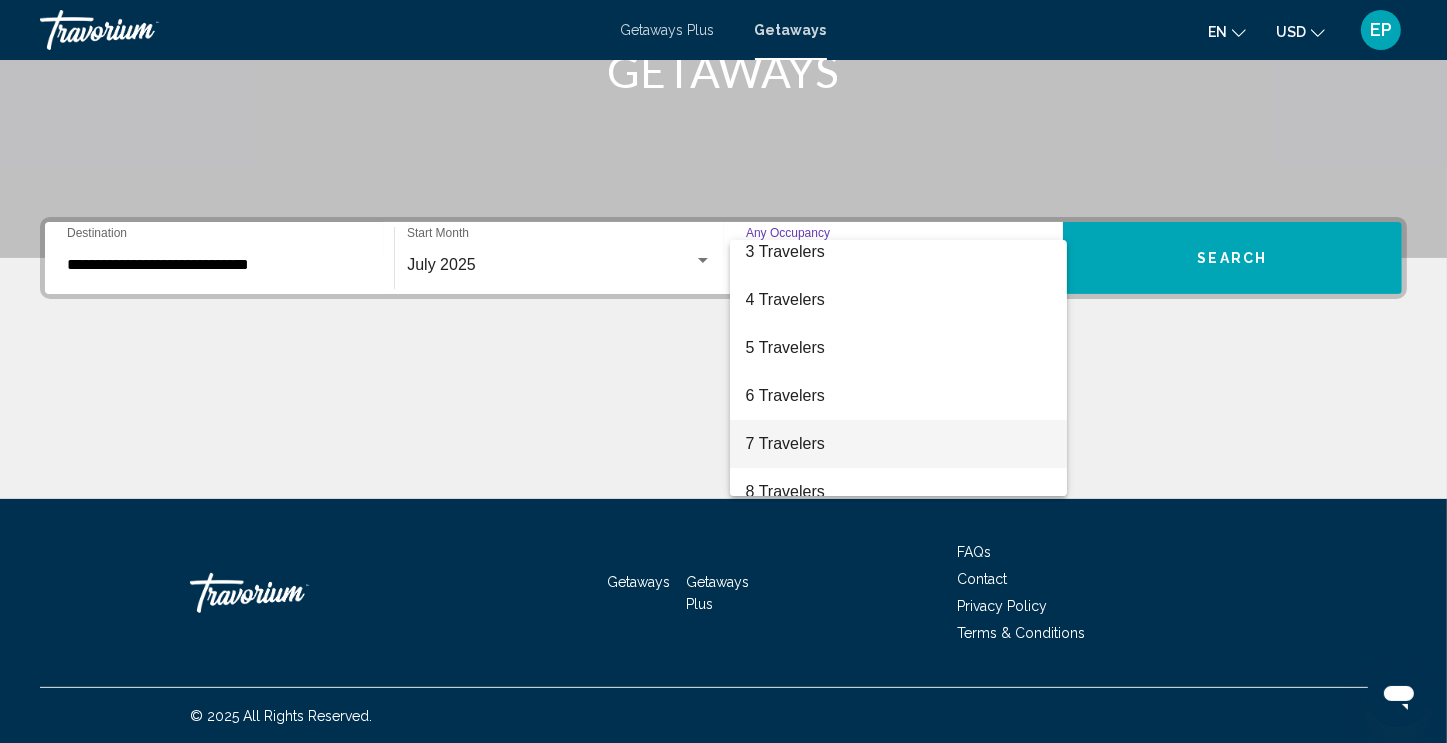 click on "7 Travelers" at bounding box center [898, 444] 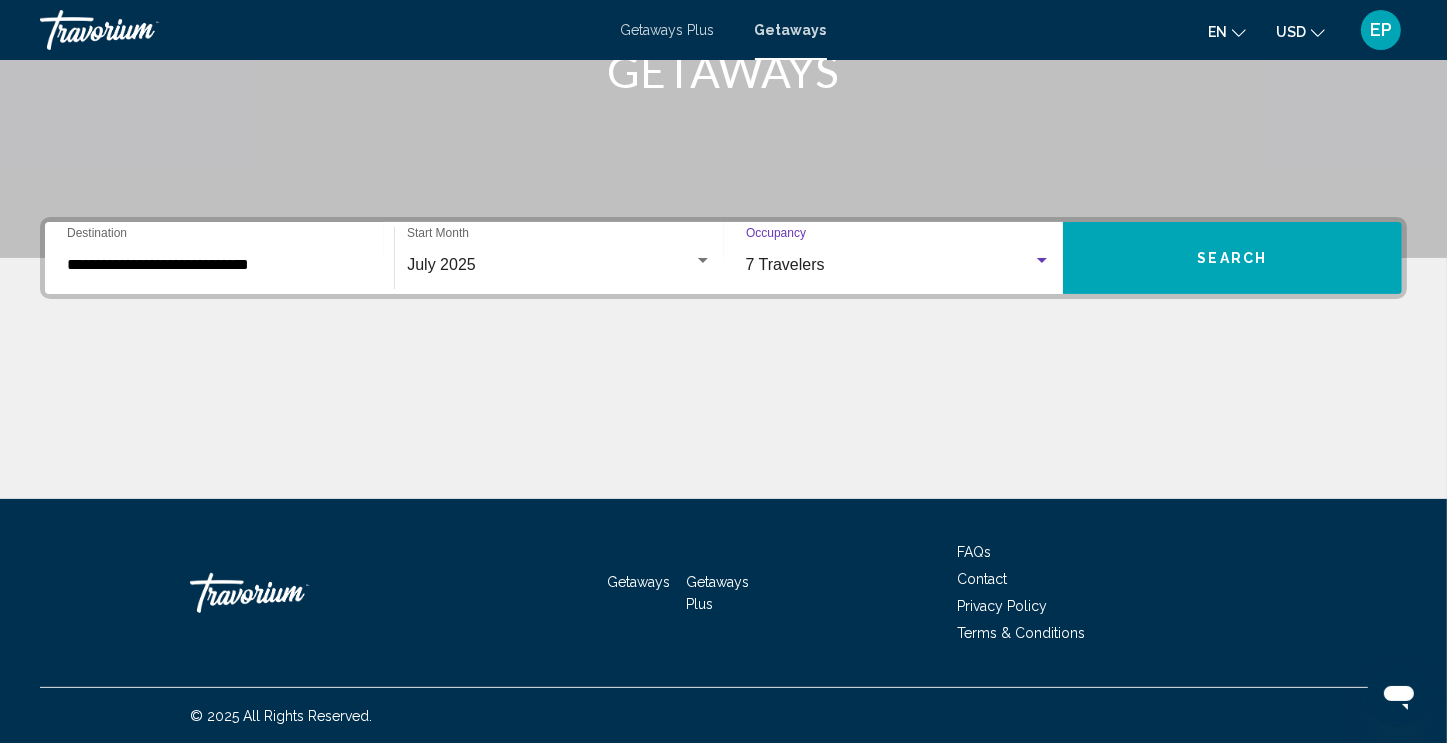 click on "Search" at bounding box center (1232, 258) 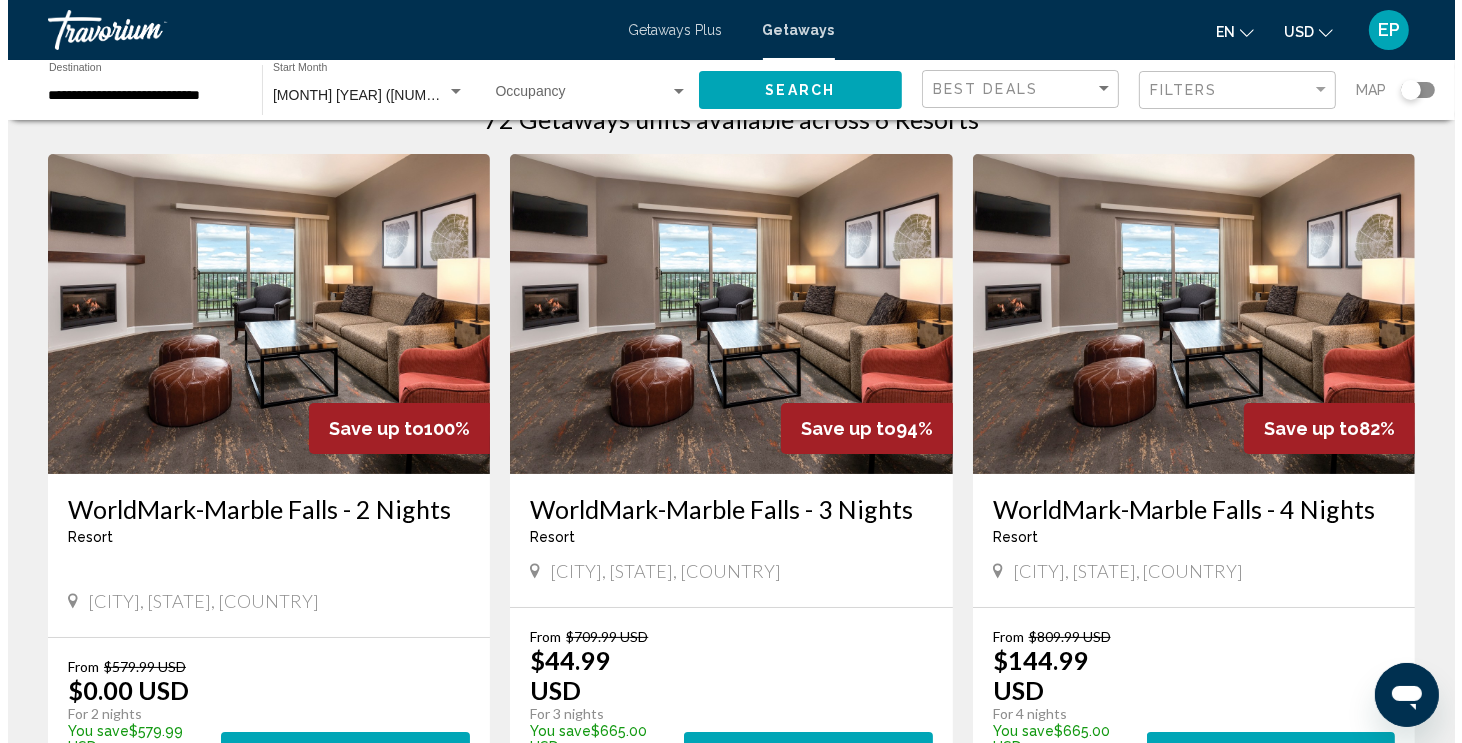 scroll, scrollTop: 0, scrollLeft: 0, axis: both 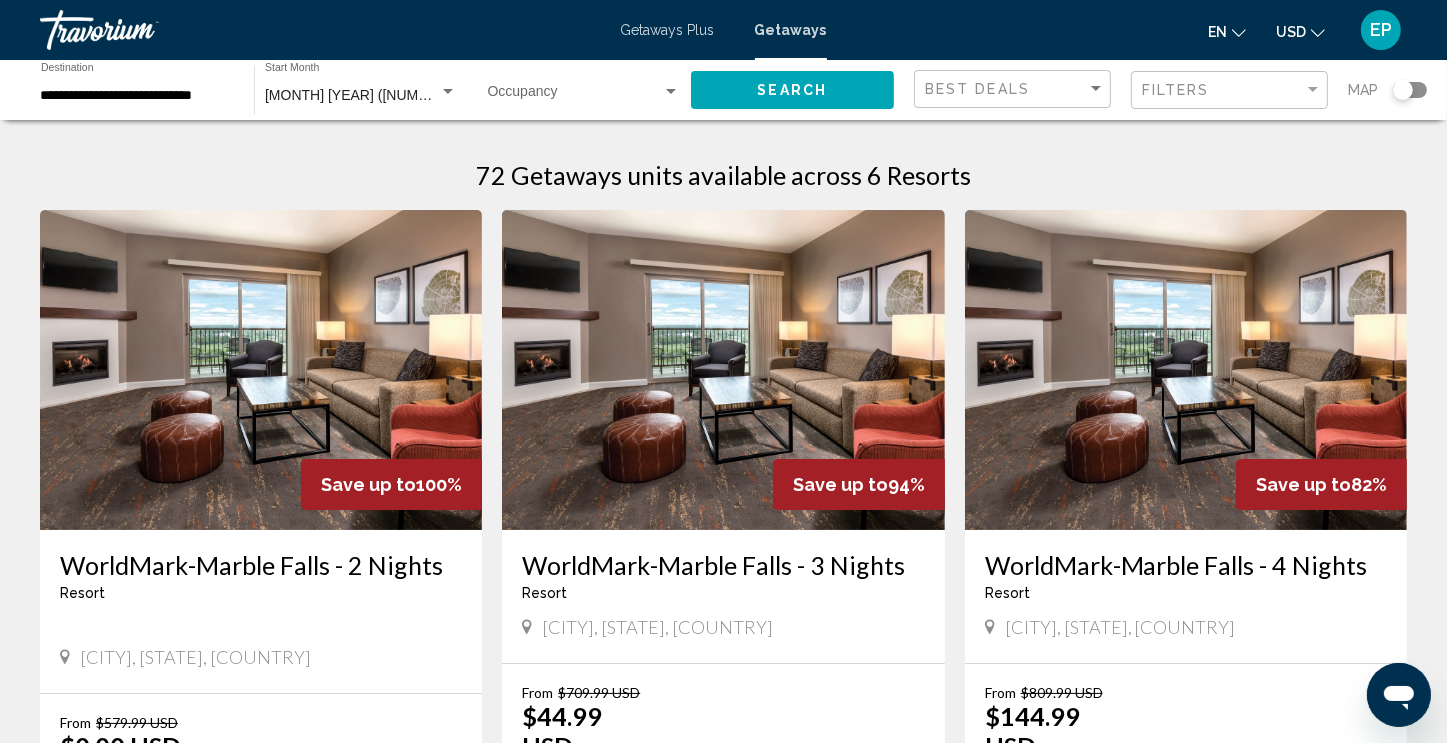 click on "Search" 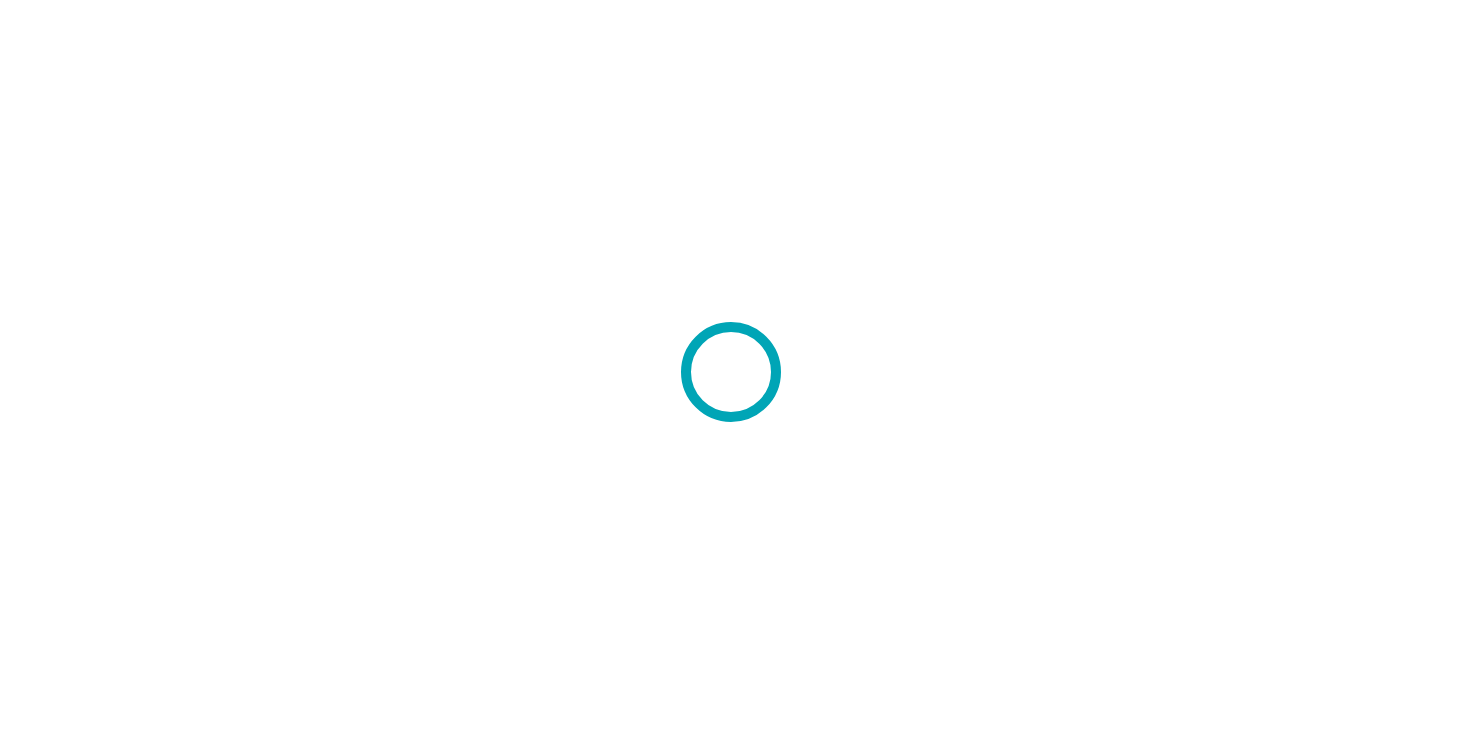 scroll, scrollTop: 0, scrollLeft: 0, axis: both 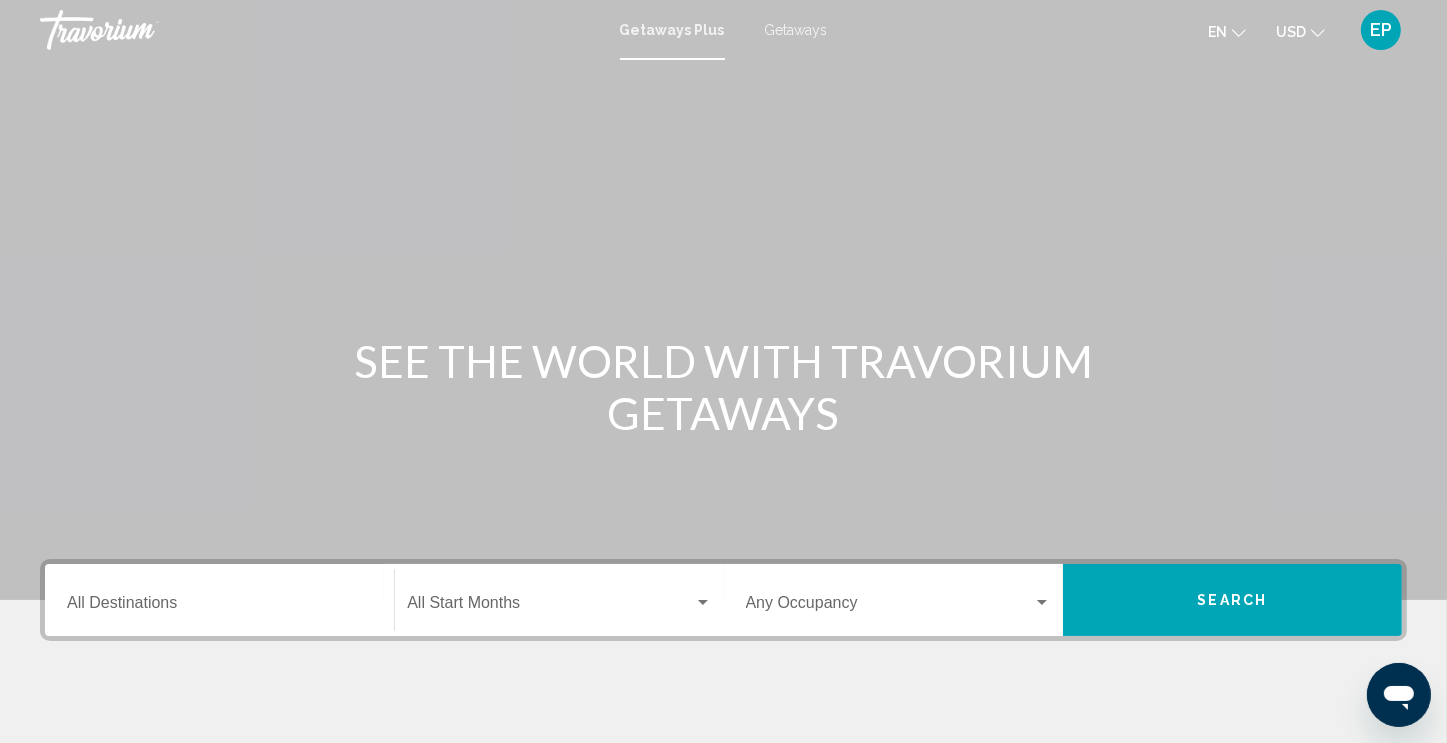 click on "Getaways" at bounding box center [796, 30] 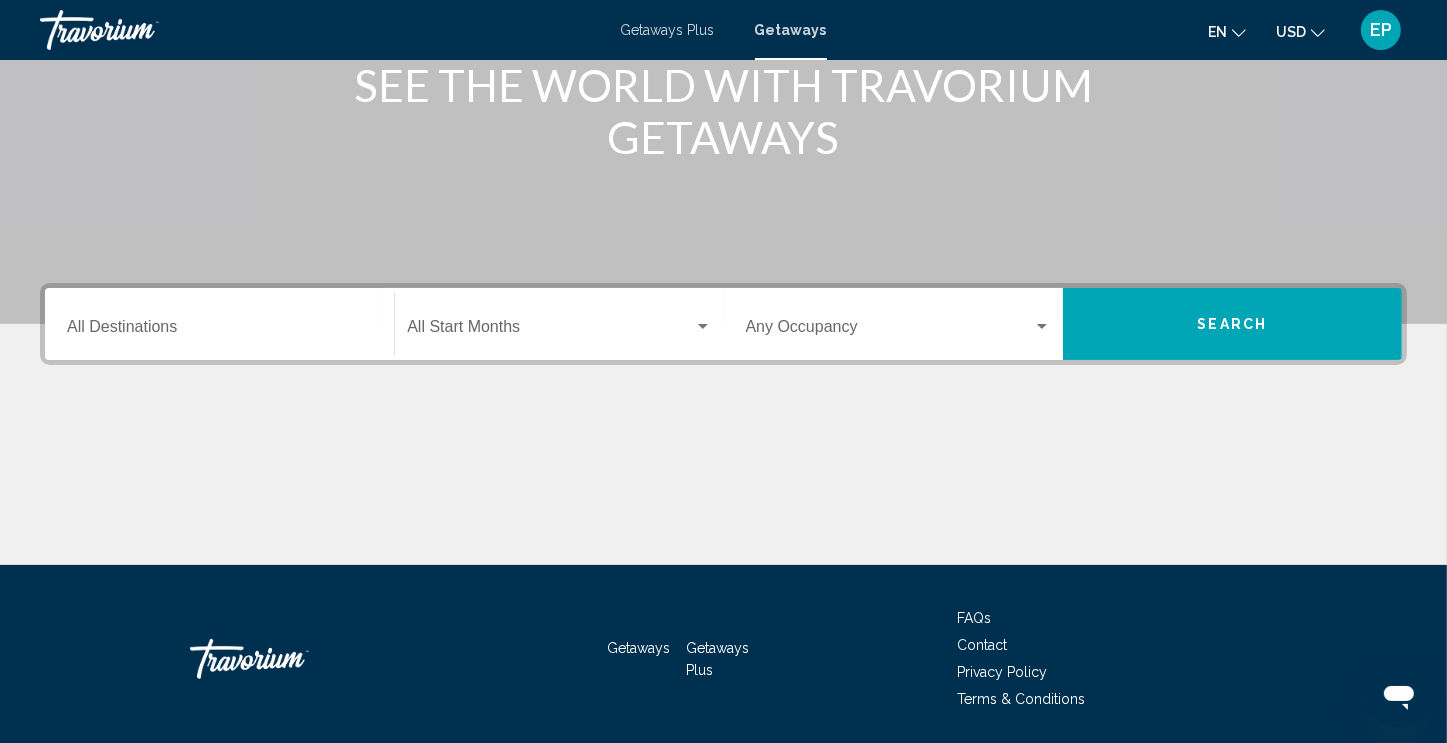click on "Destination All Destinations" at bounding box center [219, 331] 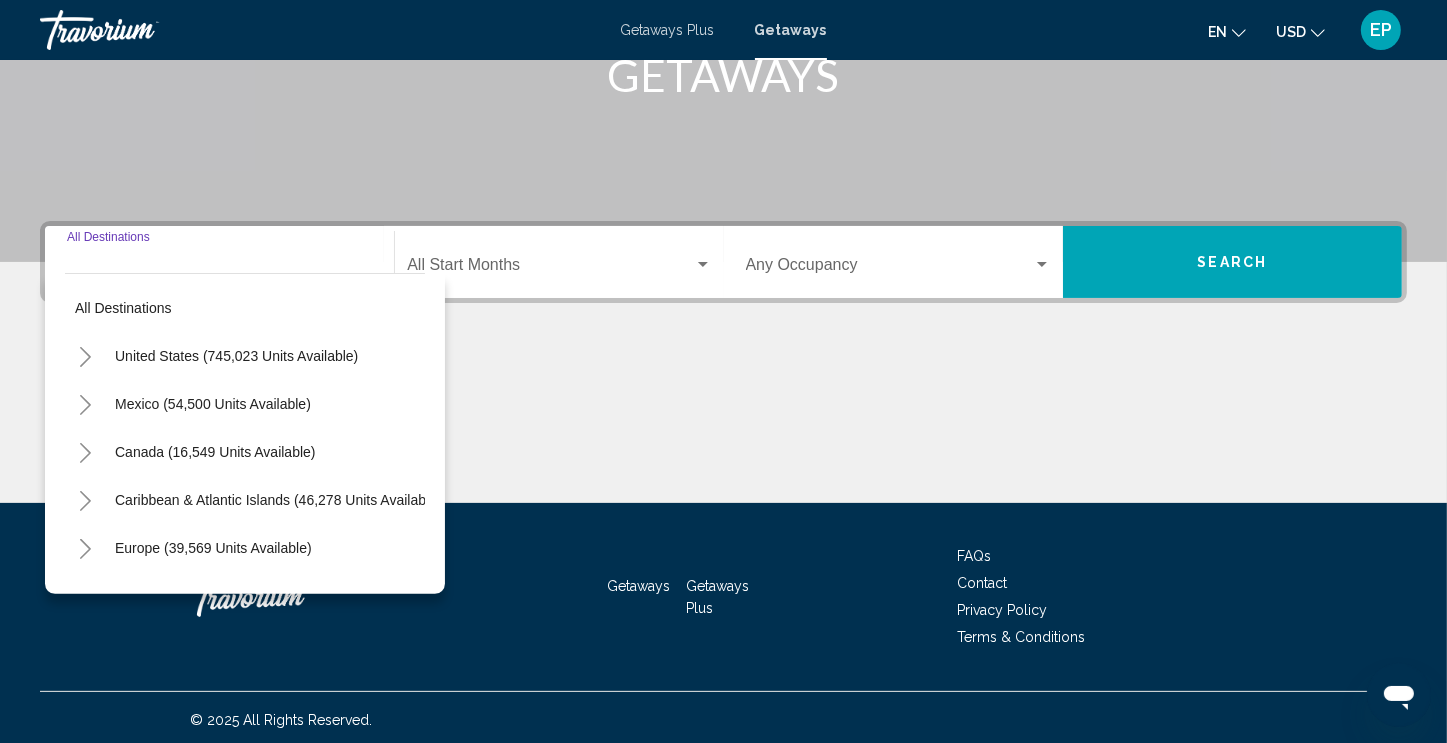 scroll, scrollTop: 342, scrollLeft: 0, axis: vertical 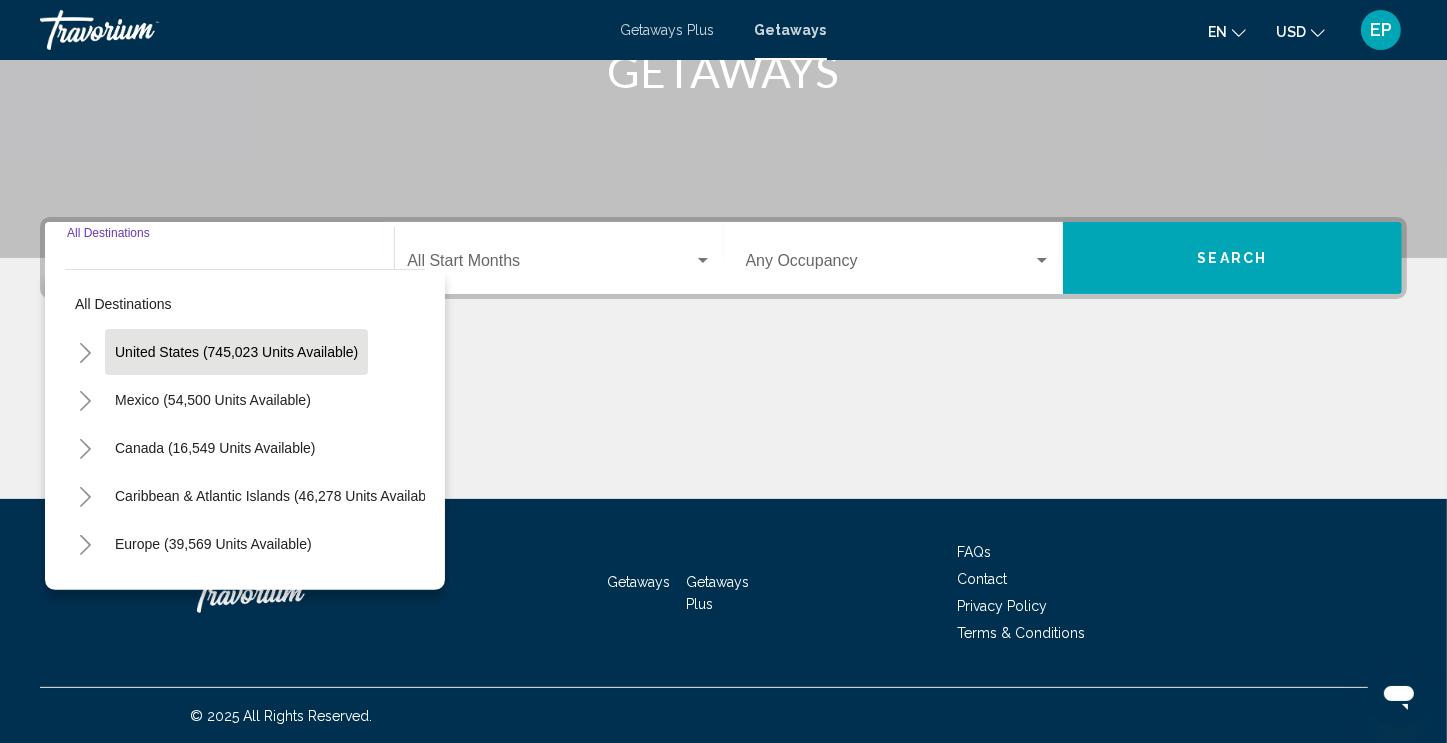 click on "United States (745,023 units available)" at bounding box center (213, 400) 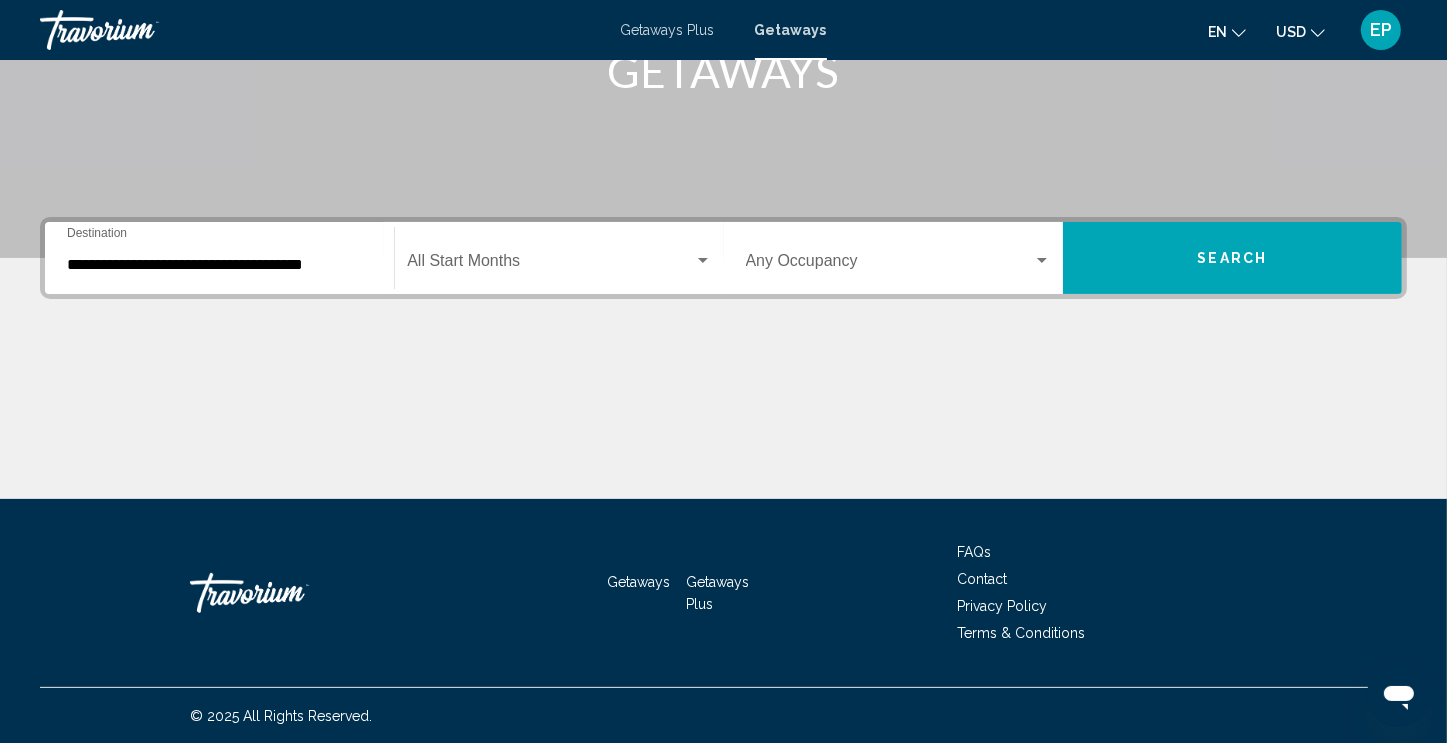 click at bounding box center [703, 261] 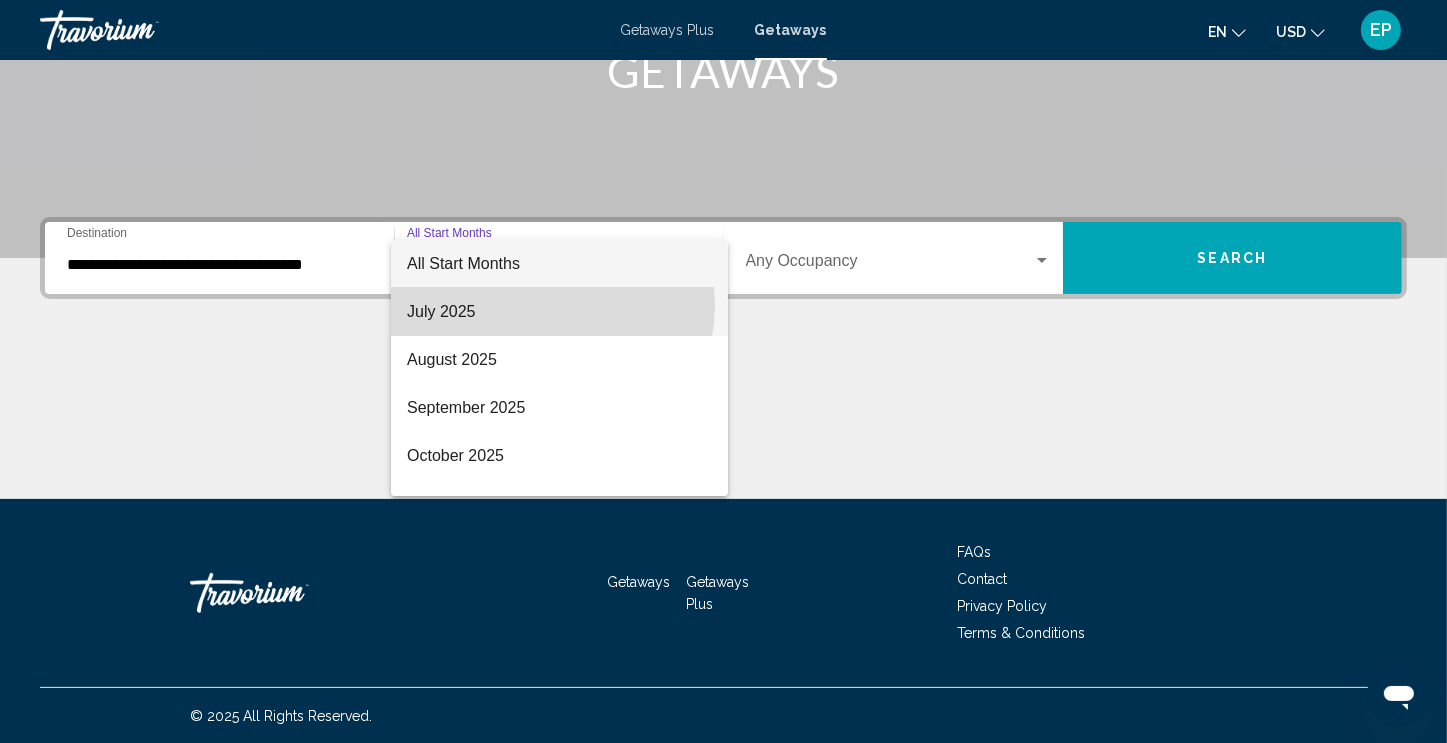 click on "July 2025" at bounding box center (559, 312) 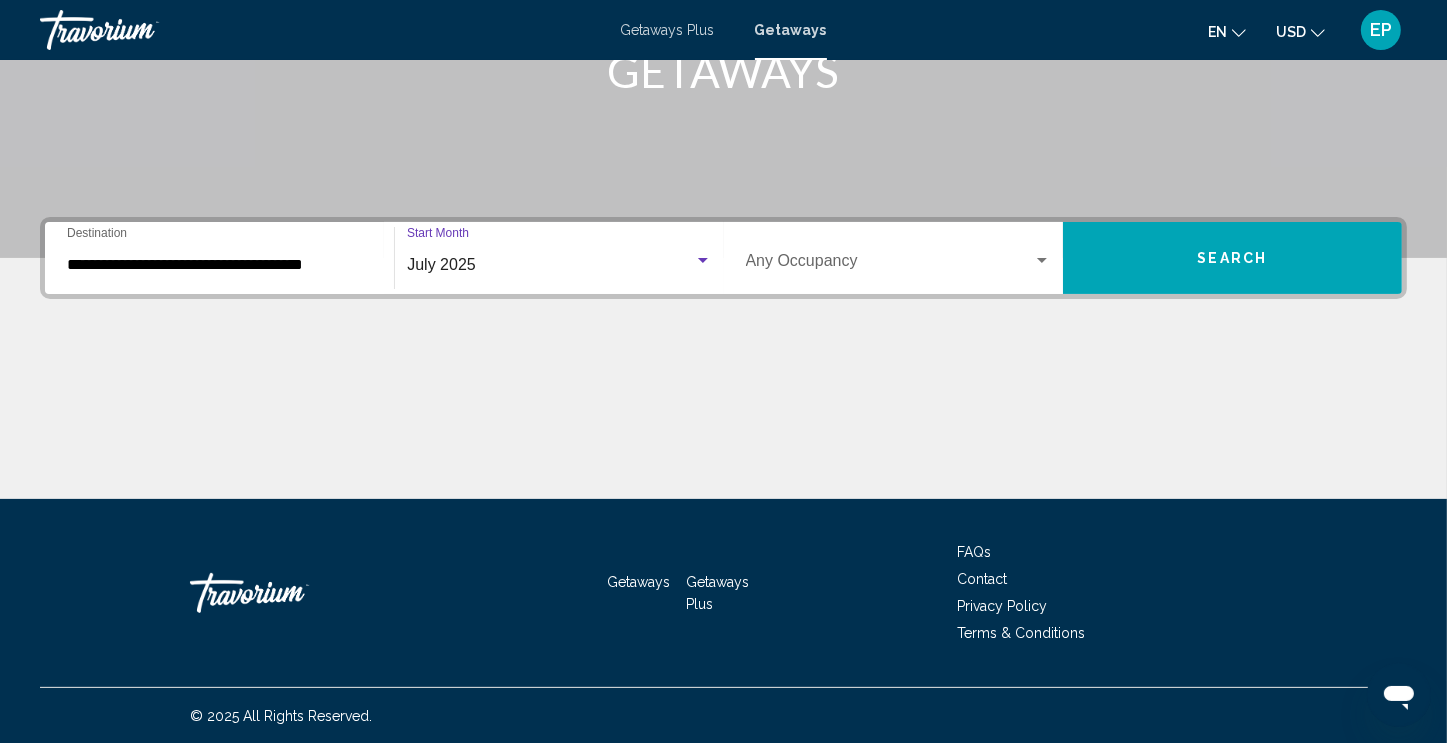 click at bounding box center (1042, 260) 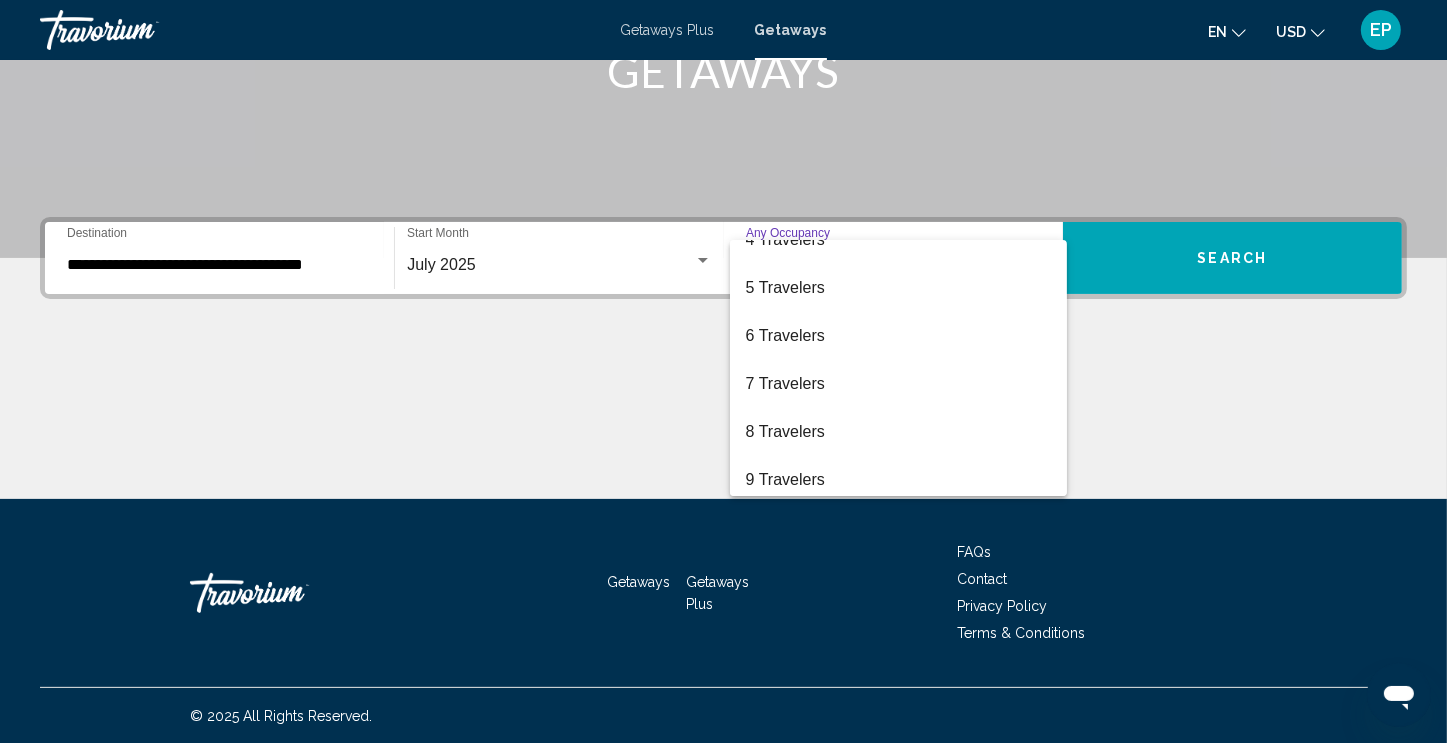 scroll, scrollTop: 169, scrollLeft: 0, axis: vertical 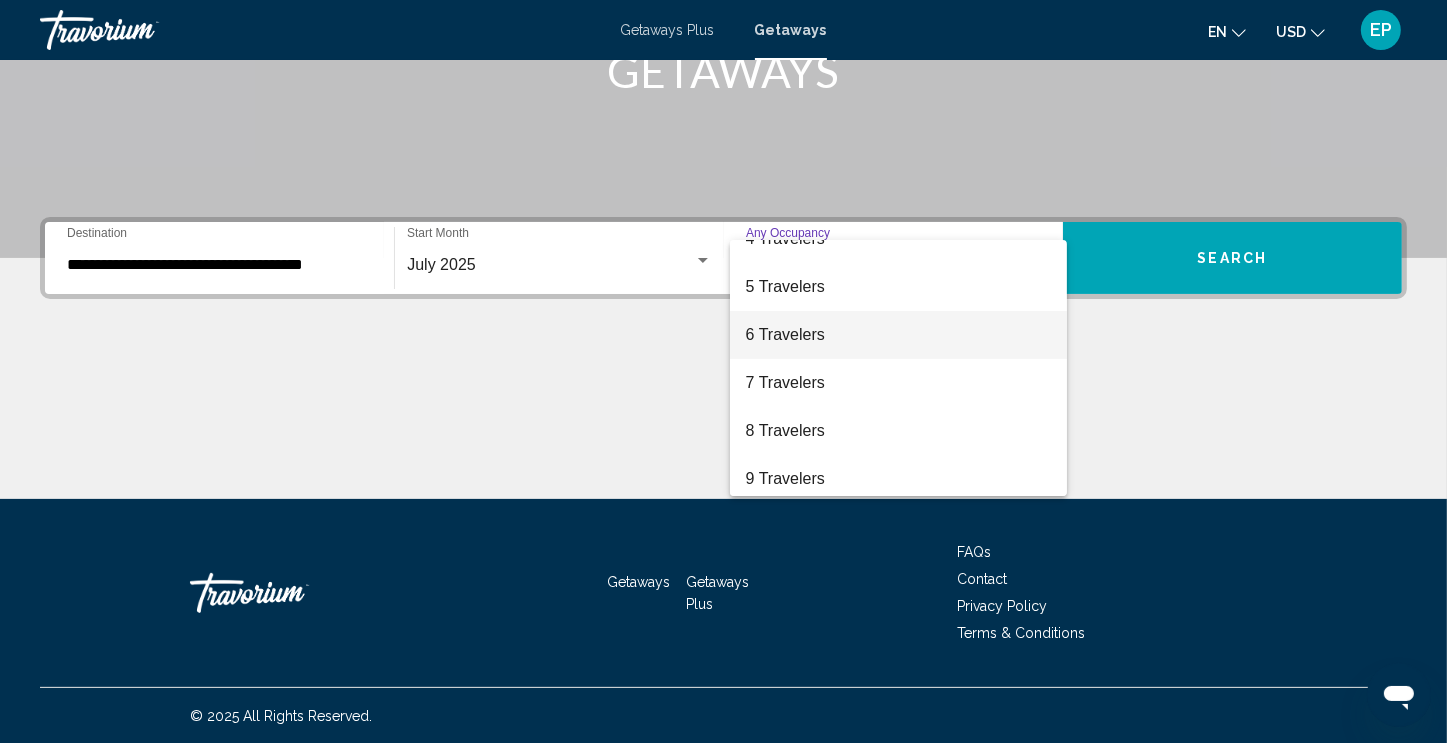 click on "6 Travelers" at bounding box center [898, 335] 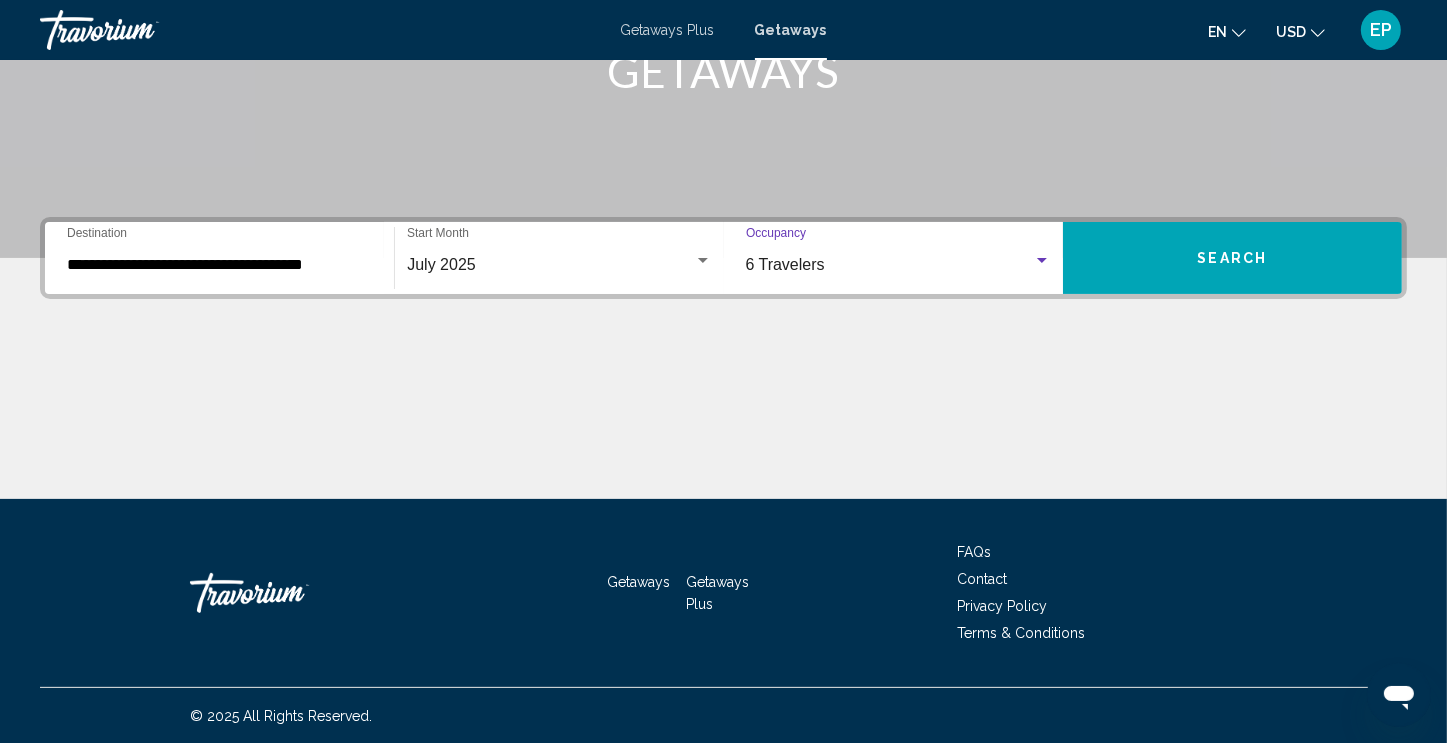 click on "Search" at bounding box center (1232, 258) 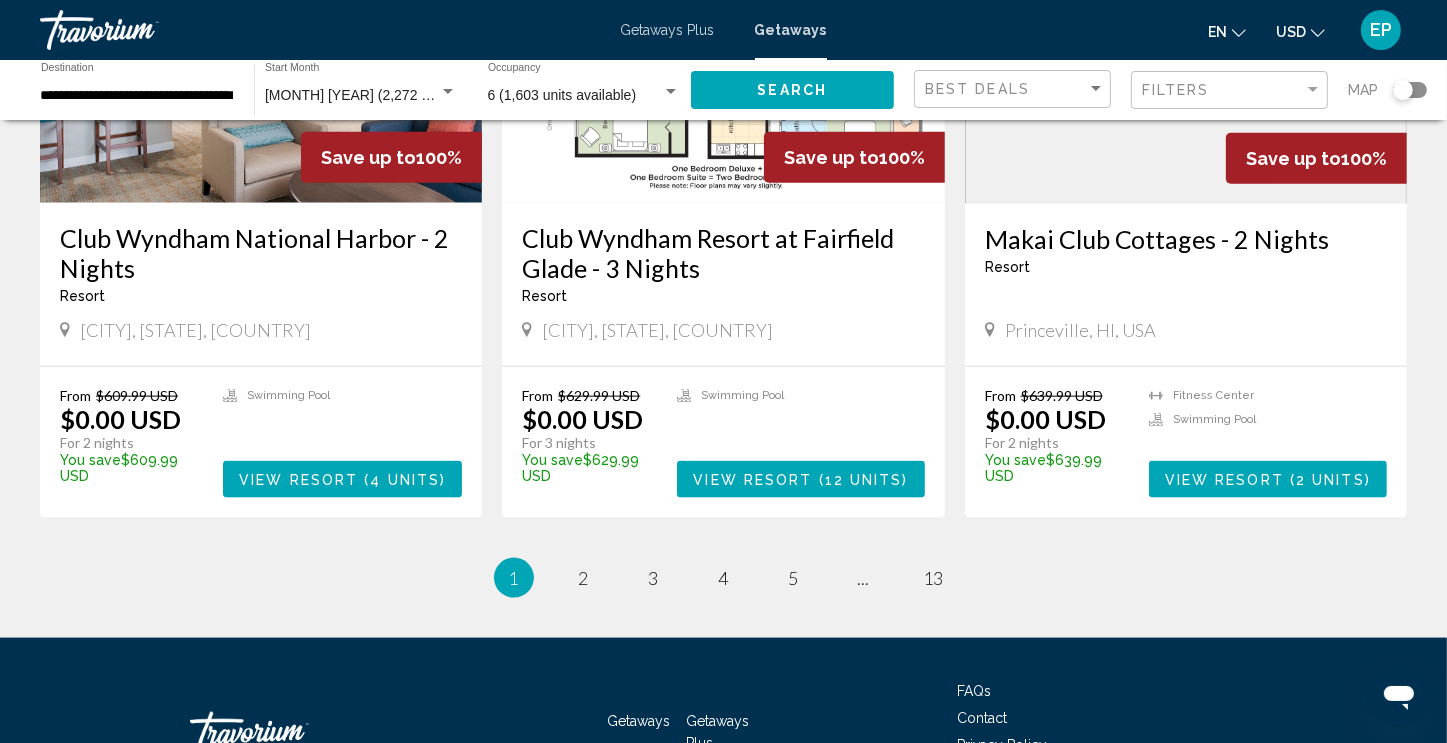 scroll, scrollTop: 2327, scrollLeft: 0, axis: vertical 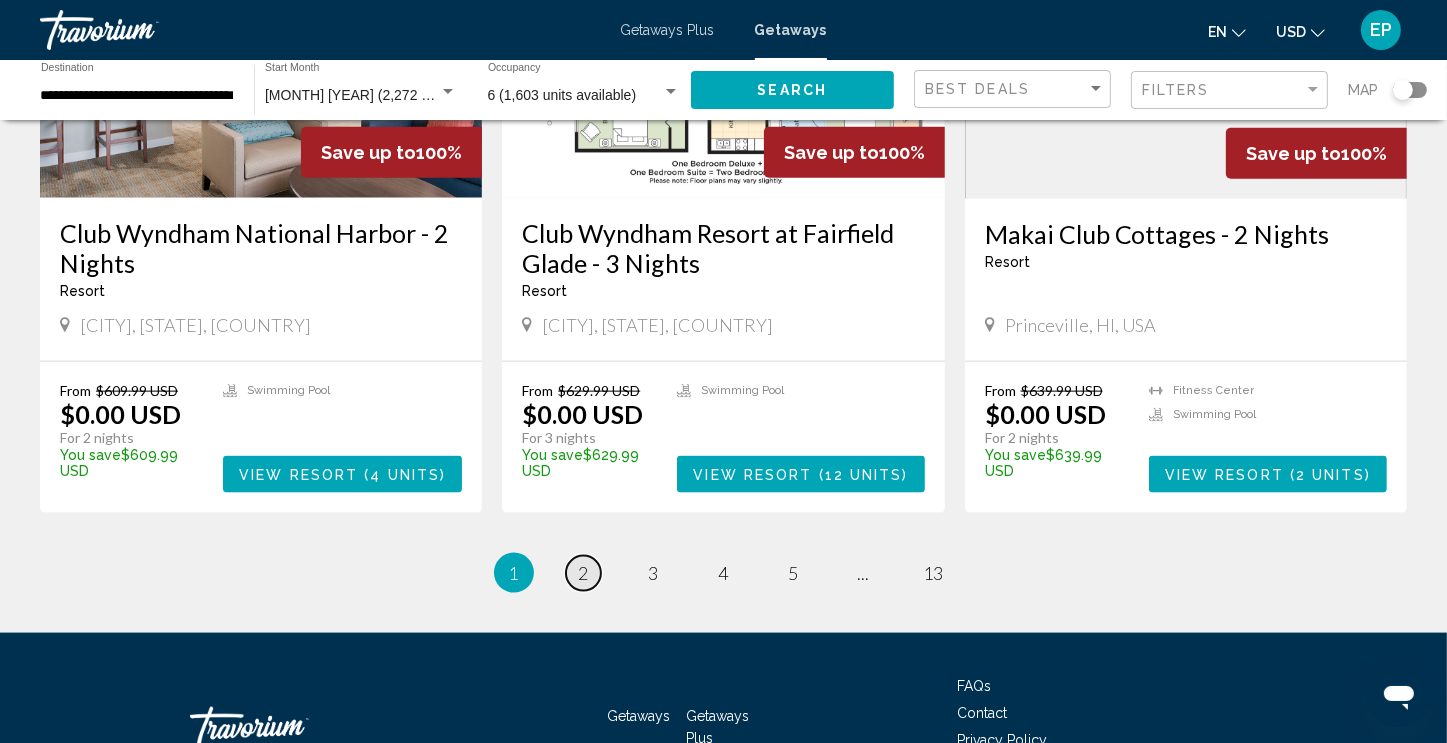click on "page  2" at bounding box center (583, 573) 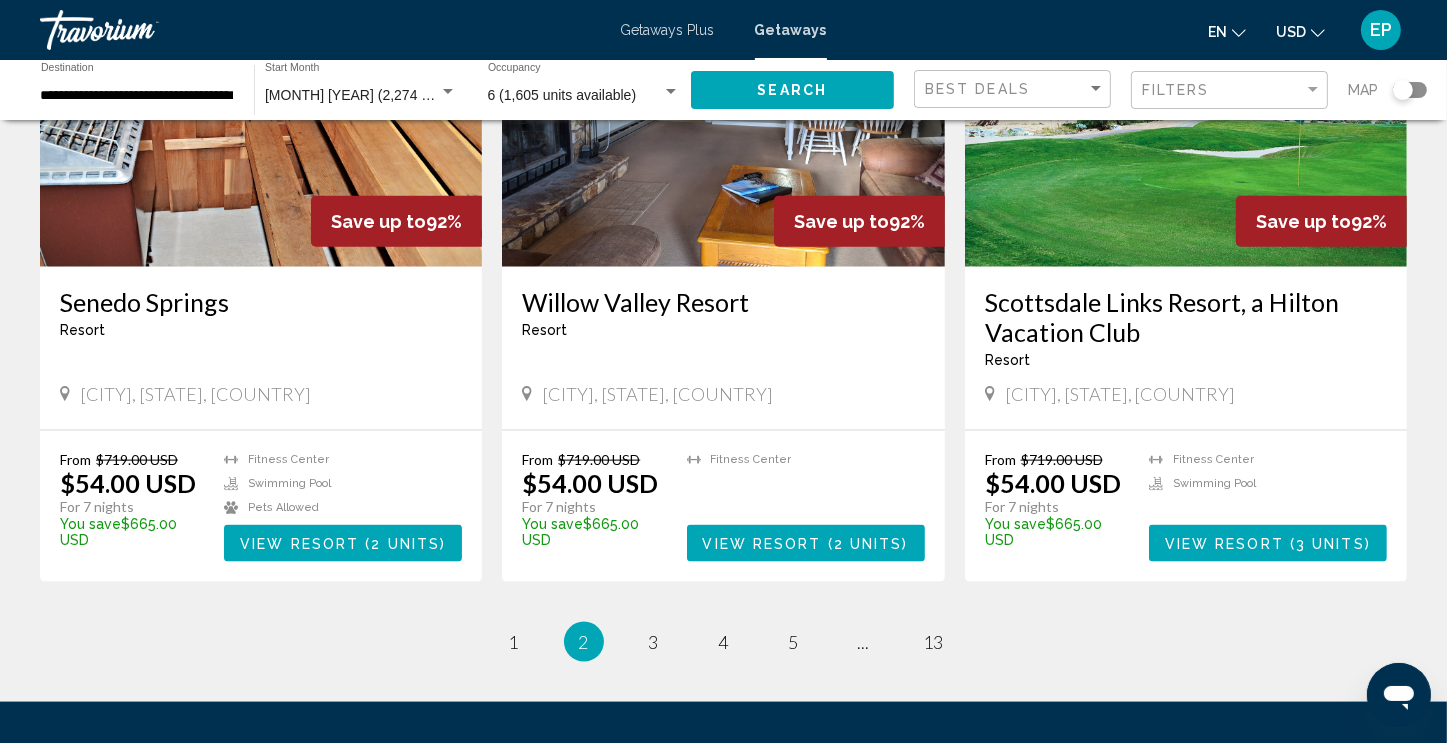 scroll, scrollTop: 2348, scrollLeft: 0, axis: vertical 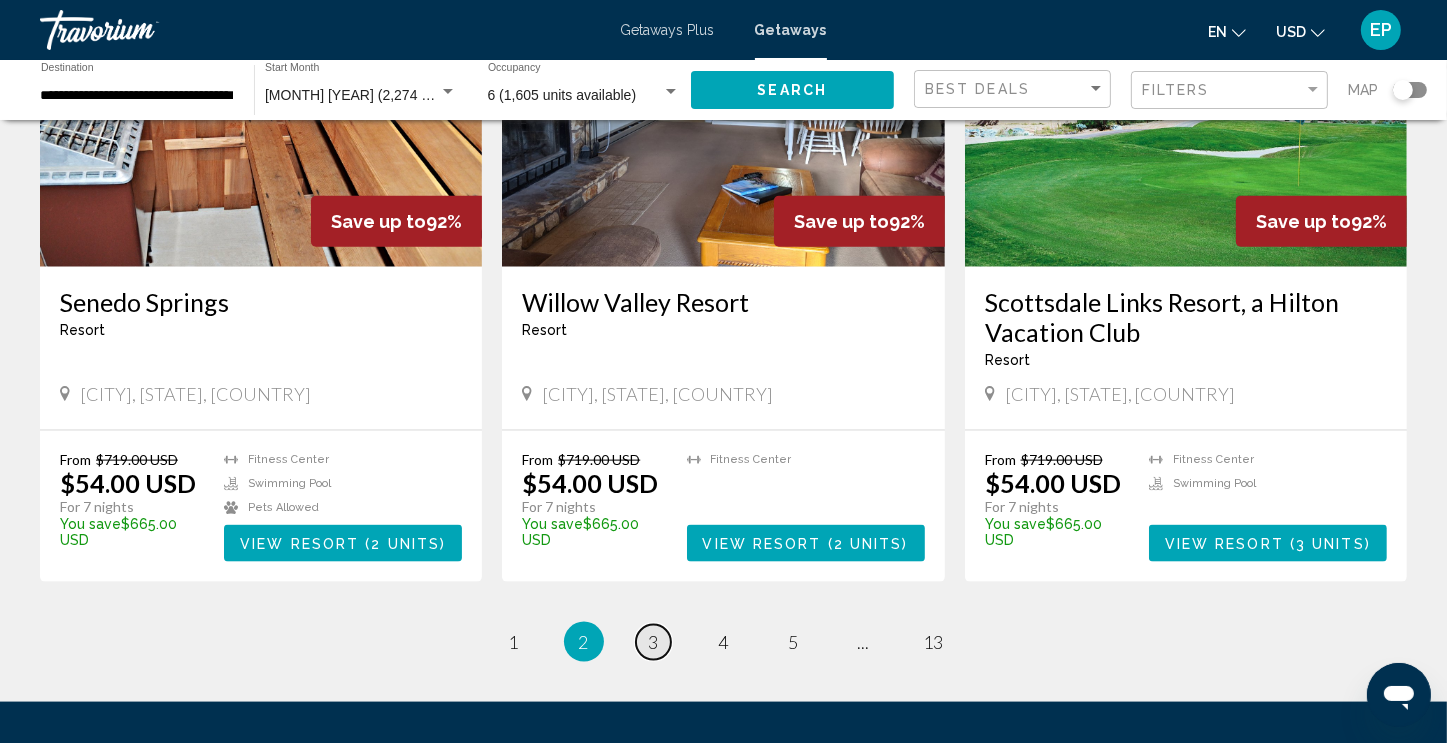 click on "3" at bounding box center (654, 642) 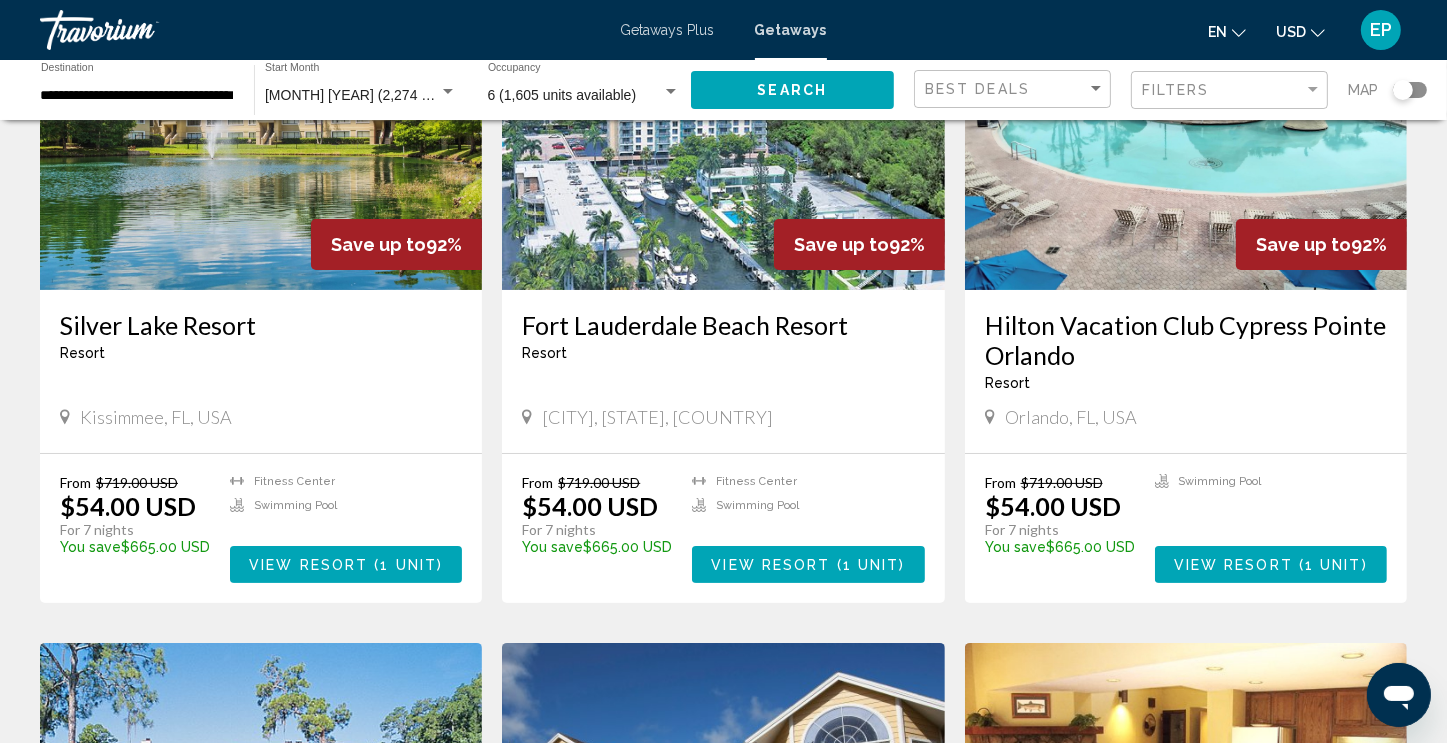 scroll, scrollTop: 243, scrollLeft: 0, axis: vertical 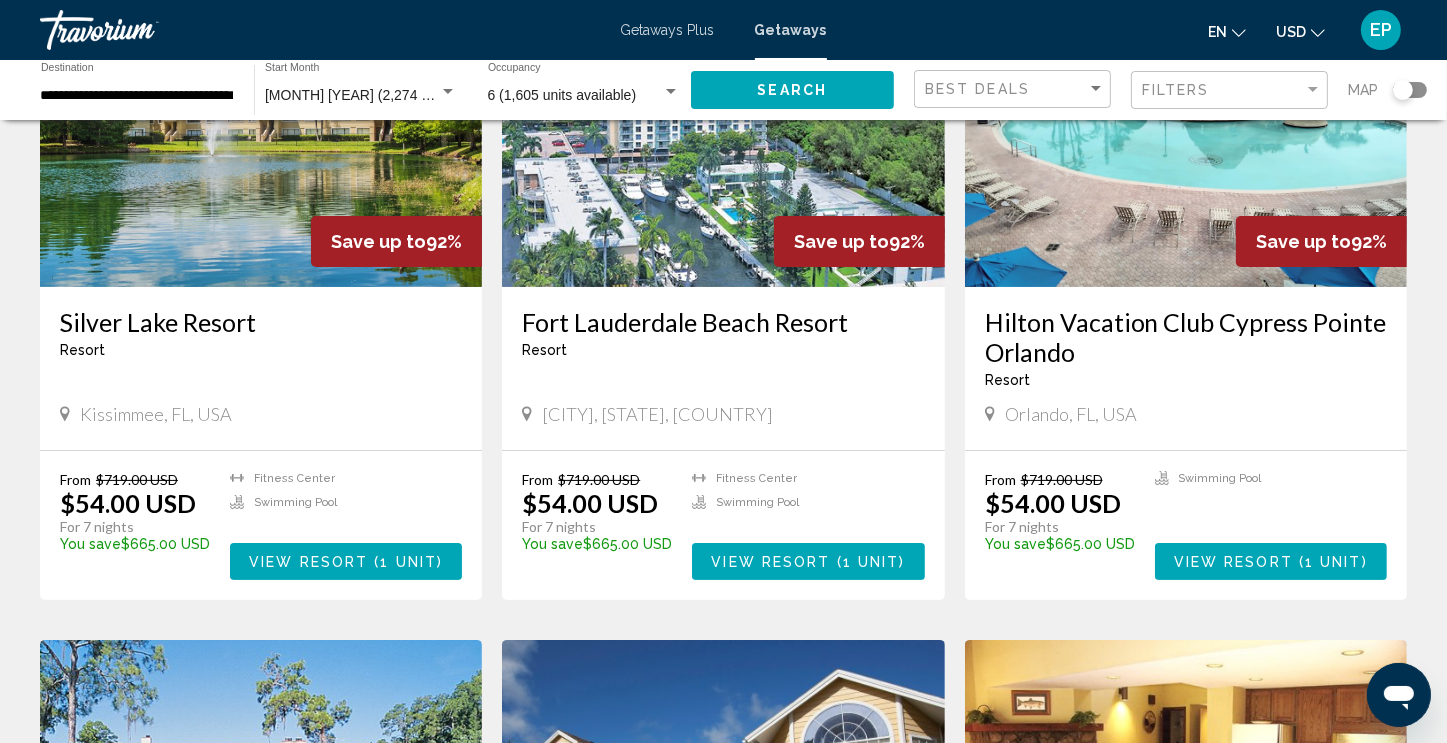 click on "Hilton Vacation Club Cypress Pointe Orlando" at bounding box center (1186, 337) 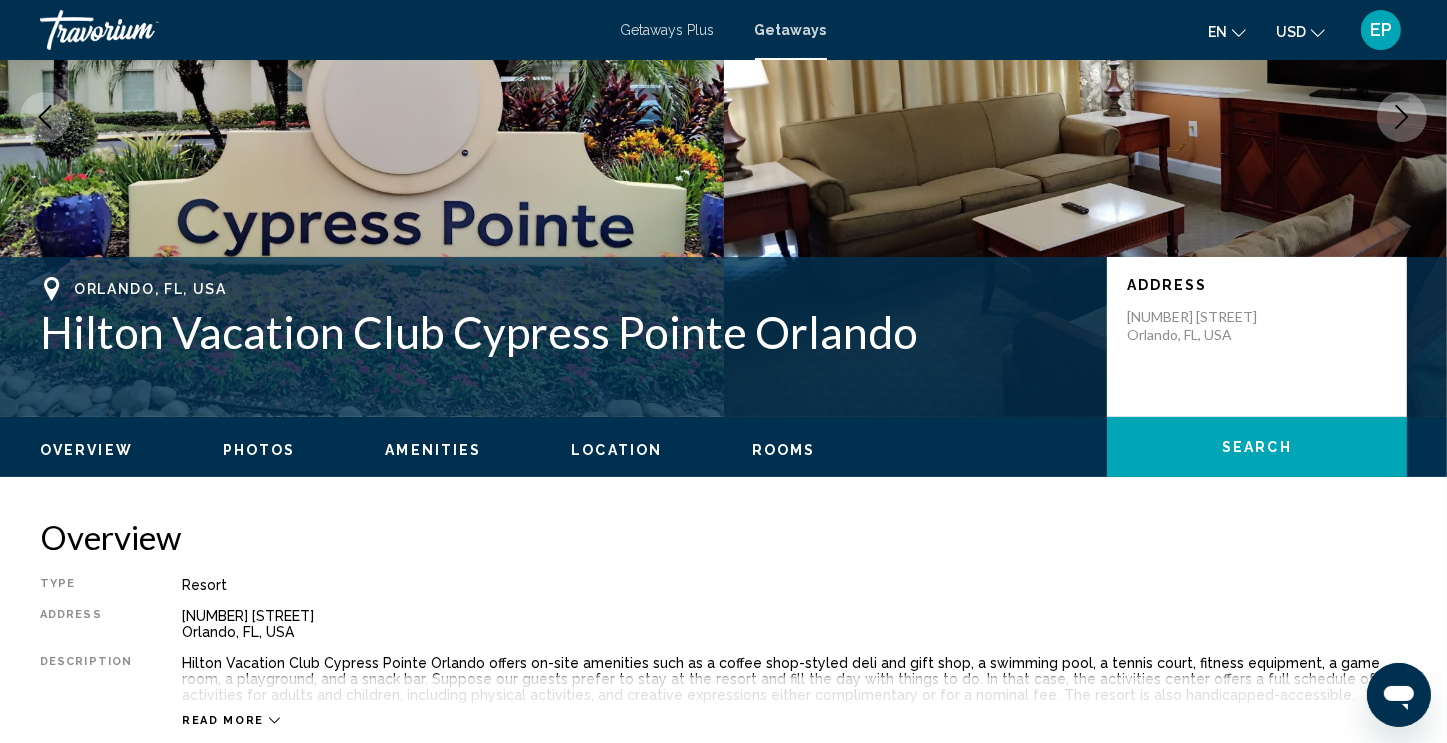 scroll, scrollTop: 0, scrollLeft: 0, axis: both 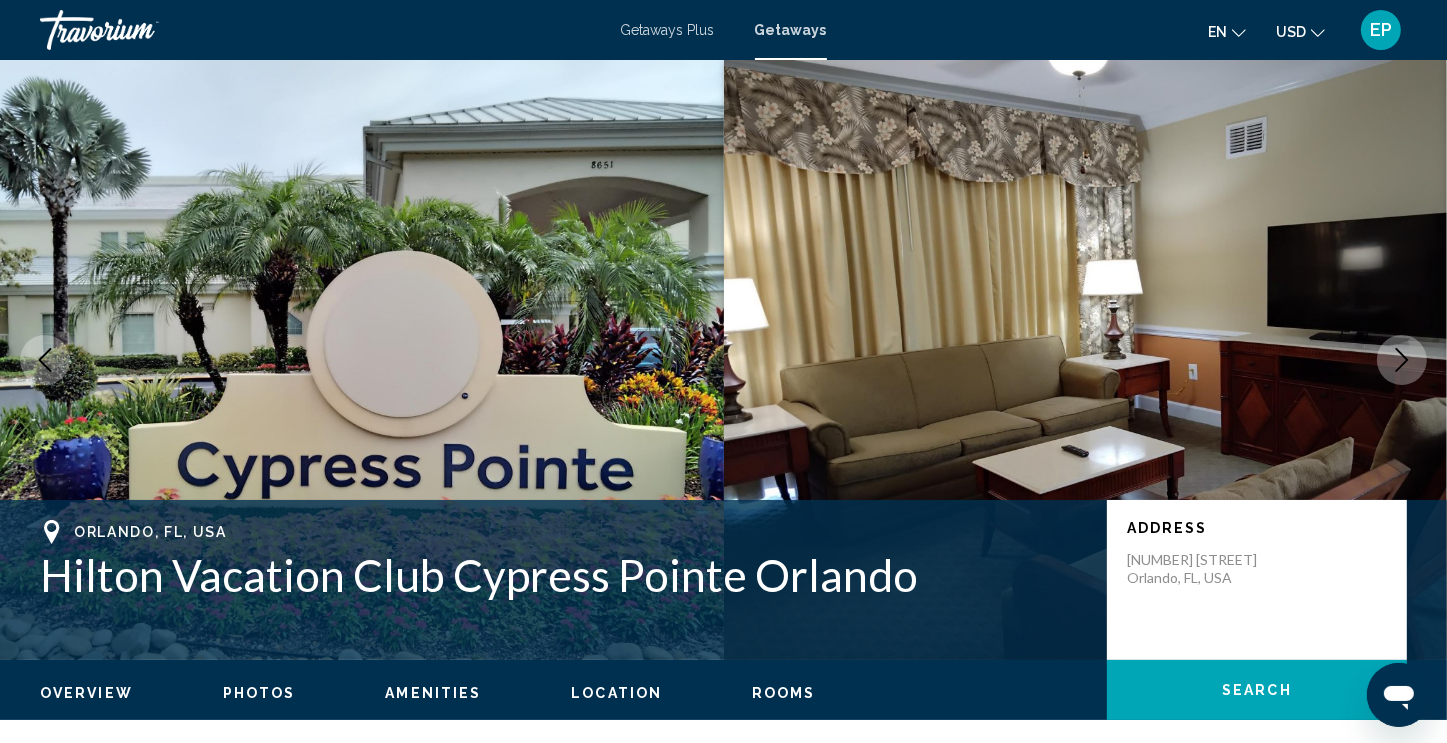 click 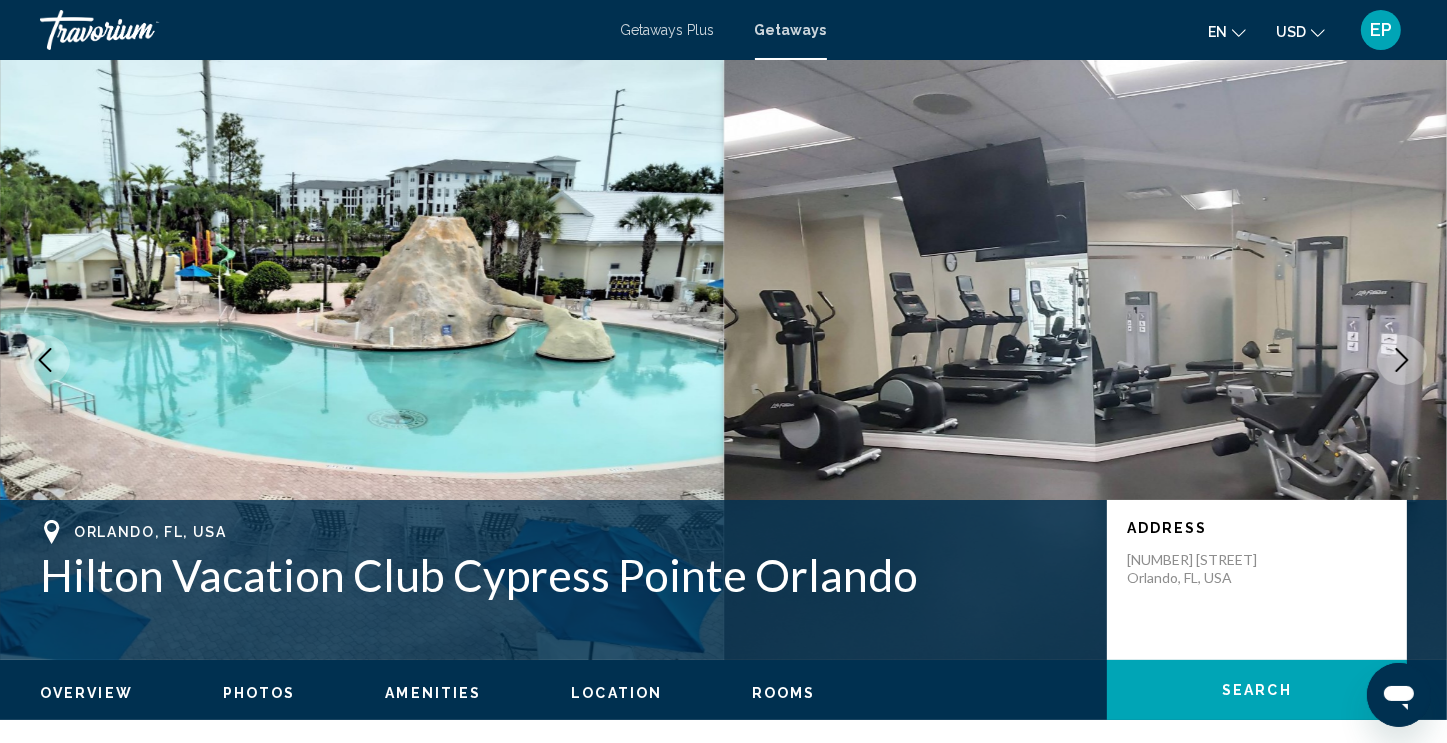 click at bounding box center [1402, 360] 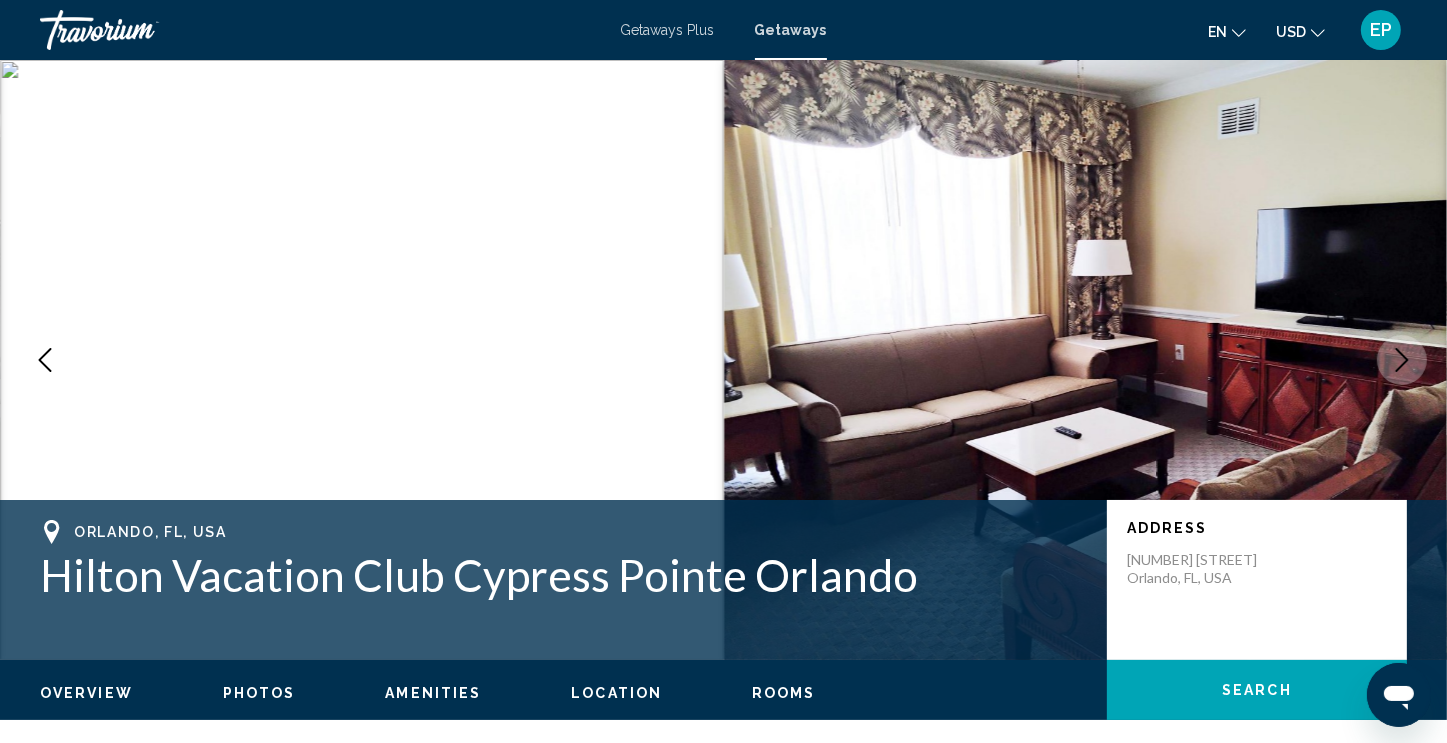 click 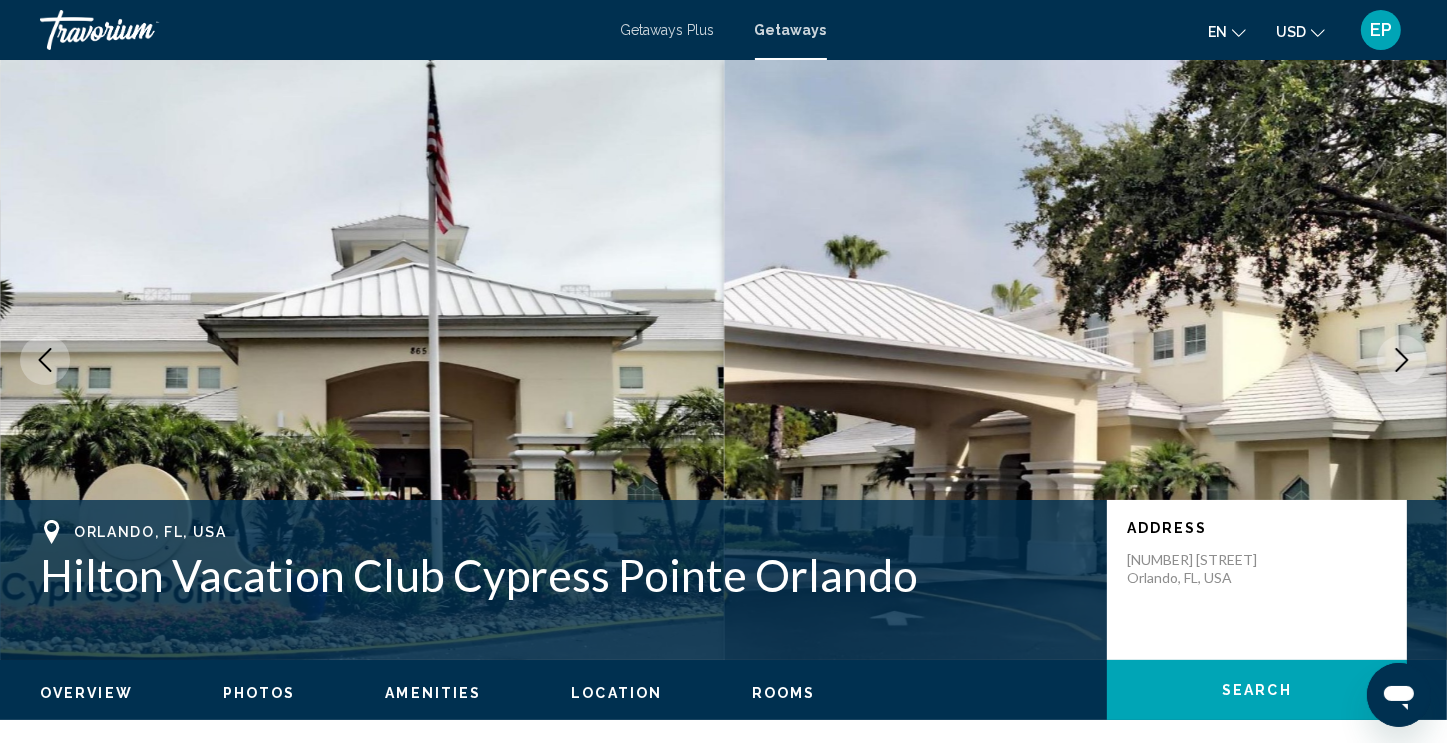 click 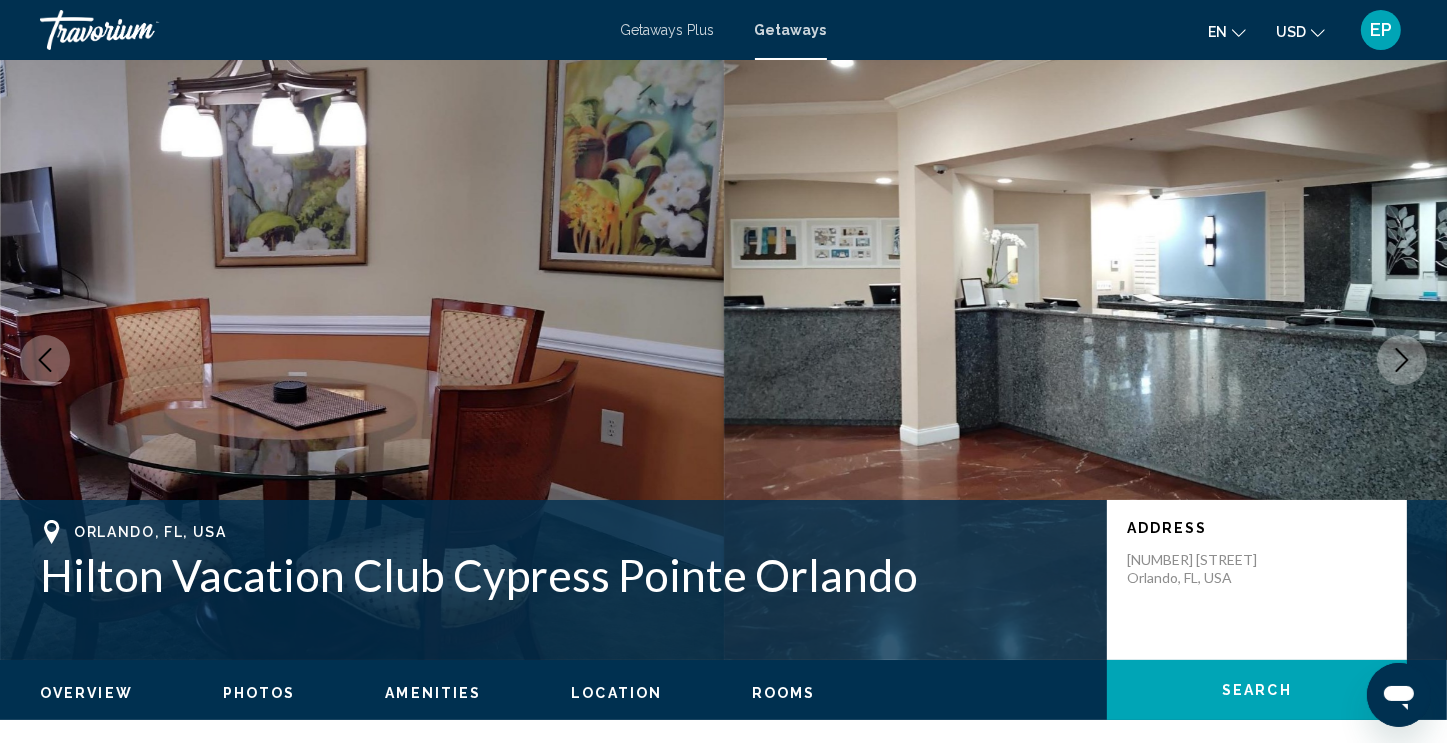 click 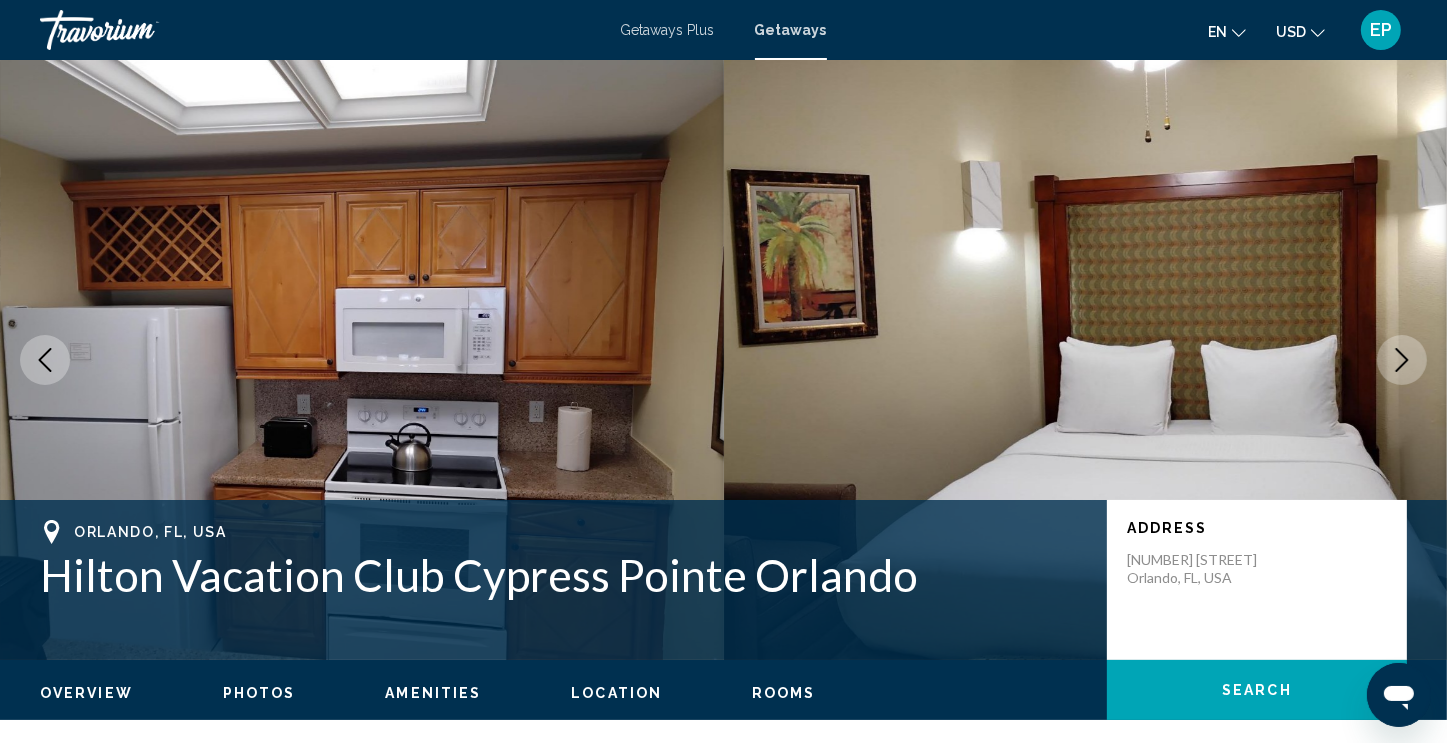 click 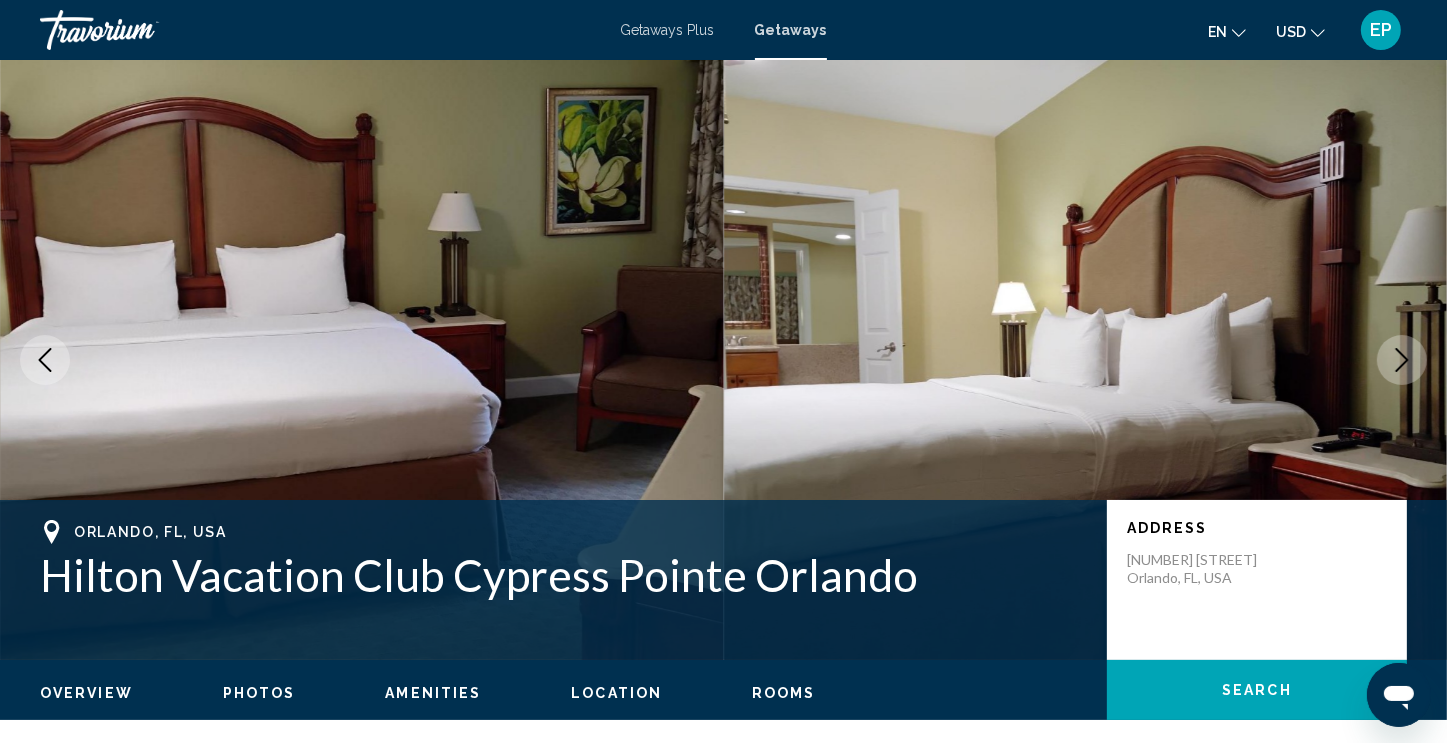 click 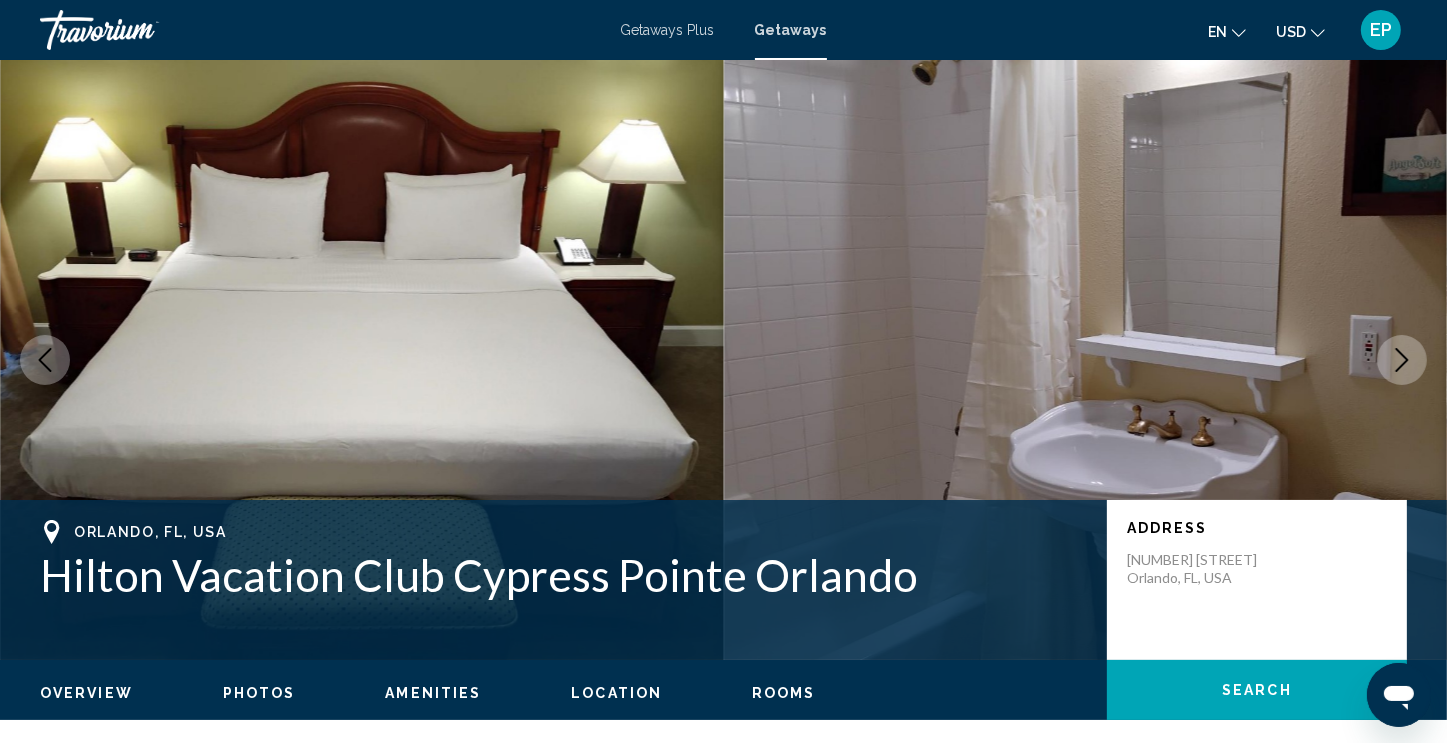 click 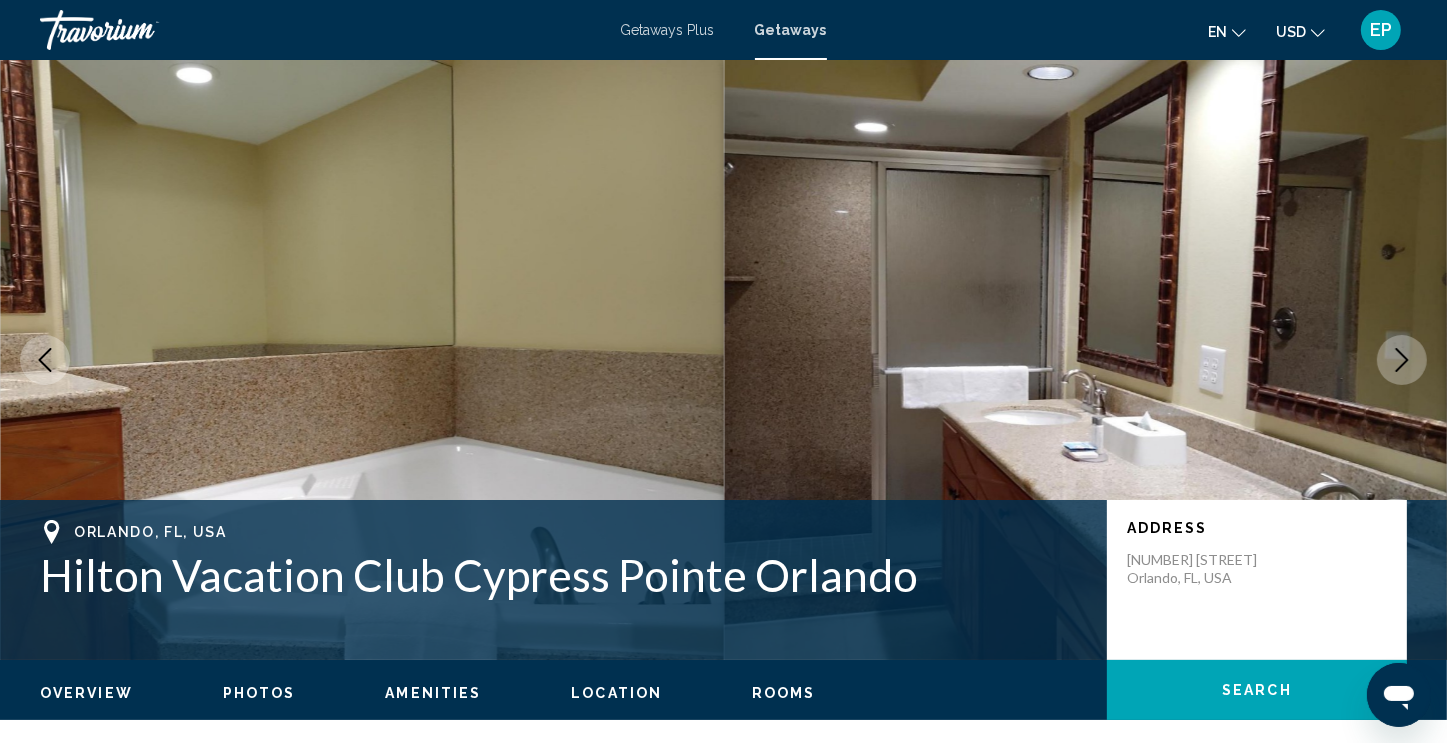 click at bounding box center (1402, 360) 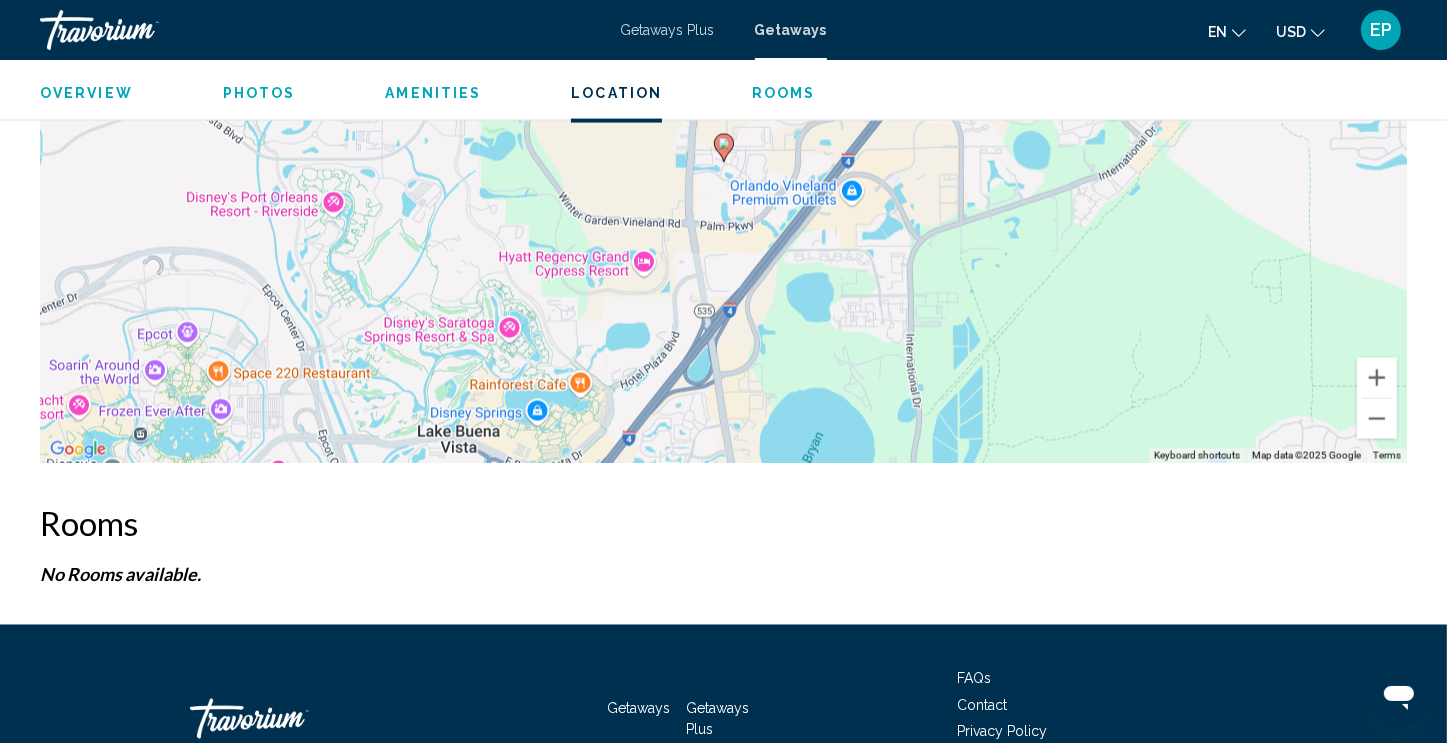 scroll, scrollTop: 3028, scrollLeft: 0, axis: vertical 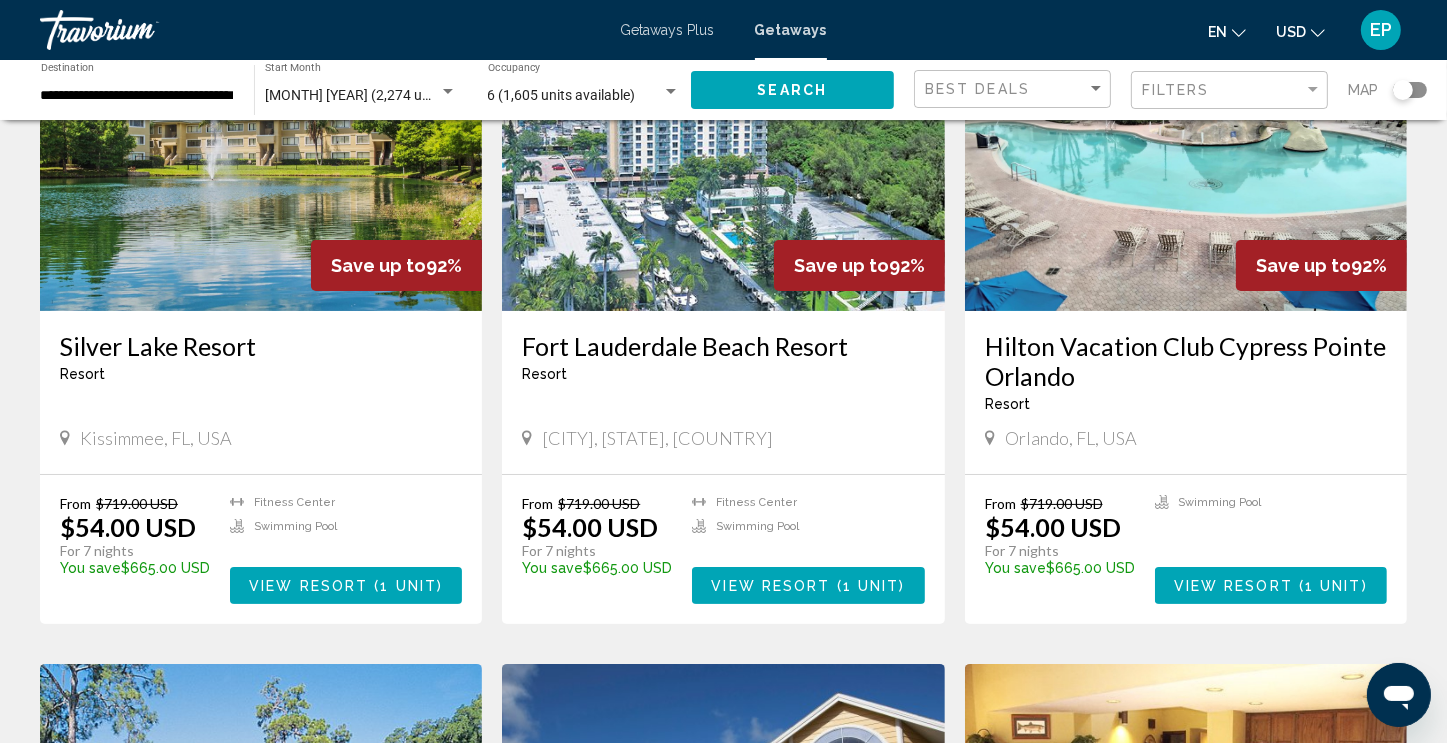 click on "Fort Lauderdale Beach Resort" at bounding box center (723, 346) 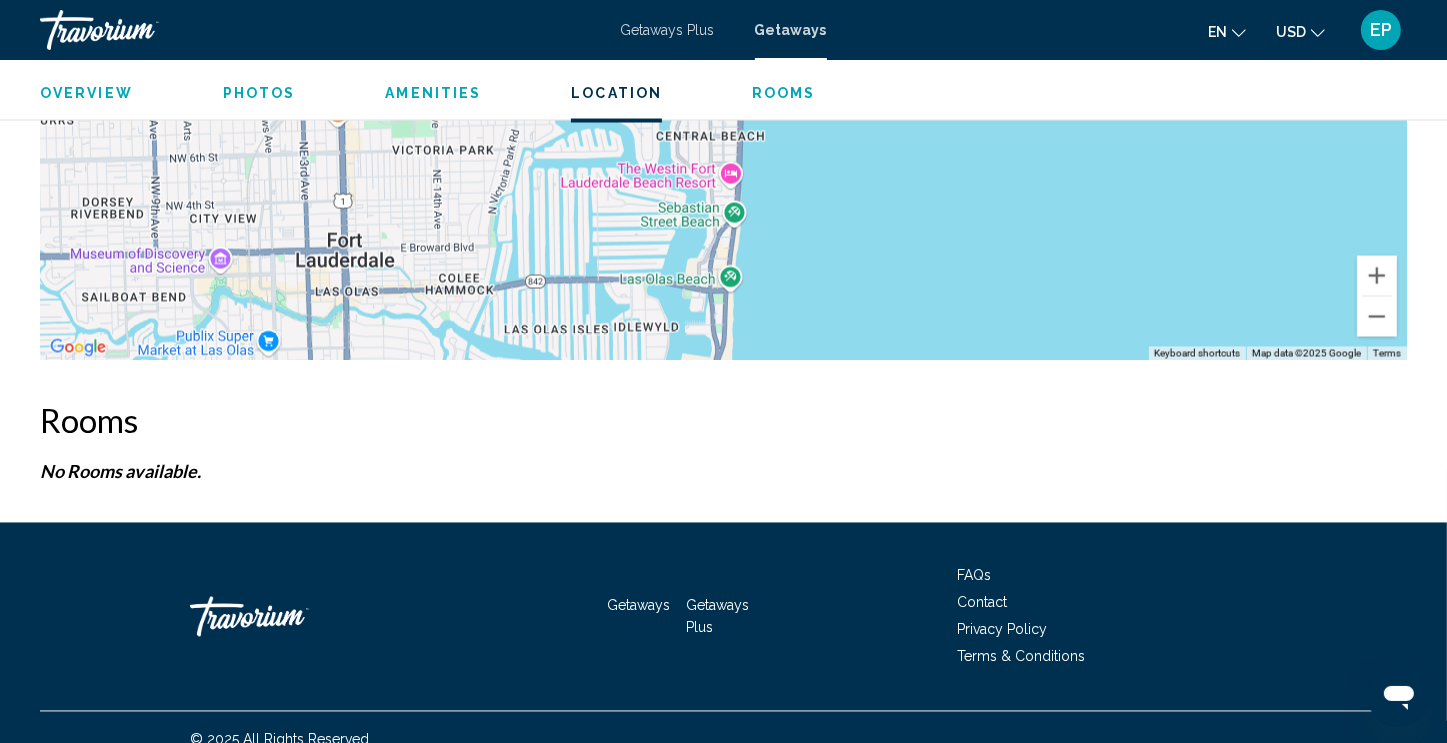 scroll, scrollTop: 3368, scrollLeft: 0, axis: vertical 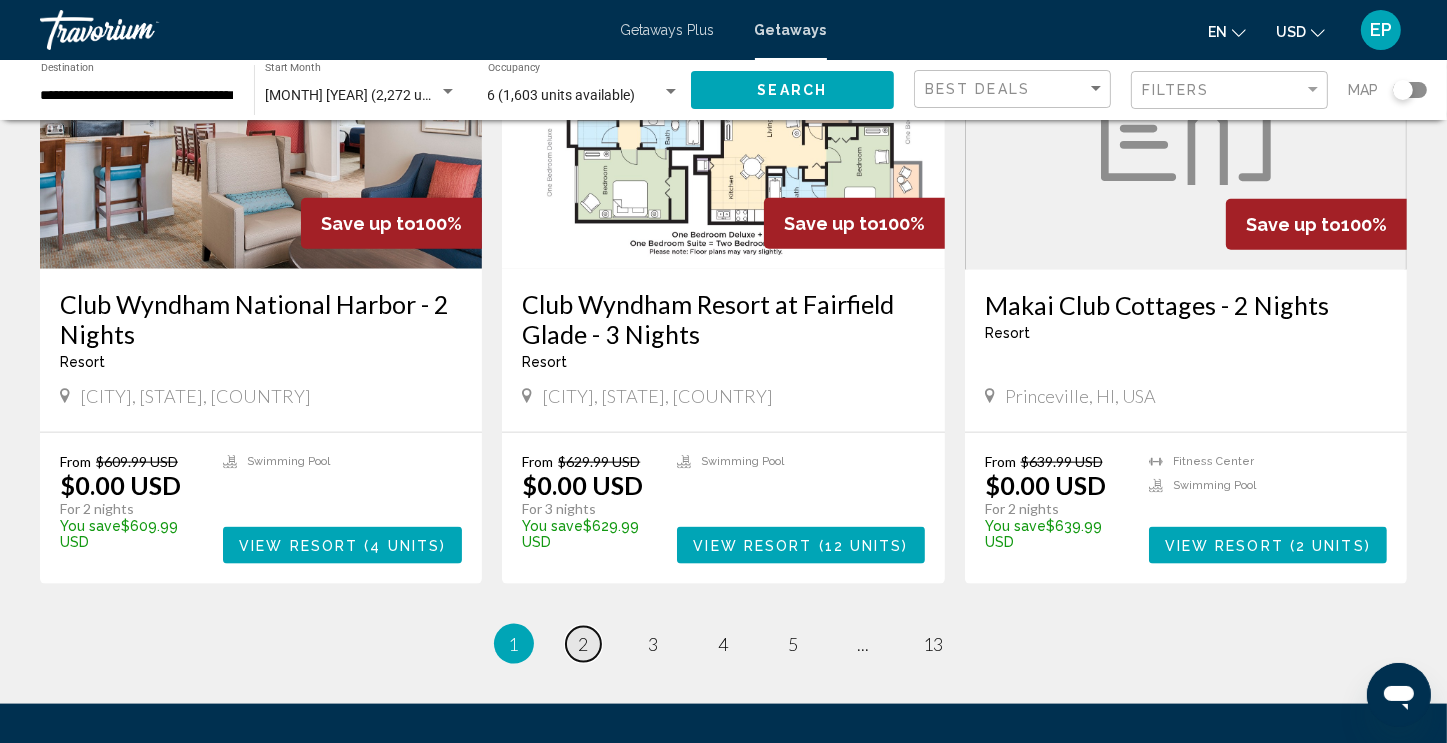 click on "2" at bounding box center (584, 644) 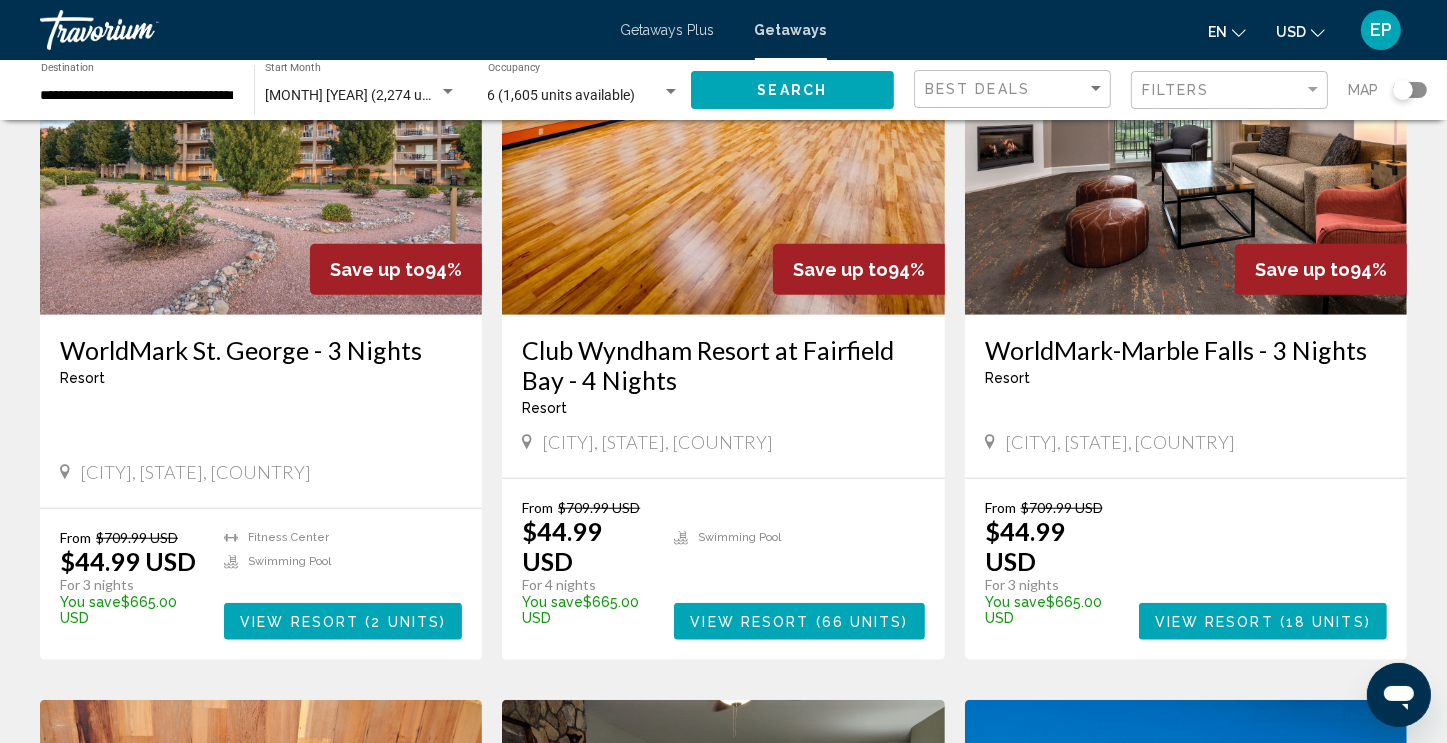 scroll, scrollTop: 1600, scrollLeft: 0, axis: vertical 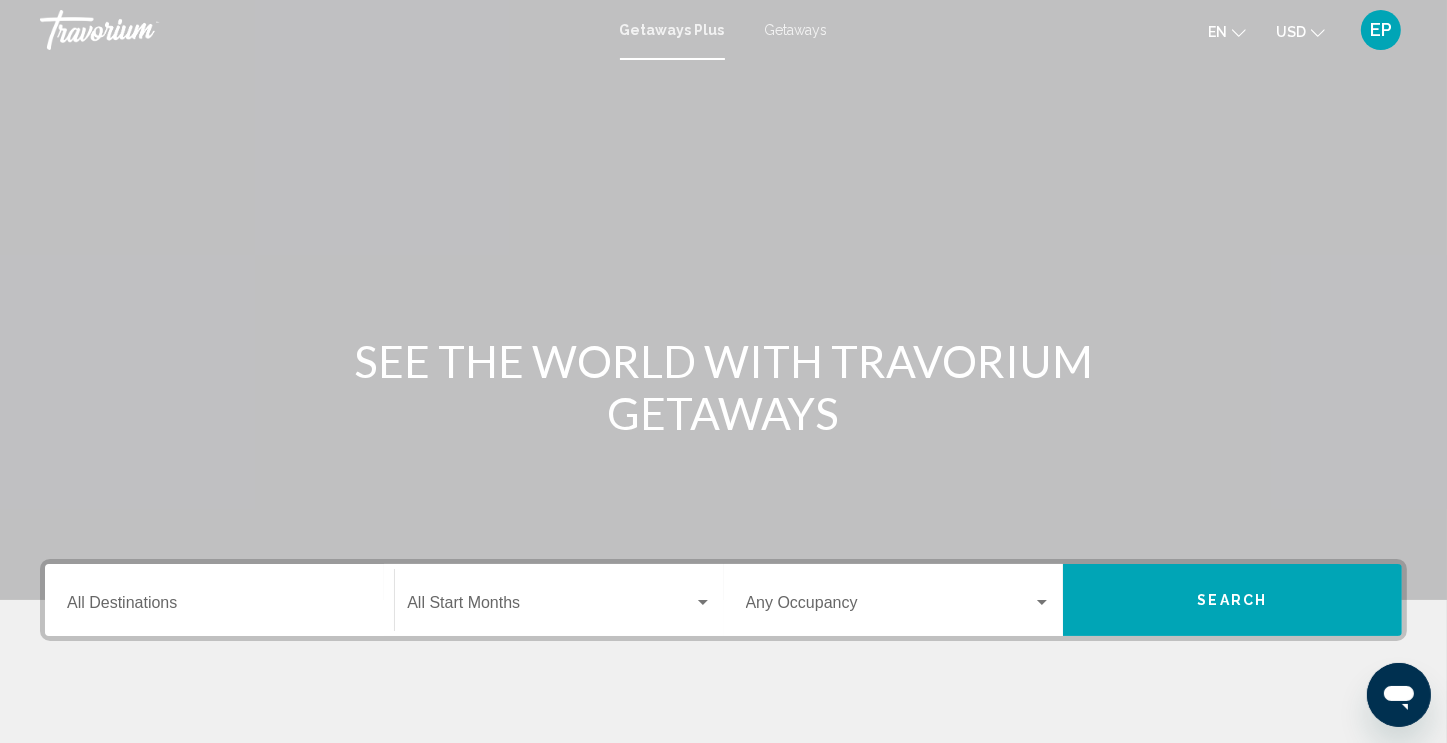 click on "Getaways" at bounding box center [796, 30] 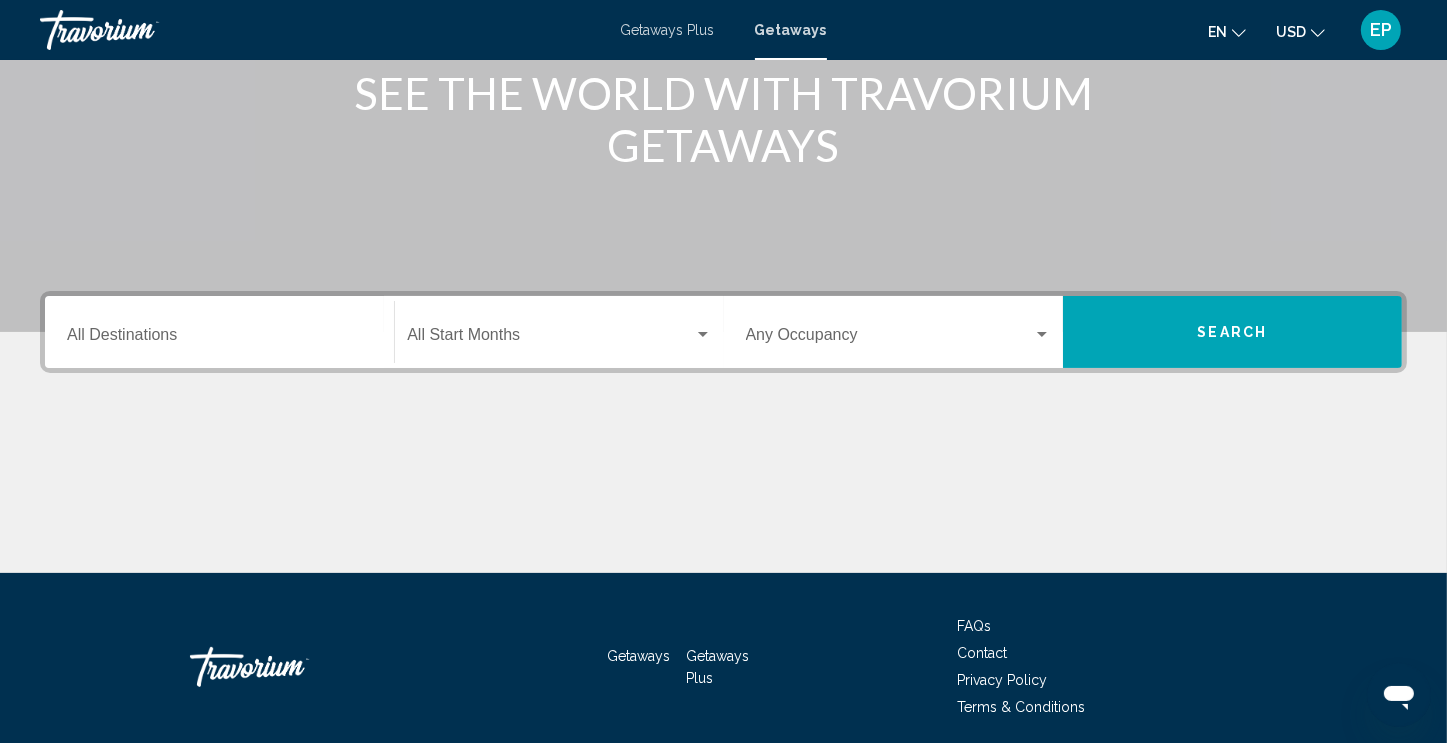 scroll, scrollTop: 270, scrollLeft: 0, axis: vertical 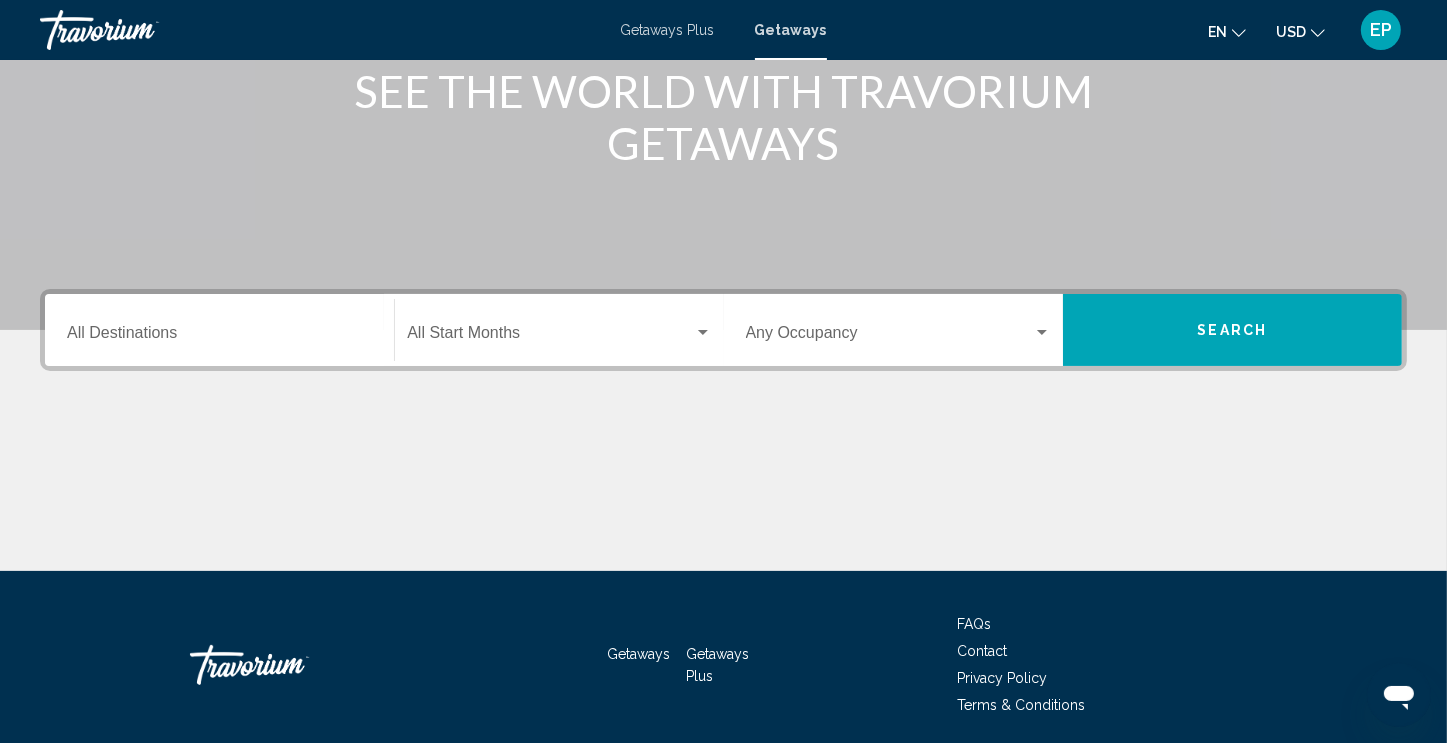 click on "Destination All Destinations" at bounding box center [219, 337] 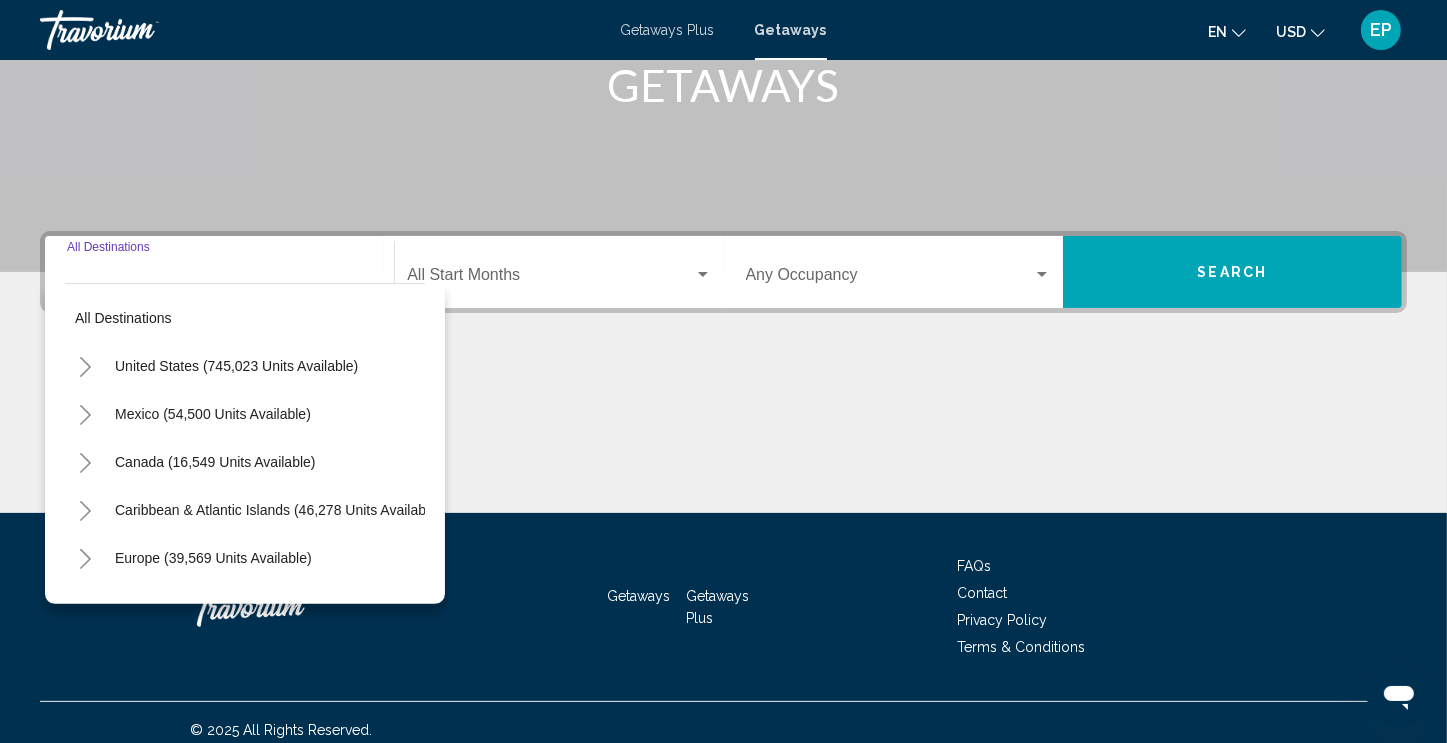 scroll, scrollTop: 342, scrollLeft: 0, axis: vertical 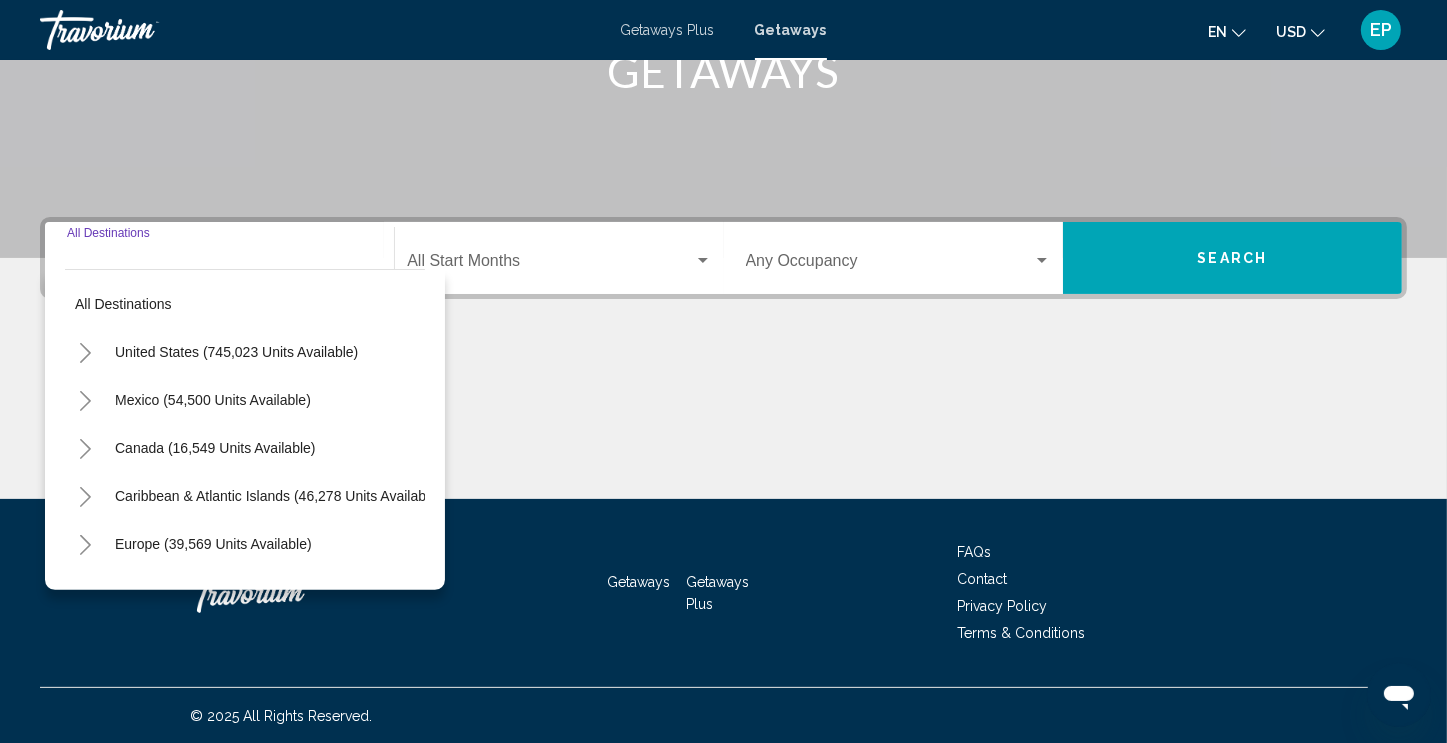 click 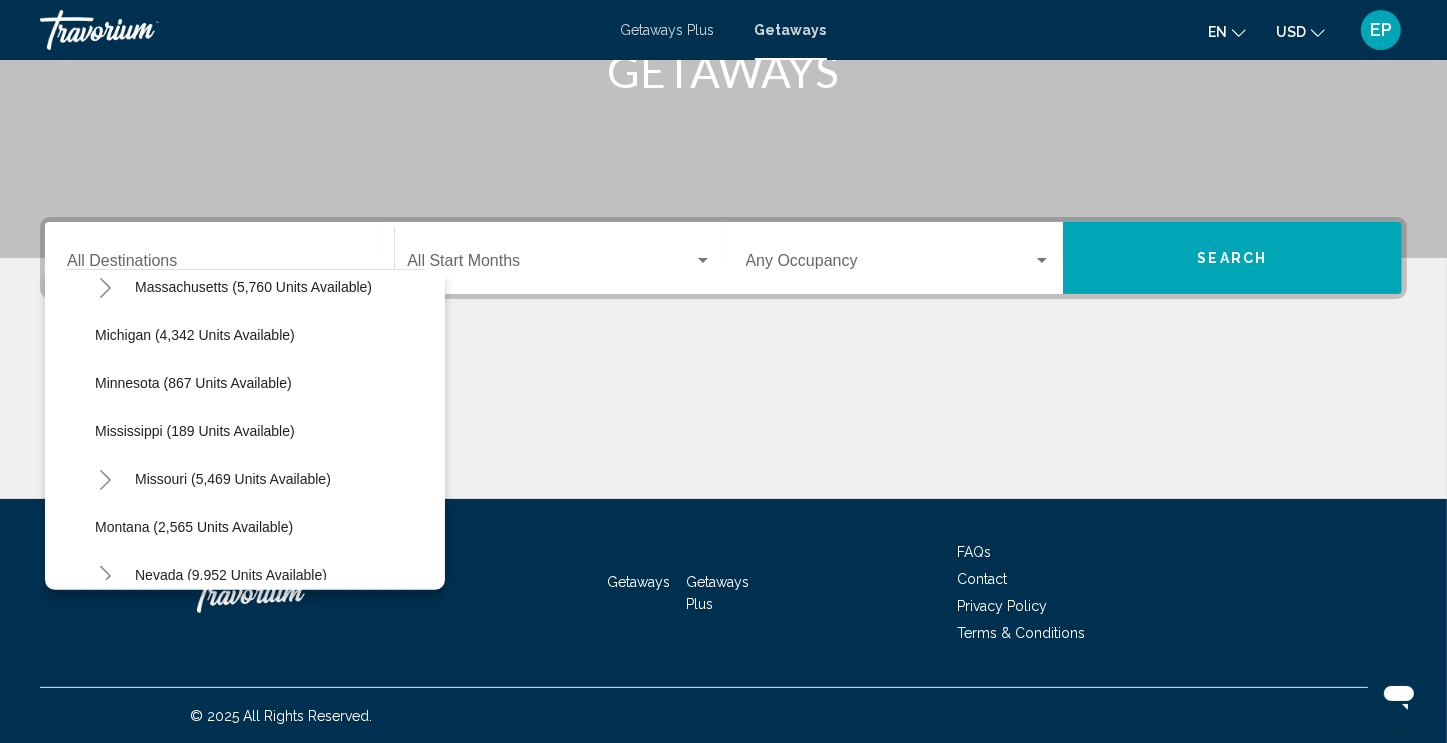 scroll, scrollTop: 882, scrollLeft: 0, axis: vertical 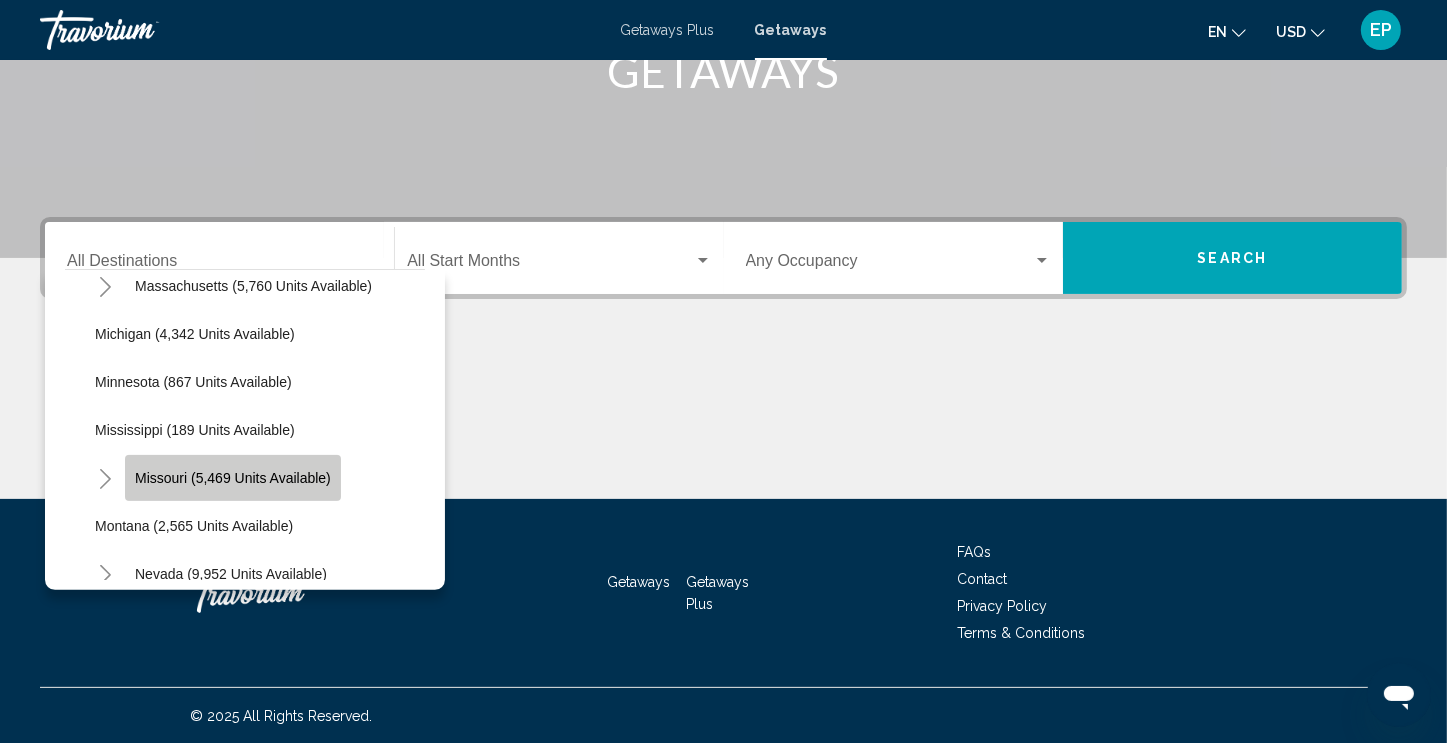 click on "Missouri (5,469 units available)" 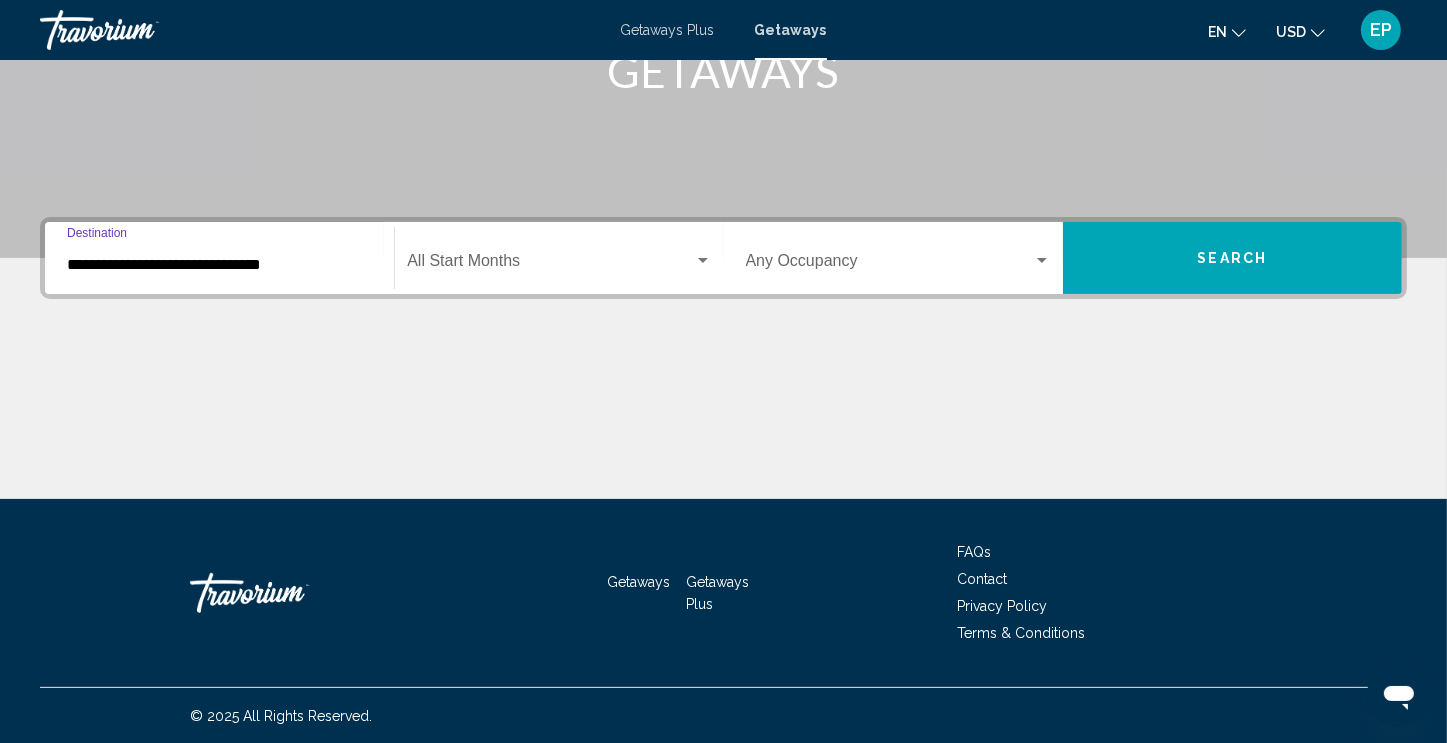 click at bounding box center [550, 265] 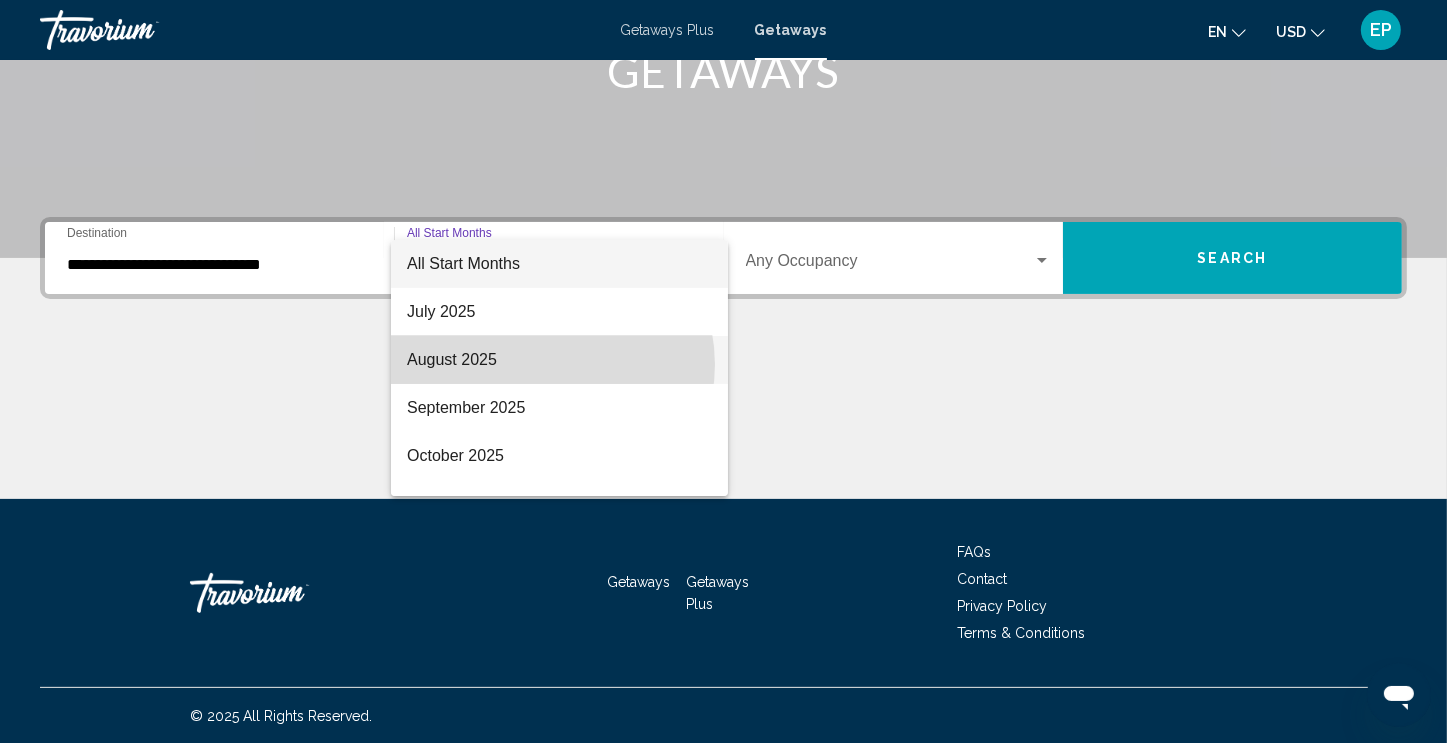 click on "August 2025" at bounding box center [559, 360] 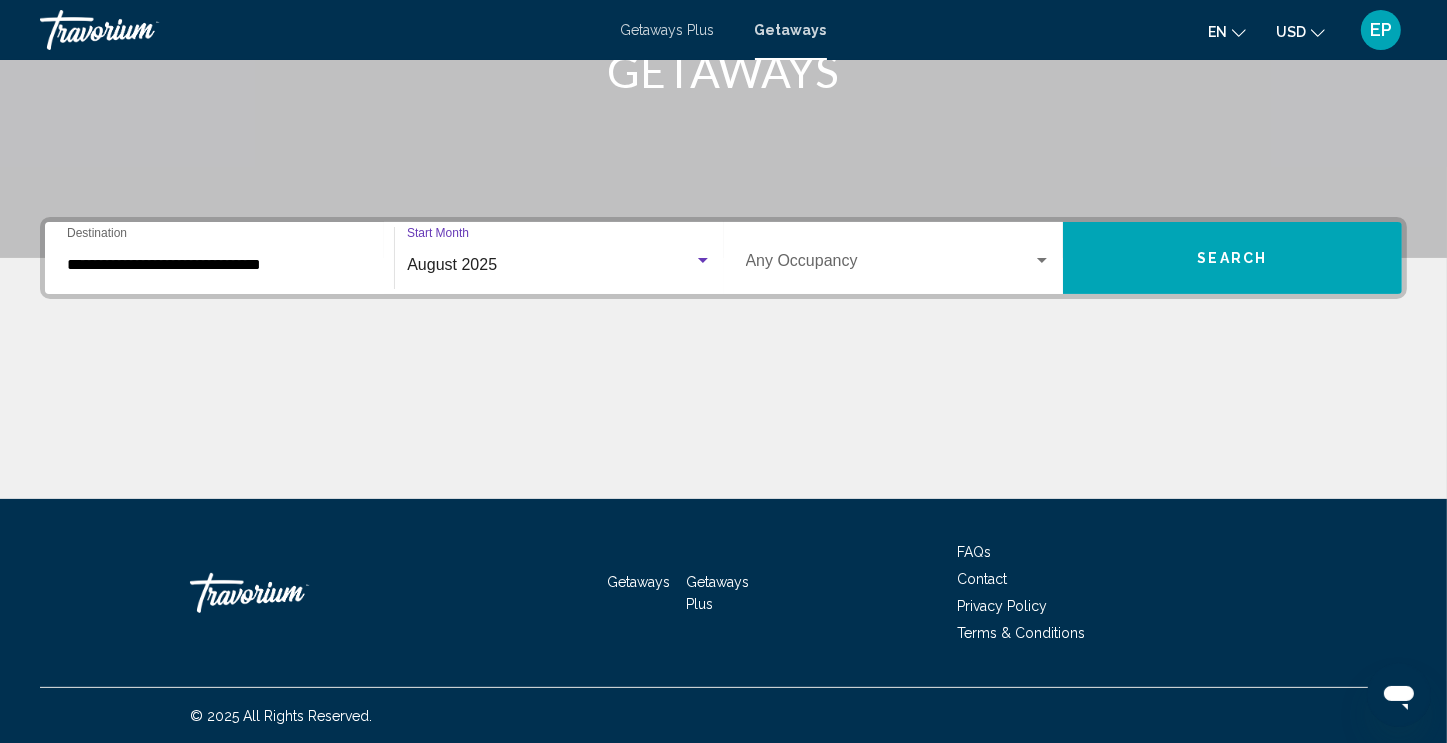 click at bounding box center (889, 265) 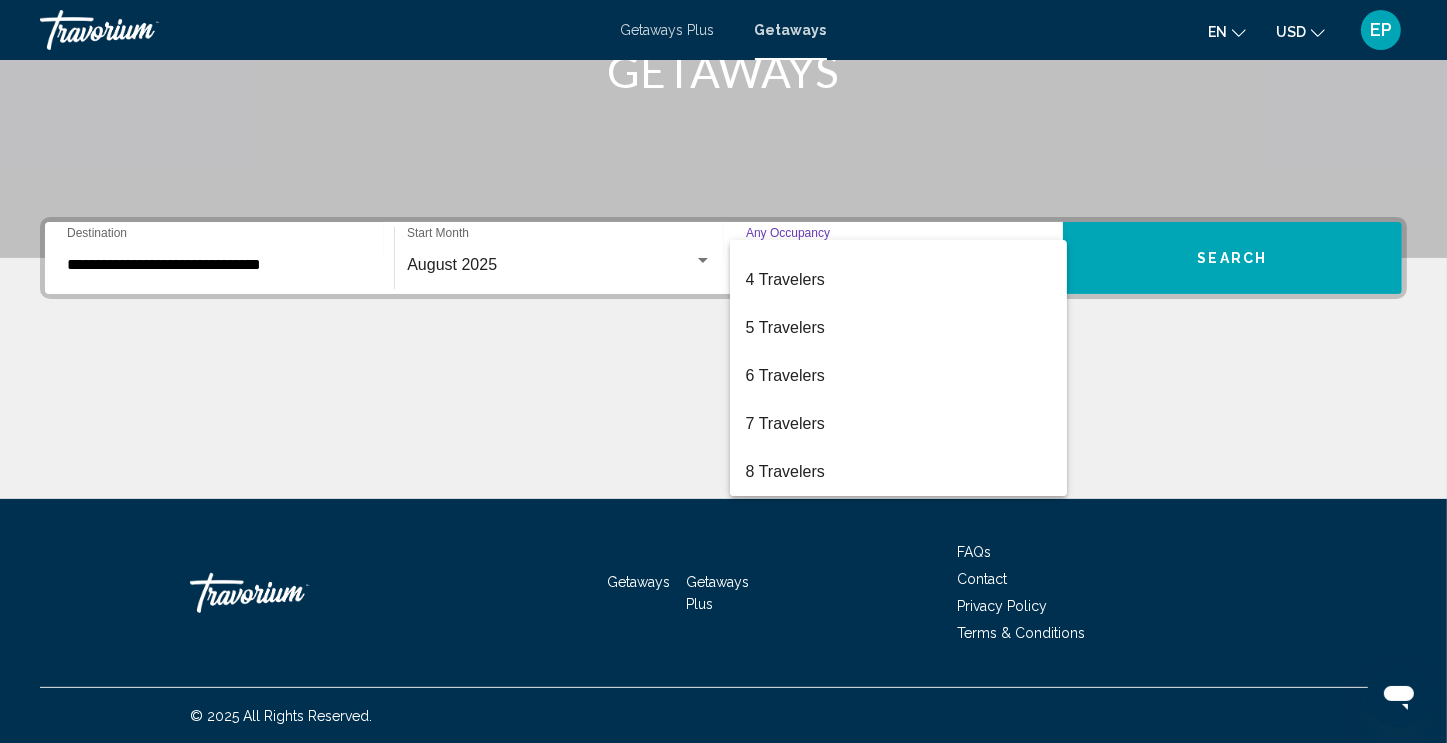 scroll, scrollTop: 128, scrollLeft: 0, axis: vertical 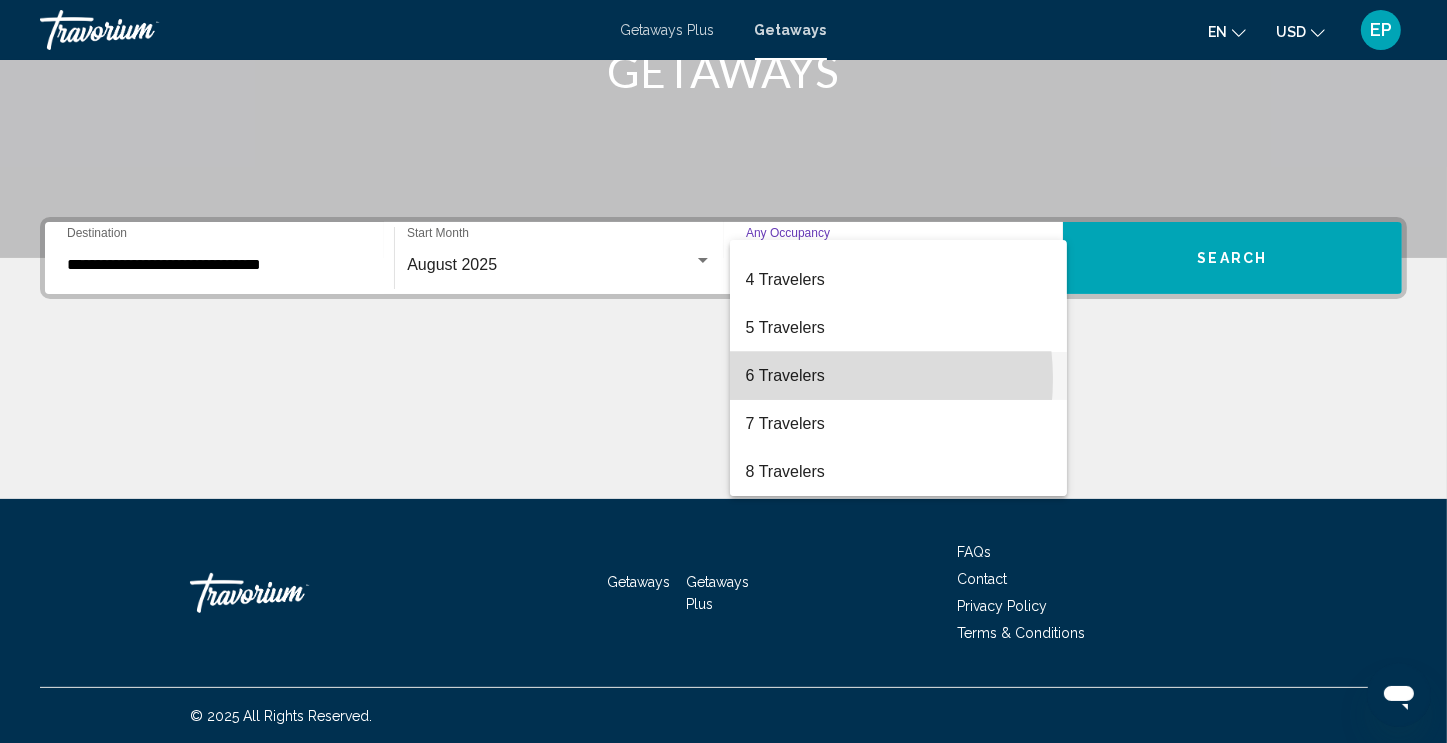 click on "6 Travelers" at bounding box center (898, 376) 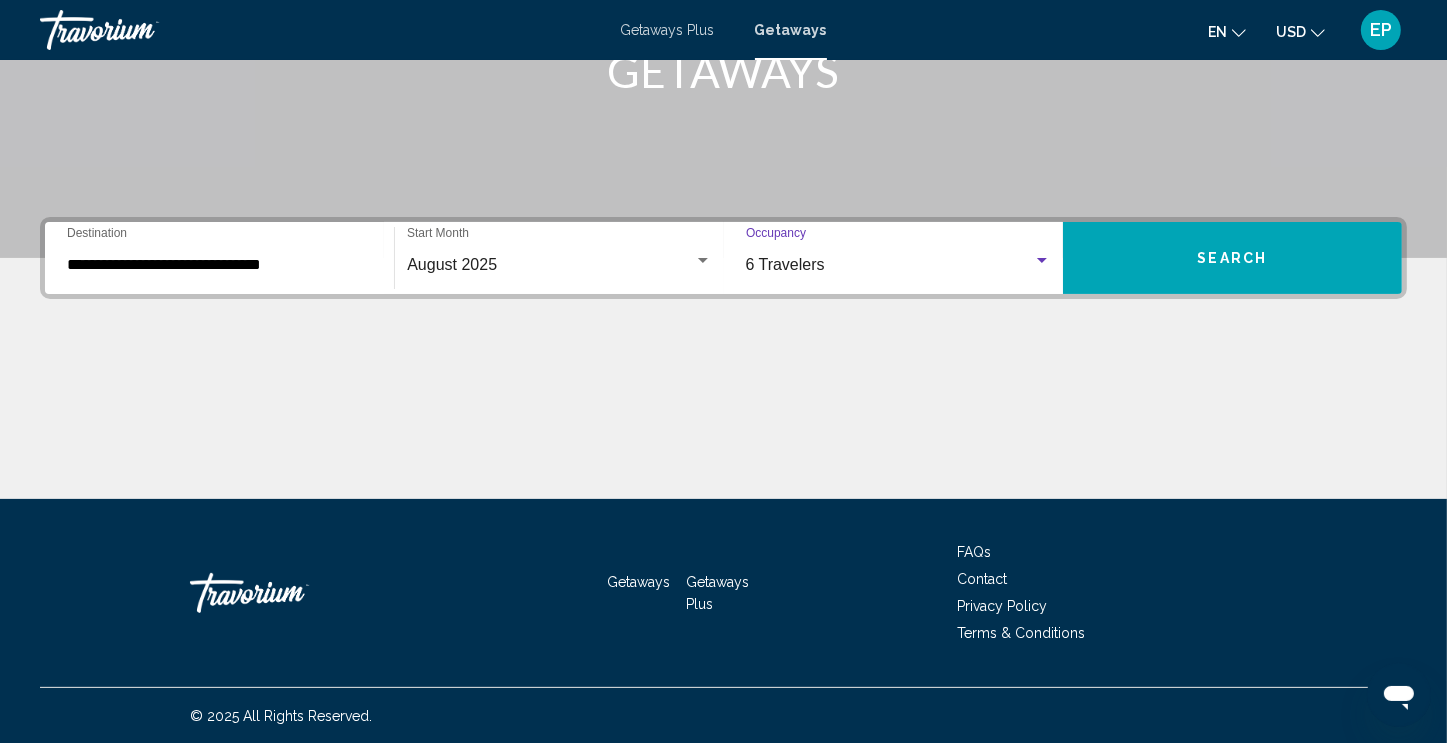 click on "6 Travelers" at bounding box center [889, 265] 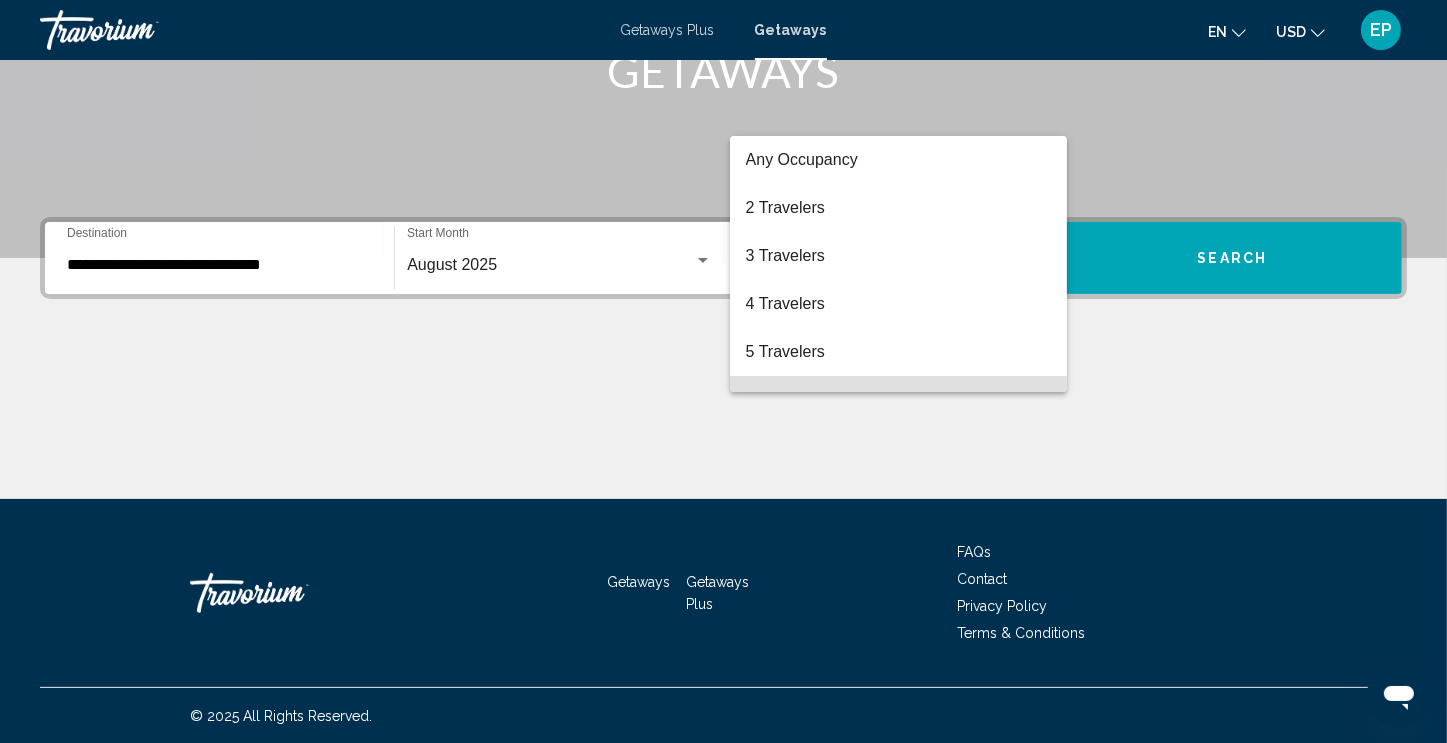 scroll, scrollTop: 136, scrollLeft: 0, axis: vertical 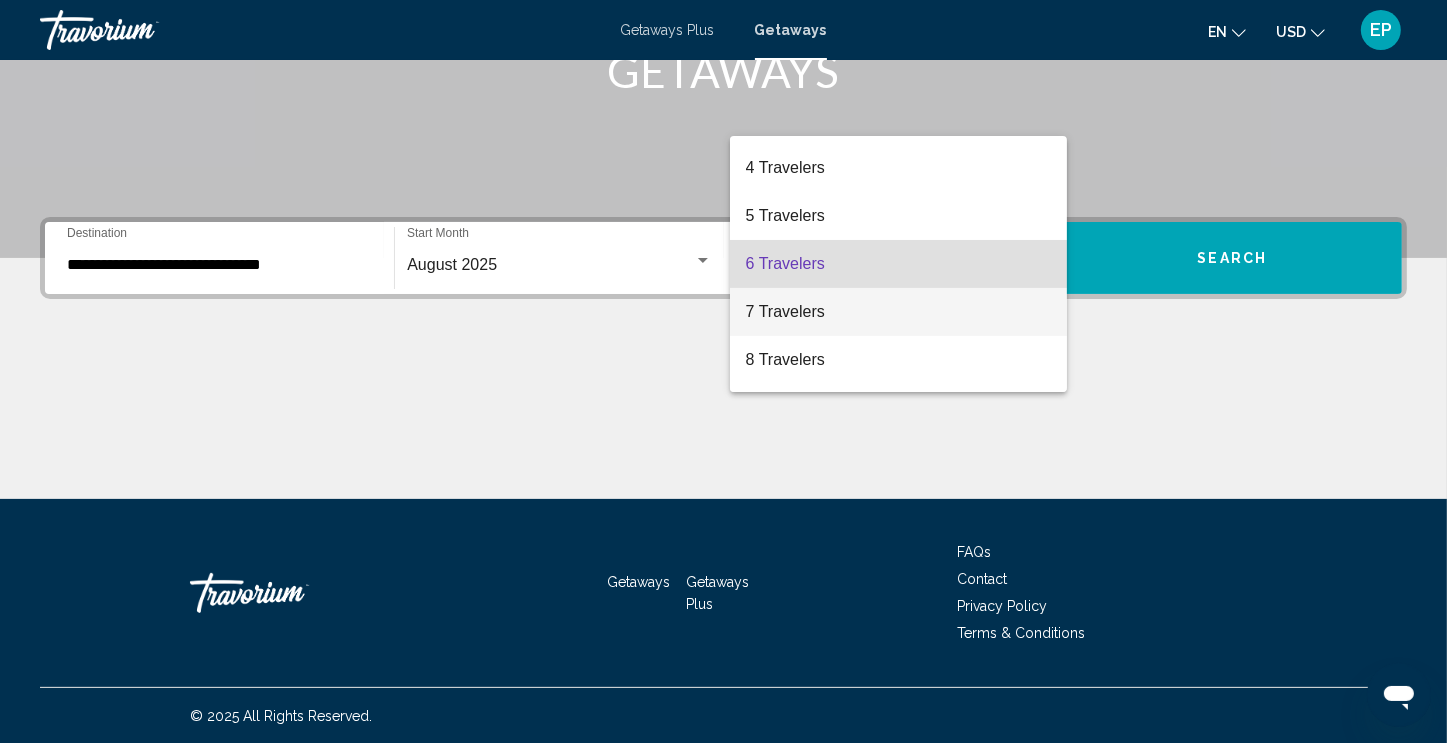 click on "7 Travelers" at bounding box center (898, 312) 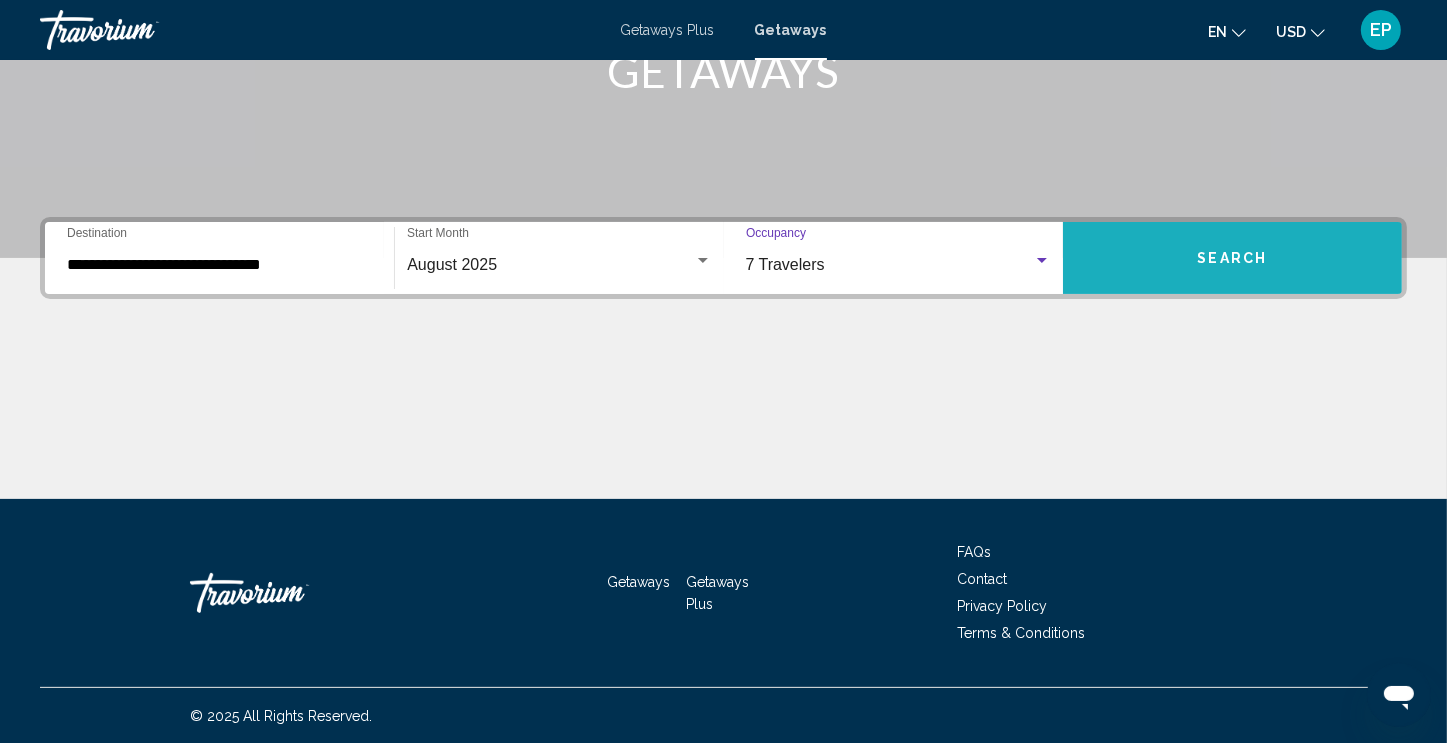 click on "Search" at bounding box center [1232, 258] 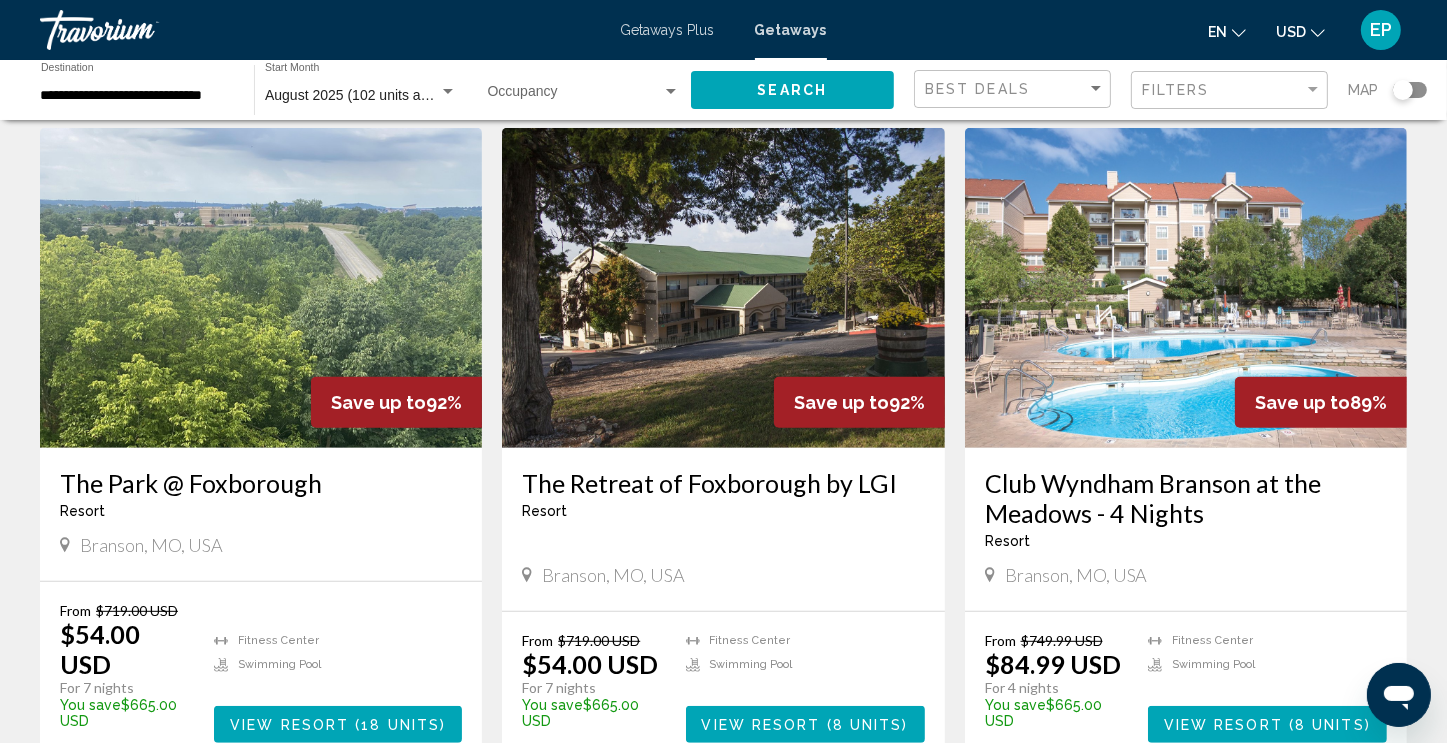 scroll, scrollTop: 784, scrollLeft: 0, axis: vertical 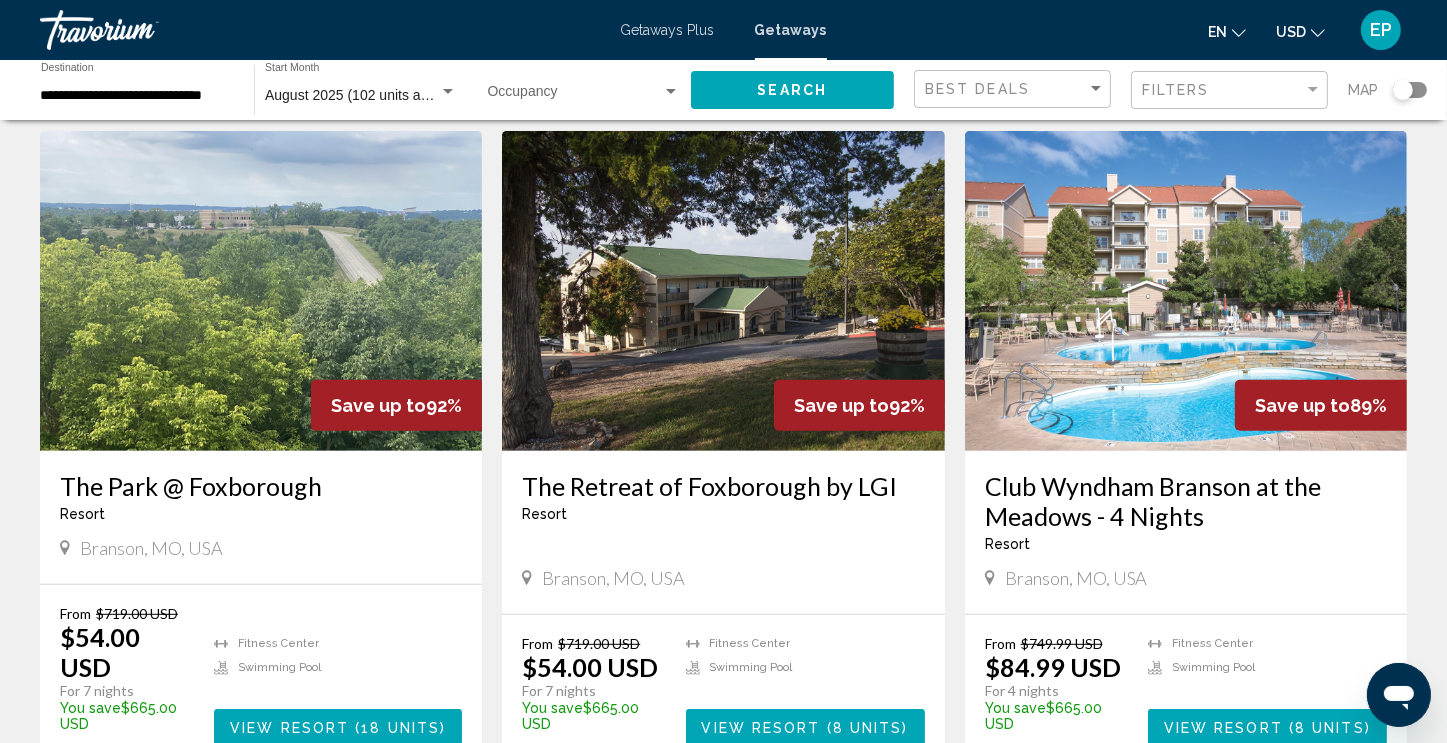 click on "View Resort" at bounding box center [289, 728] 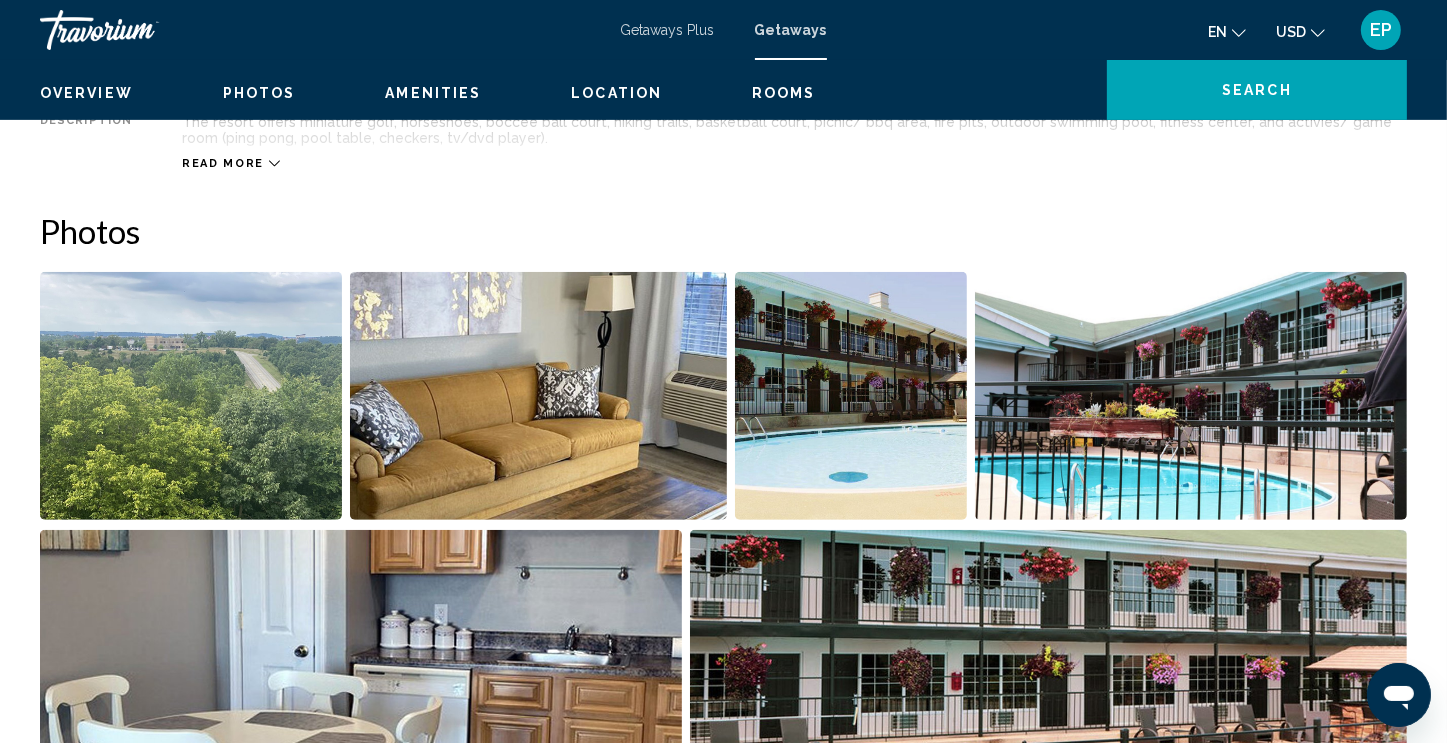 scroll, scrollTop: 0, scrollLeft: 0, axis: both 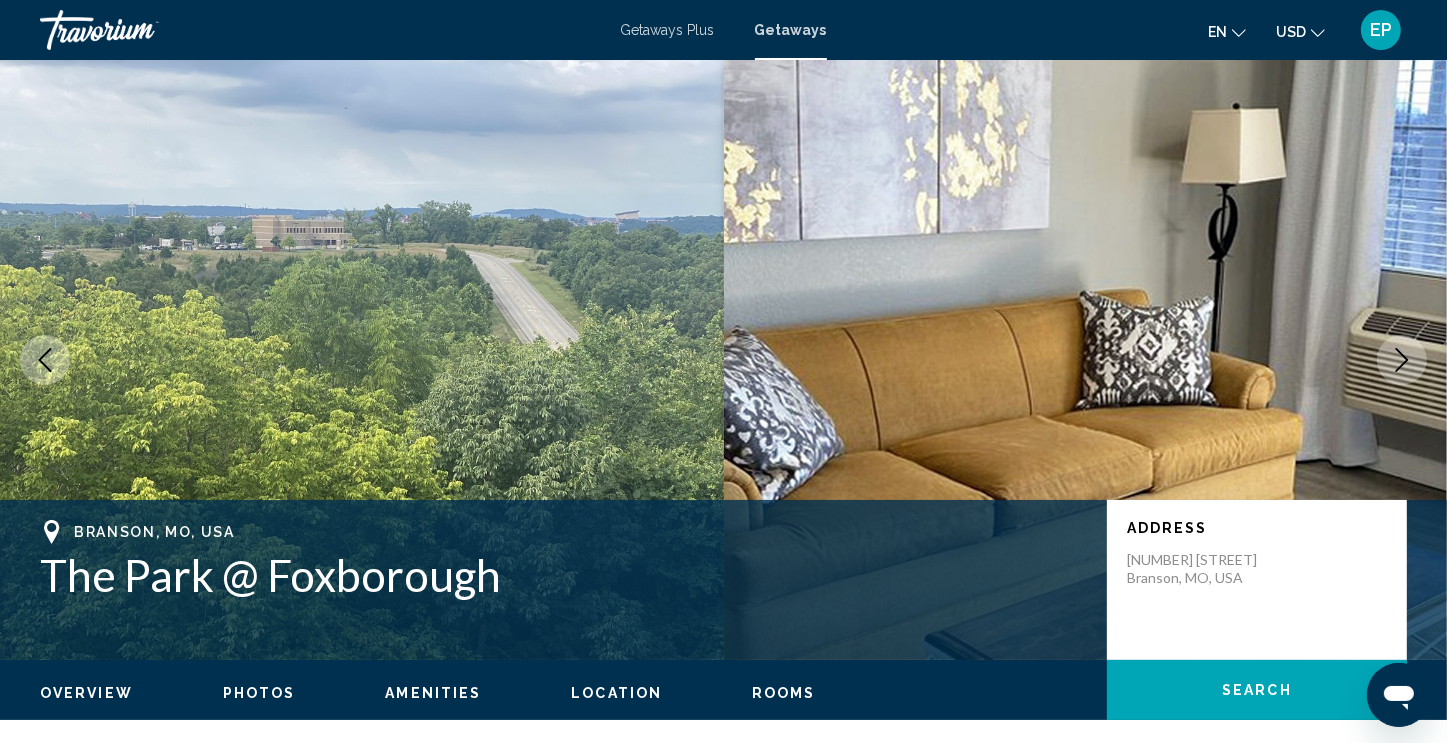 click 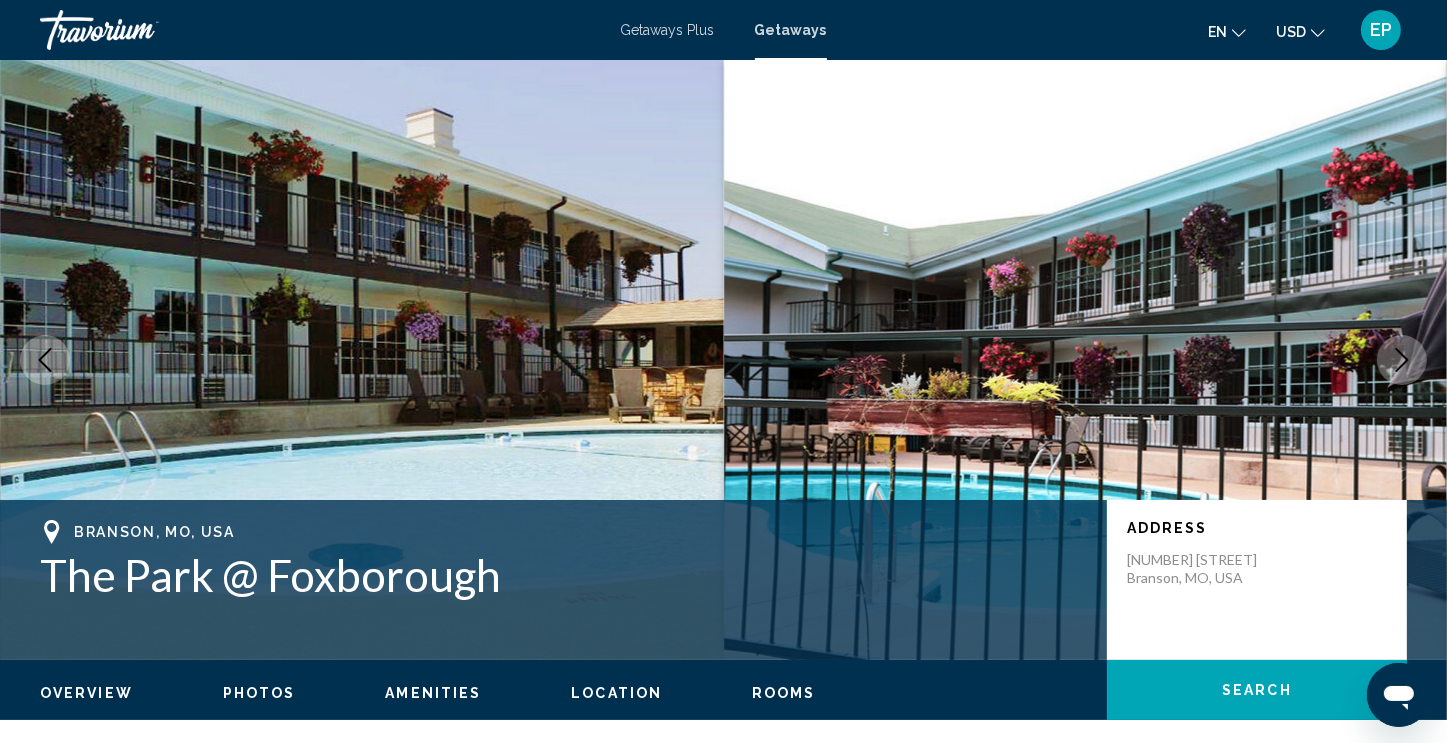 click 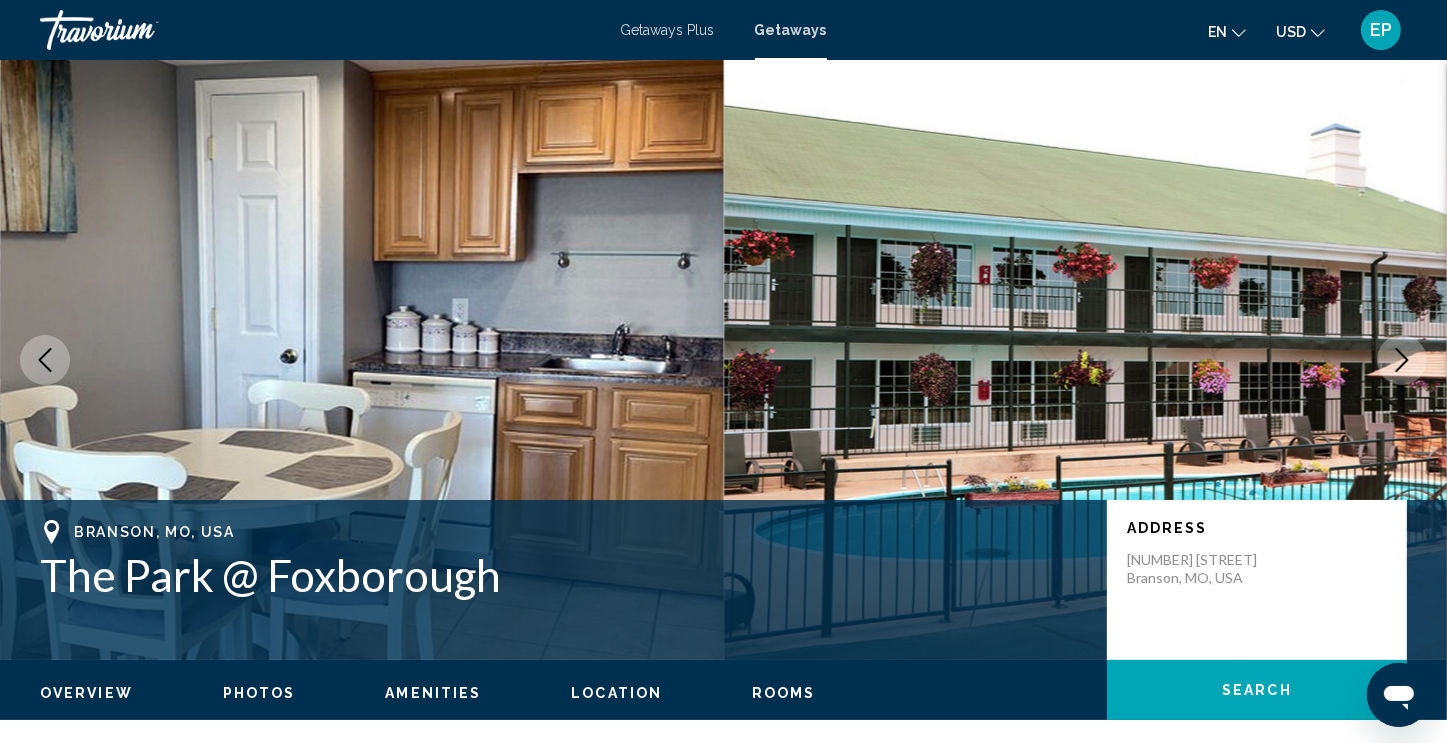 click 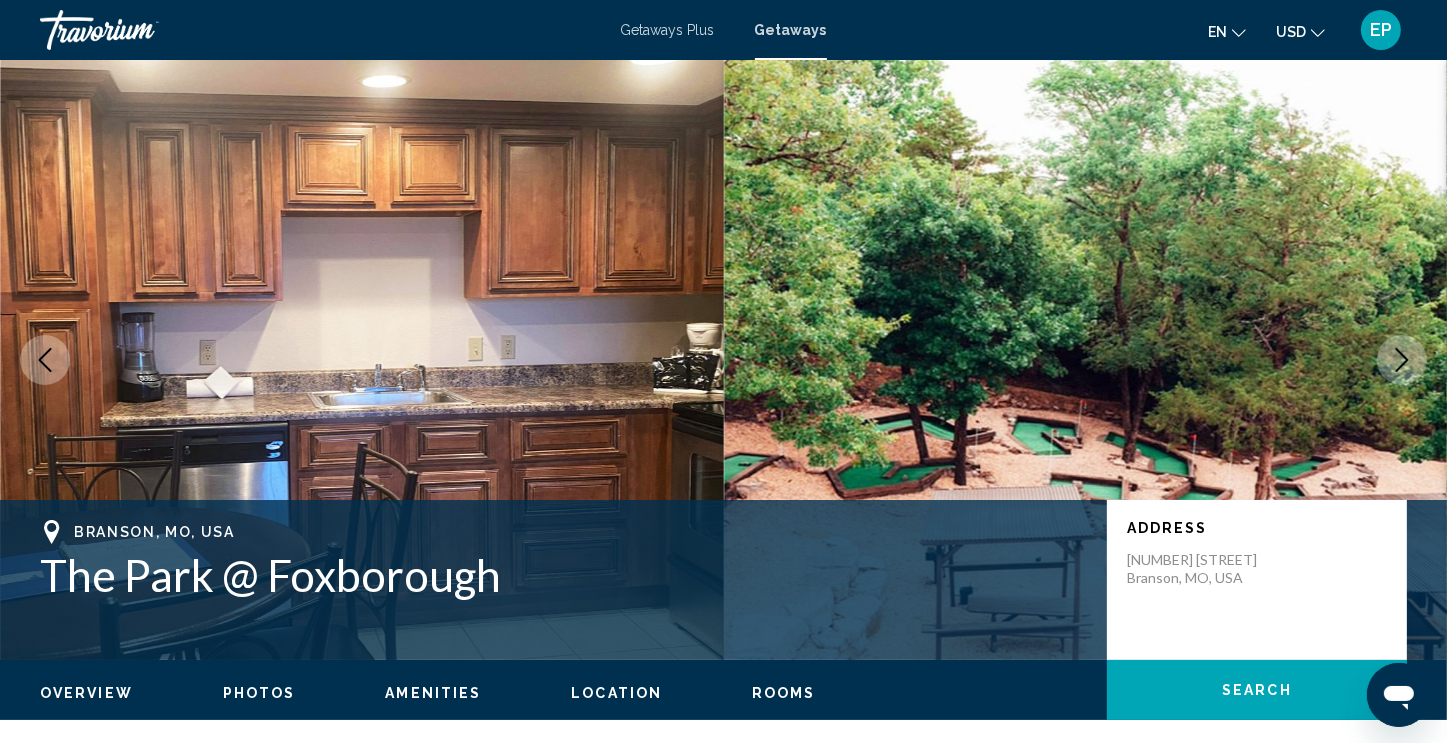click 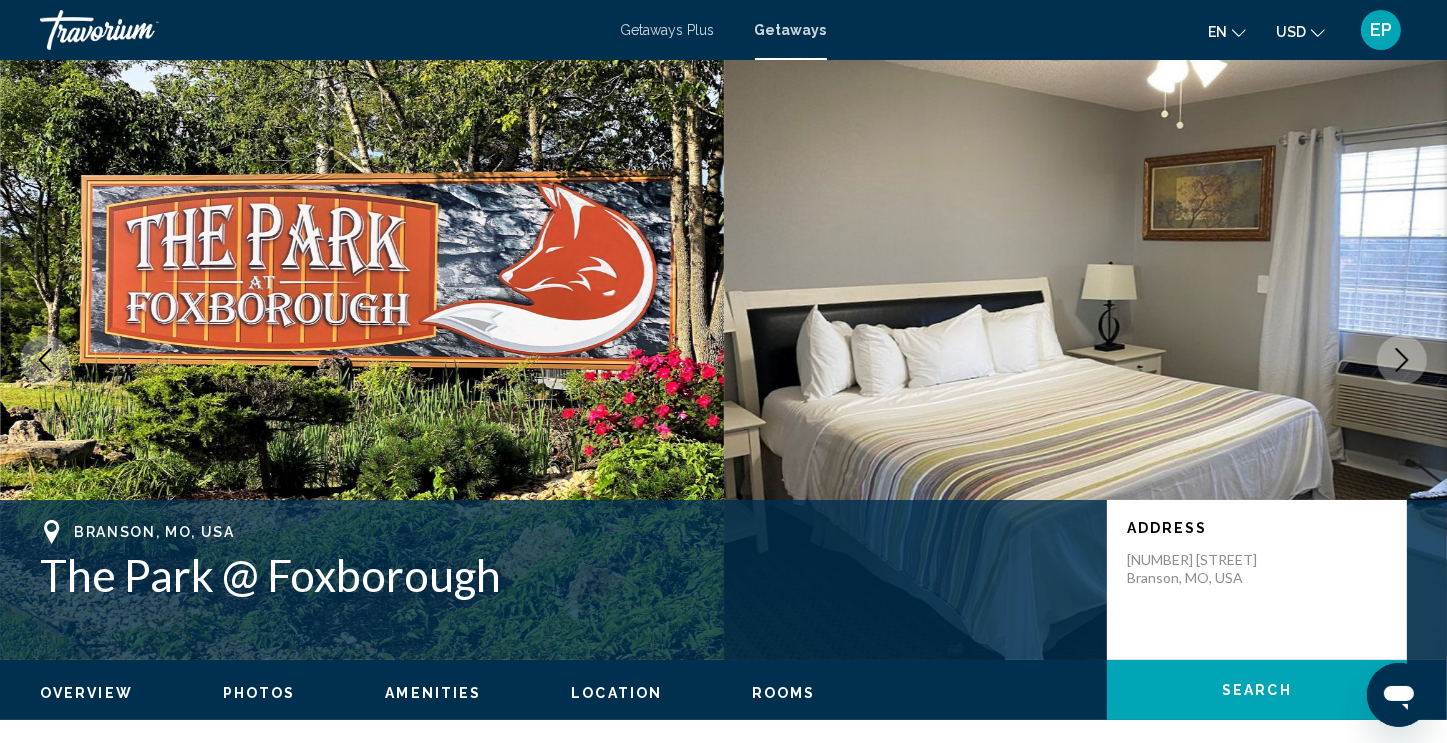 click 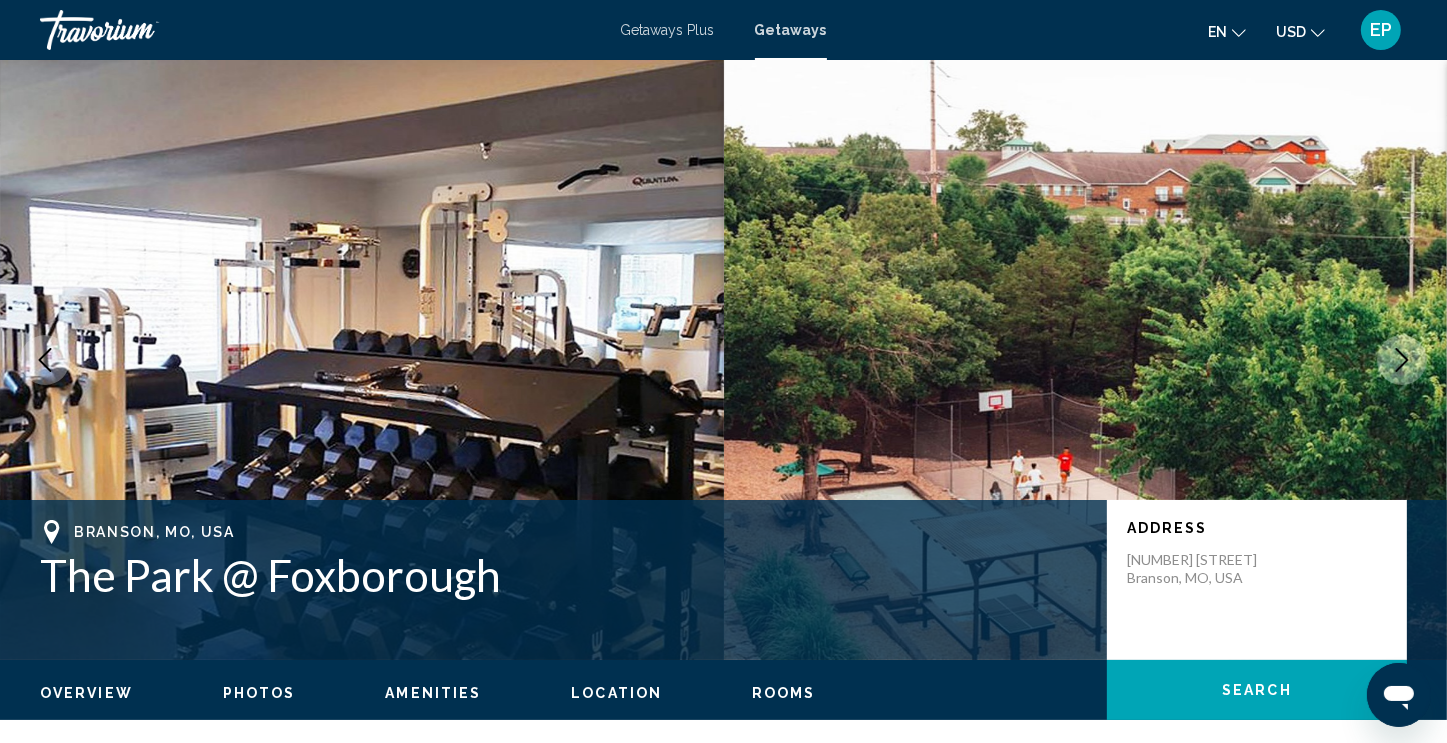 click 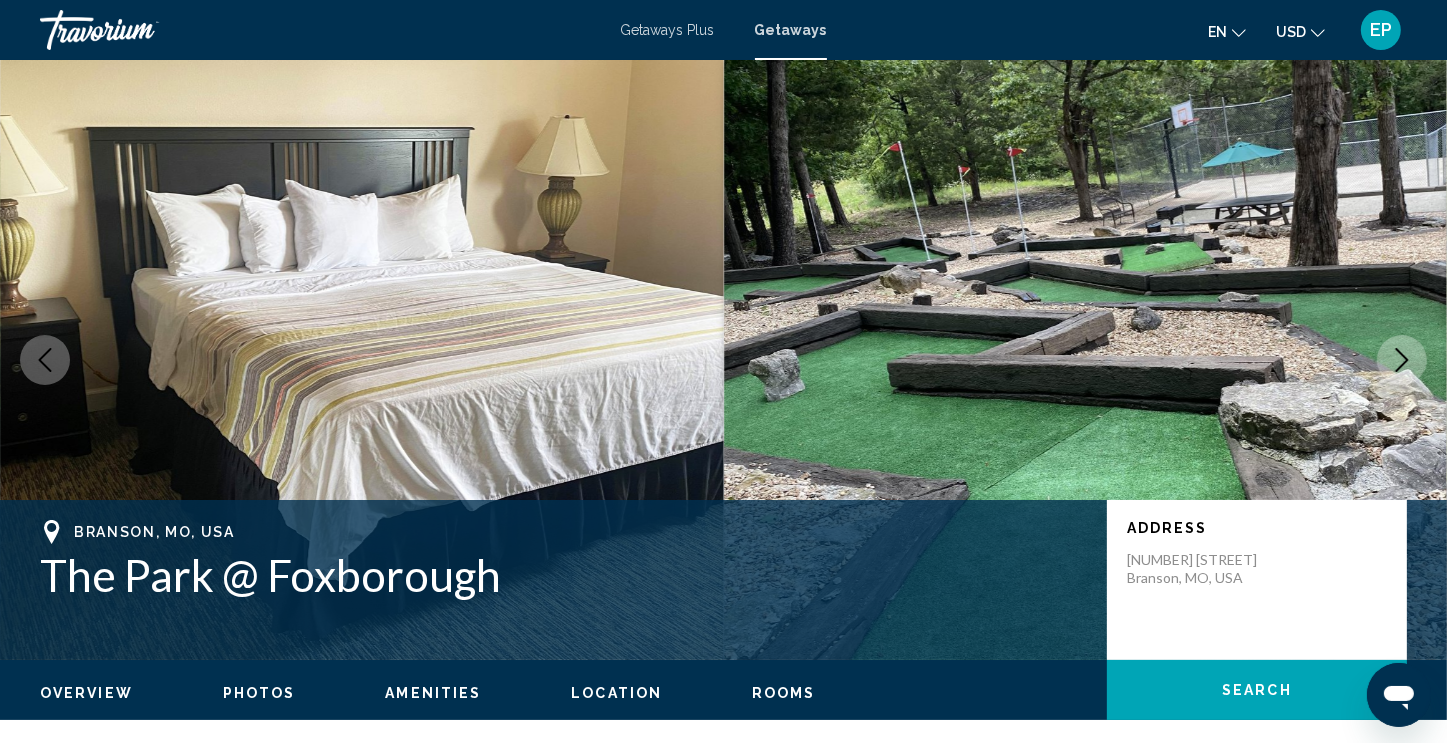 click 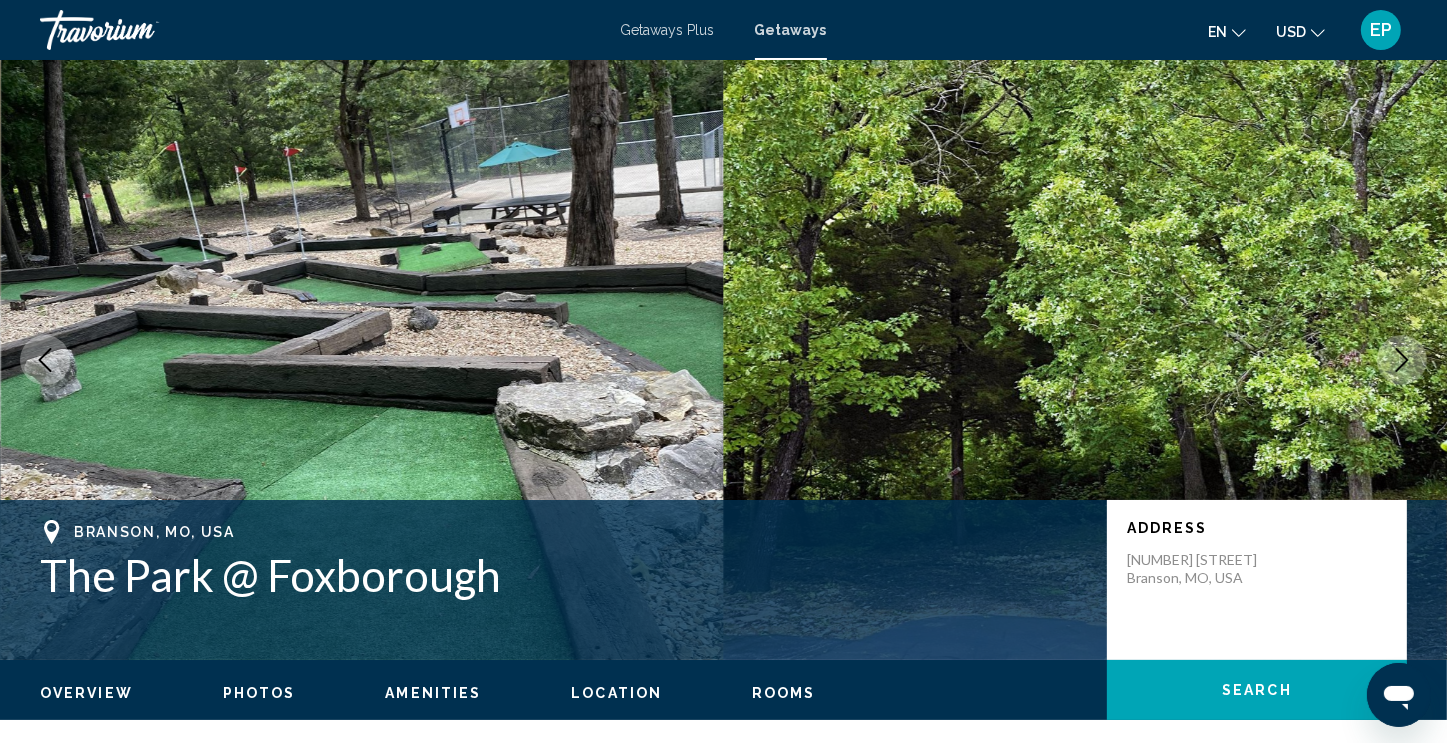 click 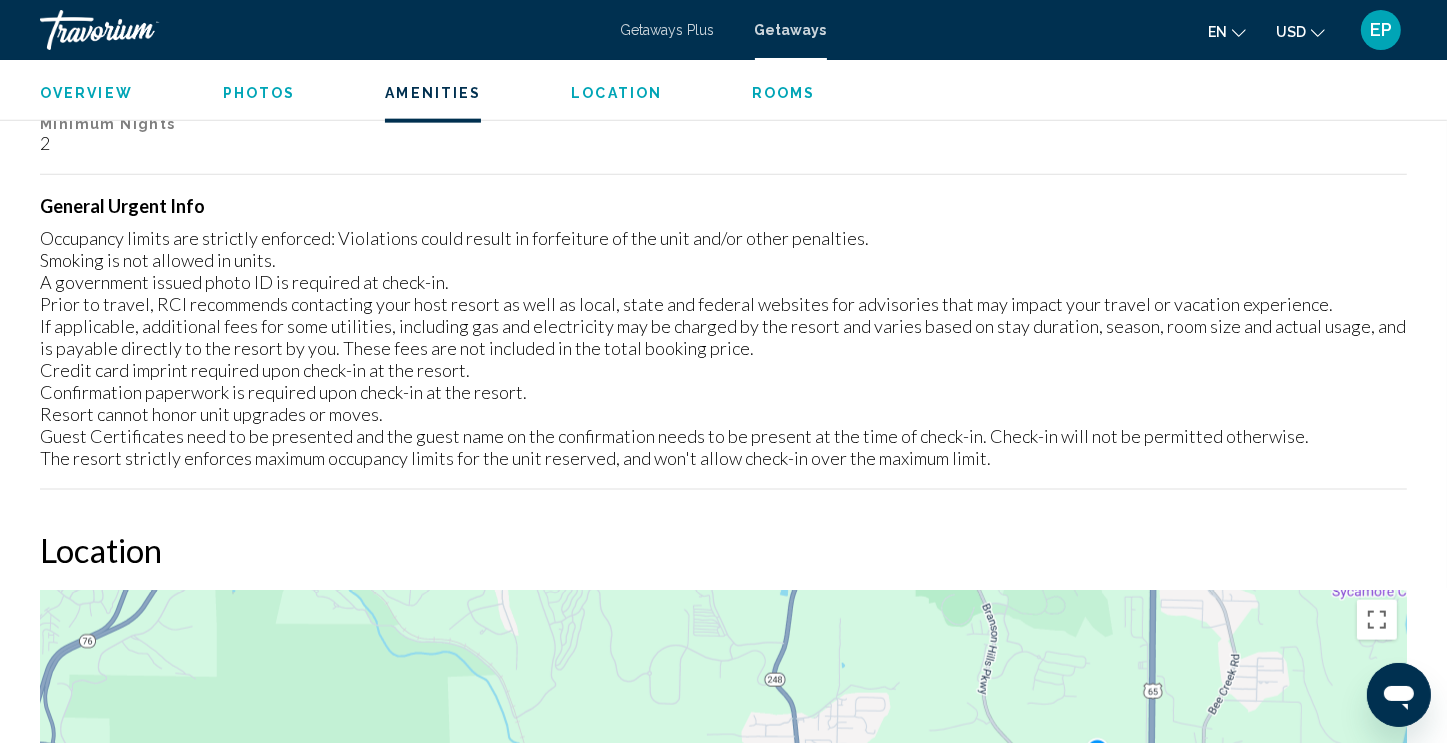 scroll, scrollTop: 2454, scrollLeft: 0, axis: vertical 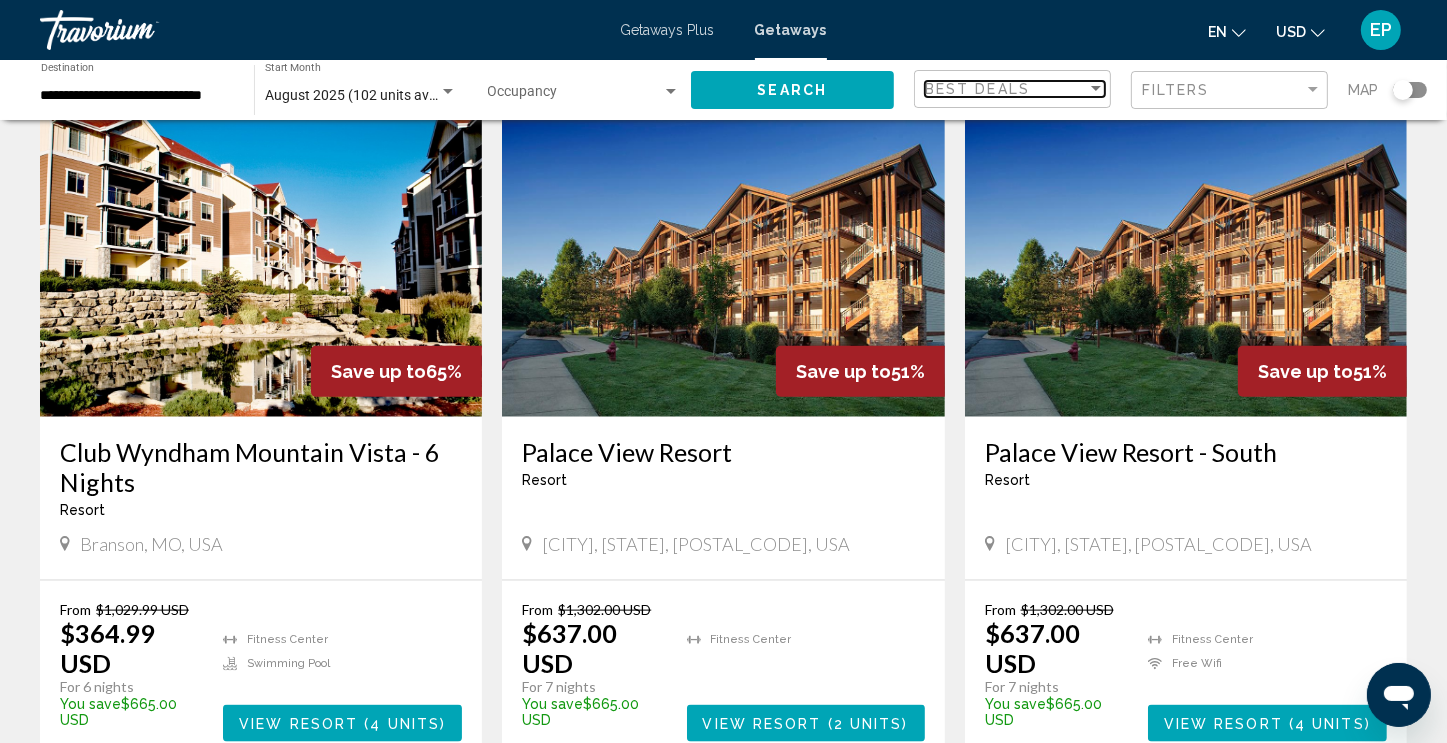 click on "Best Deals" at bounding box center (1006, 89) 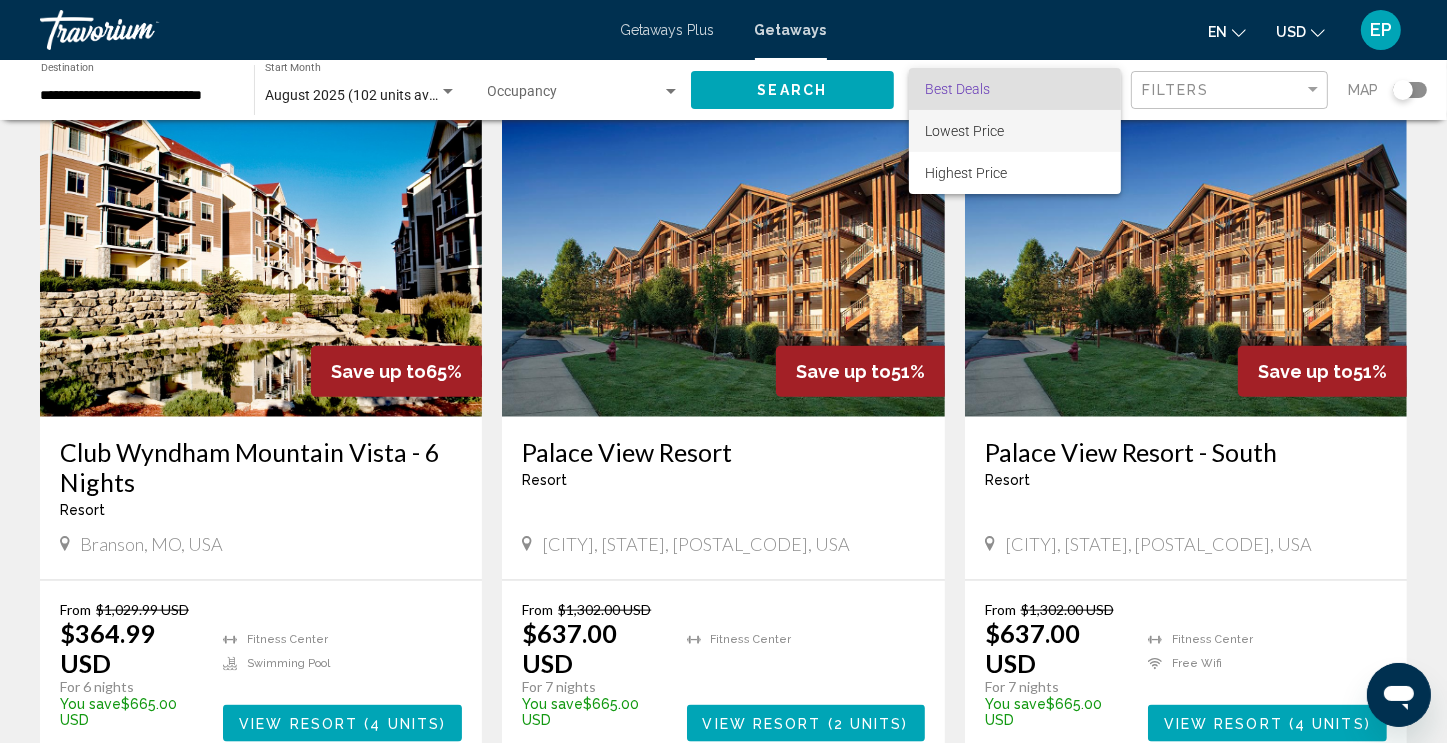 click on "Lowest Price" at bounding box center [1015, 131] 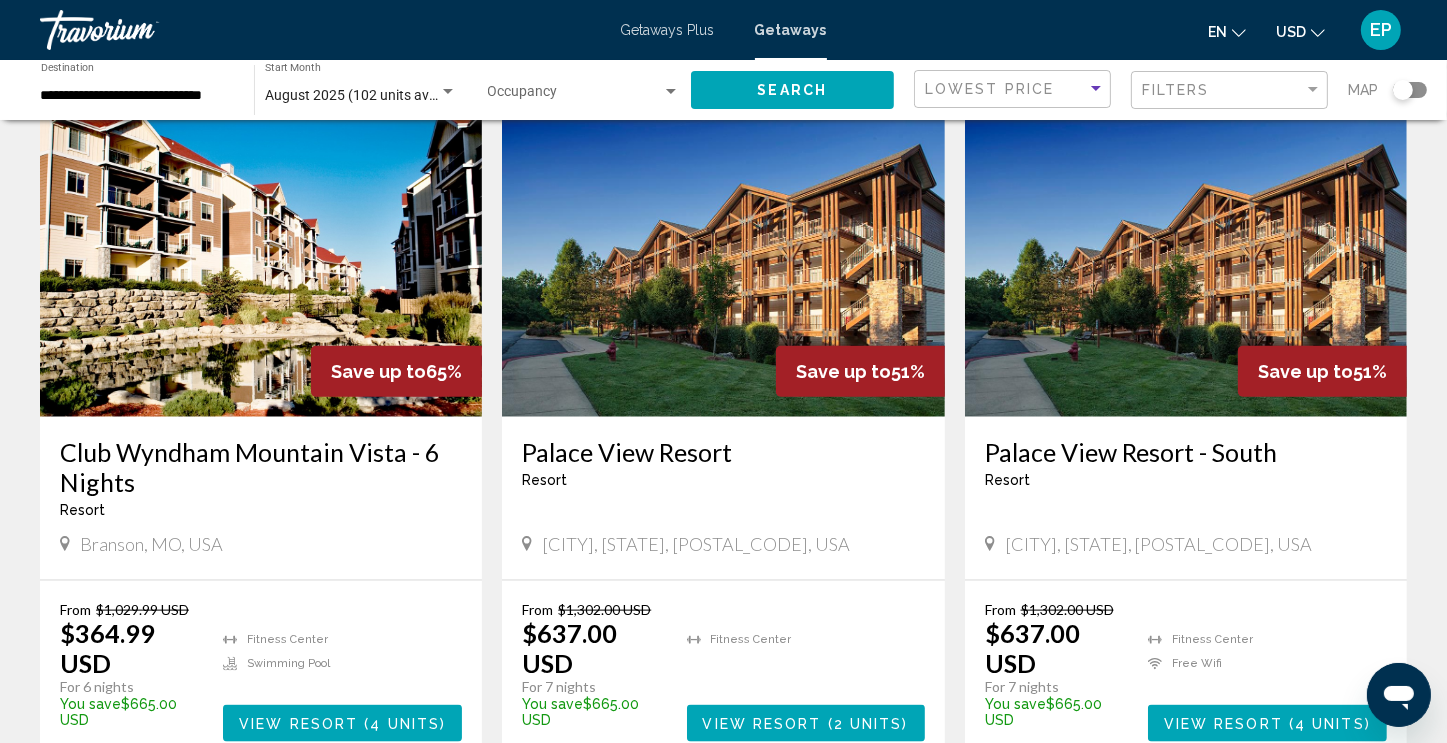 click on "Search" 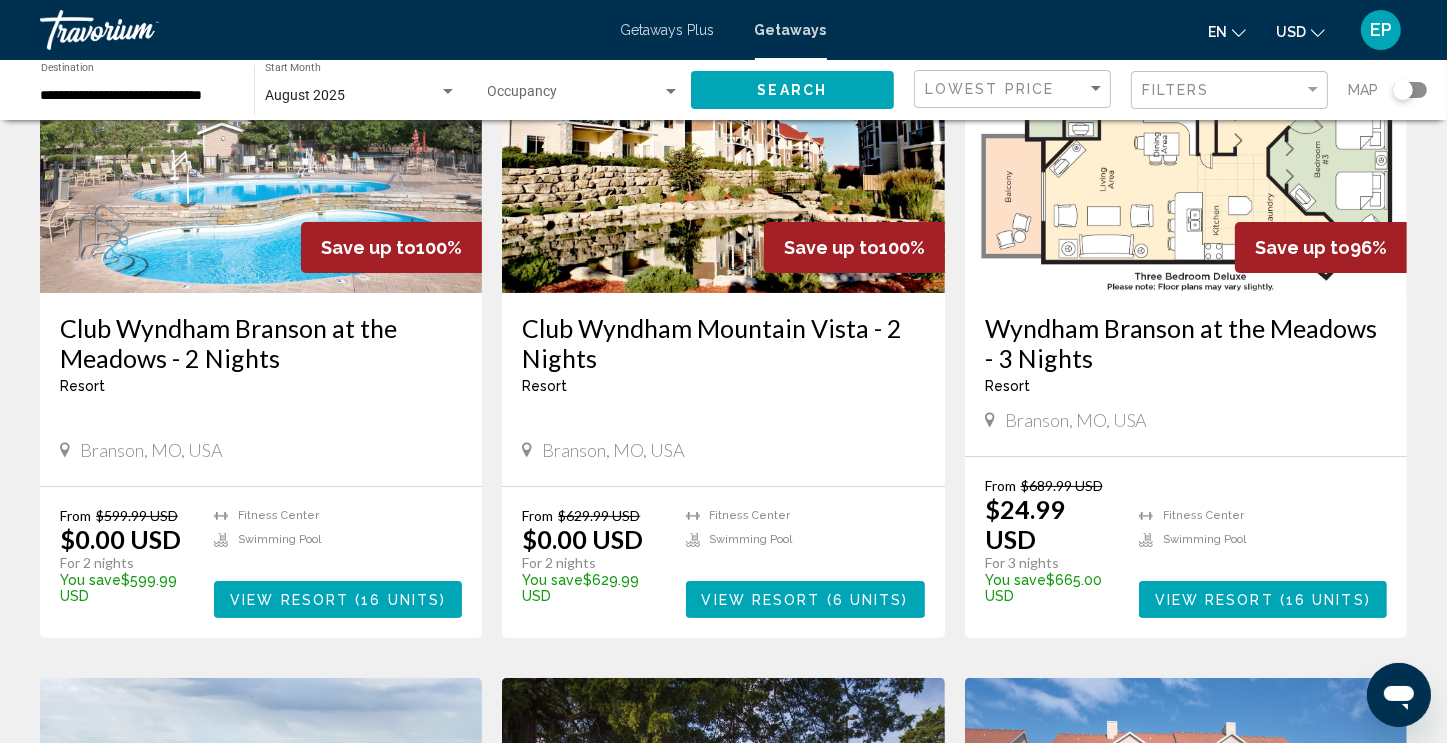 scroll, scrollTop: 239, scrollLeft: 0, axis: vertical 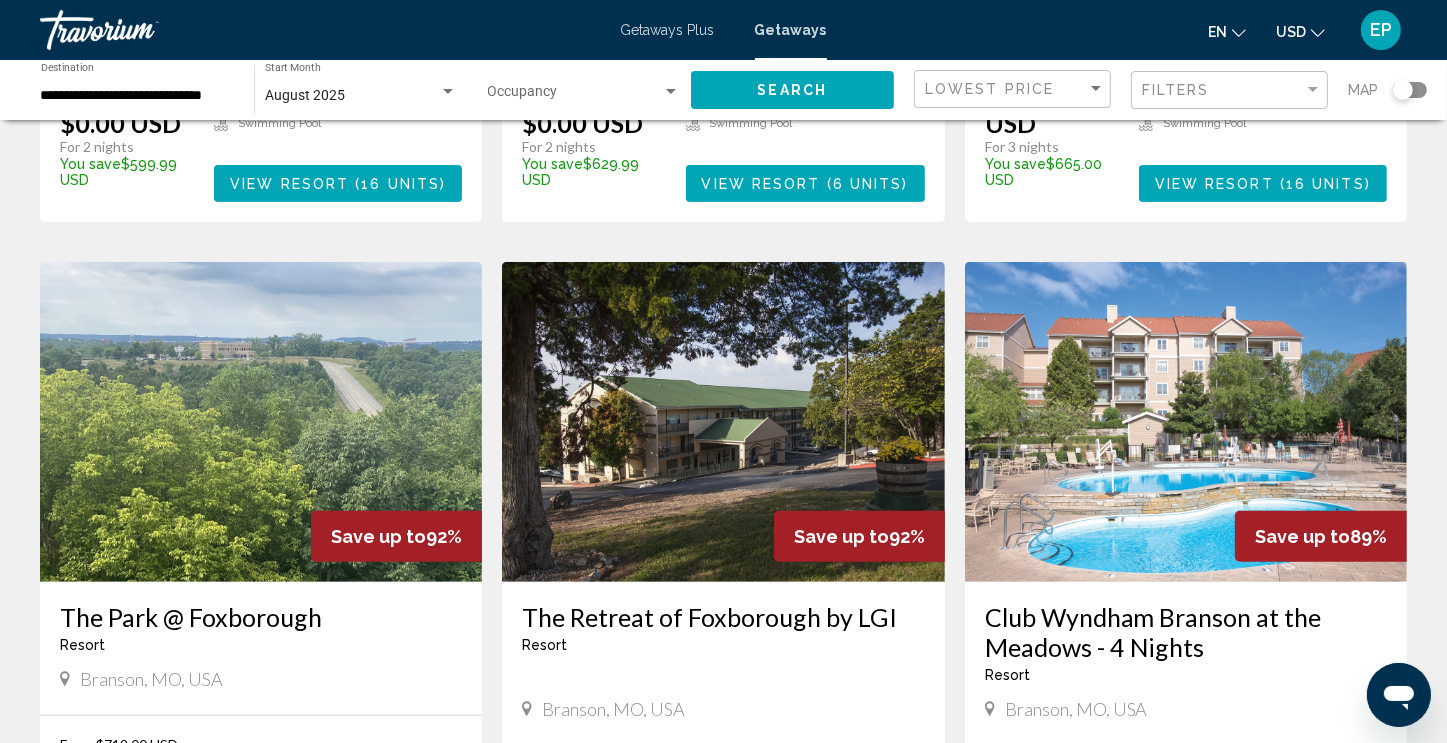 click on "Club Wyndham Branson at the Meadows - 4 Nights" at bounding box center (1186, 632) 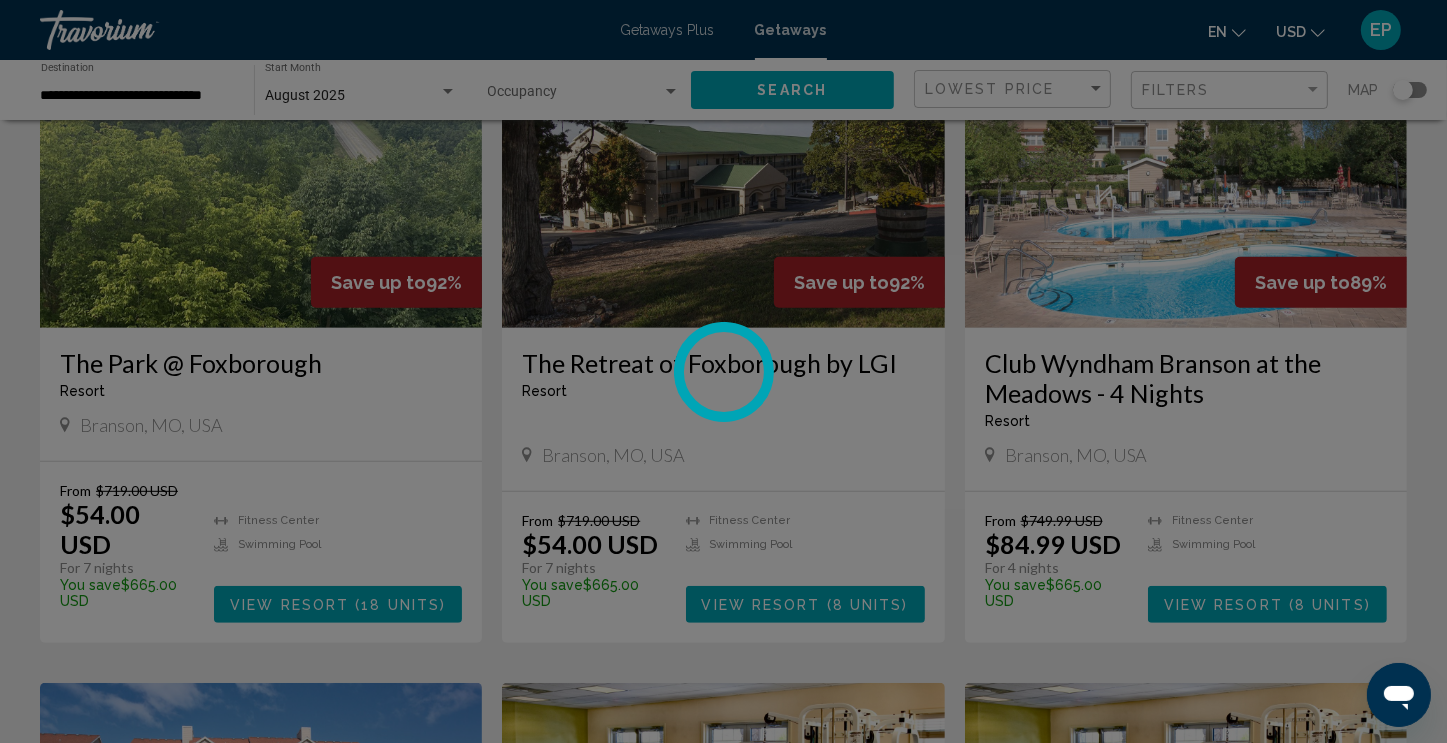 scroll, scrollTop: 908, scrollLeft: 0, axis: vertical 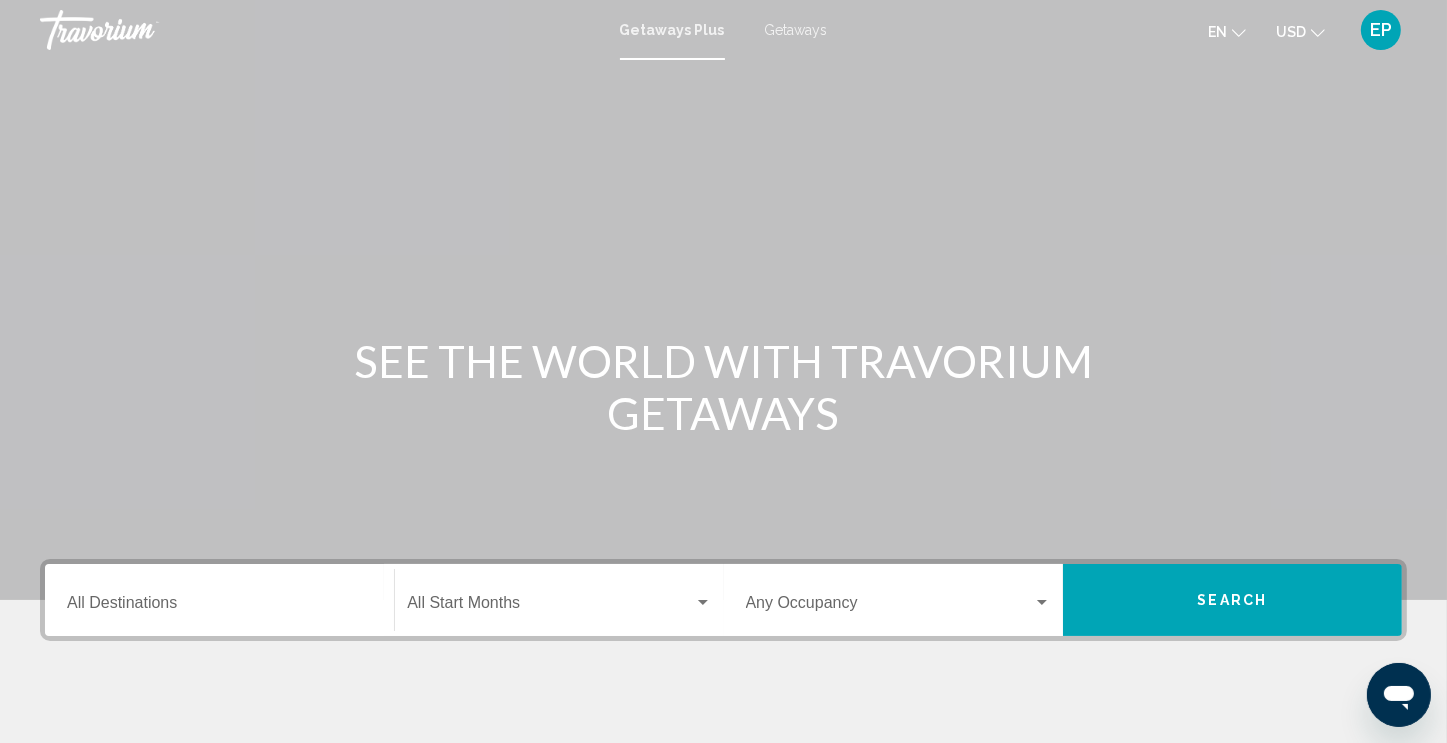 click on "Destination All Destinations" at bounding box center (219, 607) 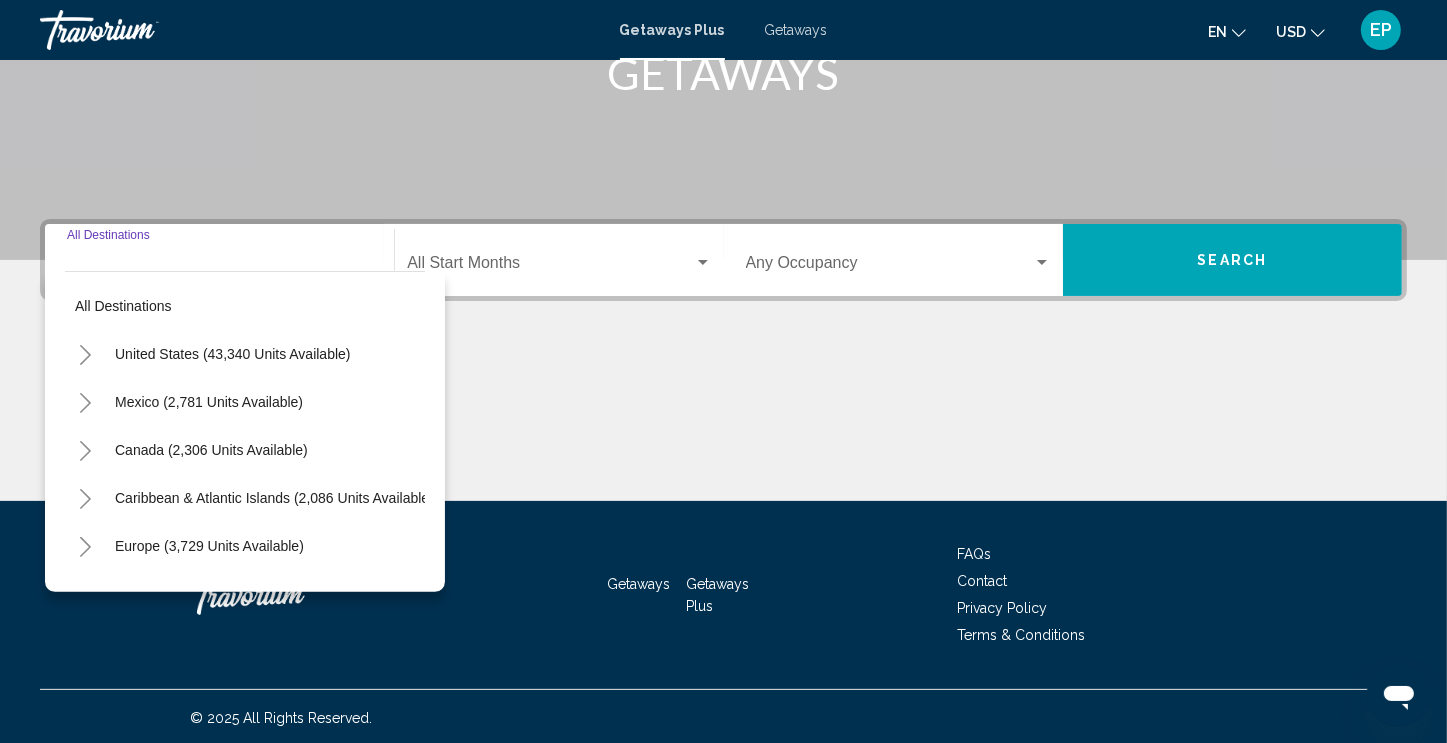 scroll, scrollTop: 342, scrollLeft: 0, axis: vertical 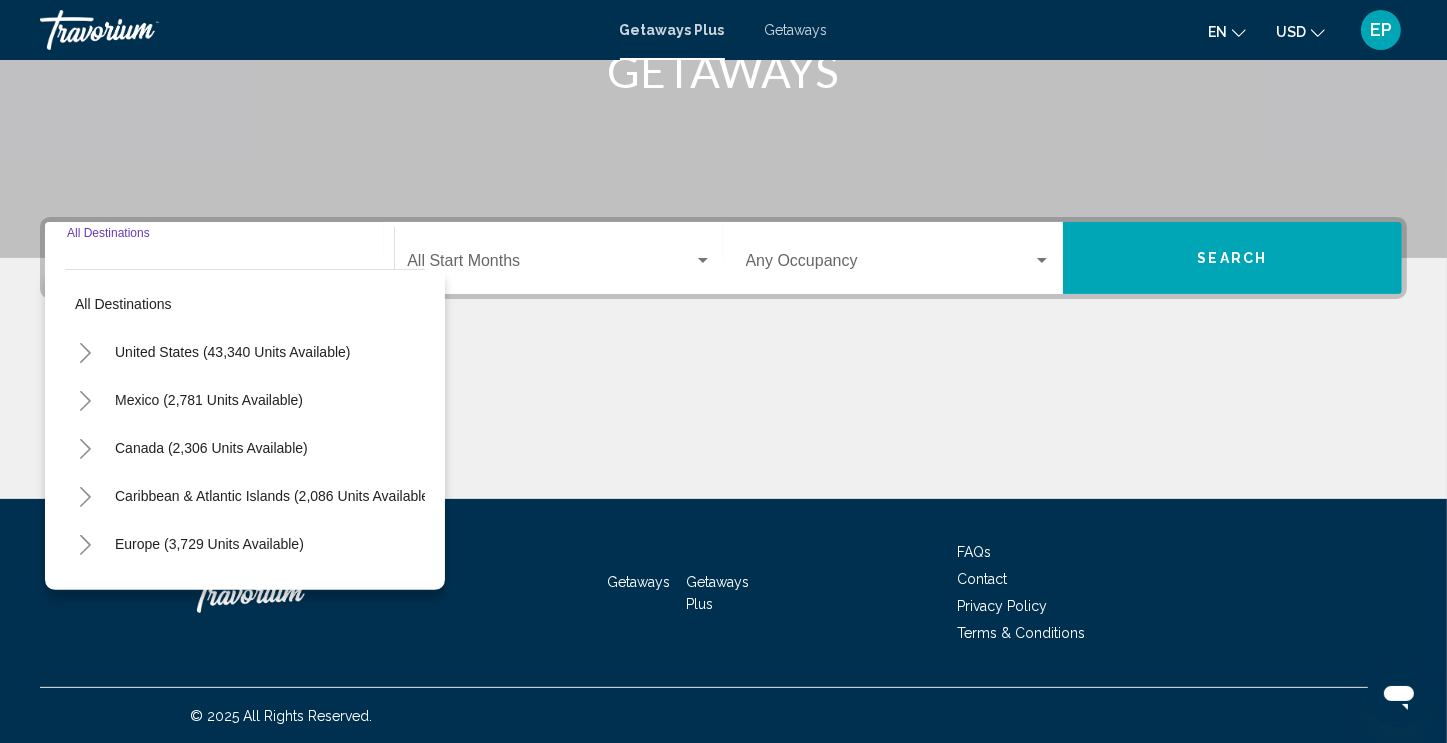 click 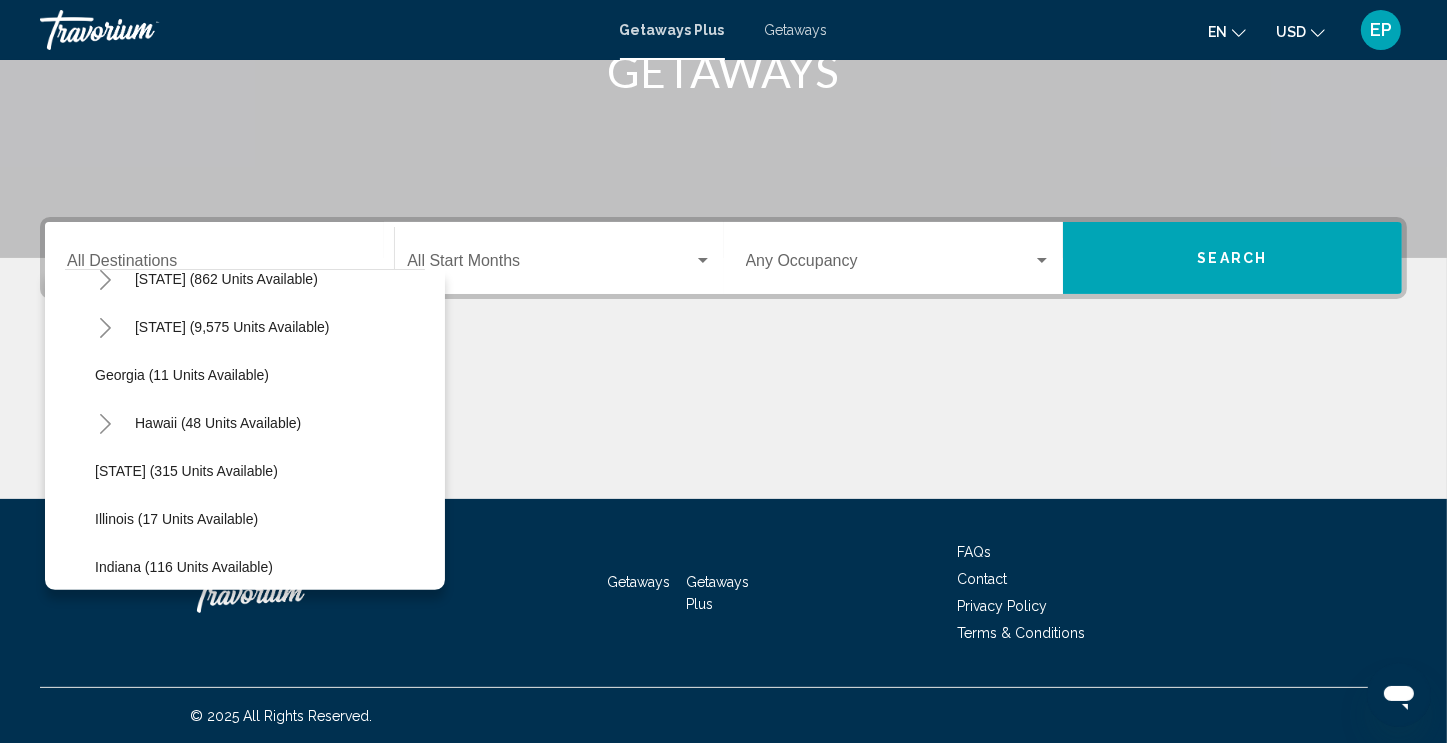 scroll, scrollTop: 267, scrollLeft: 0, axis: vertical 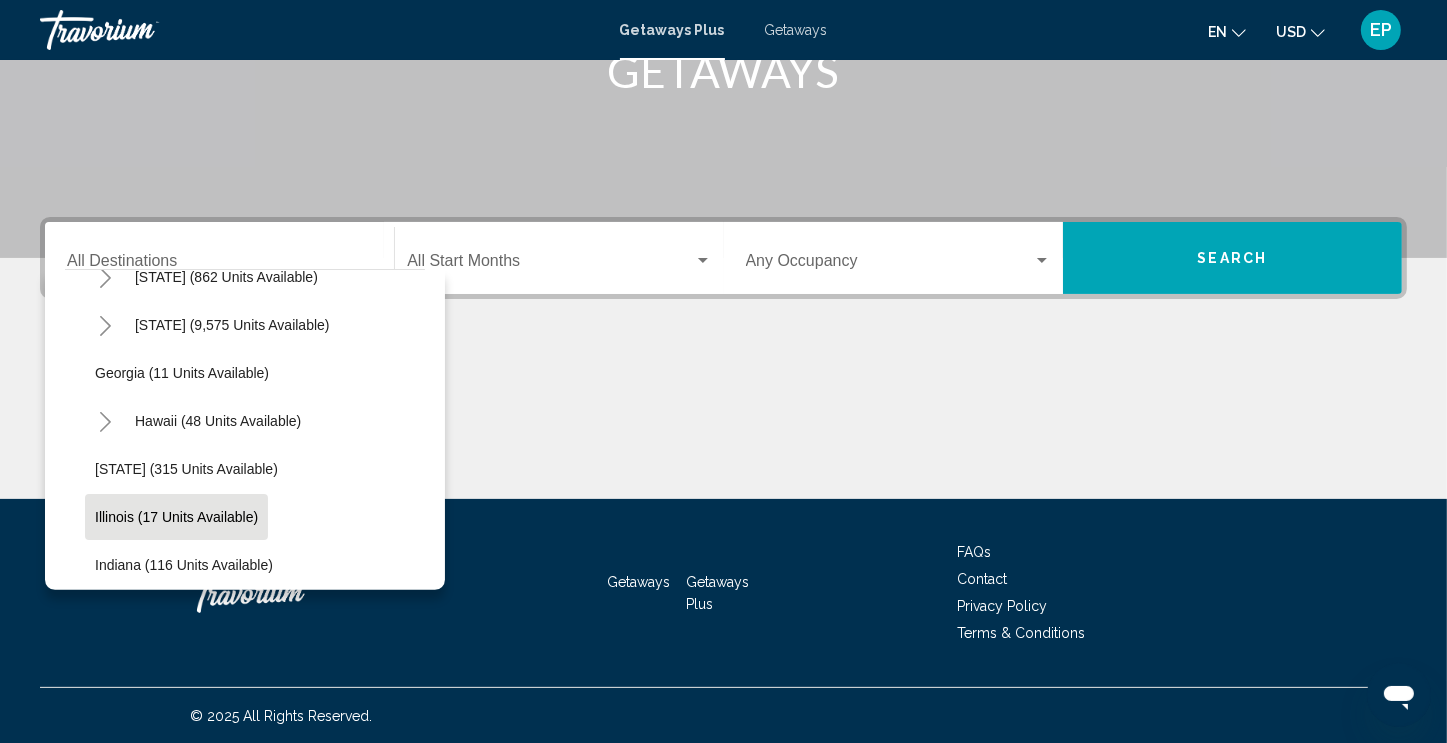 click on "Illinois (17 units available)" 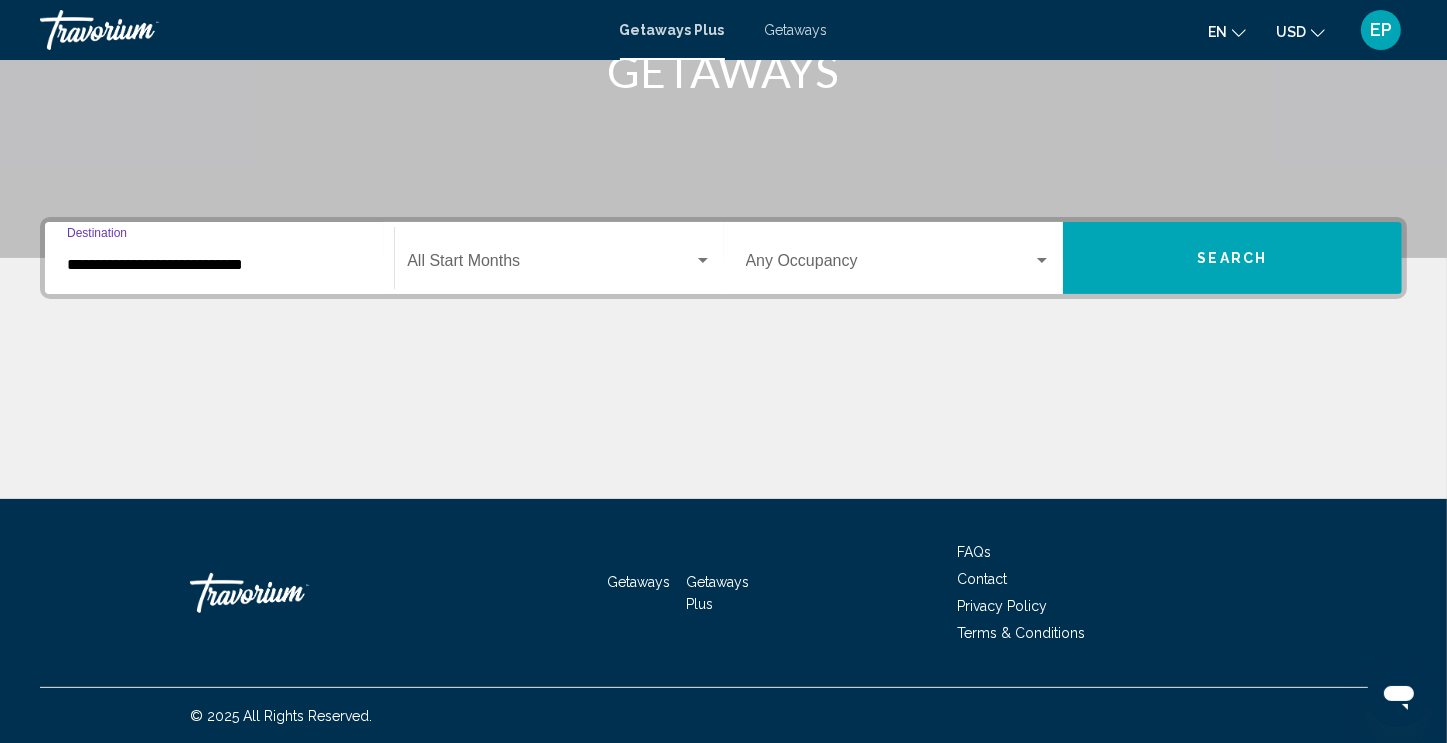 click at bounding box center [550, 265] 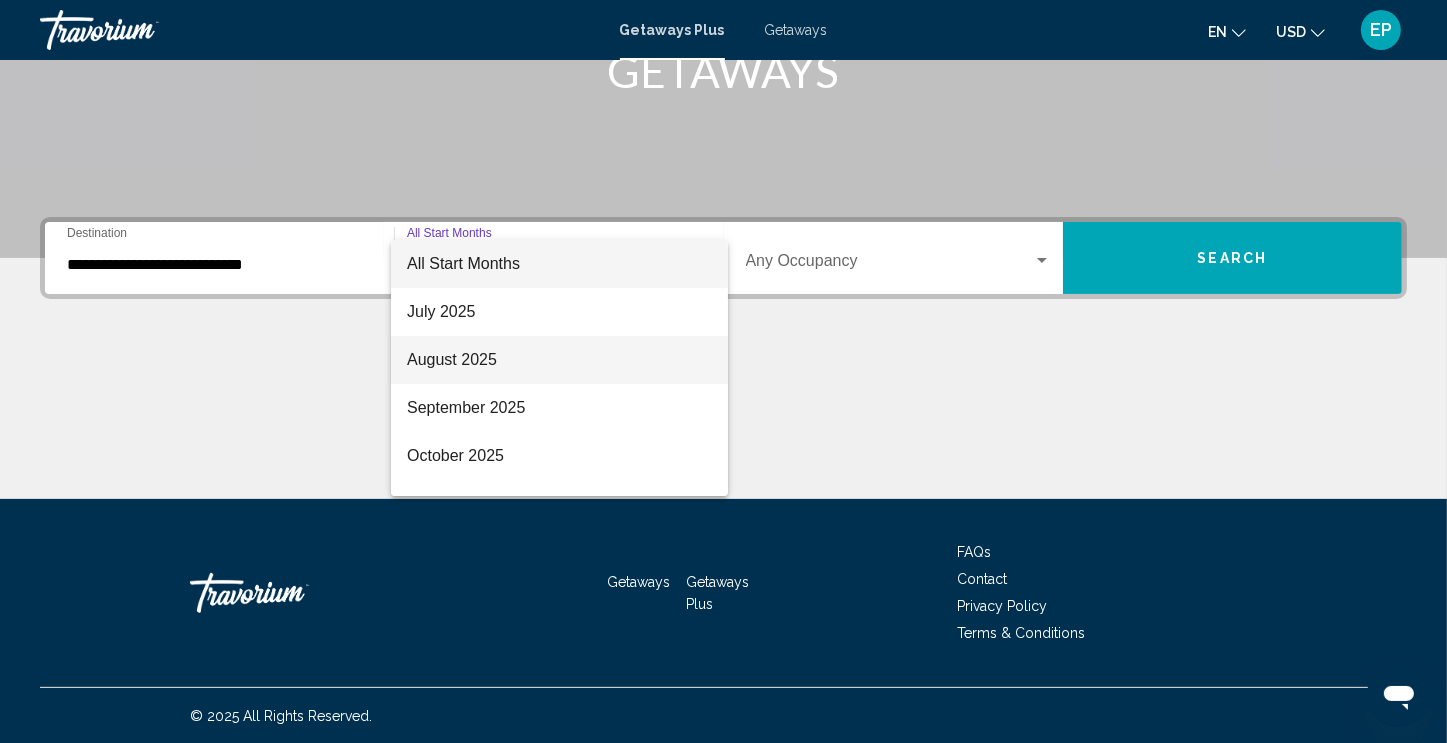 click on "August 2025" at bounding box center [559, 360] 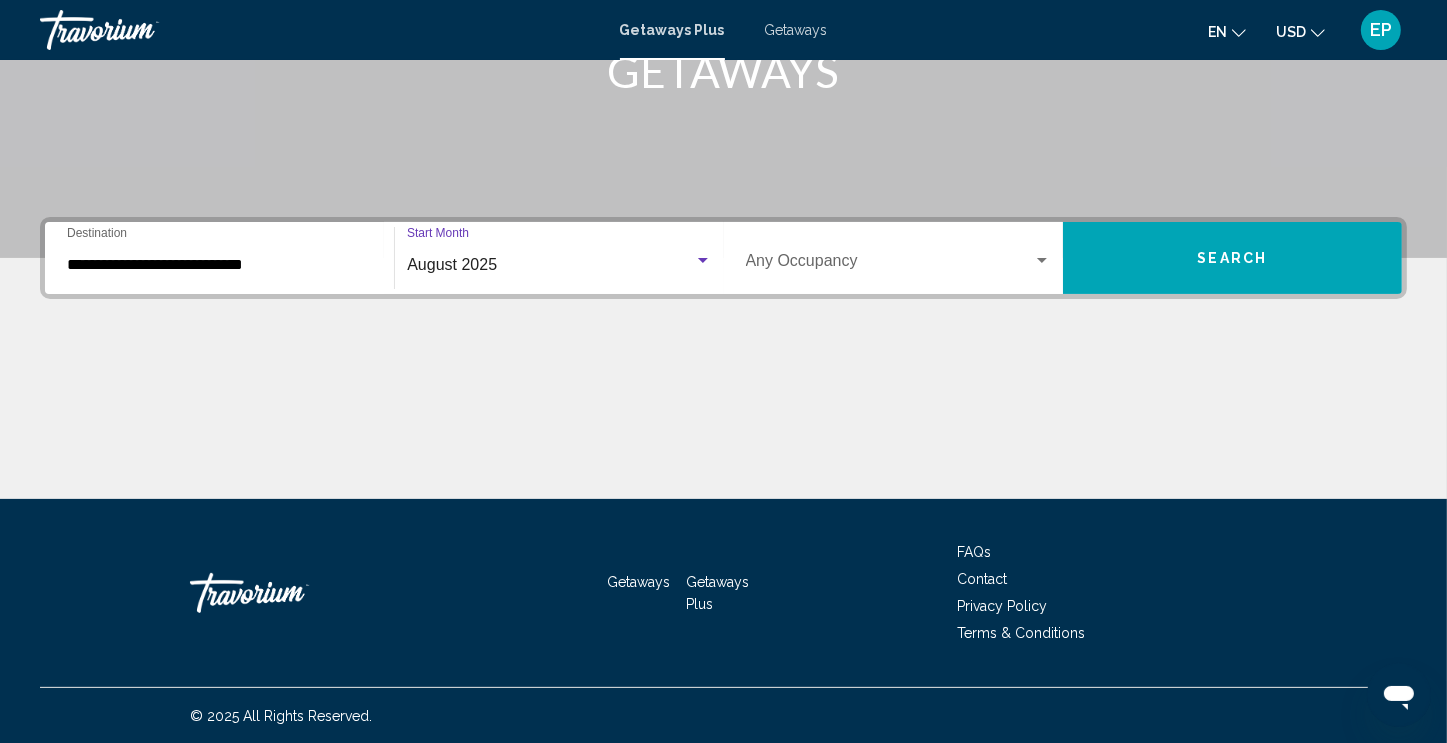 click at bounding box center [889, 265] 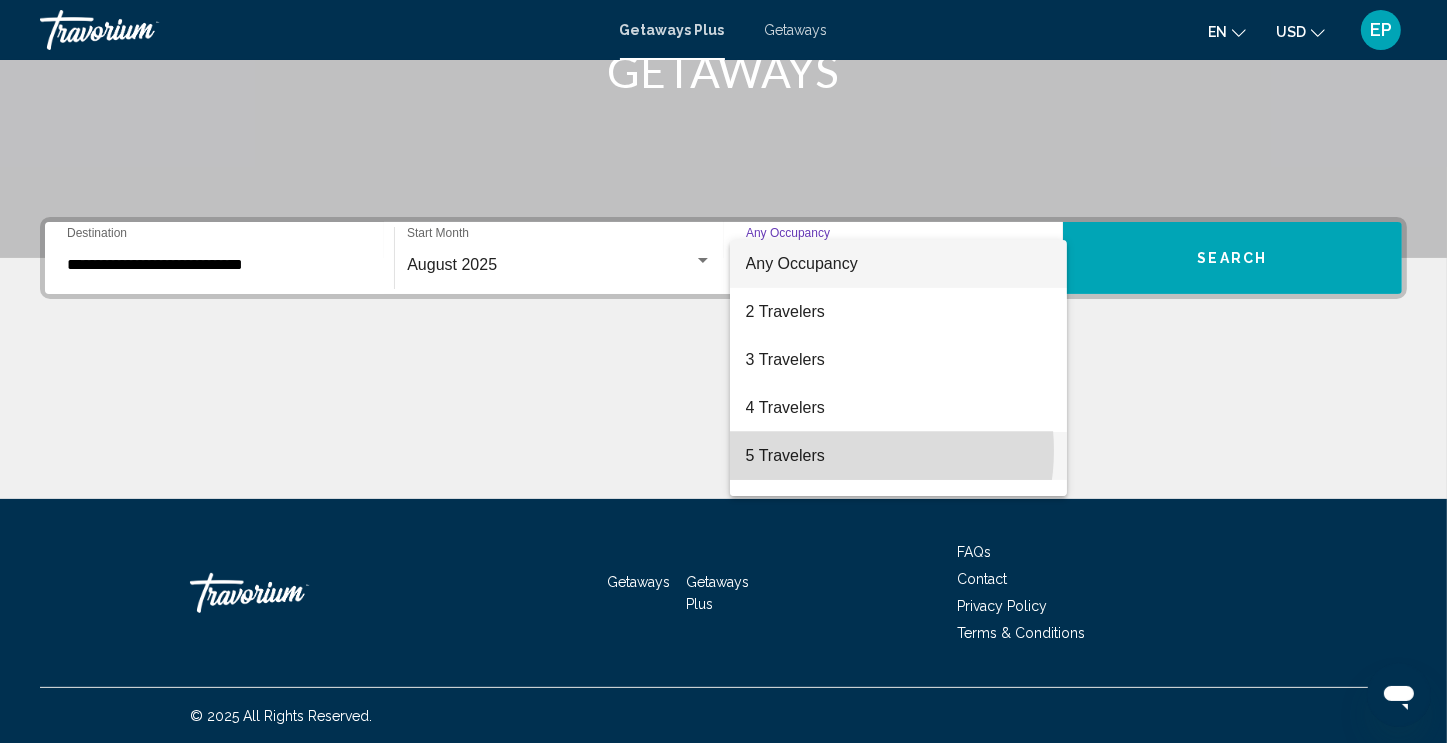 click on "5 Travelers" at bounding box center (898, 456) 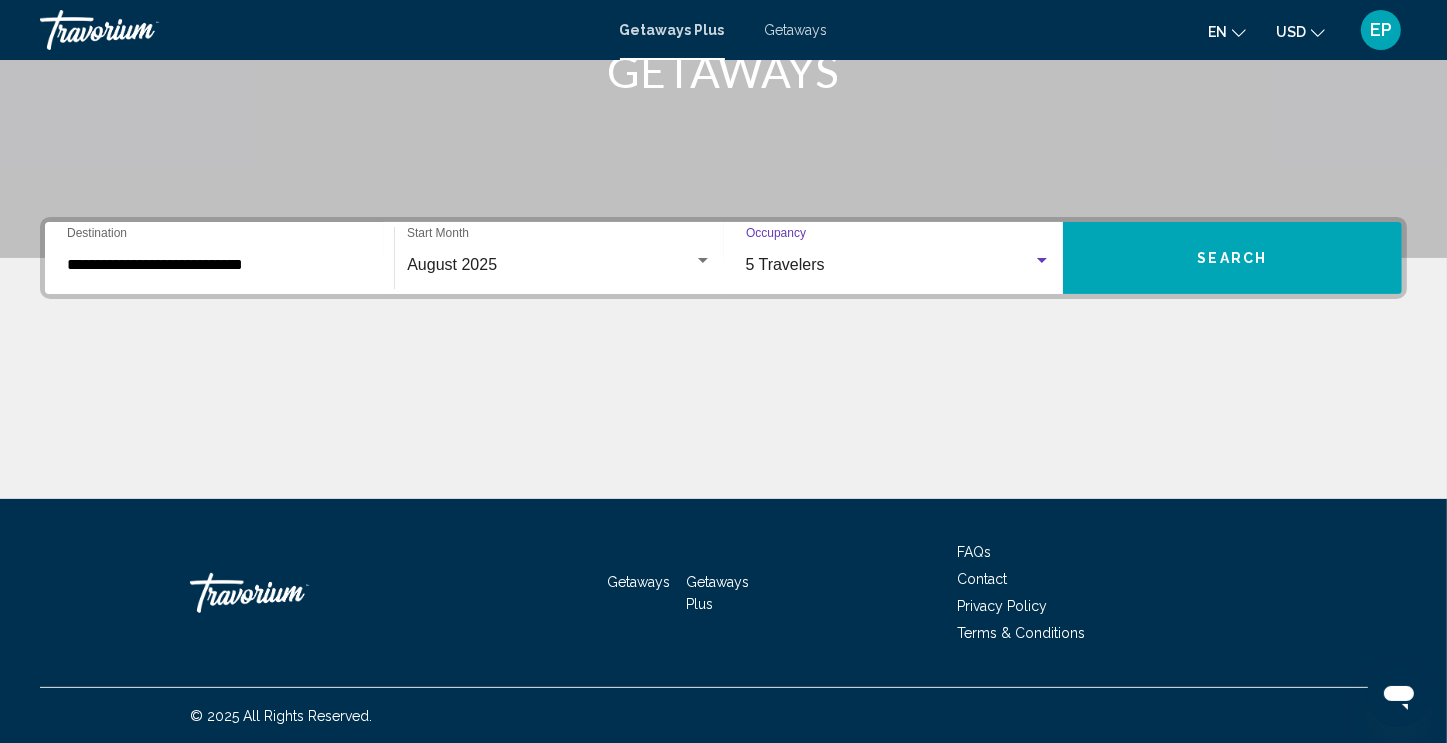 click on "Search" at bounding box center [1233, 259] 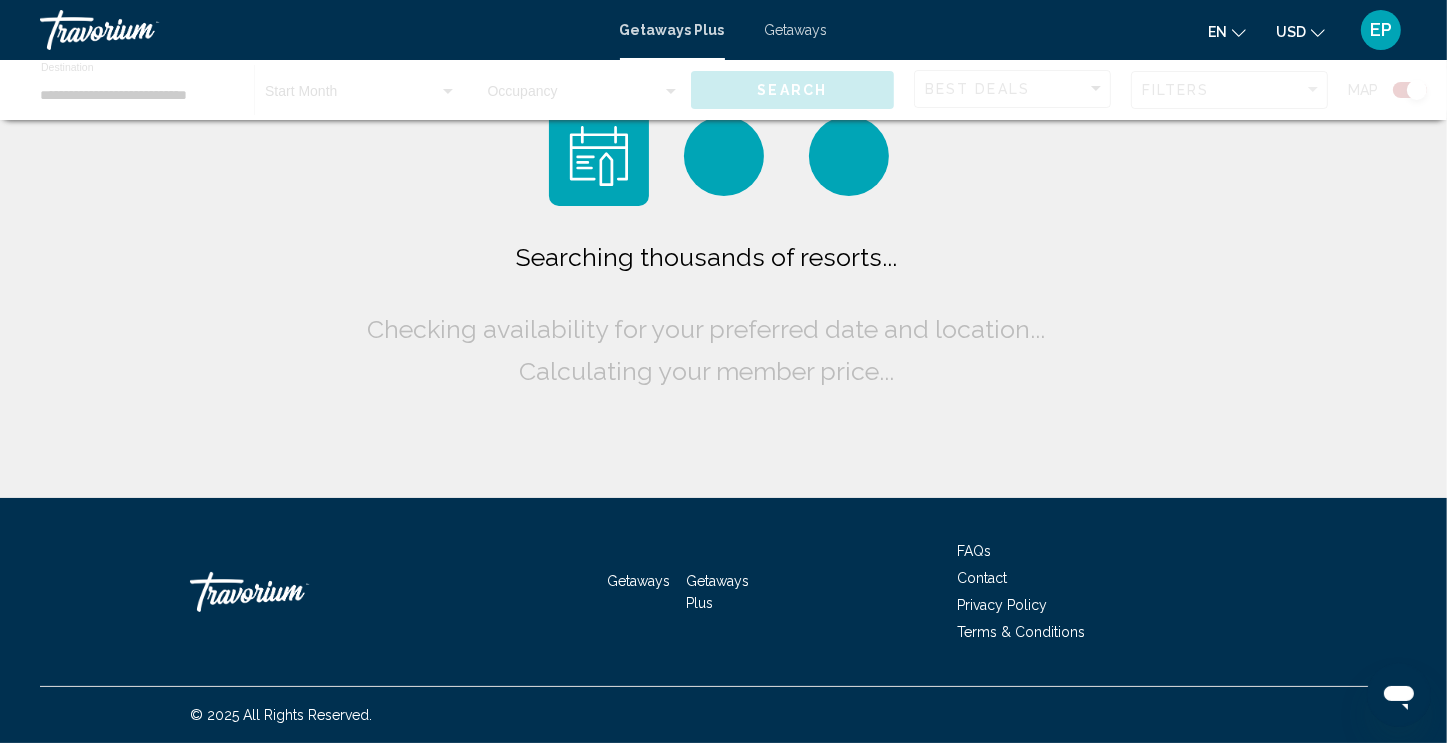 scroll, scrollTop: 0, scrollLeft: 0, axis: both 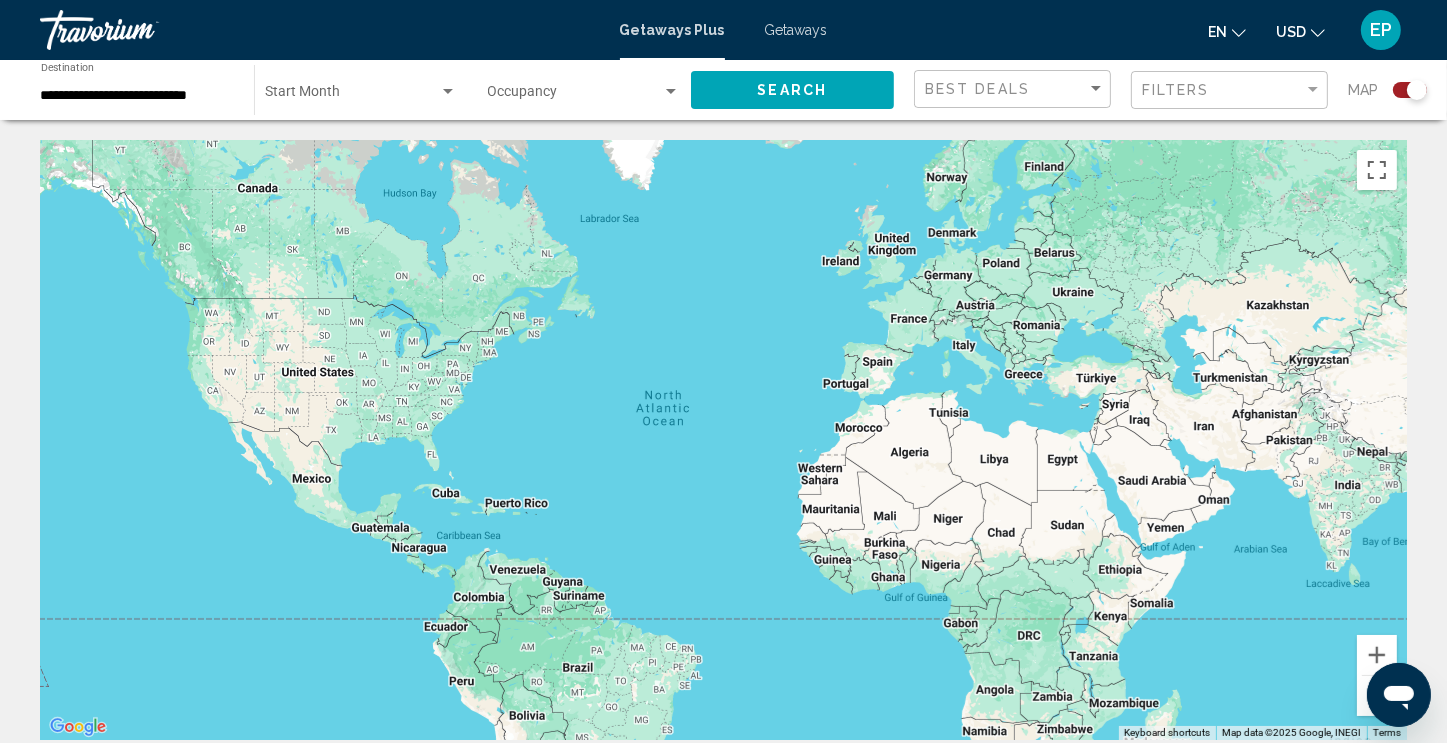 click 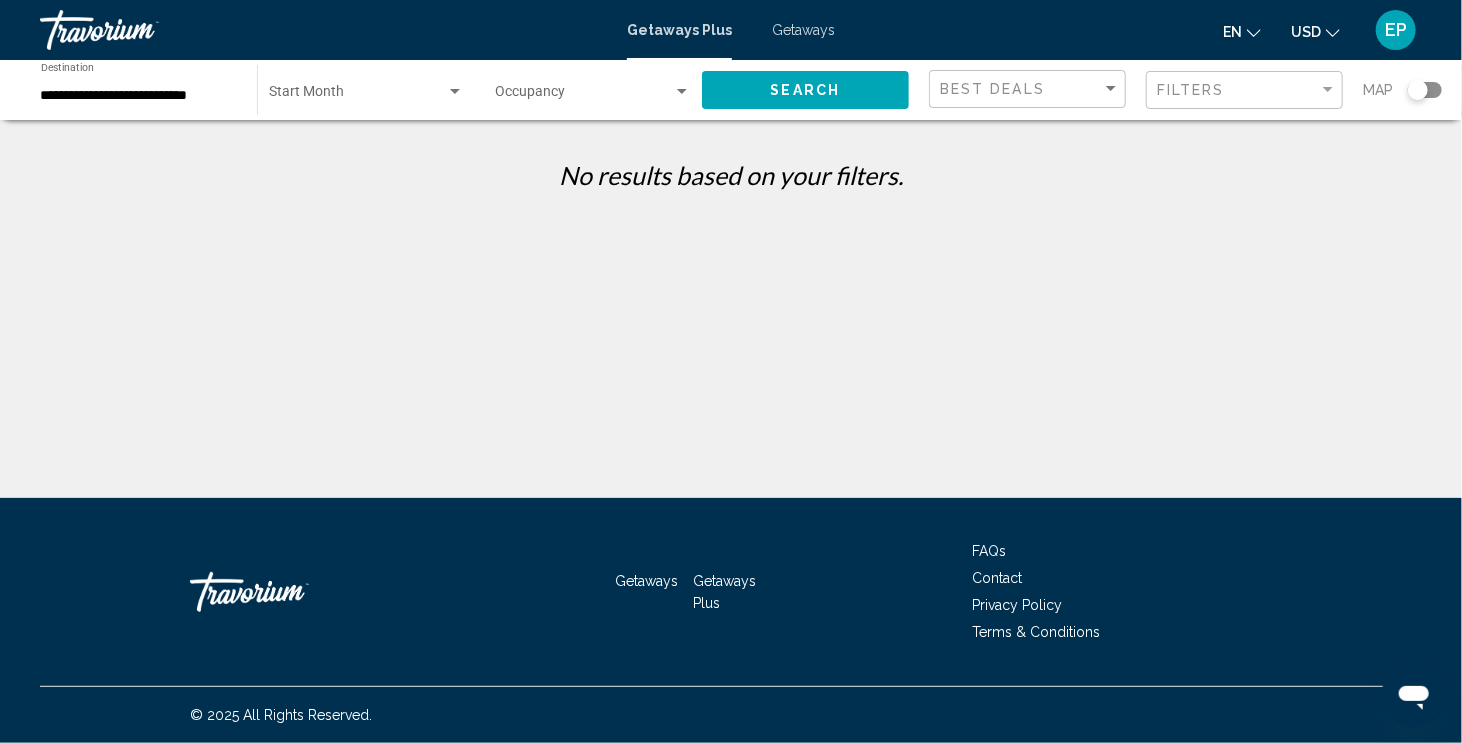 click at bounding box center (357, 96) 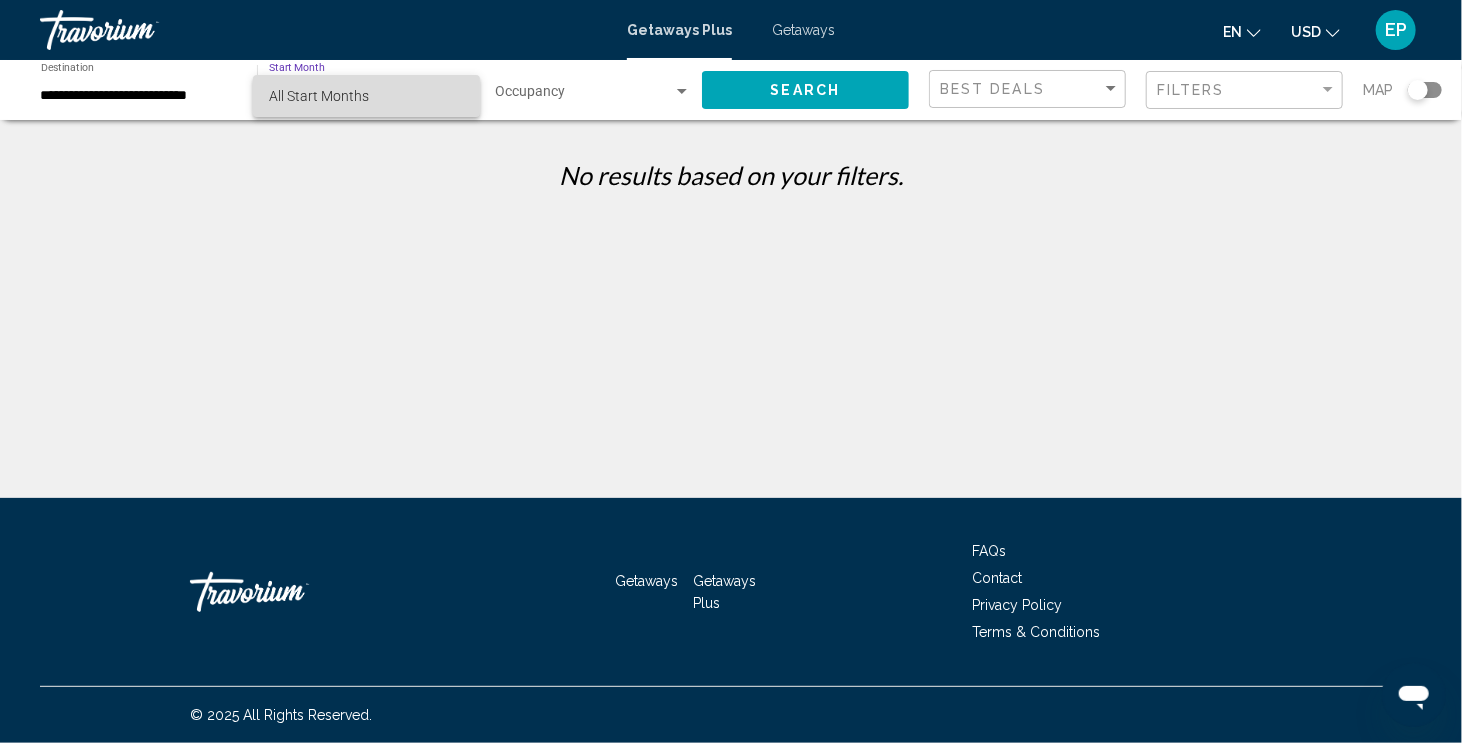 click on "All Start Months" at bounding box center [367, 96] 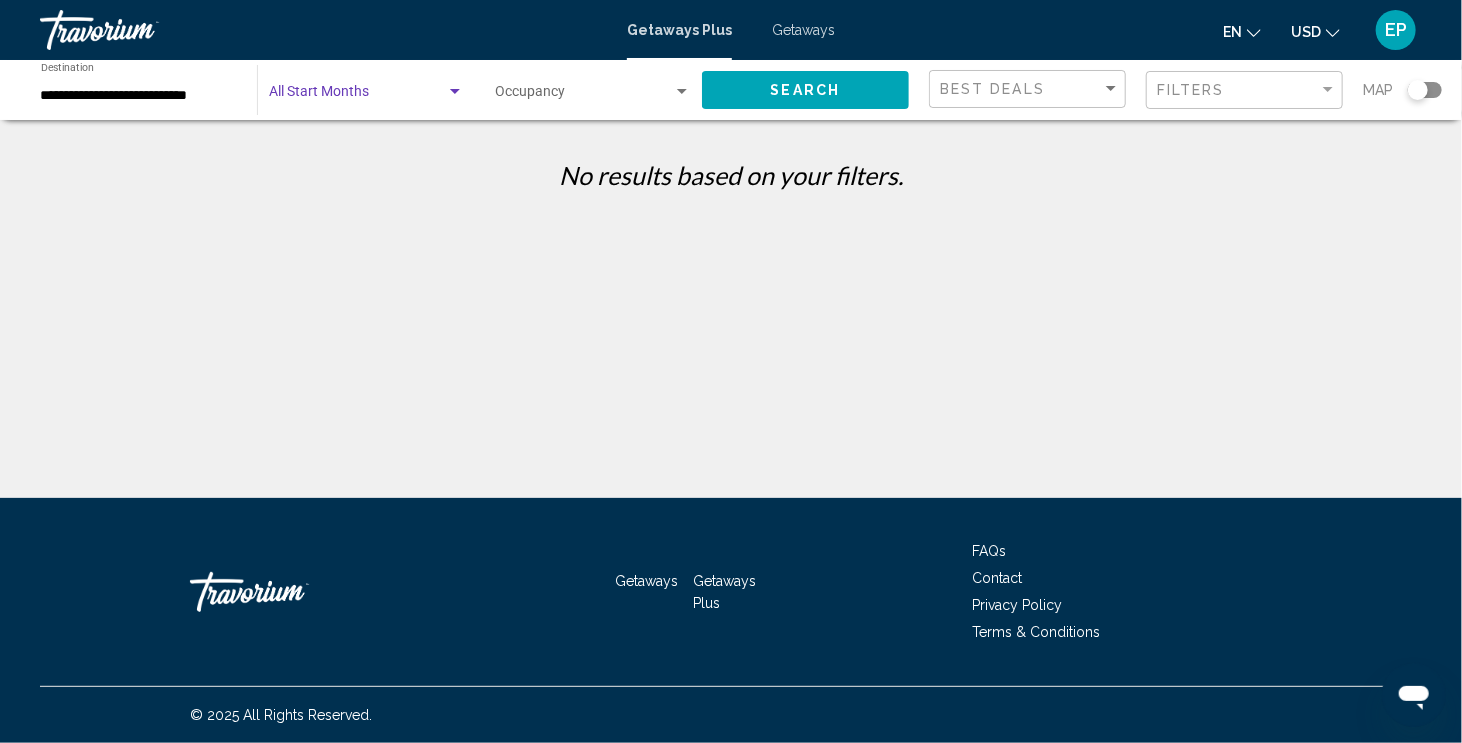 click at bounding box center (584, 96) 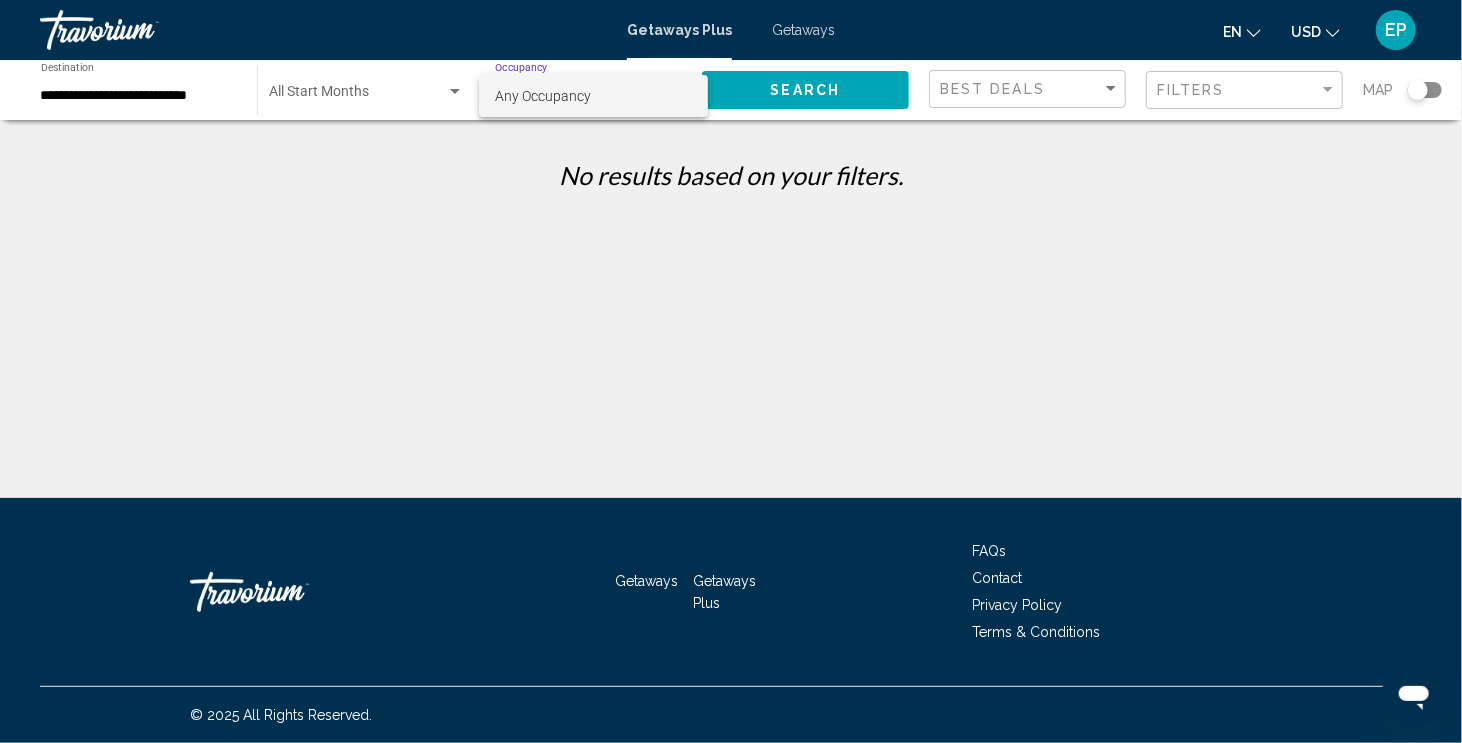 click at bounding box center [731, 371] 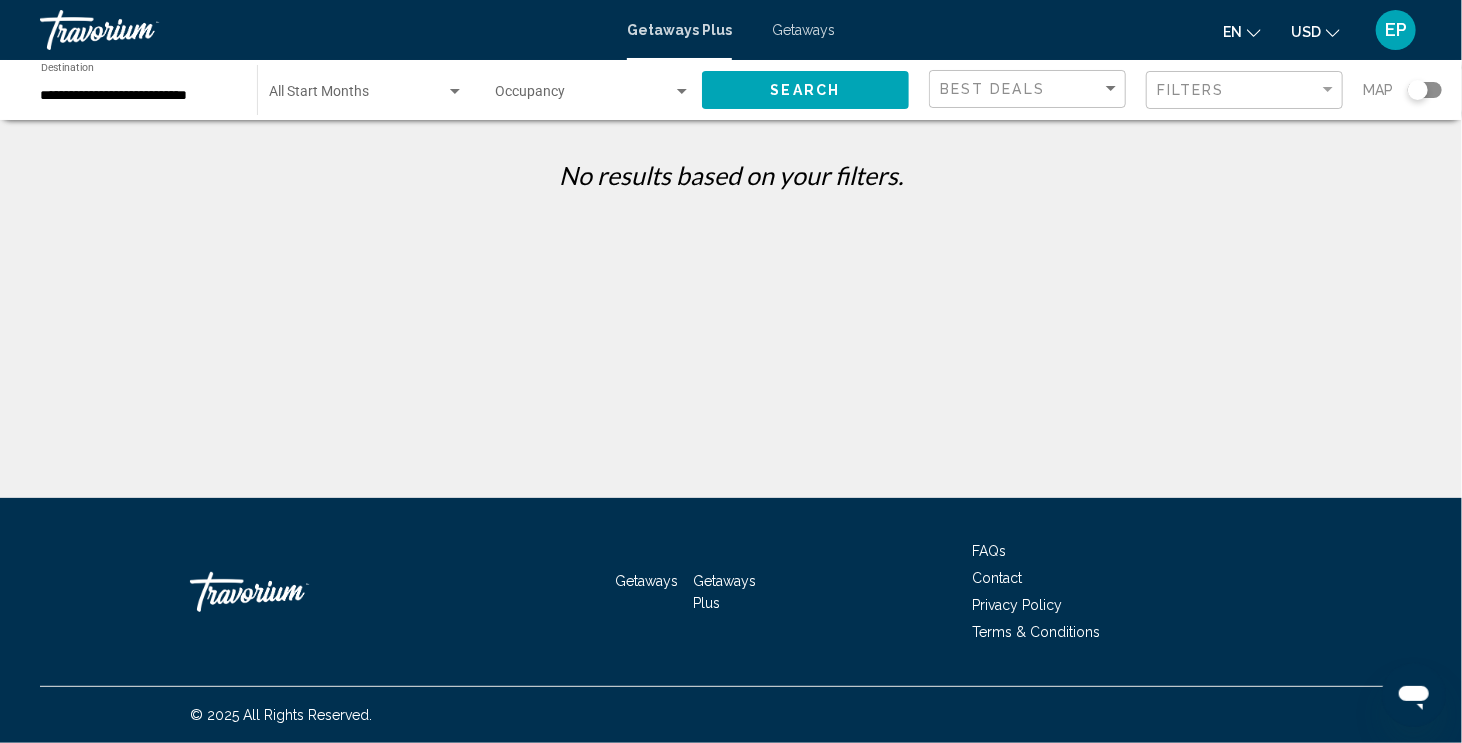 click on "Getaways" at bounding box center [803, 30] 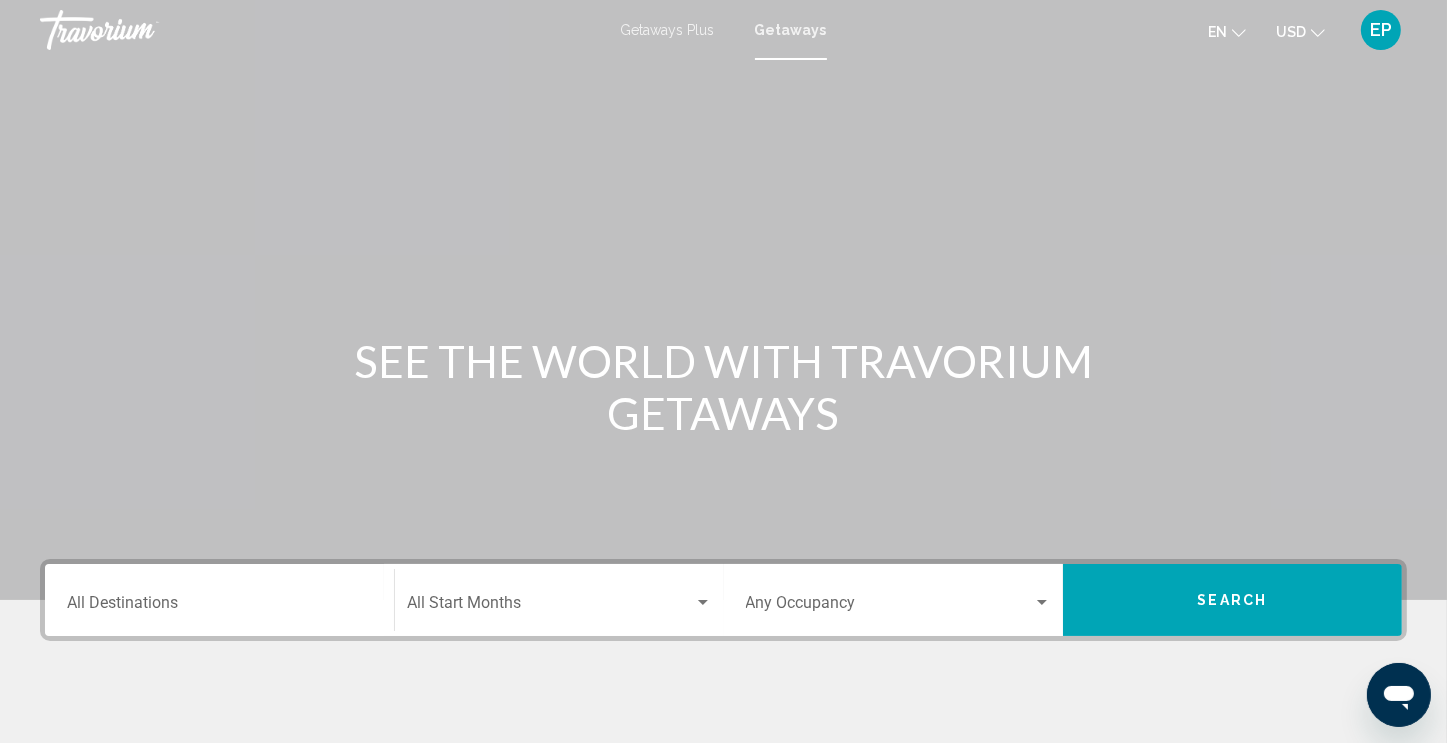 click on "Destination All Destinations" at bounding box center [219, 607] 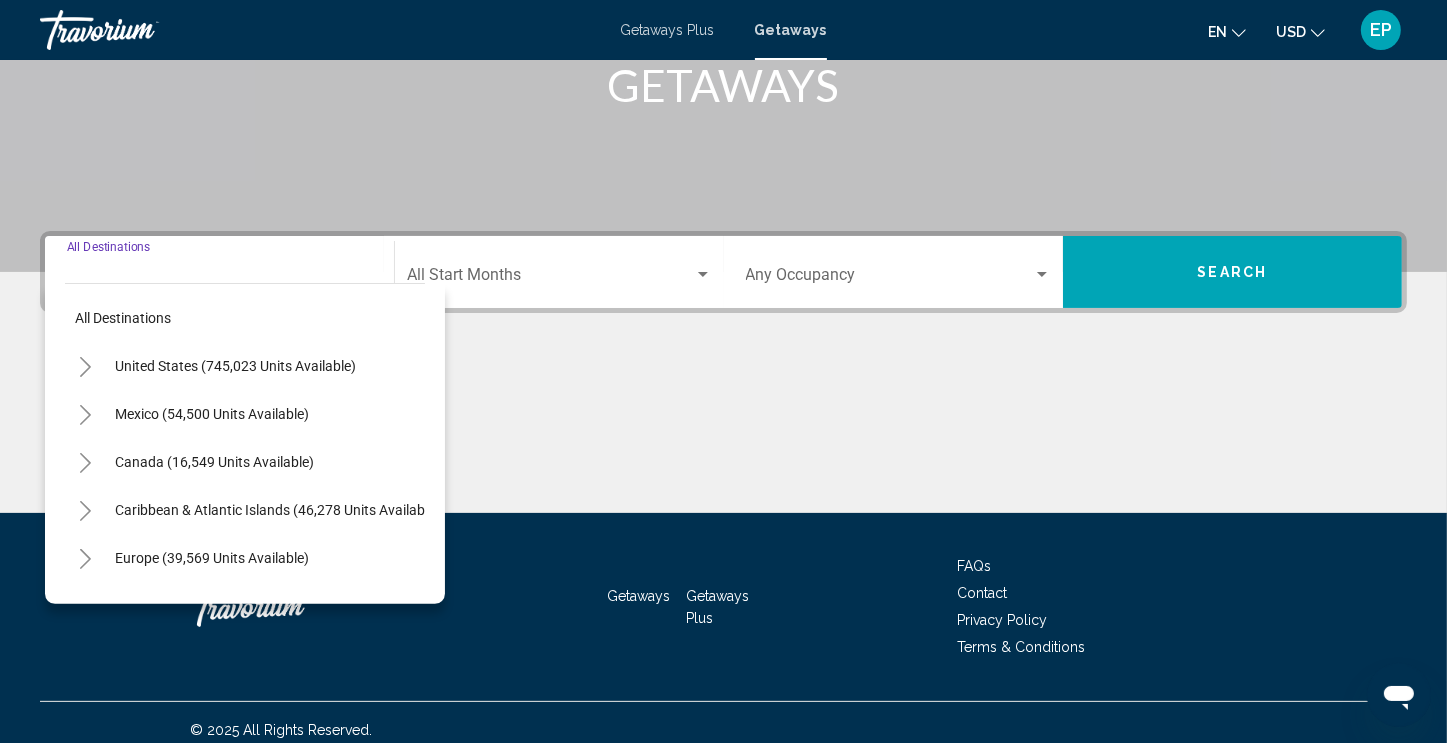 scroll, scrollTop: 342, scrollLeft: 0, axis: vertical 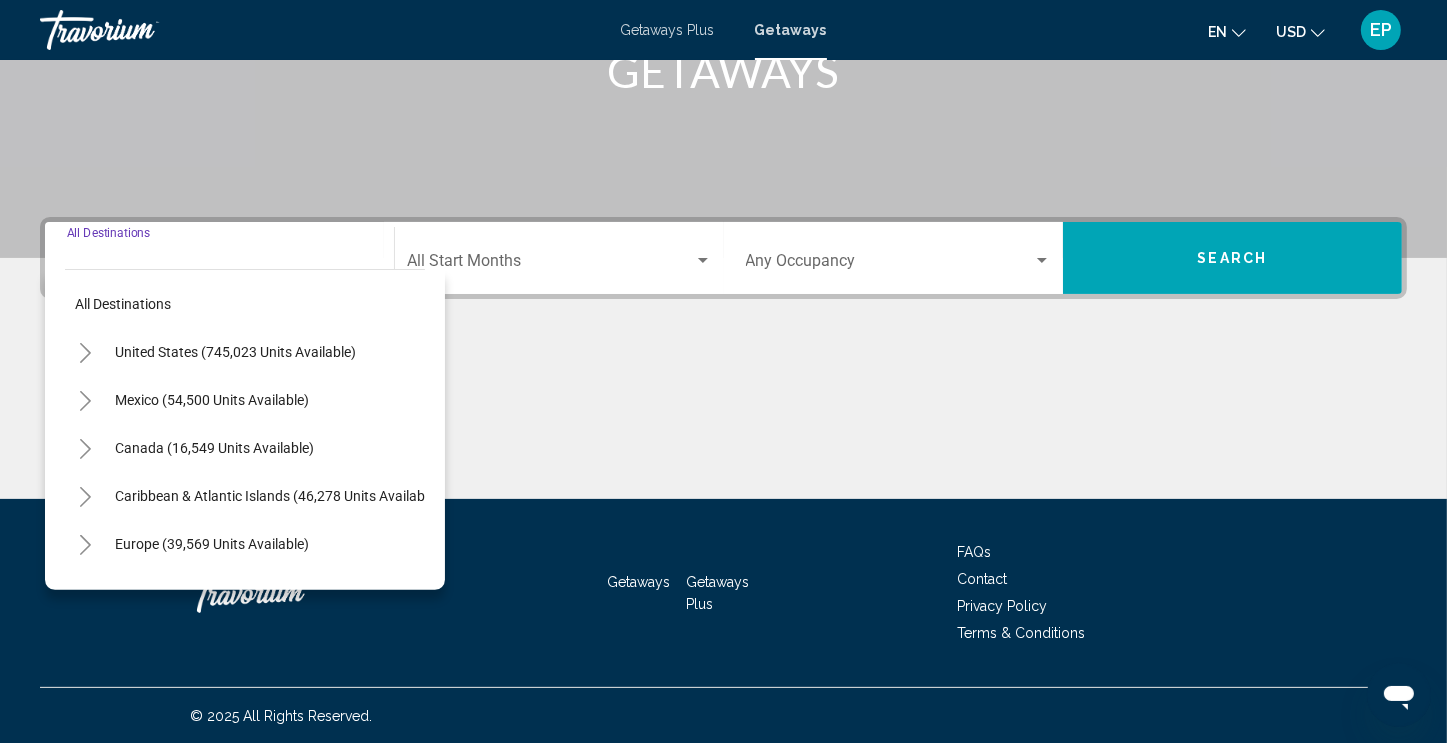 click 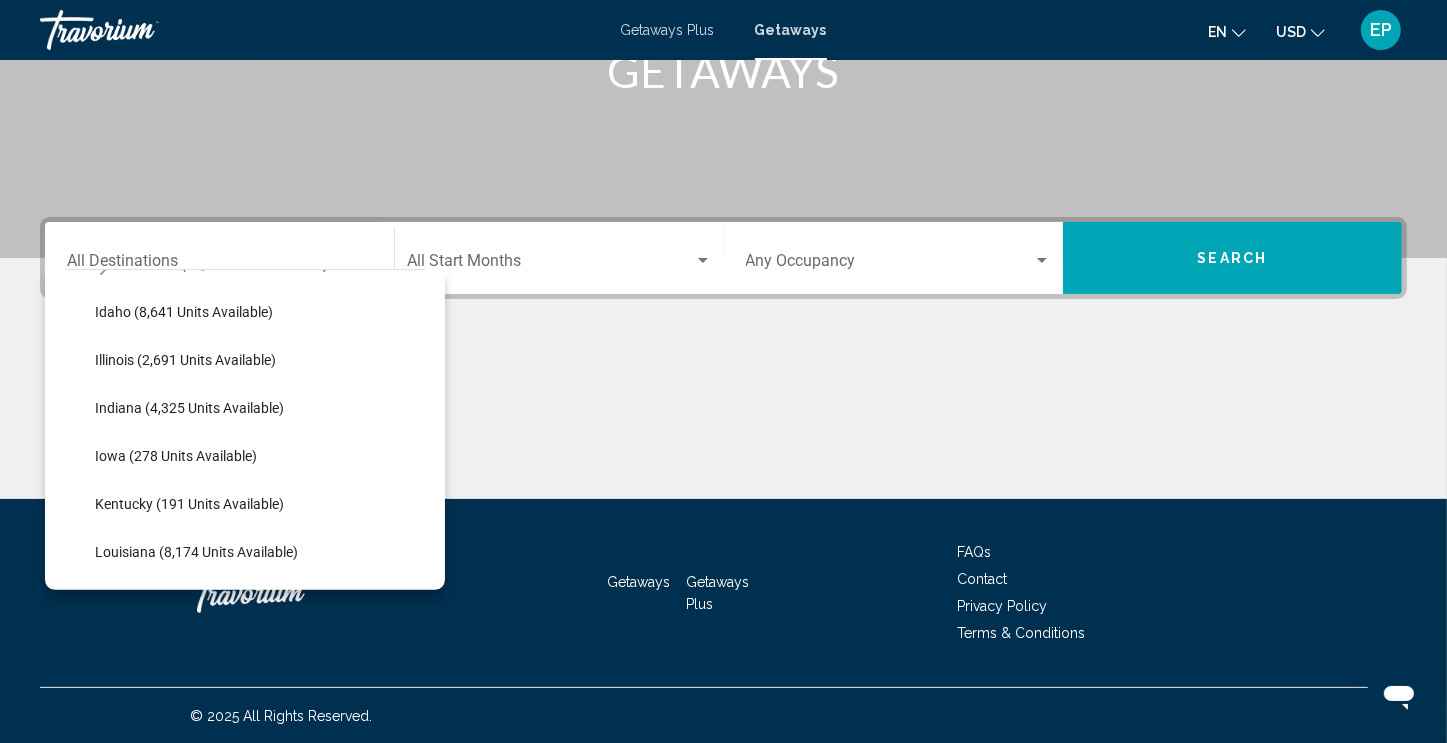 scroll, scrollTop: 474, scrollLeft: 0, axis: vertical 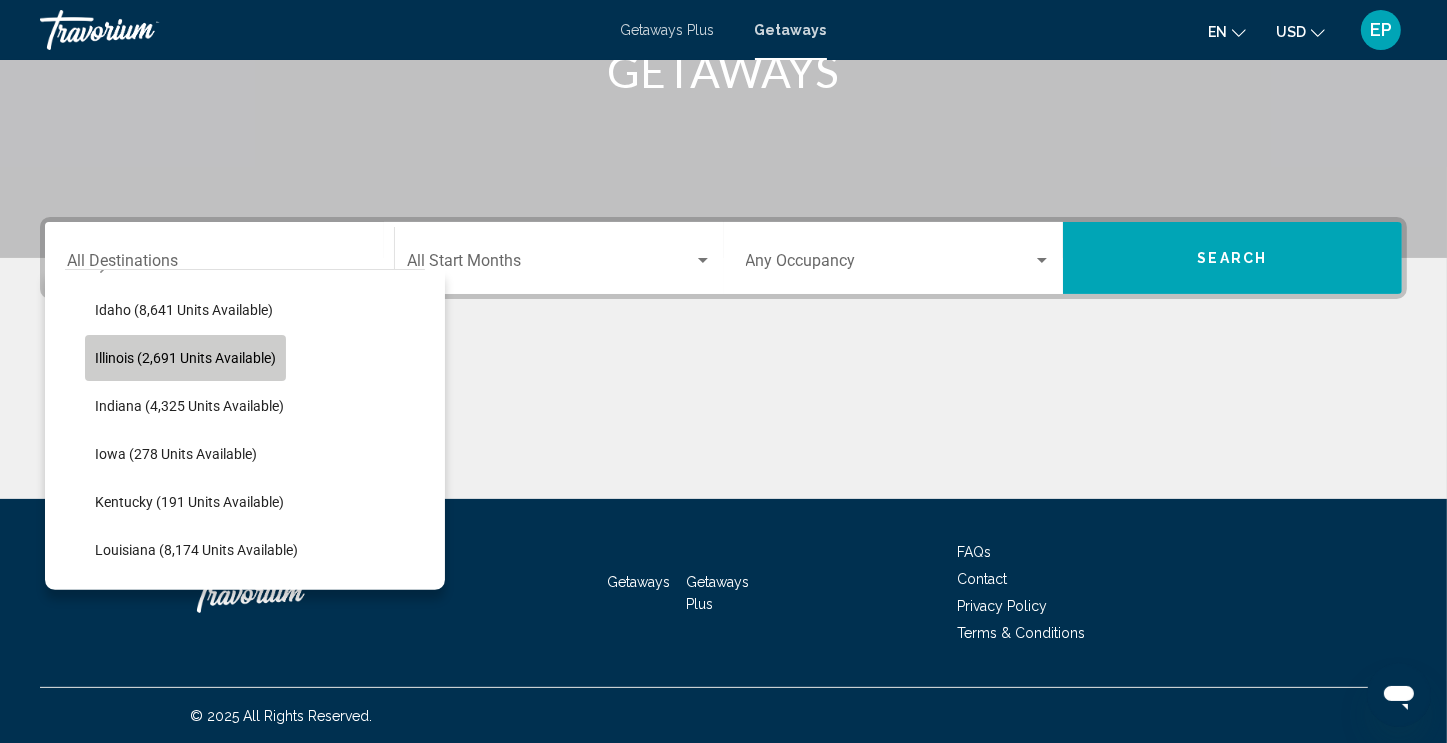 click on "Illinois (2,691 units available)" 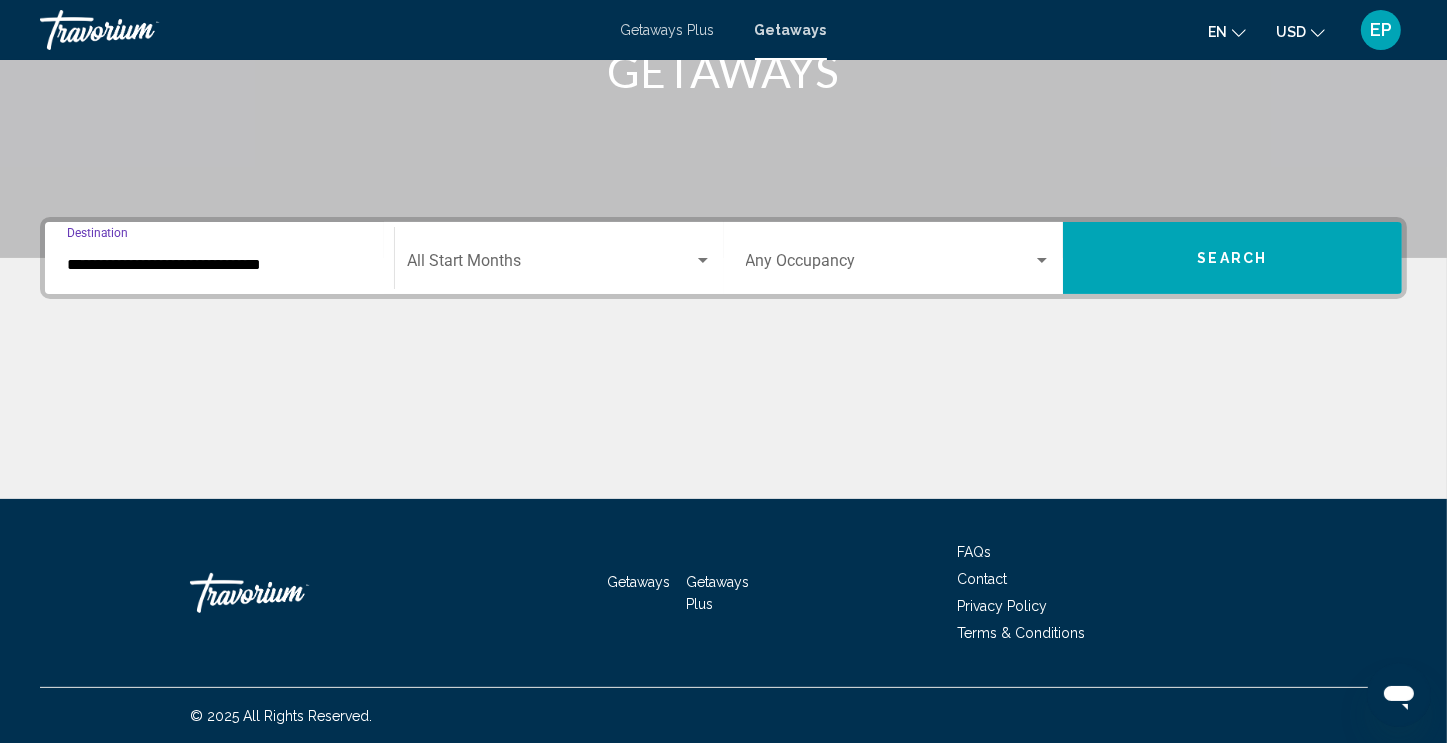 click at bounding box center (550, 265) 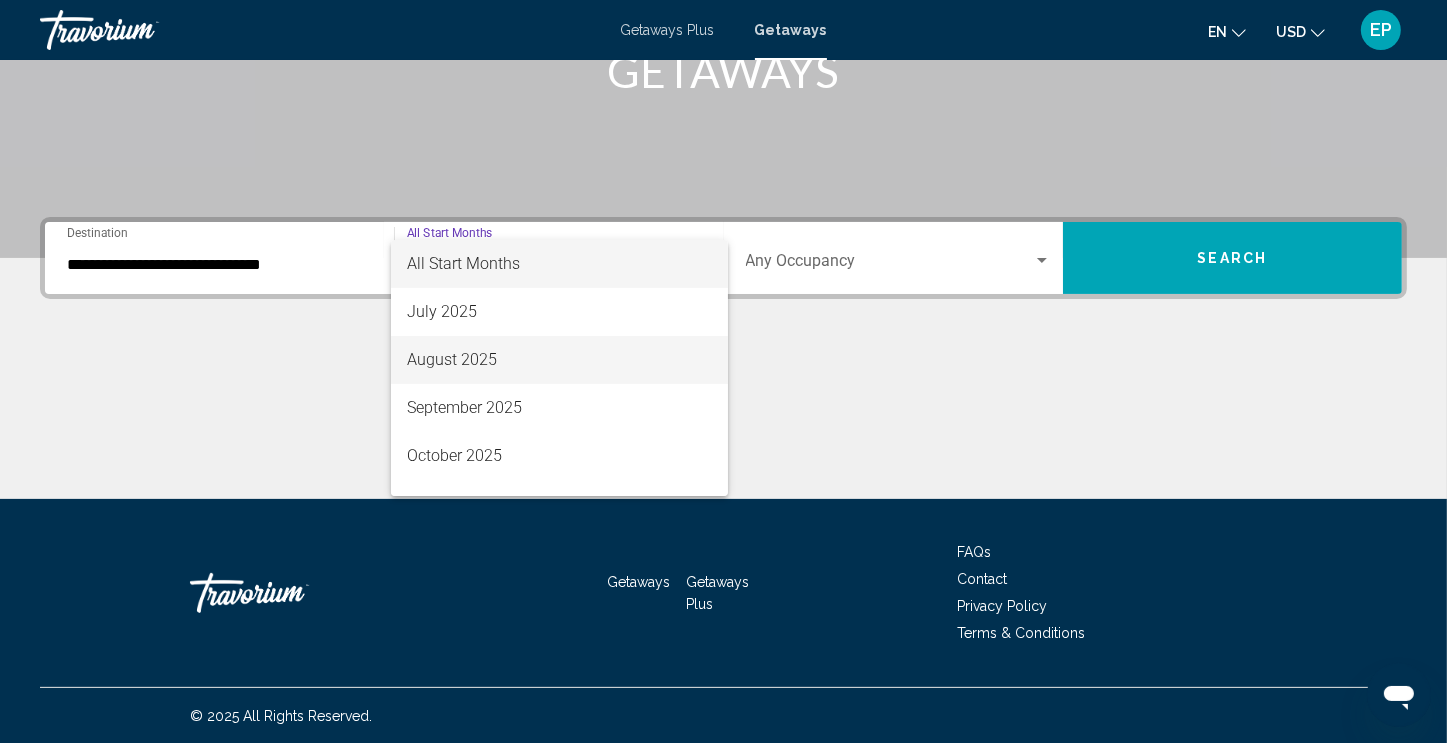 click on "August 2025" at bounding box center (559, 360) 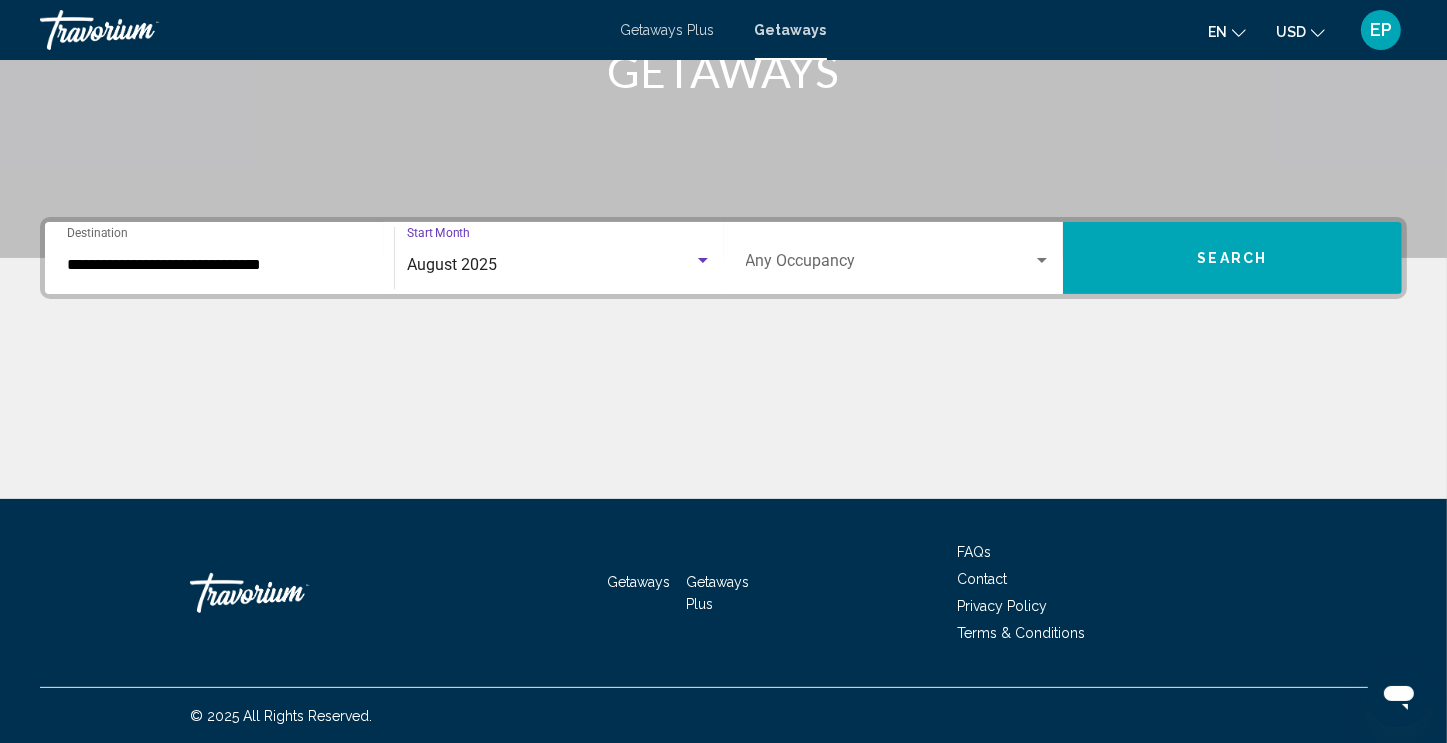 click at bounding box center (889, 265) 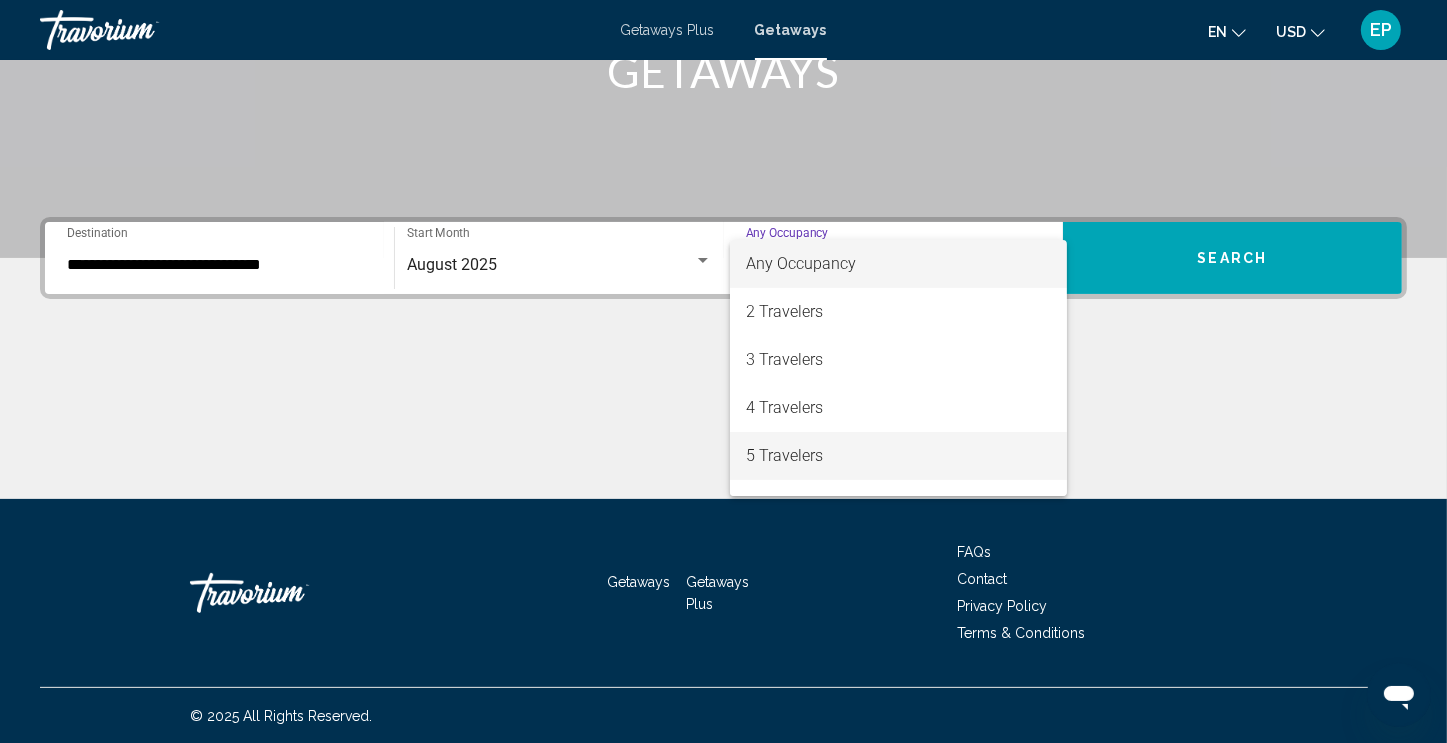 click on "5 Travelers" at bounding box center (898, 456) 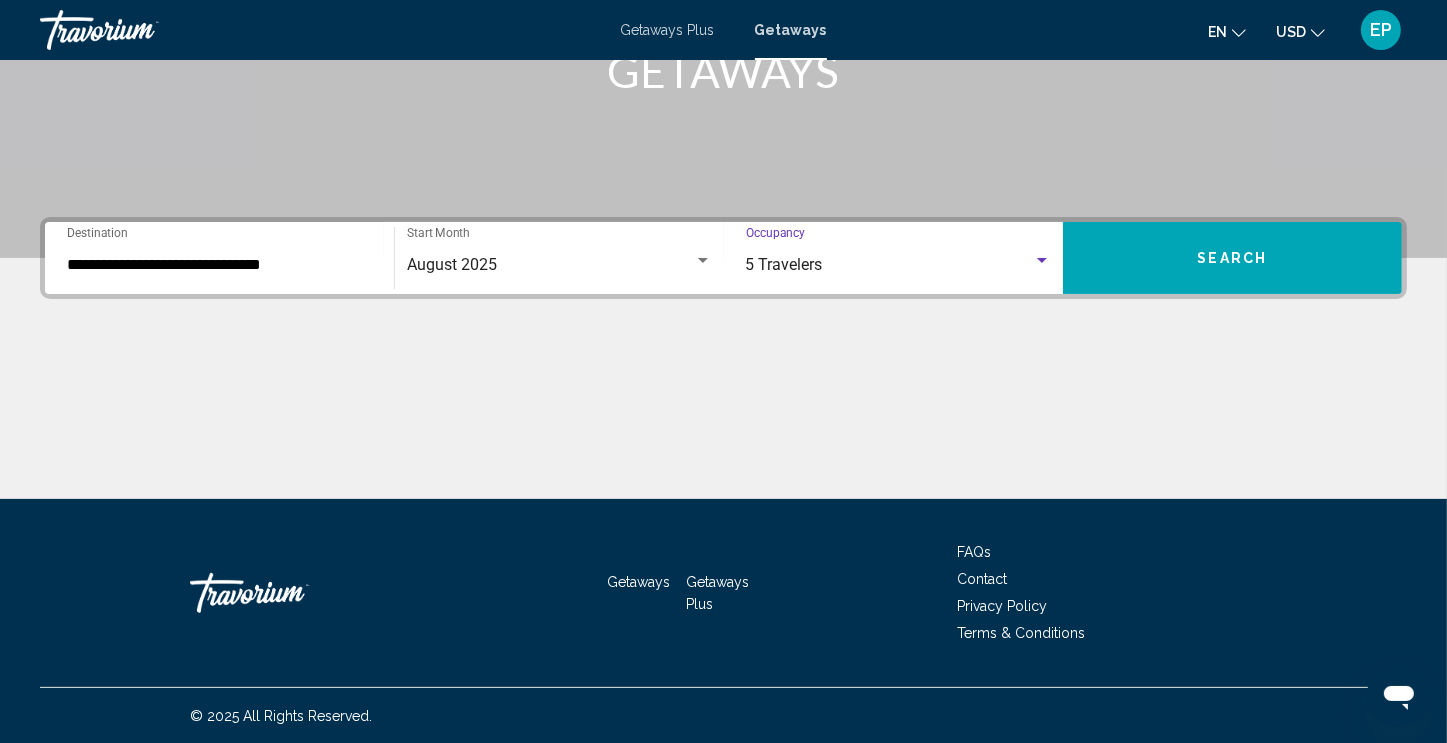 click on "Search" at bounding box center [1233, 259] 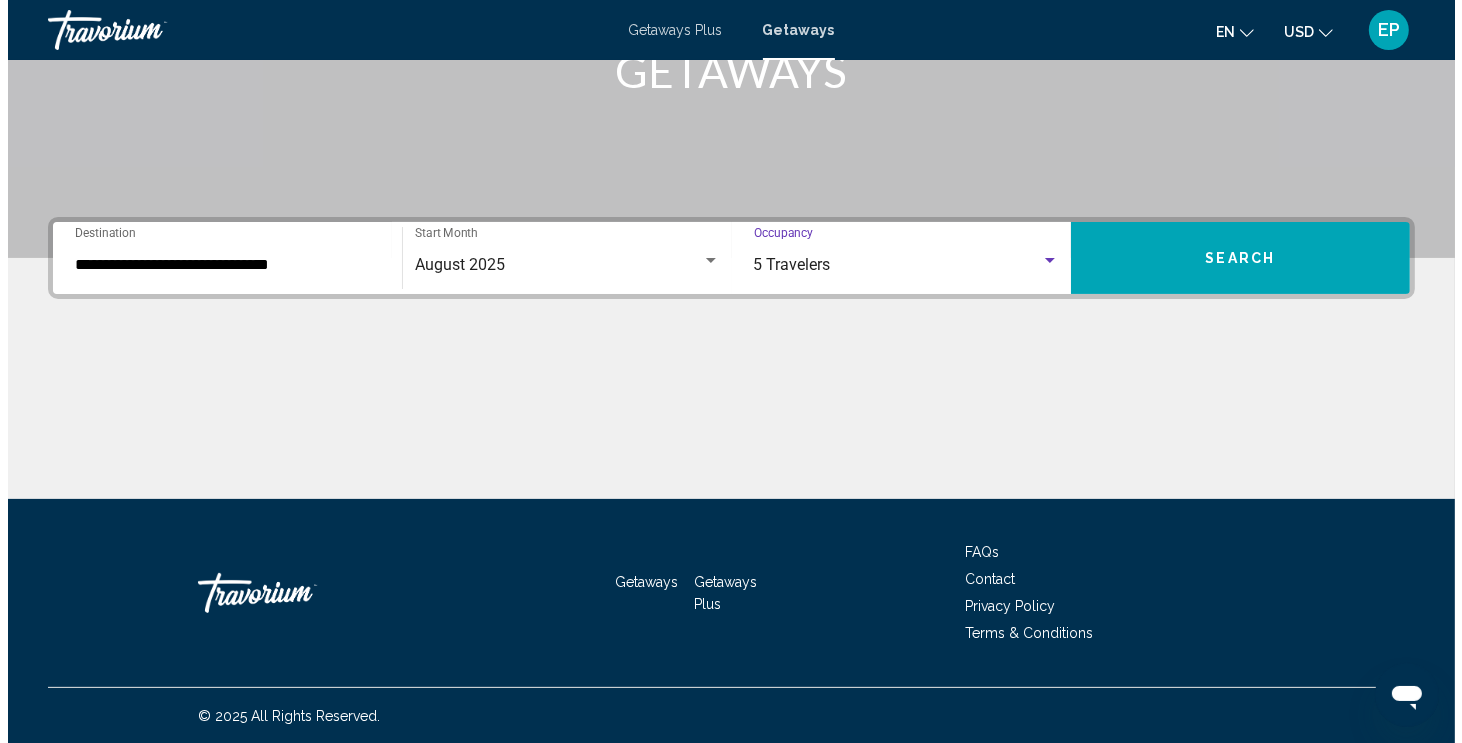 scroll, scrollTop: 0, scrollLeft: 0, axis: both 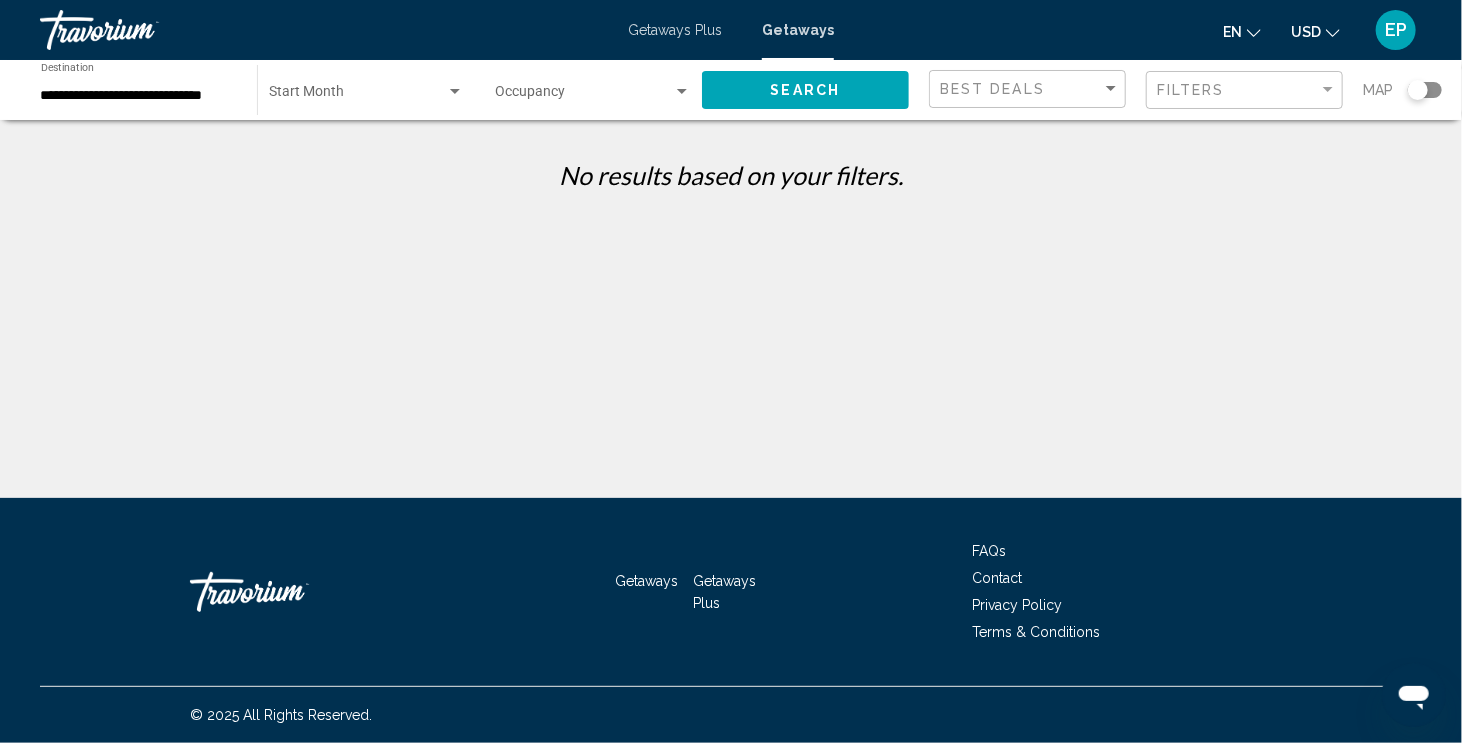 click at bounding box center (357, 96) 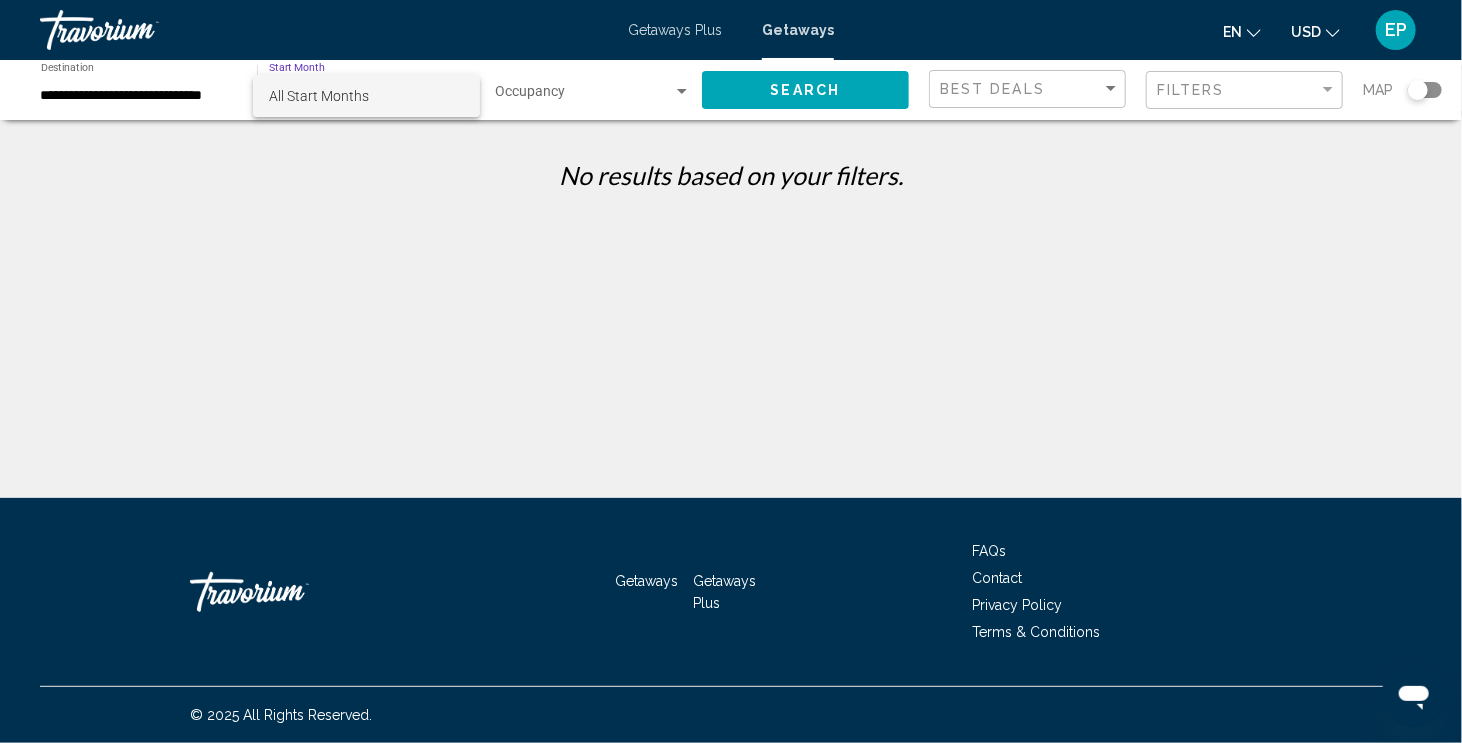 click at bounding box center (731, 371) 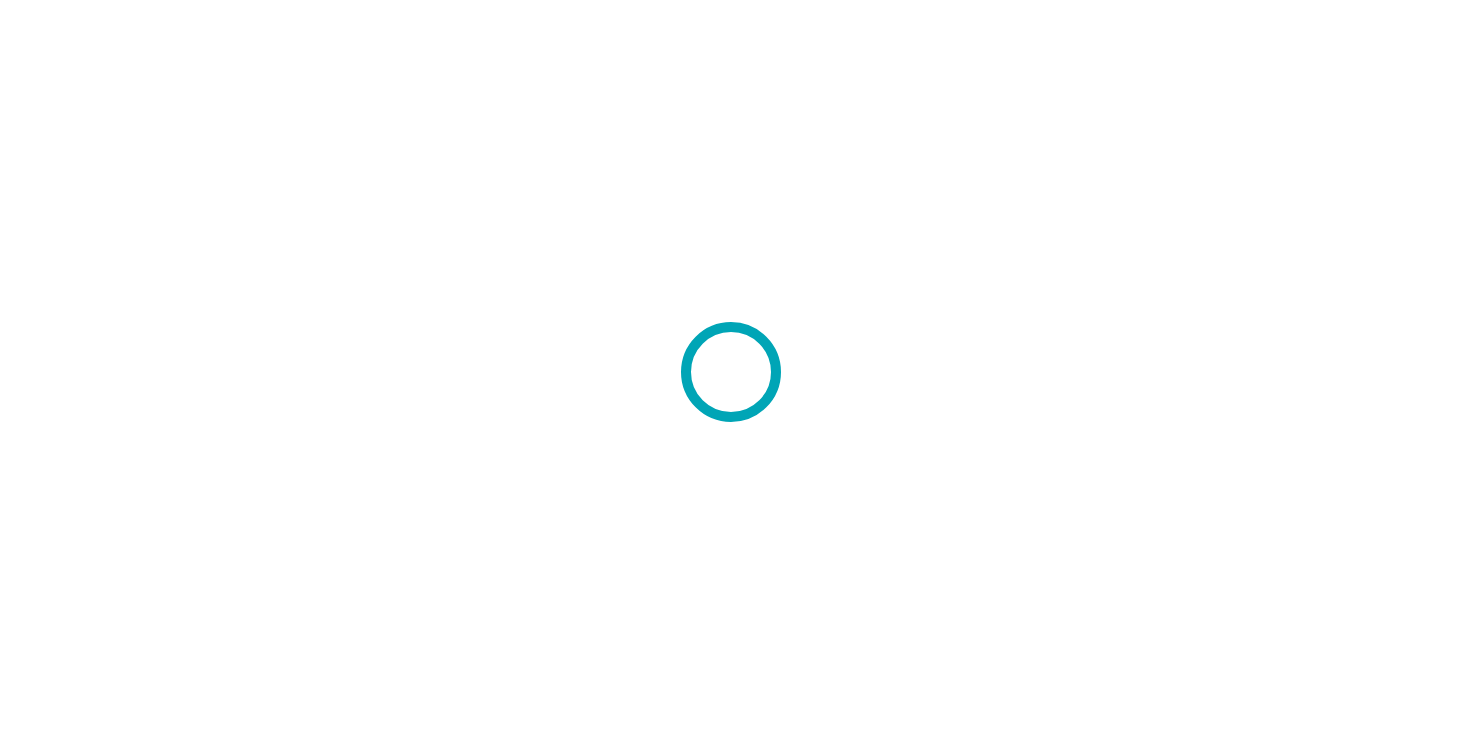 scroll, scrollTop: 0, scrollLeft: 0, axis: both 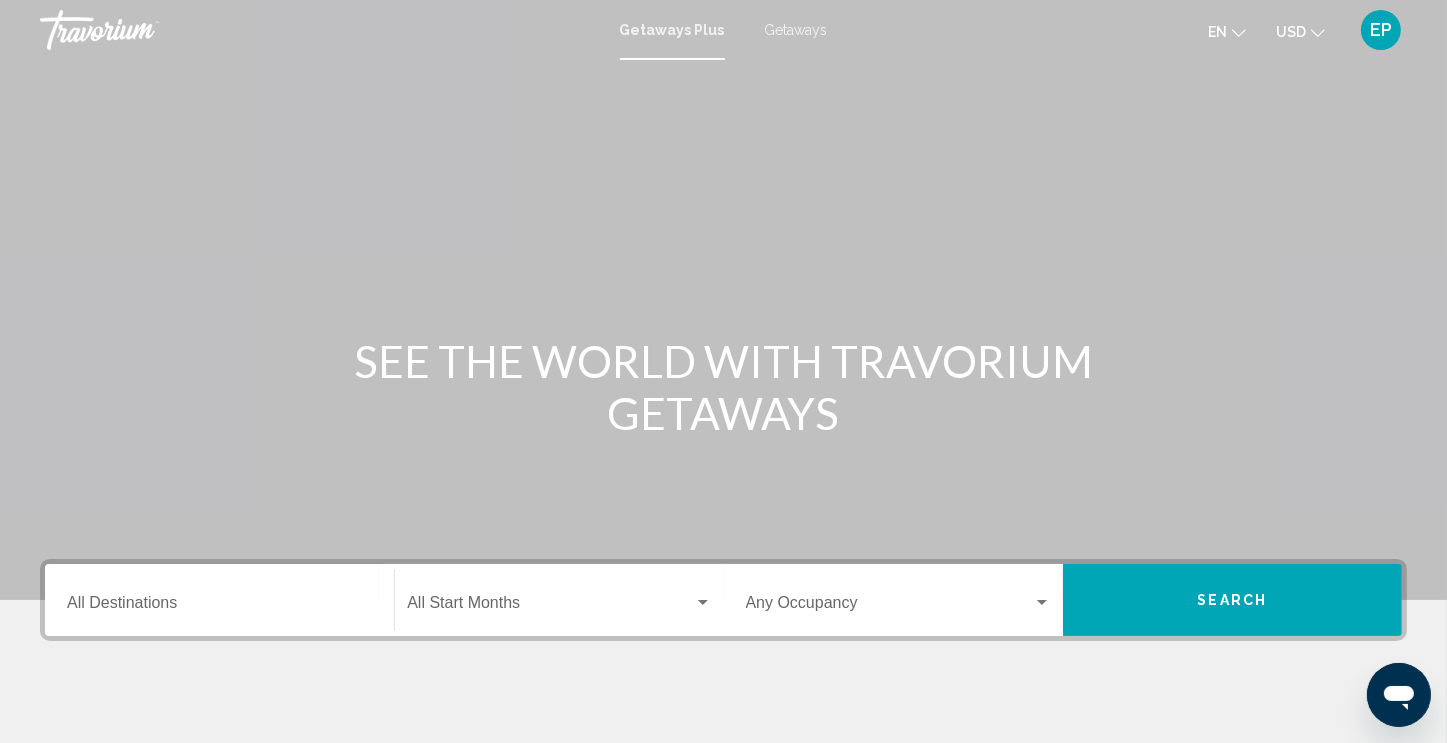 click on "Getaways" at bounding box center [796, 30] 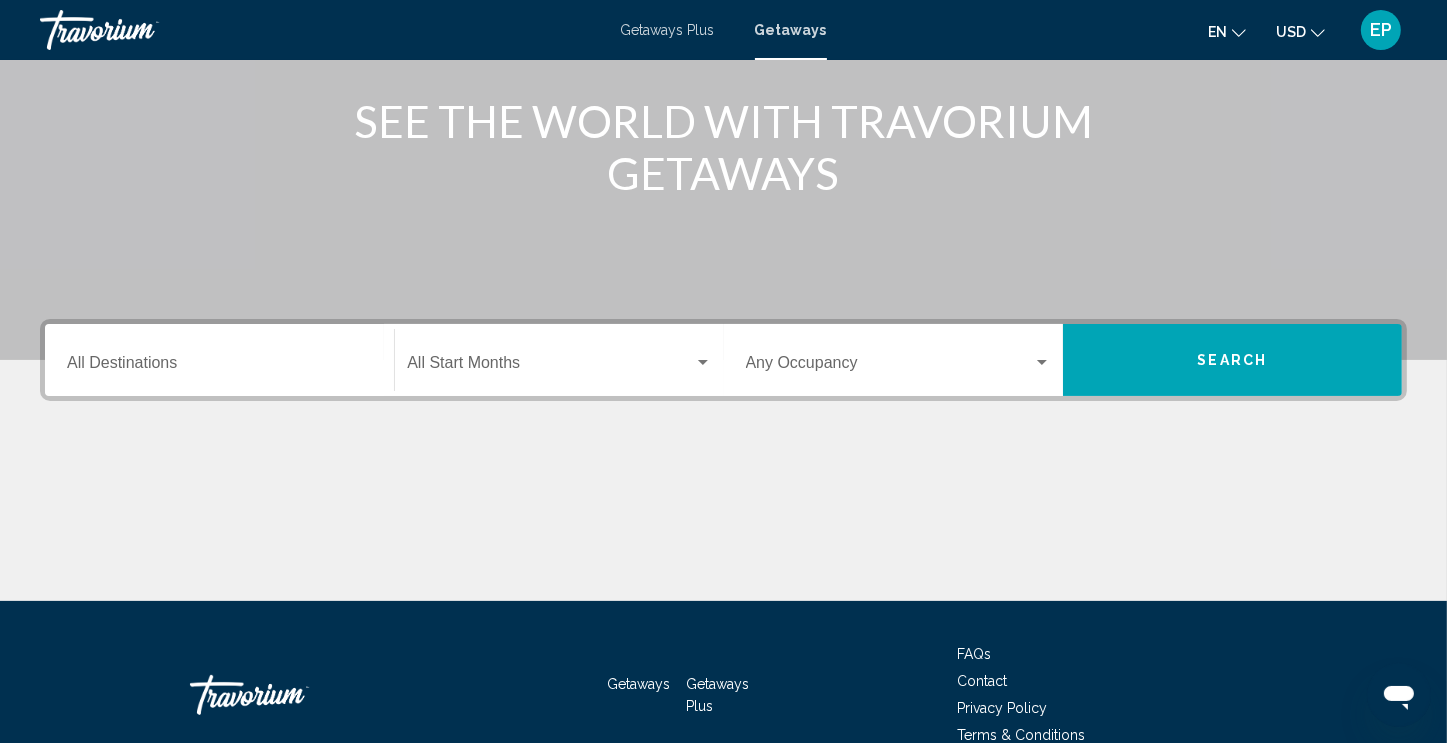 click on "Destination All Destinations" at bounding box center [219, 367] 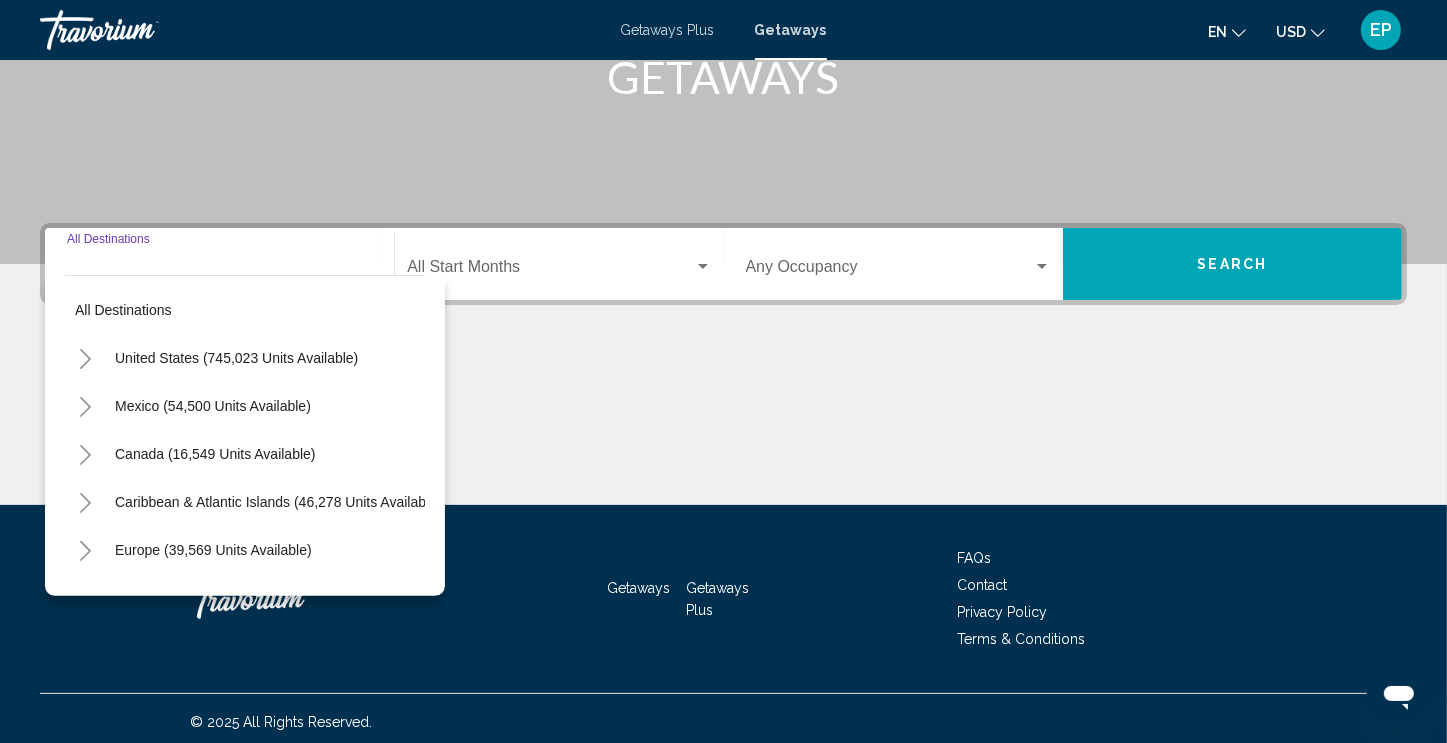 scroll, scrollTop: 342, scrollLeft: 0, axis: vertical 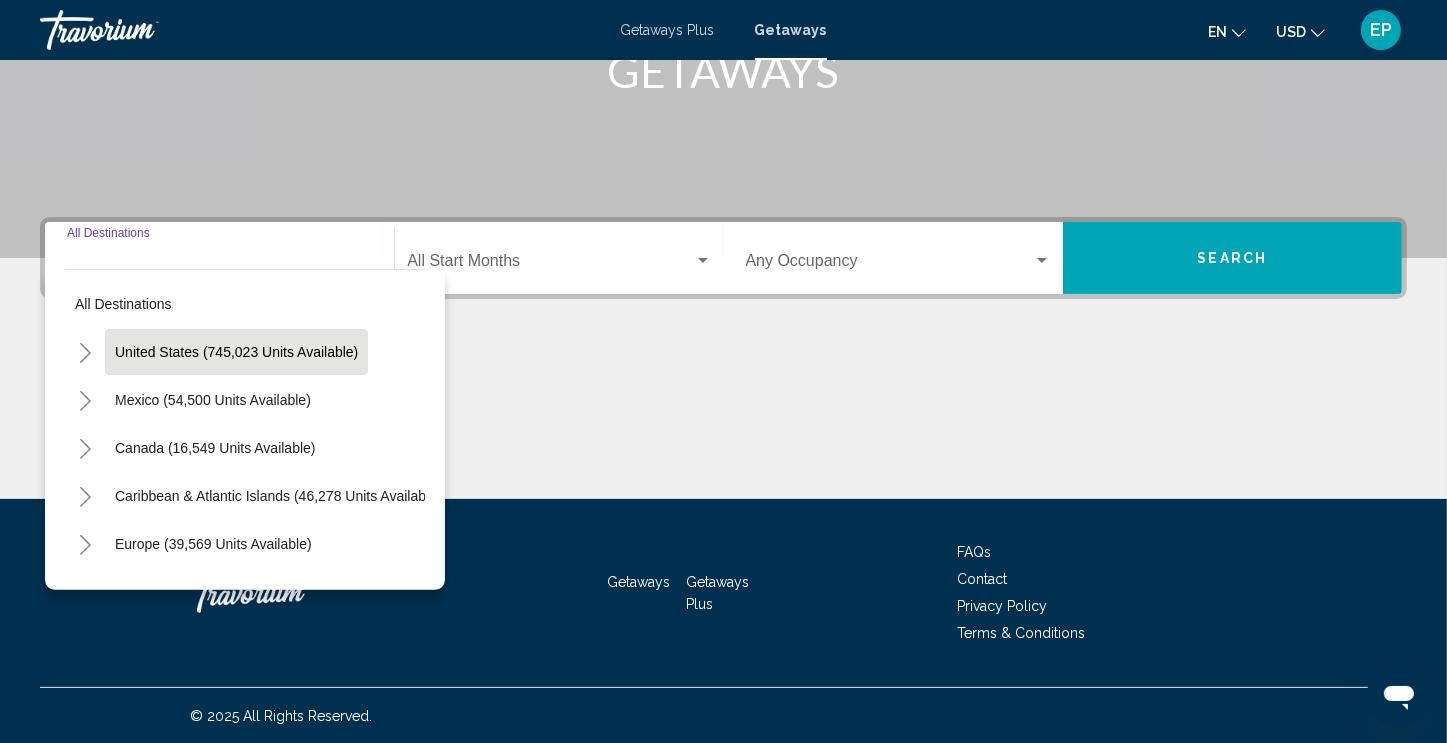 click on "United States (745,023 units available)" at bounding box center (213, 400) 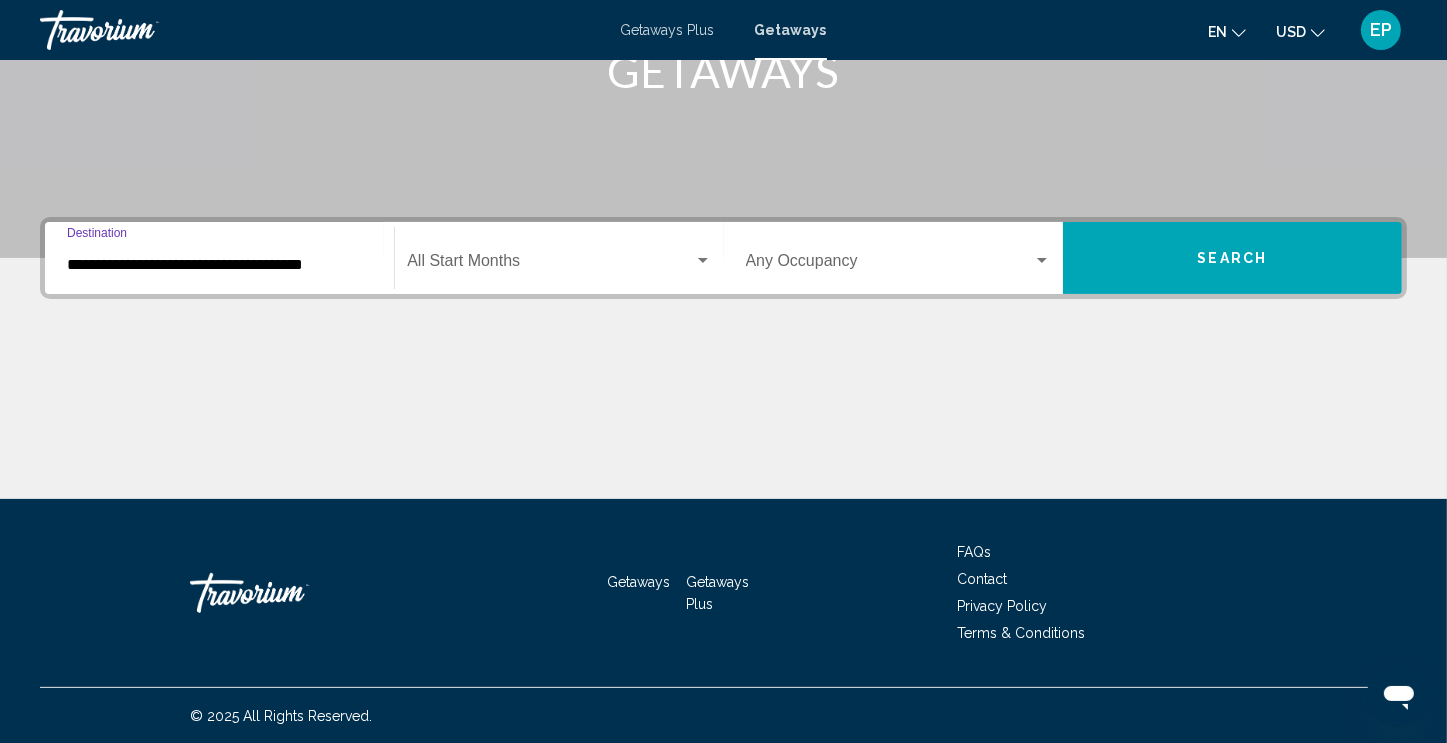 click at bounding box center [550, 265] 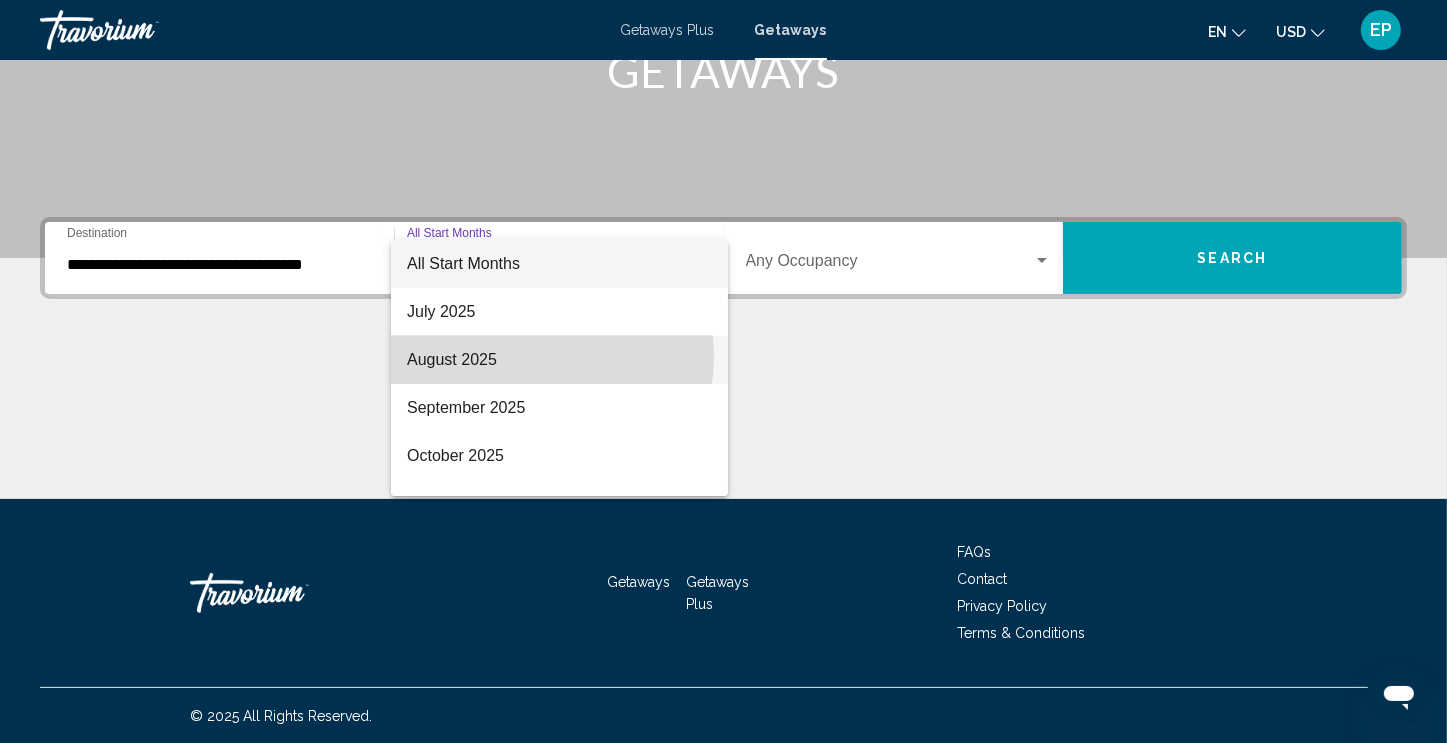 click on "August 2025" at bounding box center (559, 360) 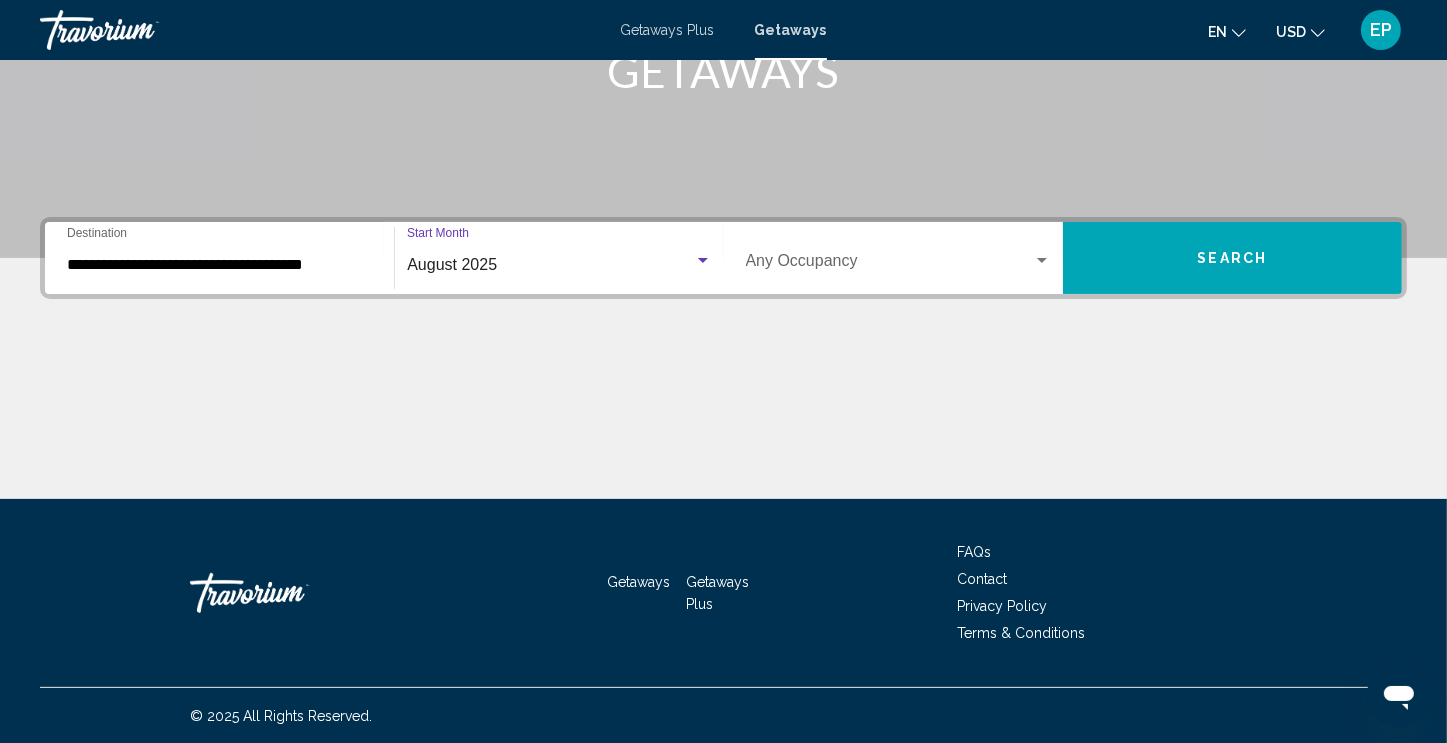 click at bounding box center (889, 265) 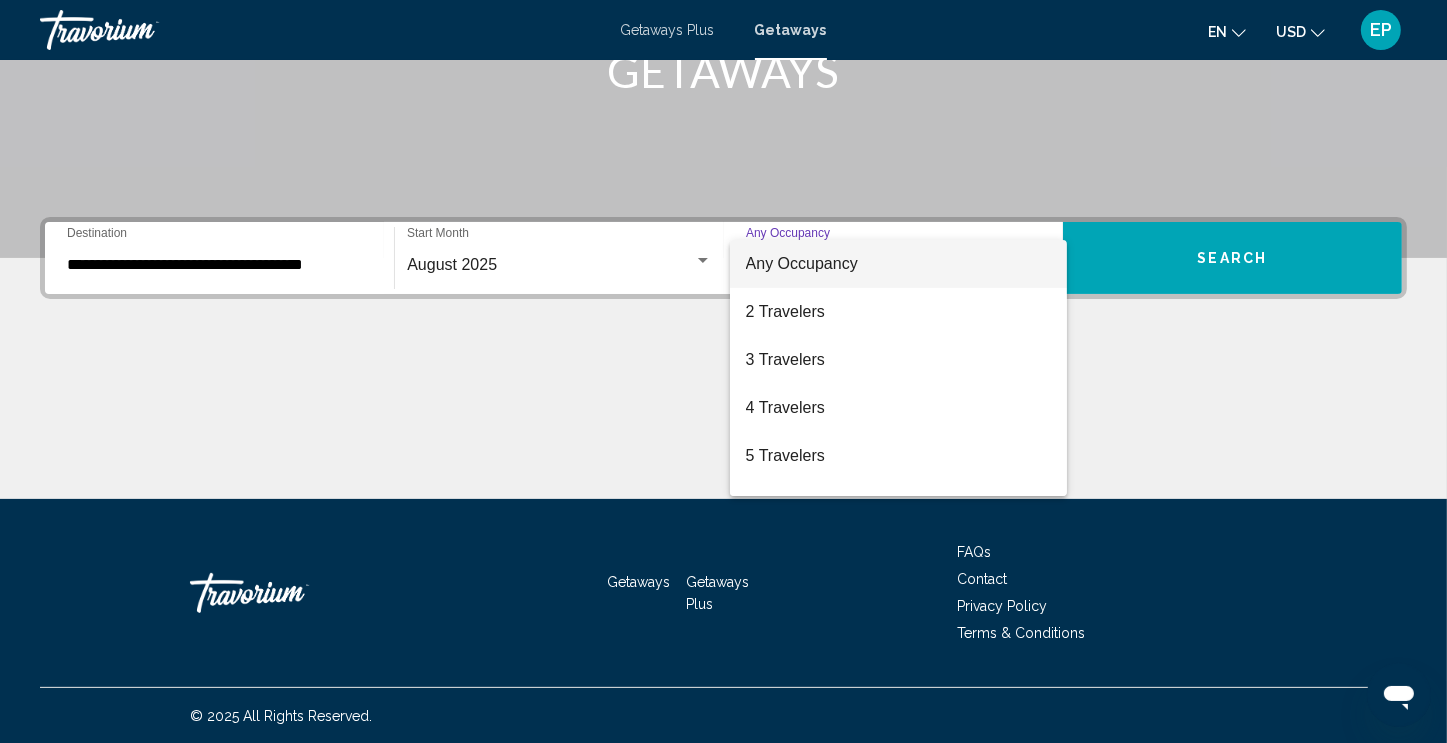 click at bounding box center (723, 371) 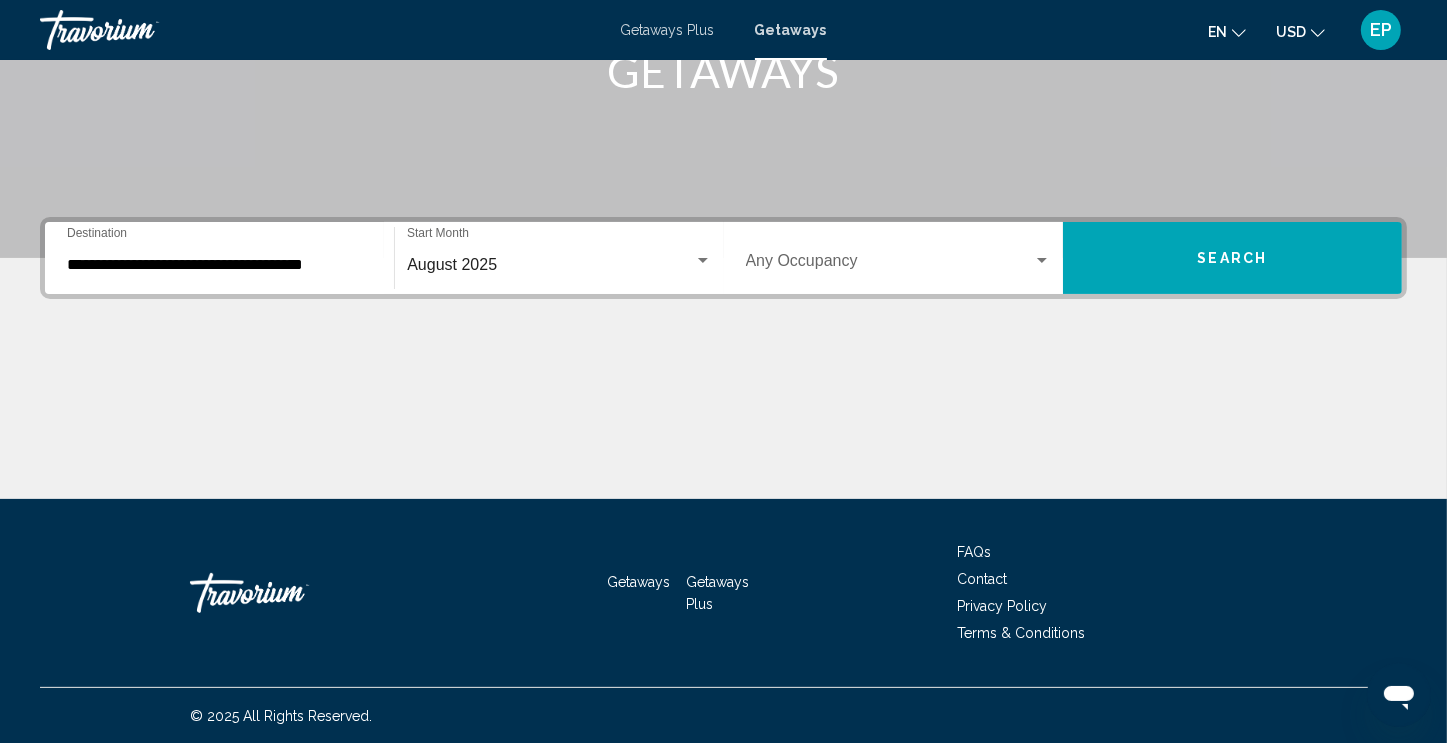 click at bounding box center [889, 265] 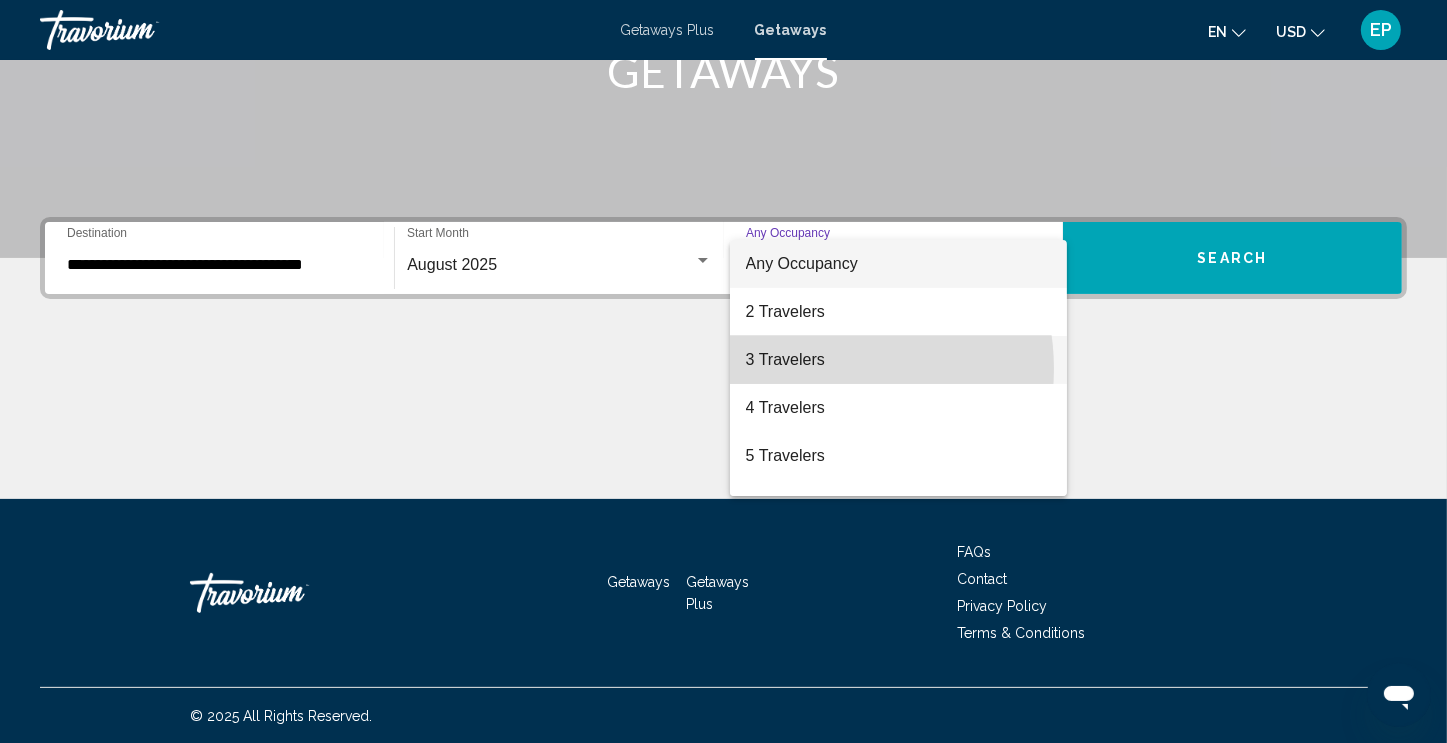 click on "3 Travelers" at bounding box center [898, 360] 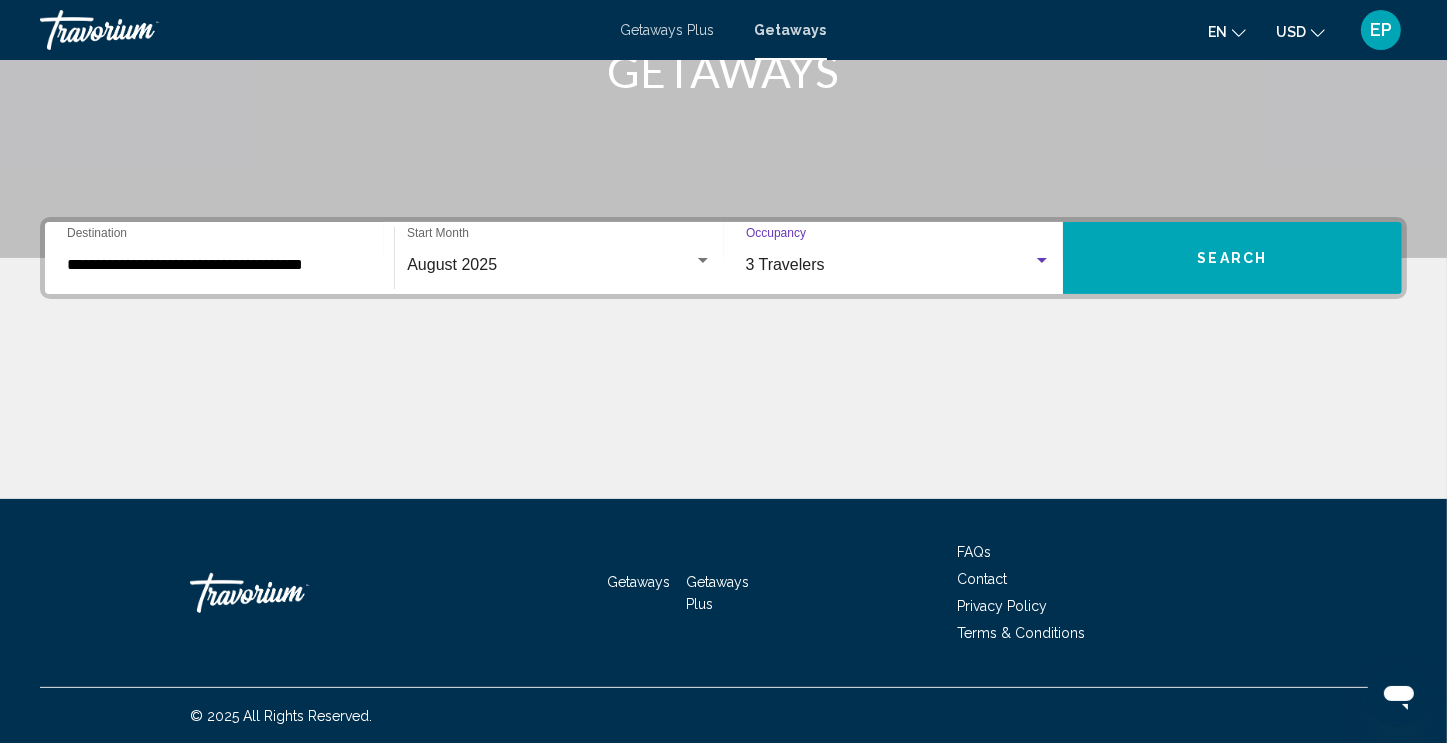click on "Search" at bounding box center (1232, 258) 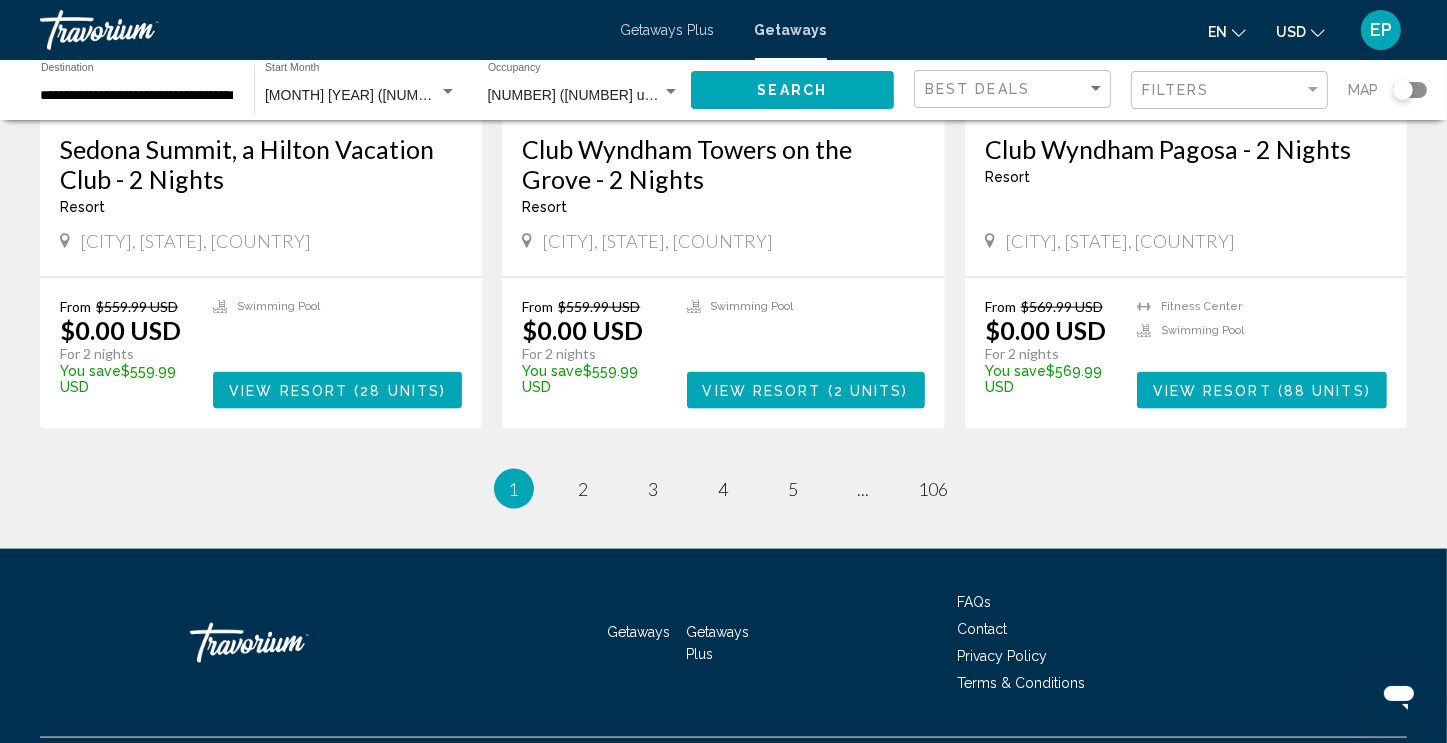 scroll, scrollTop: 2444, scrollLeft: 0, axis: vertical 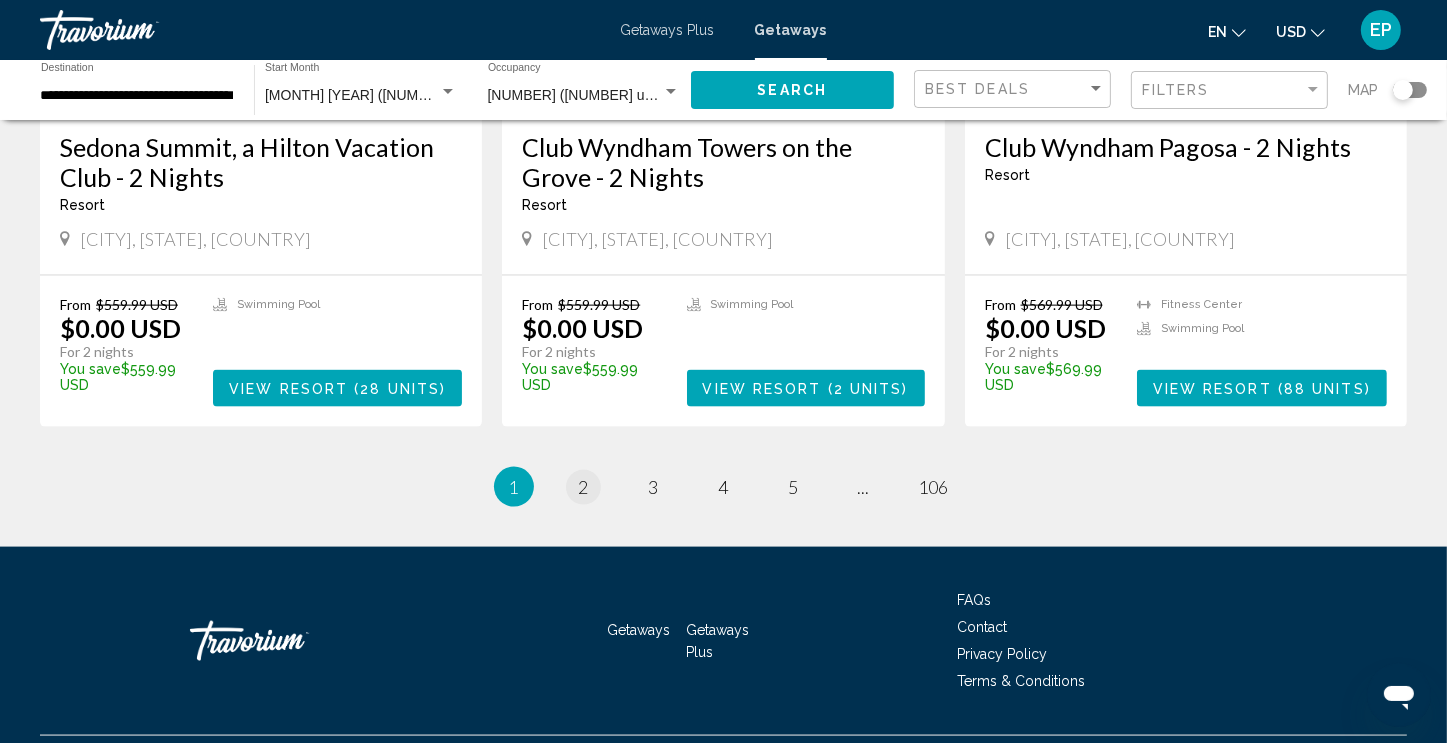 click on "2" at bounding box center [584, 487] 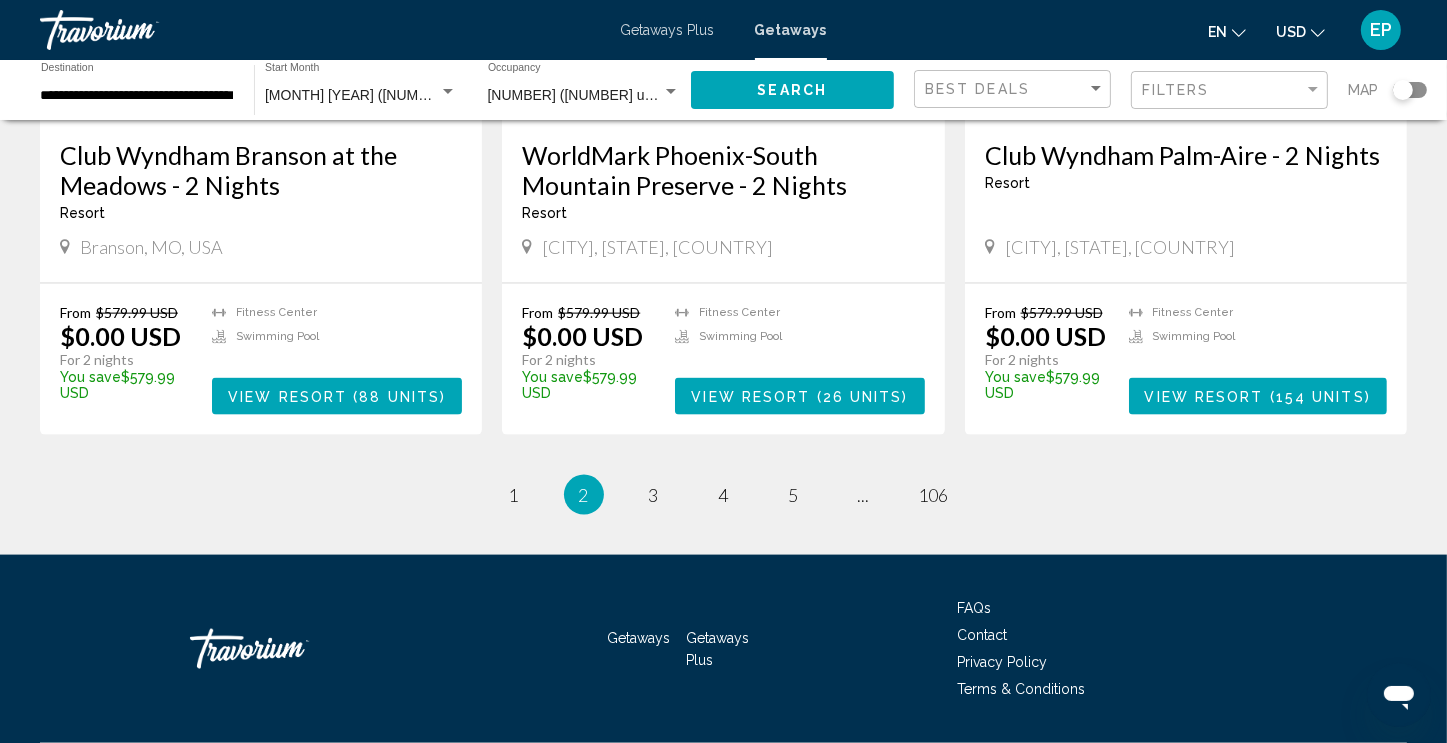 scroll, scrollTop: 2436, scrollLeft: 0, axis: vertical 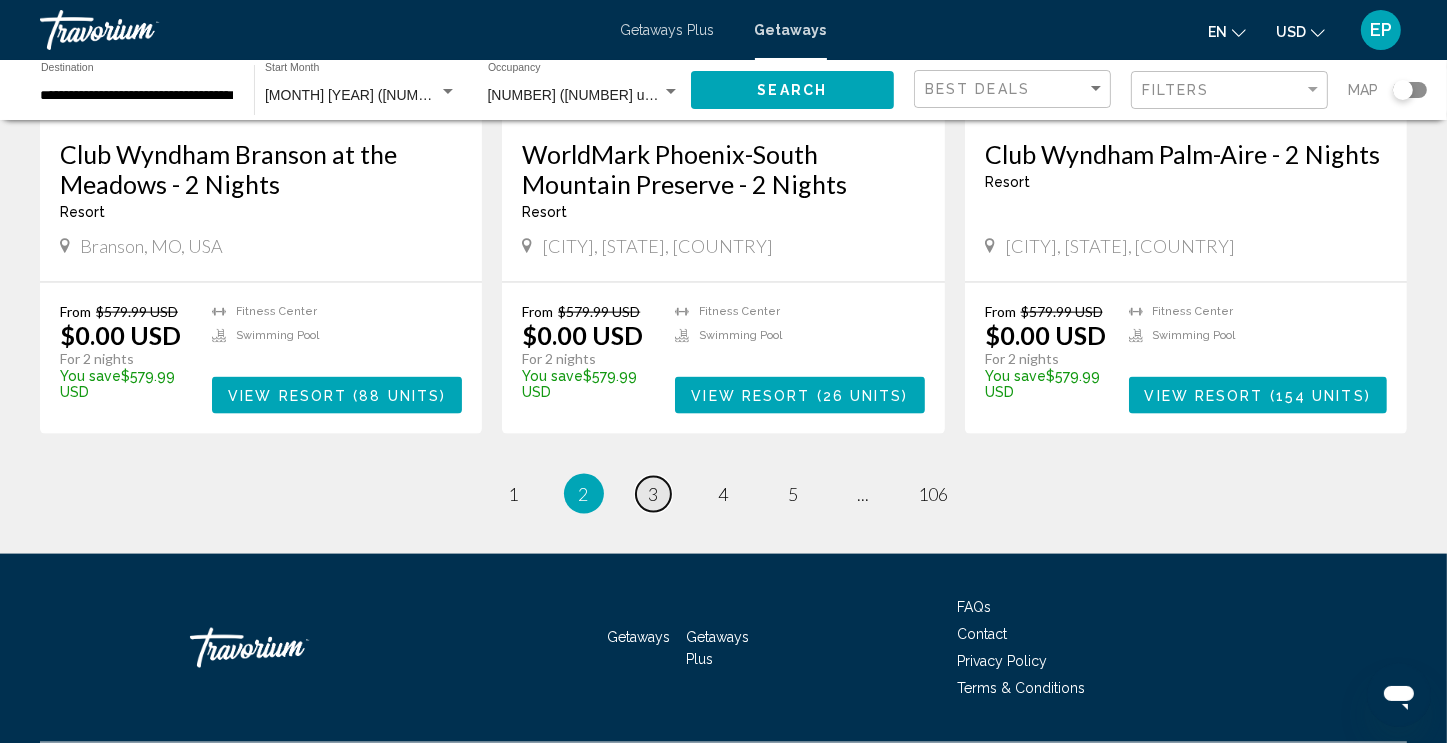click on "3" at bounding box center [654, 494] 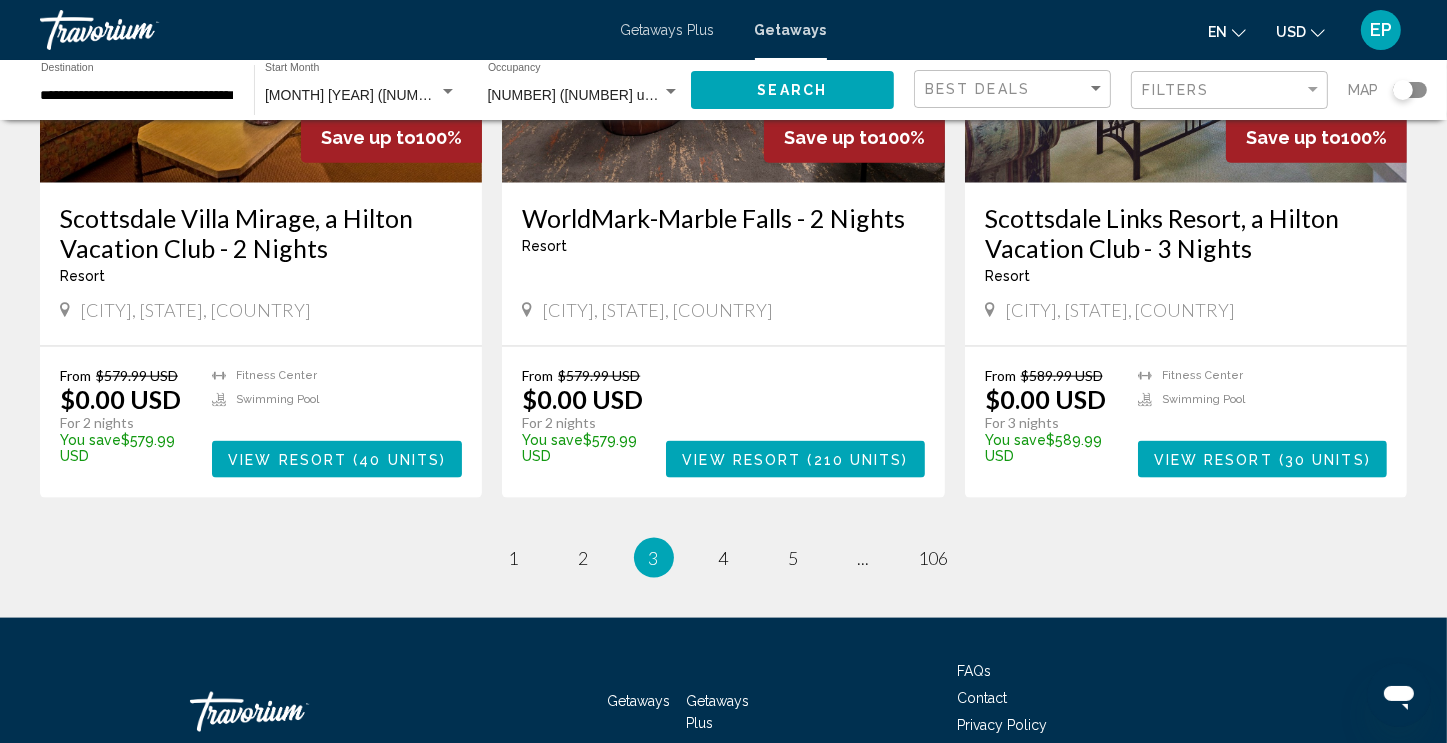scroll, scrollTop: 2407, scrollLeft: 0, axis: vertical 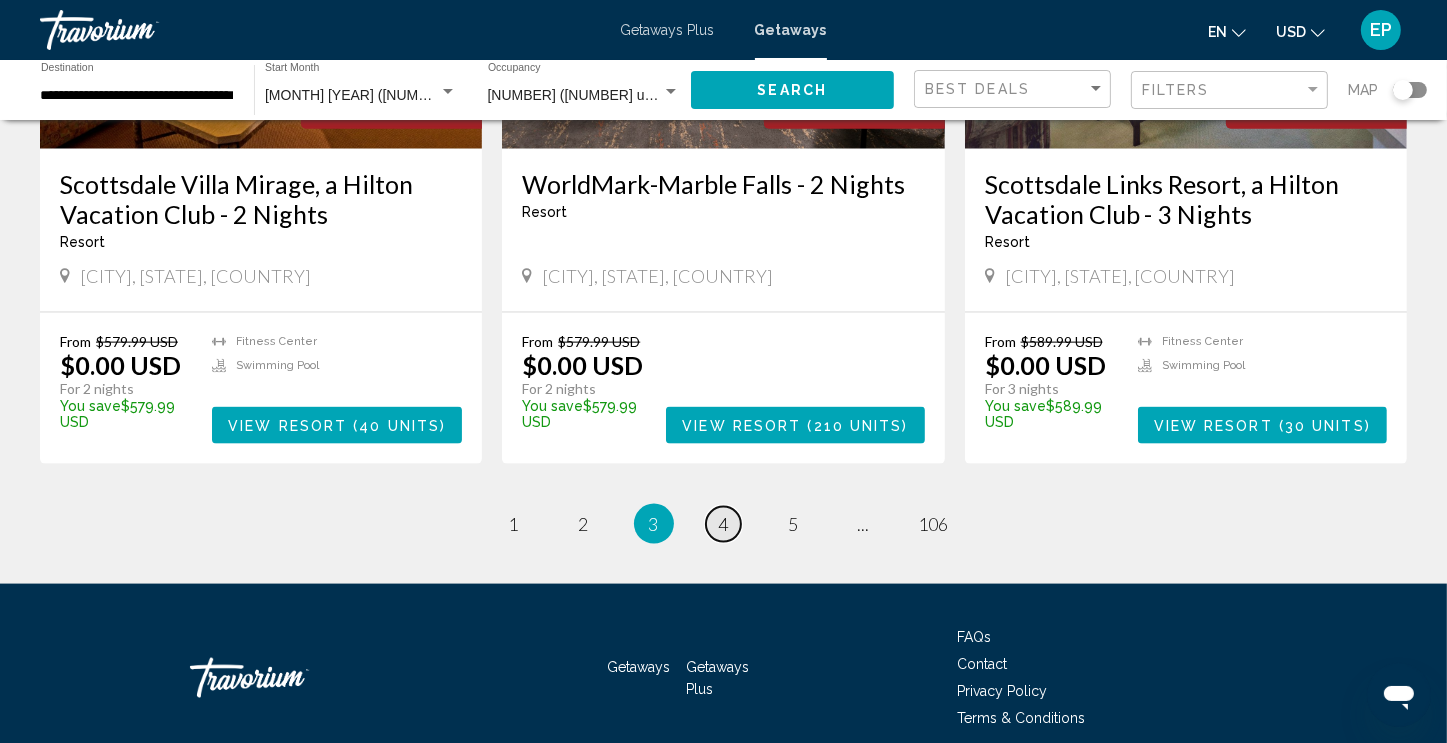 click on "4" at bounding box center (724, 524) 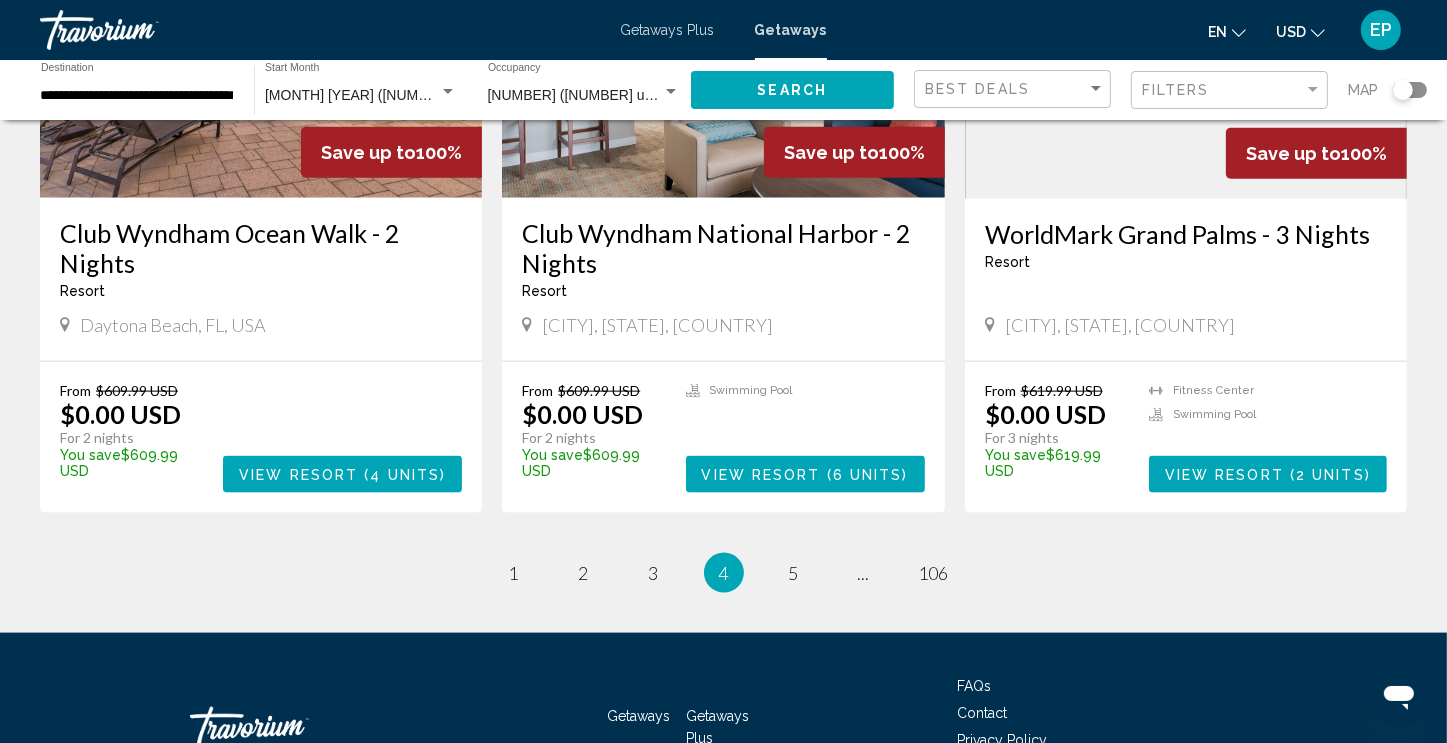 scroll, scrollTop: 2355, scrollLeft: 0, axis: vertical 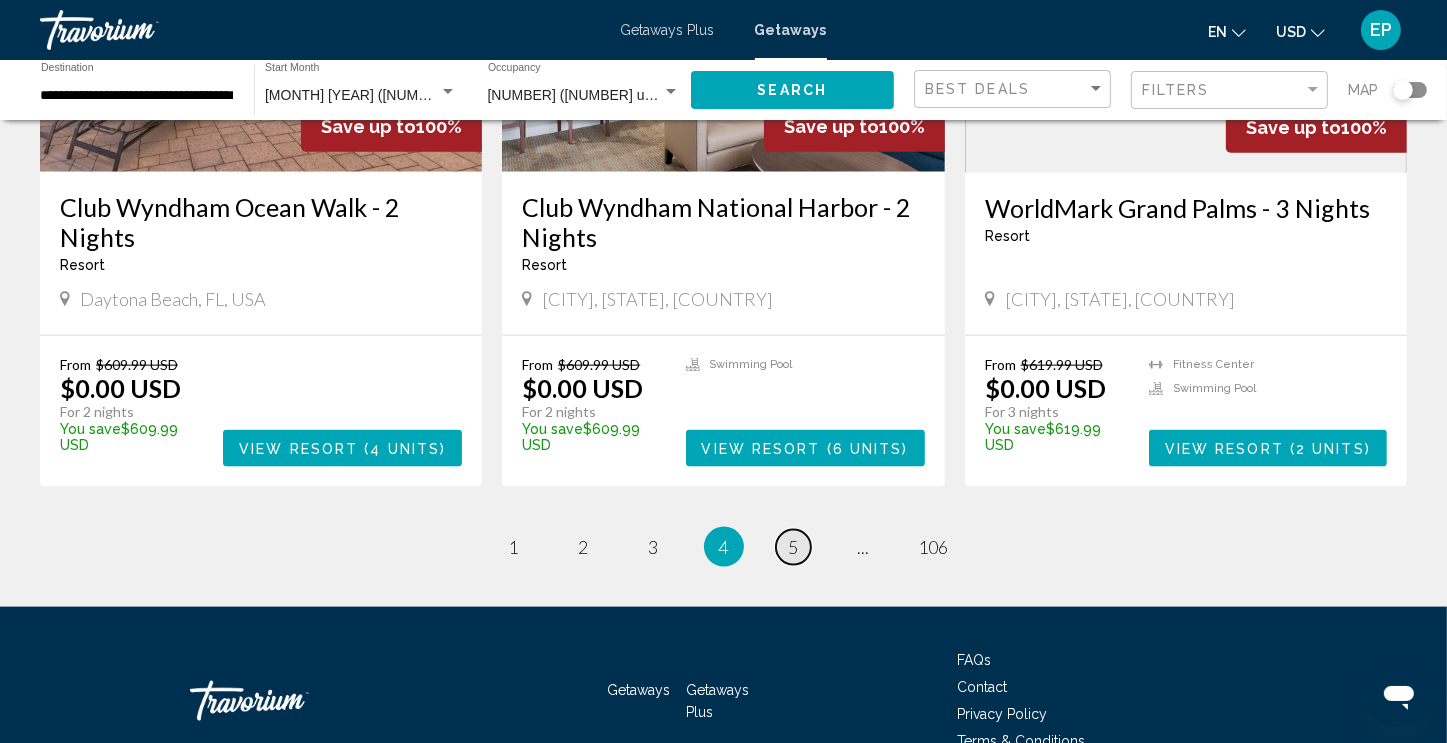 click on "5" at bounding box center [794, 547] 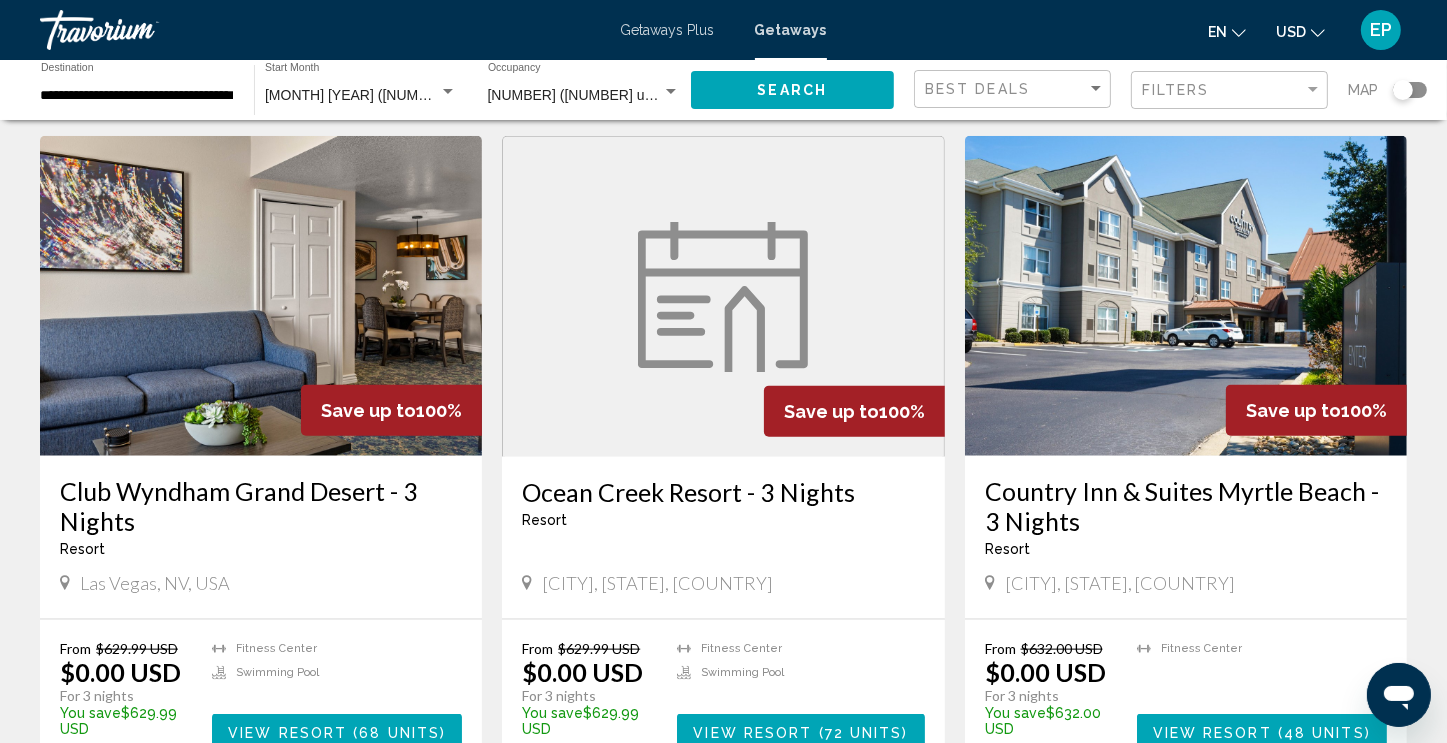 scroll, scrollTop: 2492, scrollLeft: 0, axis: vertical 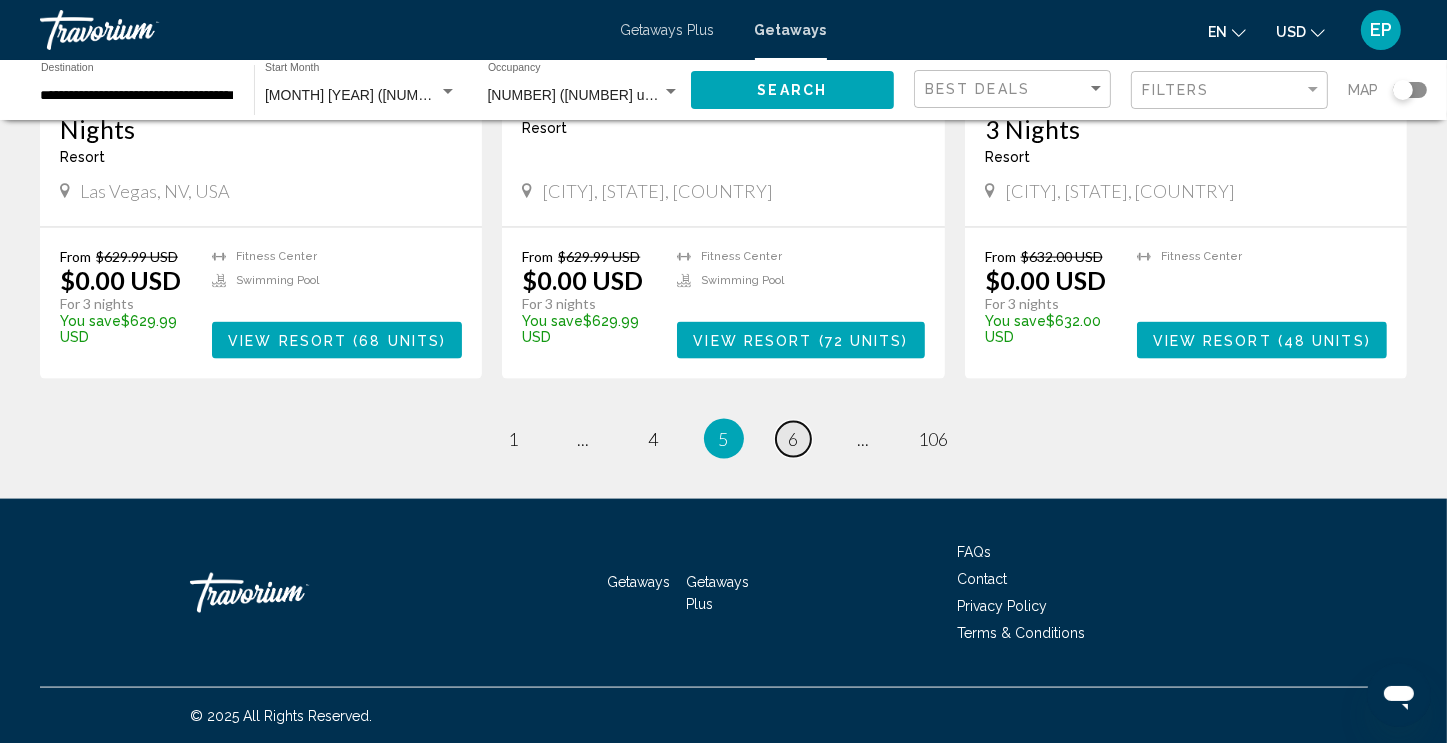click on "6" at bounding box center [794, 439] 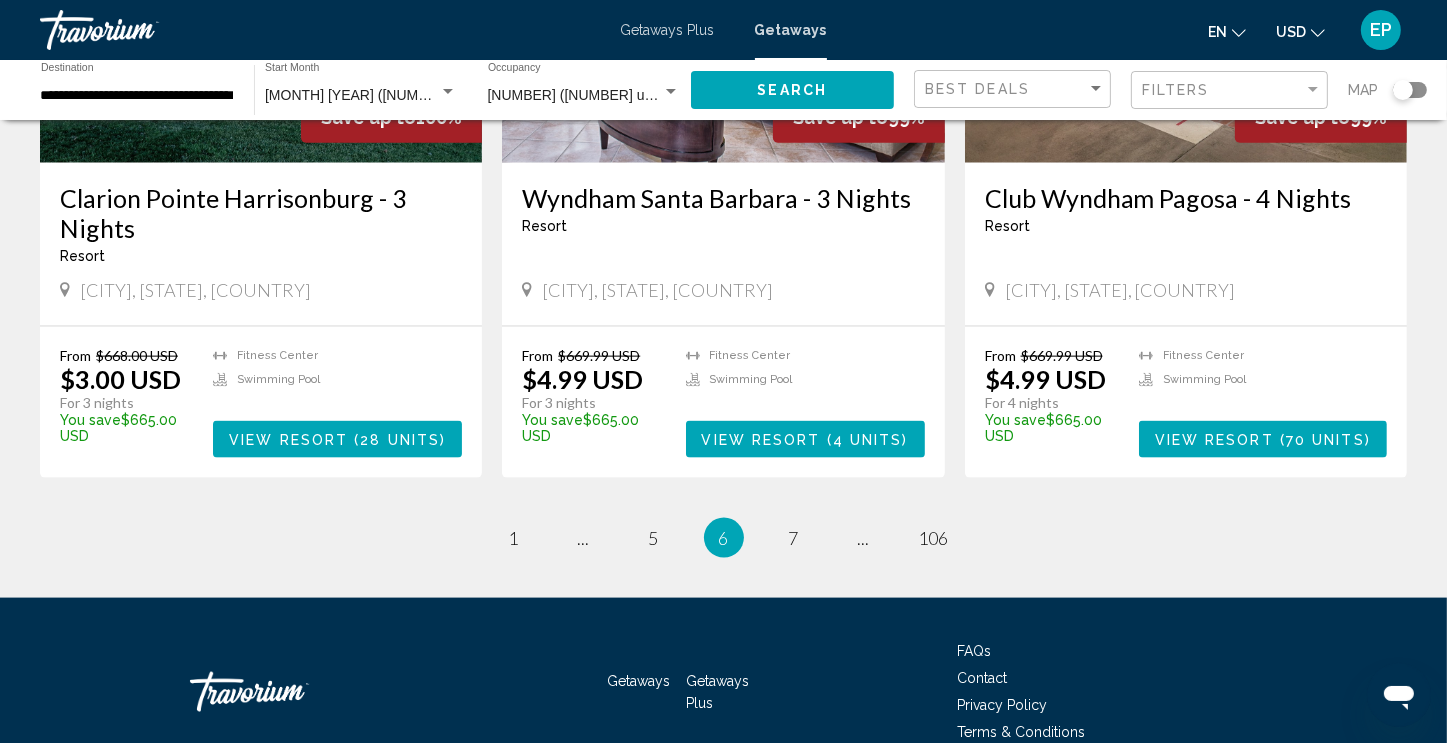 scroll, scrollTop: 2395, scrollLeft: 0, axis: vertical 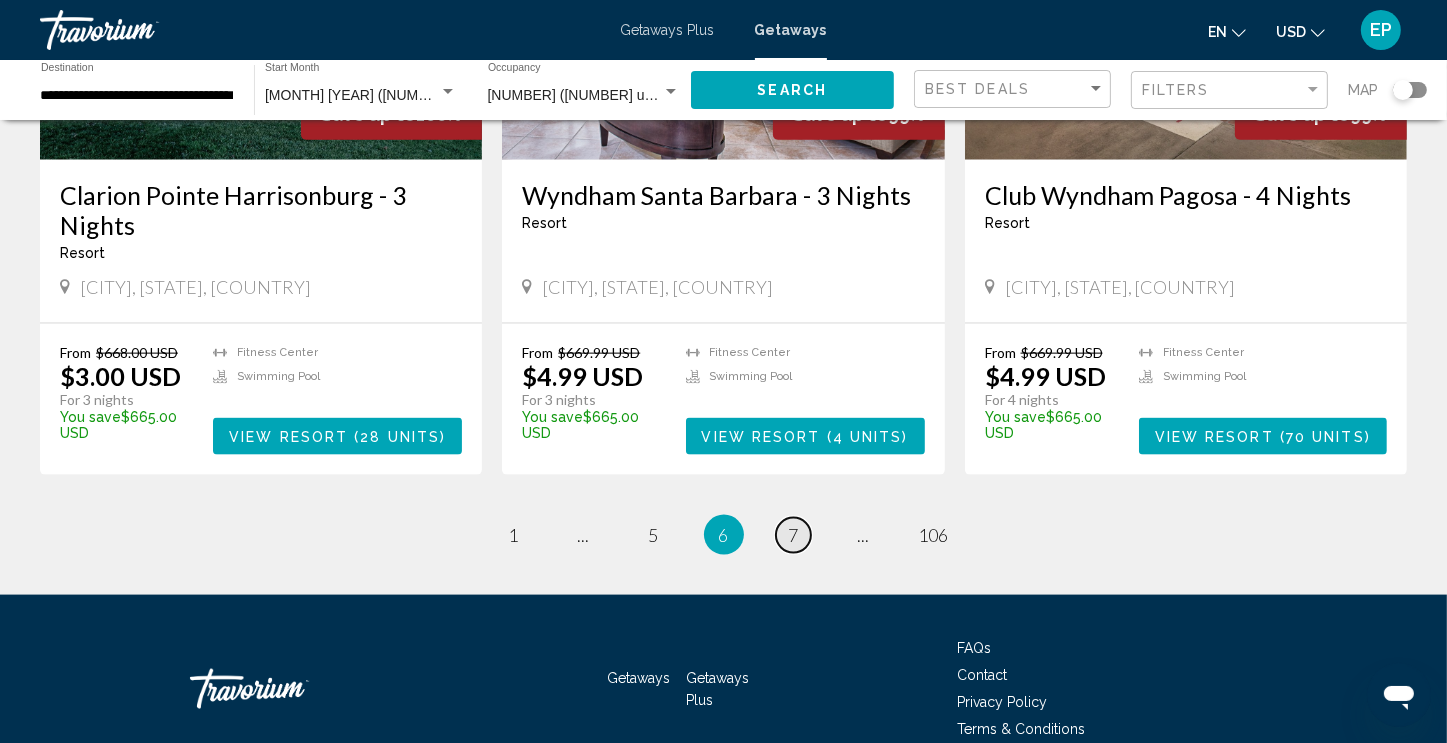 click on "7" at bounding box center (794, 535) 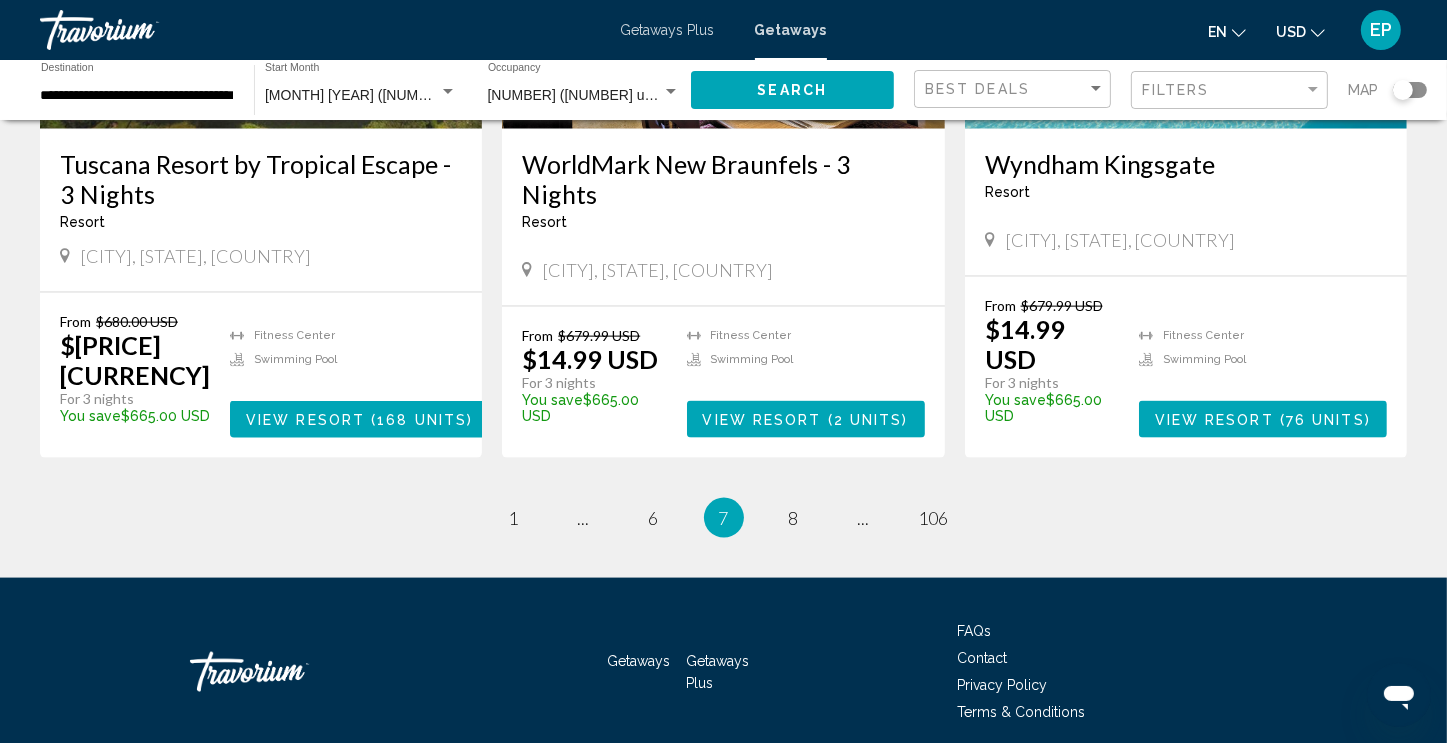 scroll, scrollTop: 2520, scrollLeft: 0, axis: vertical 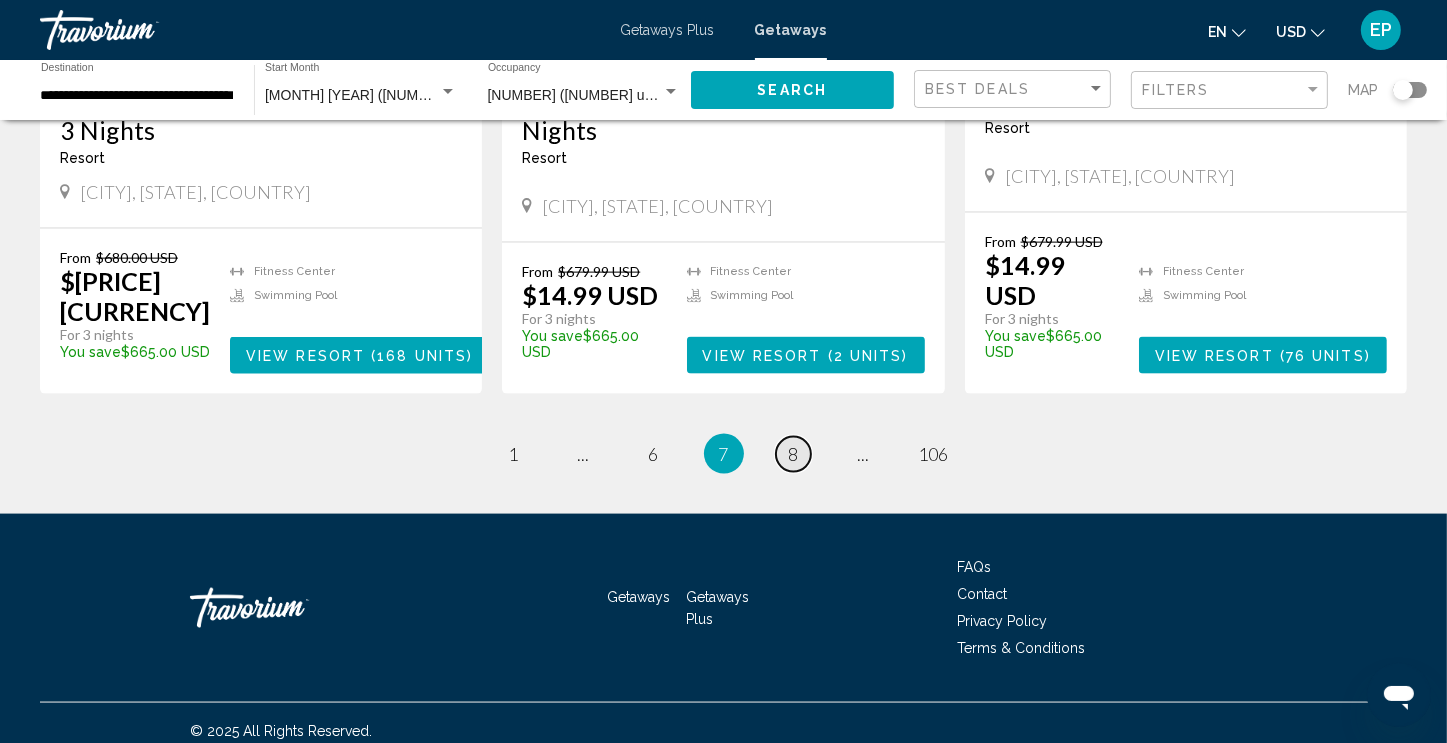 click on "8" at bounding box center (794, 454) 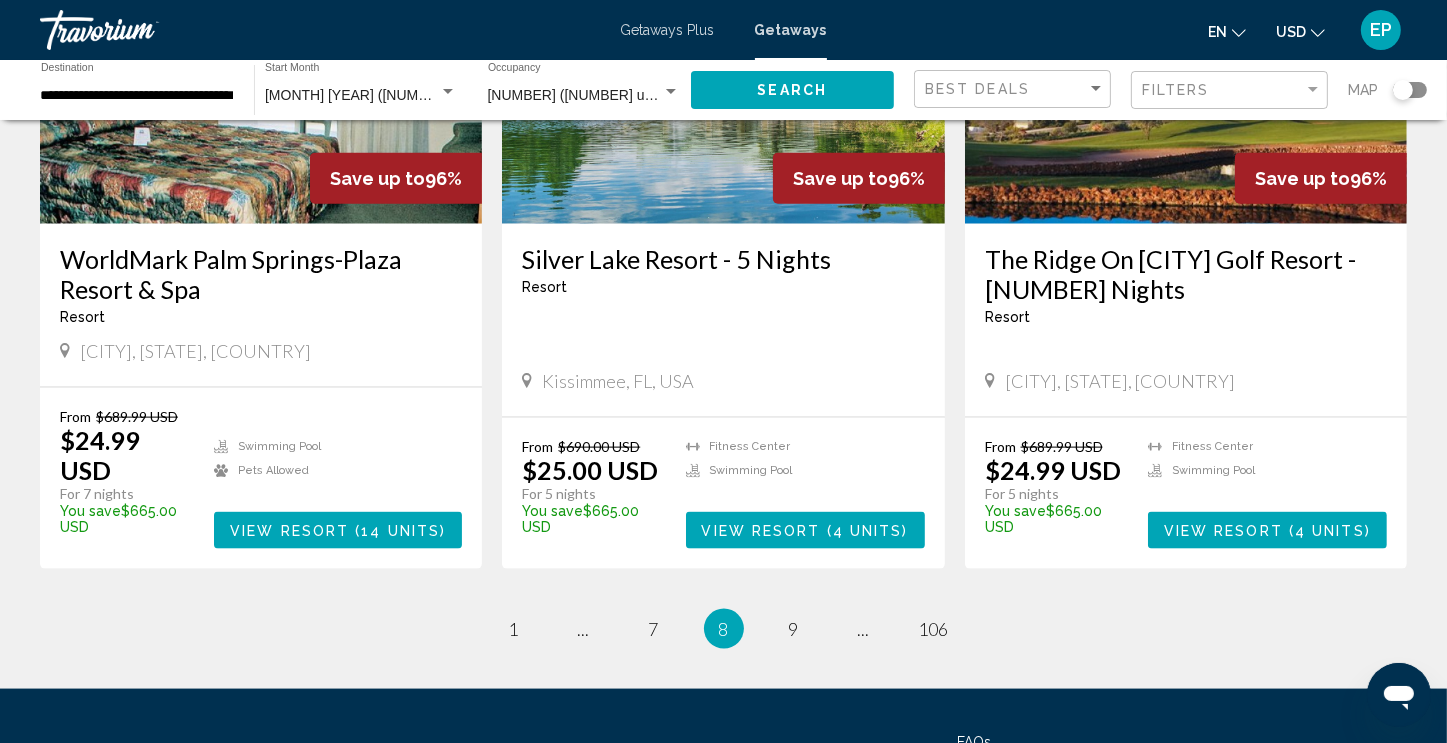 scroll, scrollTop: 2401, scrollLeft: 0, axis: vertical 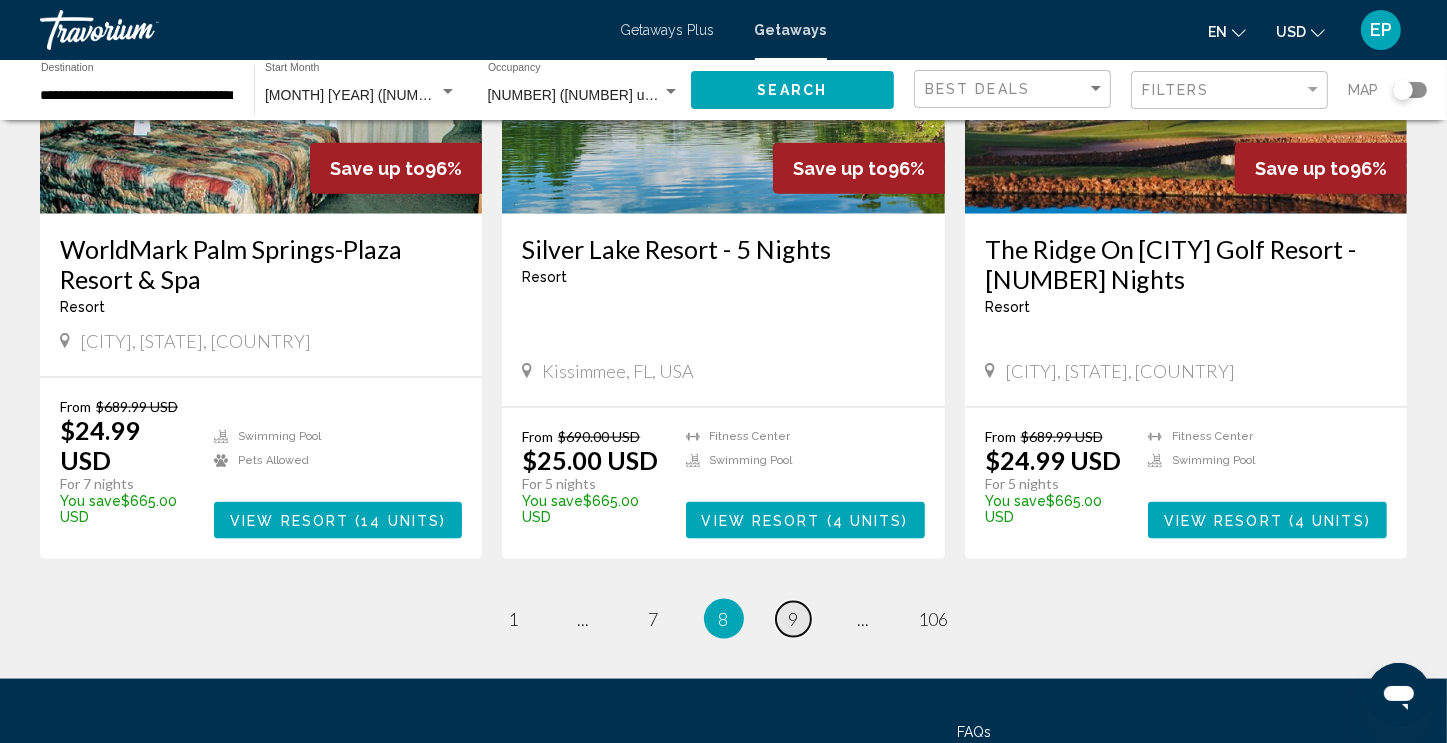 click on "9" at bounding box center [794, 619] 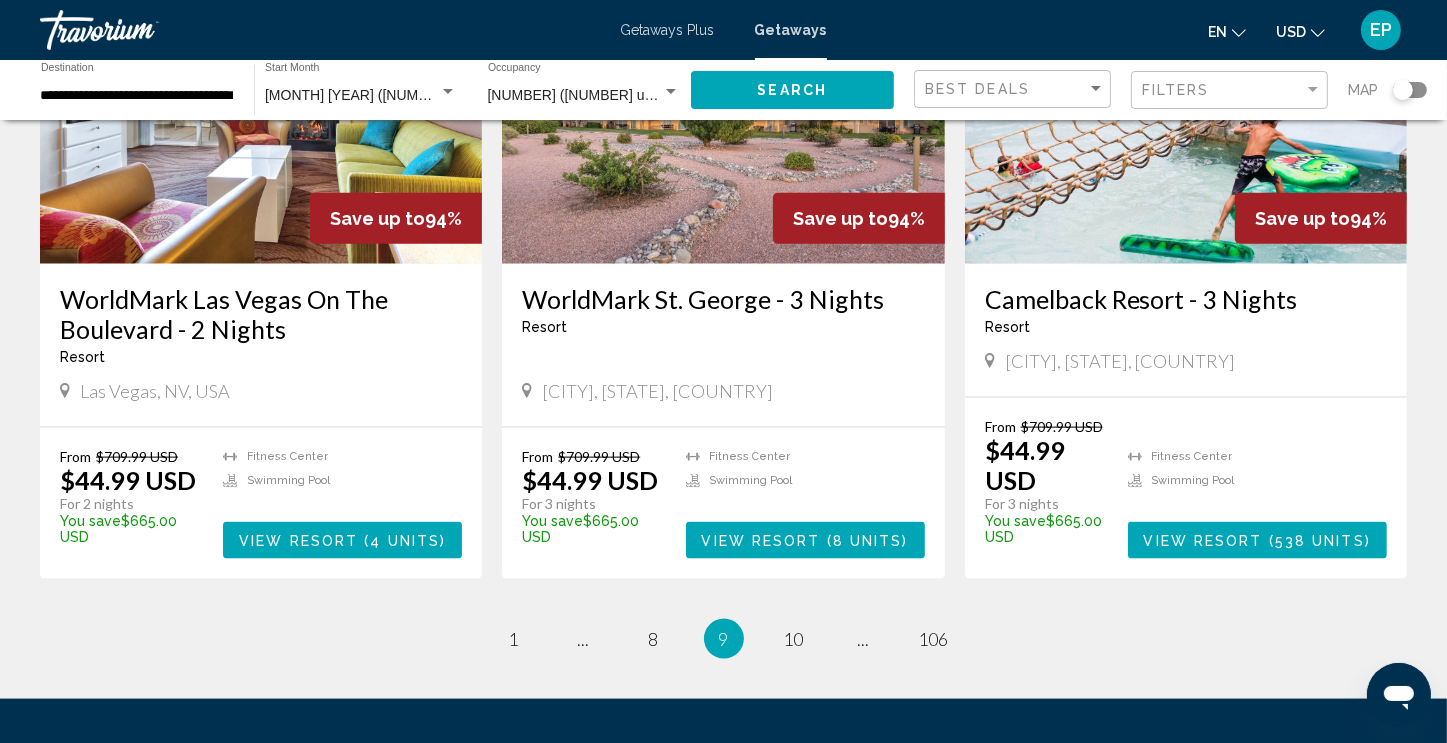 scroll, scrollTop: 2382, scrollLeft: 0, axis: vertical 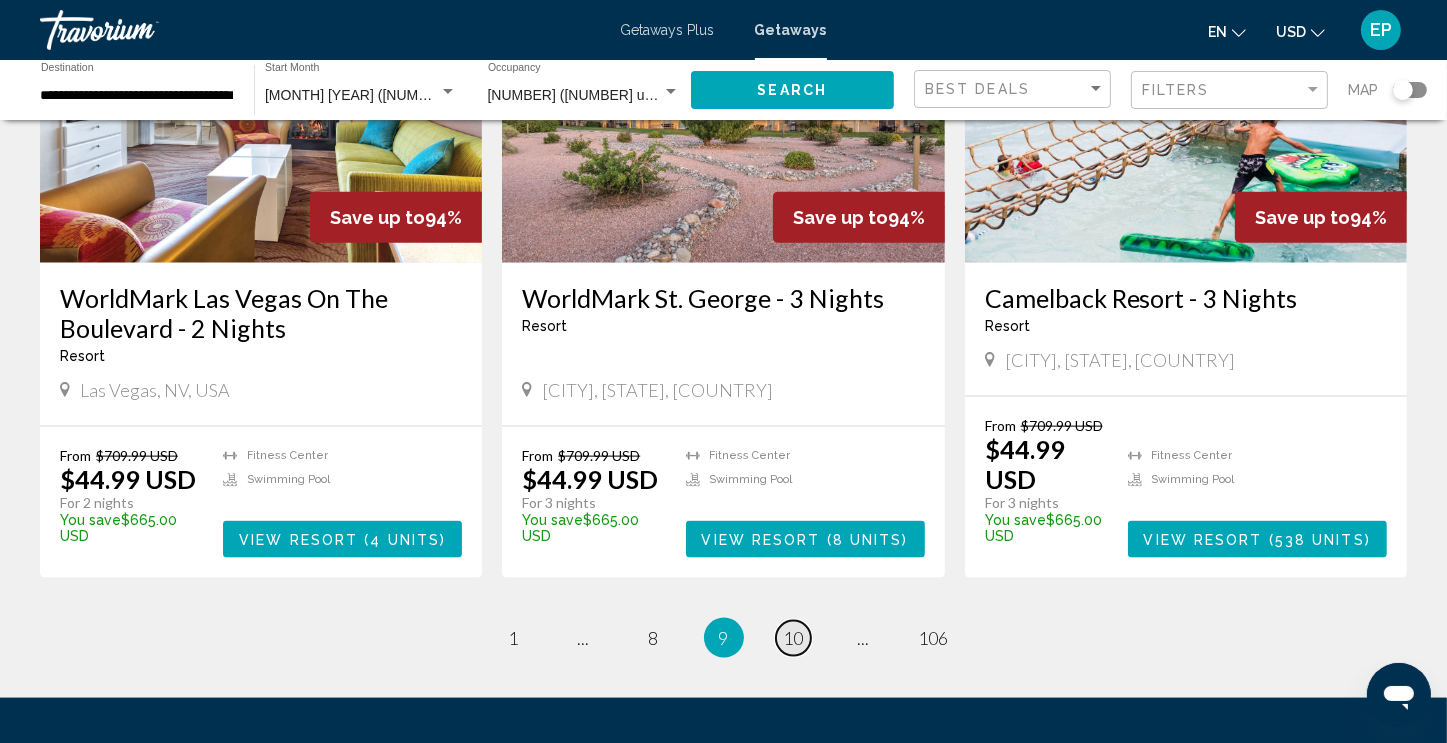 click on "page  10" at bounding box center (793, 638) 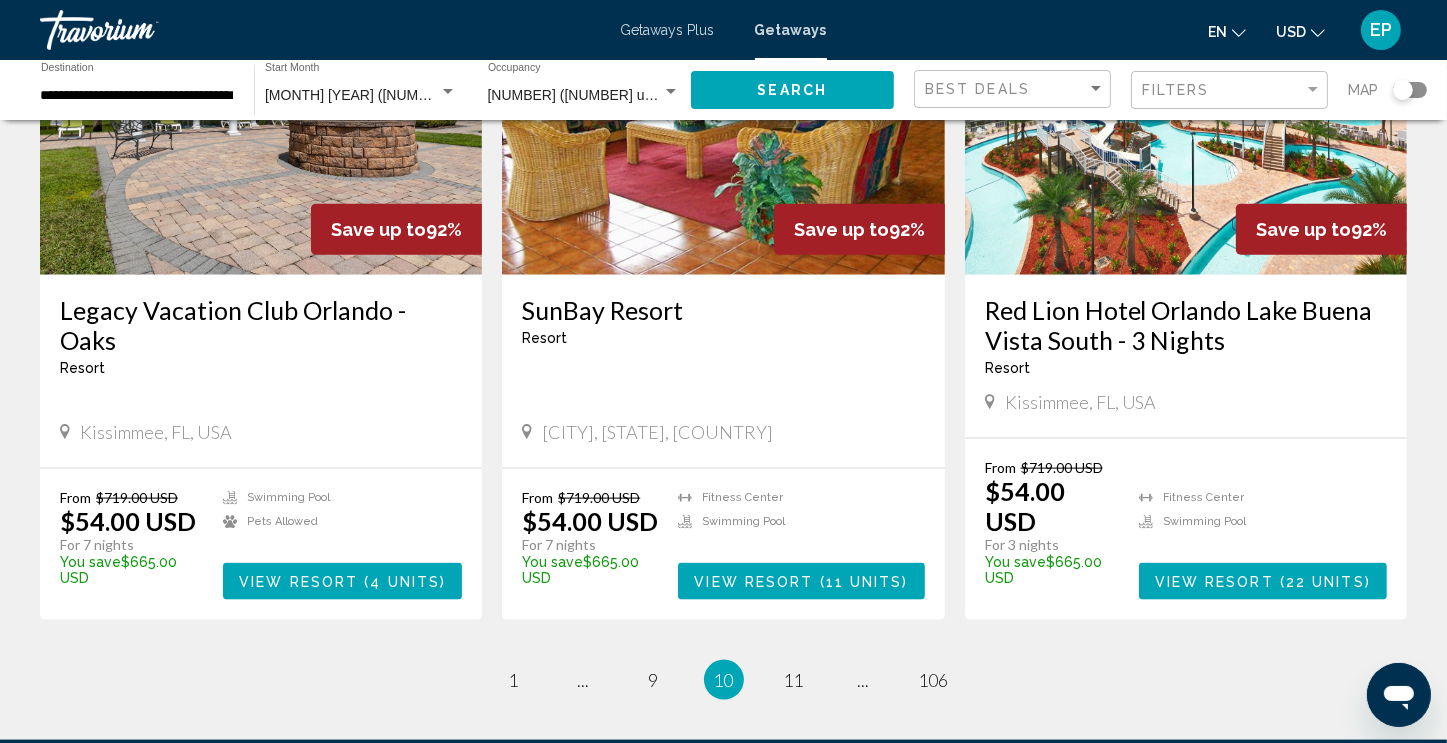 scroll, scrollTop: 2297, scrollLeft: 0, axis: vertical 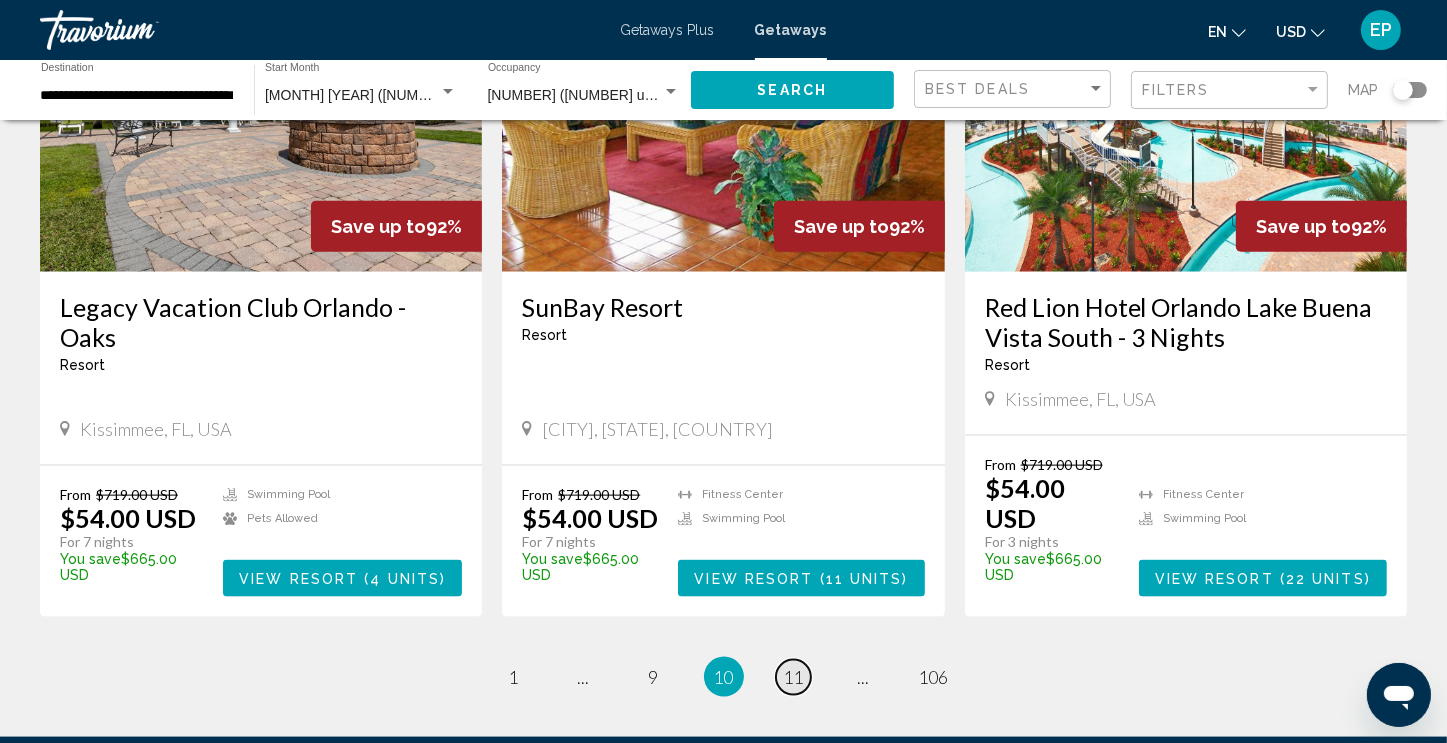 click on "11" at bounding box center (794, 677) 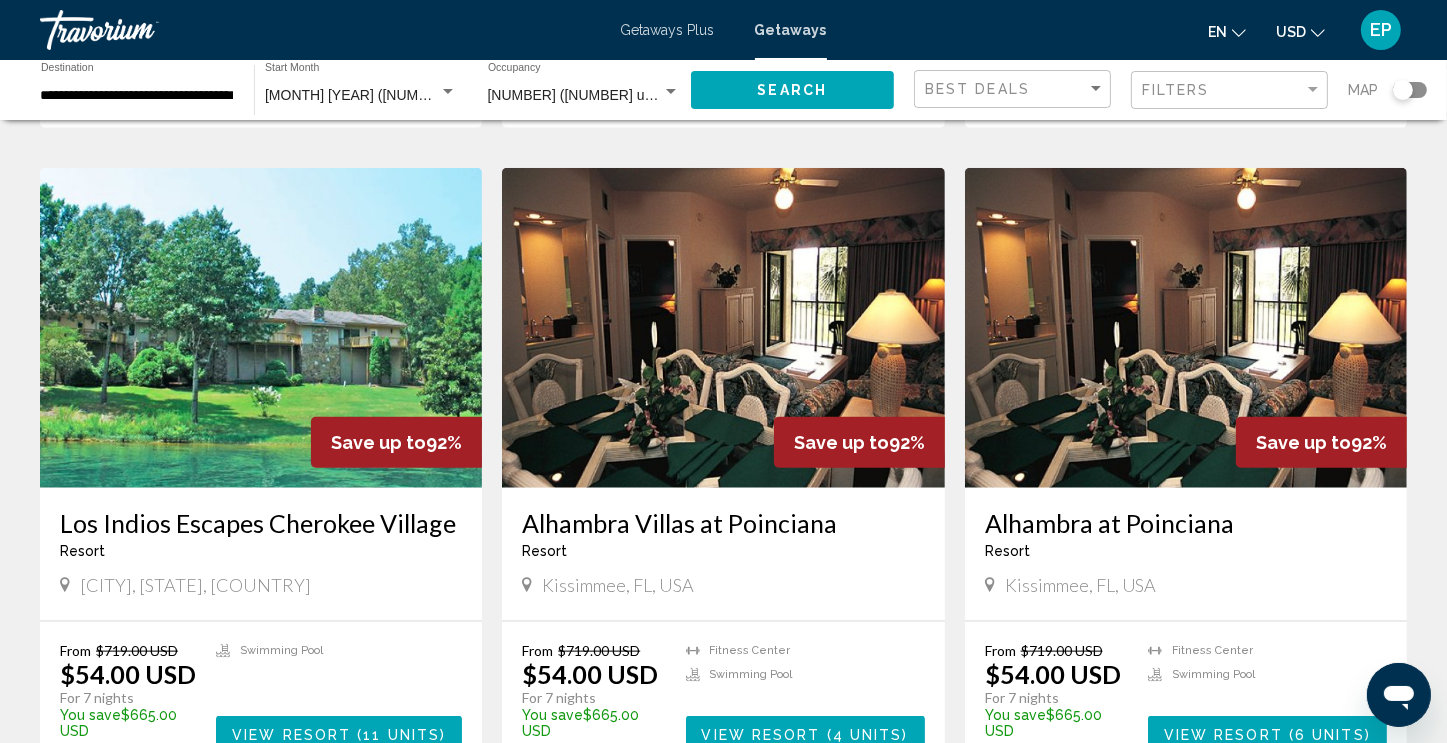 scroll, scrollTop: 2128, scrollLeft: 0, axis: vertical 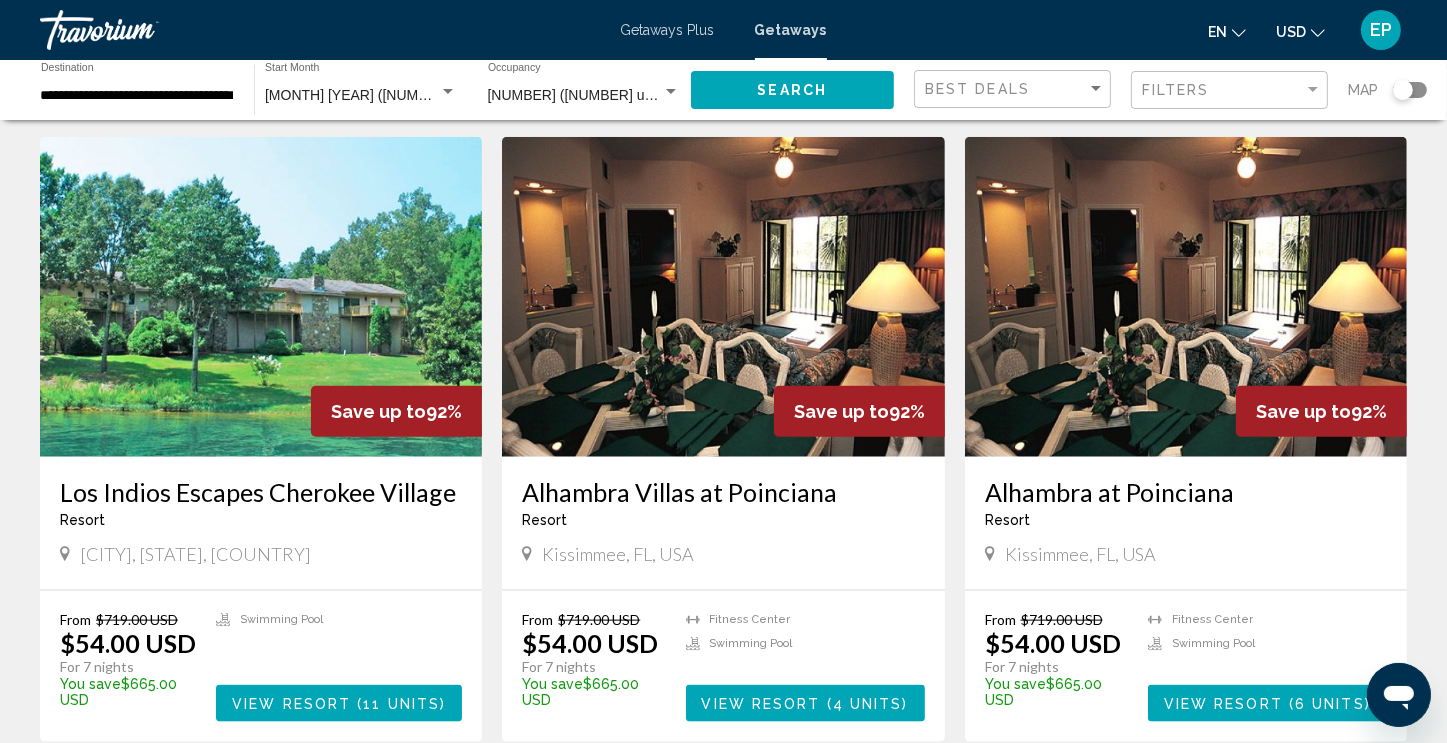 click on "12" at bounding box center (794, 802) 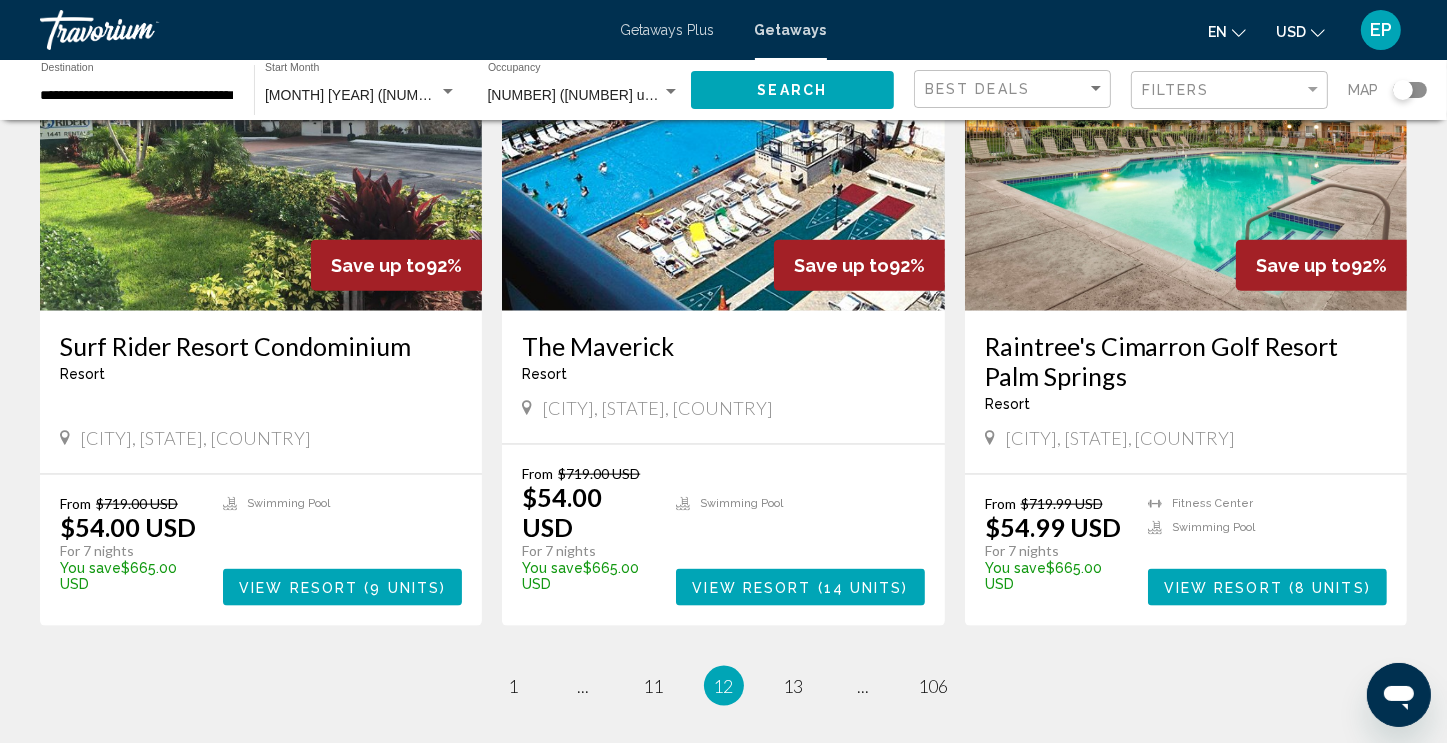 scroll, scrollTop: 2276, scrollLeft: 0, axis: vertical 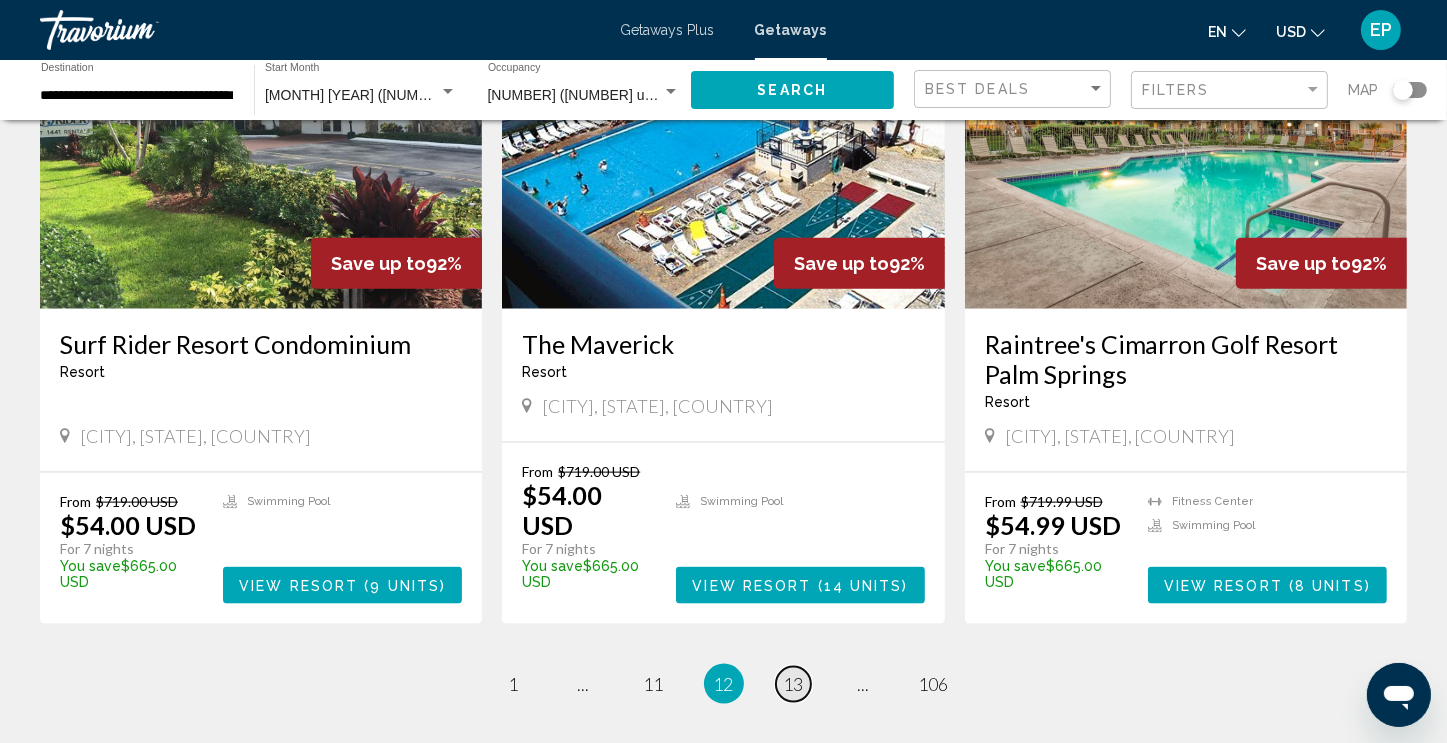 click on "13" at bounding box center [794, 684] 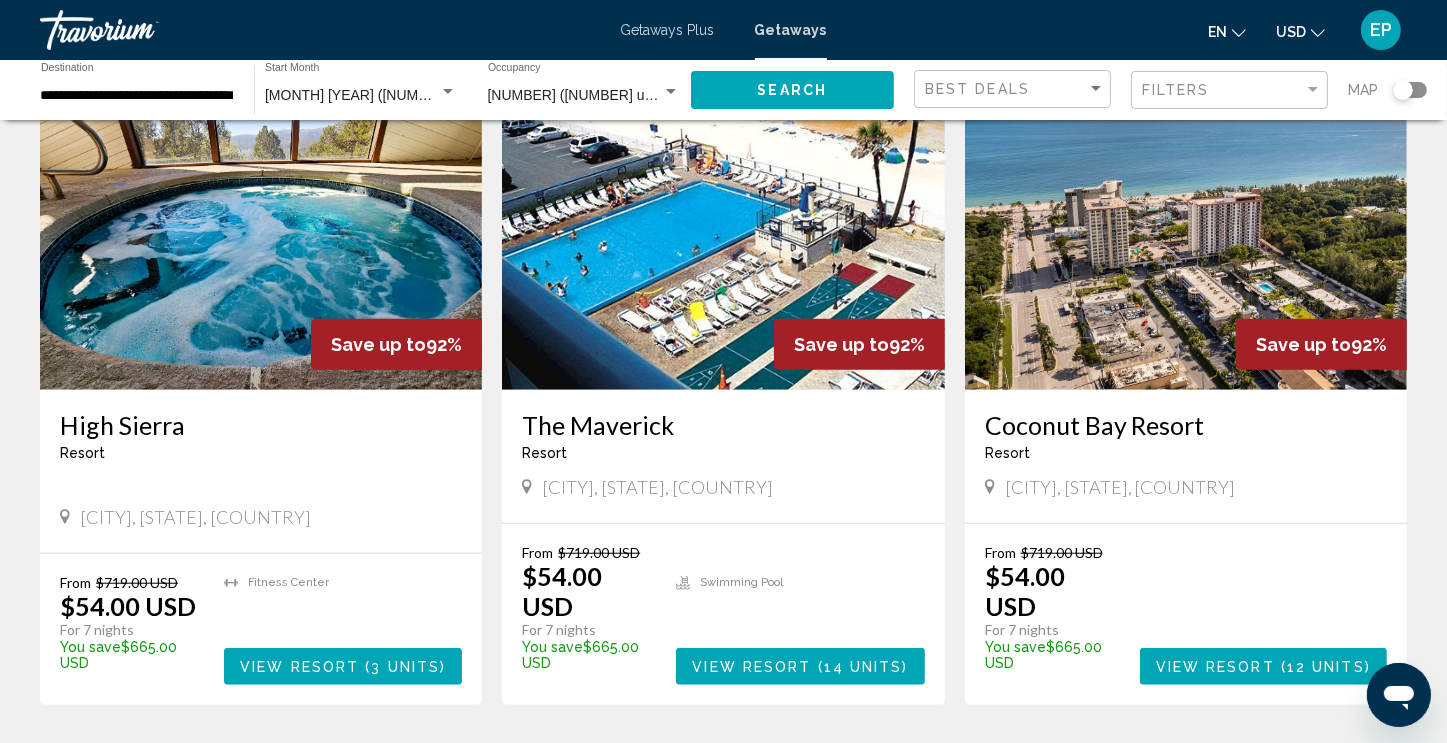 scroll, scrollTop: 1523, scrollLeft: 0, axis: vertical 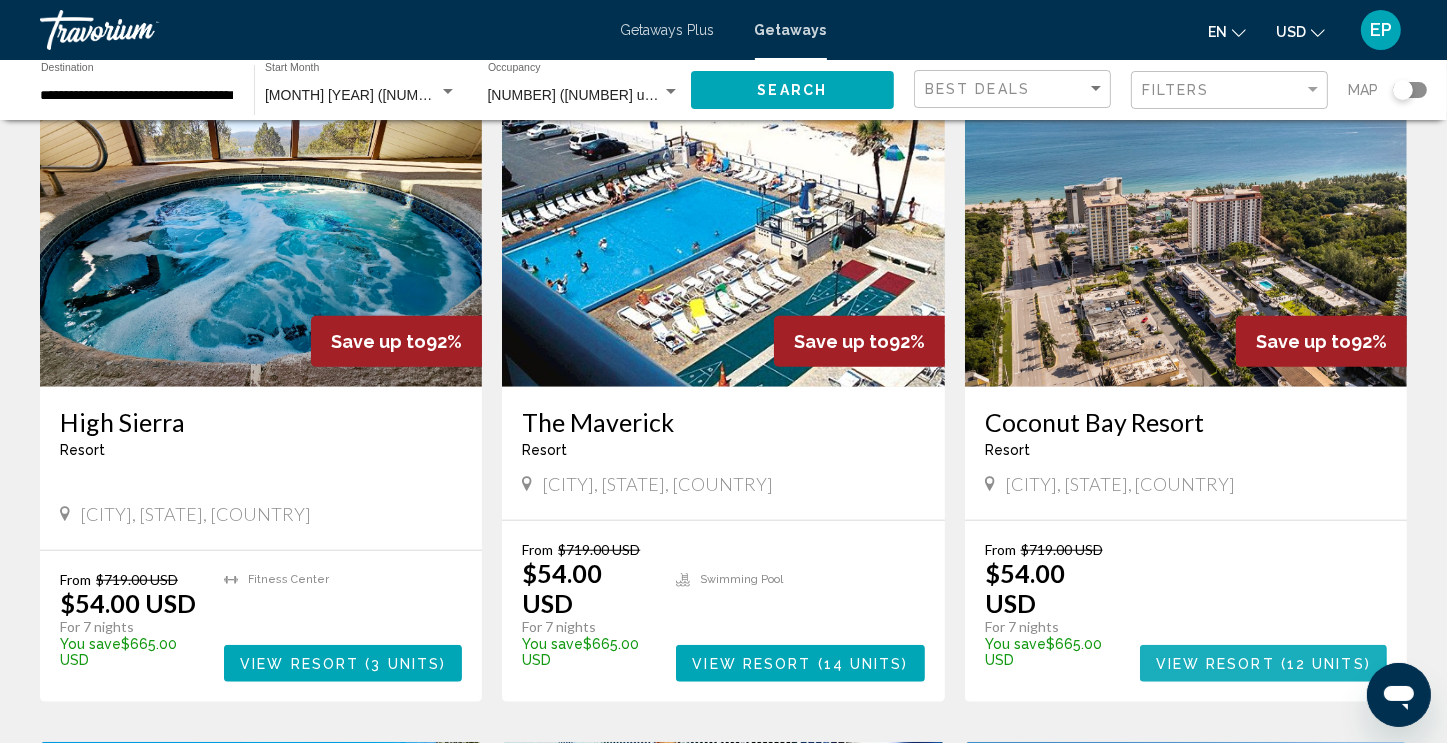 click on "View Resort" at bounding box center [1215, 664] 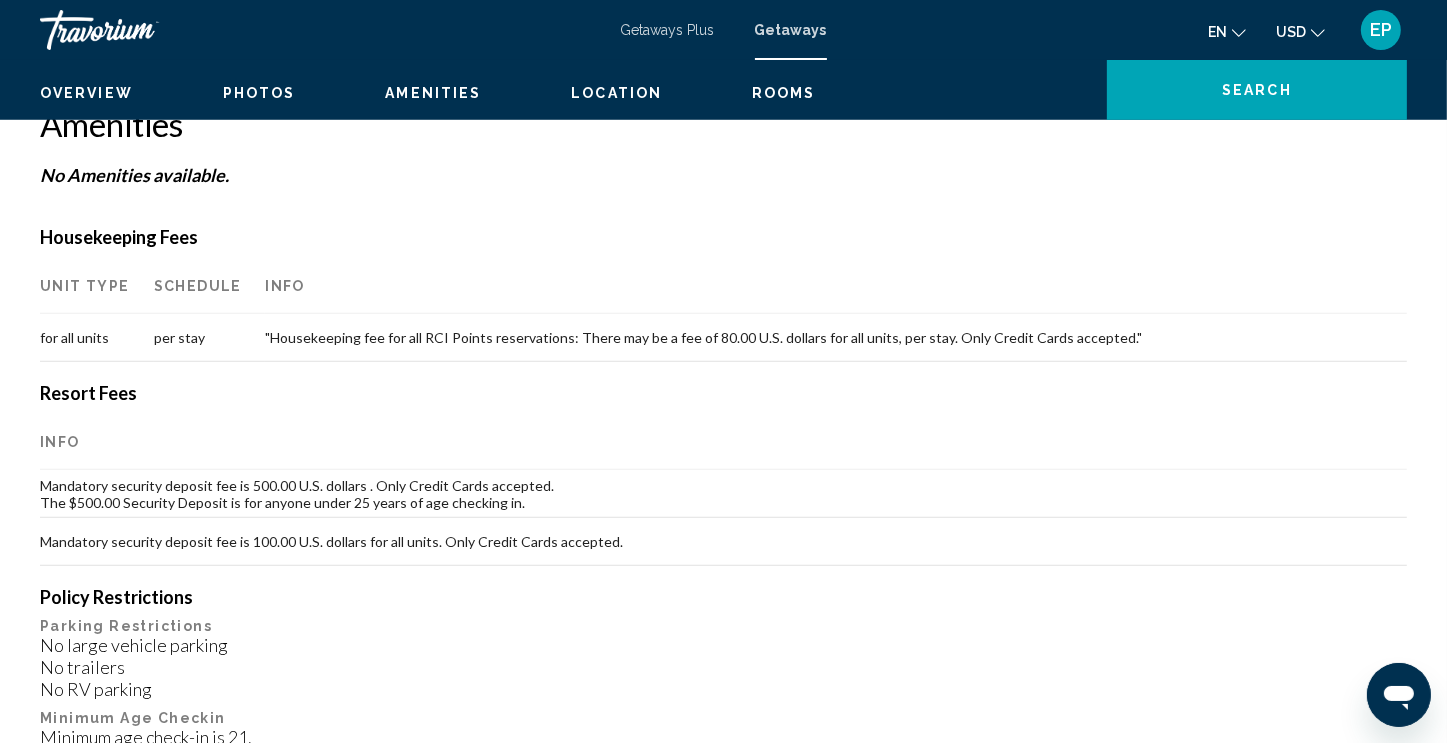 scroll, scrollTop: 0, scrollLeft: 0, axis: both 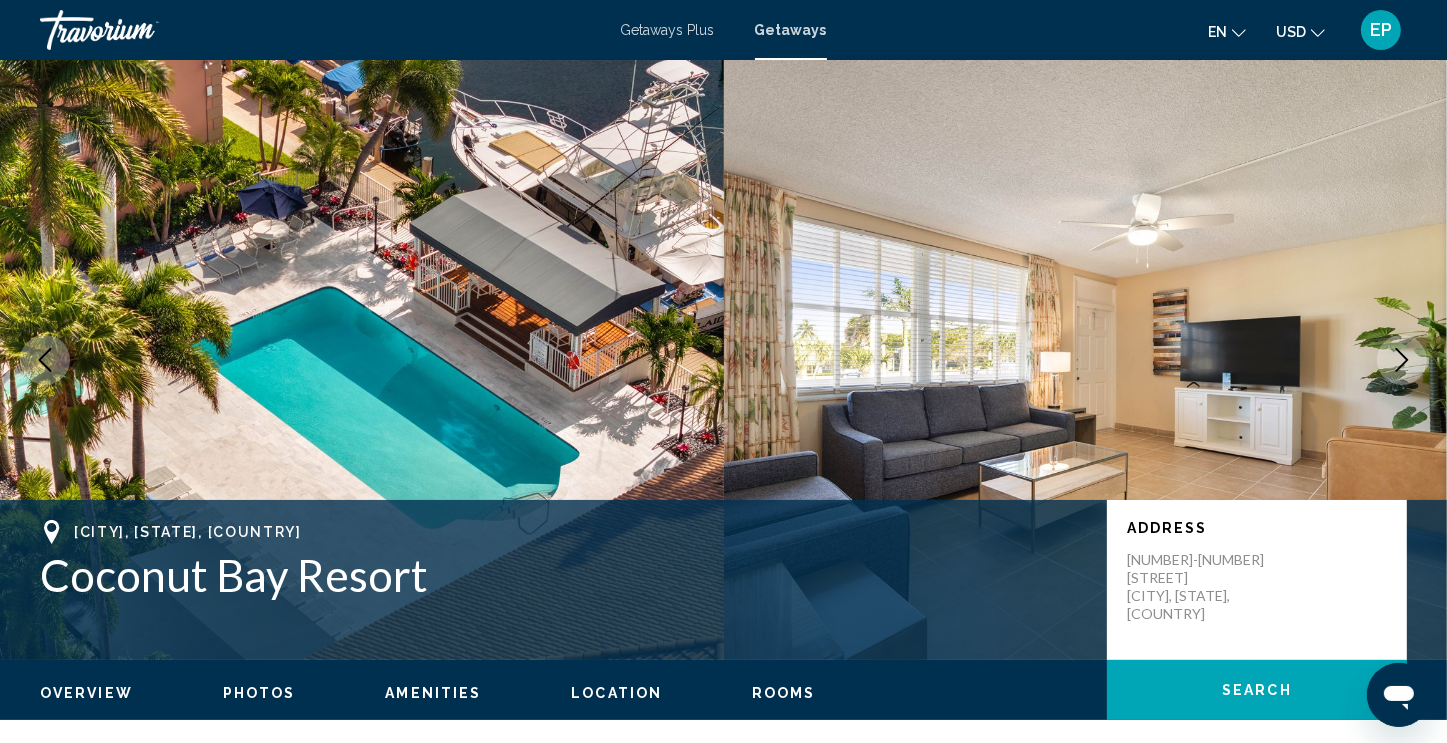 click at bounding box center [1402, 360] 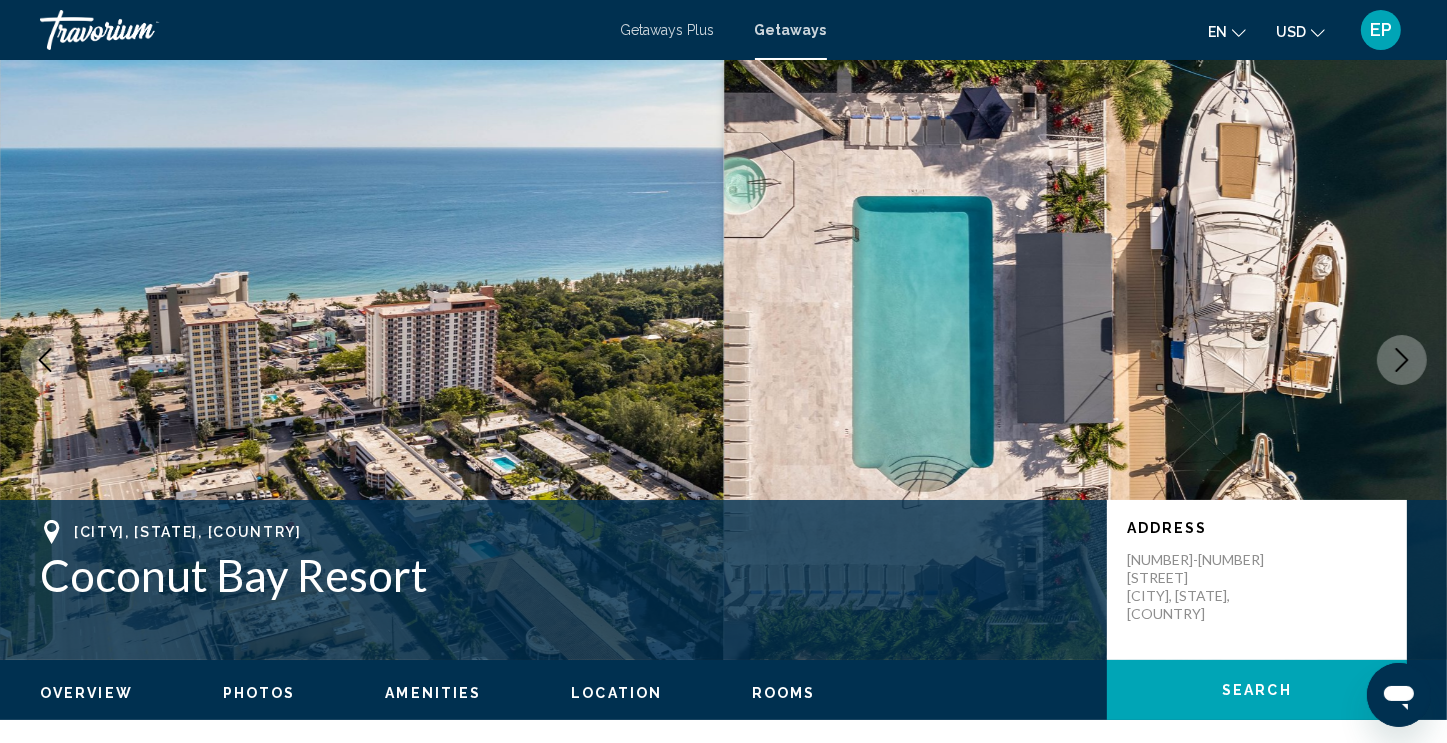 click at bounding box center (1402, 360) 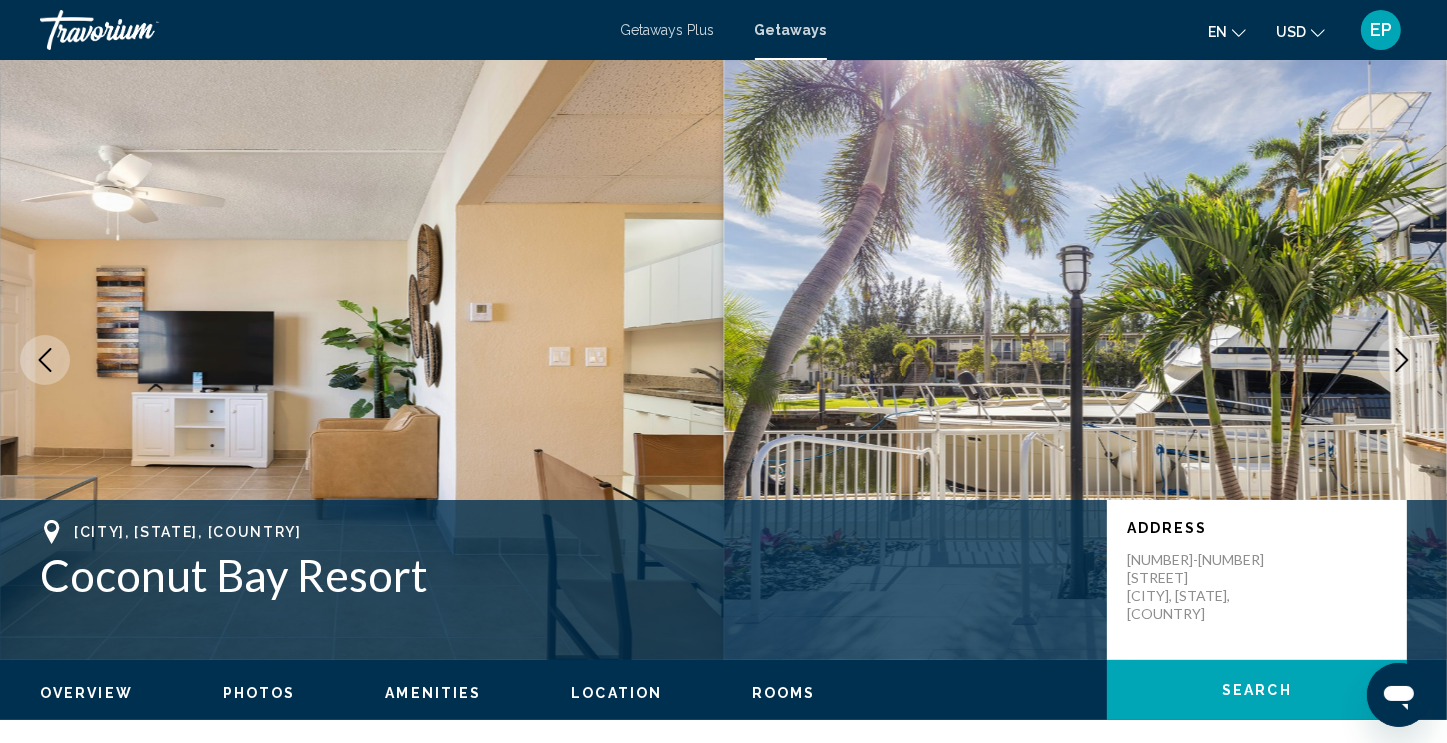 click at bounding box center (1402, 360) 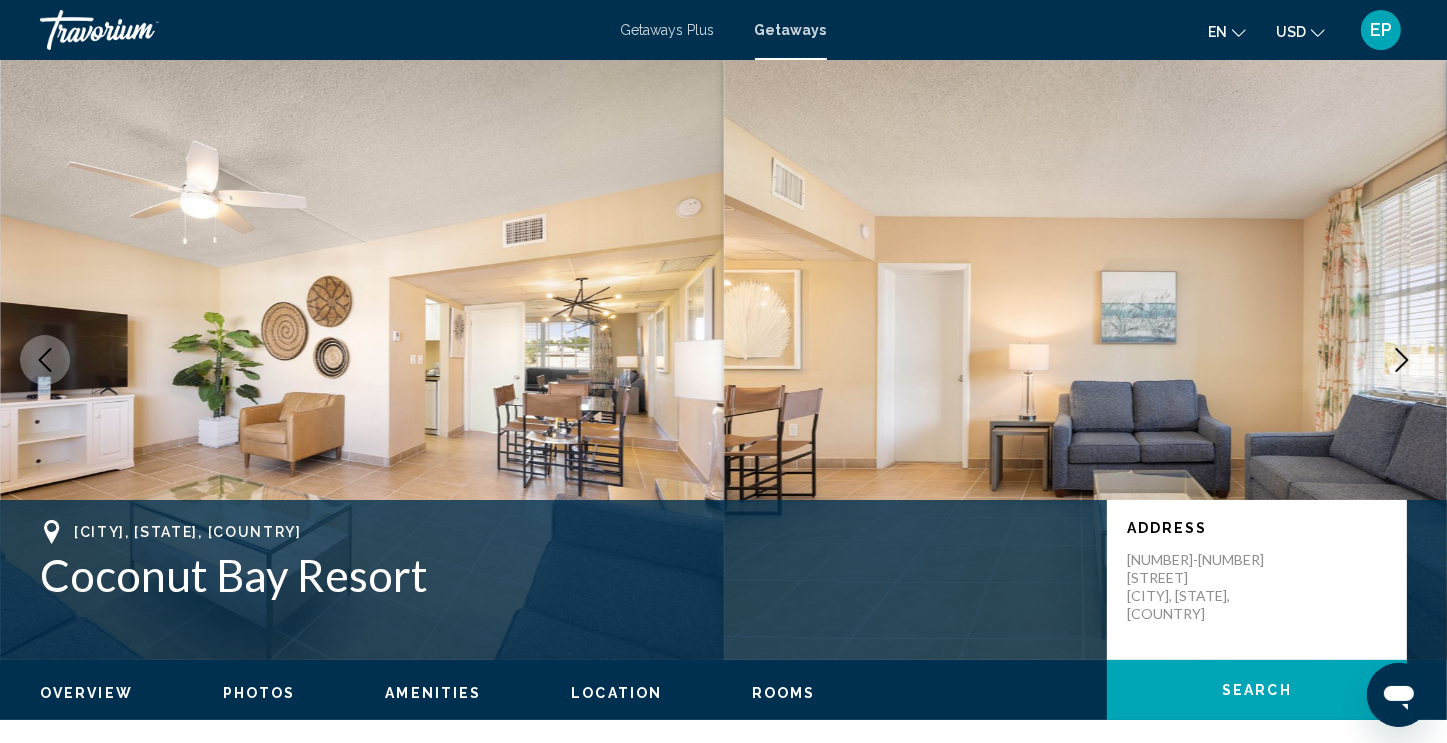 click 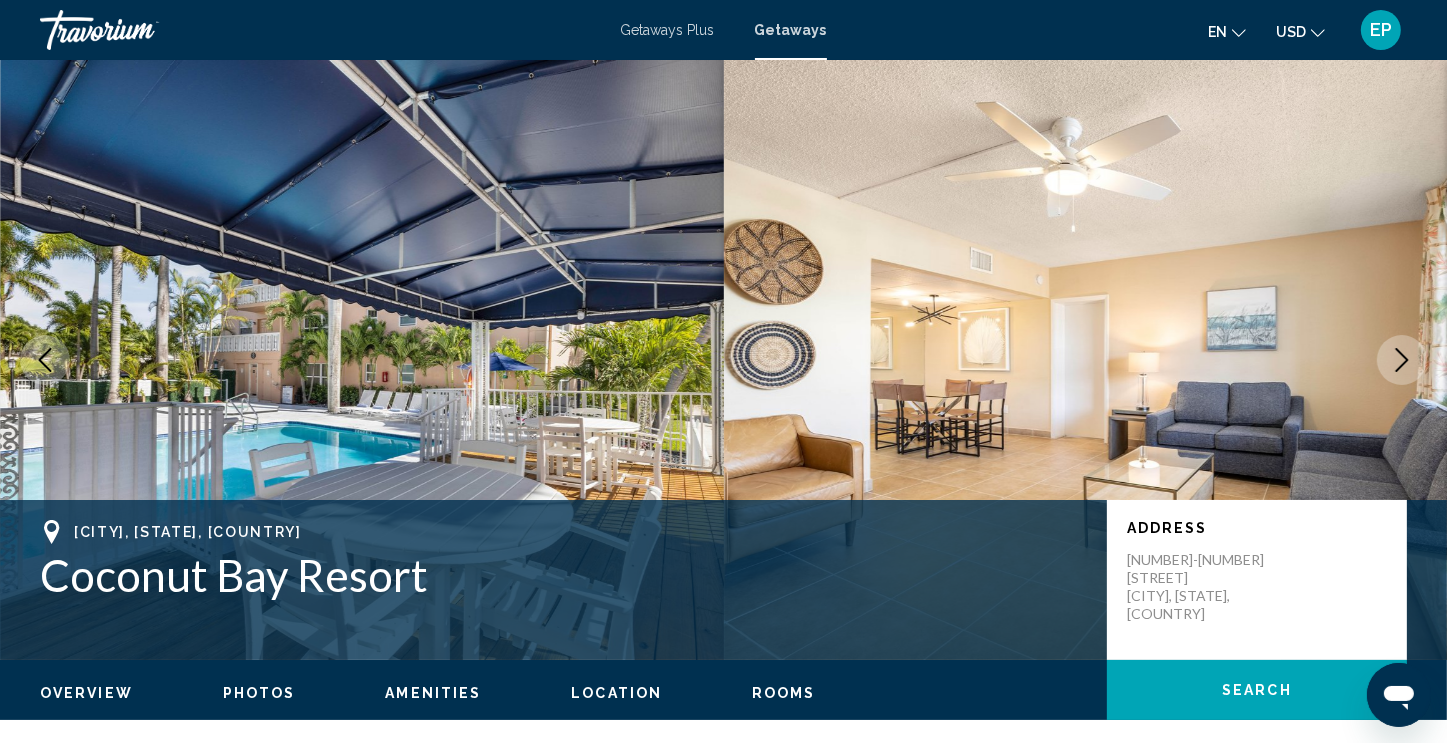 click 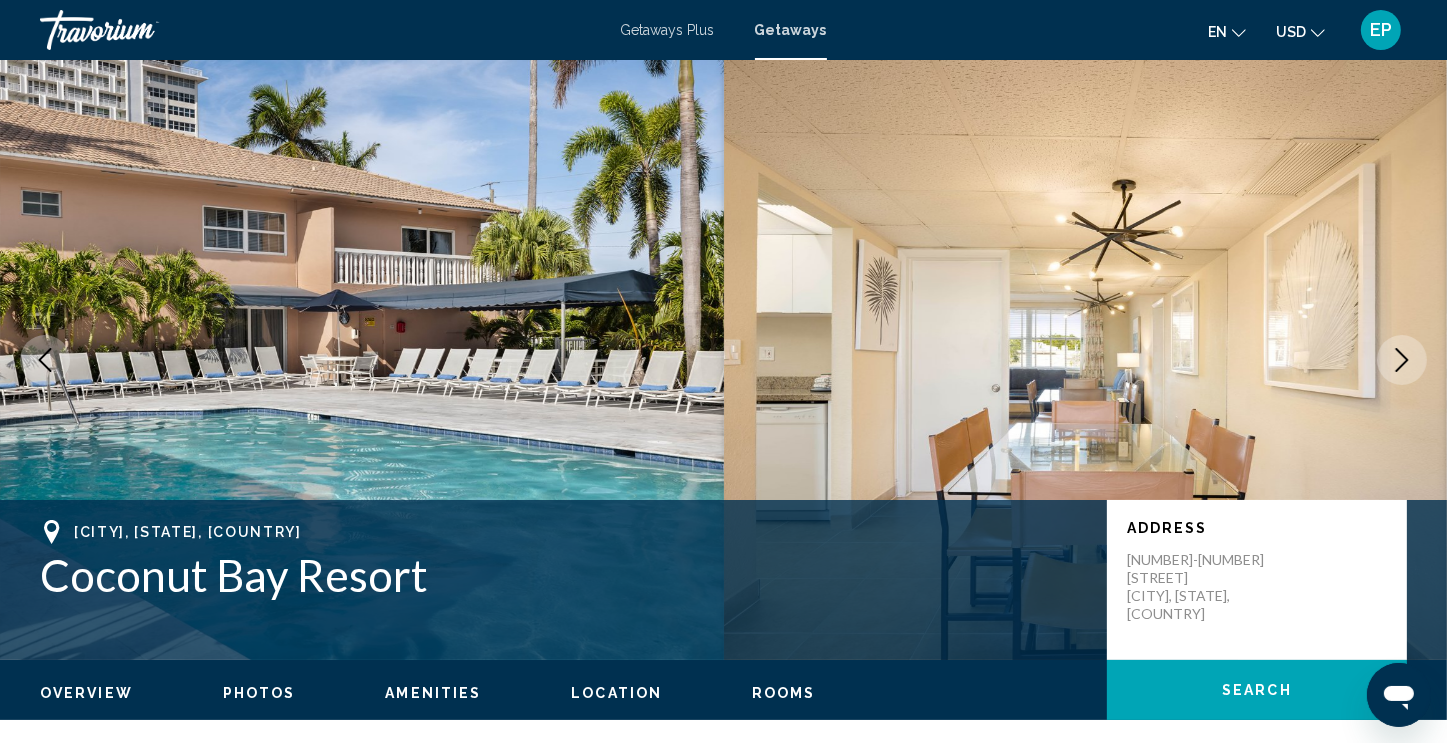 click at bounding box center [1402, 360] 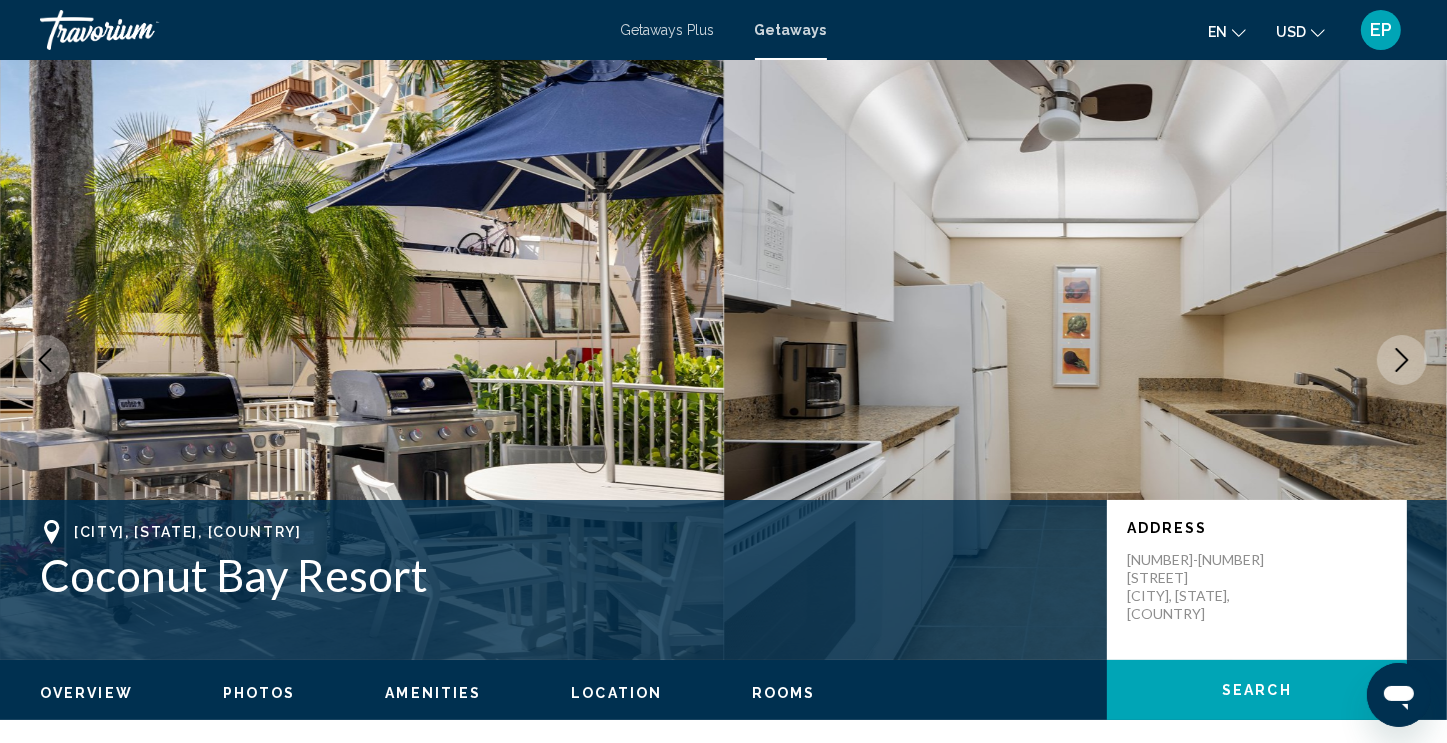 click at bounding box center [1402, 360] 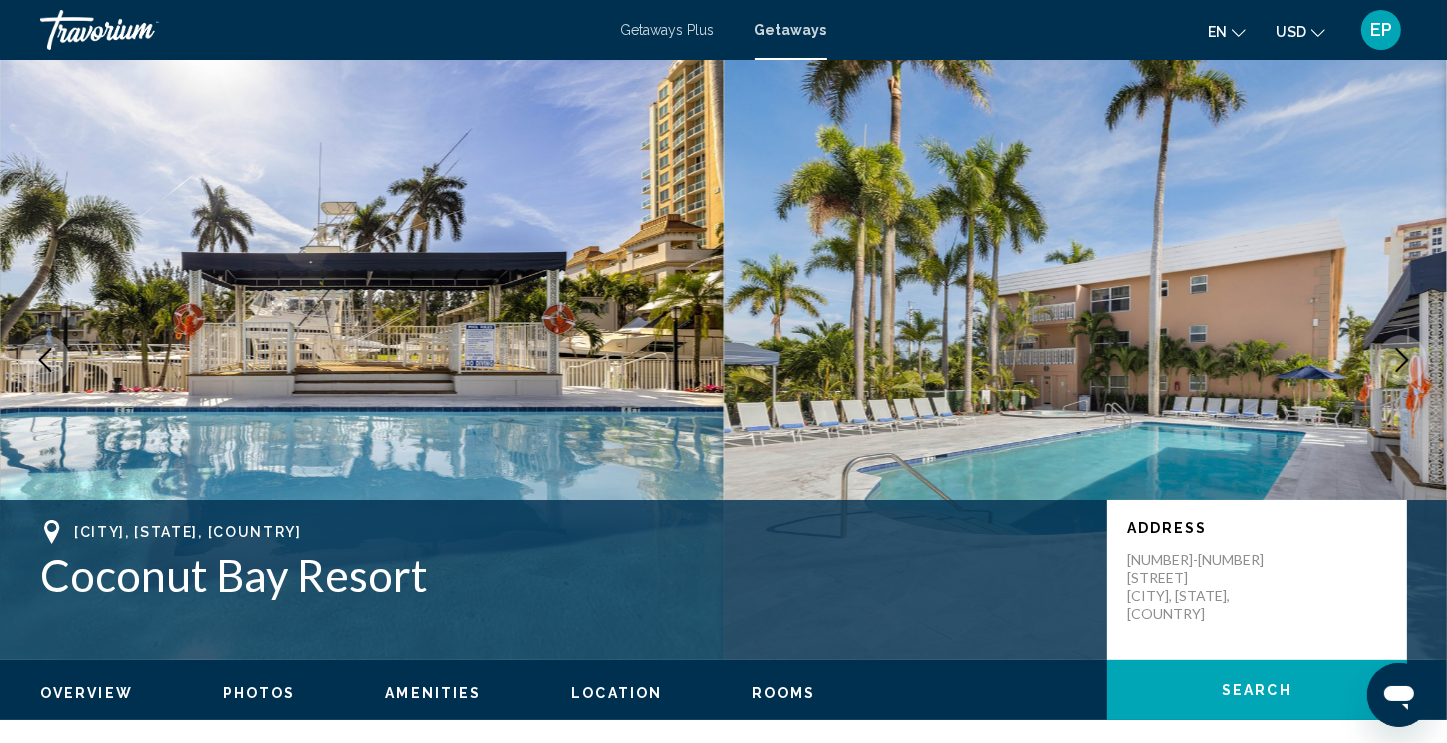 click at bounding box center [1402, 360] 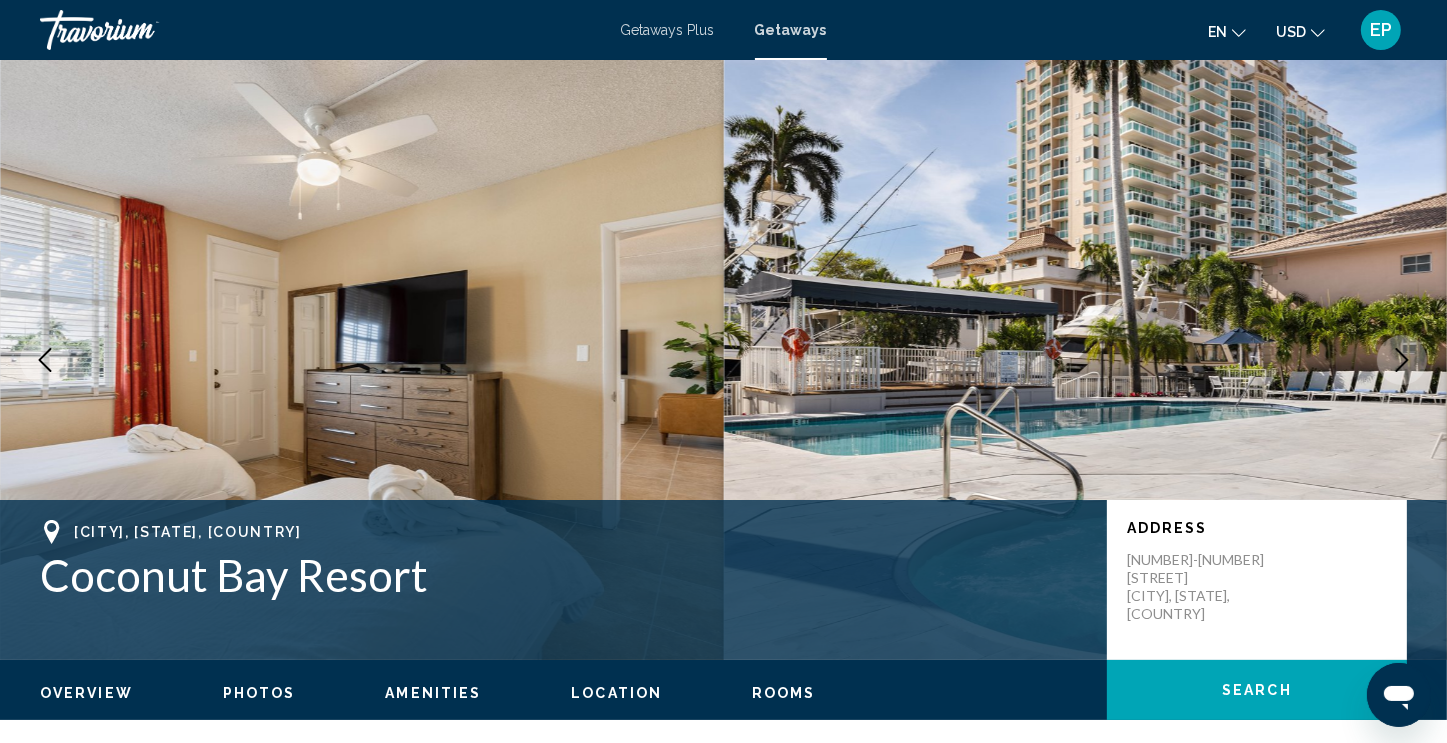 click at bounding box center (1402, 360) 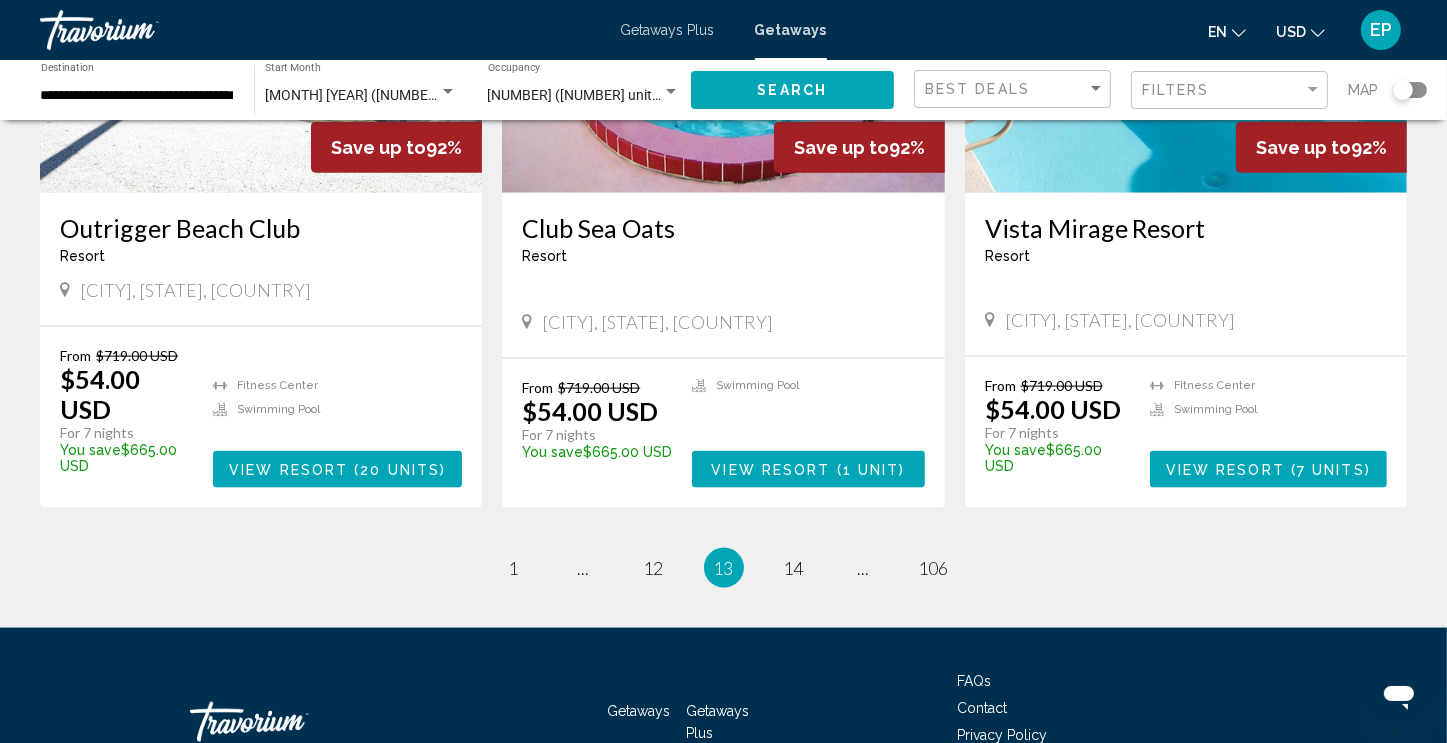 scroll, scrollTop: 2400, scrollLeft: 0, axis: vertical 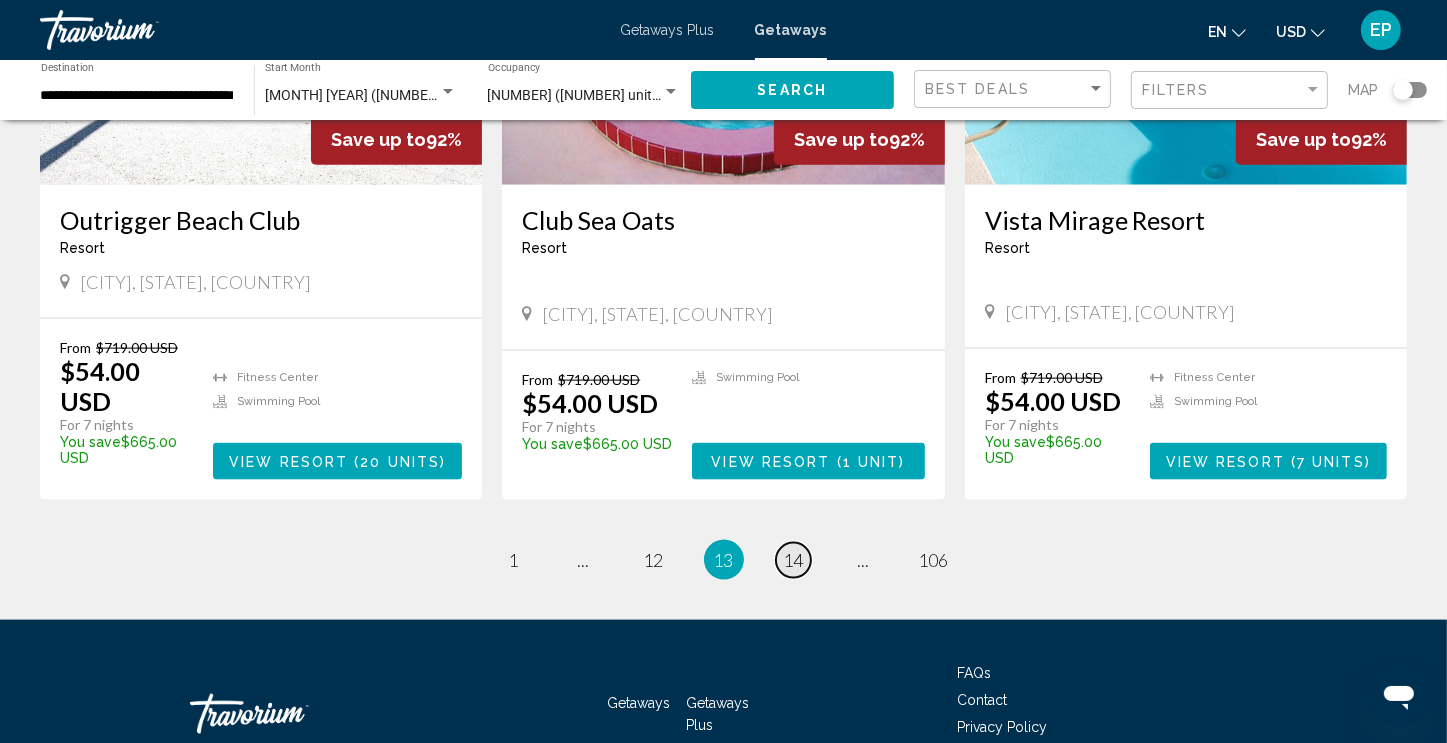 click on "14" at bounding box center (794, 560) 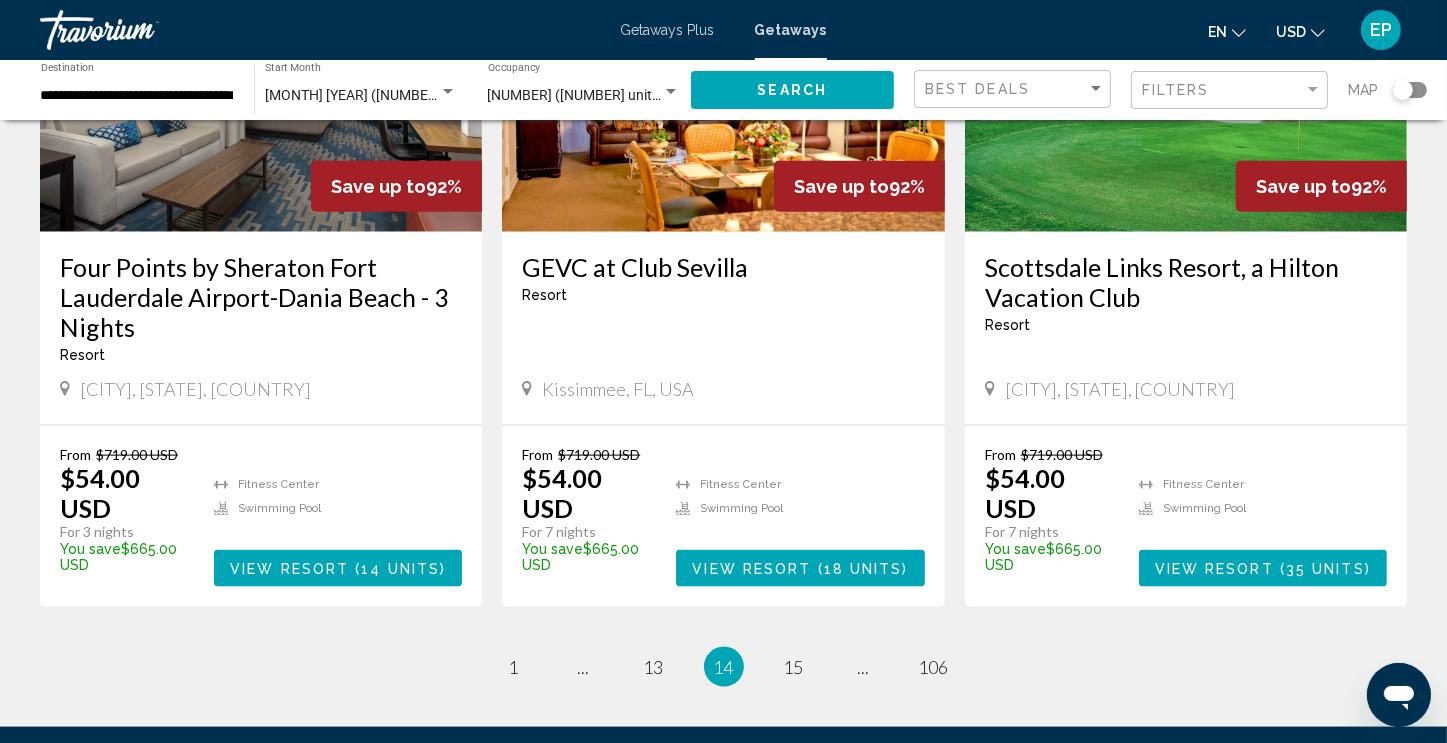scroll, scrollTop: 2420, scrollLeft: 0, axis: vertical 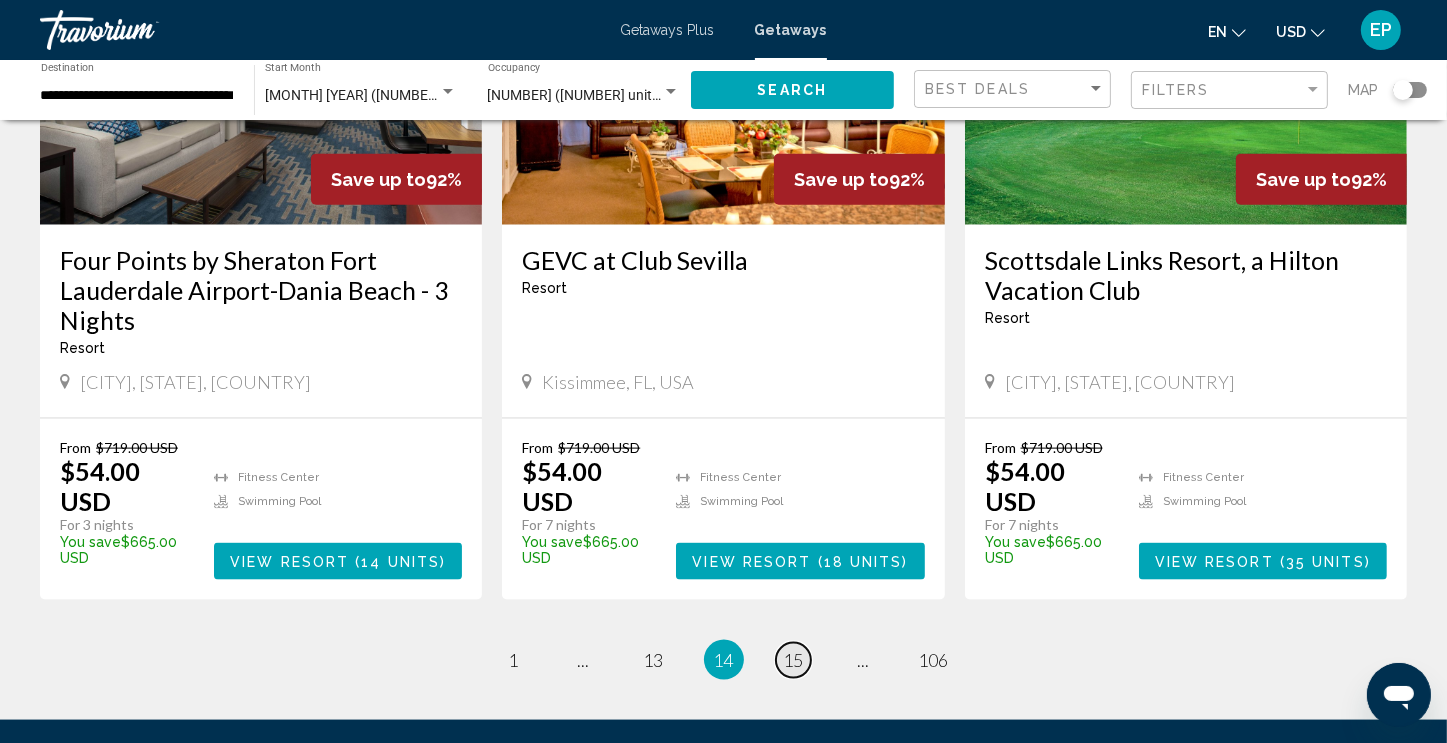 click on "15" at bounding box center [794, 660] 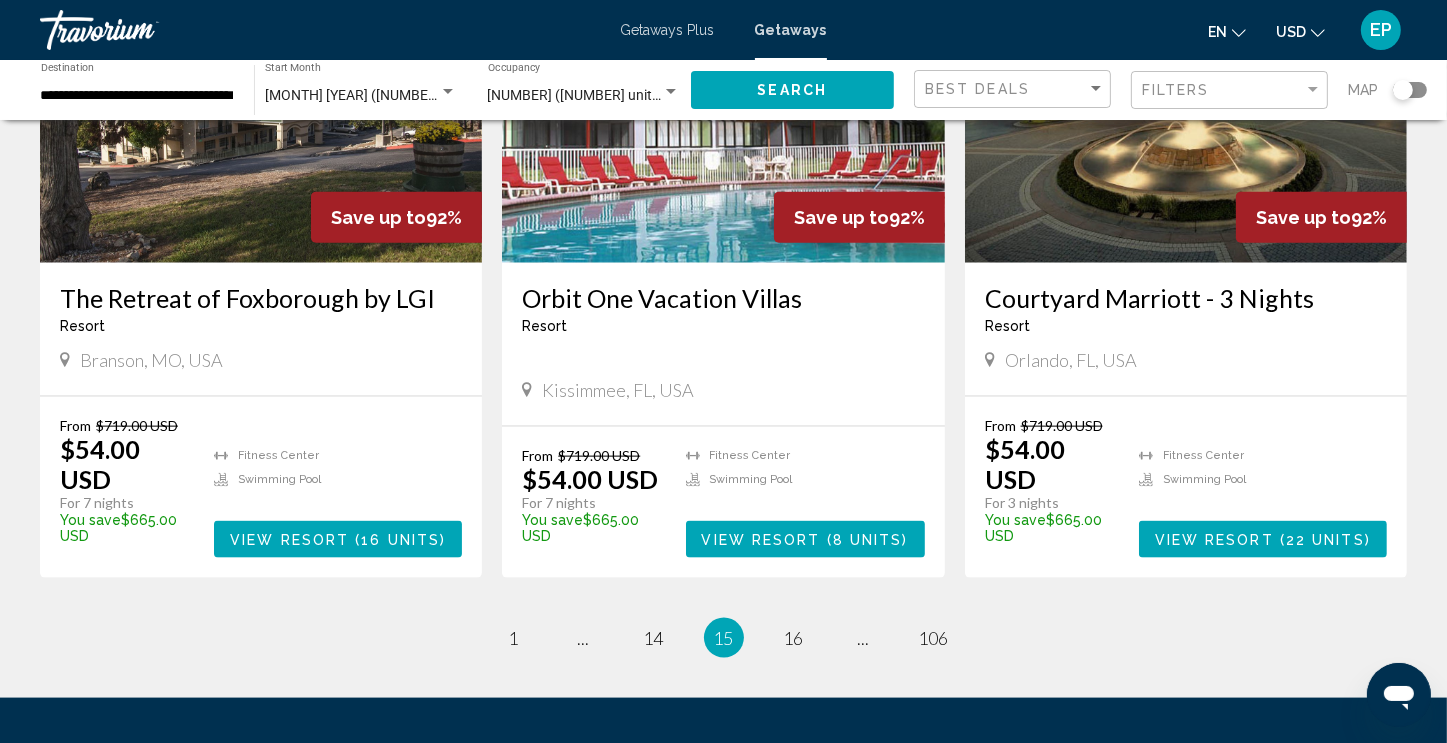 scroll, scrollTop: 2325, scrollLeft: 0, axis: vertical 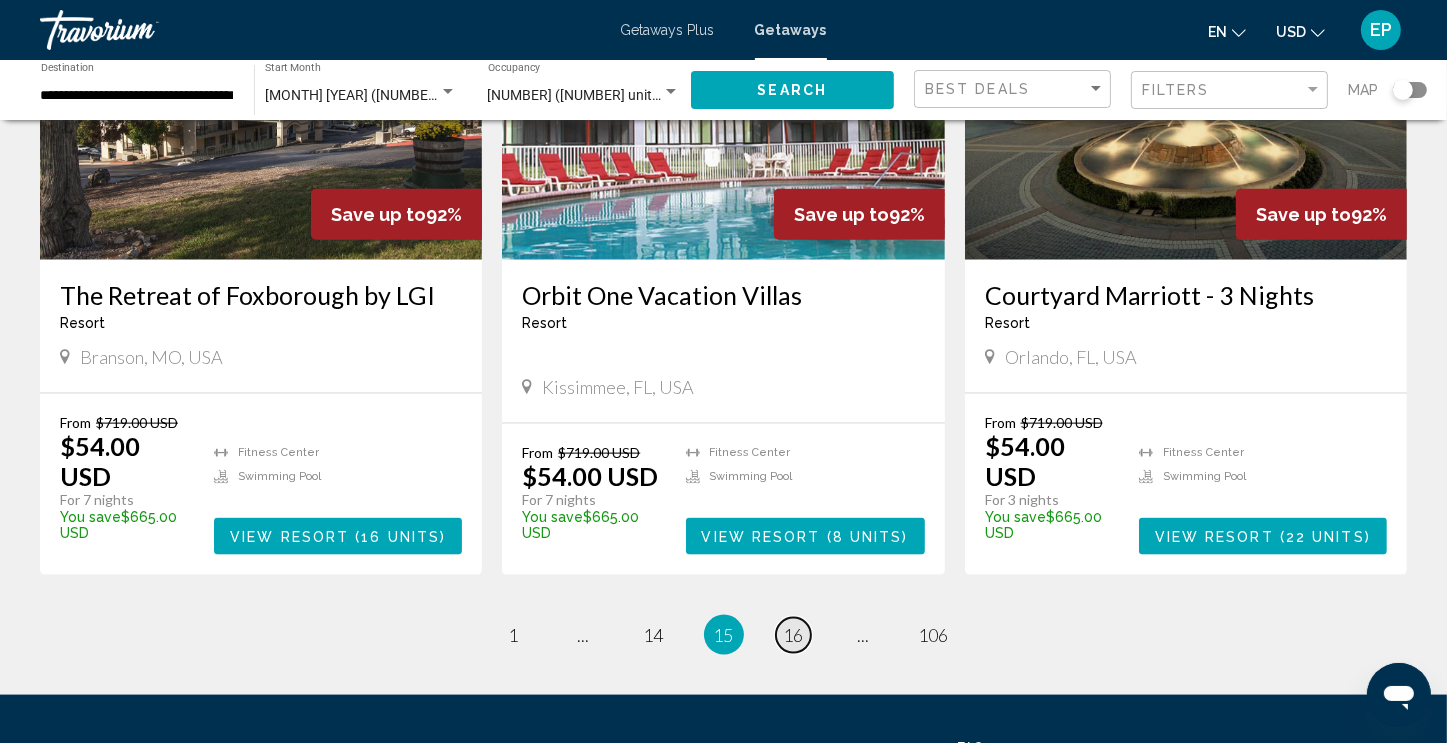 click on "16" at bounding box center [794, 635] 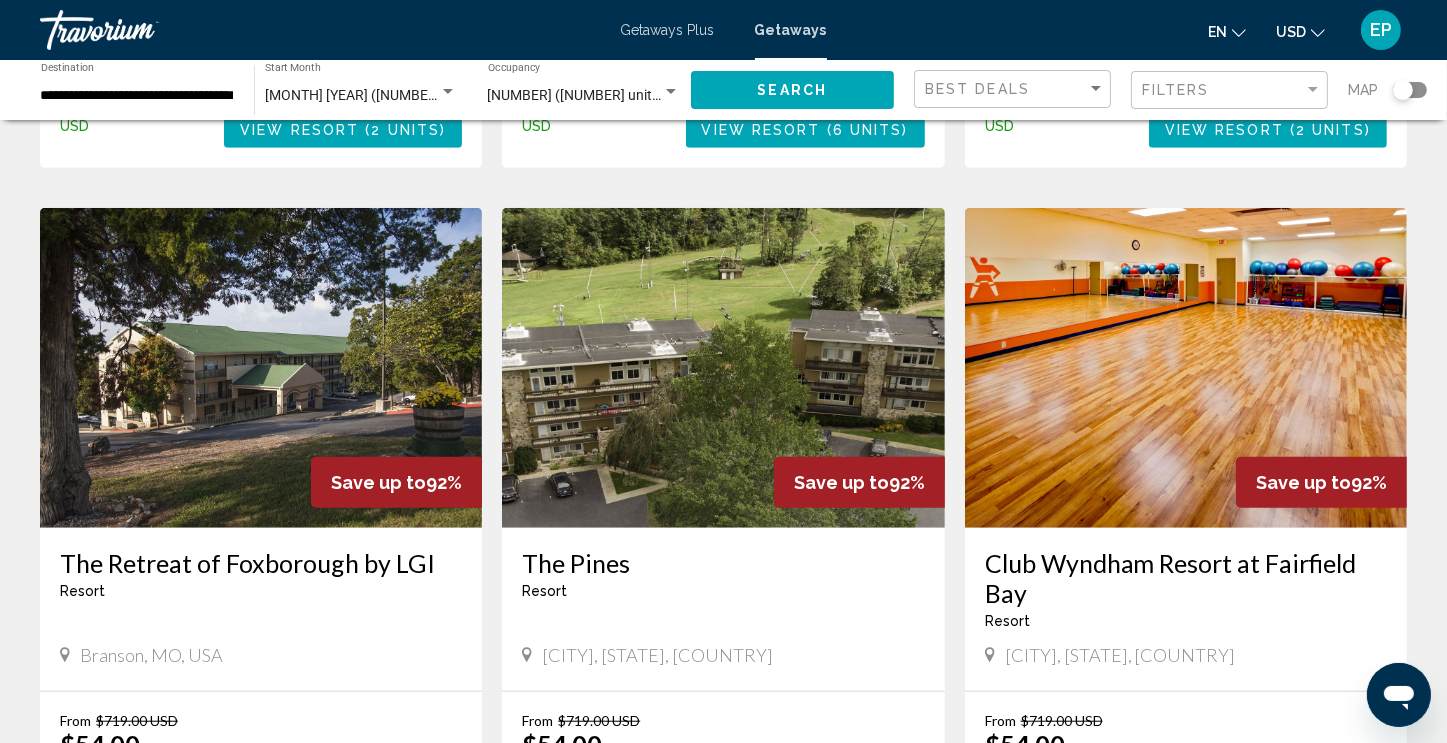 scroll, scrollTop: 1458, scrollLeft: 0, axis: vertical 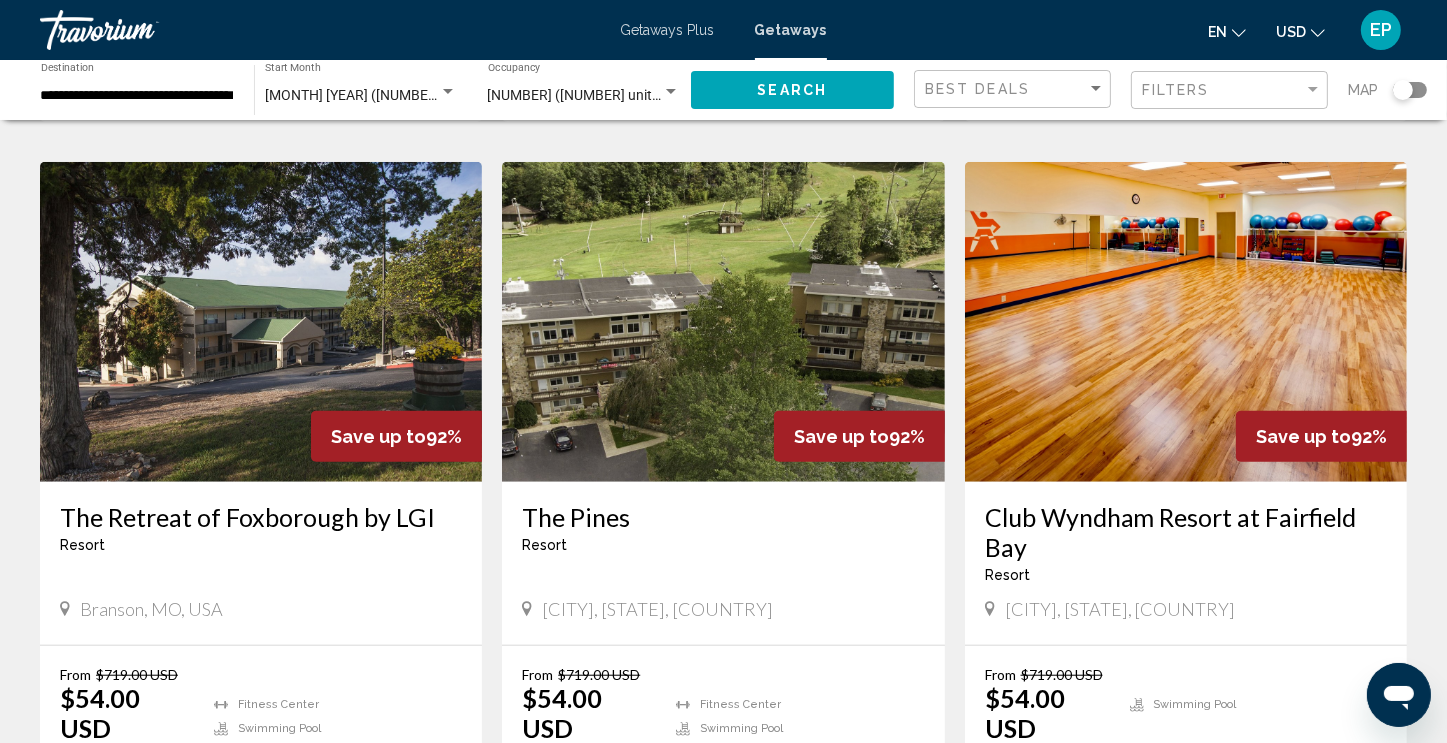 click on "Fairfield Bay, AR, USA" at bounding box center [1120, 609] 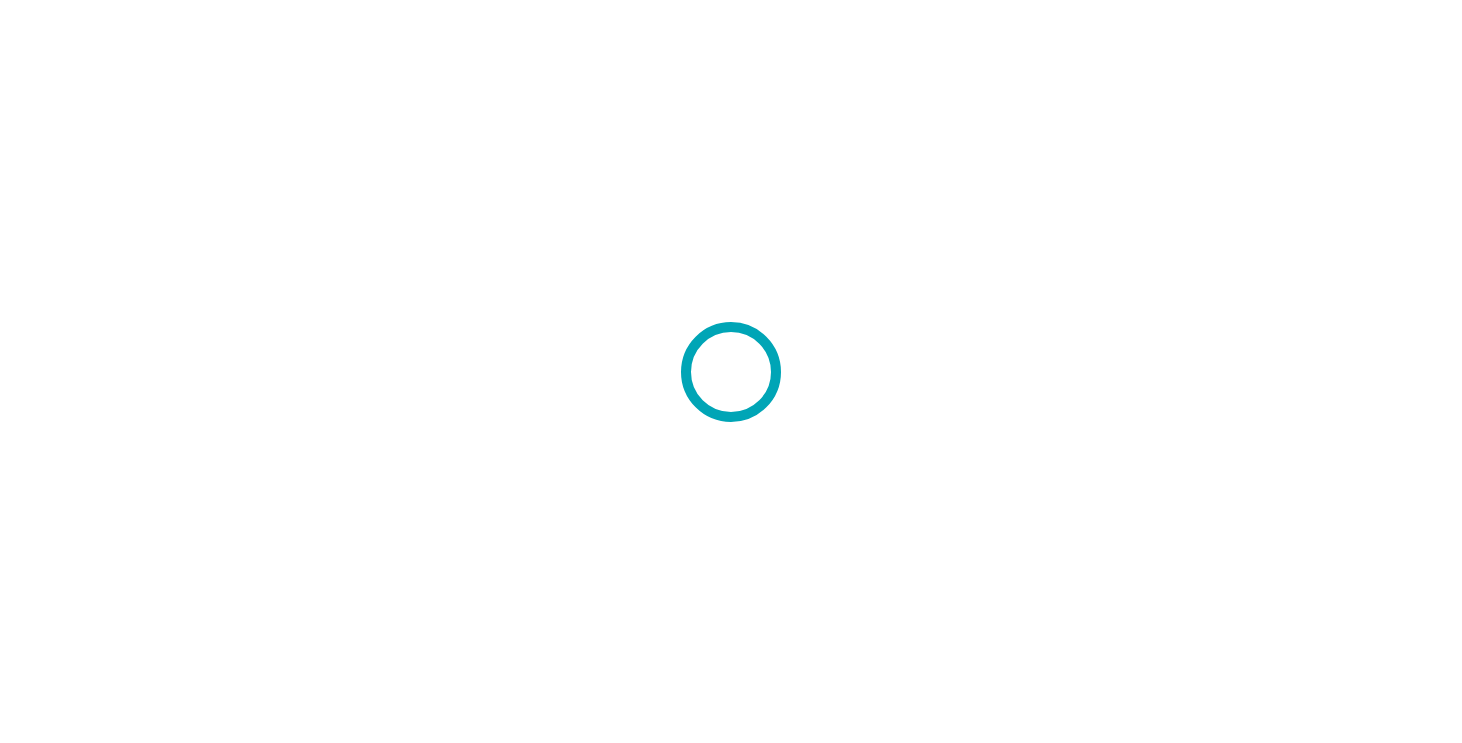 scroll, scrollTop: 0, scrollLeft: 0, axis: both 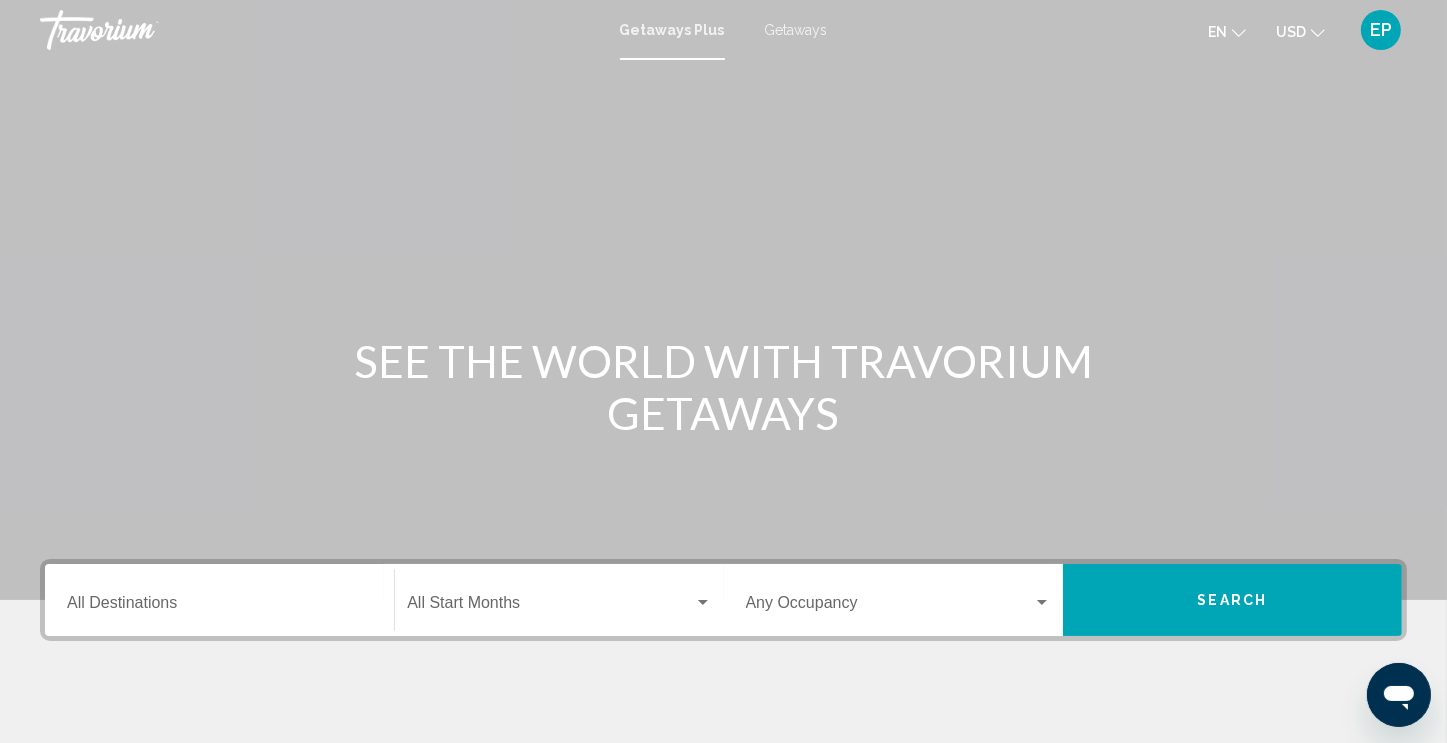 click on "Getaways" at bounding box center (796, 30) 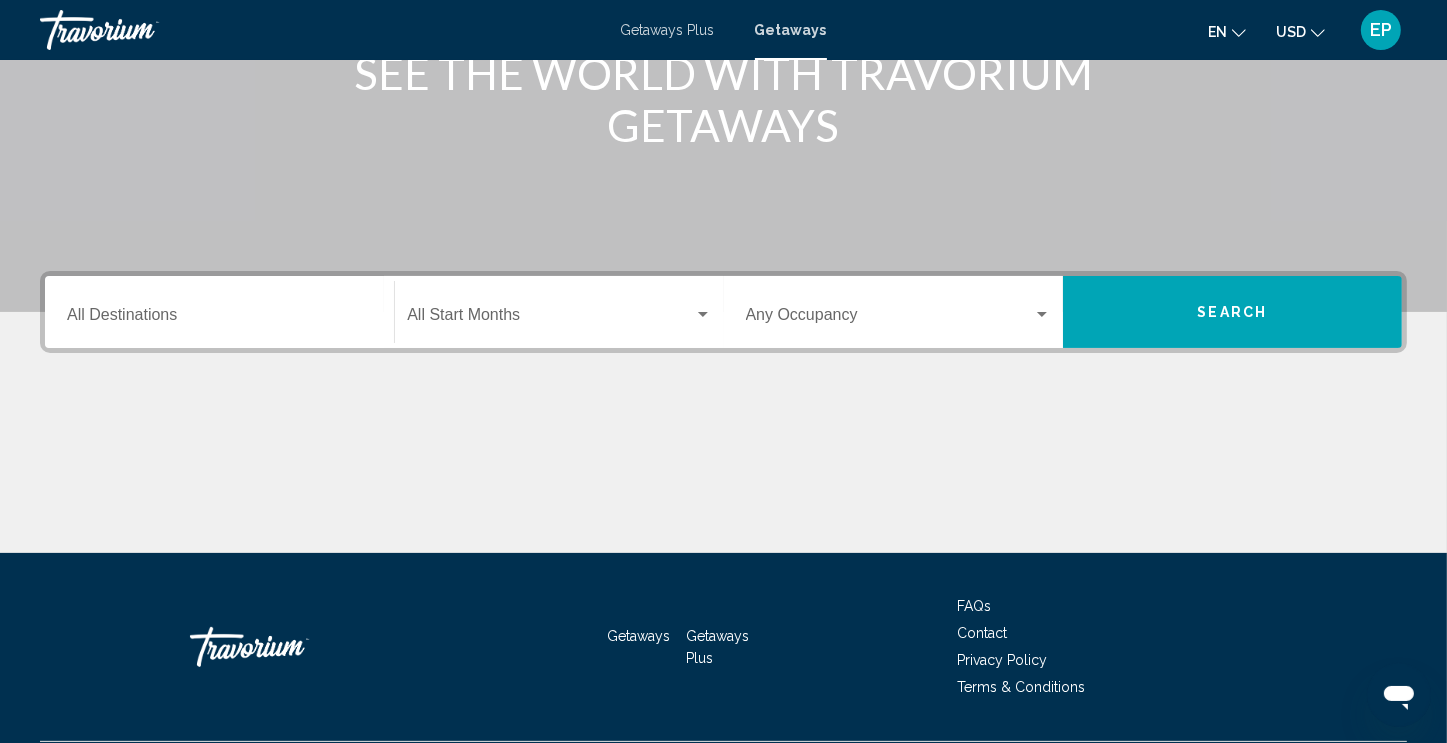 click on "Destination All Destinations" at bounding box center (219, 319) 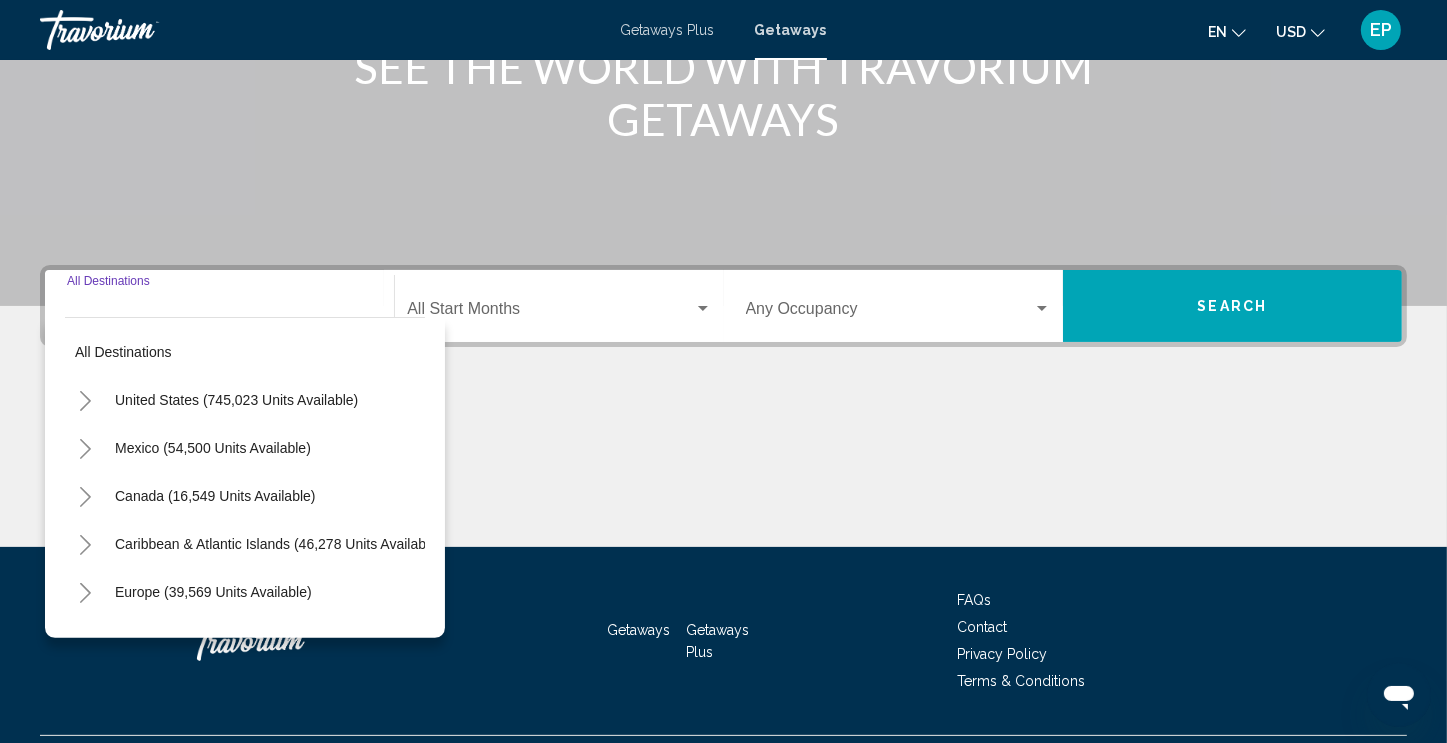 scroll, scrollTop: 342, scrollLeft: 0, axis: vertical 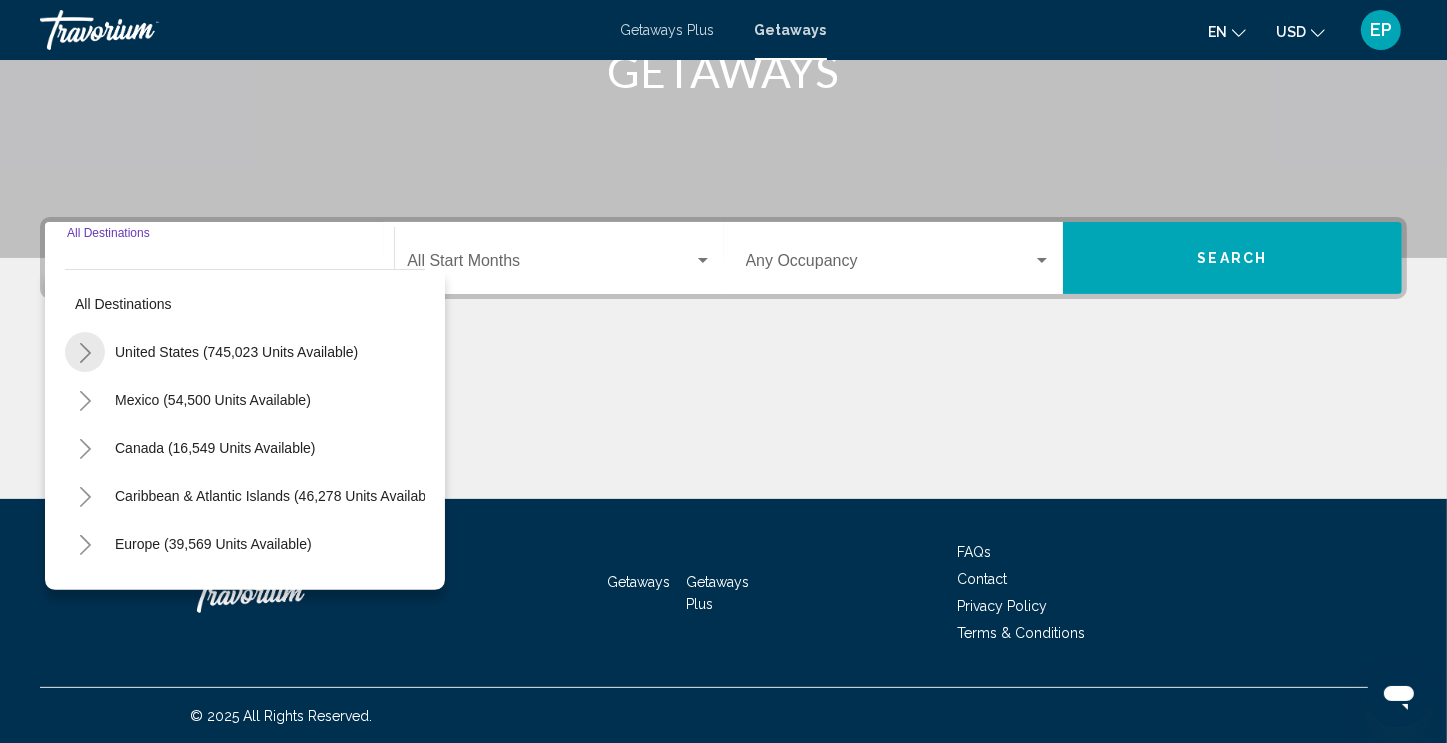 click 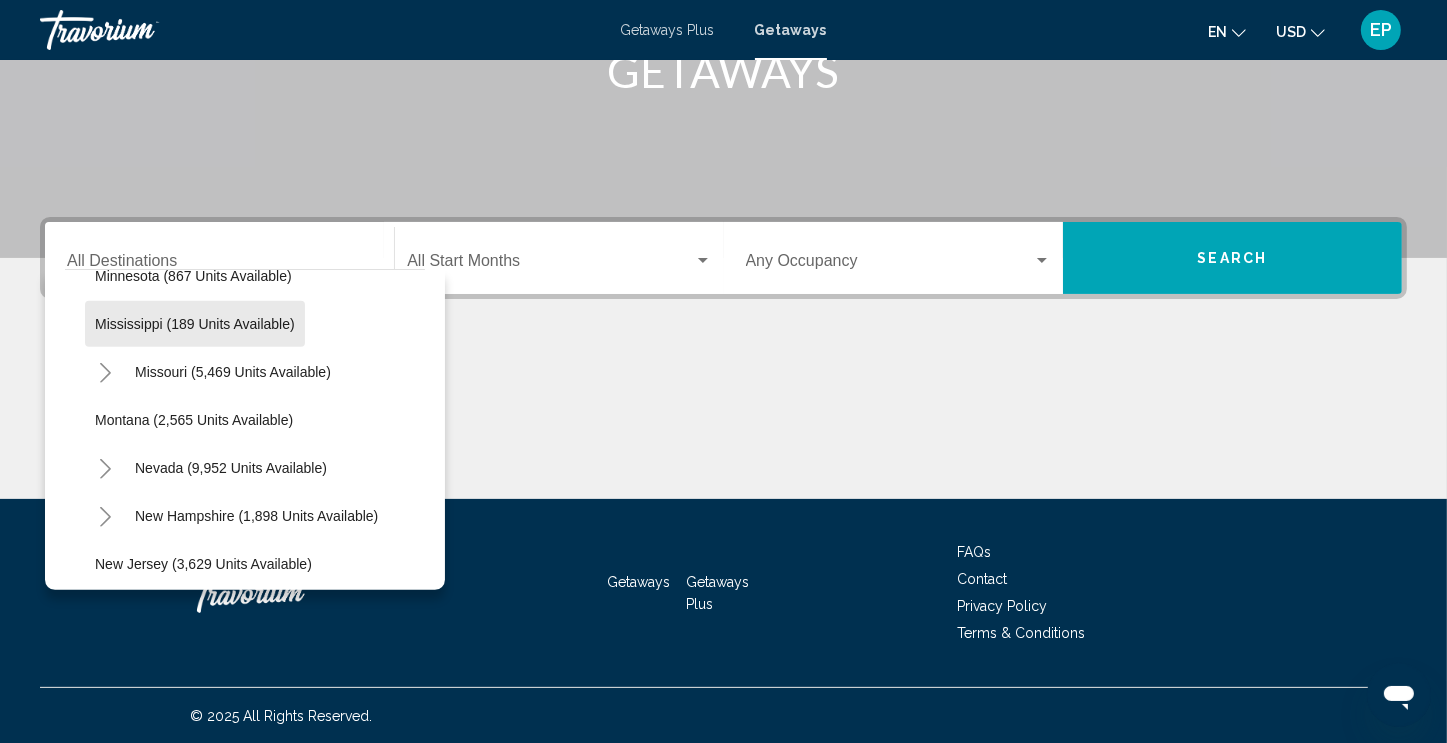 scroll, scrollTop: 994, scrollLeft: 0, axis: vertical 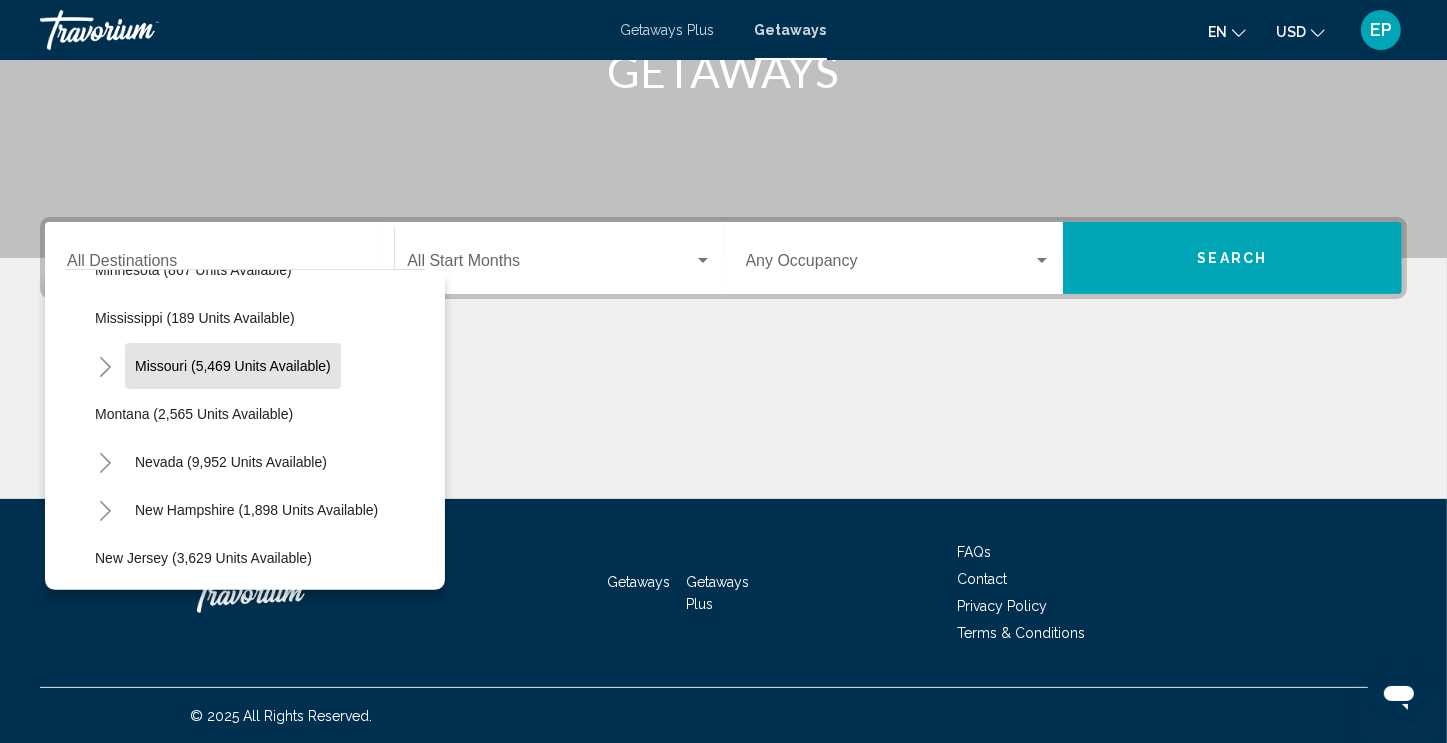 click on "Missouri (5,469 units available)" 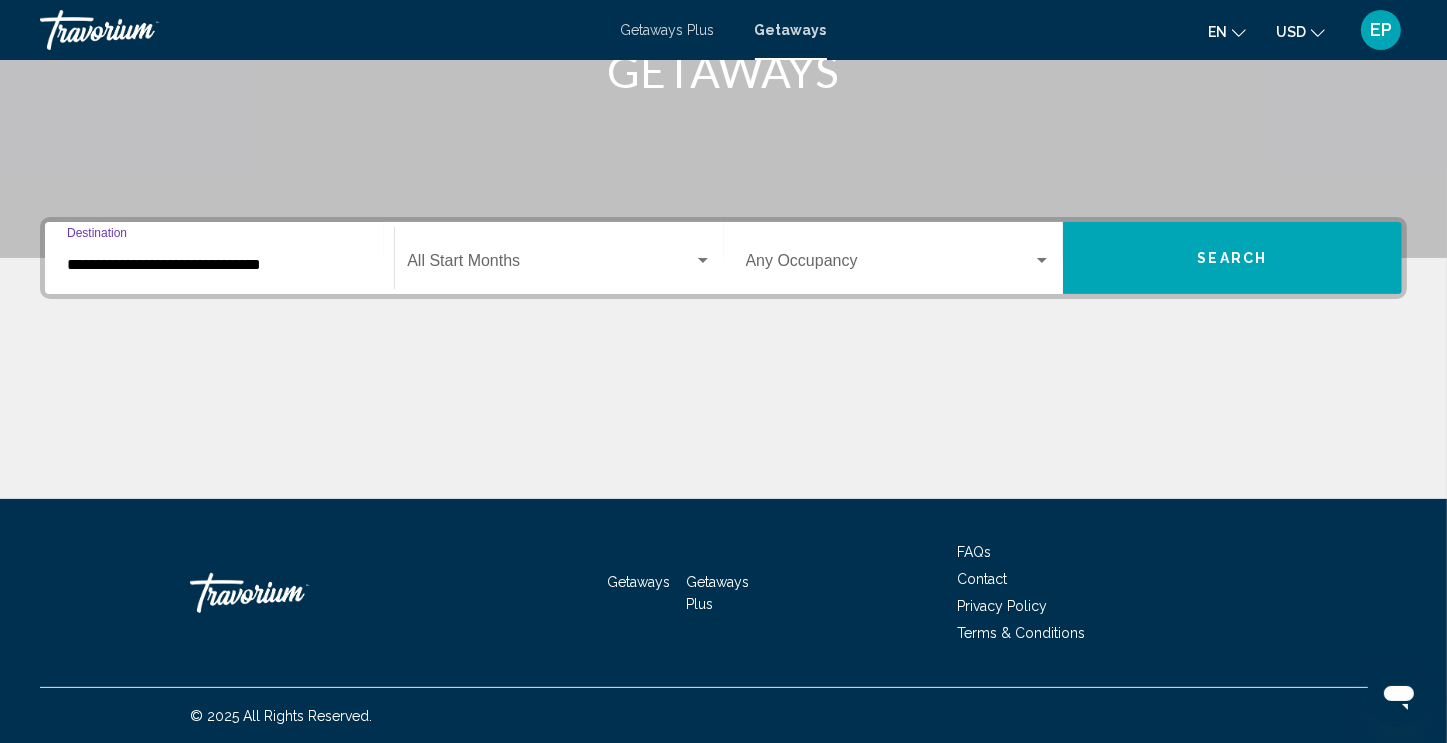 click at bounding box center [550, 265] 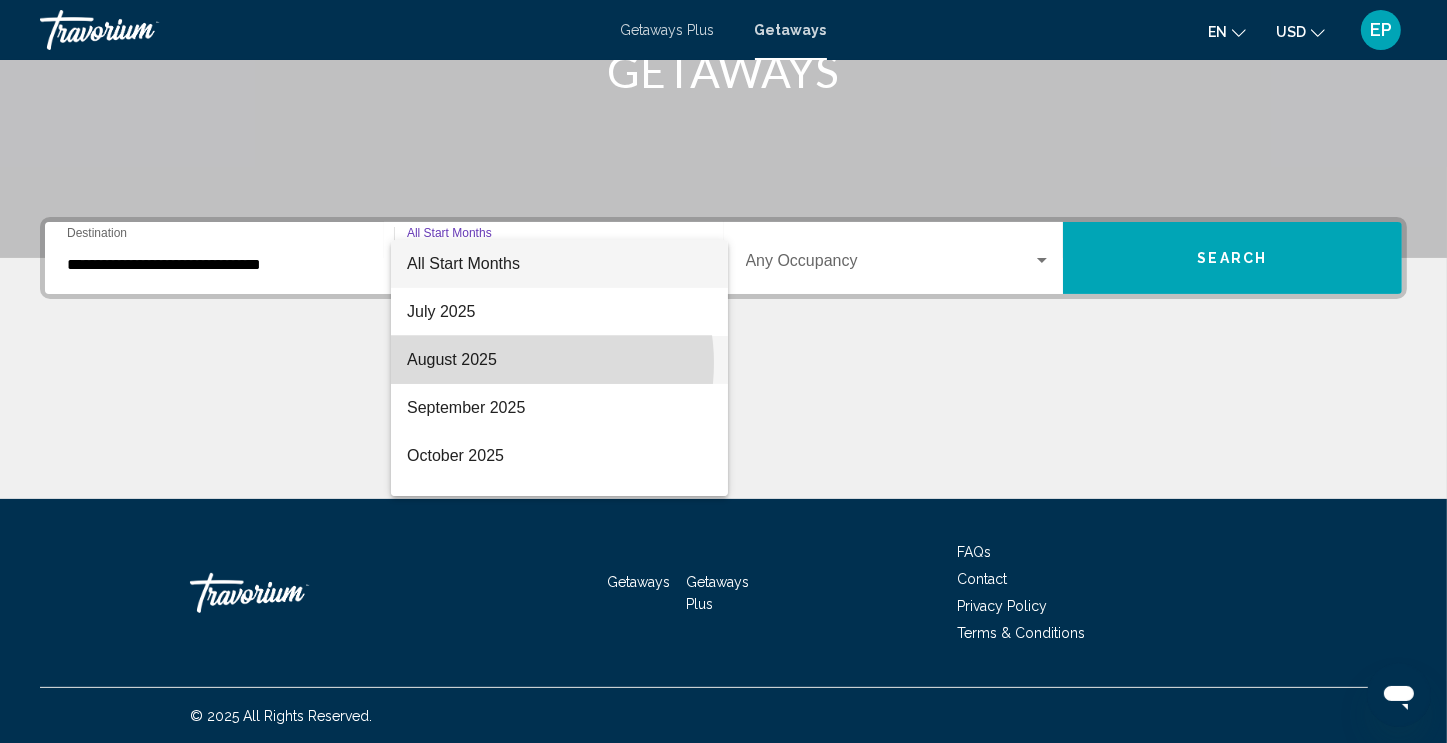 click on "August 2025" at bounding box center [559, 360] 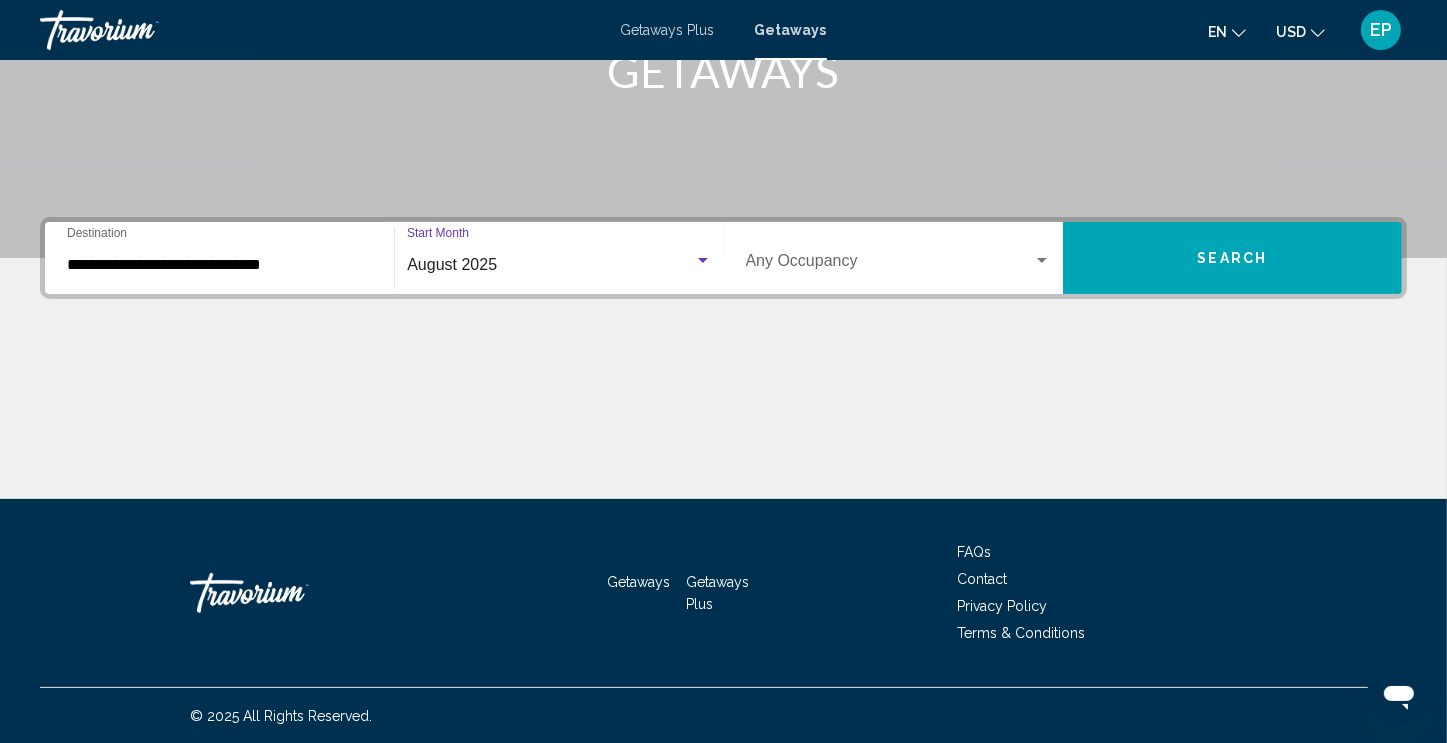 click at bounding box center (889, 265) 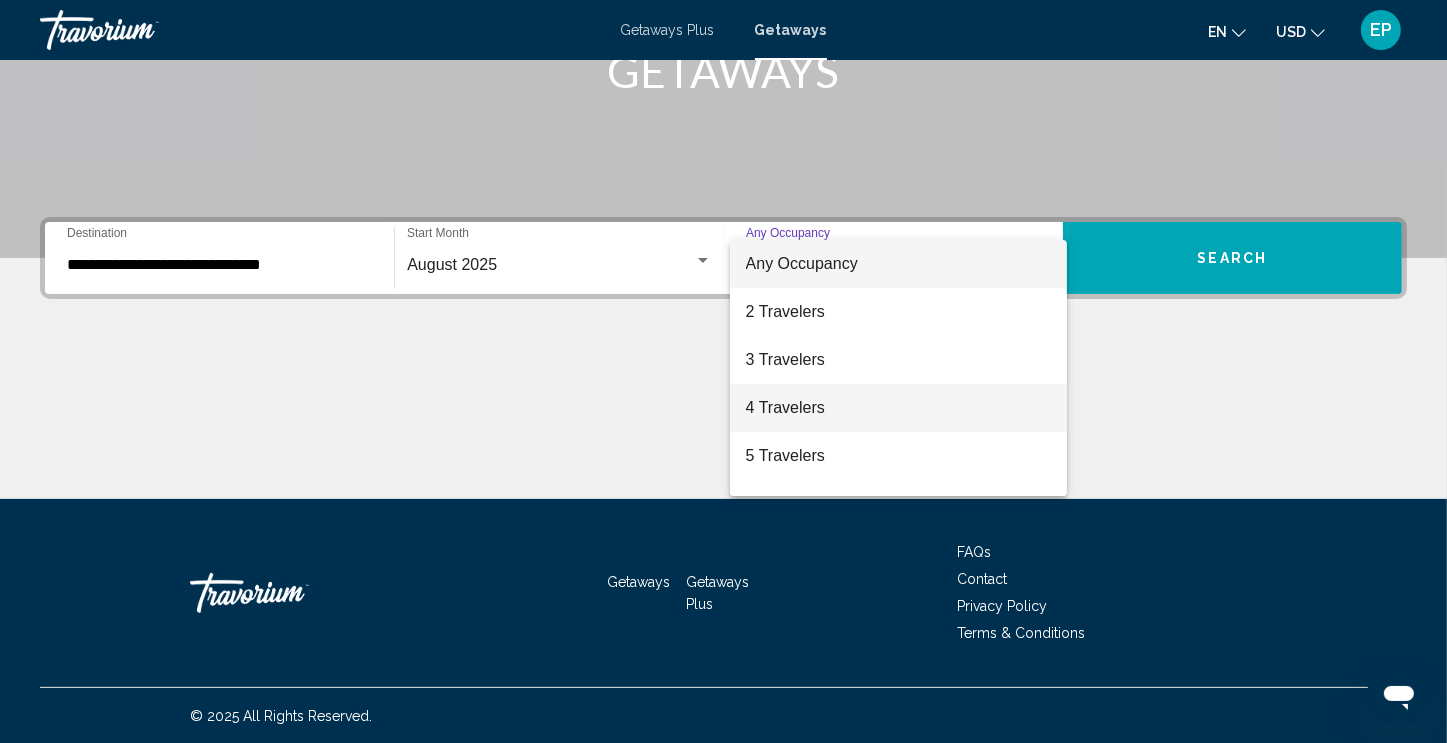 click on "4 Travelers" at bounding box center (898, 408) 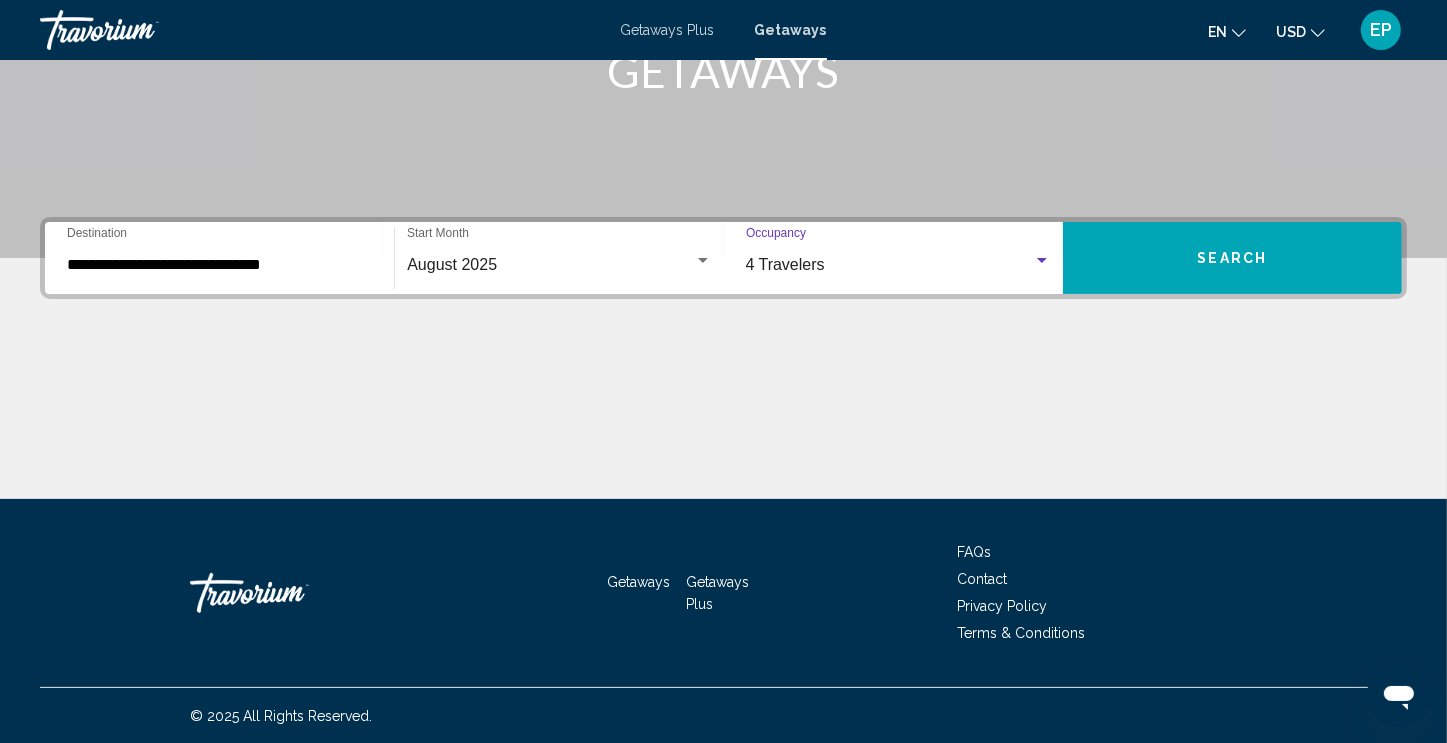 click on "Search" at bounding box center [1233, 259] 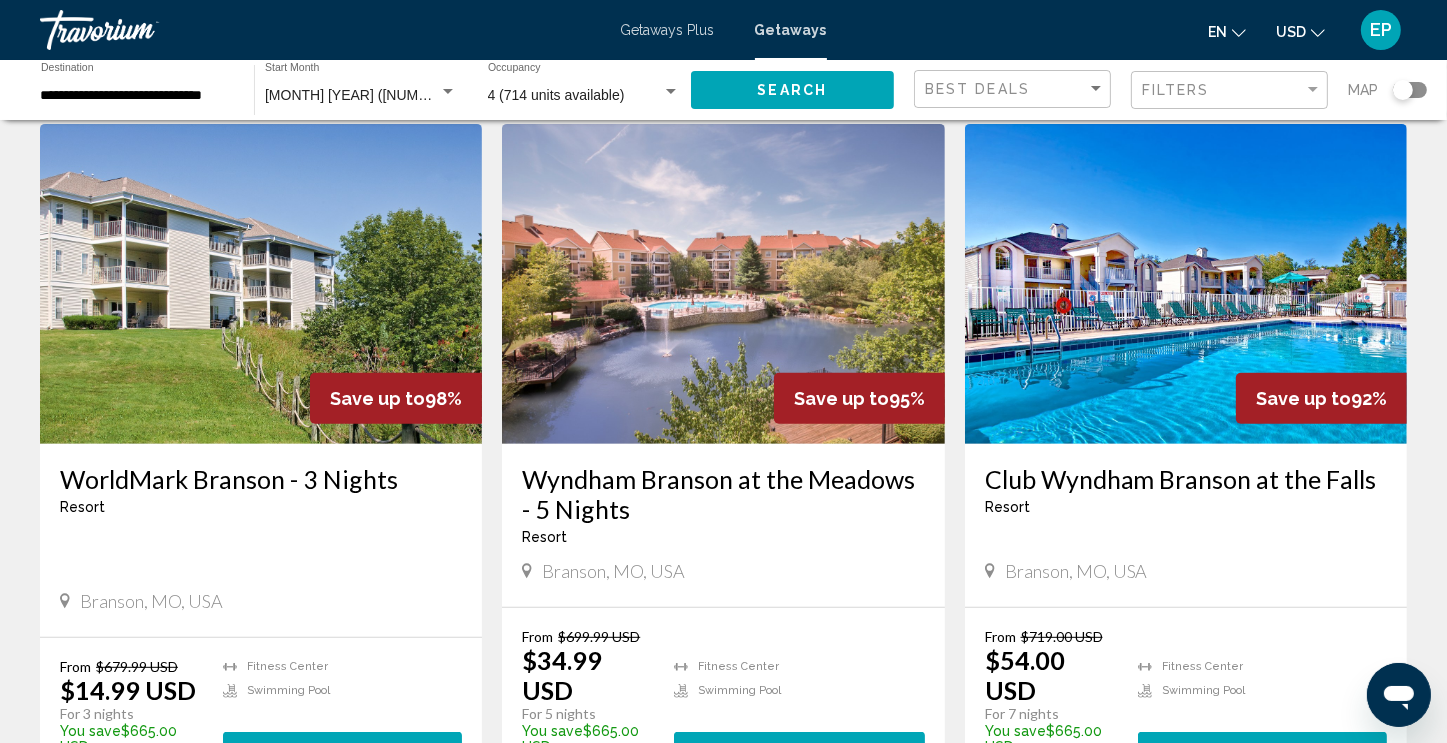 scroll, scrollTop: 760, scrollLeft: 0, axis: vertical 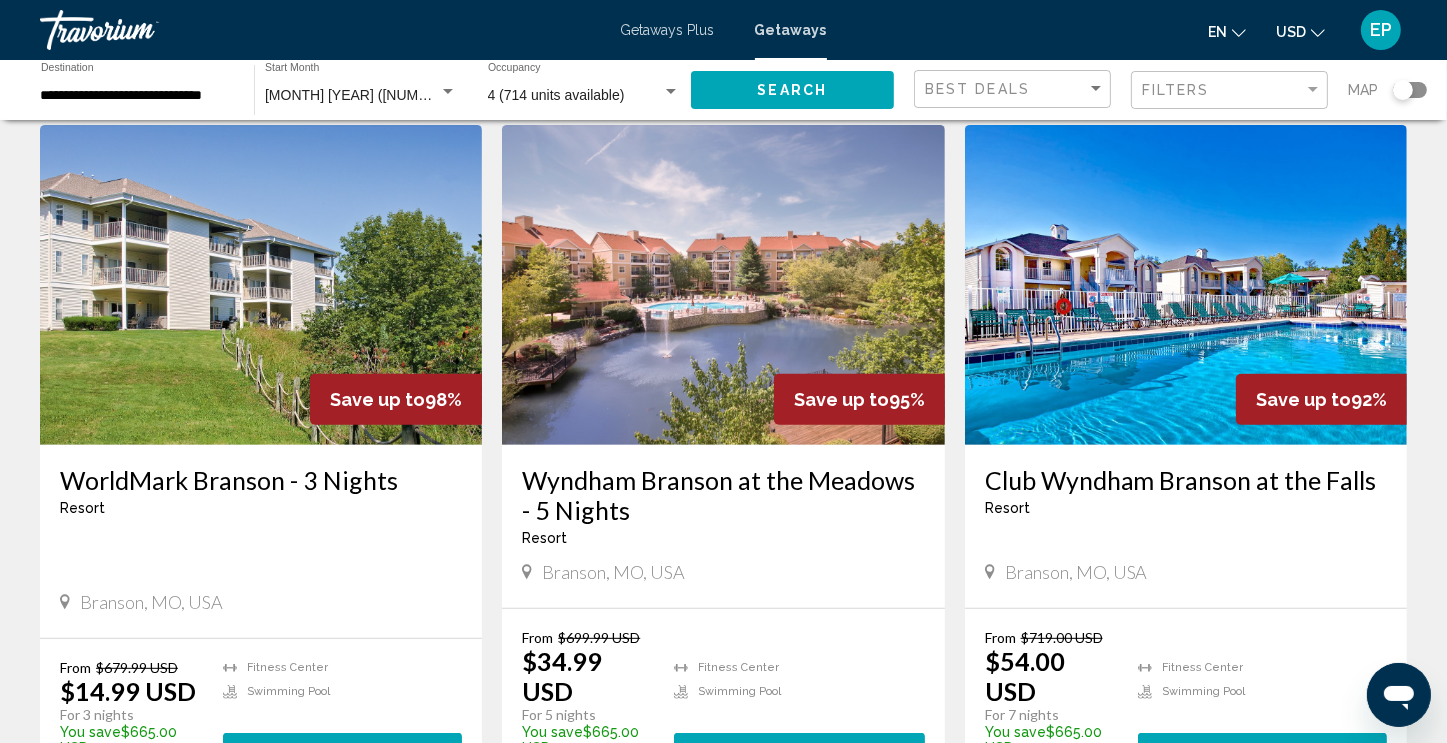 click at bounding box center (1186, 285) 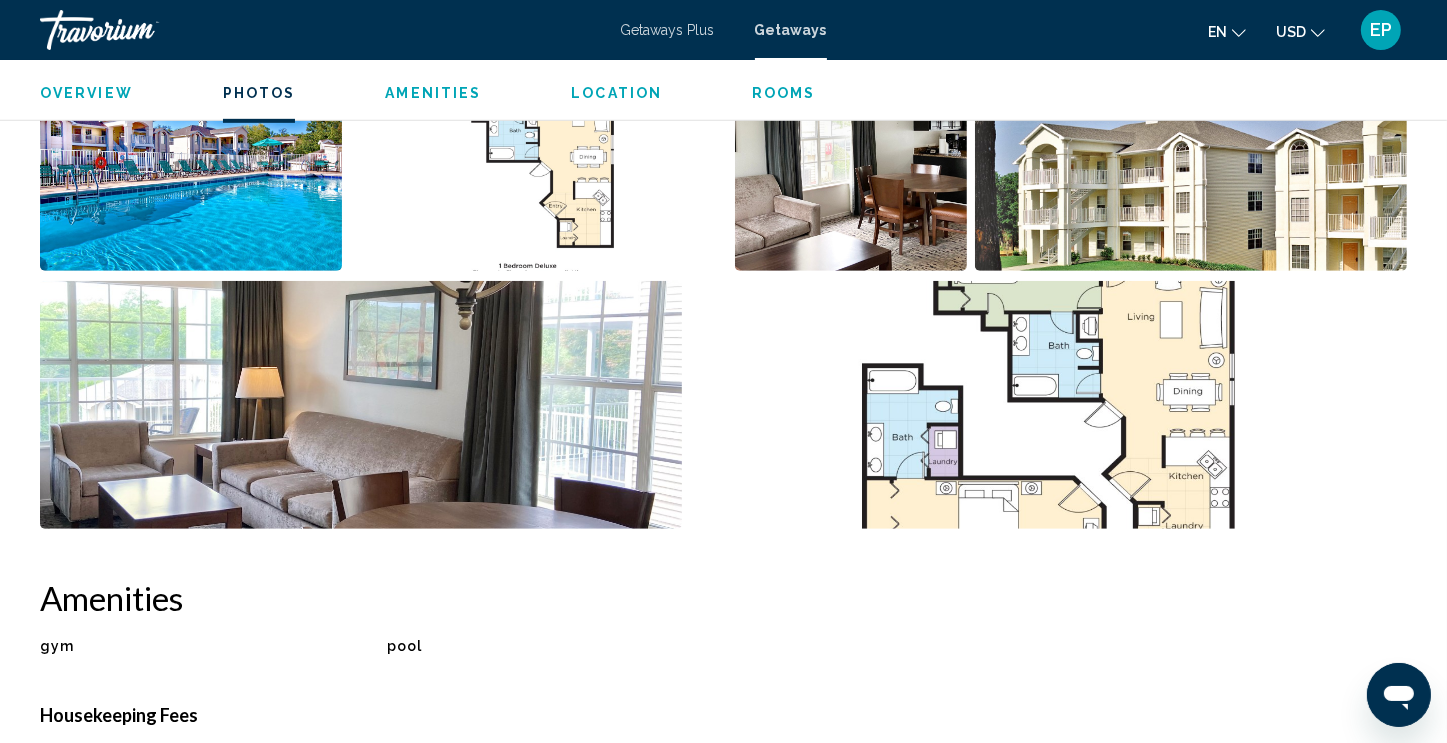 scroll, scrollTop: 1063, scrollLeft: 0, axis: vertical 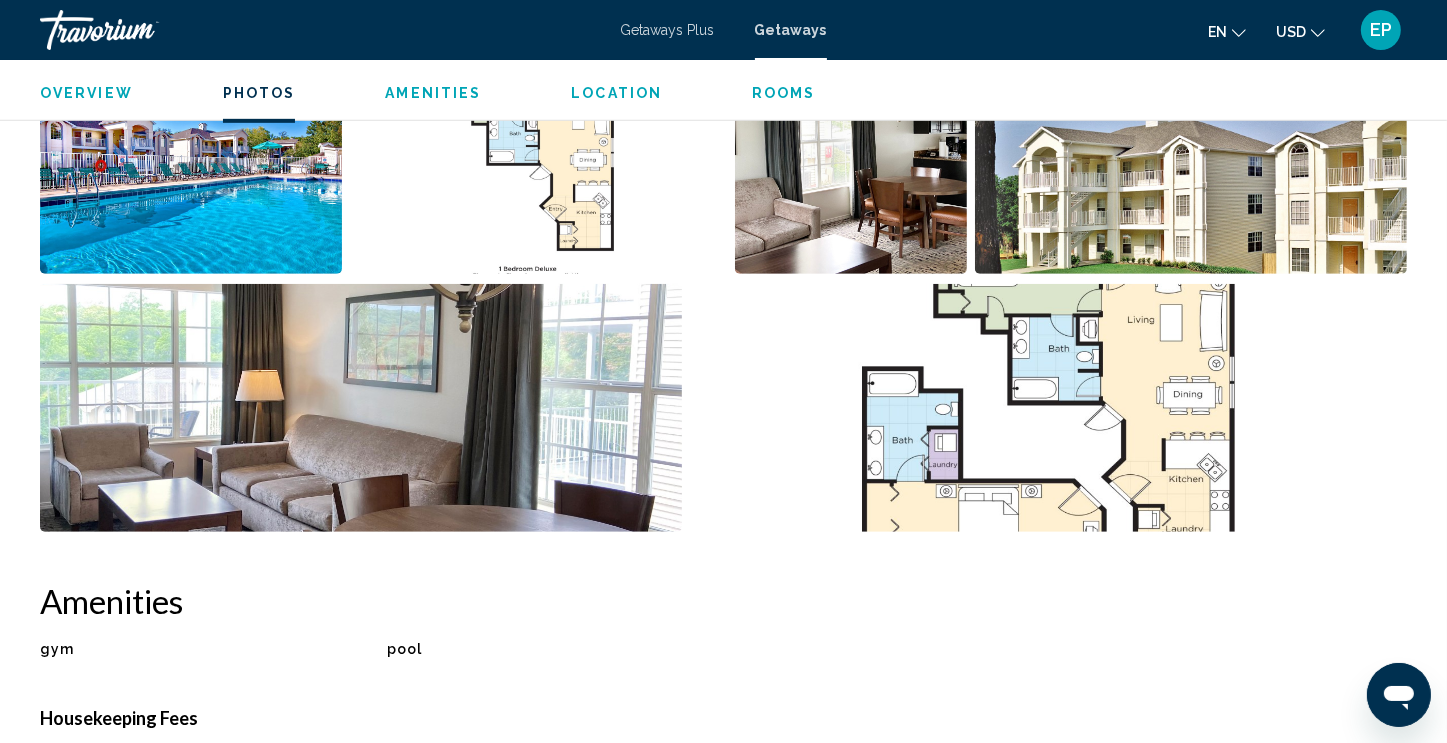 click on "Amenities" at bounding box center (433, 93) 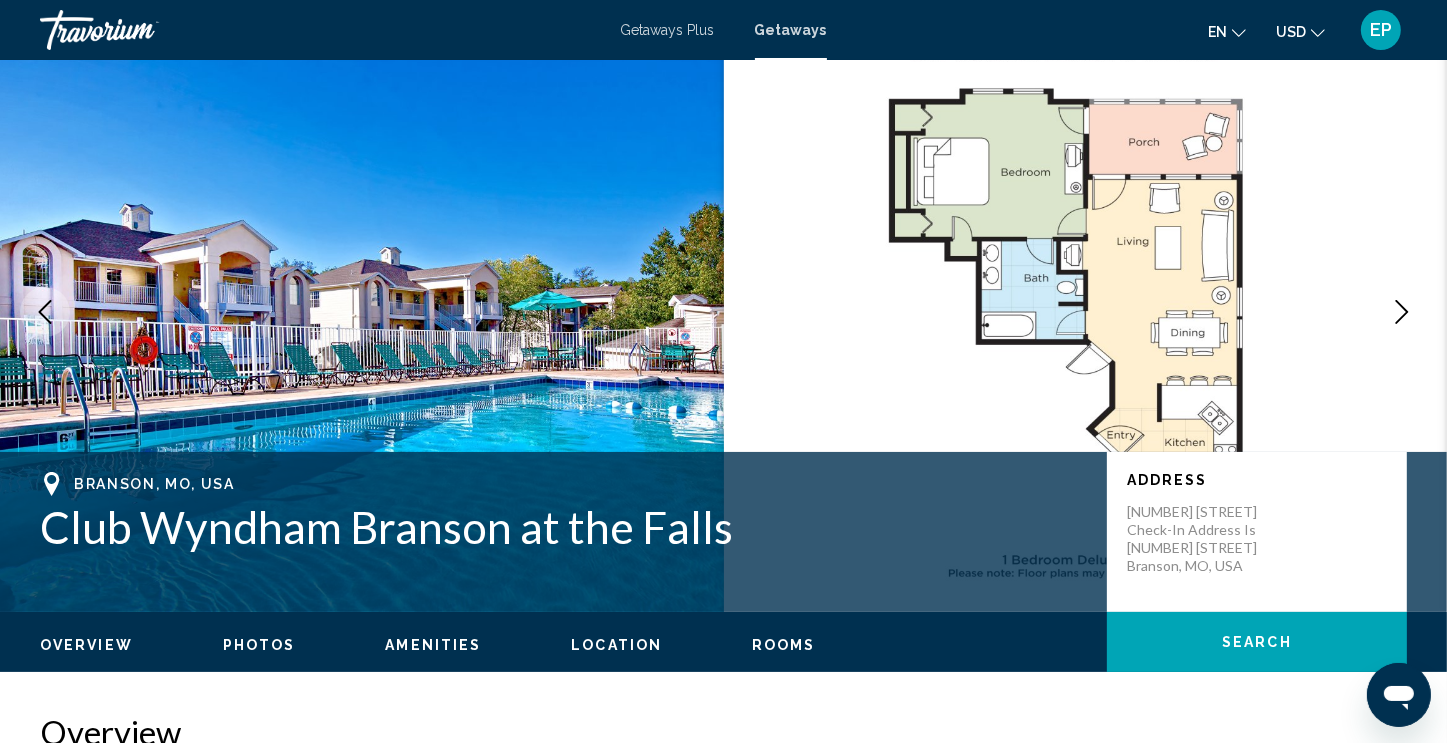 scroll, scrollTop: 0, scrollLeft: 0, axis: both 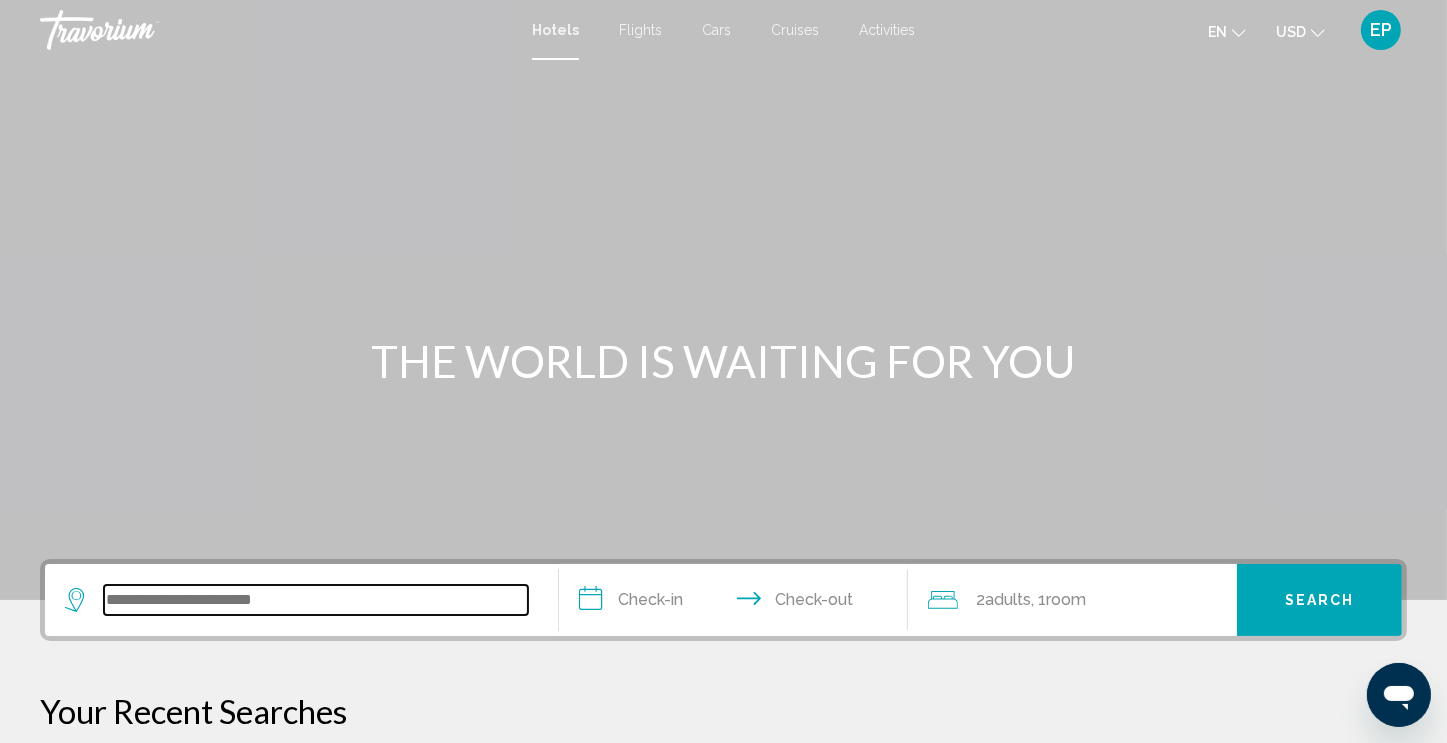 click at bounding box center (316, 600) 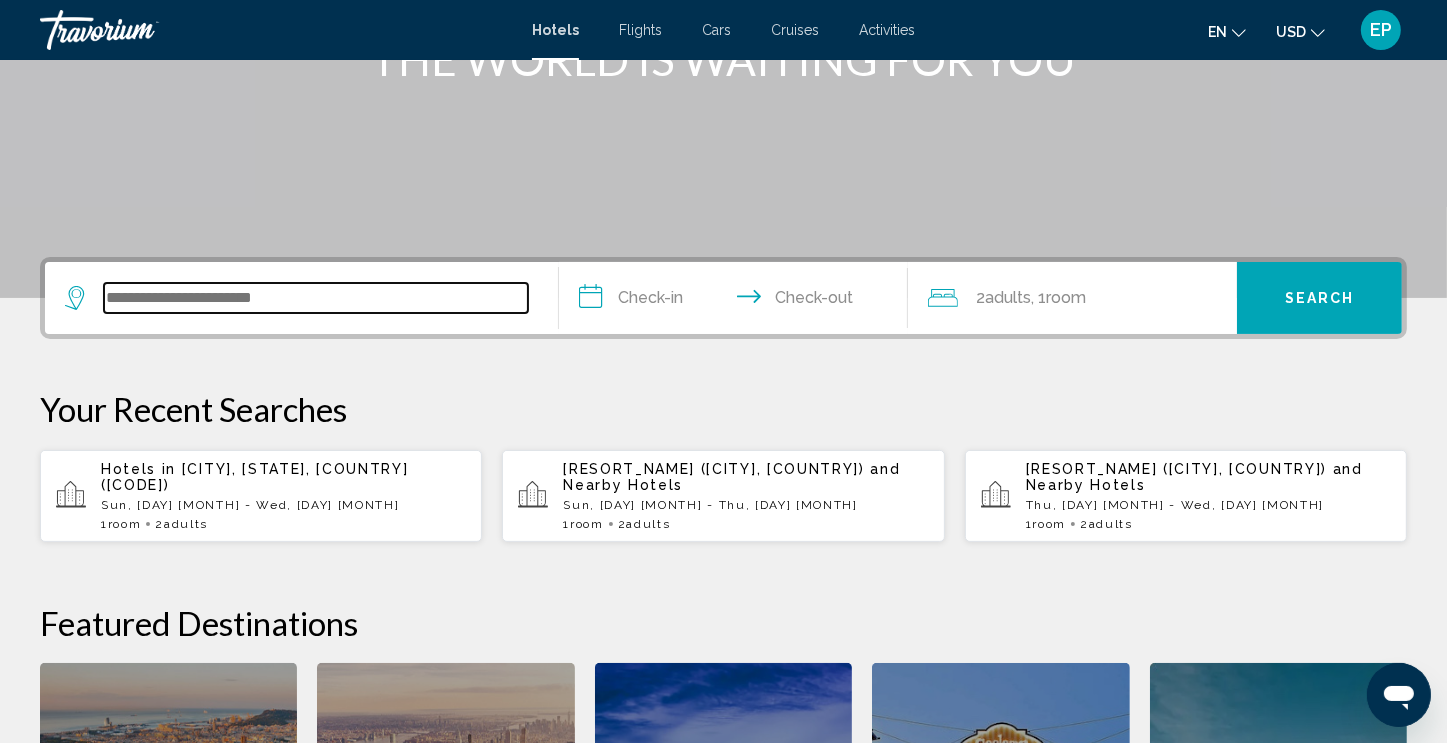 scroll, scrollTop: 493, scrollLeft: 0, axis: vertical 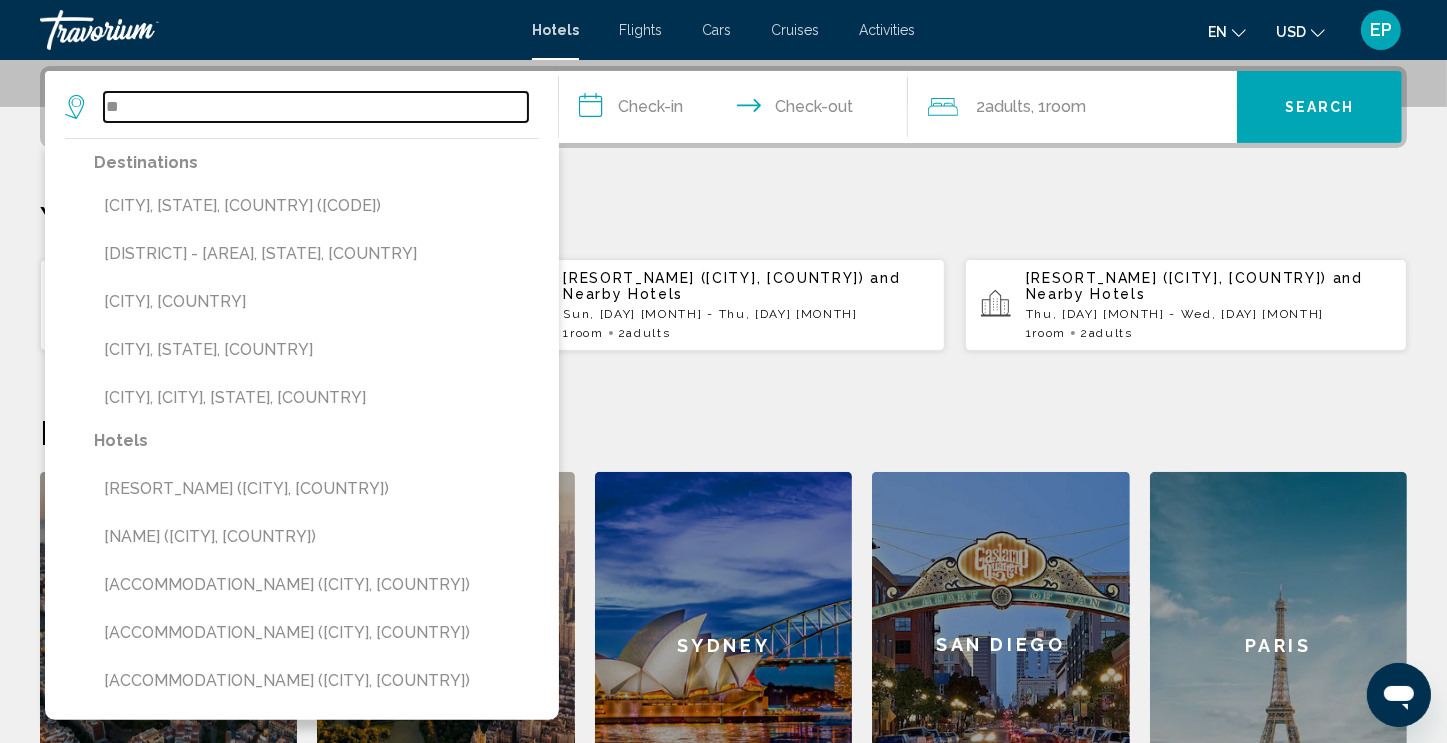 type on "*" 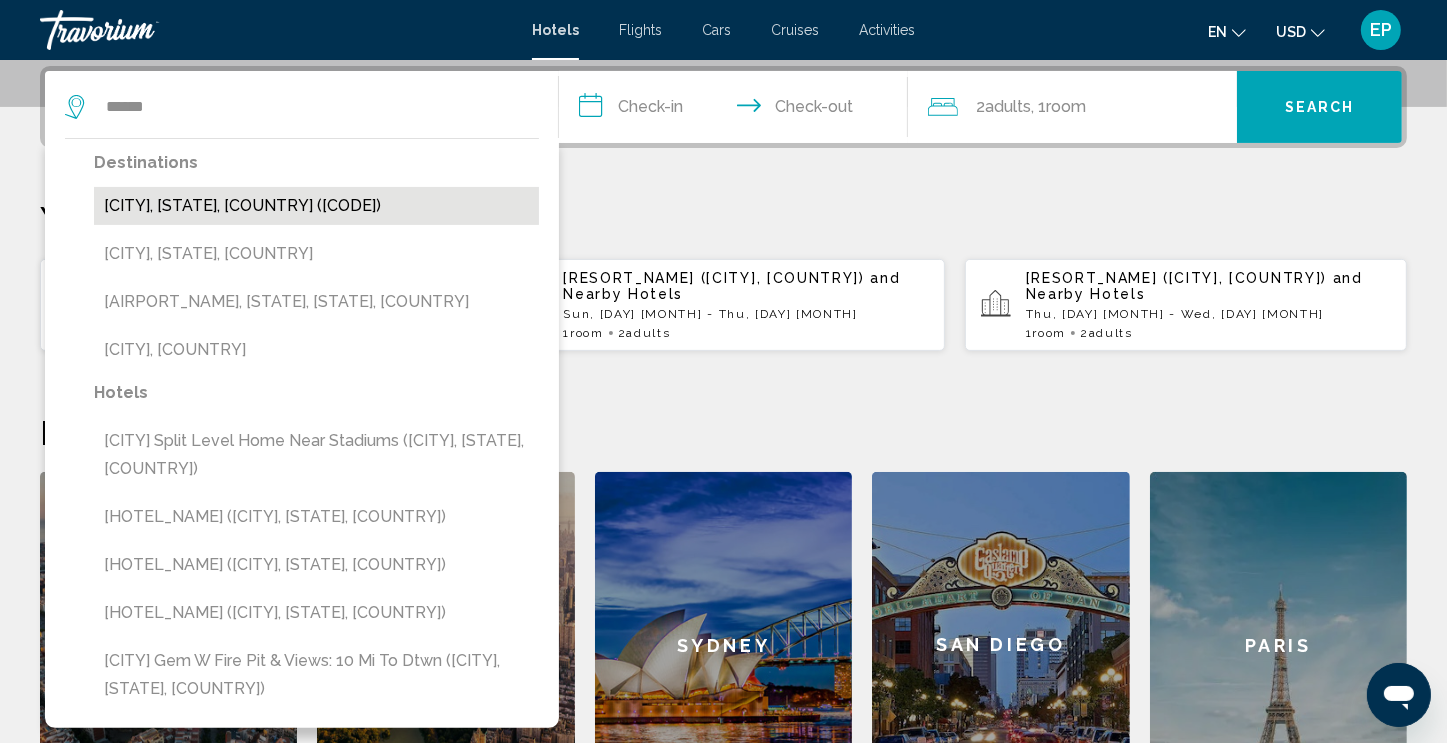 click on "[CITY], [STATE], United States ([AIRPORT])" at bounding box center (316, 206) 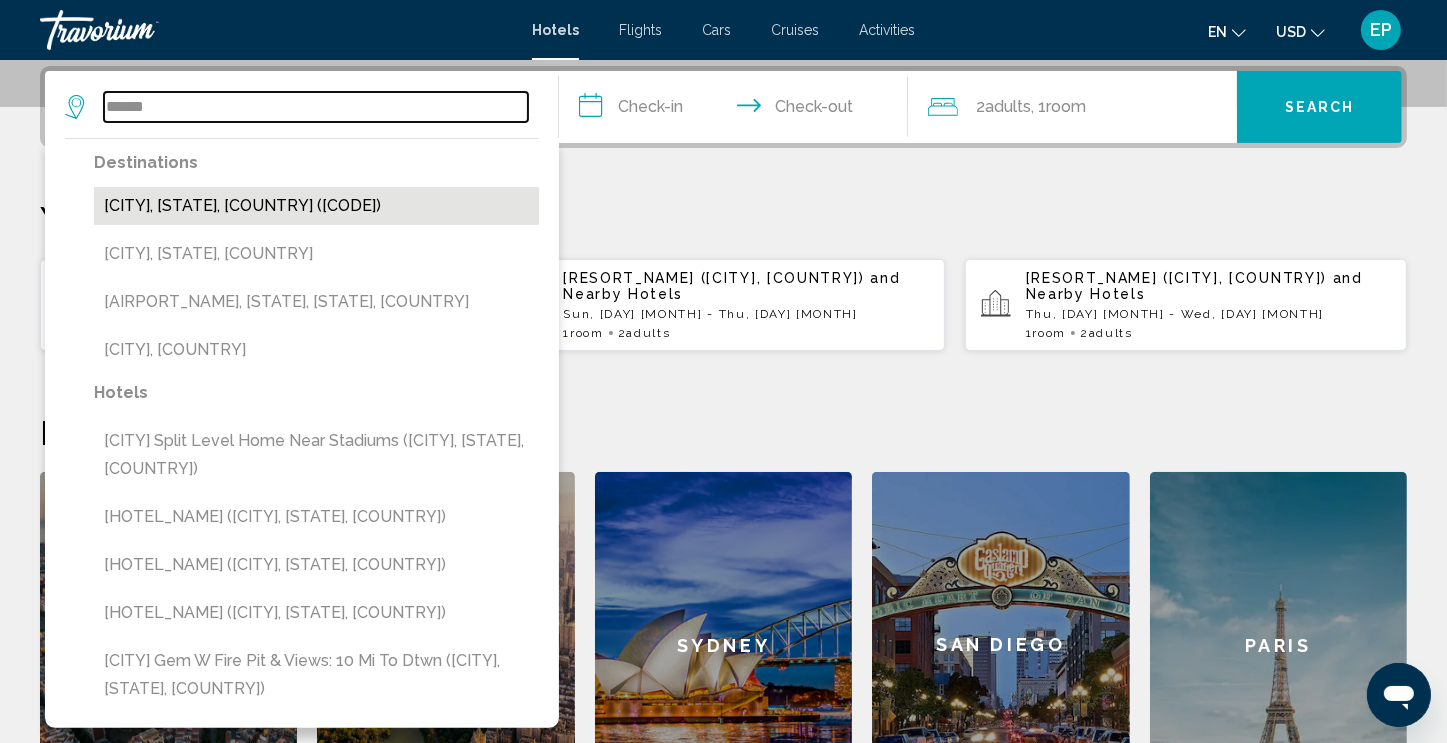 type on "**********" 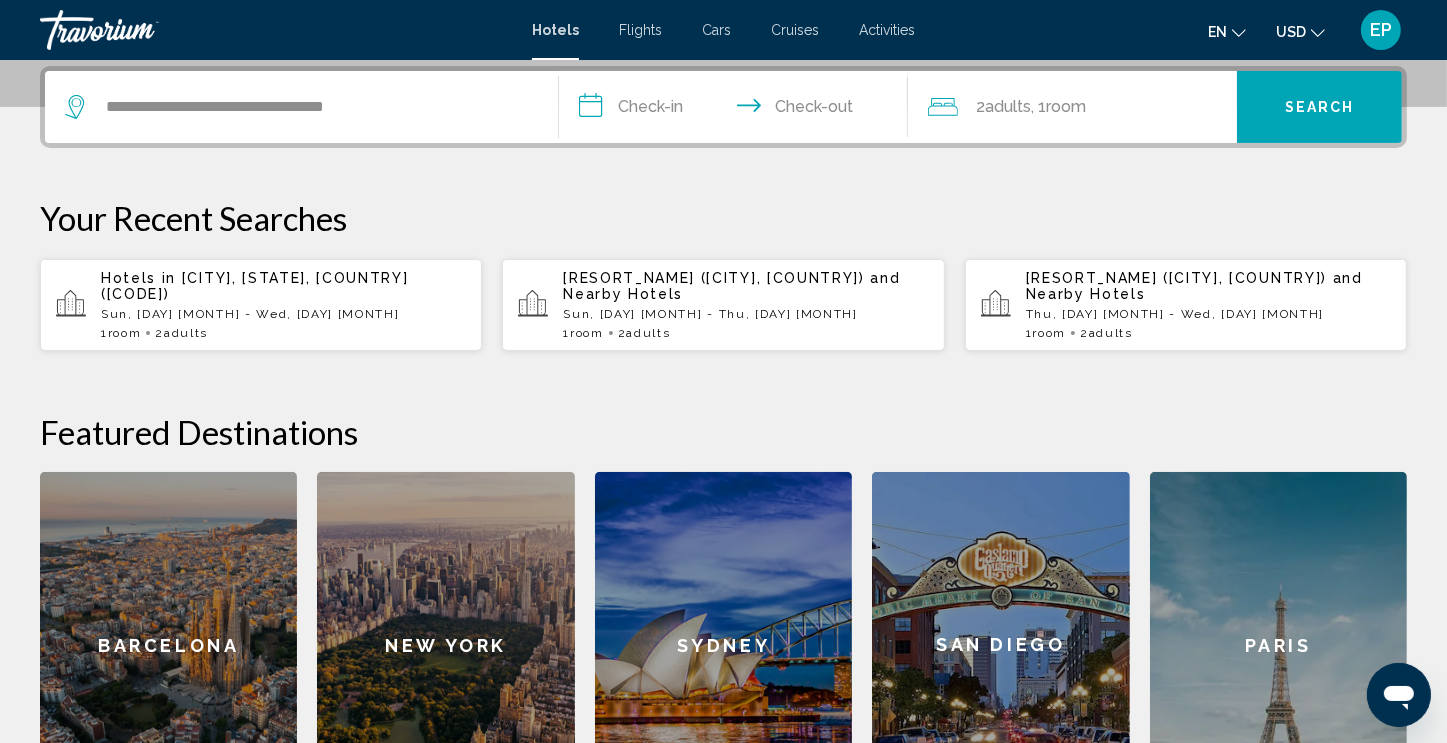 click on "**********" at bounding box center [737, 110] 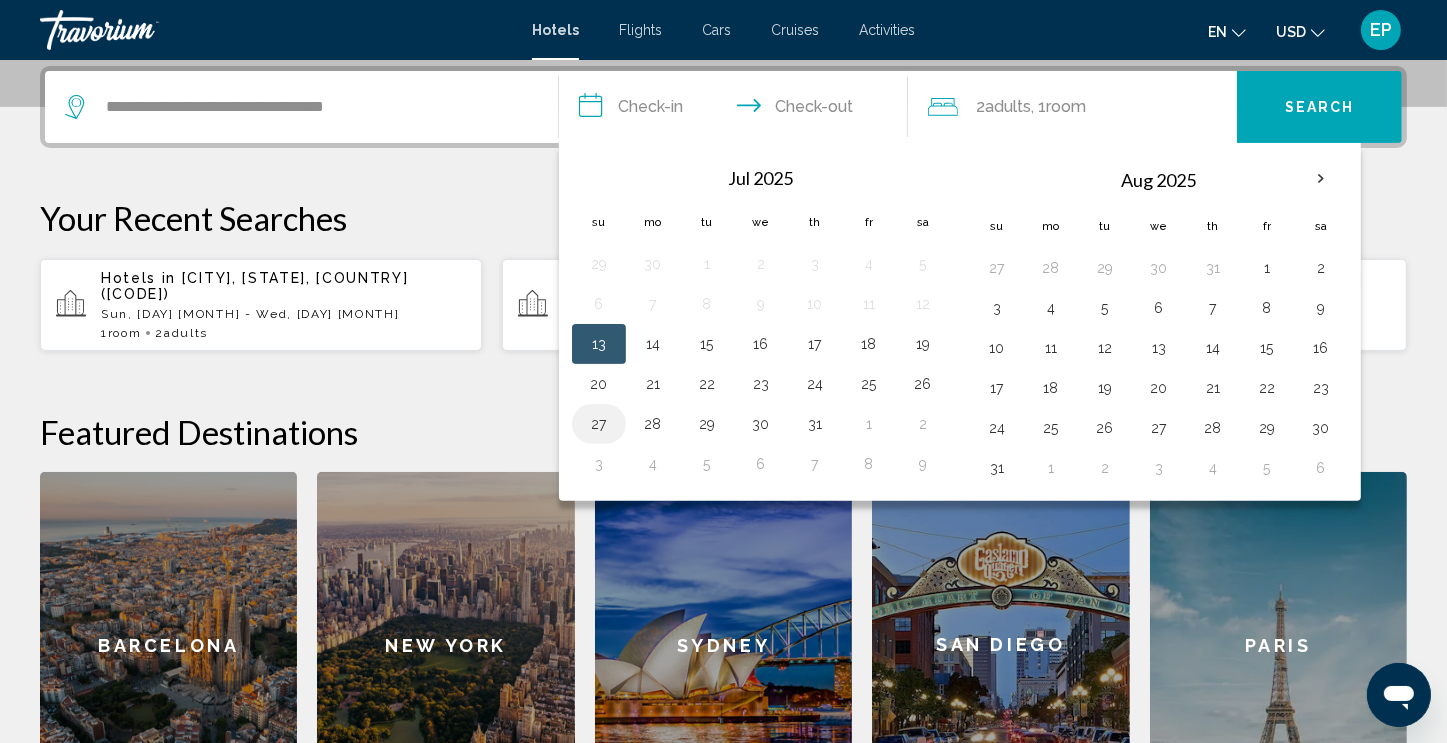 click on "27" at bounding box center [599, 424] 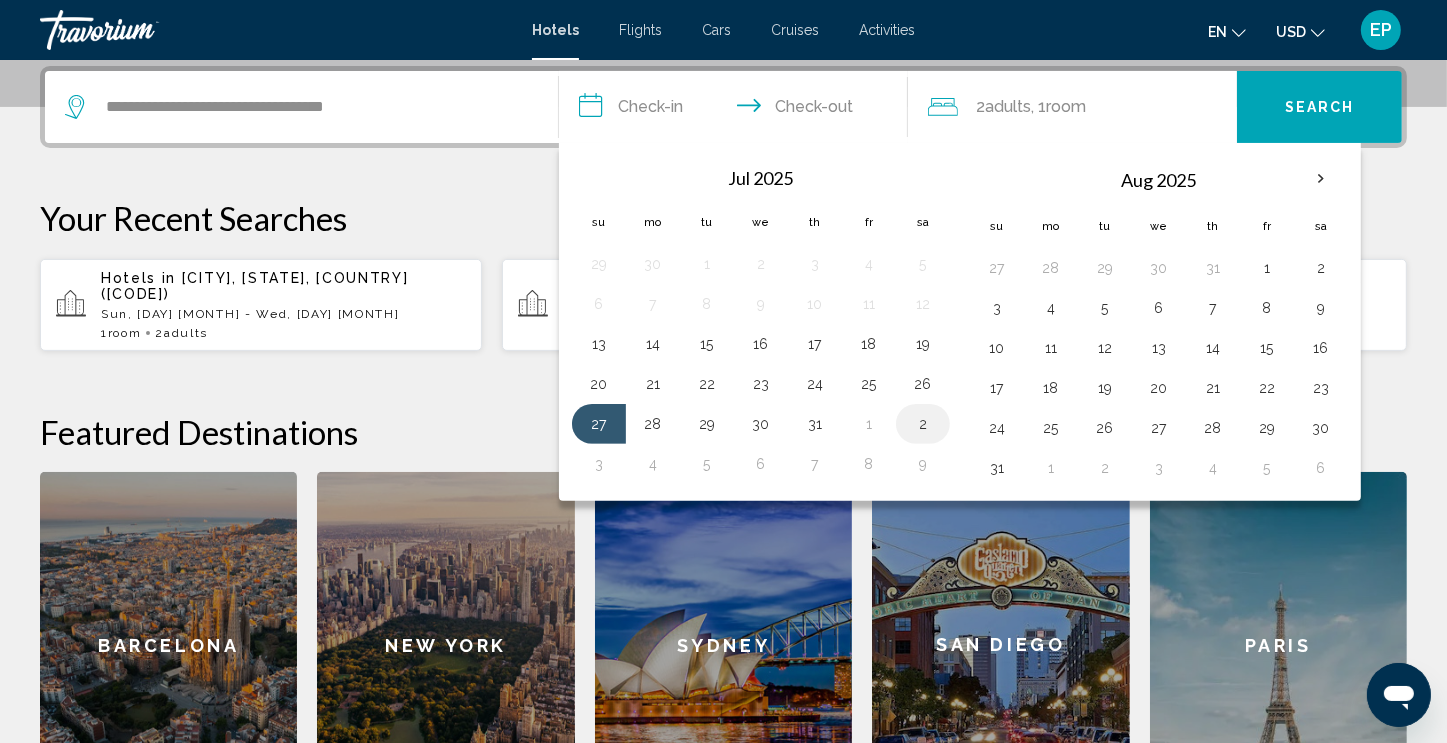 click on "2" at bounding box center (923, 424) 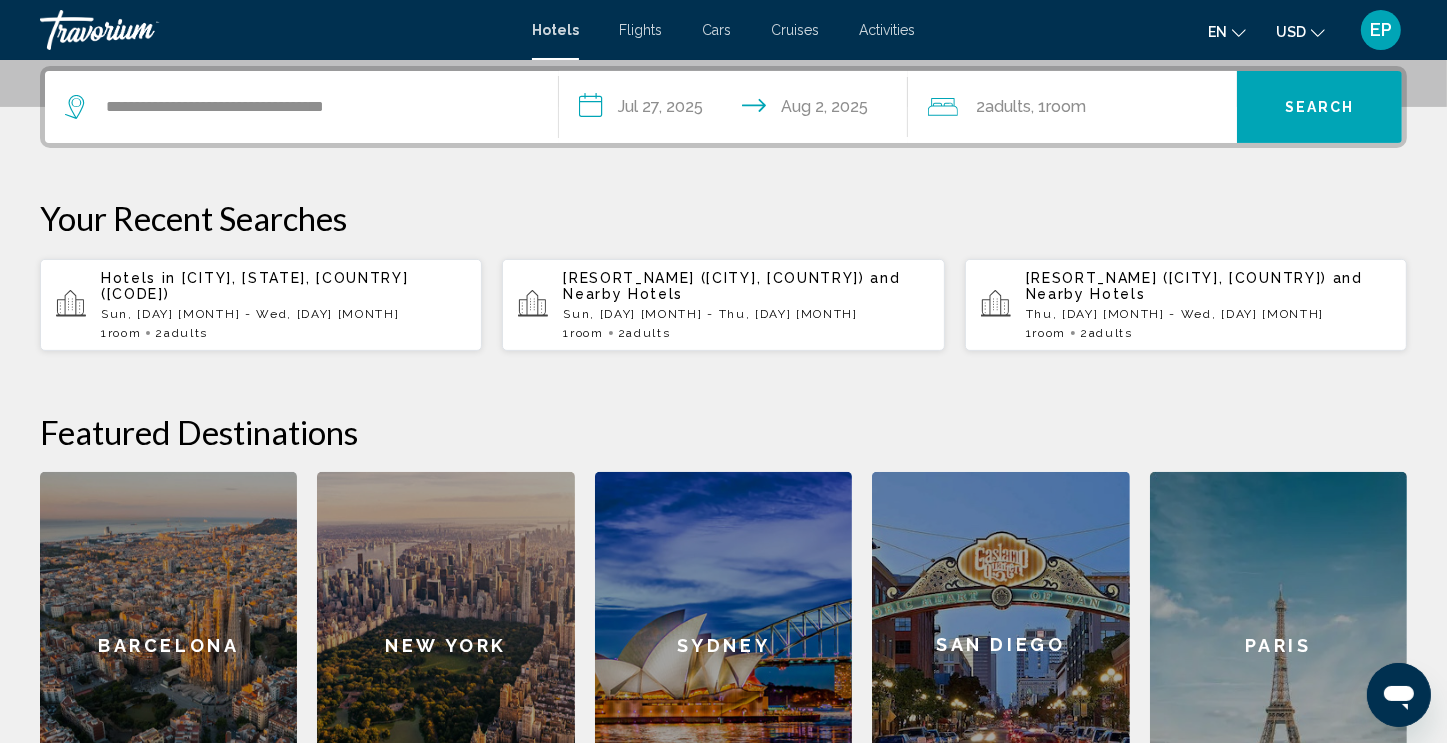 click on "Room" 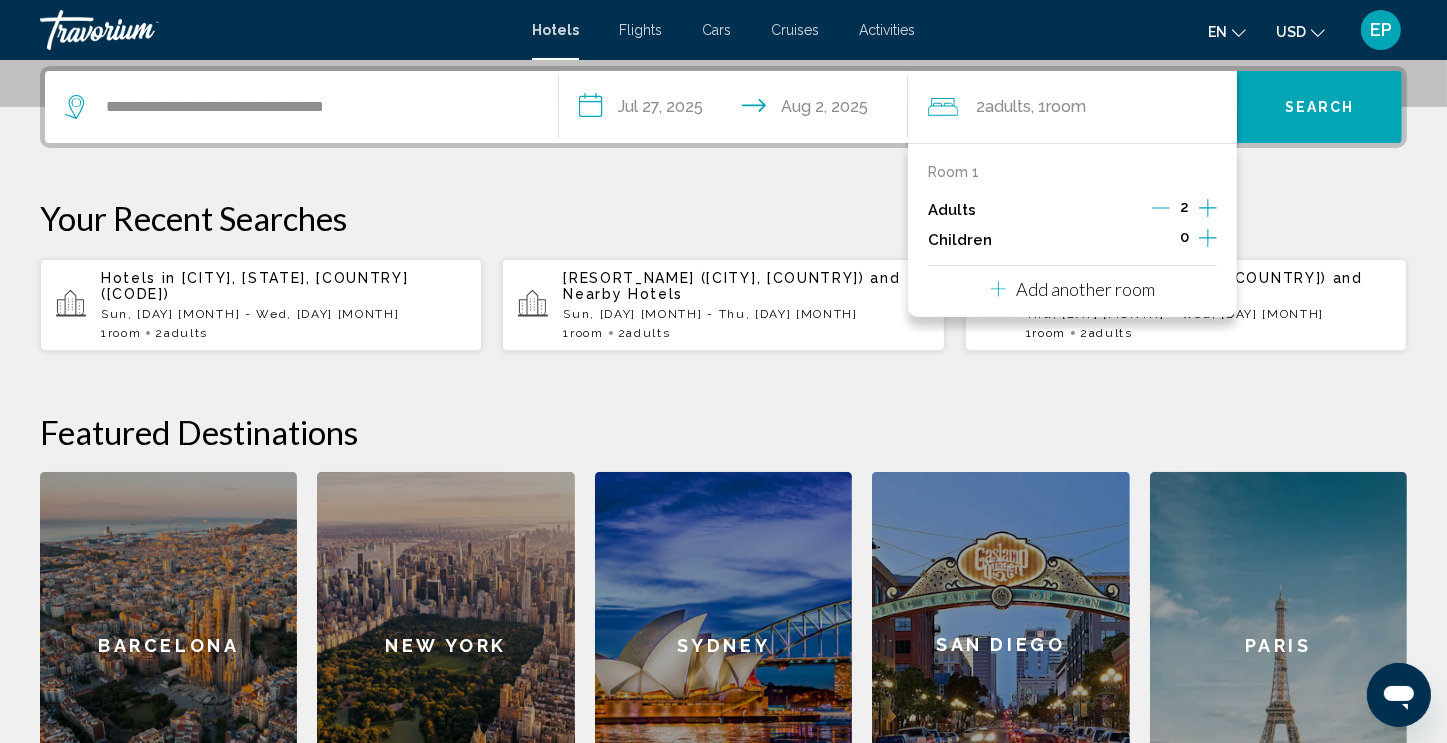 click 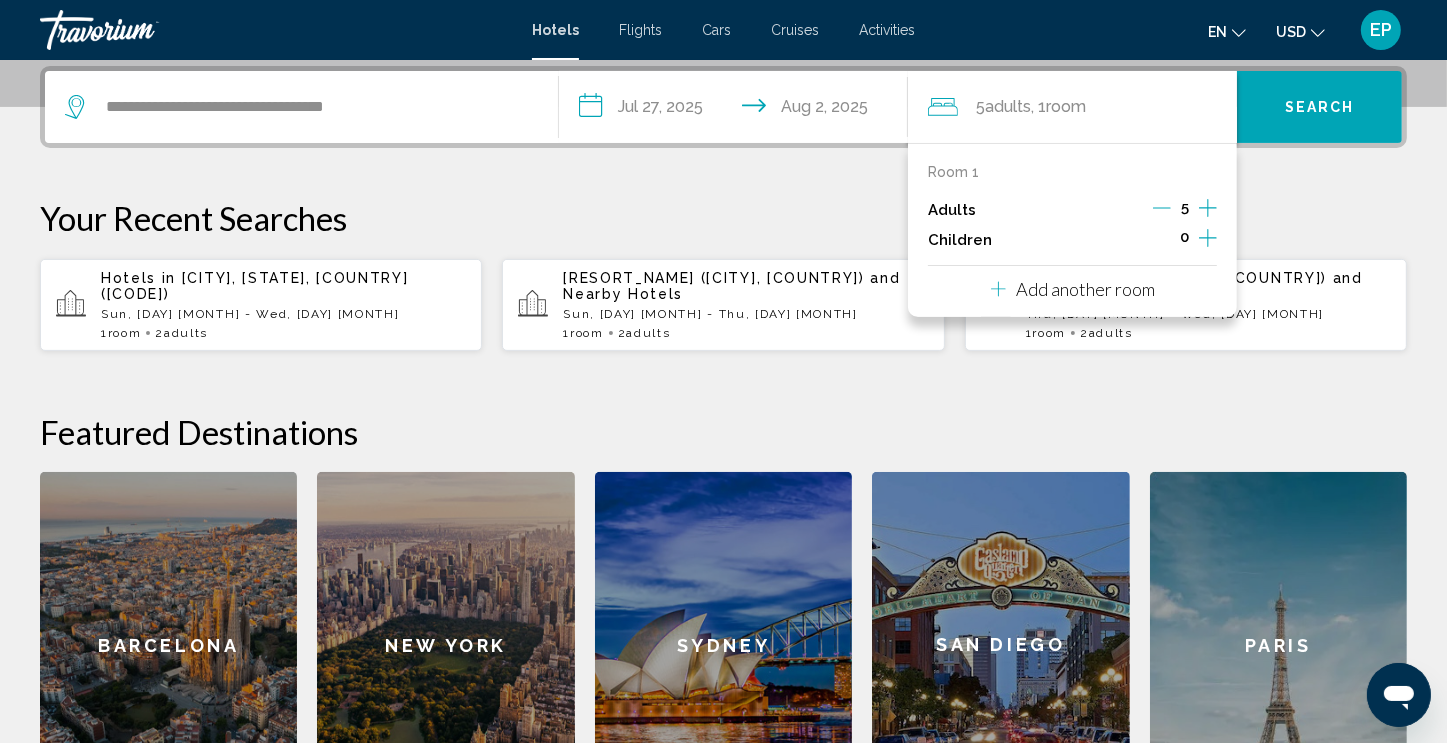click 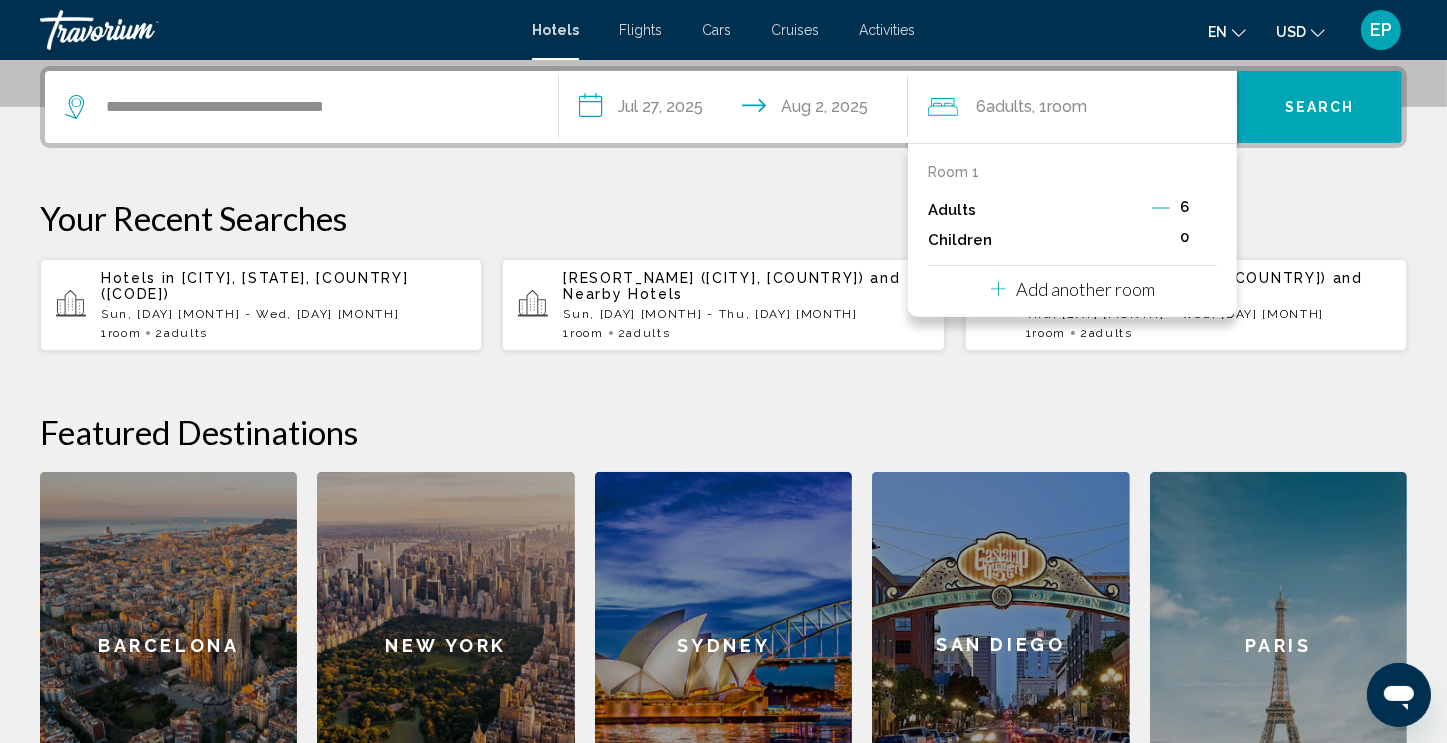 click on "**********" at bounding box center [723, 442] 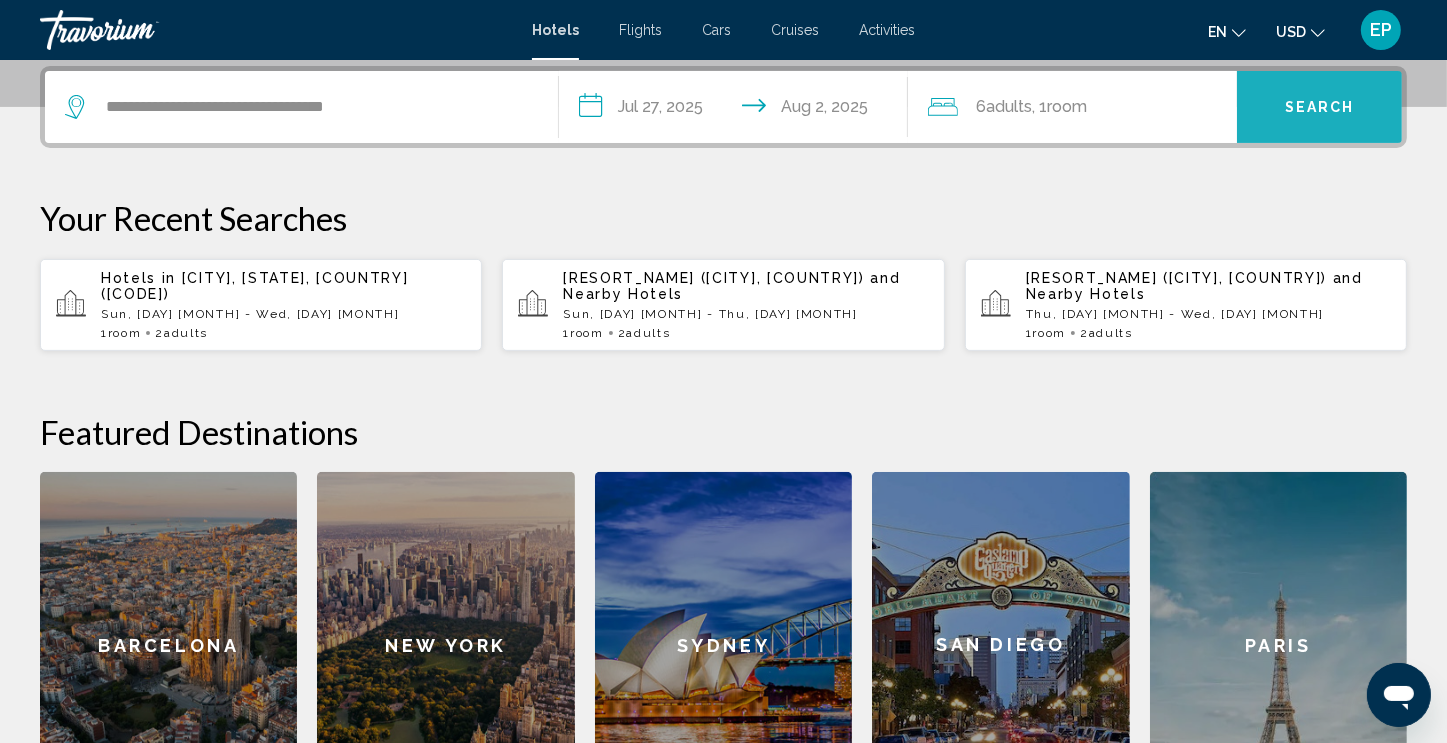 click on "Search" at bounding box center (1319, 107) 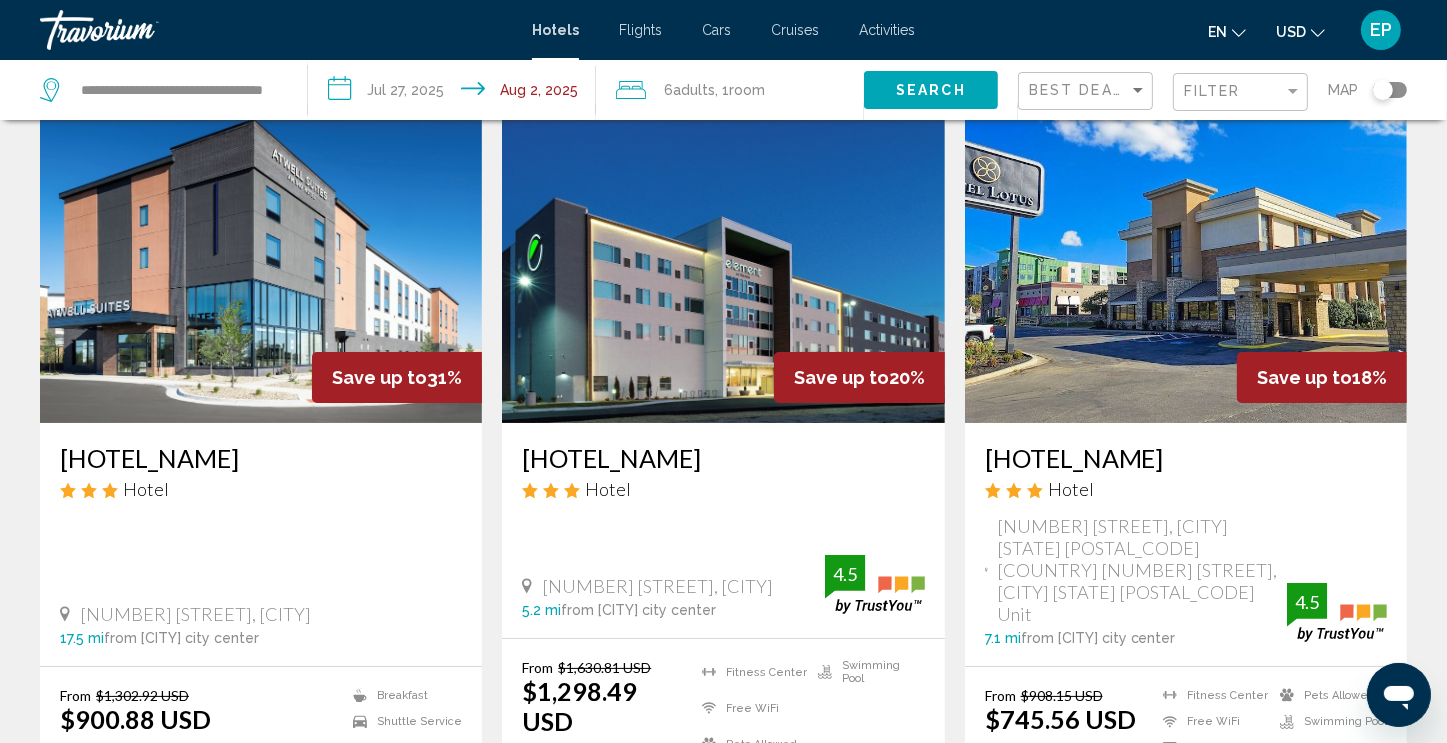 scroll, scrollTop: 0, scrollLeft: 0, axis: both 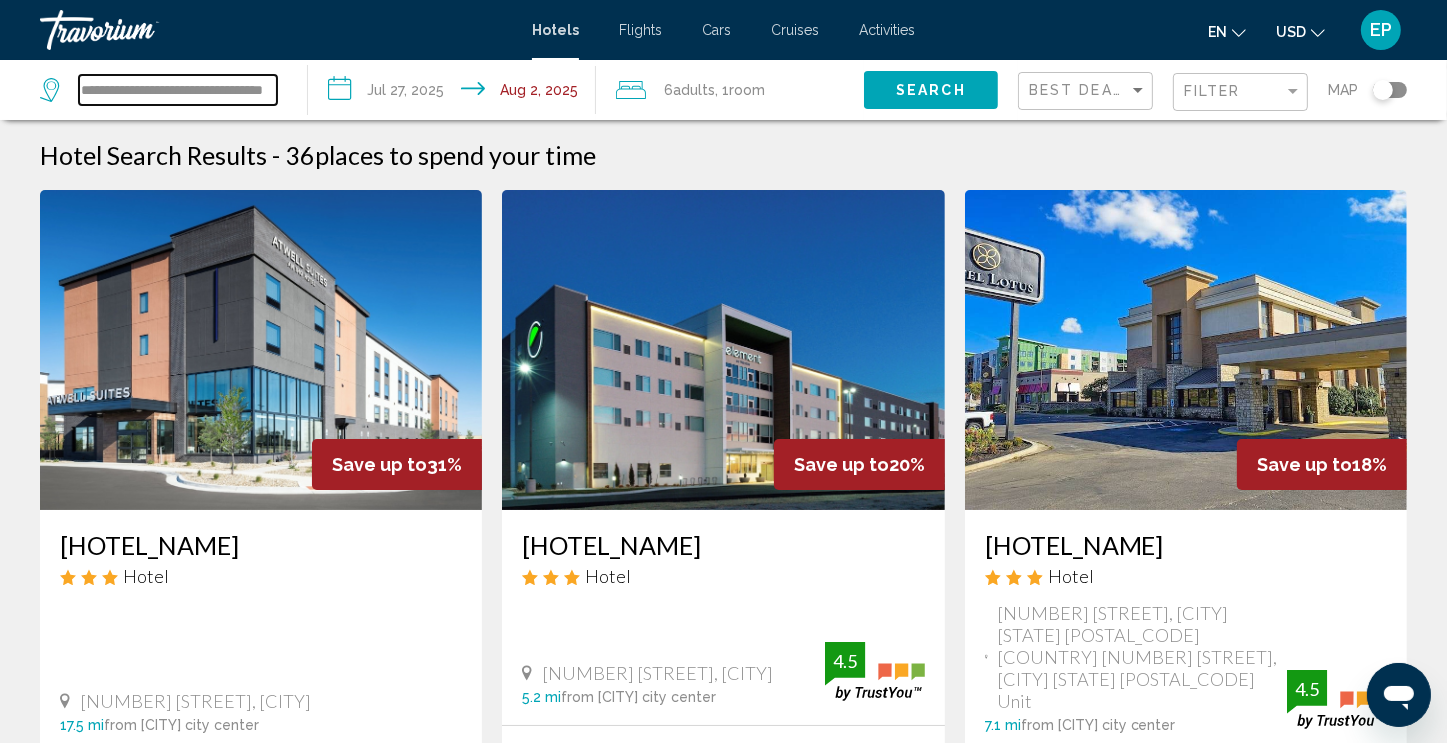 click on "**********" at bounding box center [178, 90] 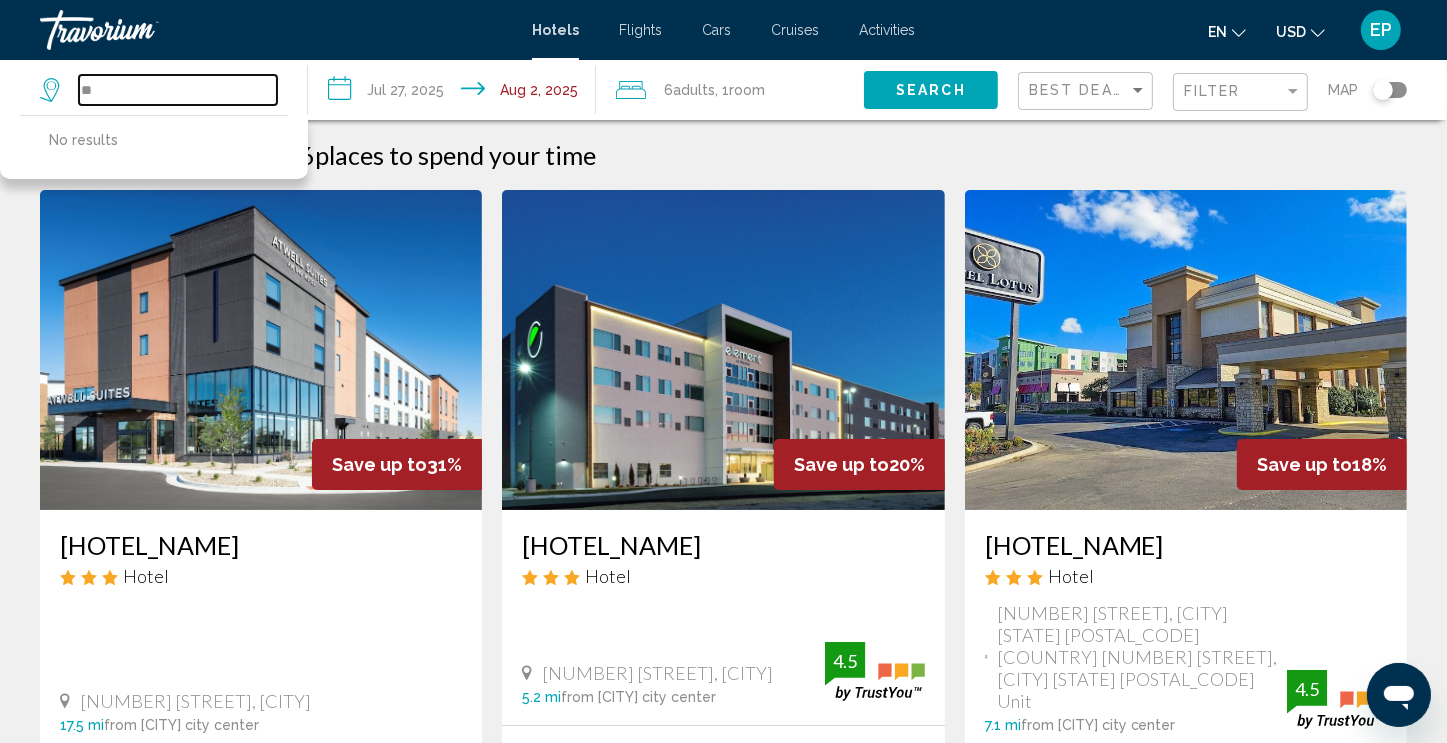 type on "*" 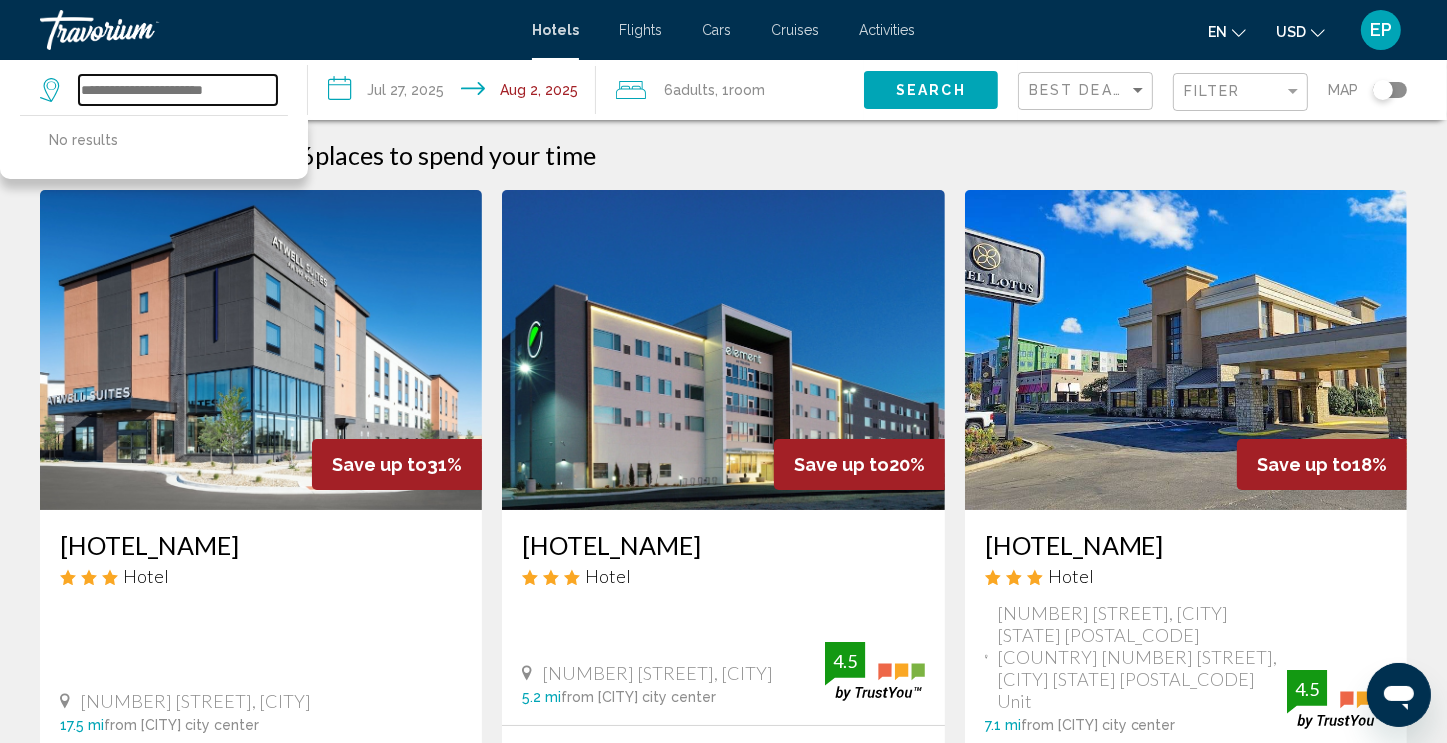 type 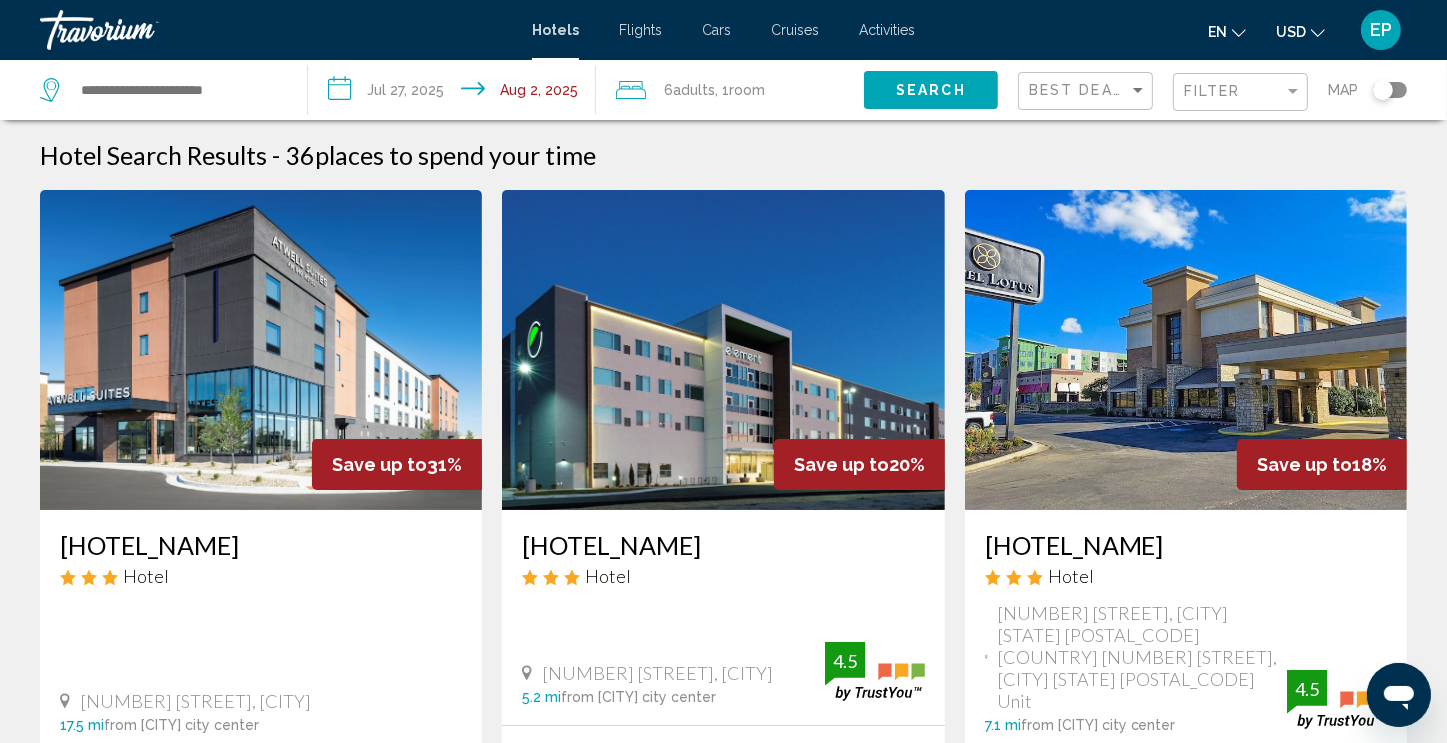 click at bounding box center [1186, 350] 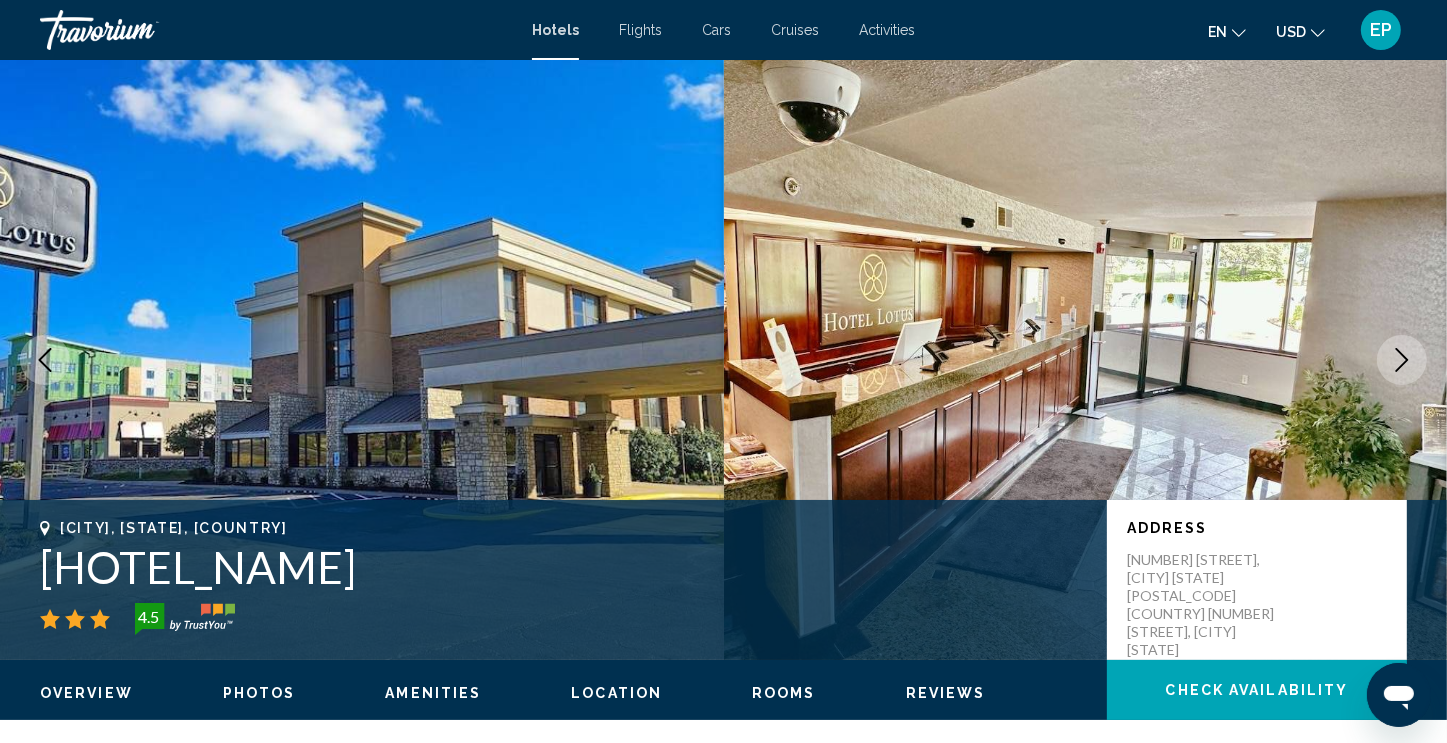 type 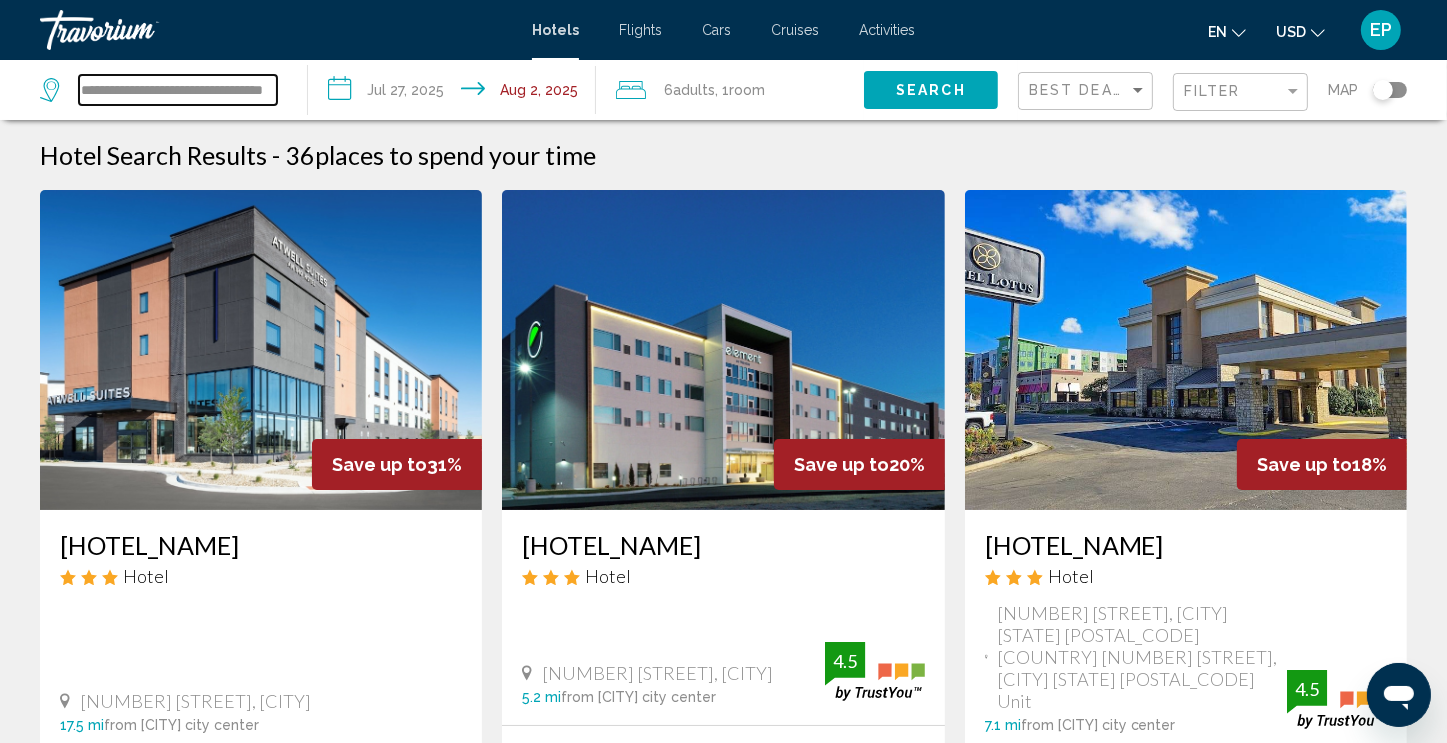 click on "**********" at bounding box center (178, 90) 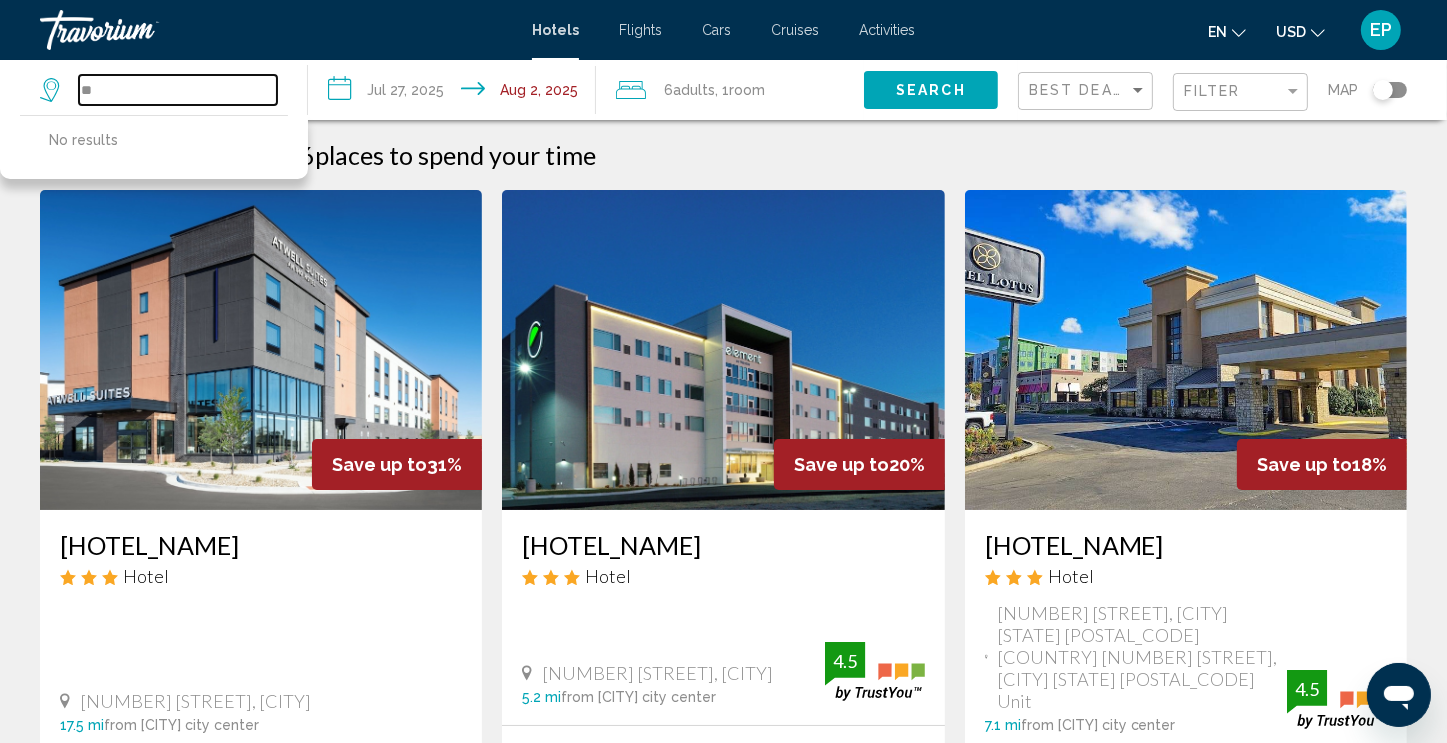 type on "*" 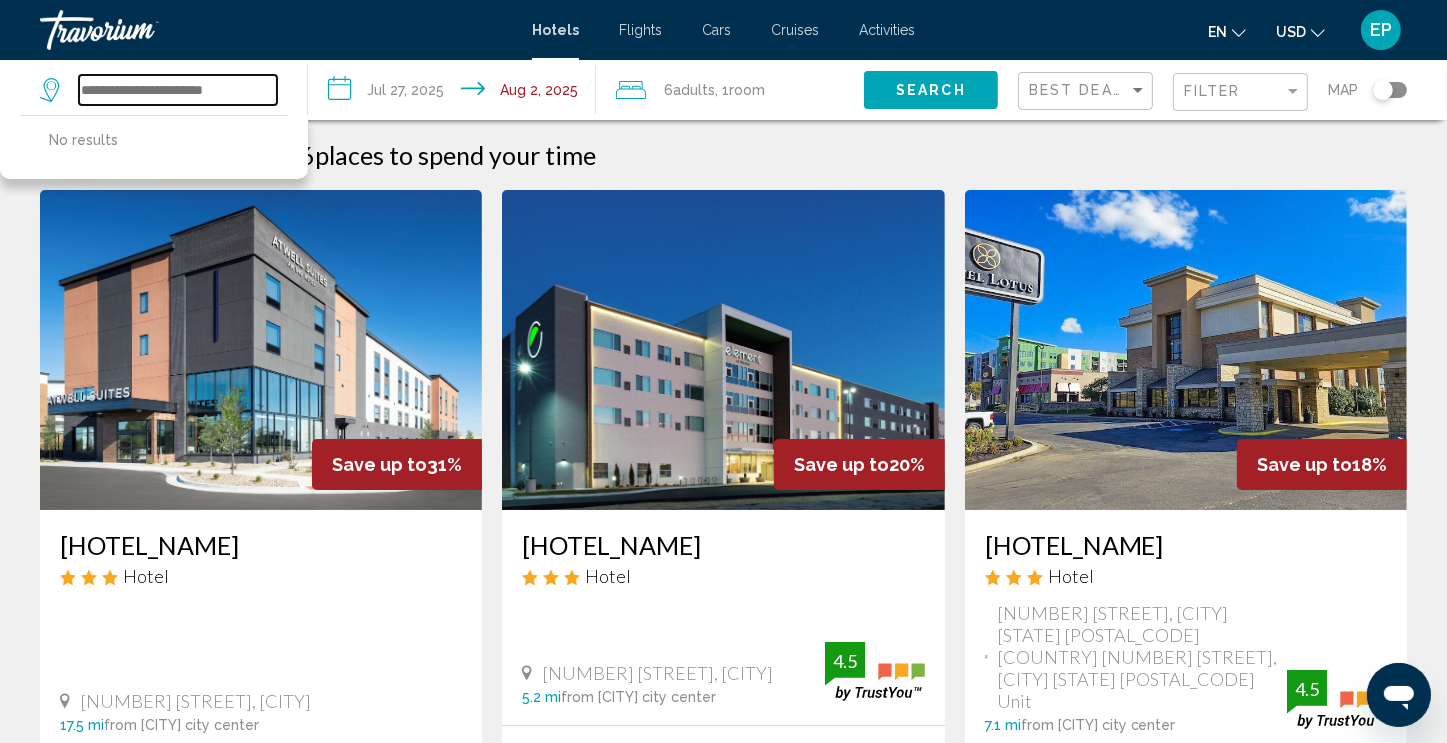 type 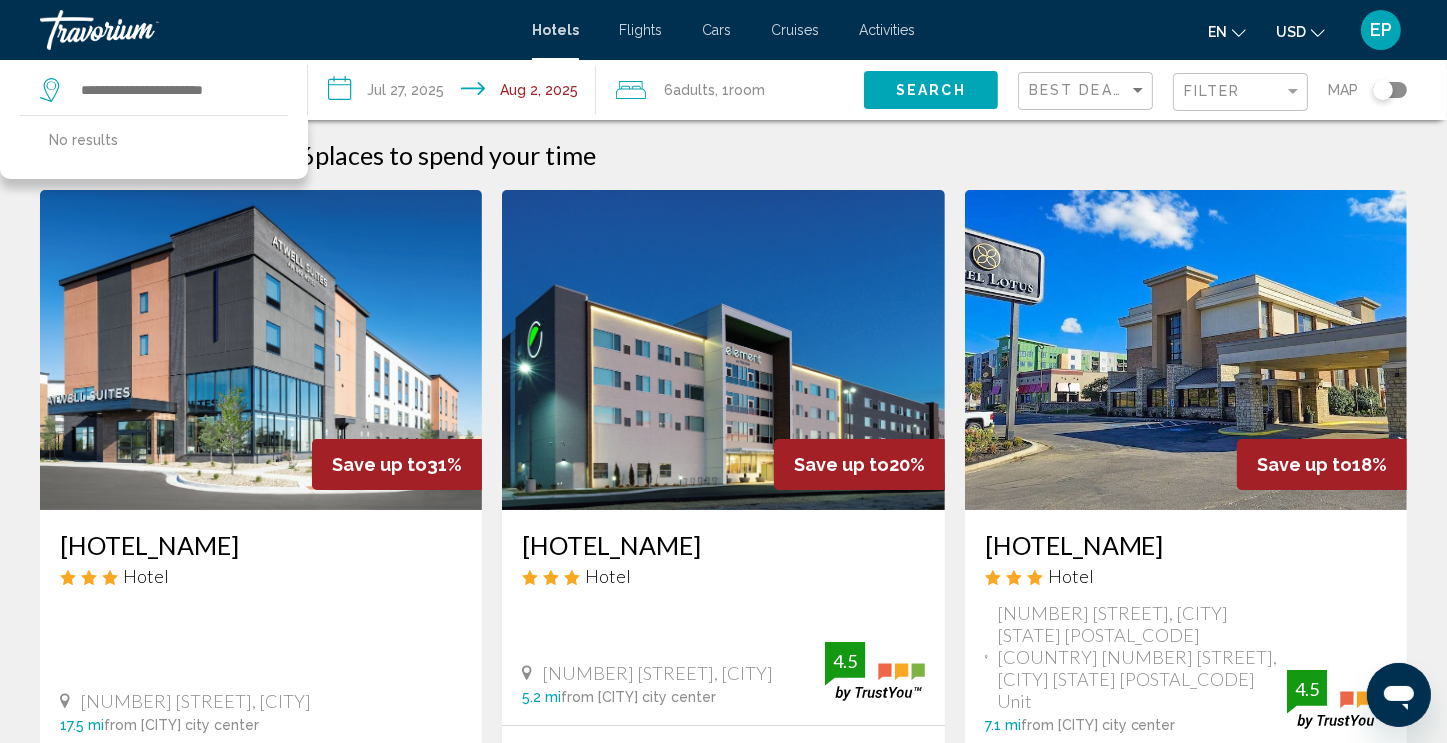 click at bounding box center (1186, 350) 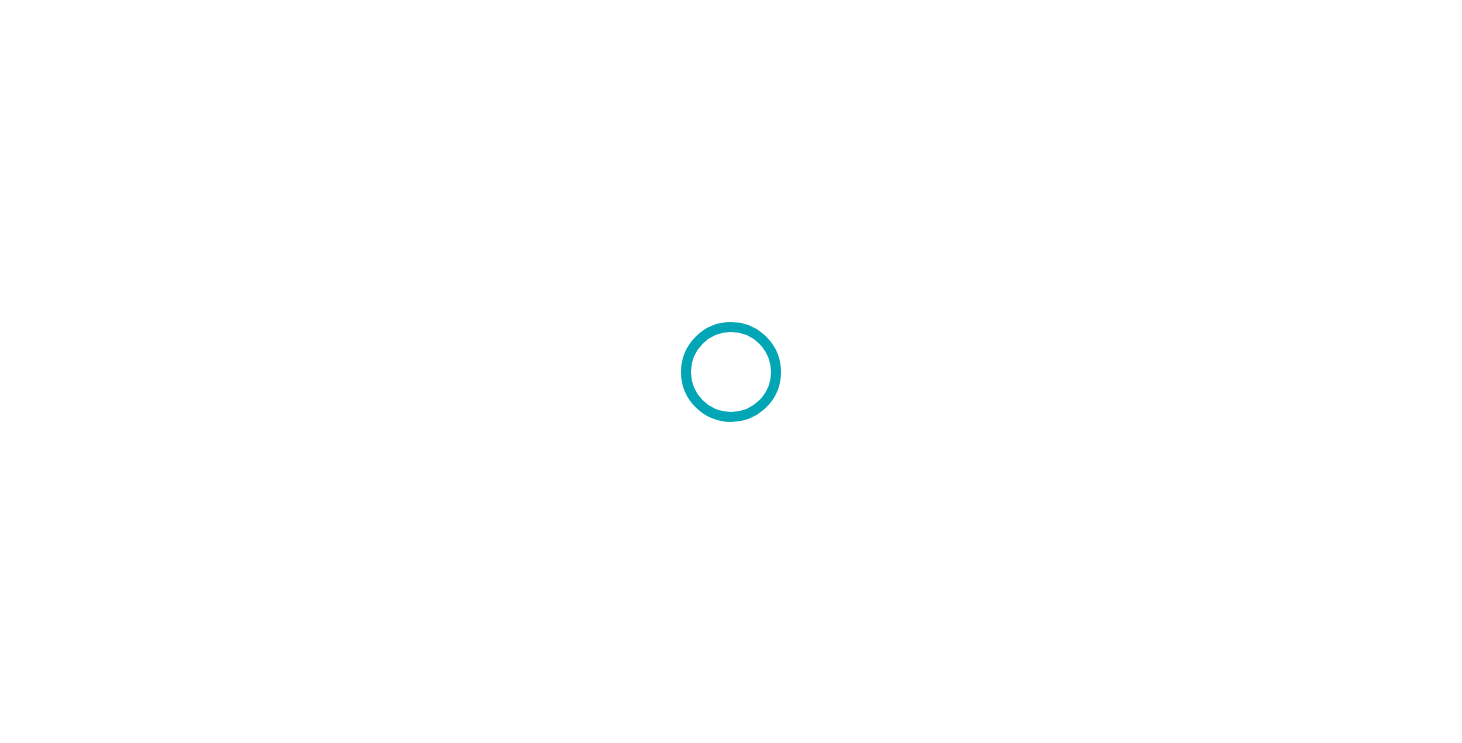 scroll, scrollTop: 0, scrollLeft: 0, axis: both 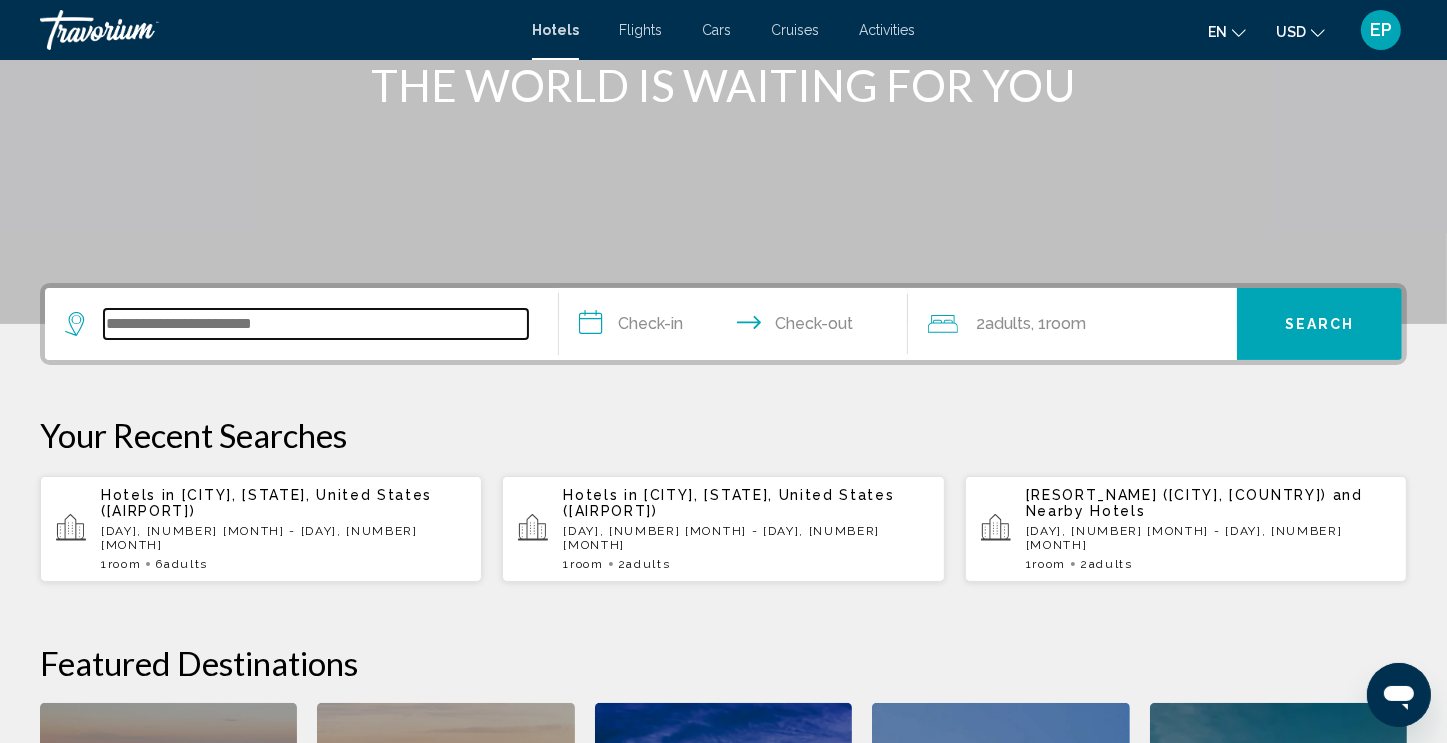 click at bounding box center (316, 324) 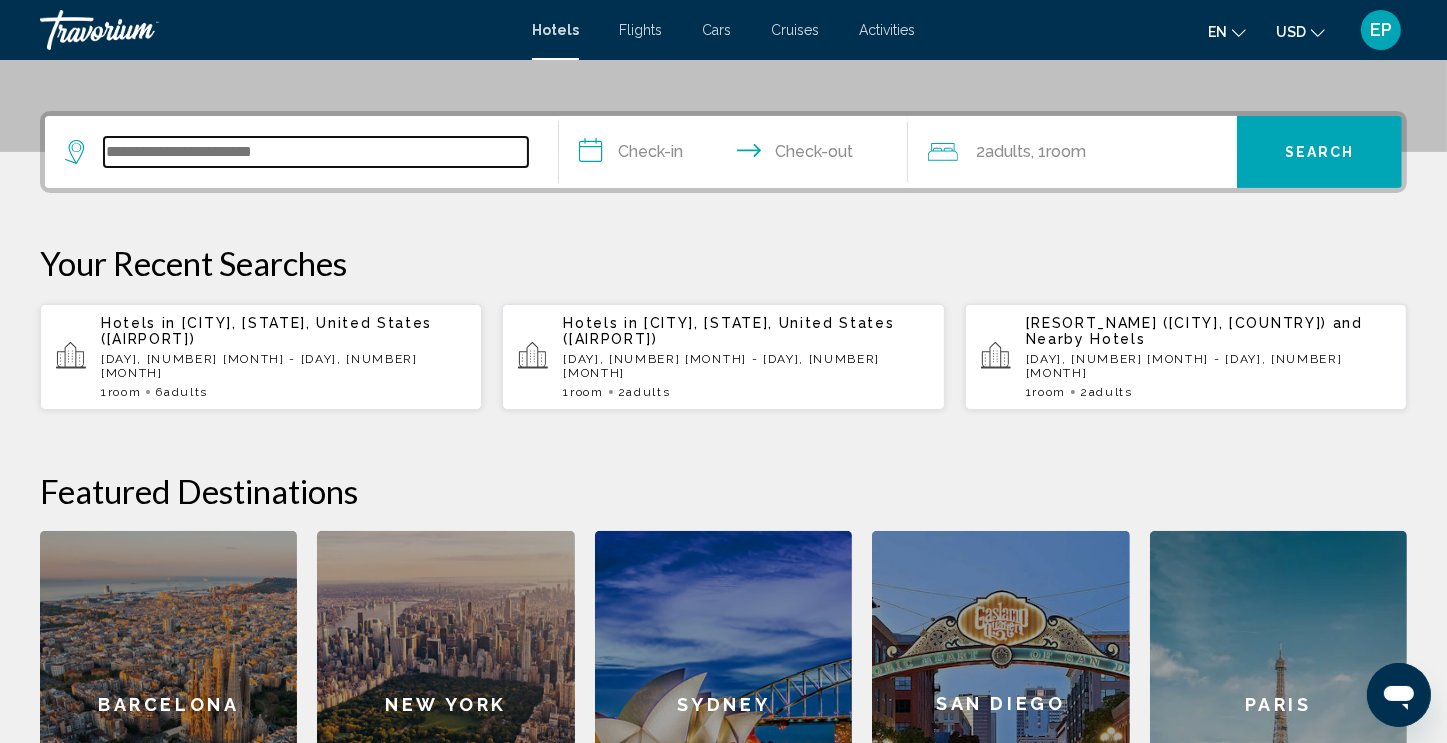 scroll, scrollTop: 493, scrollLeft: 0, axis: vertical 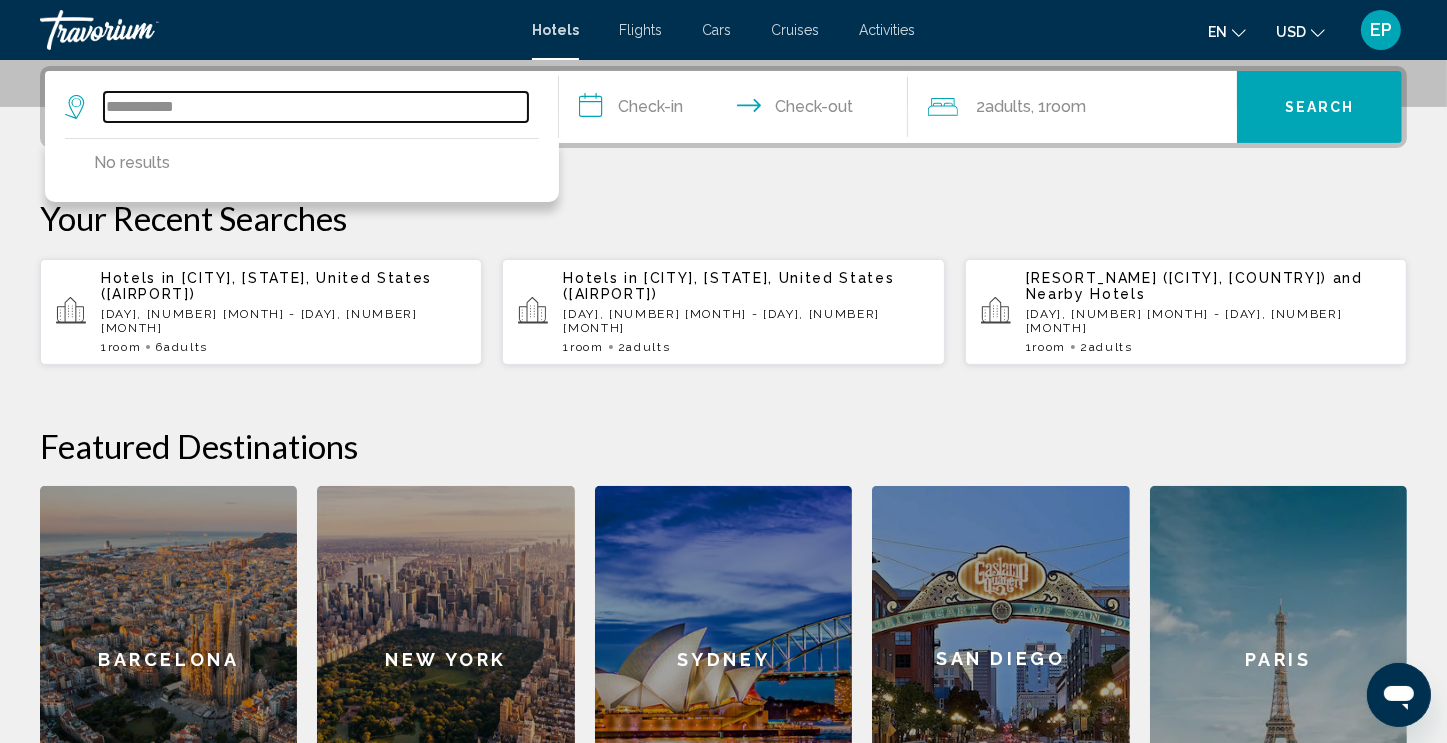 type on "**********" 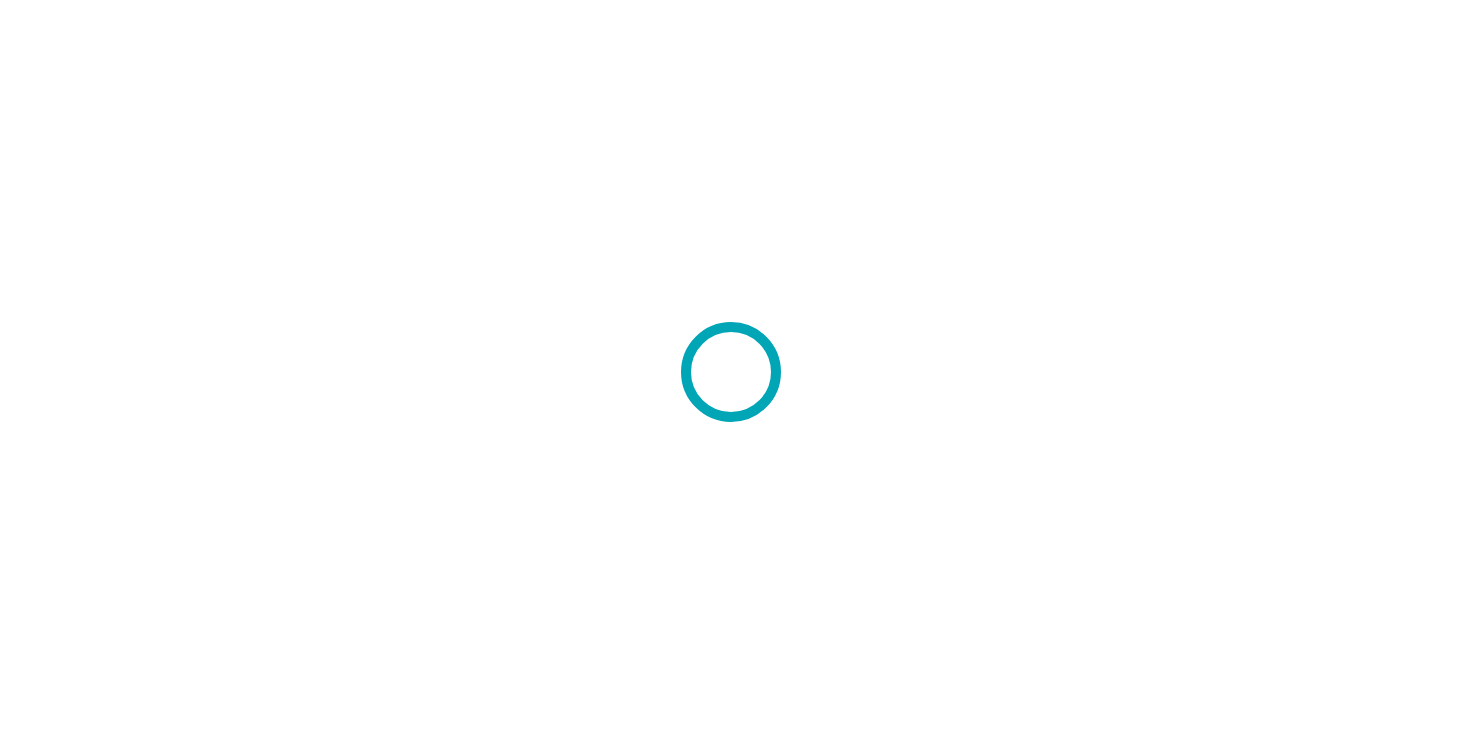 scroll, scrollTop: 0, scrollLeft: 0, axis: both 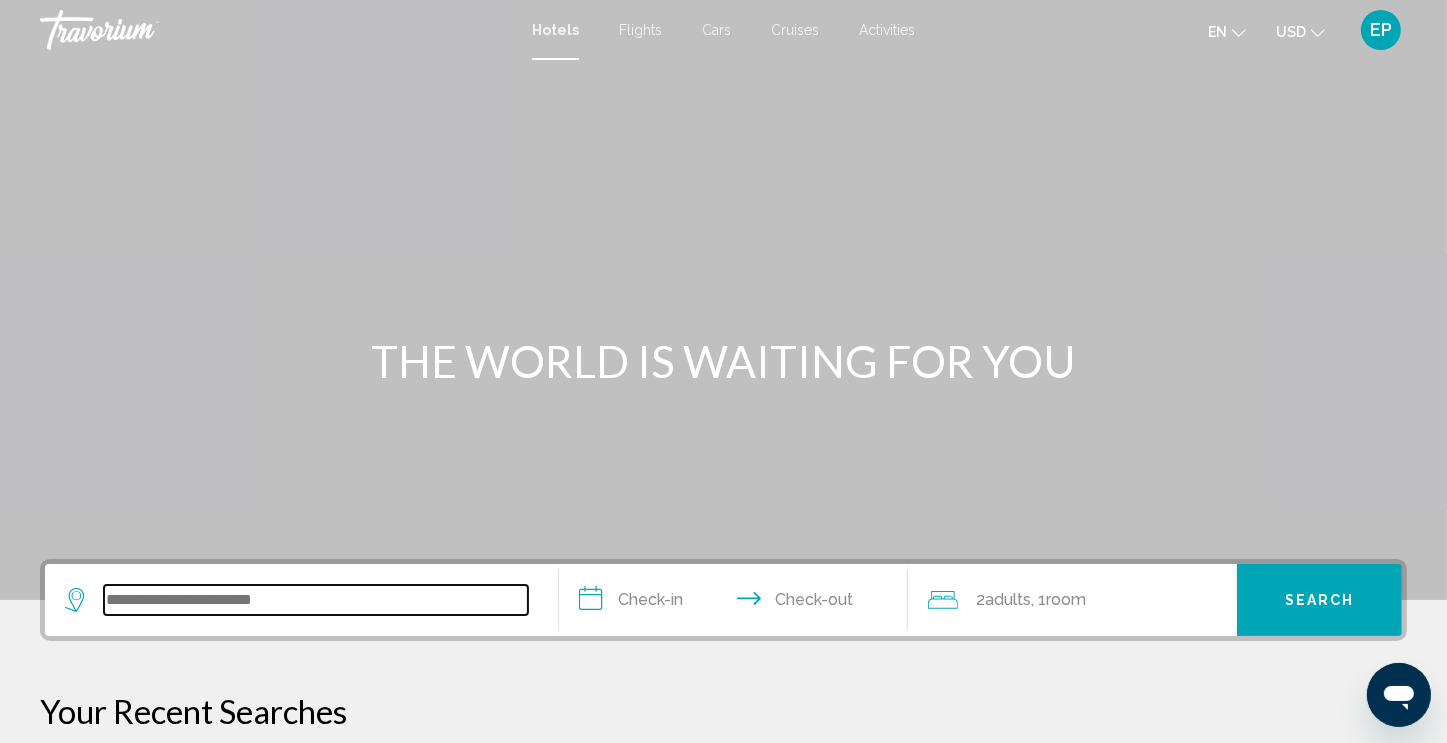 click at bounding box center [316, 600] 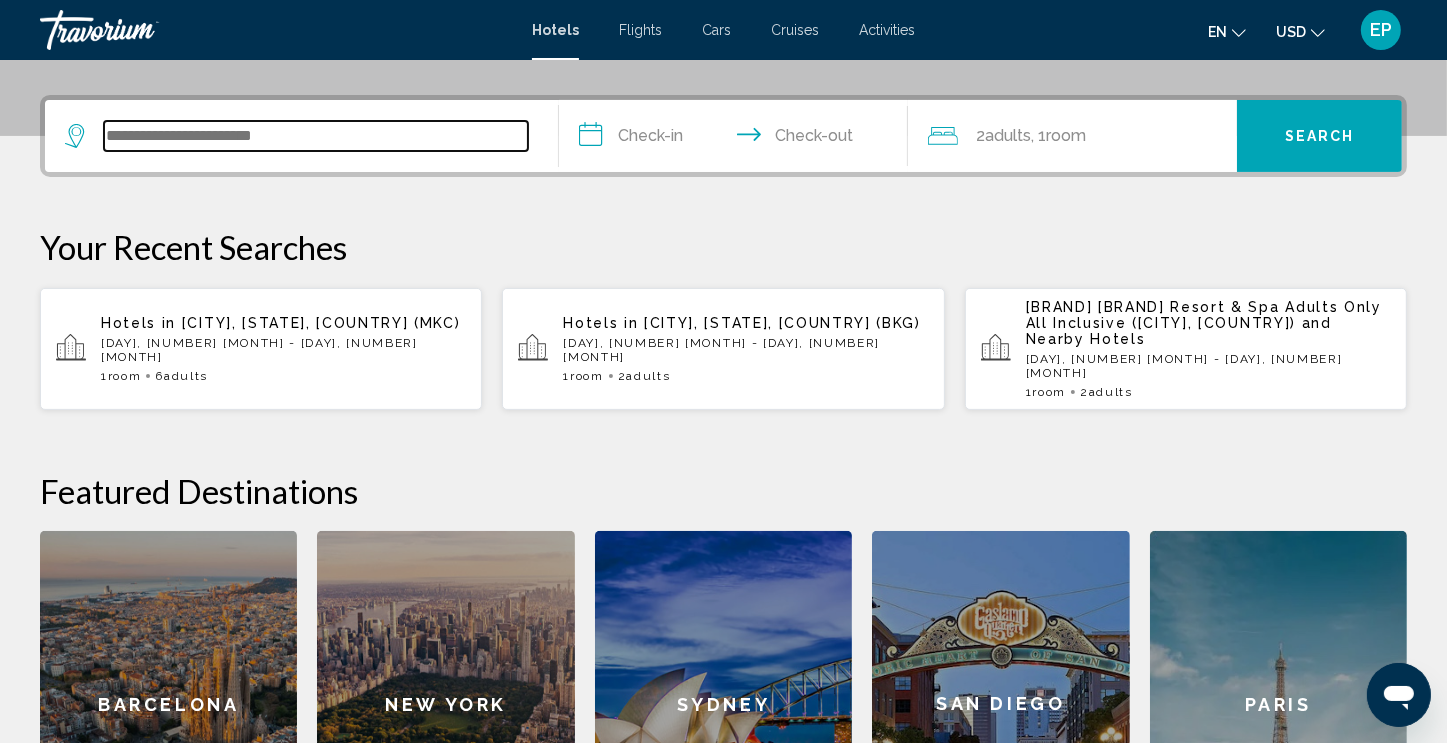 scroll, scrollTop: 493, scrollLeft: 0, axis: vertical 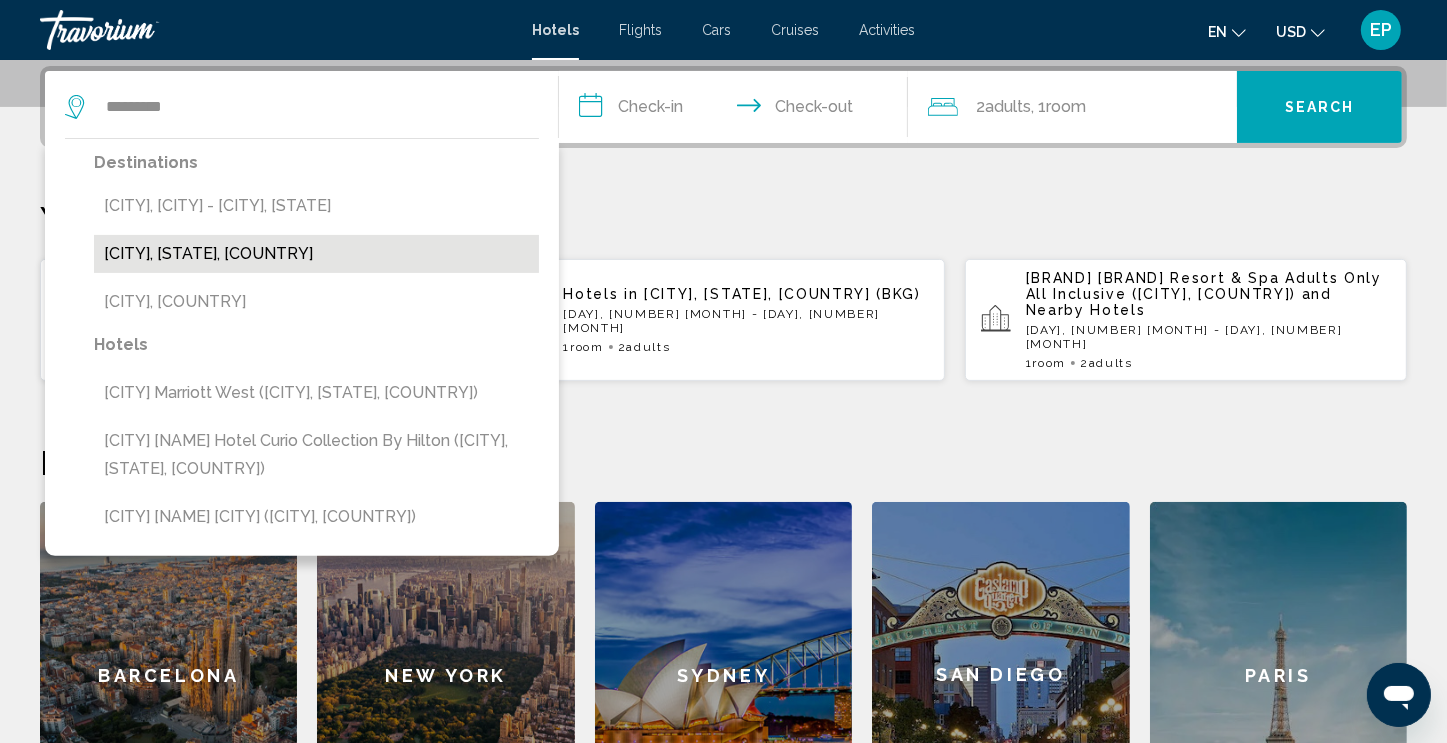 click on "[CITY], [STATE], [COUNTRY]" at bounding box center (316, 254) 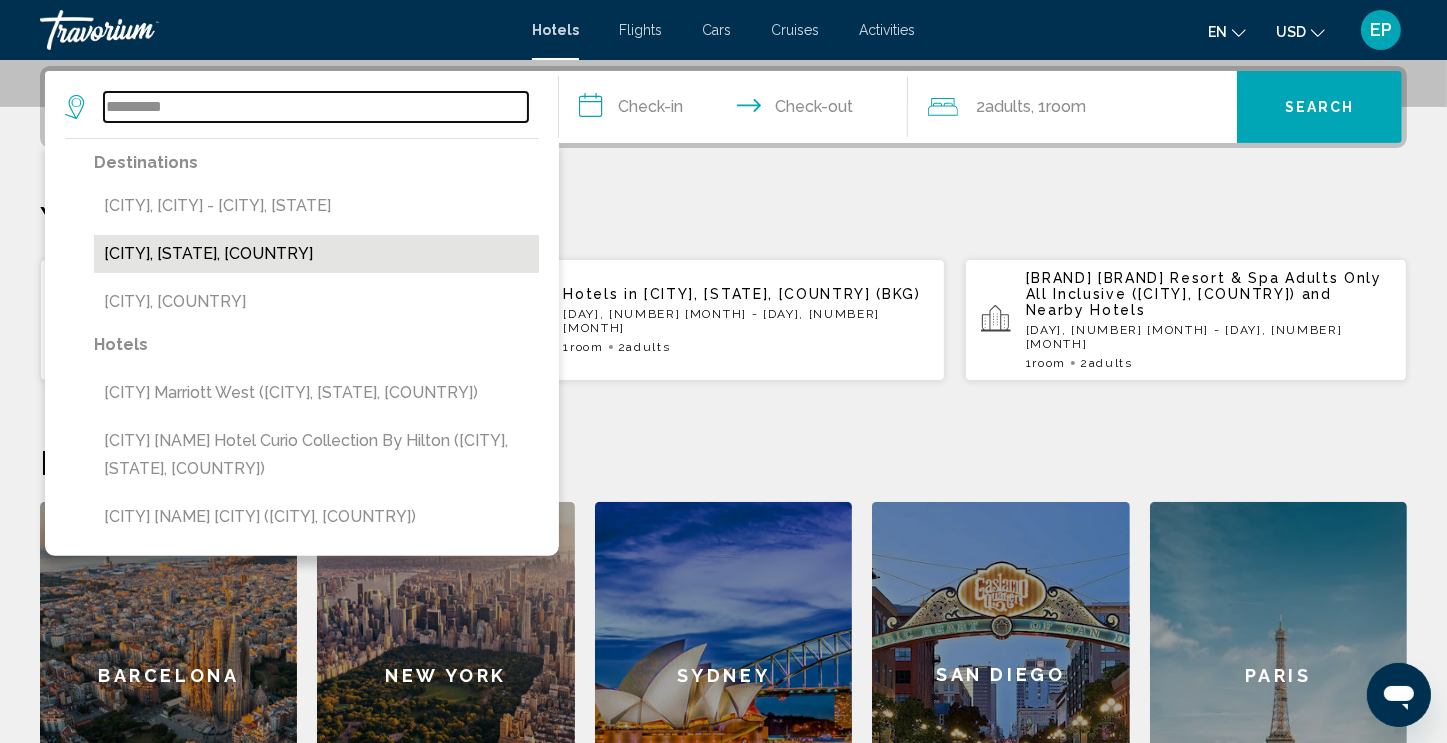 type on "**********" 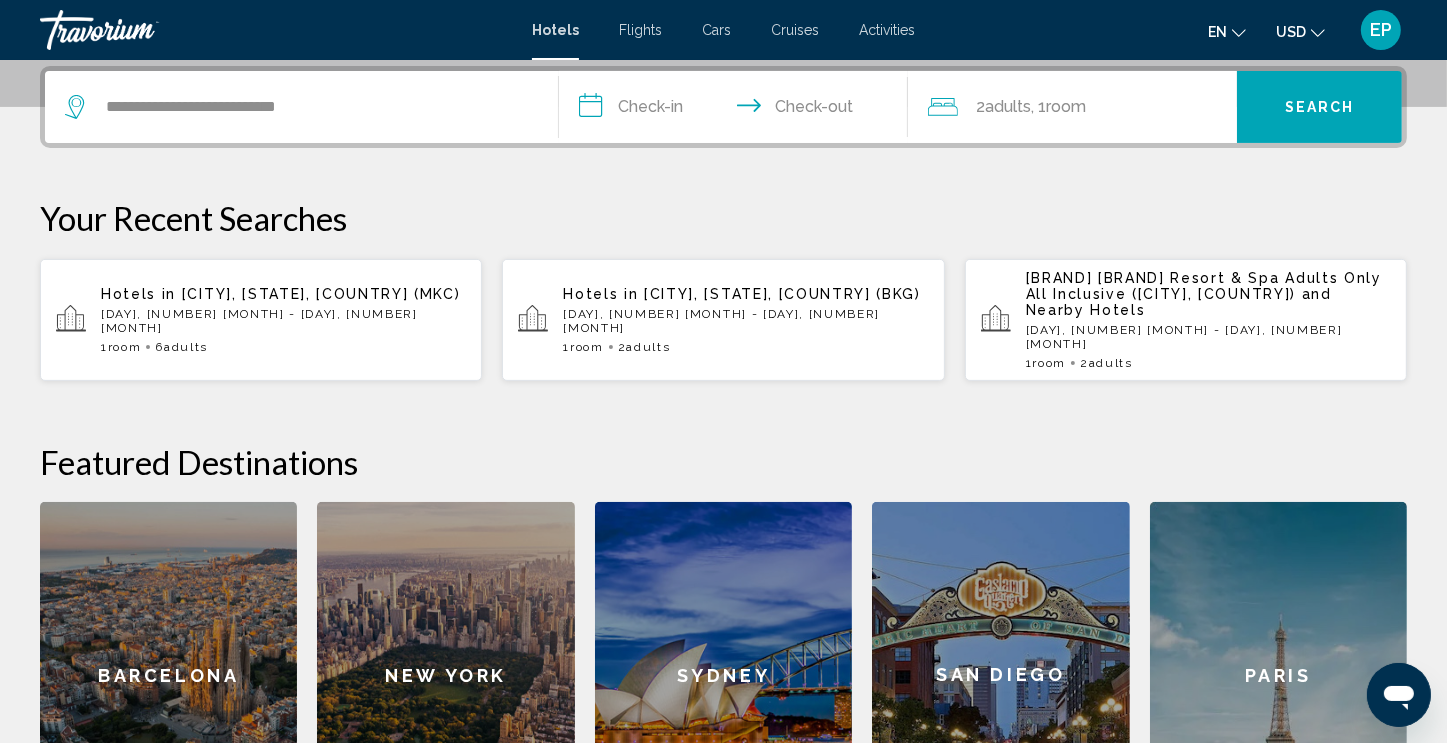 click on "**********" at bounding box center [737, 110] 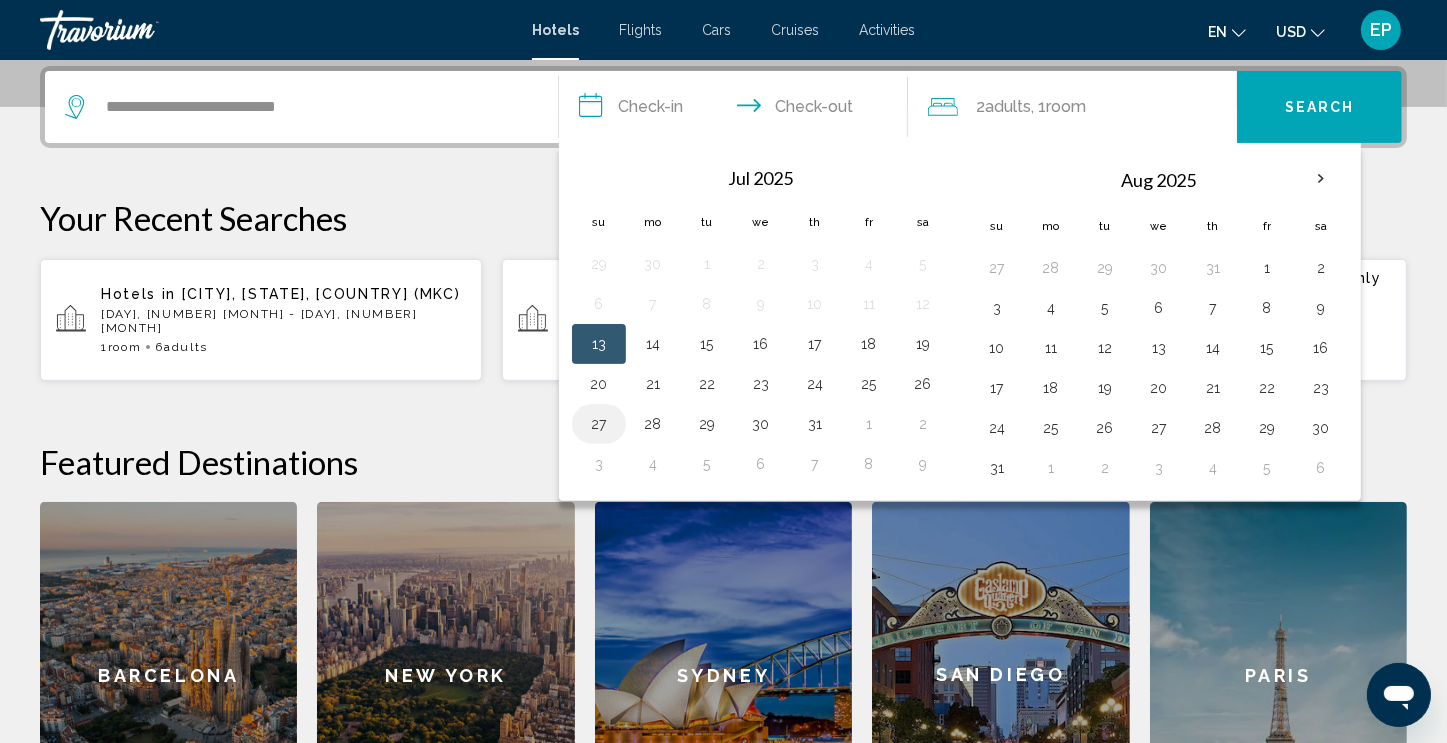 click on "27" at bounding box center (599, 424) 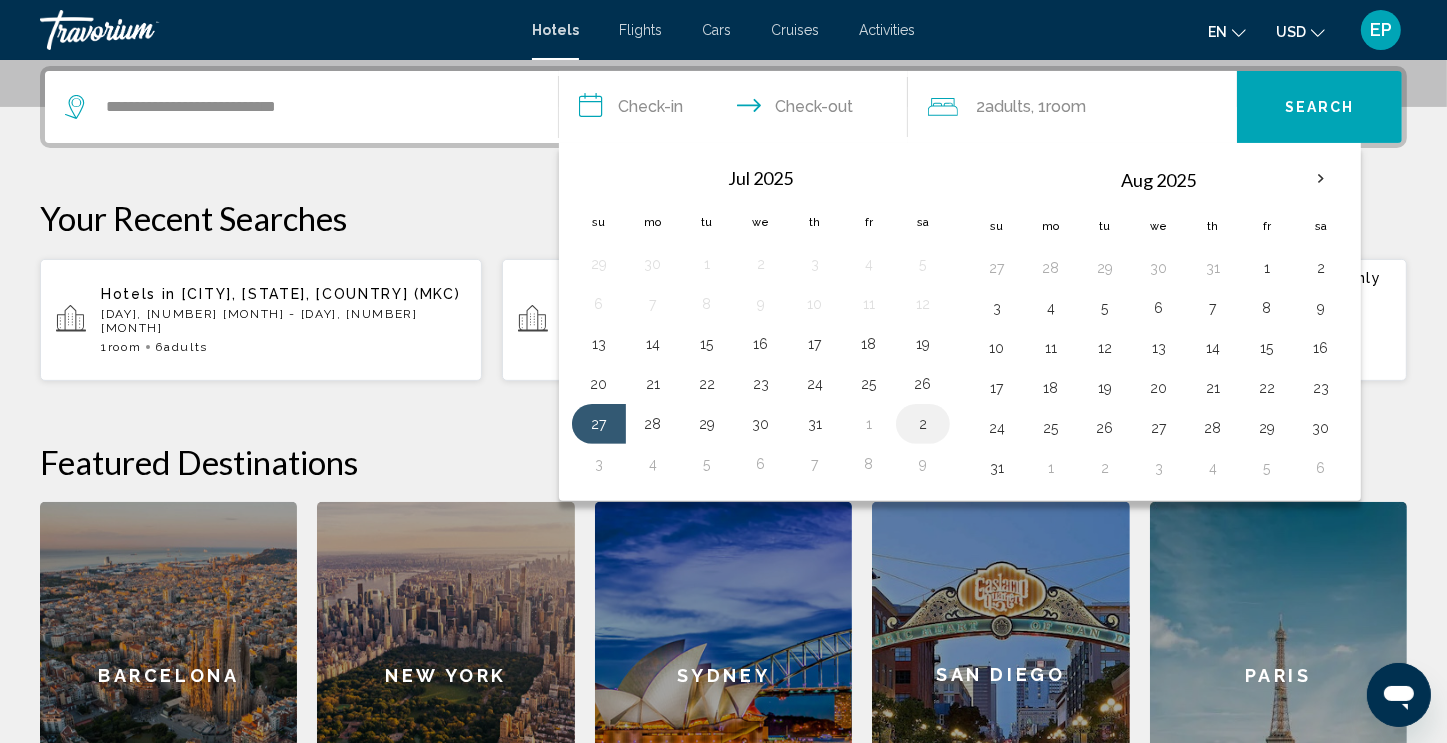 click on "2" at bounding box center [923, 424] 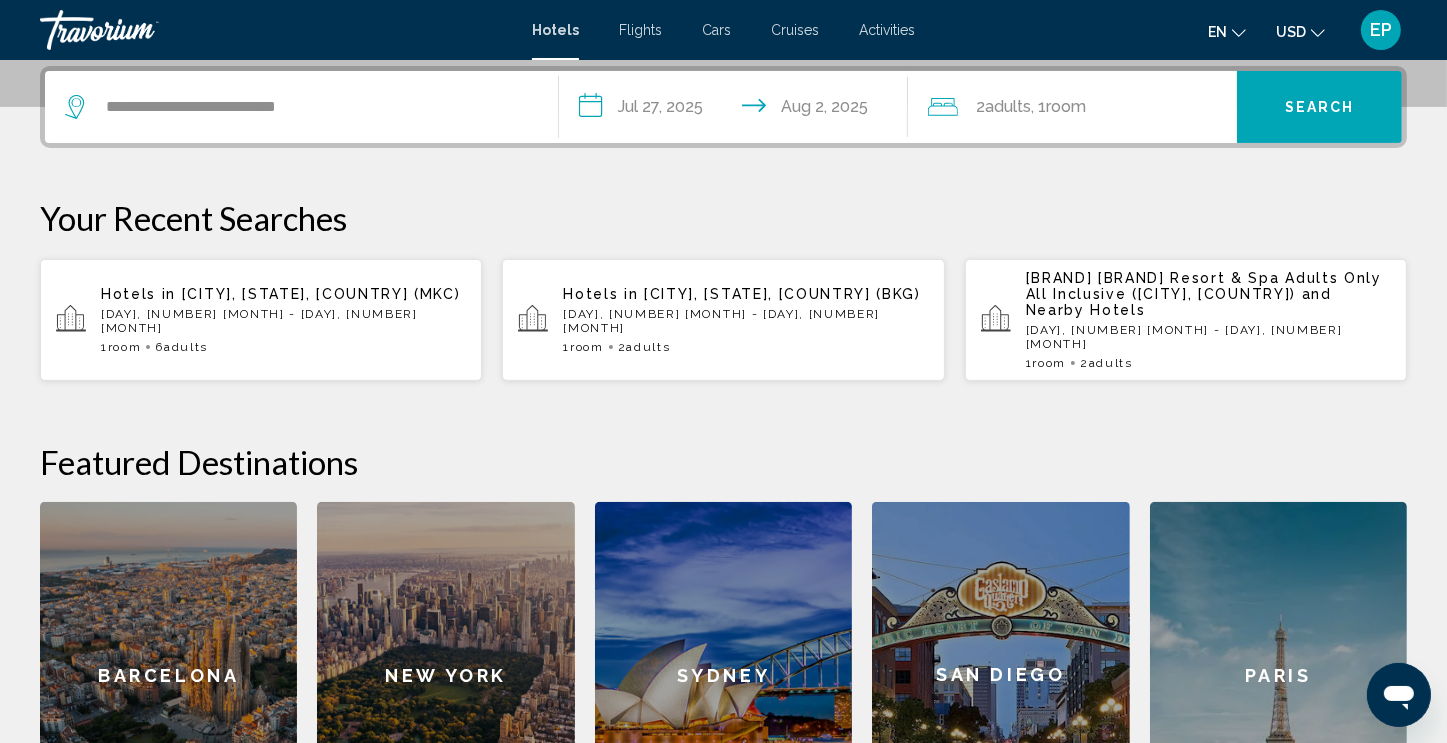 click on ", 1  Room rooms" 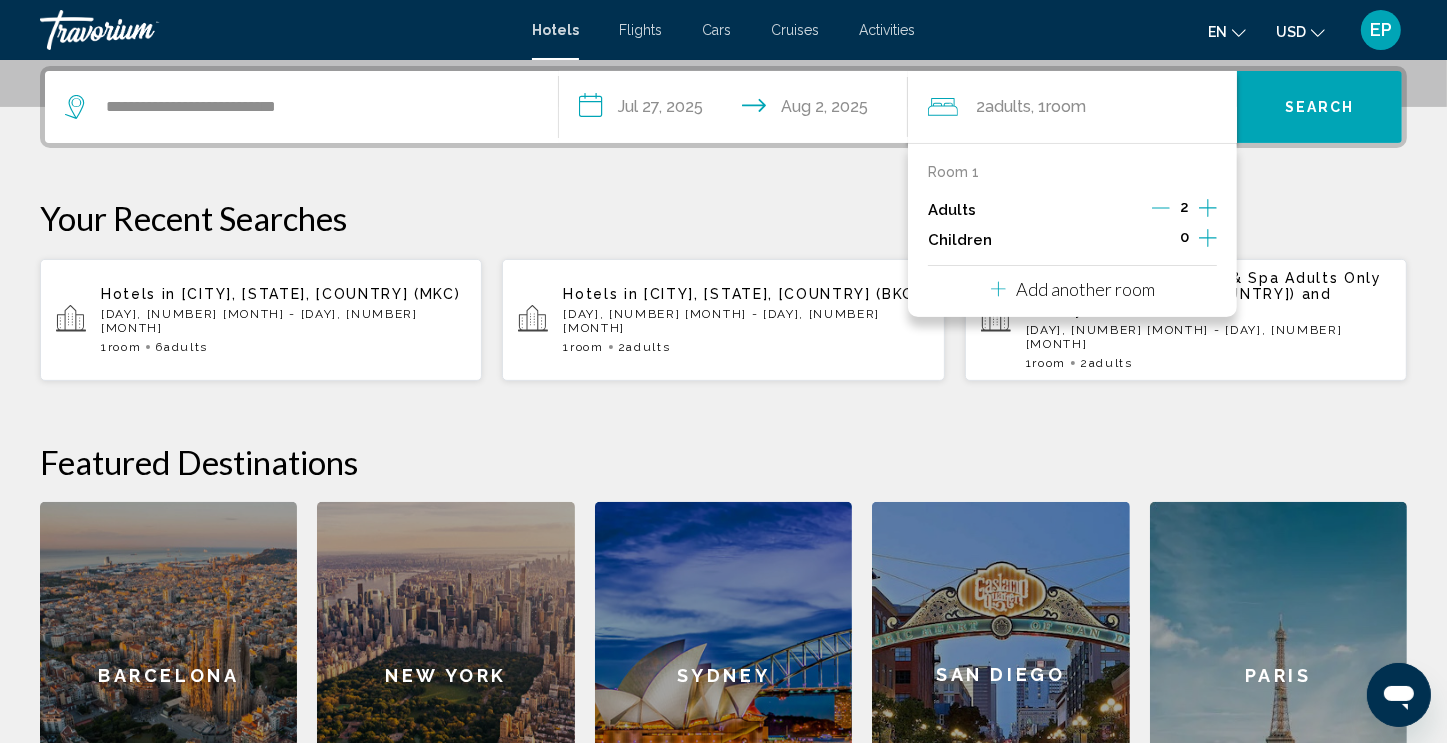 click 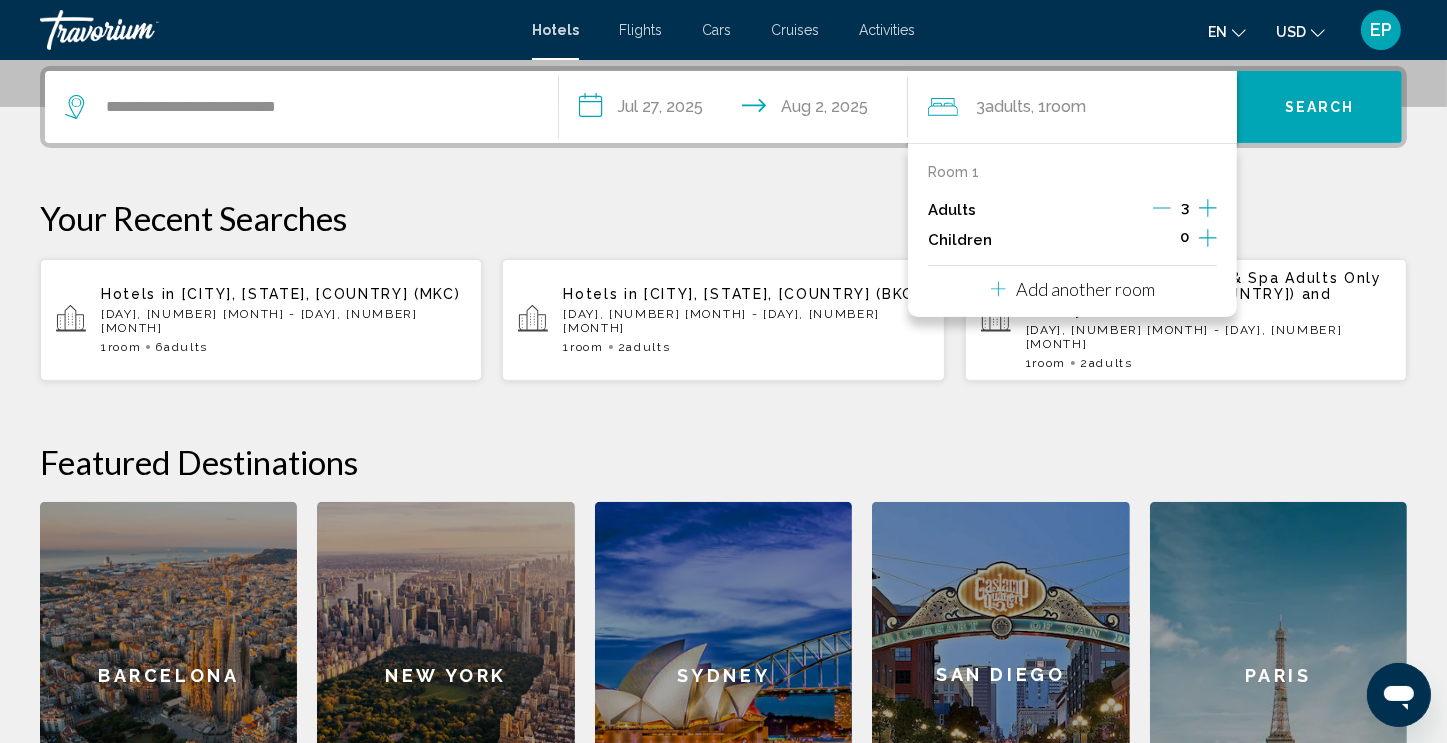 click 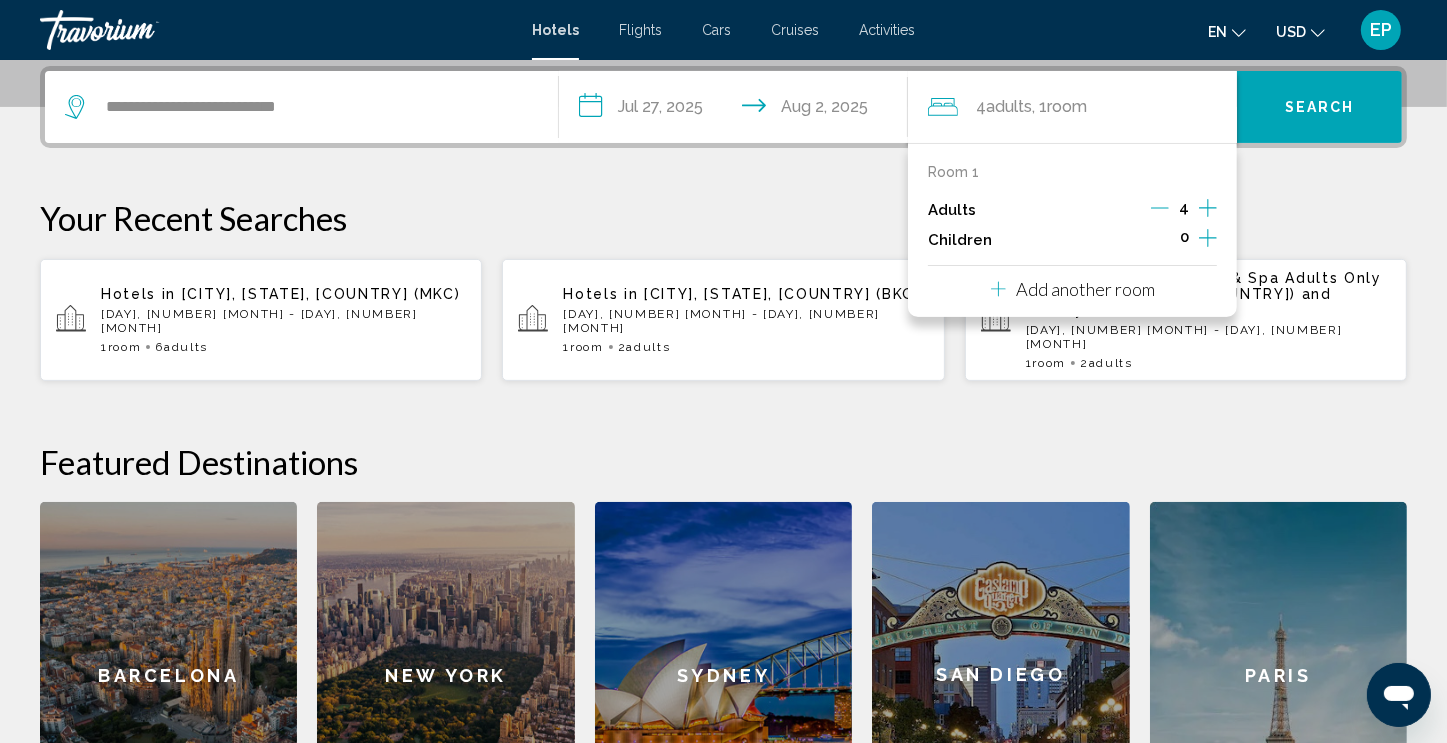 click 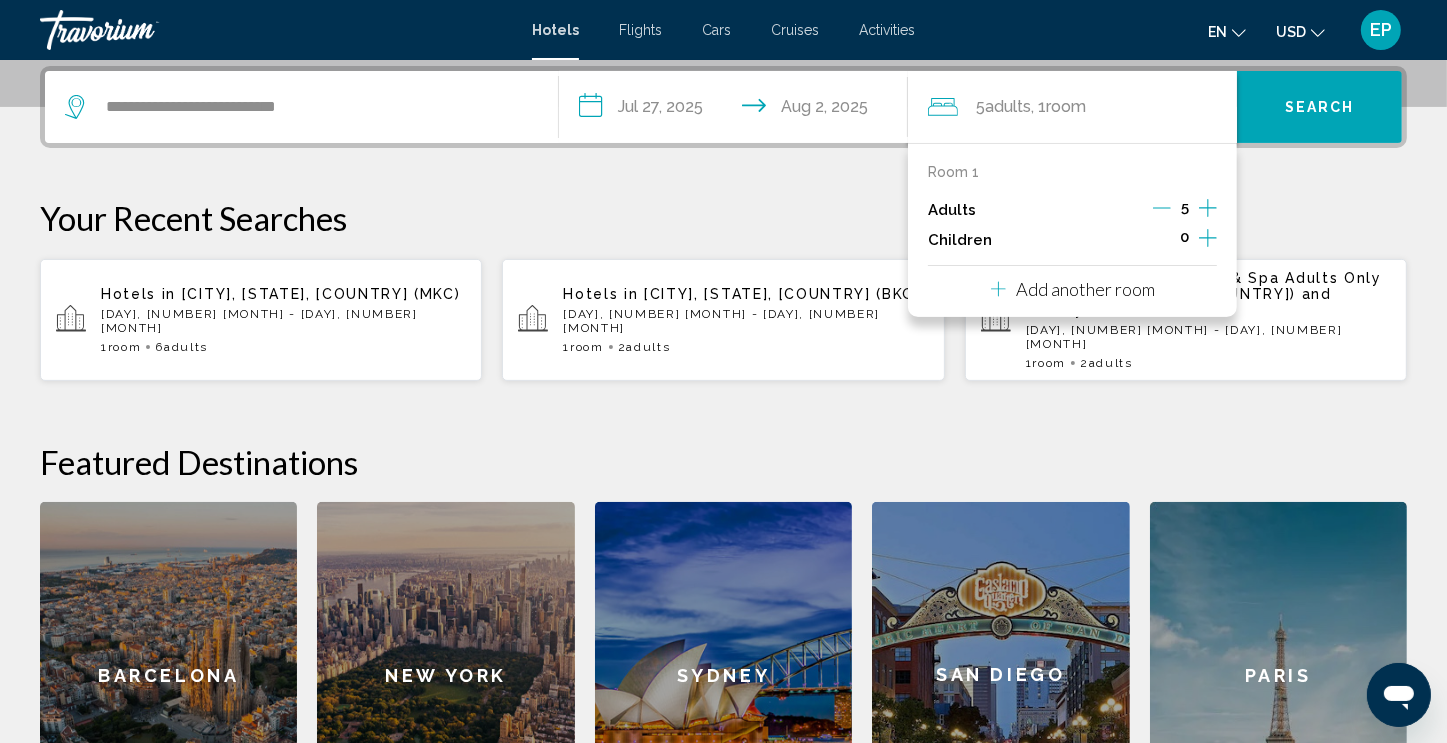 click 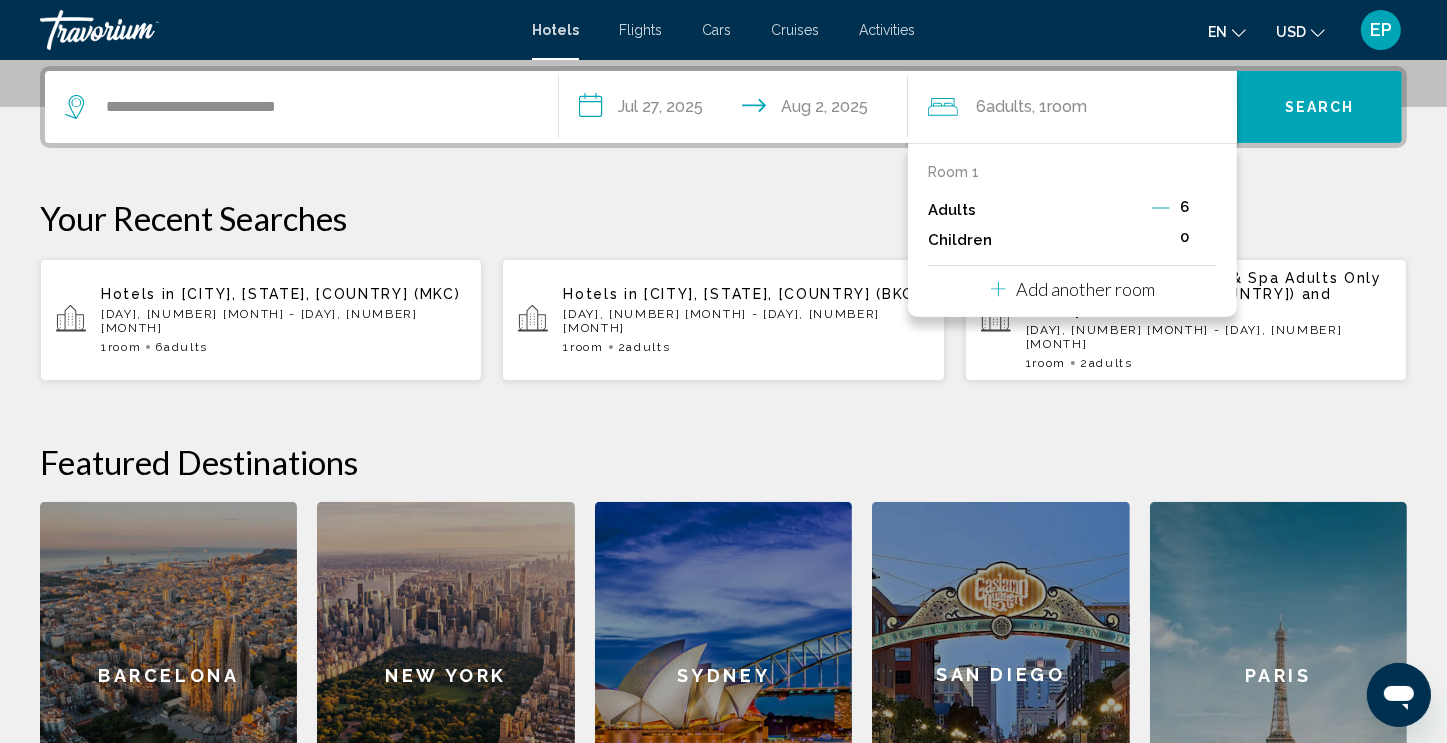 click on "Search" at bounding box center [1320, 108] 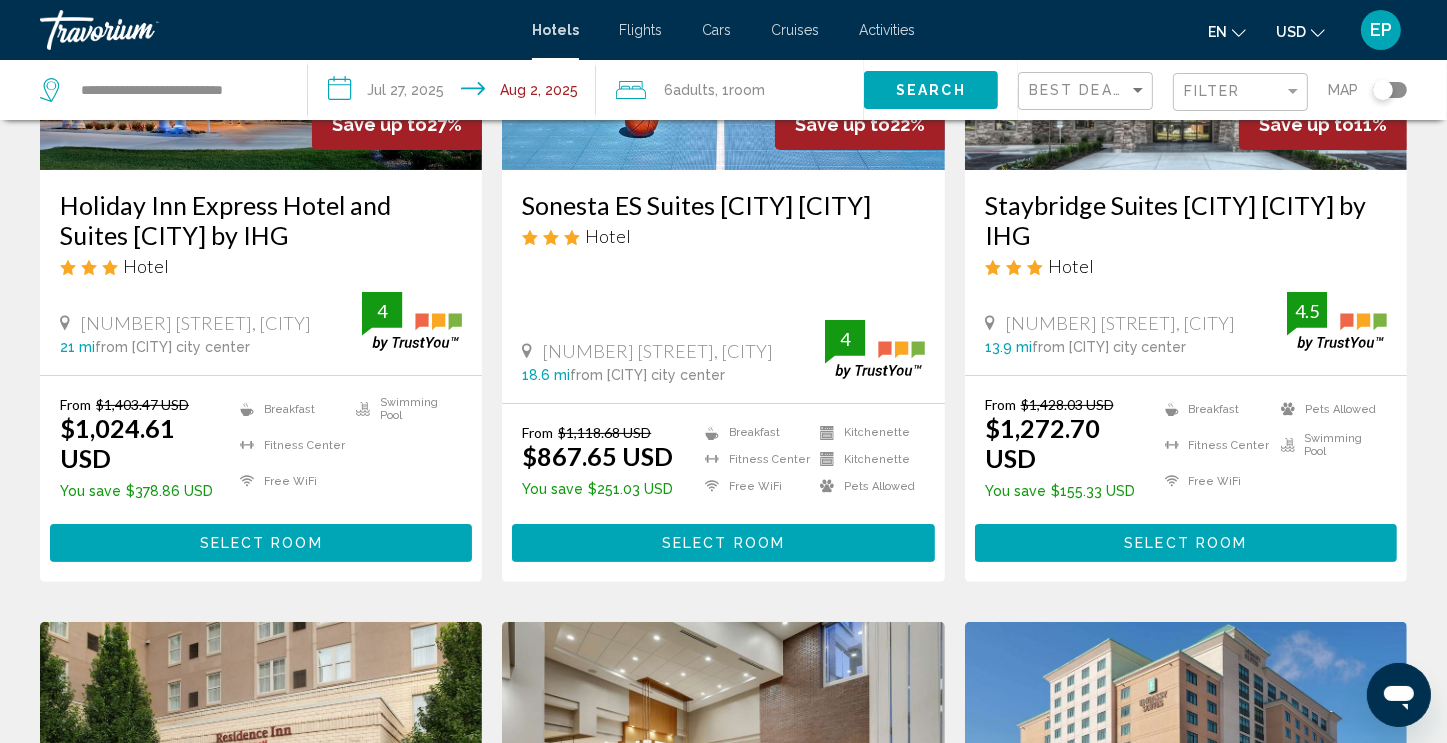 scroll, scrollTop: 347, scrollLeft: 0, axis: vertical 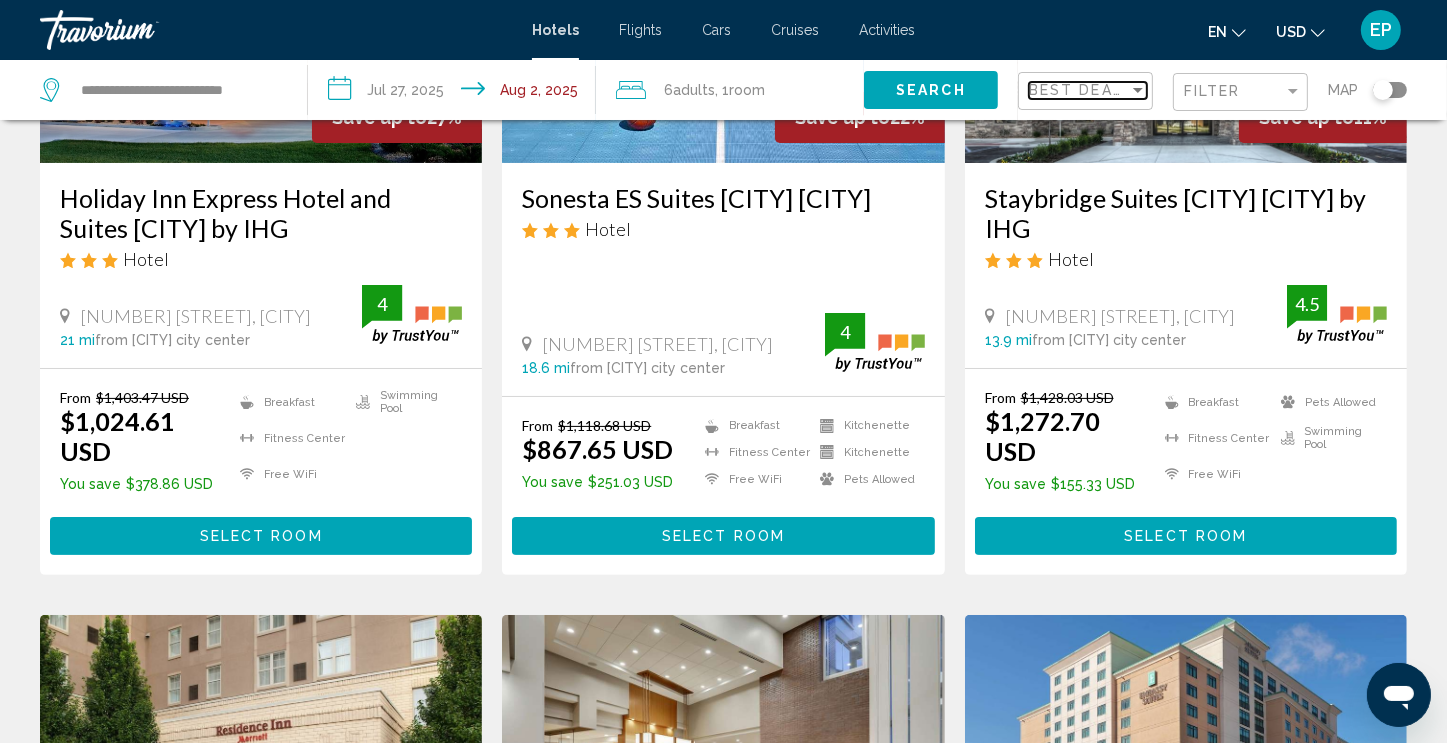 click on "Best Deals" at bounding box center [1081, 90] 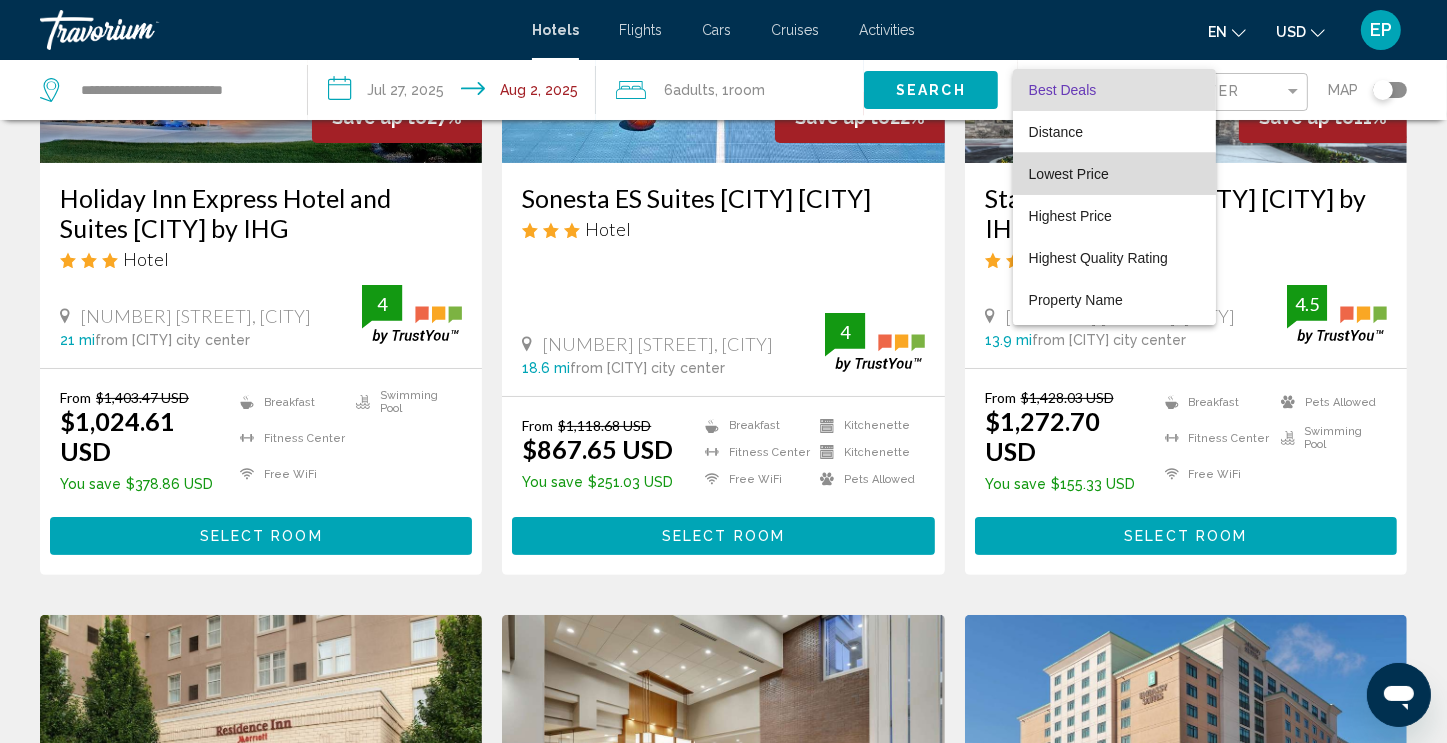 click on "Lowest Price" at bounding box center (1069, 174) 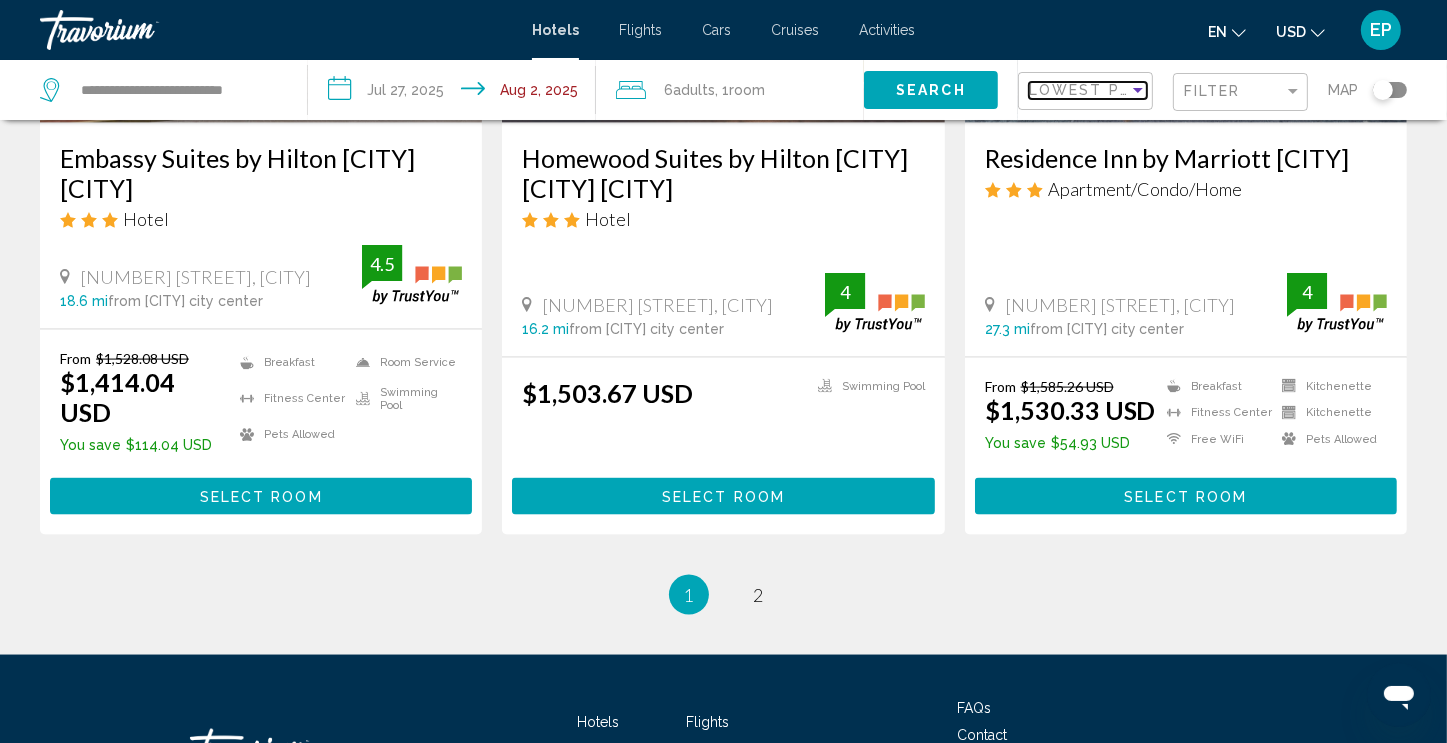 scroll, scrollTop: 2679, scrollLeft: 0, axis: vertical 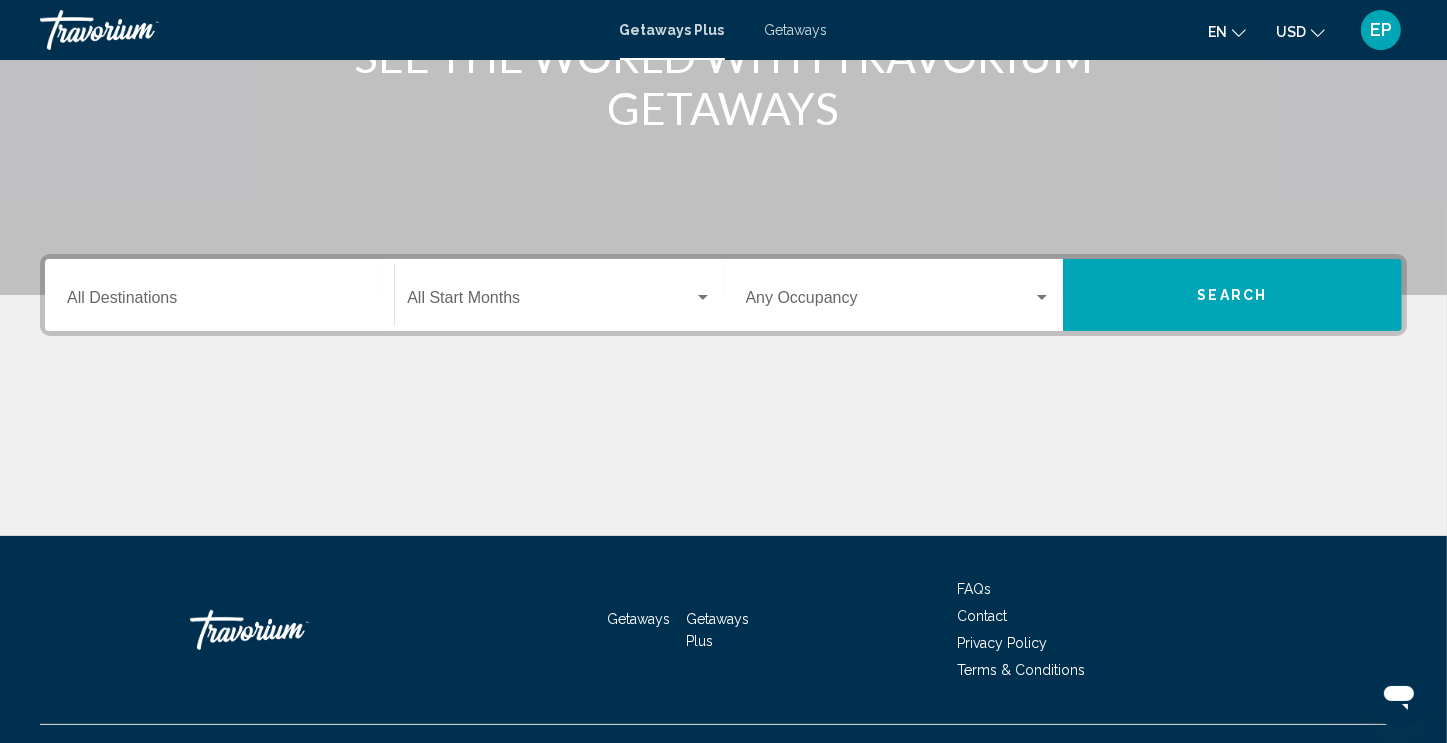click on "Destination All Destinations" at bounding box center (219, 302) 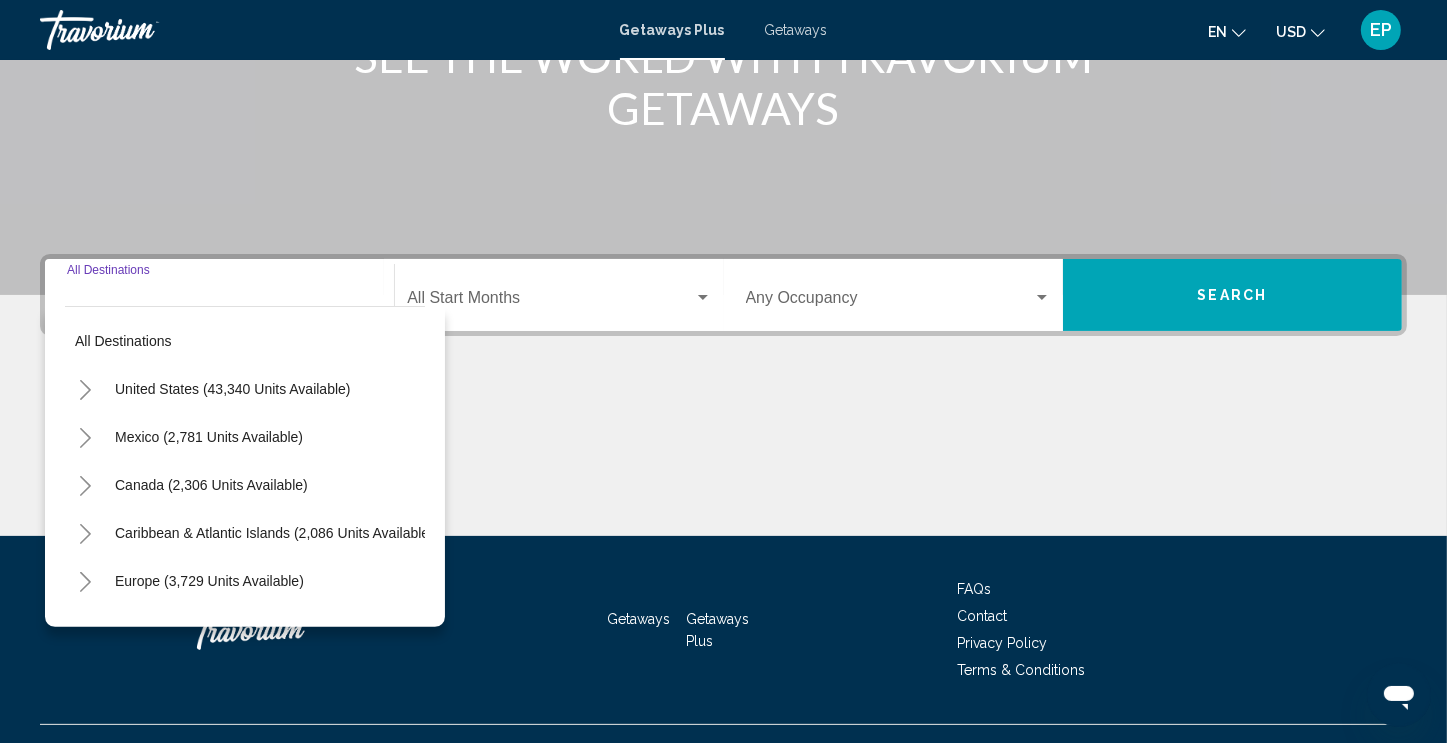 scroll, scrollTop: 342, scrollLeft: 0, axis: vertical 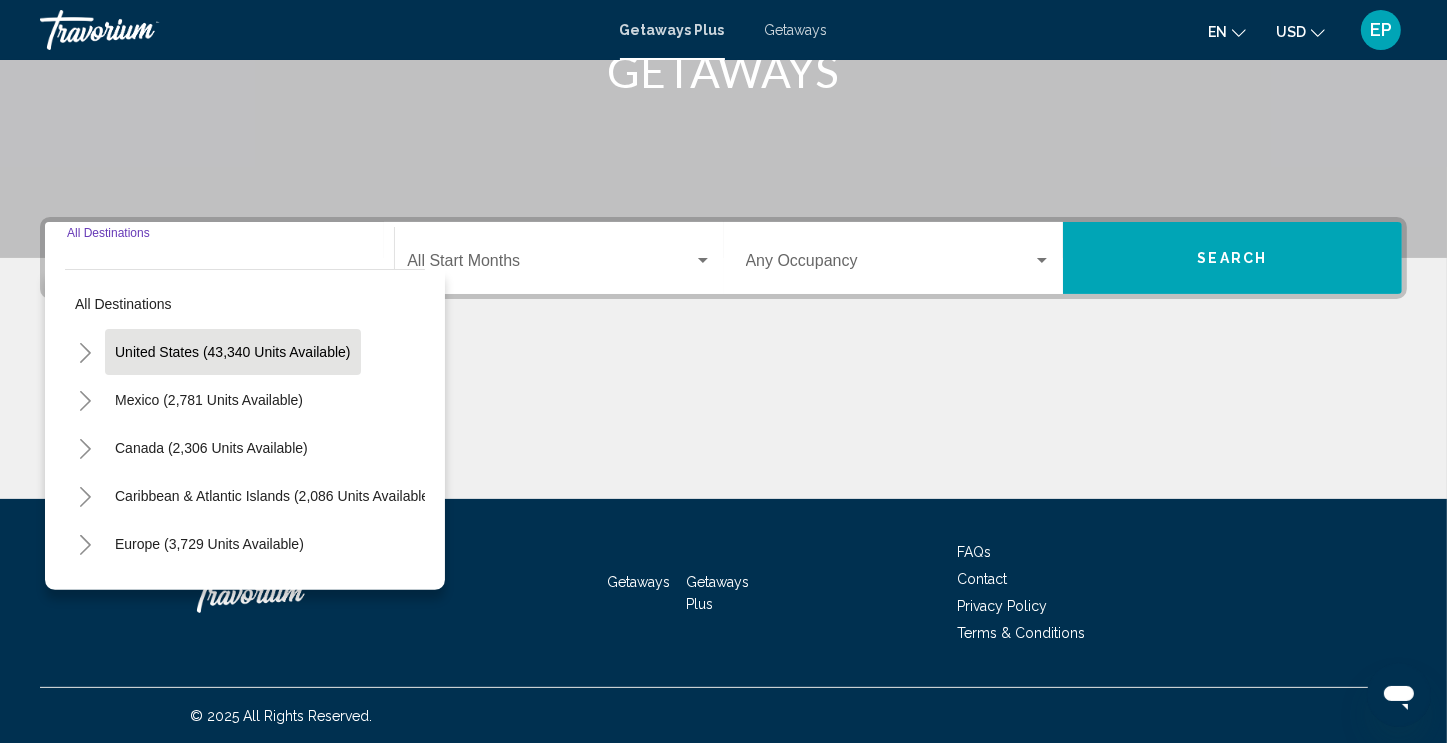 click on "United States (43,340 units available)" at bounding box center (209, 400) 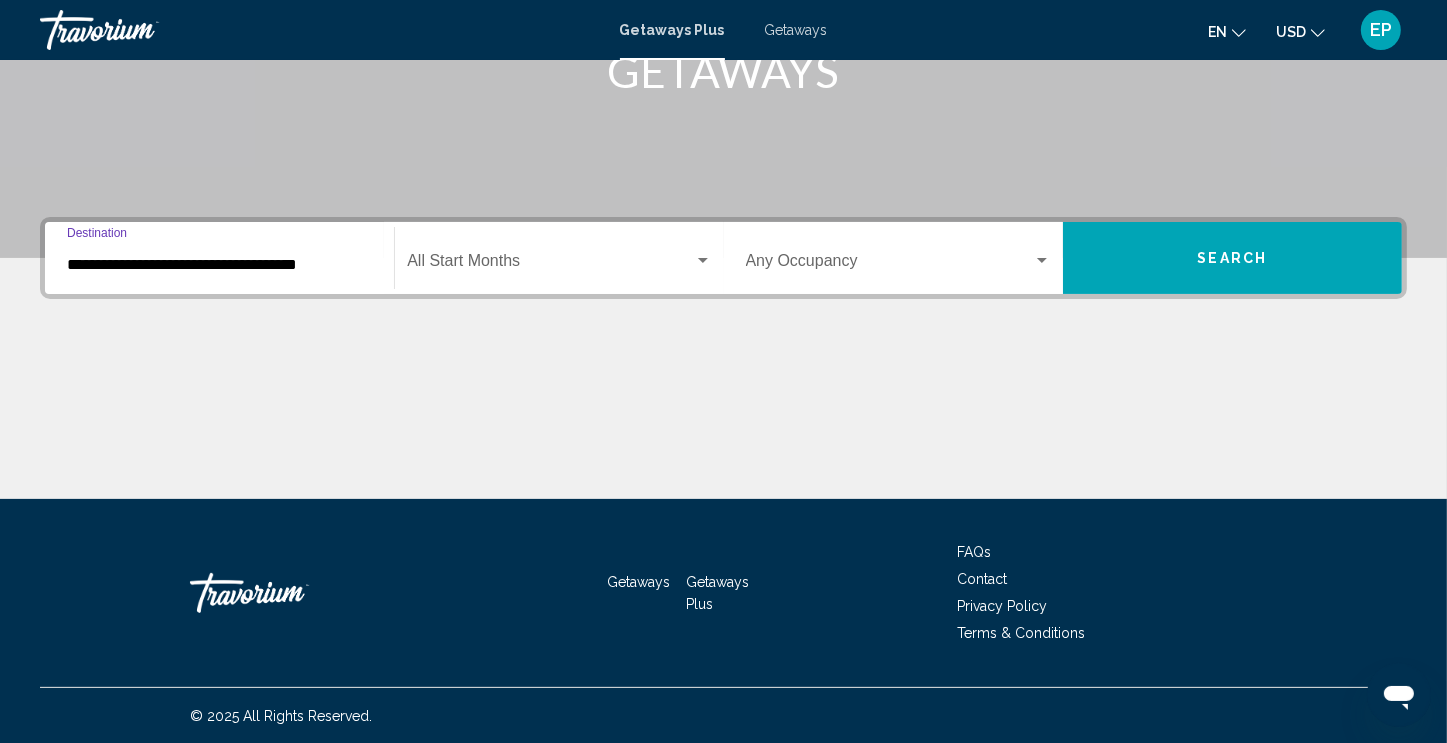 click at bounding box center (550, 265) 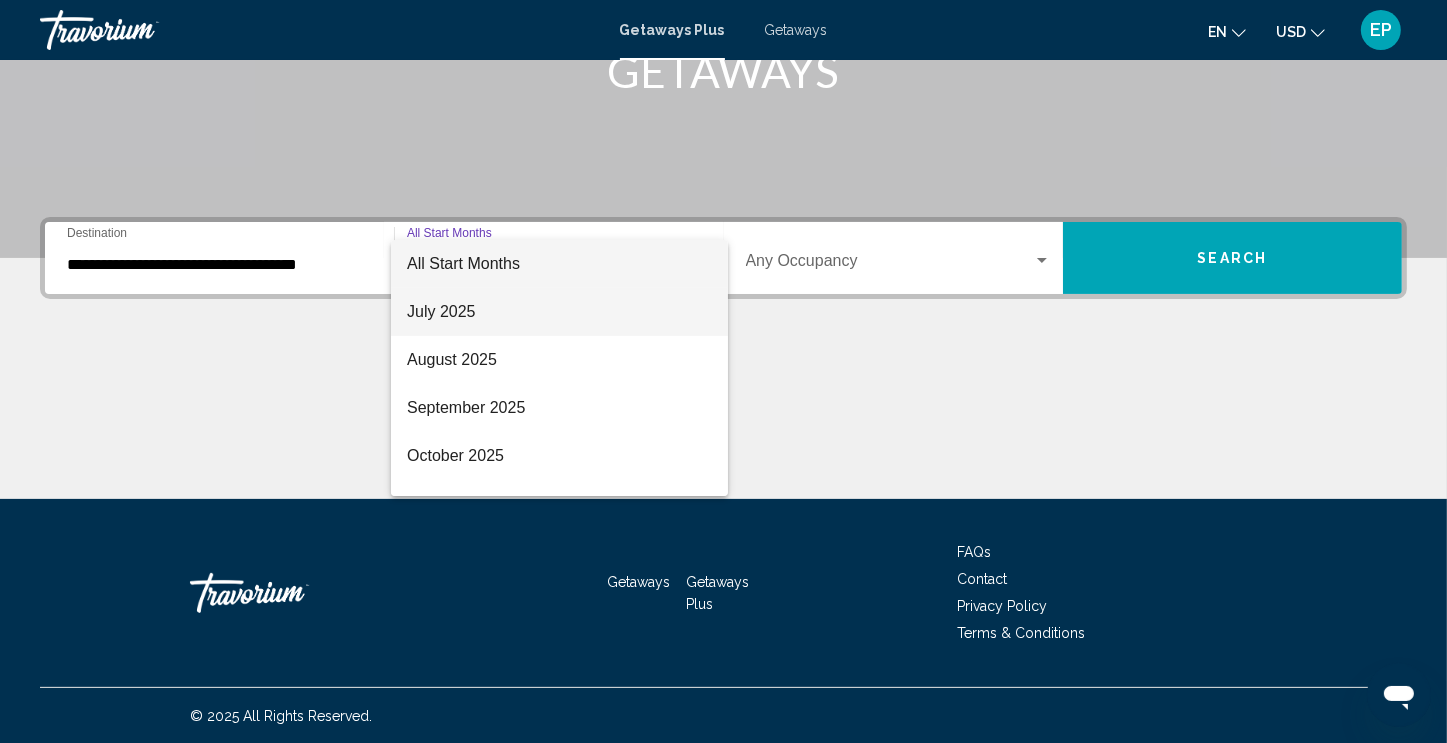 click on "July 2025" at bounding box center (559, 312) 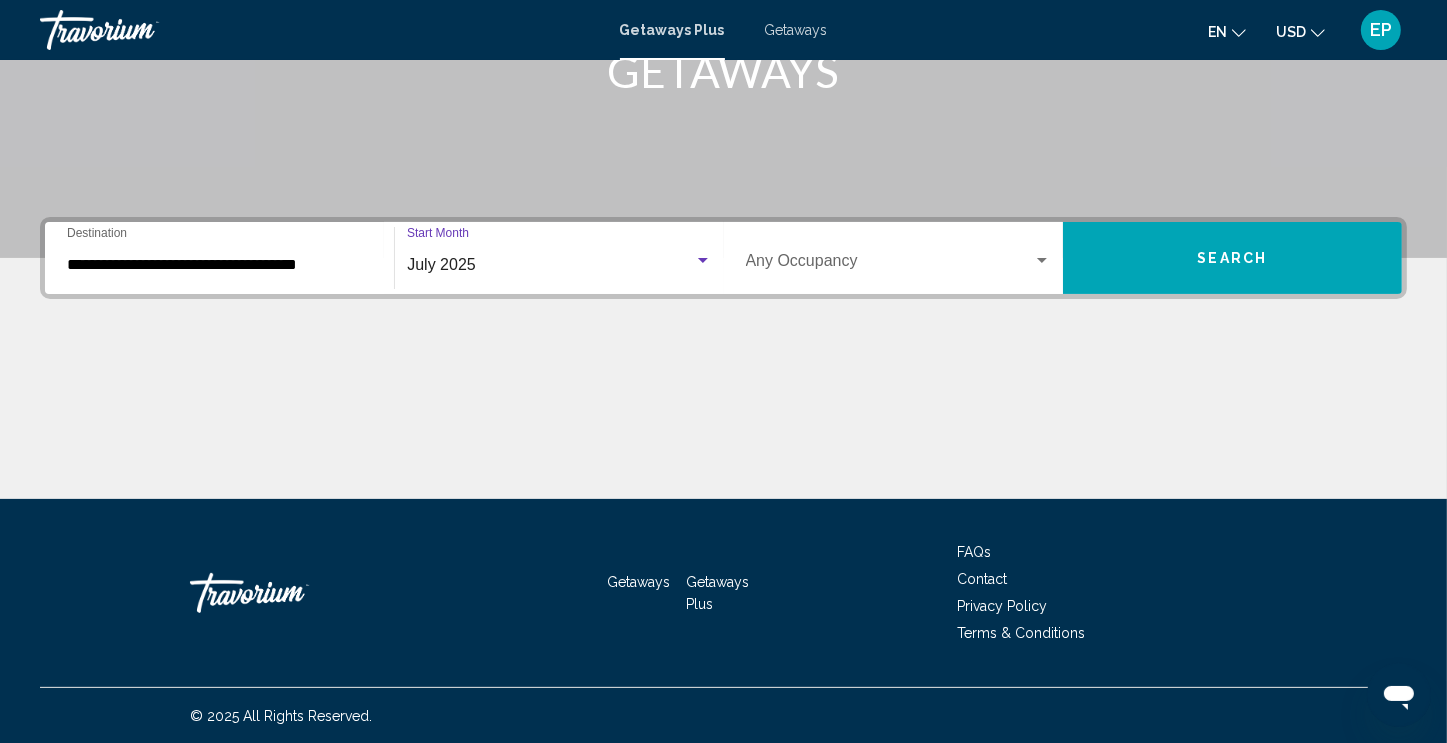 click at bounding box center [889, 265] 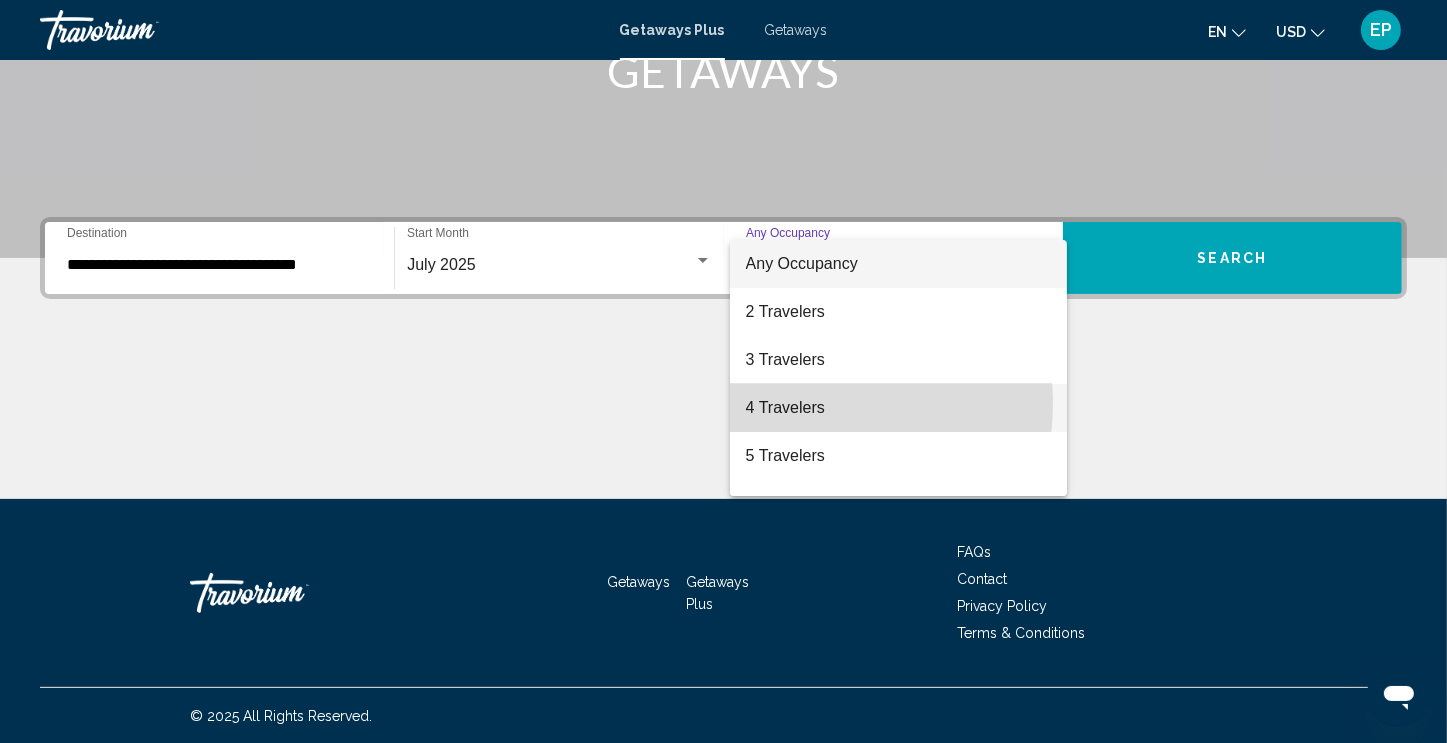click on "4 Travelers" at bounding box center [898, 408] 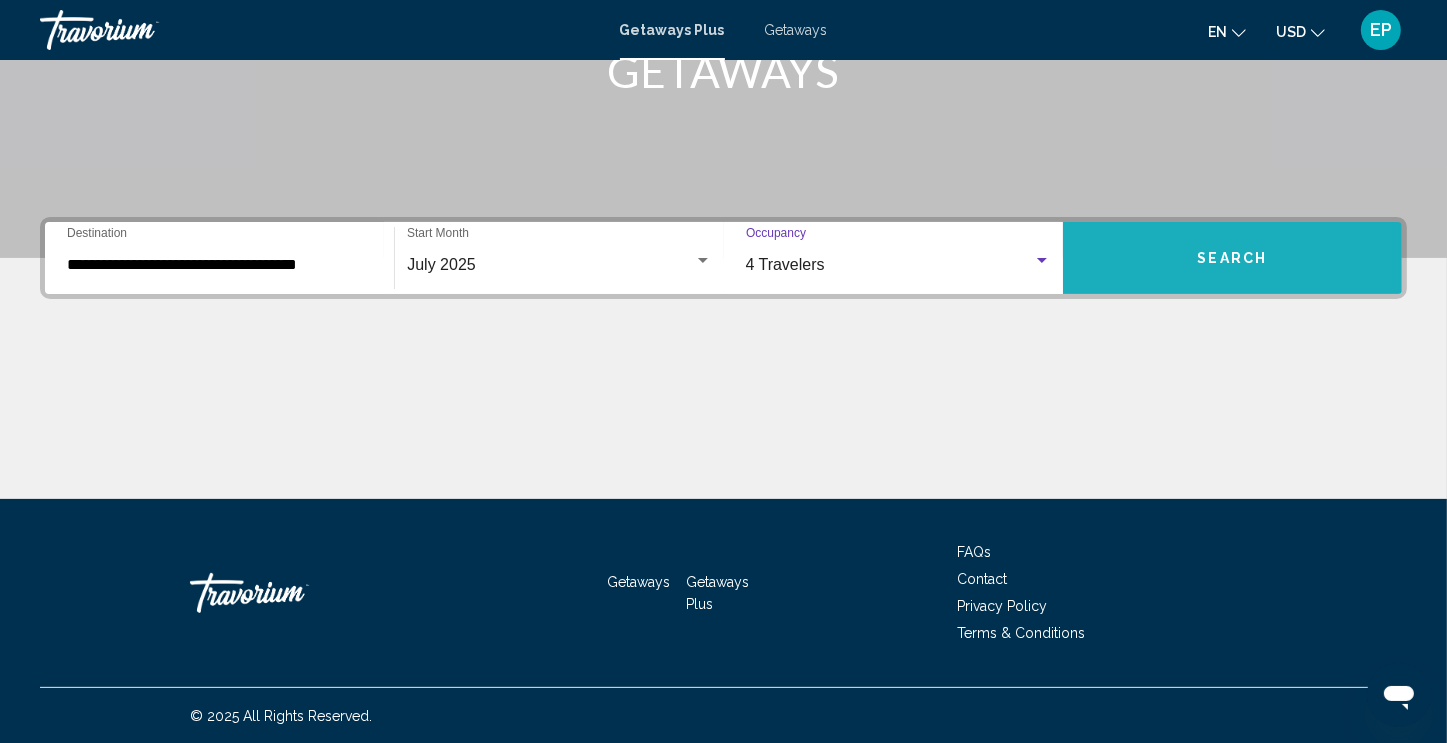 click on "Search" at bounding box center [1232, 258] 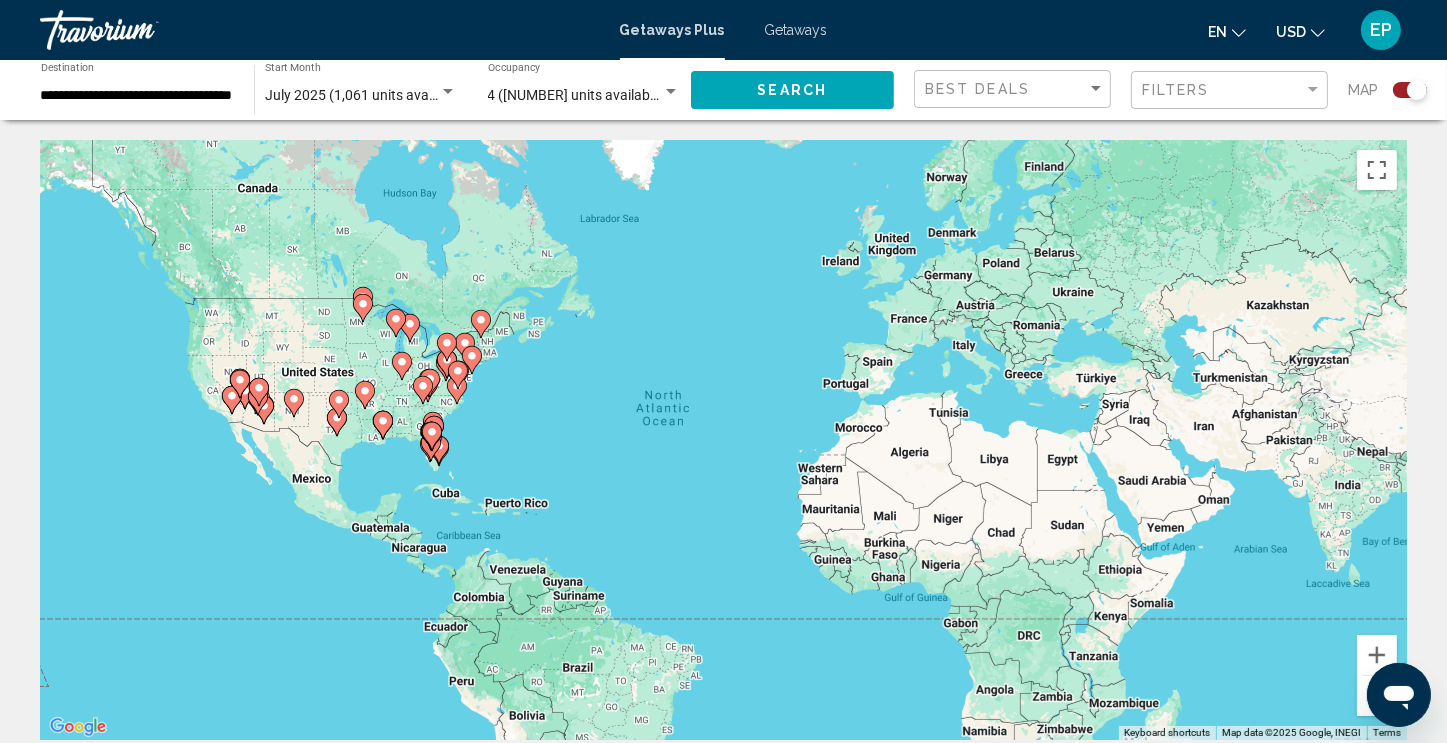 click 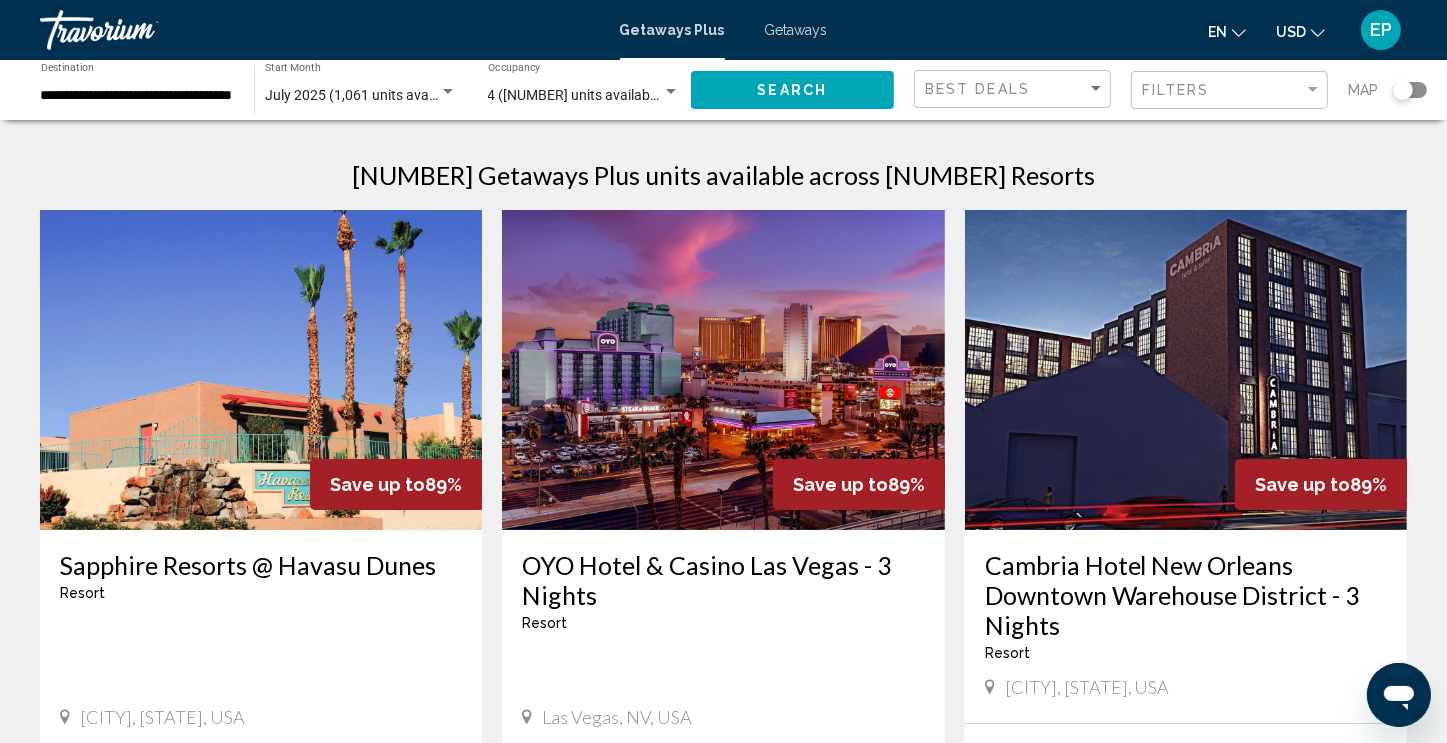 click 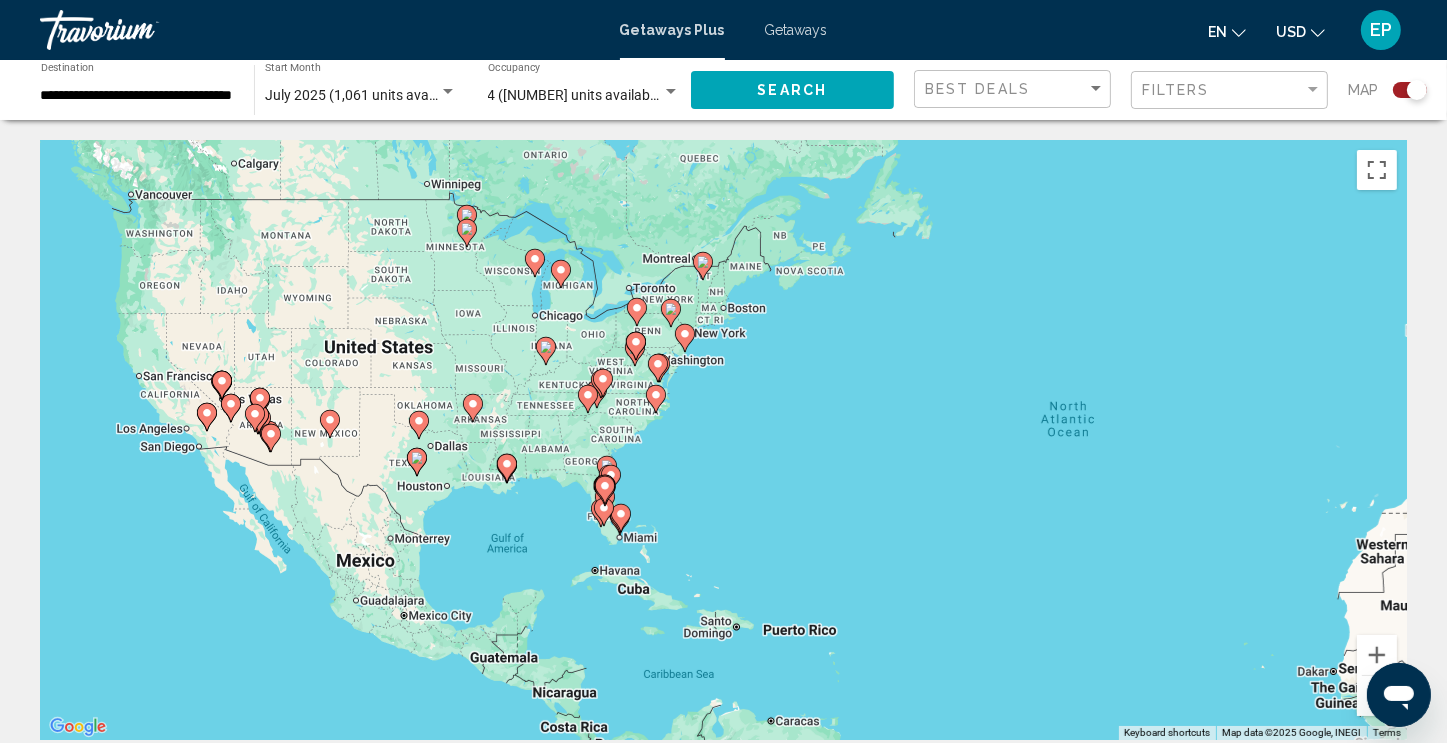 click 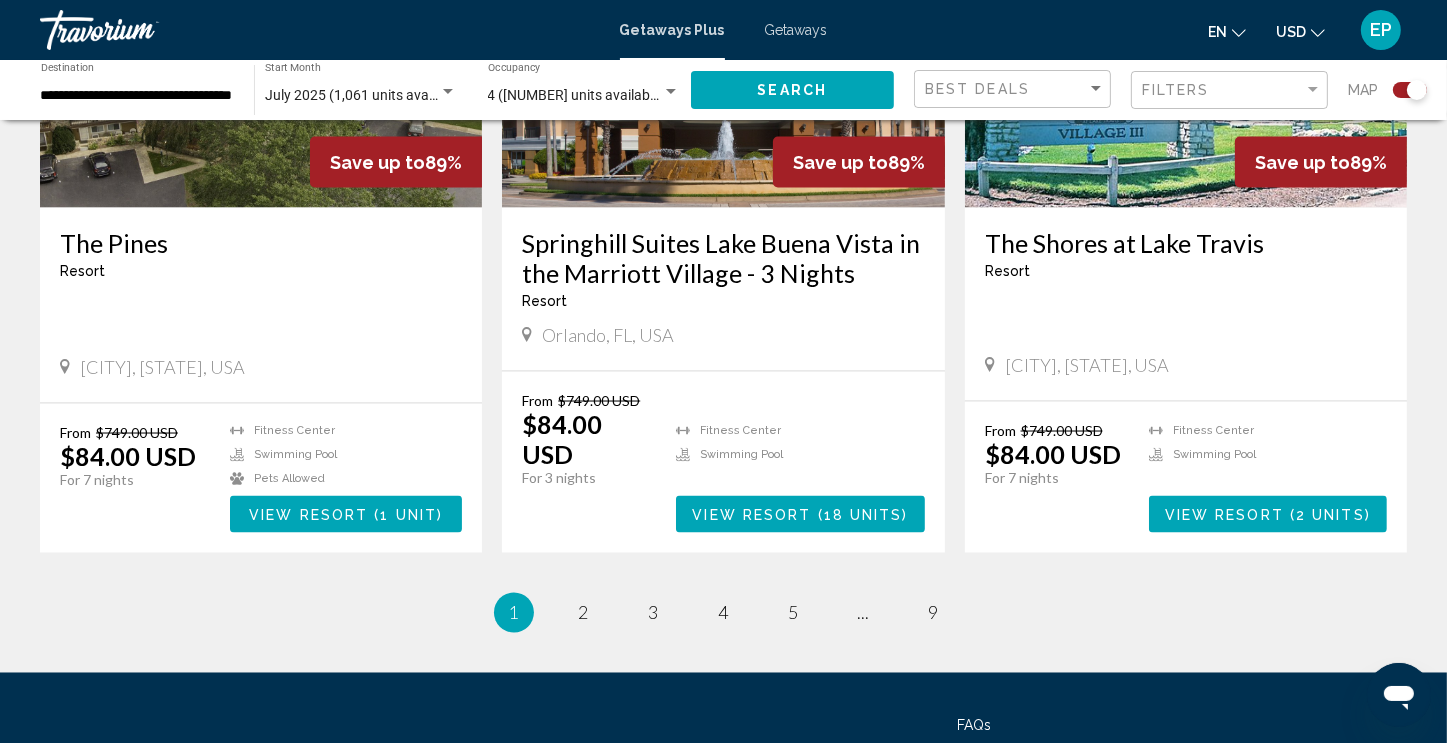 scroll, scrollTop: 3062, scrollLeft: 0, axis: vertical 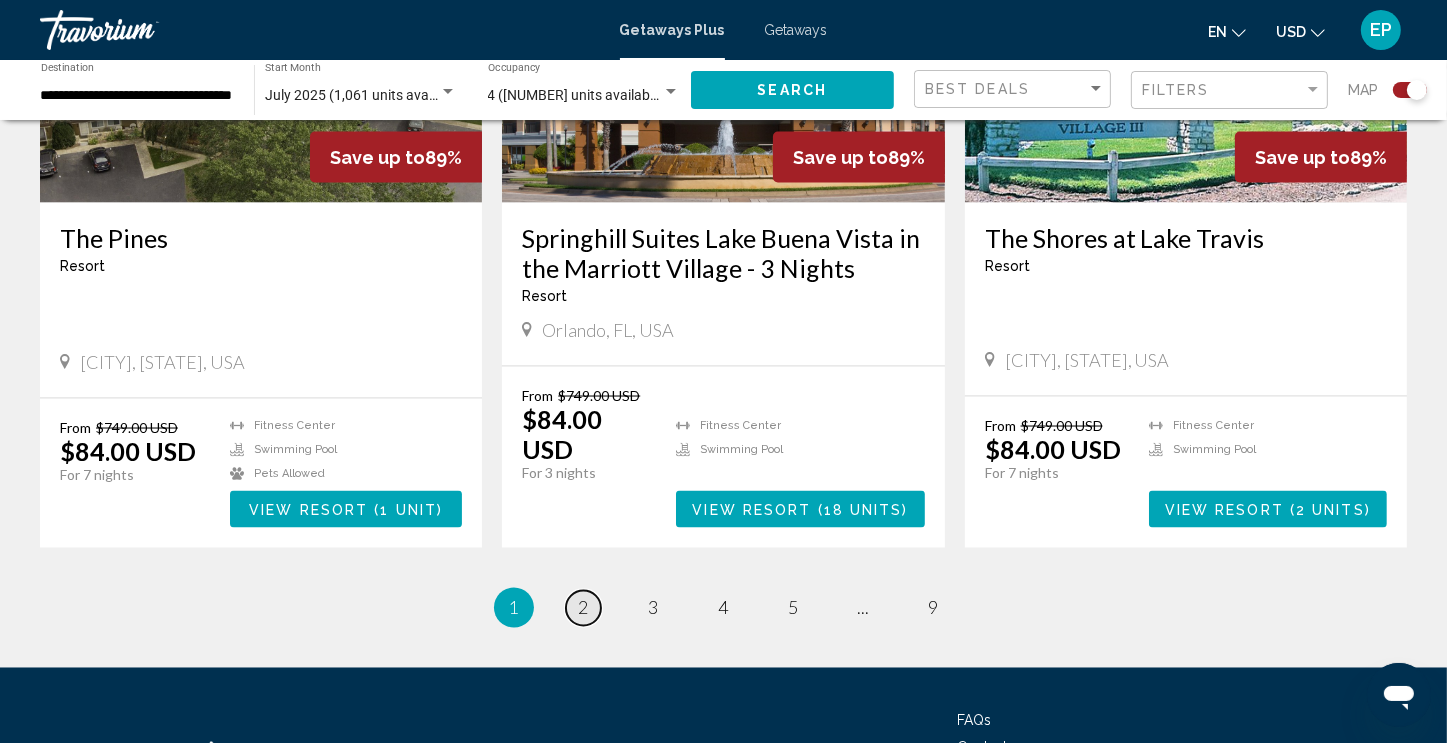 click on "2" at bounding box center [584, 608] 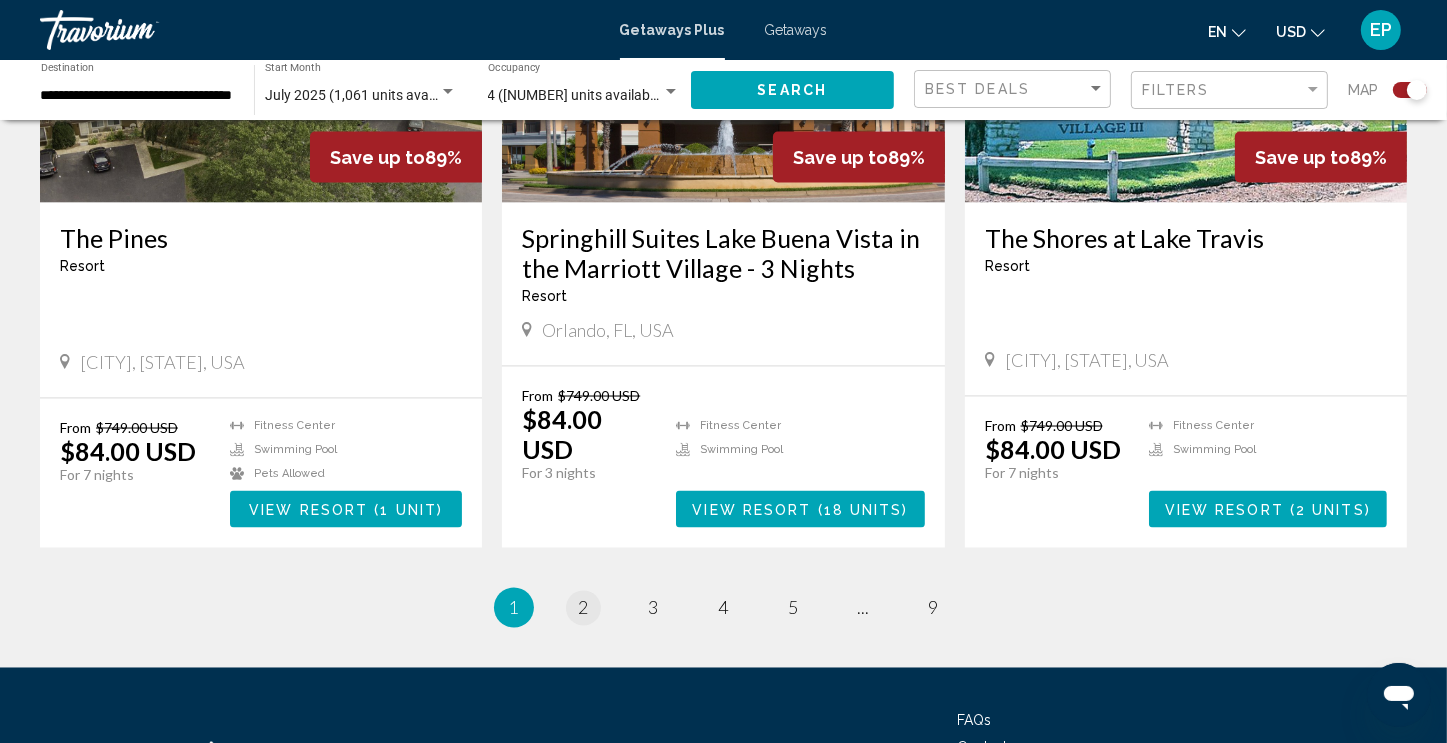 scroll, scrollTop: 0, scrollLeft: 0, axis: both 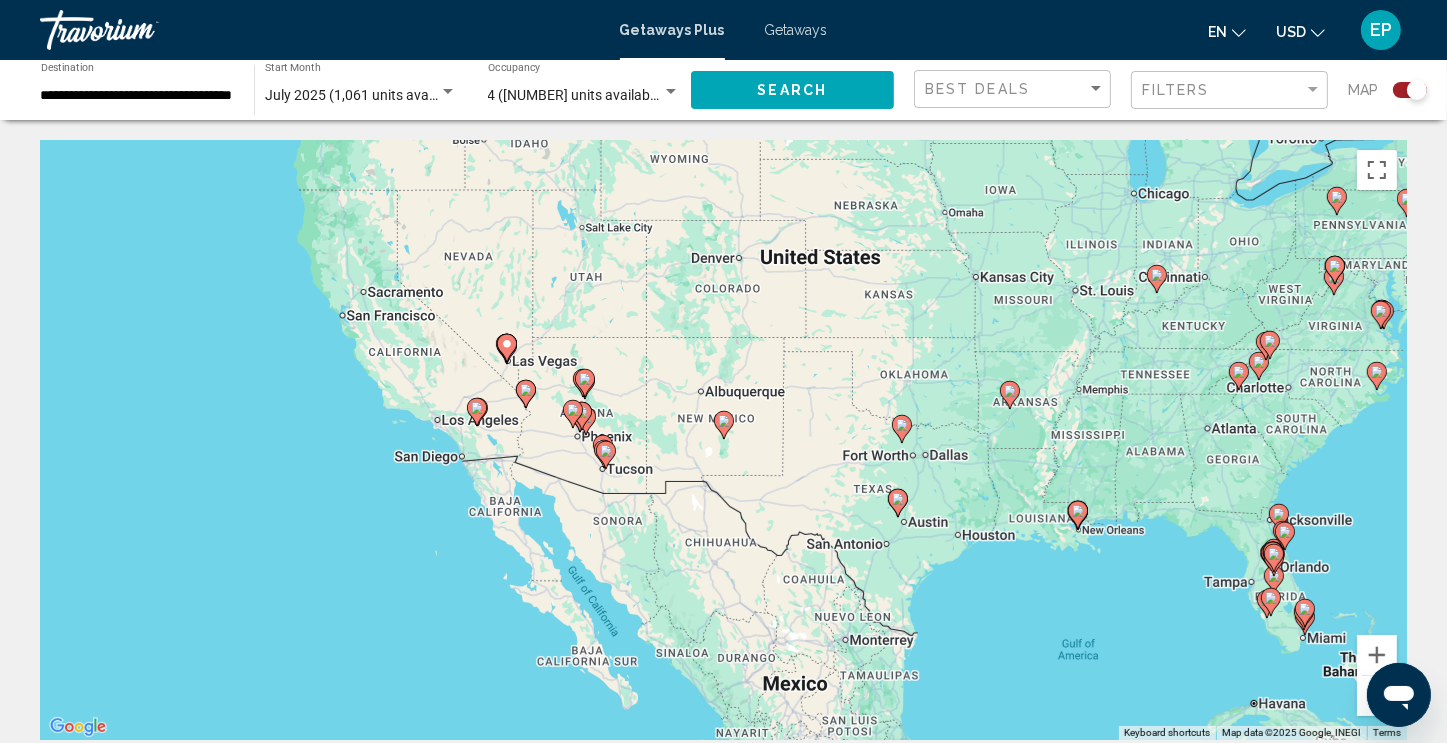 click 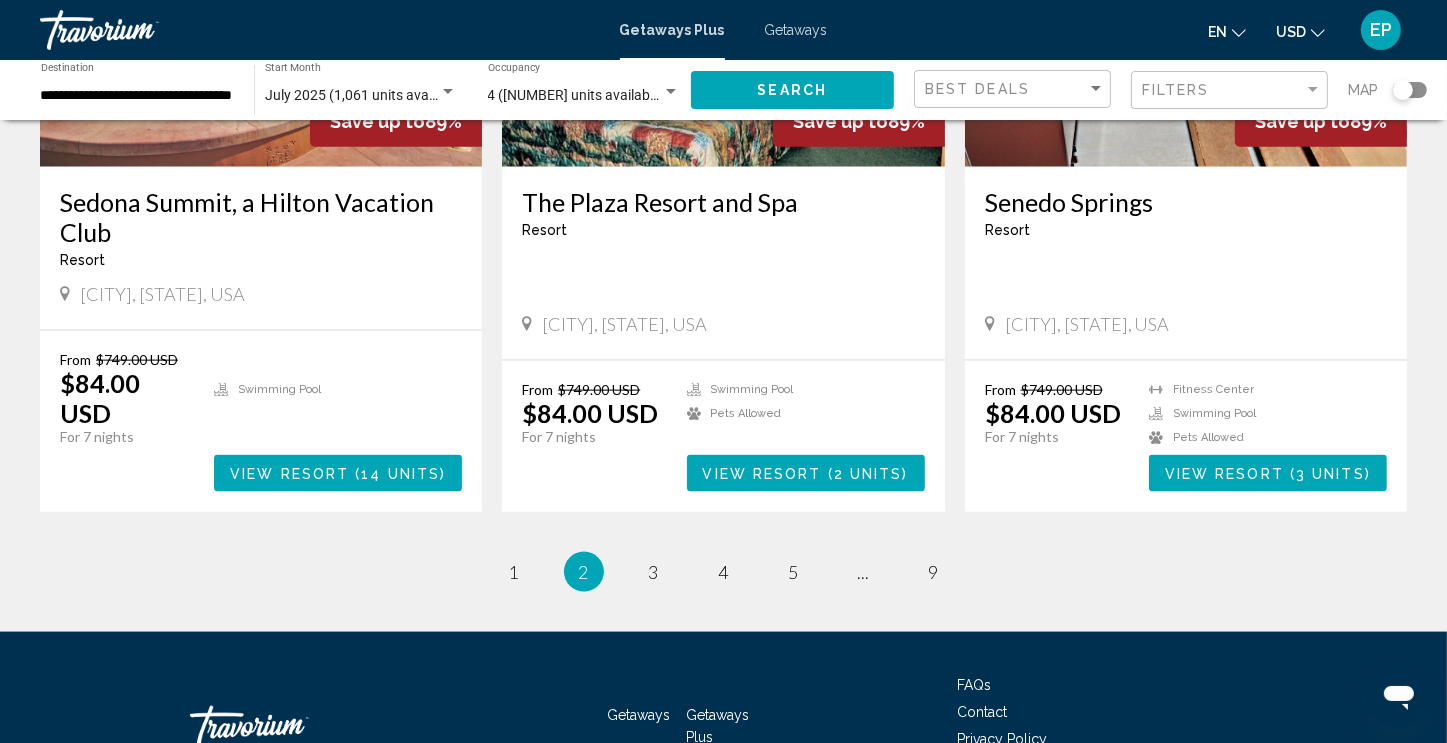 scroll, scrollTop: 2390, scrollLeft: 0, axis: vertical 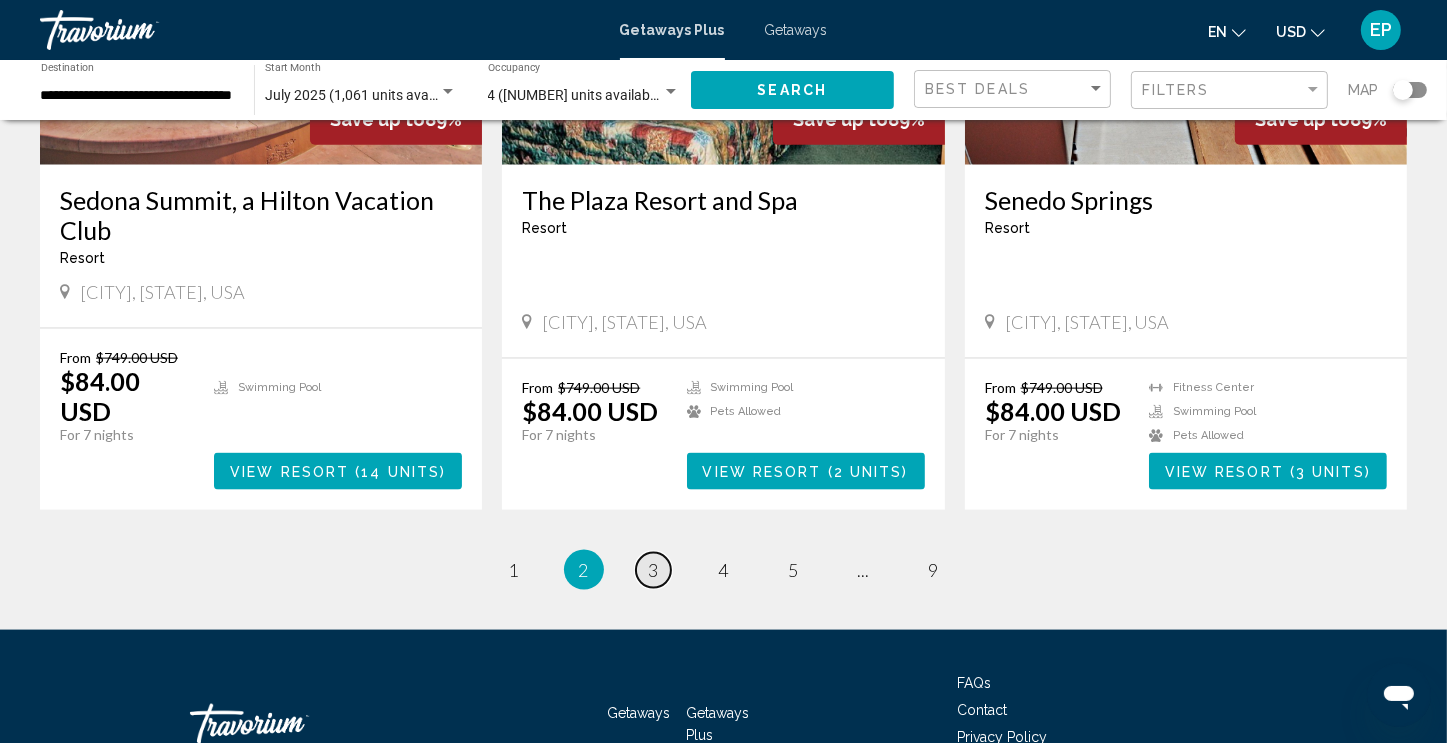 click on "3" at bounding box center (654, 570) 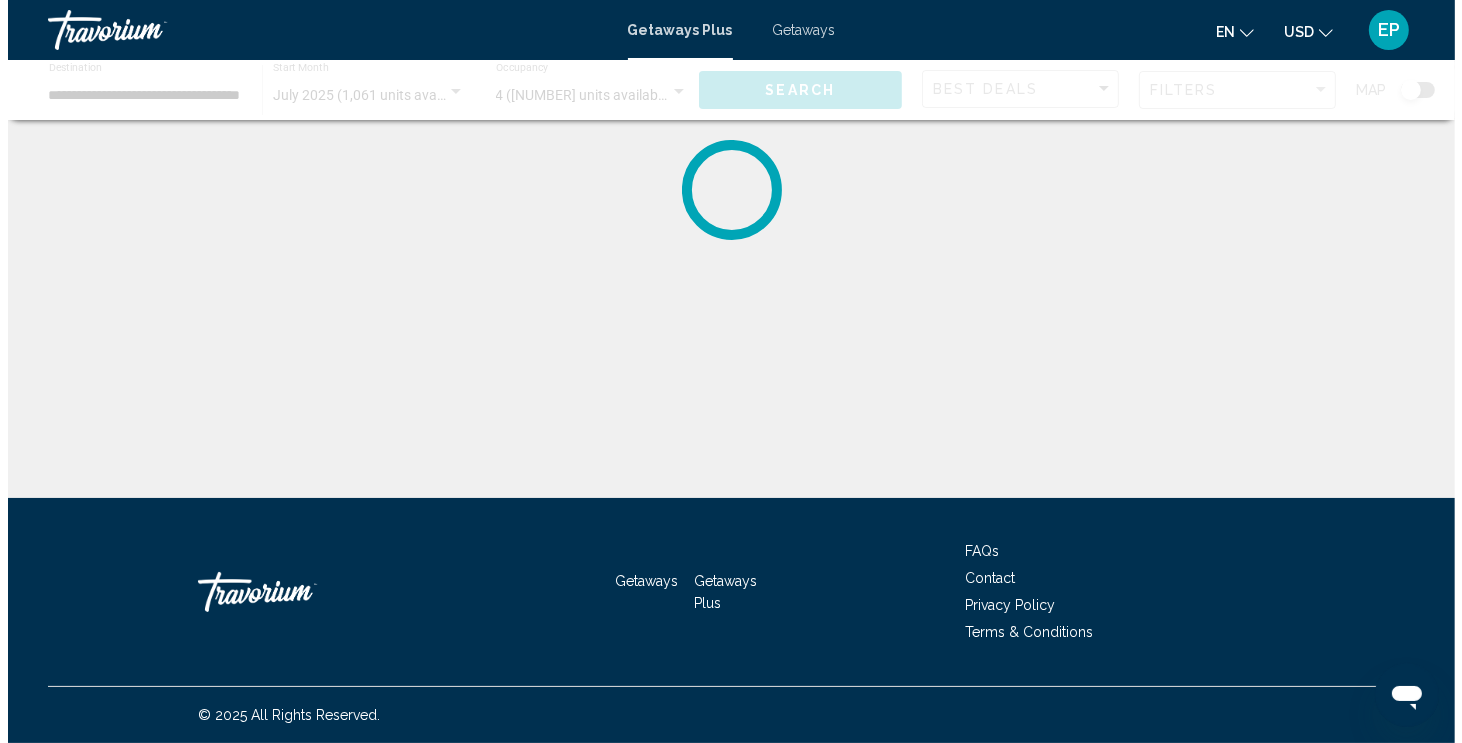 scroll, scrollTop: 0, scrollLeft: 0, axis: both 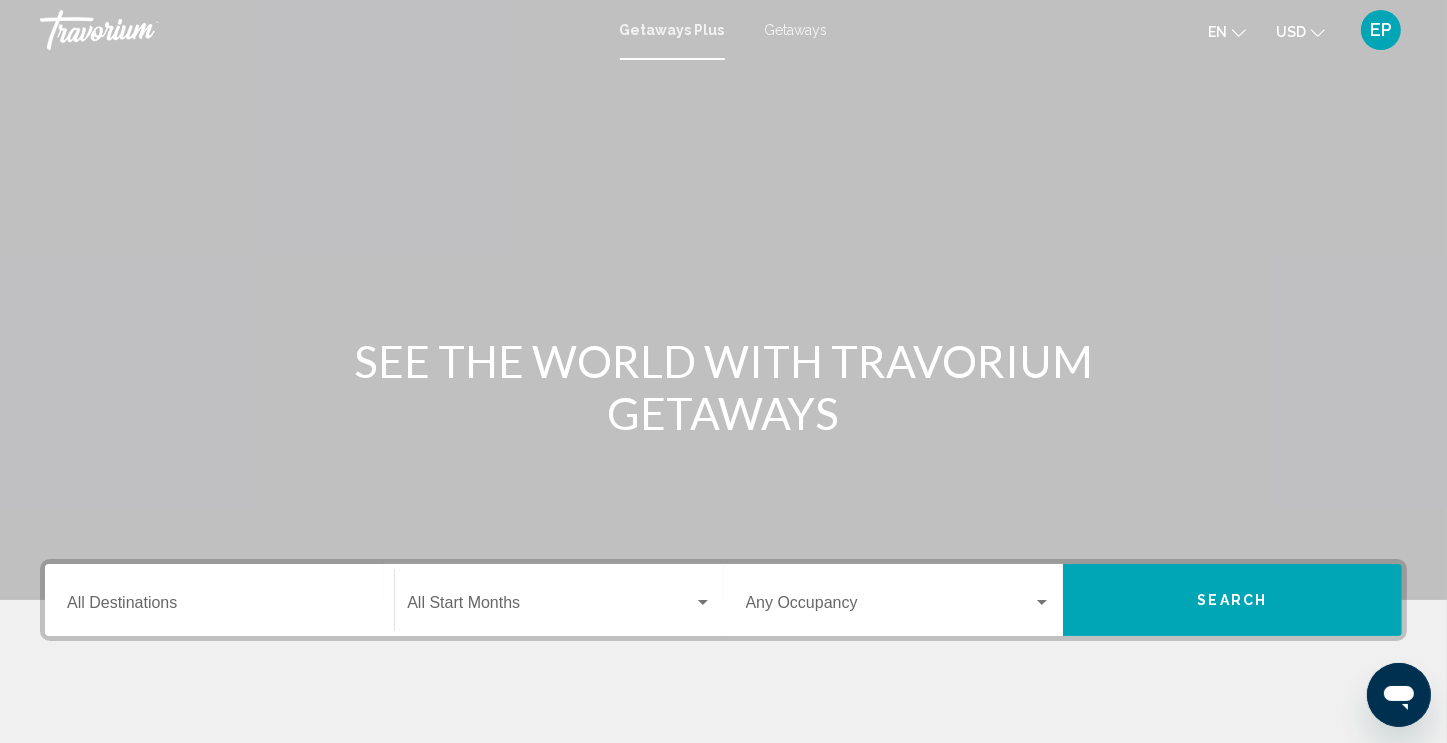 click on "Getaways" at bounding box center [796, 30] 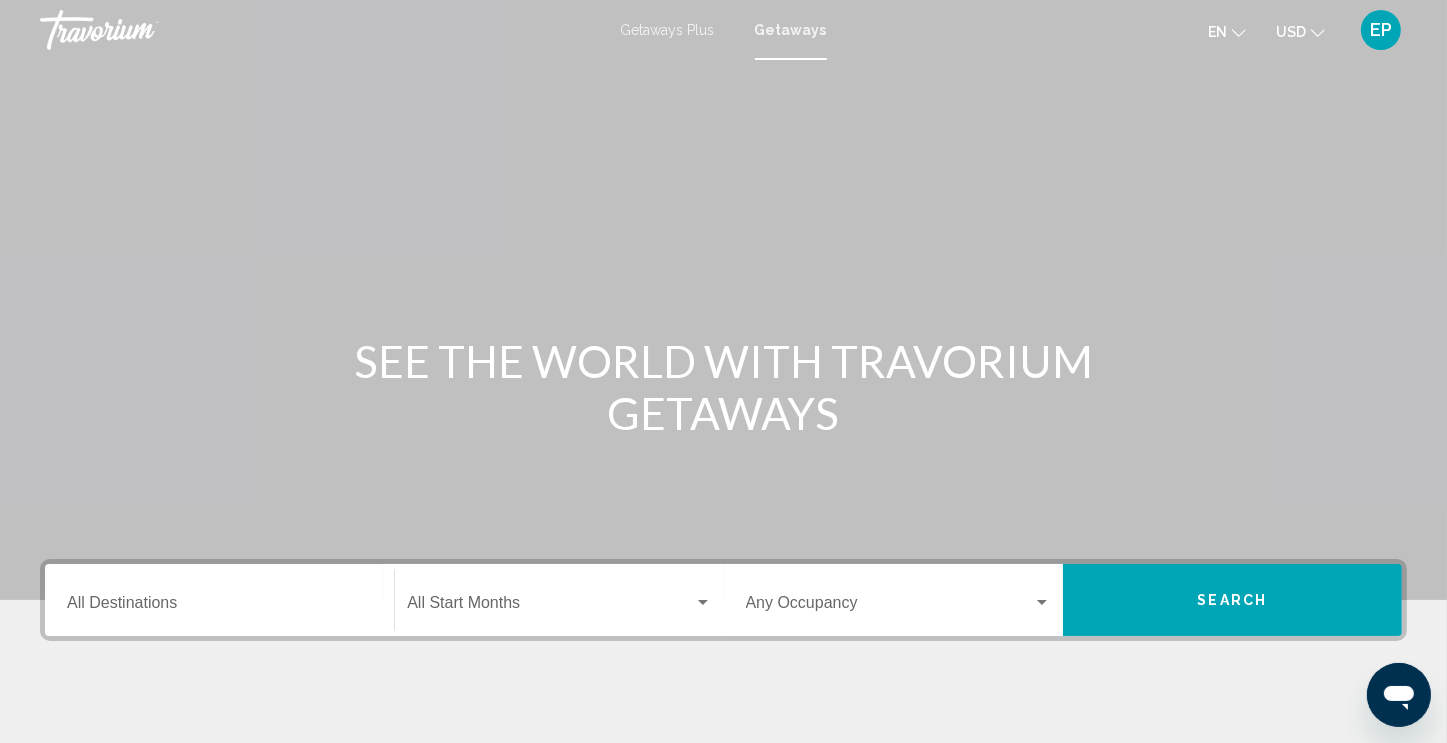 click on "Destination All Destinations" at bounding box center (219, 607) 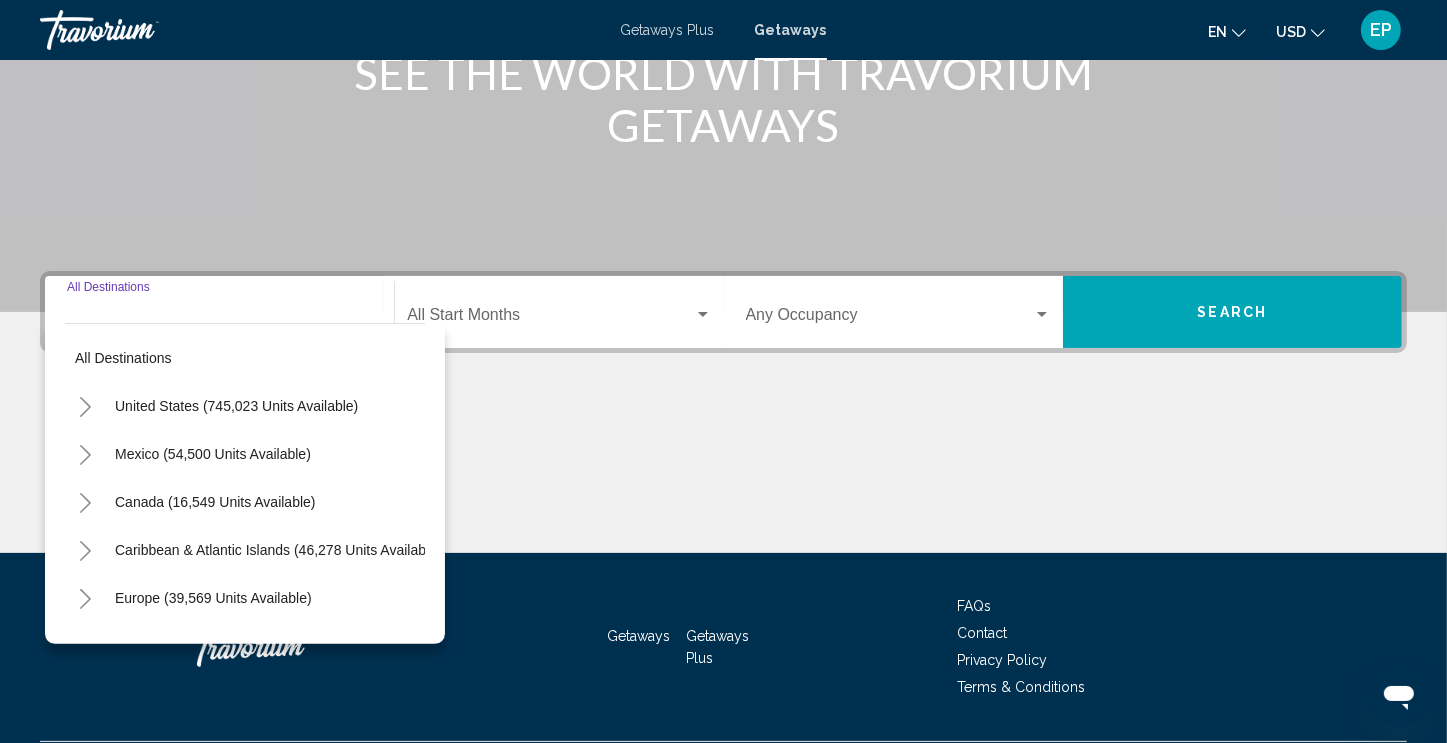 scroll, scrollTop: 342, scrollLeft: 0, axis: vertical 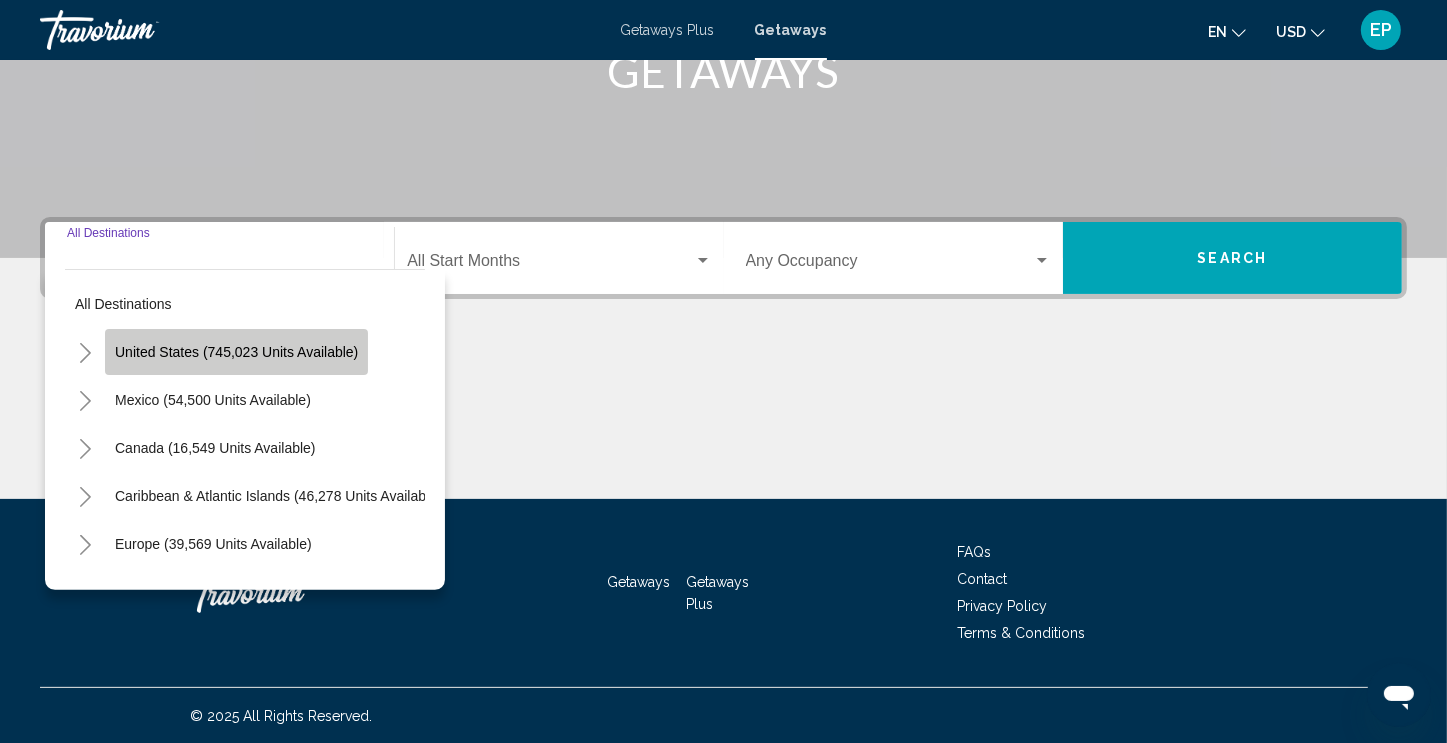 click on "United States (745,023 units available)" at bounding box center (213, 400) 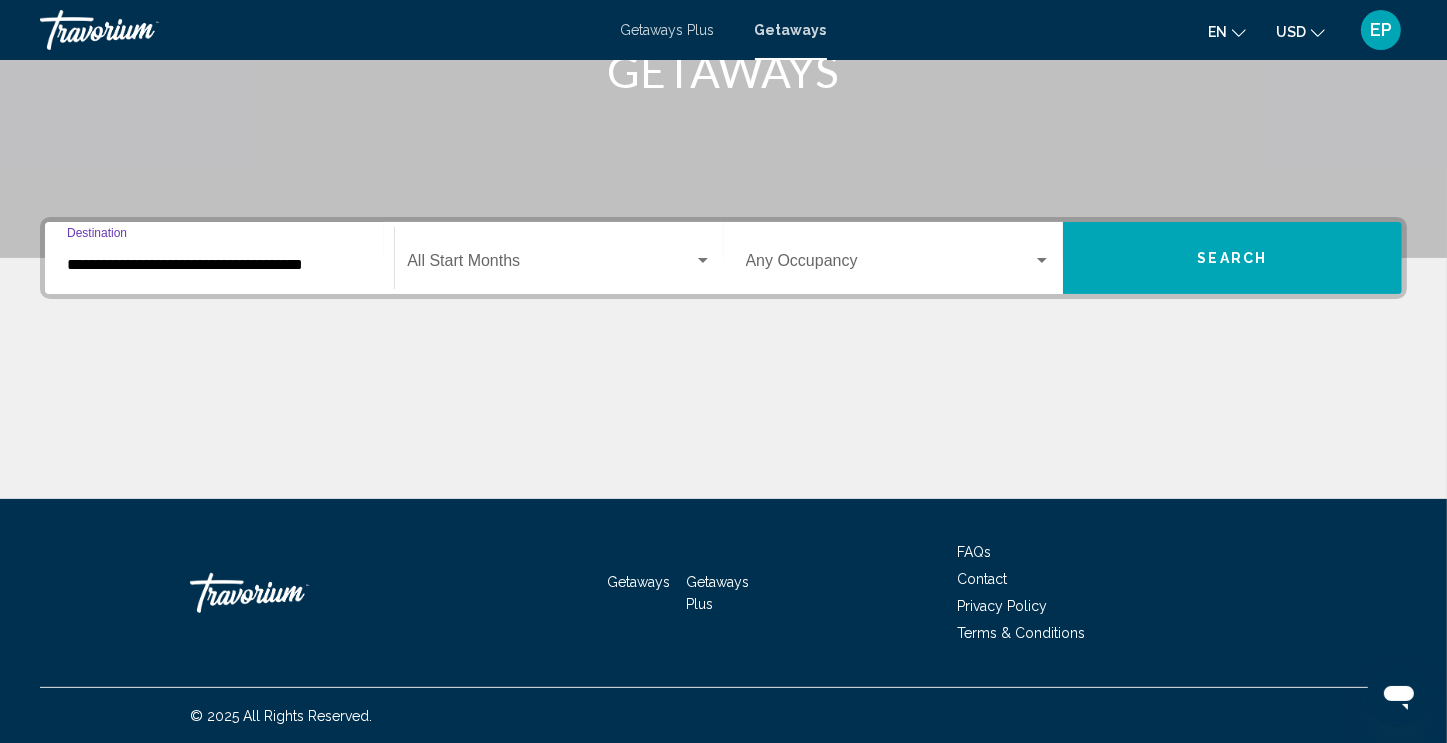 click at bounding box center [550, 265] 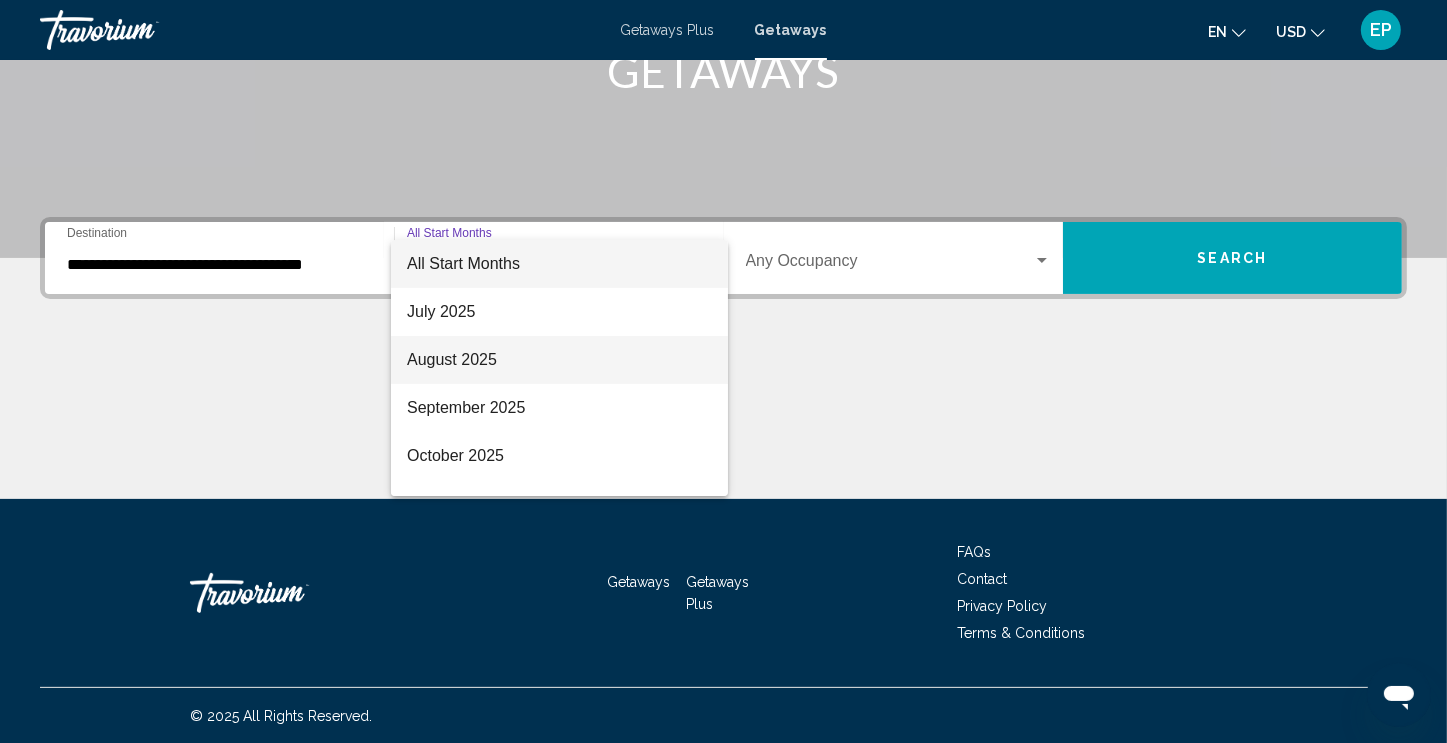 click on "August 2025" at bounding box center [559, 360] 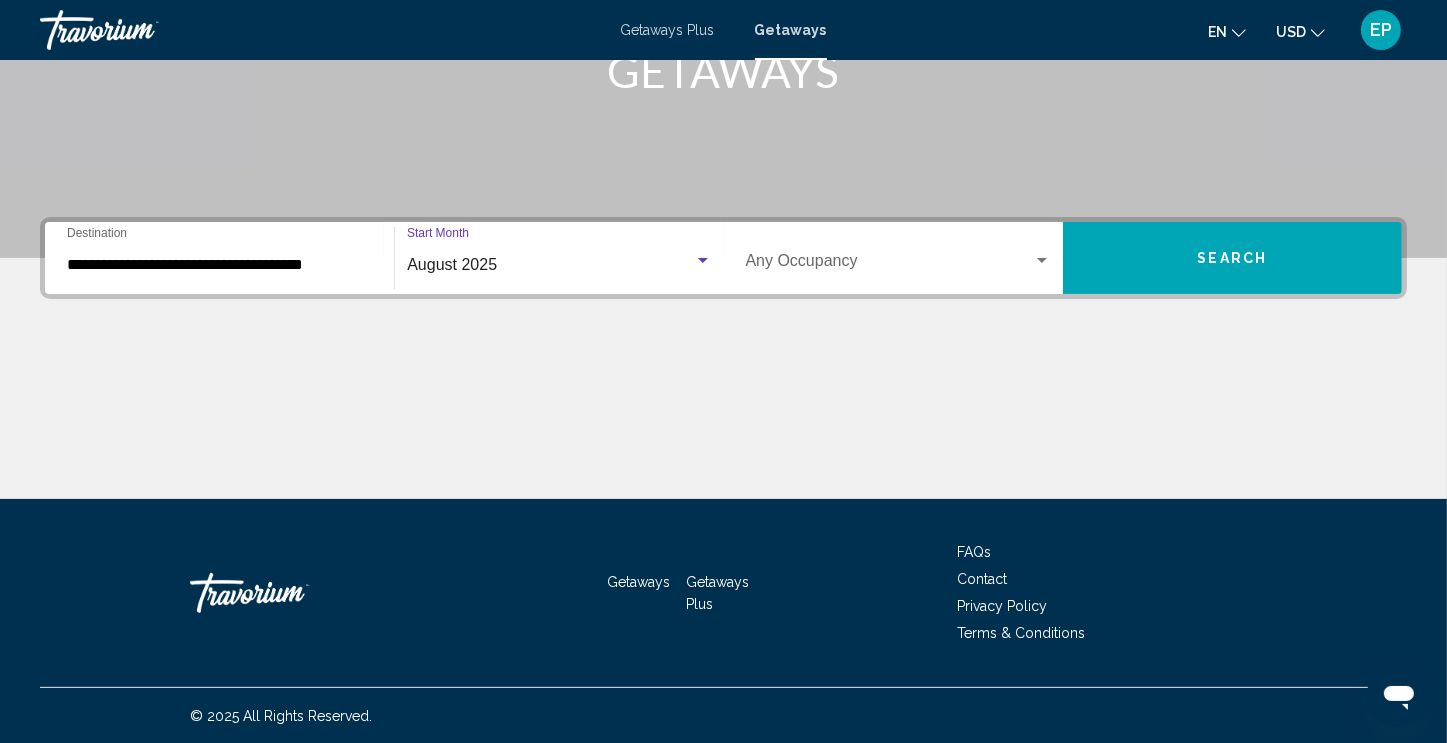 click at bounding box center (889, 265) 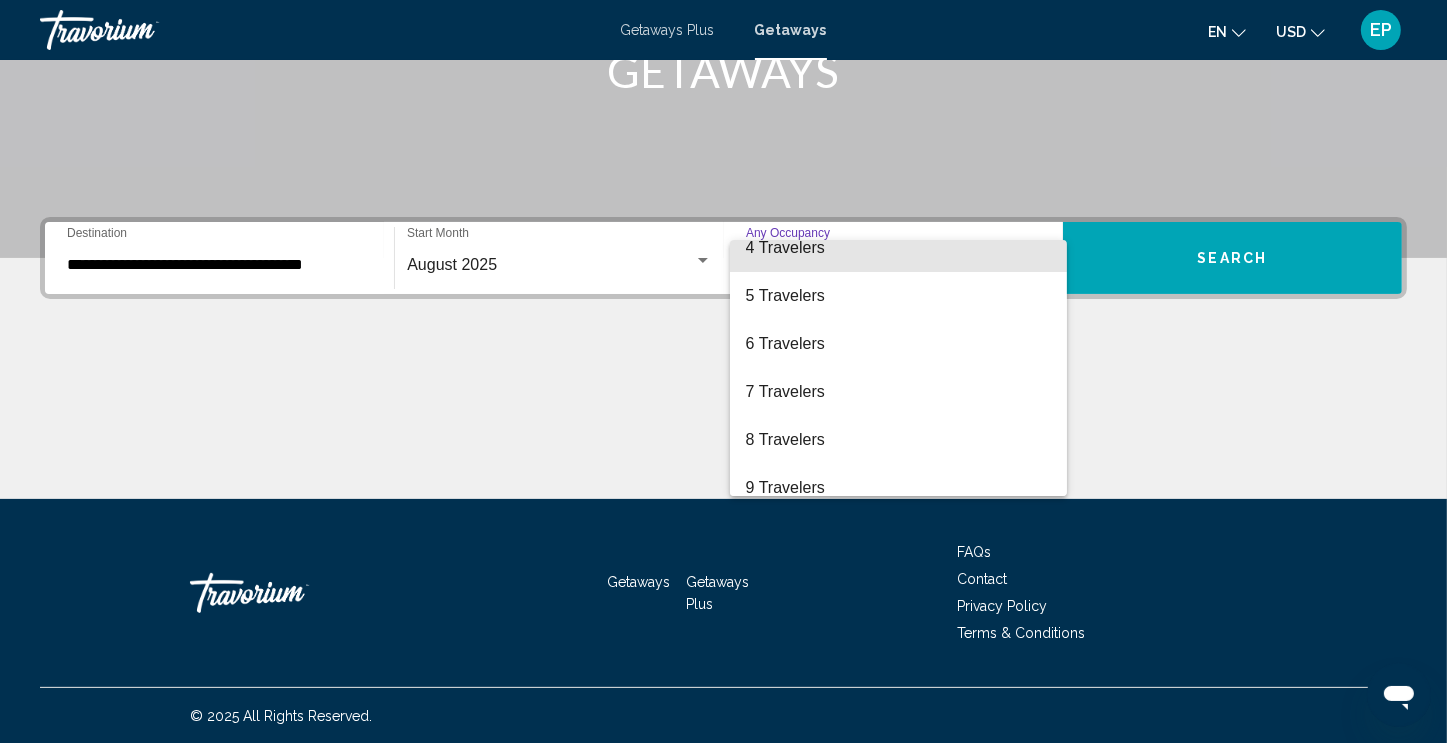 scroll, scrollTop: 189, scrollLeft: 0, axis: vertical 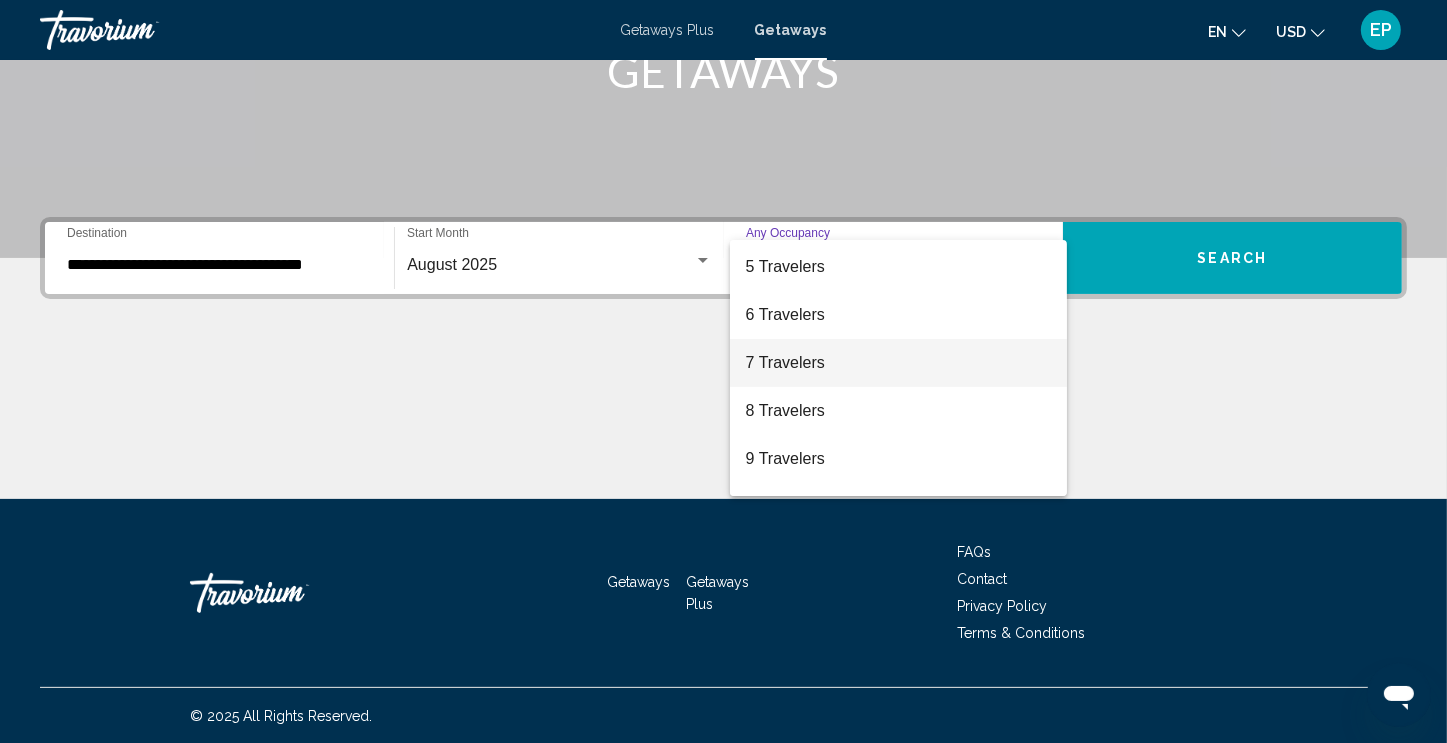 click on "7 Travelers" at bounding box center (898, 363) 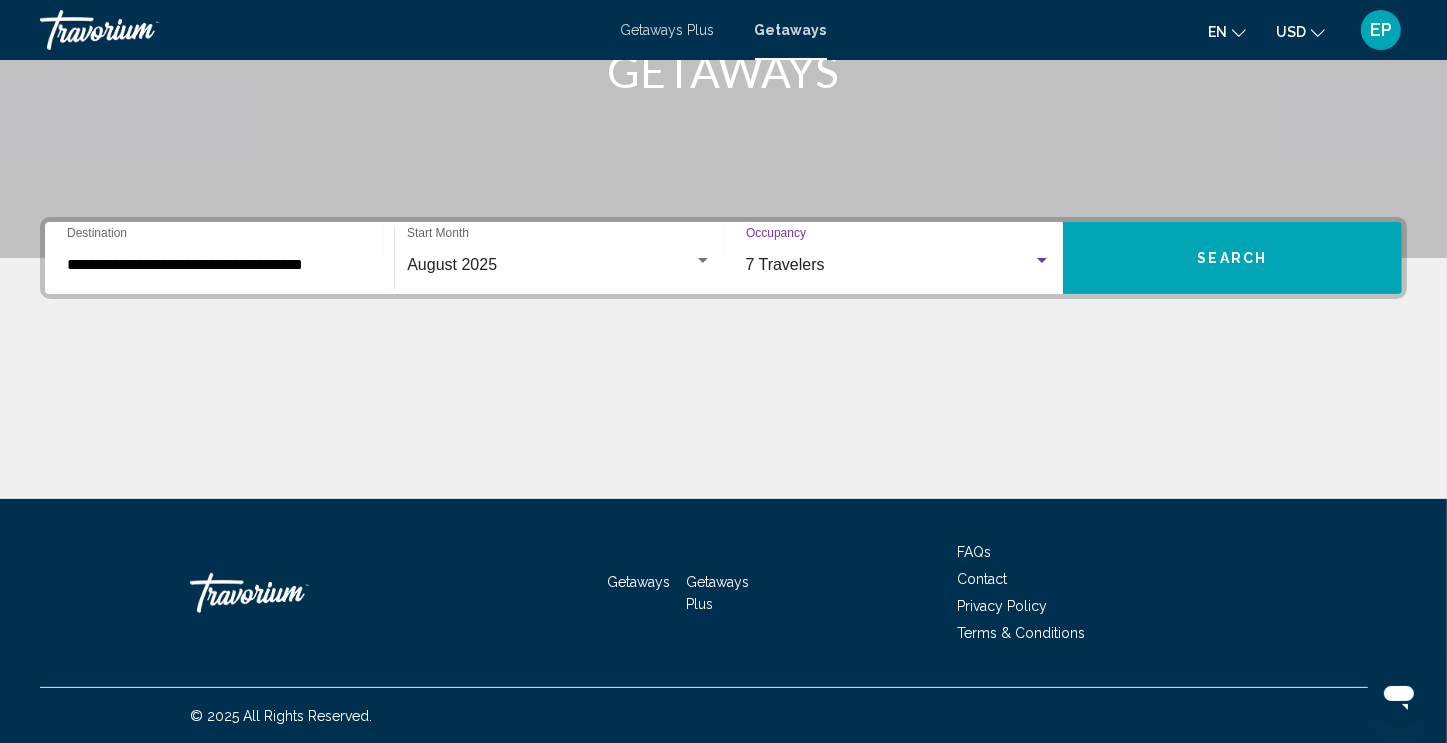 click on "Search" at bounding box center (1233, 259) 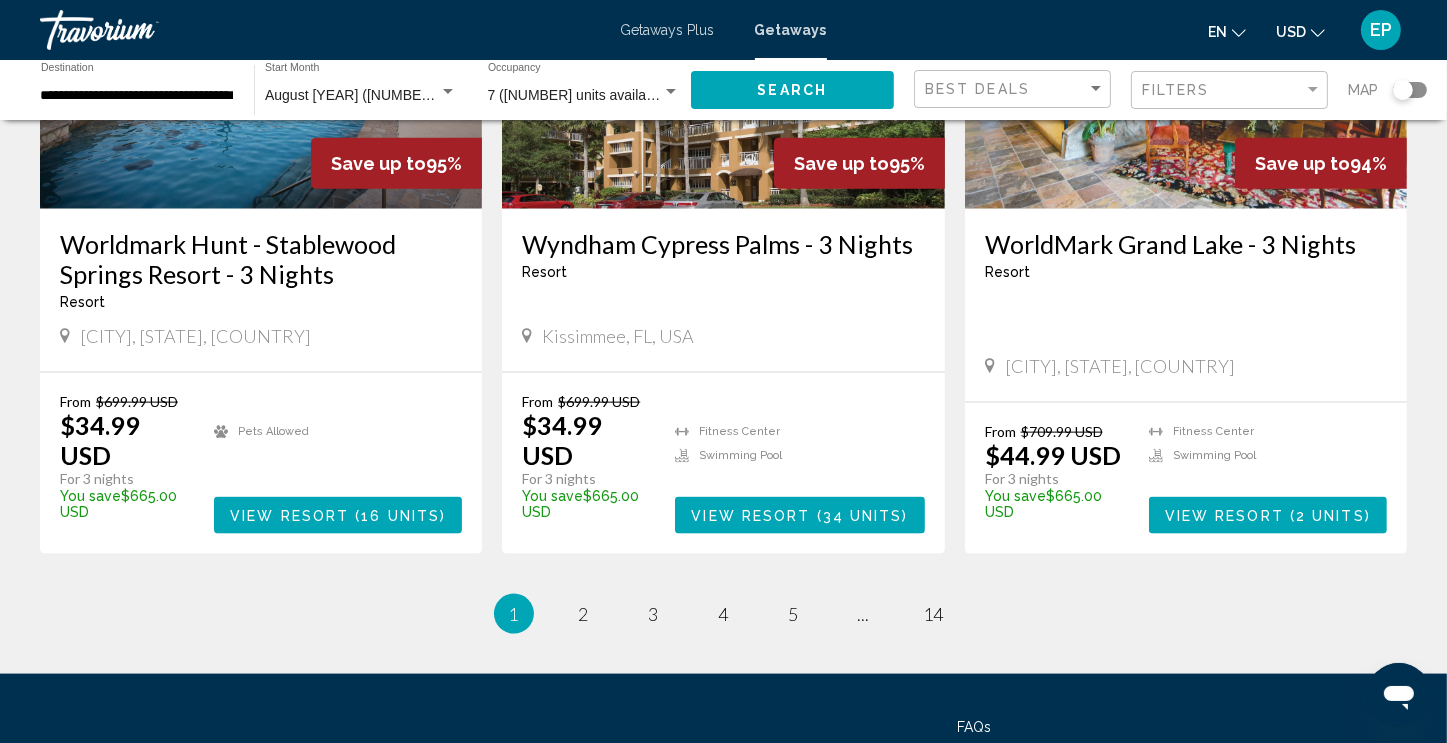 scroll, scrollTop: 2348, scrollLeft: 0, axis: vertical 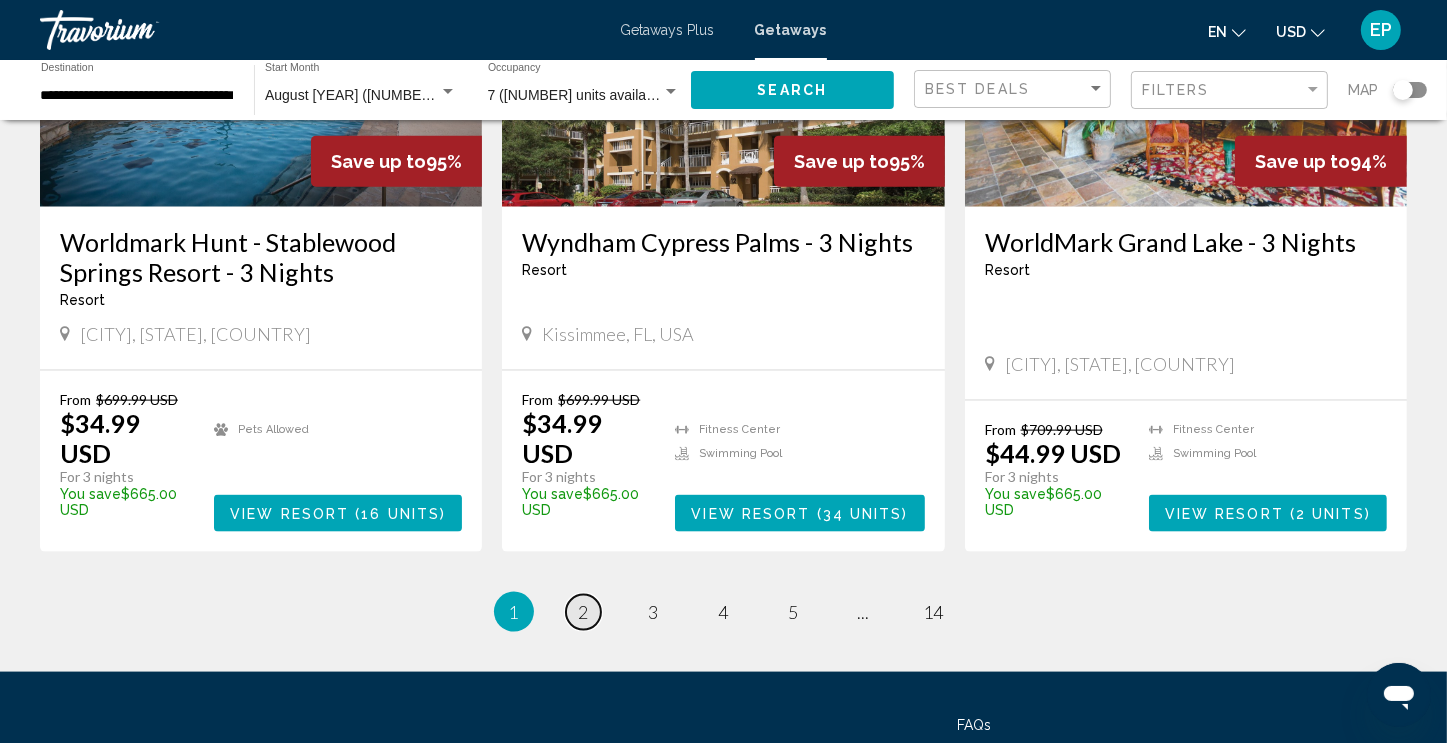 click on "2" at bounding box center (584, 612) 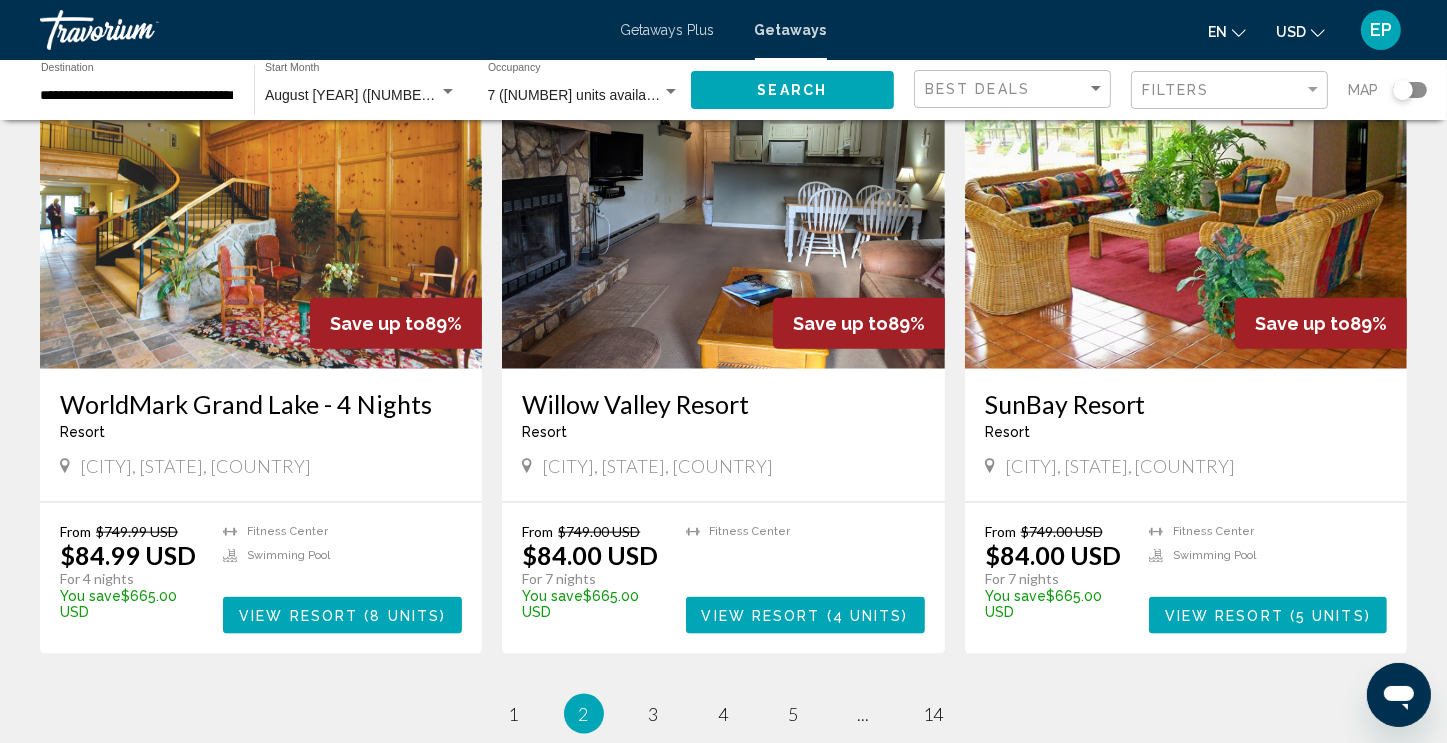 scroll, scrollTop: 2225, scrollLeft: 0, axis: vertical 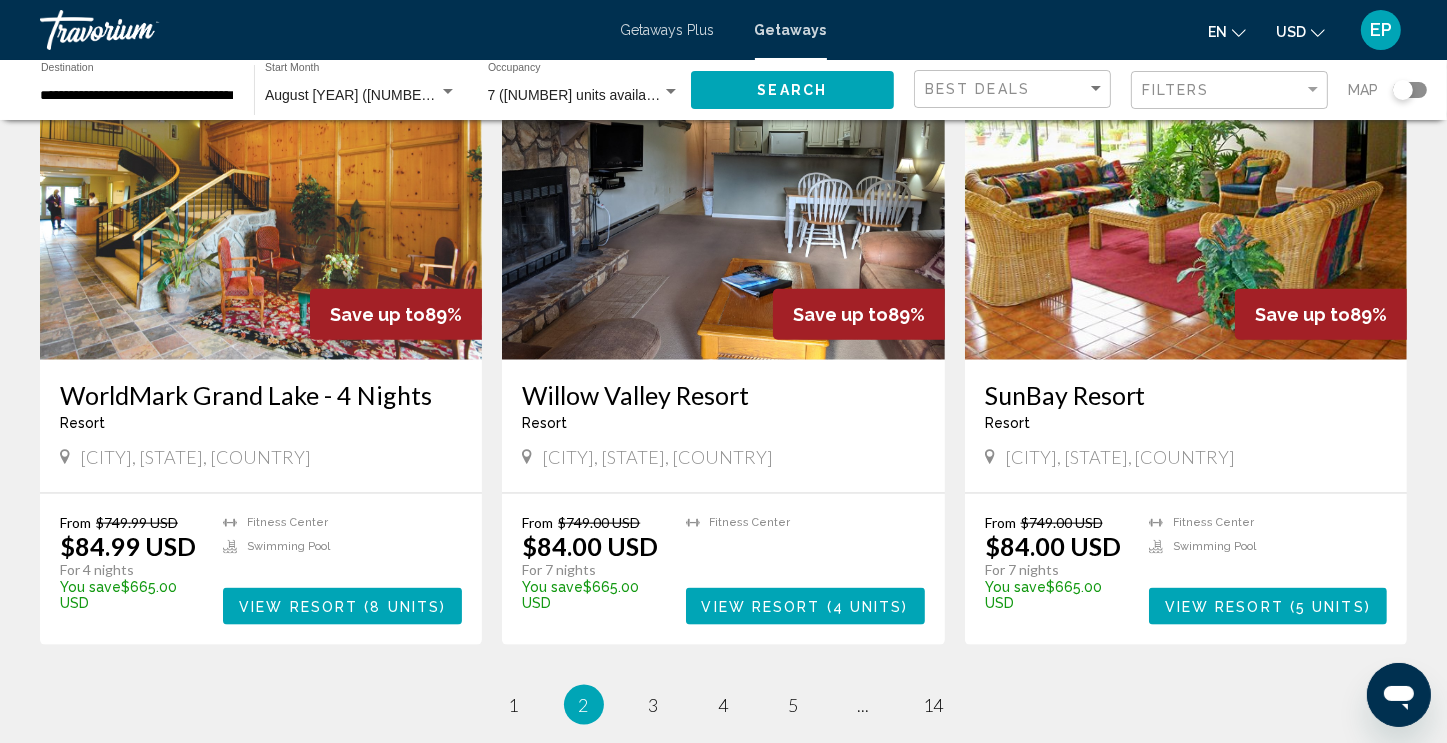 click on "5 units" at bounding box center (1330, 607) 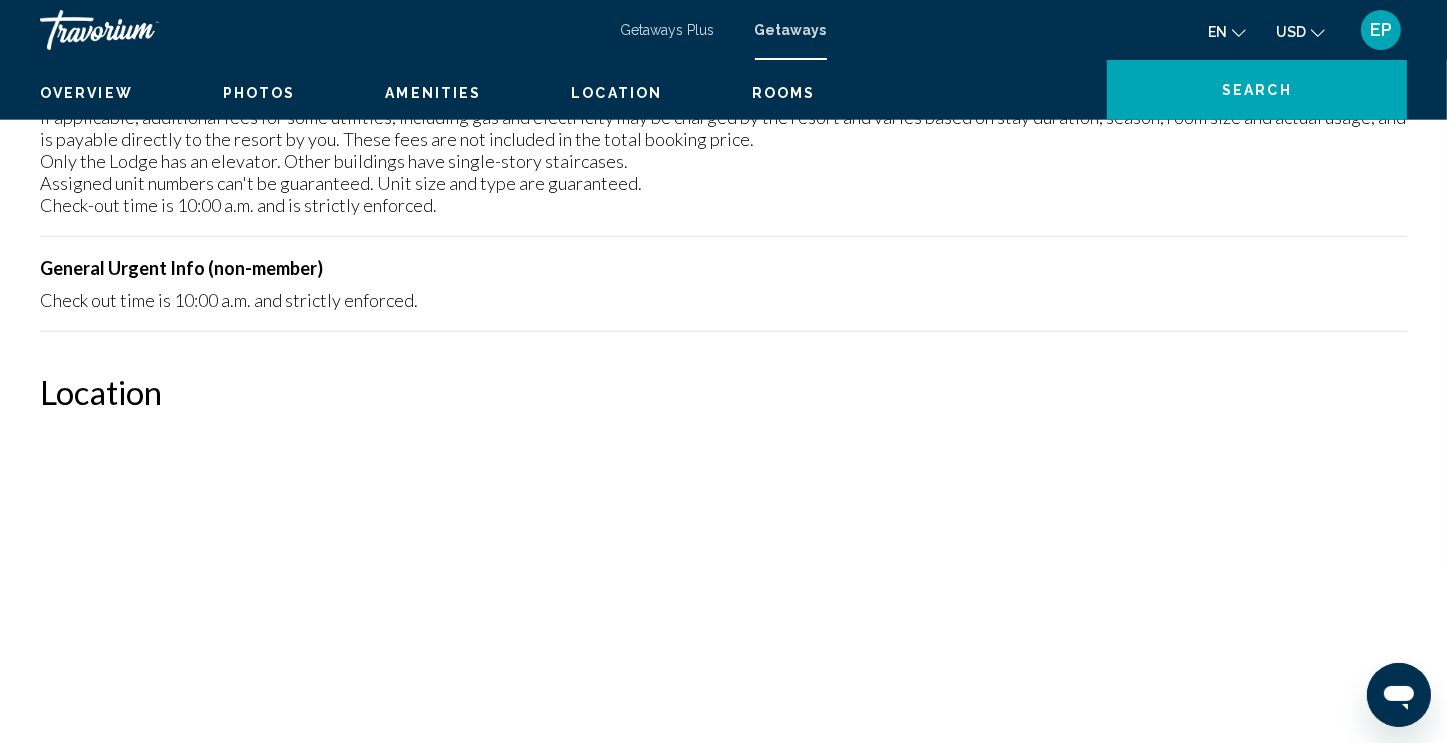 scroll, scrollTop: 0, scrollLeft: 0, axis: both 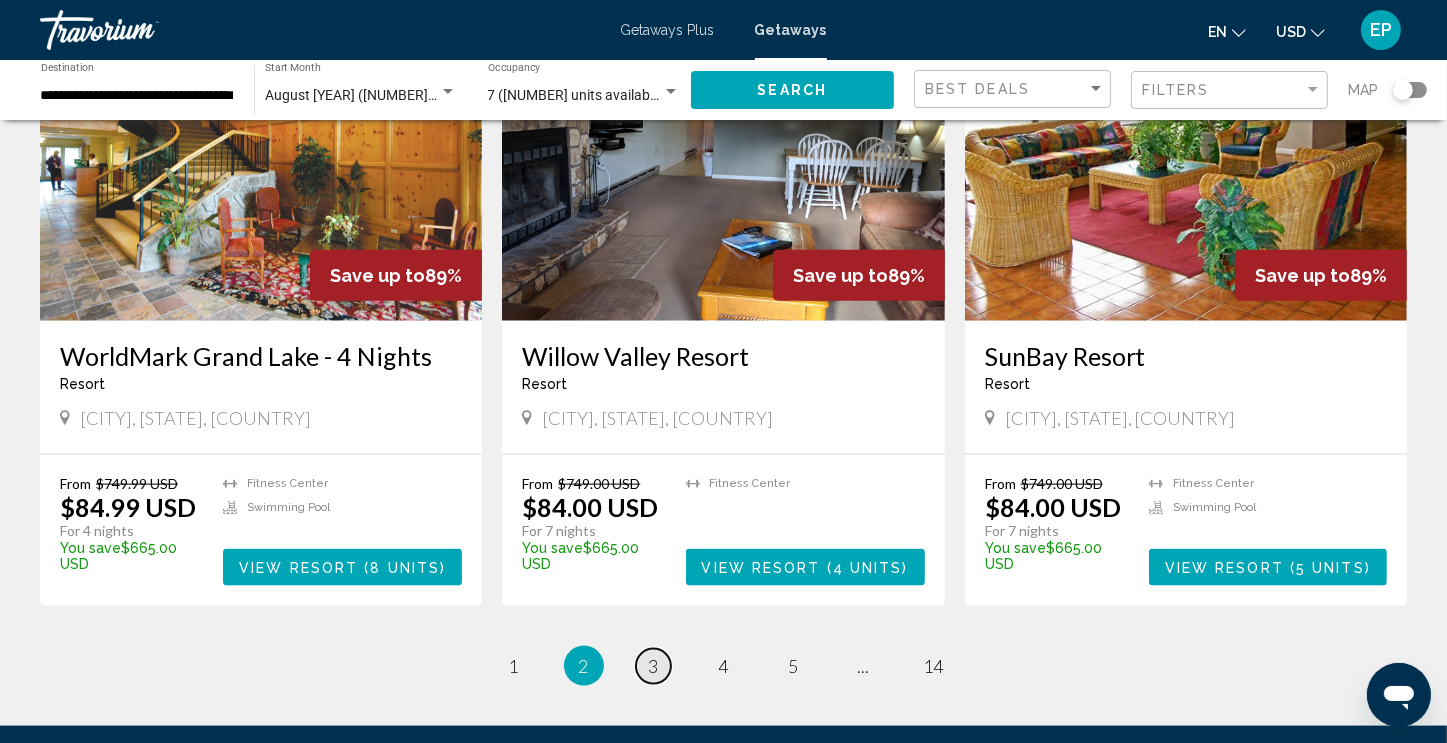 click on "3" at bounding box center [654, 666] 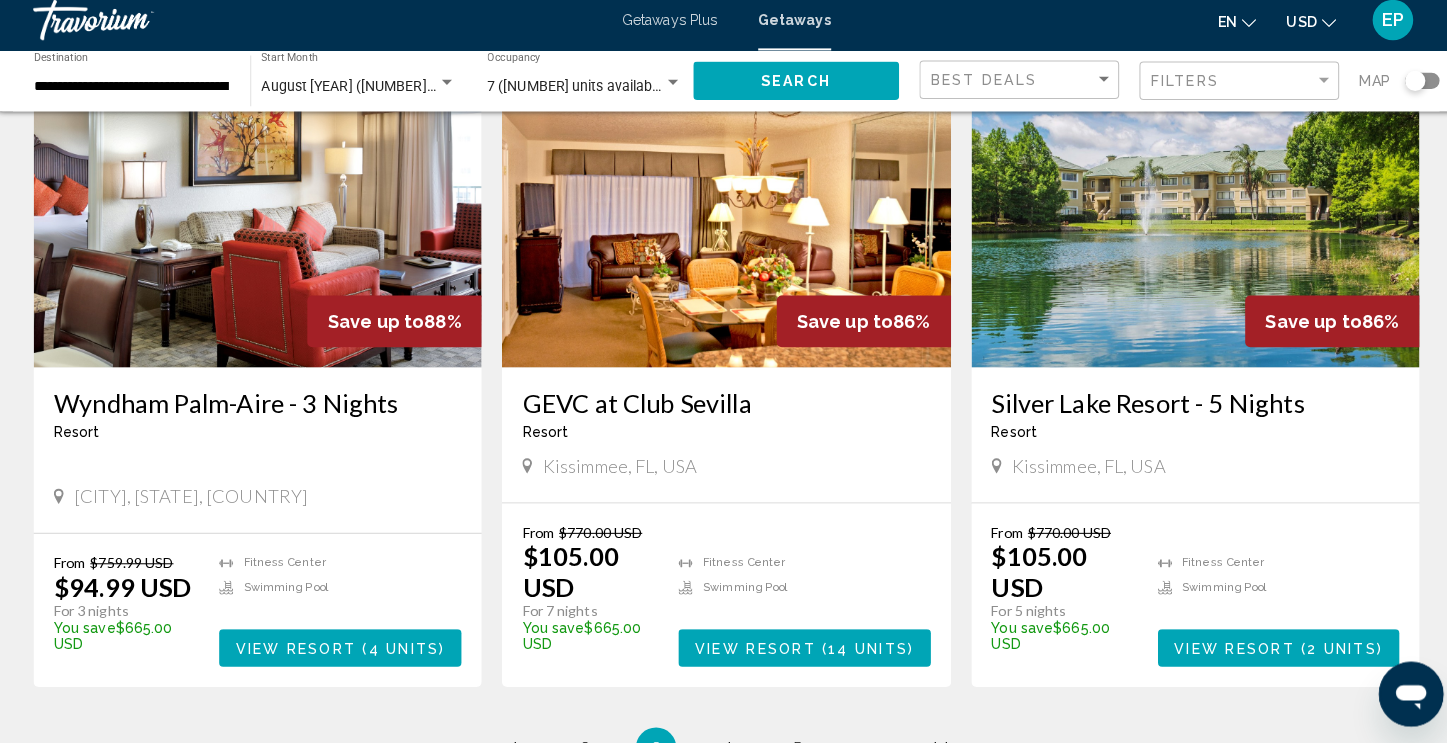 scroll, scrollTop: 2183, scrollLeft: 0, axis: vertical 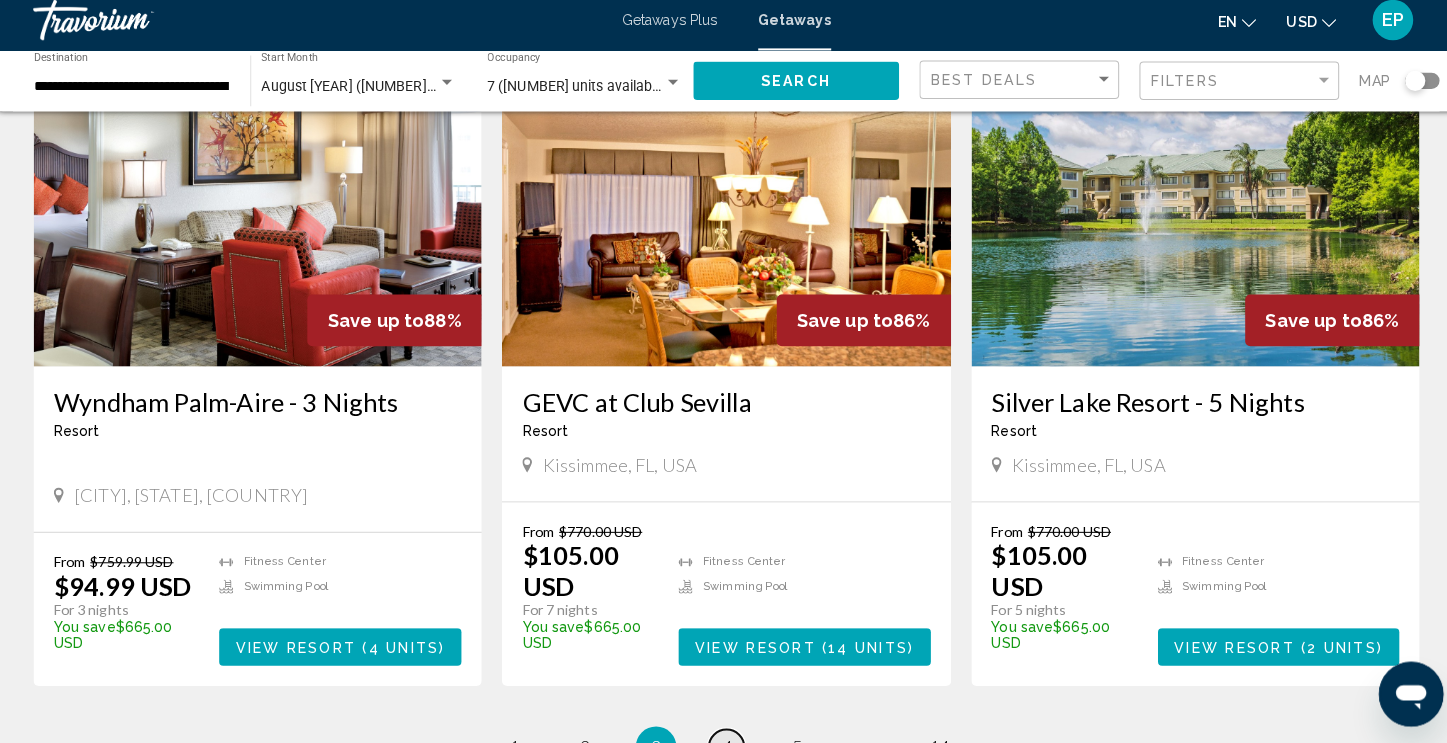 click on "4" at bounding box center (724, 747) 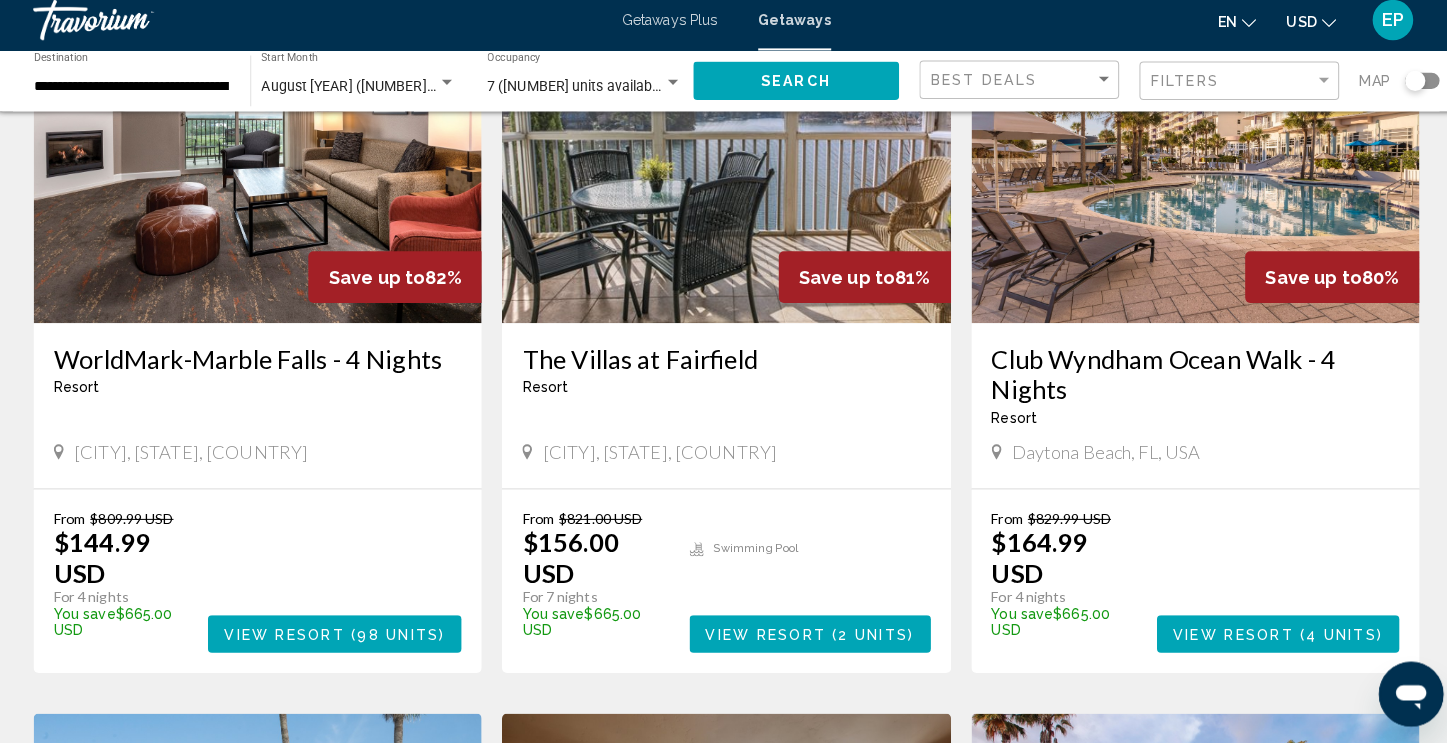 scroll, scrollTop: 911, scrollLeft: 0, axis: vertical 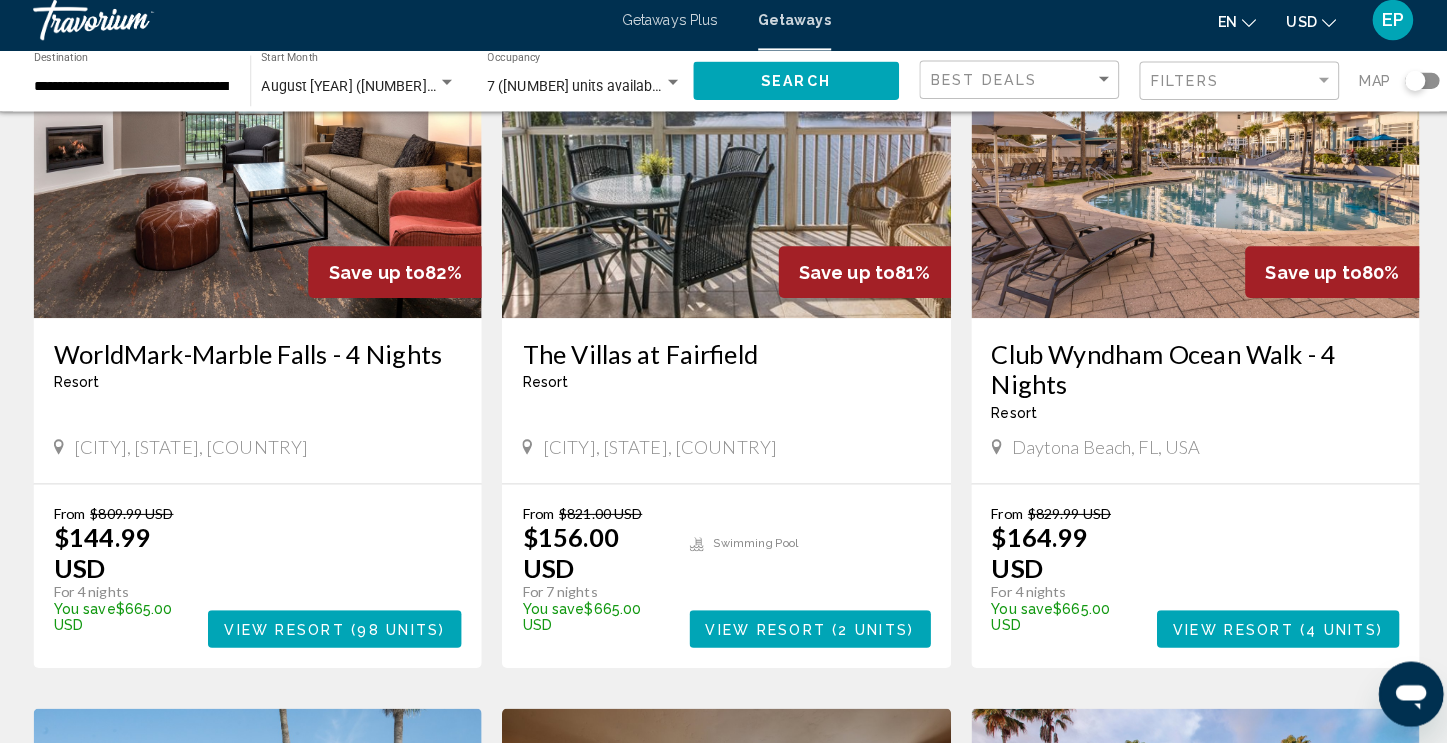 click on "View Resort" at bounding box center [762, 631] 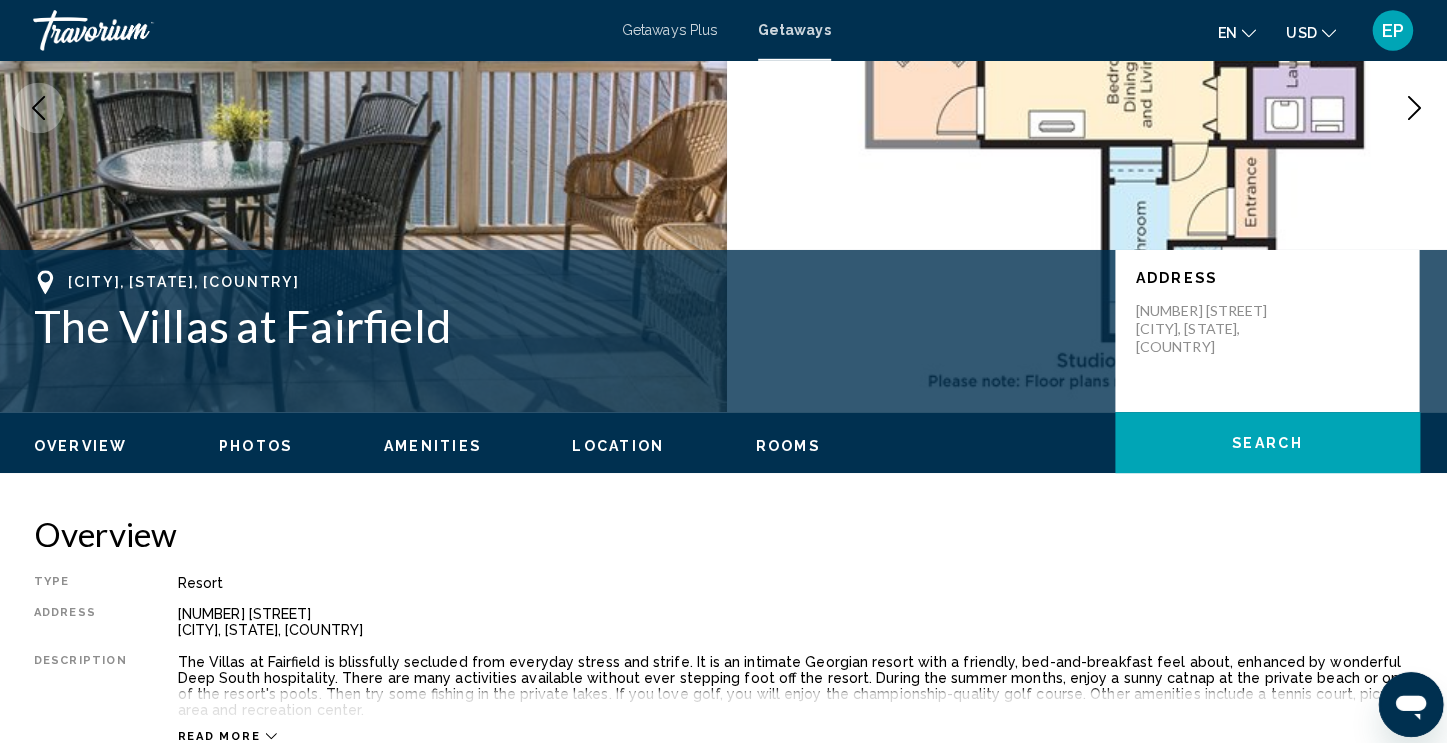 scroll, scrollTop: 0, scrollLeft: 0, axis: both 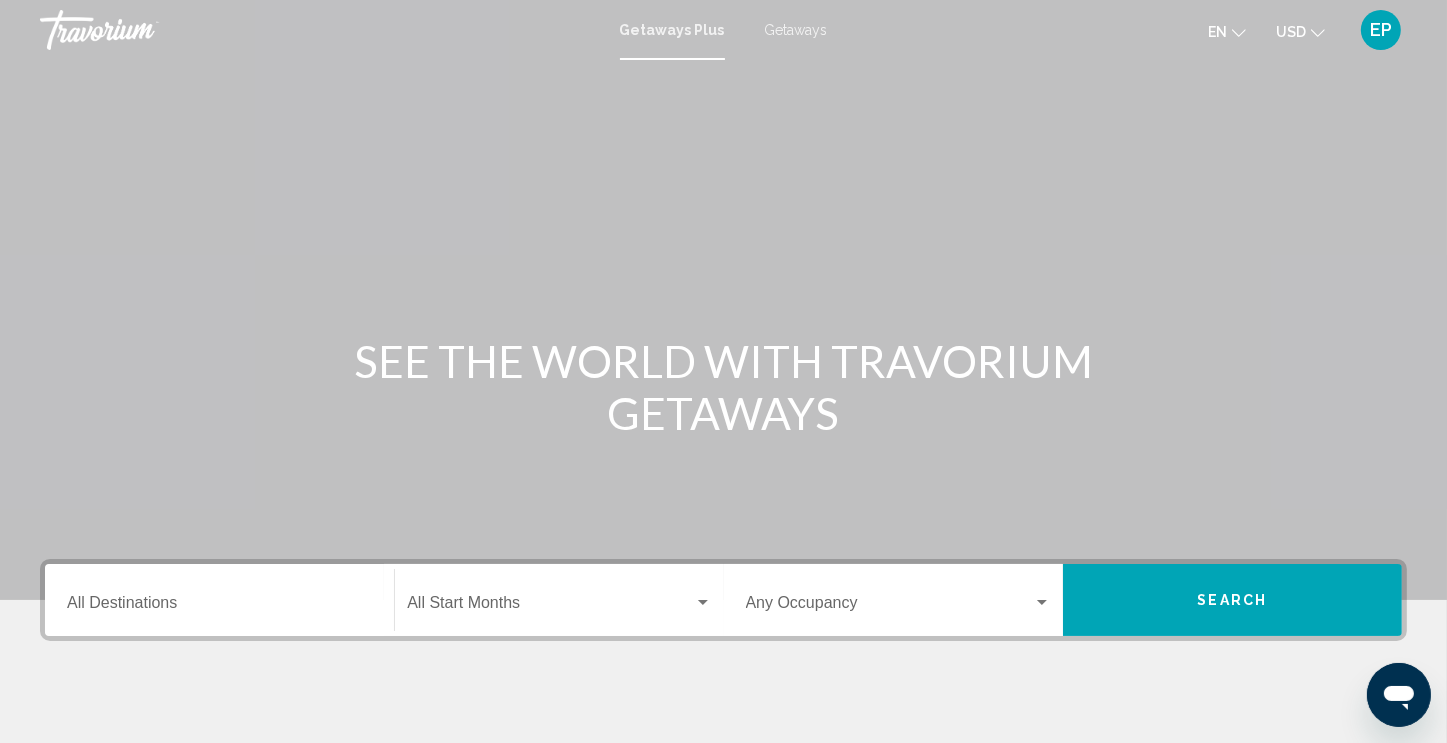 click on "Getaways" at bounding box center (796, 30) 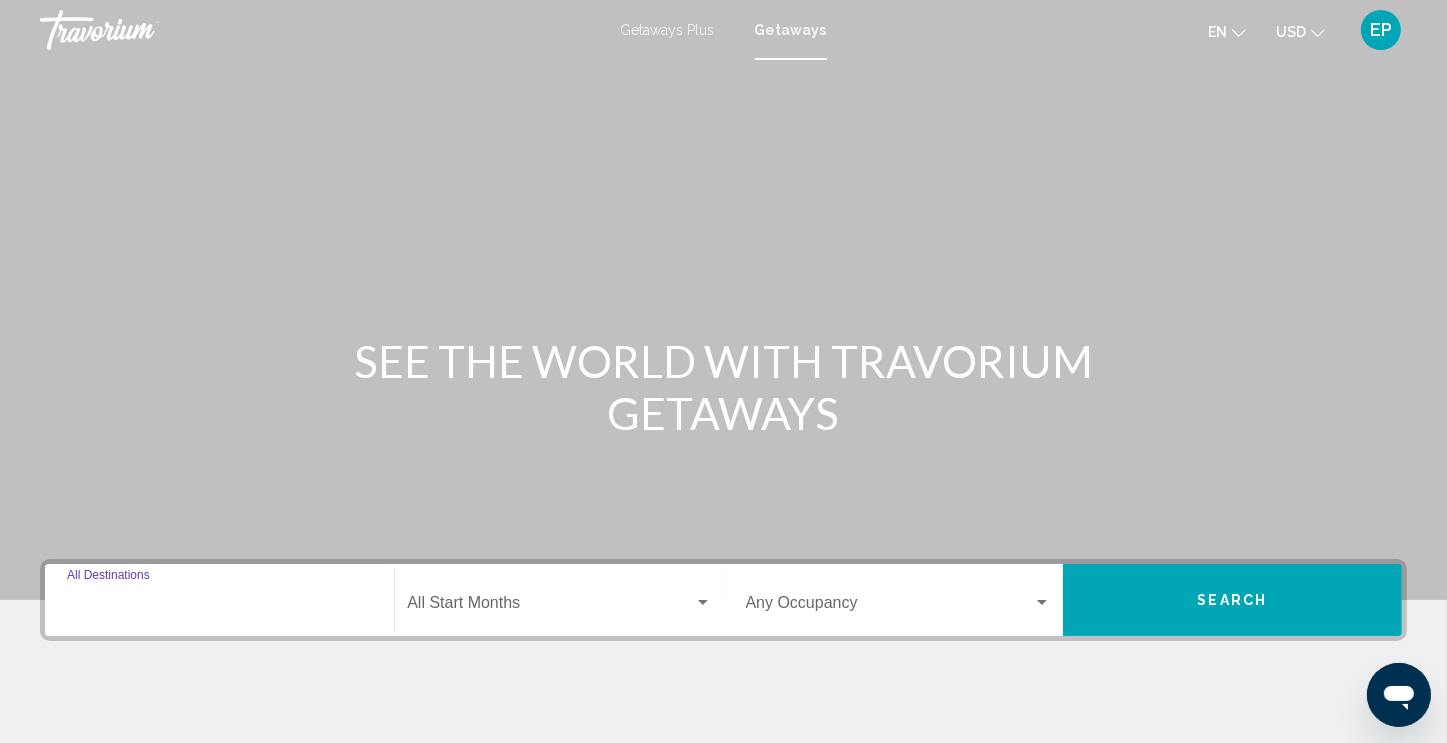 click on "Destination All Destinations" at bounding box center (219, 607) 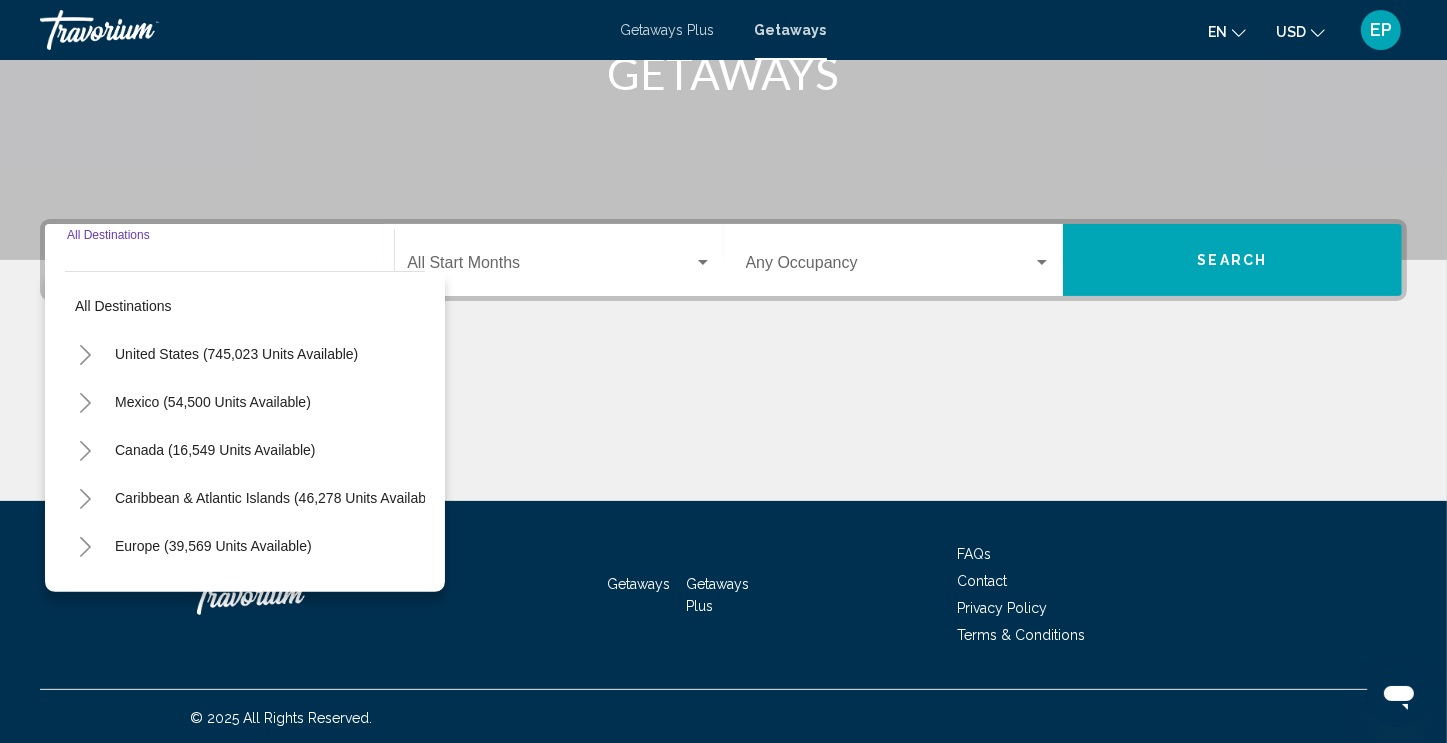 scroll, scrollTop: 342, scrollLeft: 0, axis: vertical 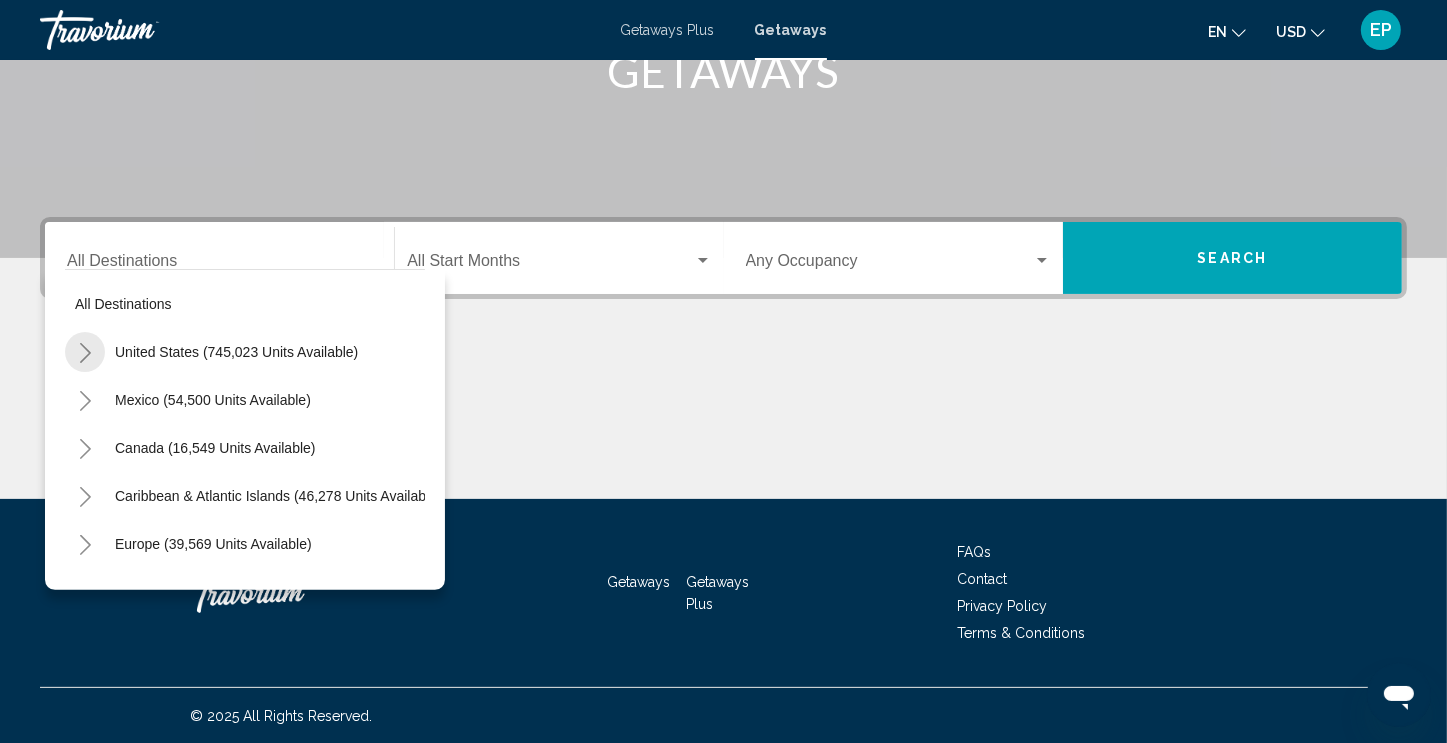 click 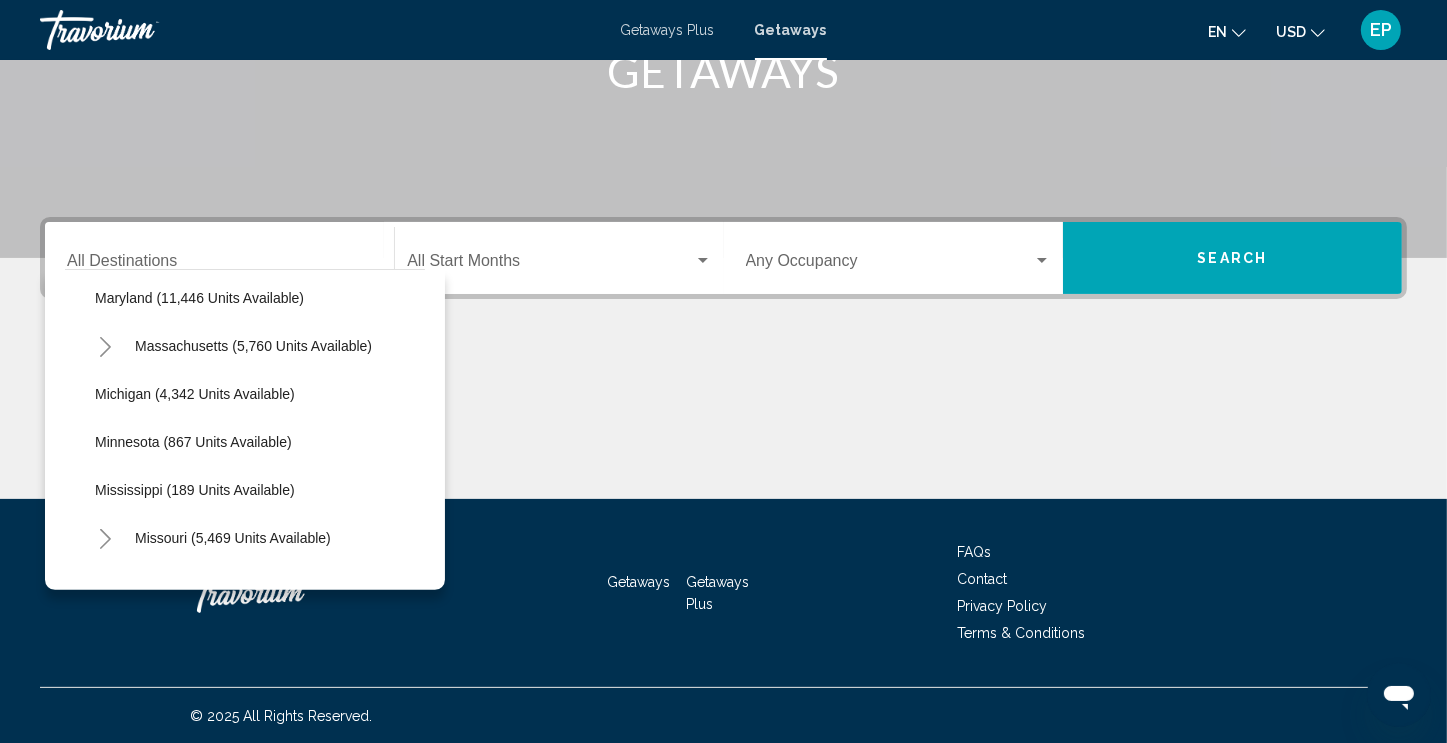 scroll, scrollTop: 830, scrollLeft: 0, axis: vertical 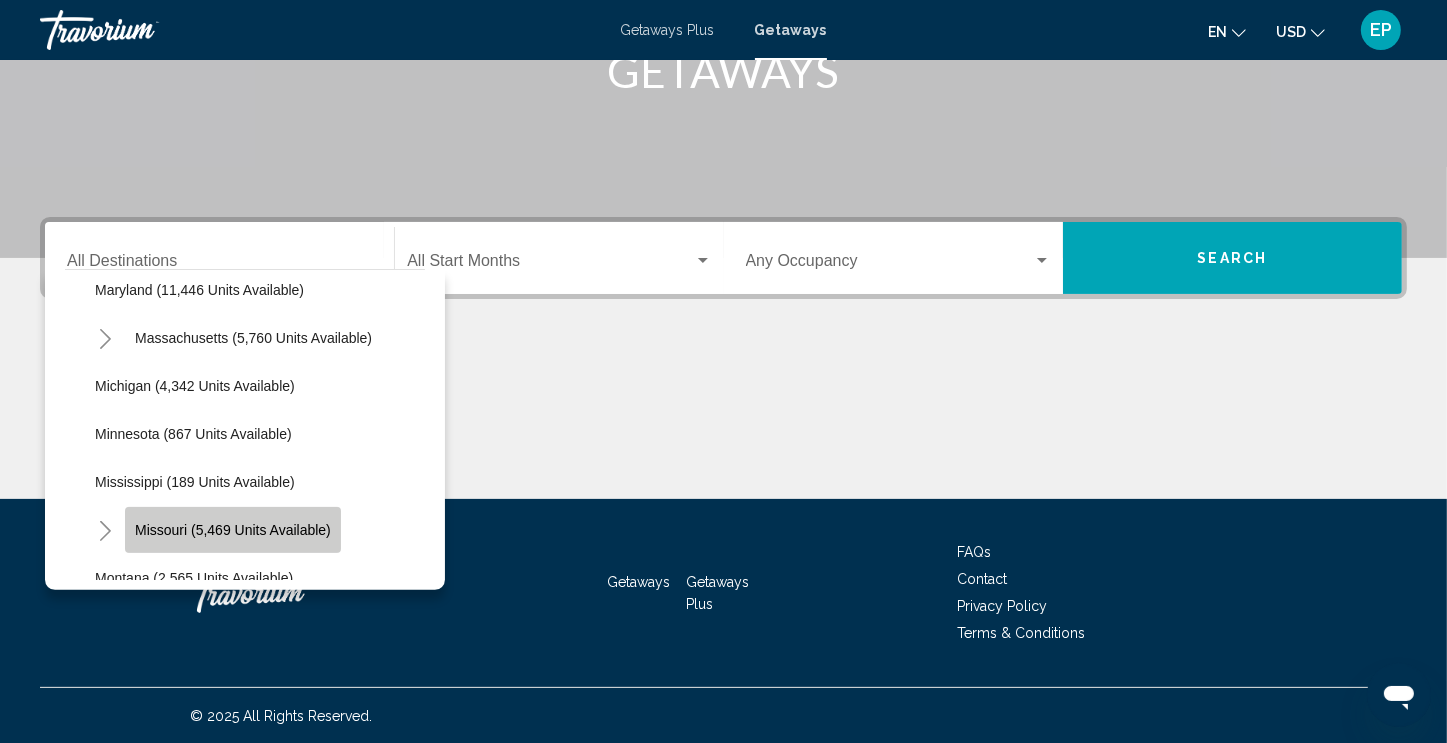 click on "Missouri (5,469 units available)" 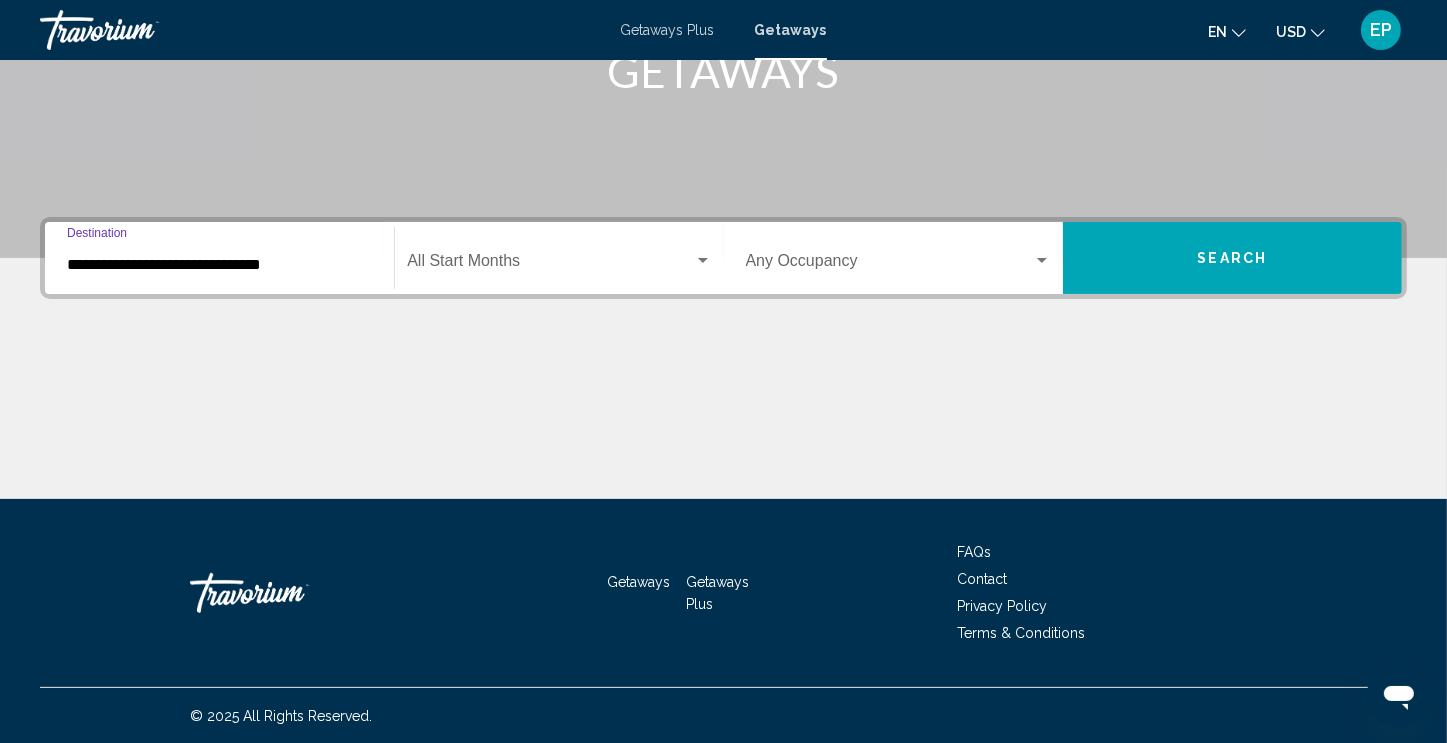 click at bounding box center (550, 265) 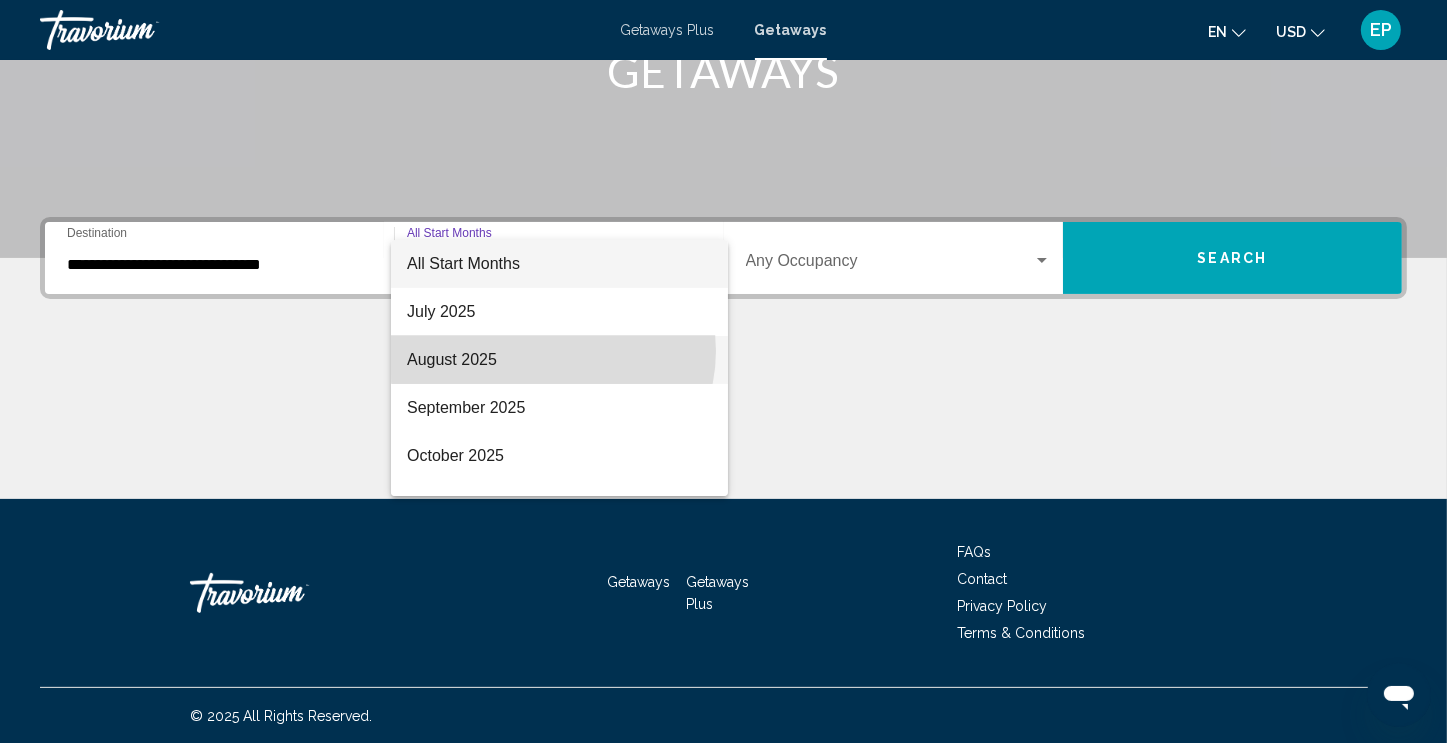 click on "August 2025" at bounding box center (559, 360) 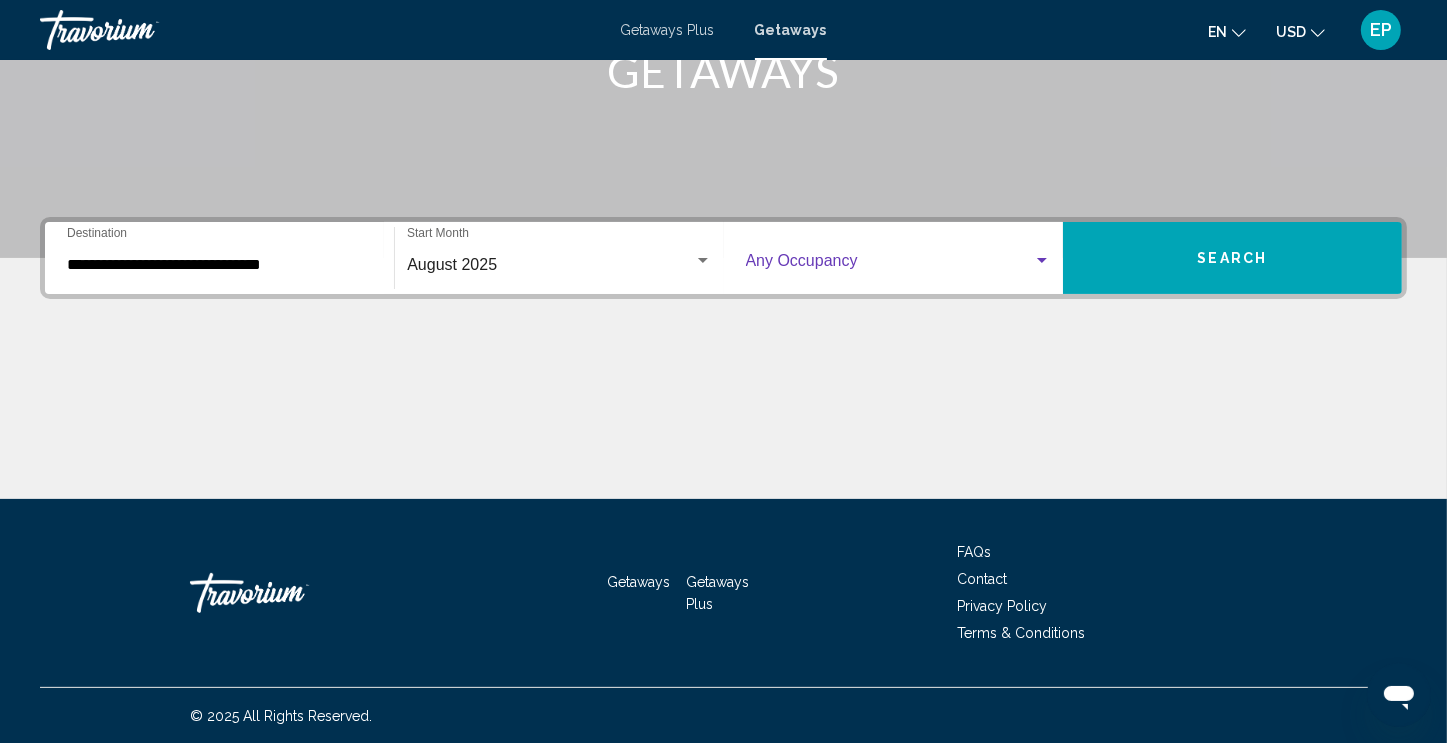 click at bounding box center [889, 265] 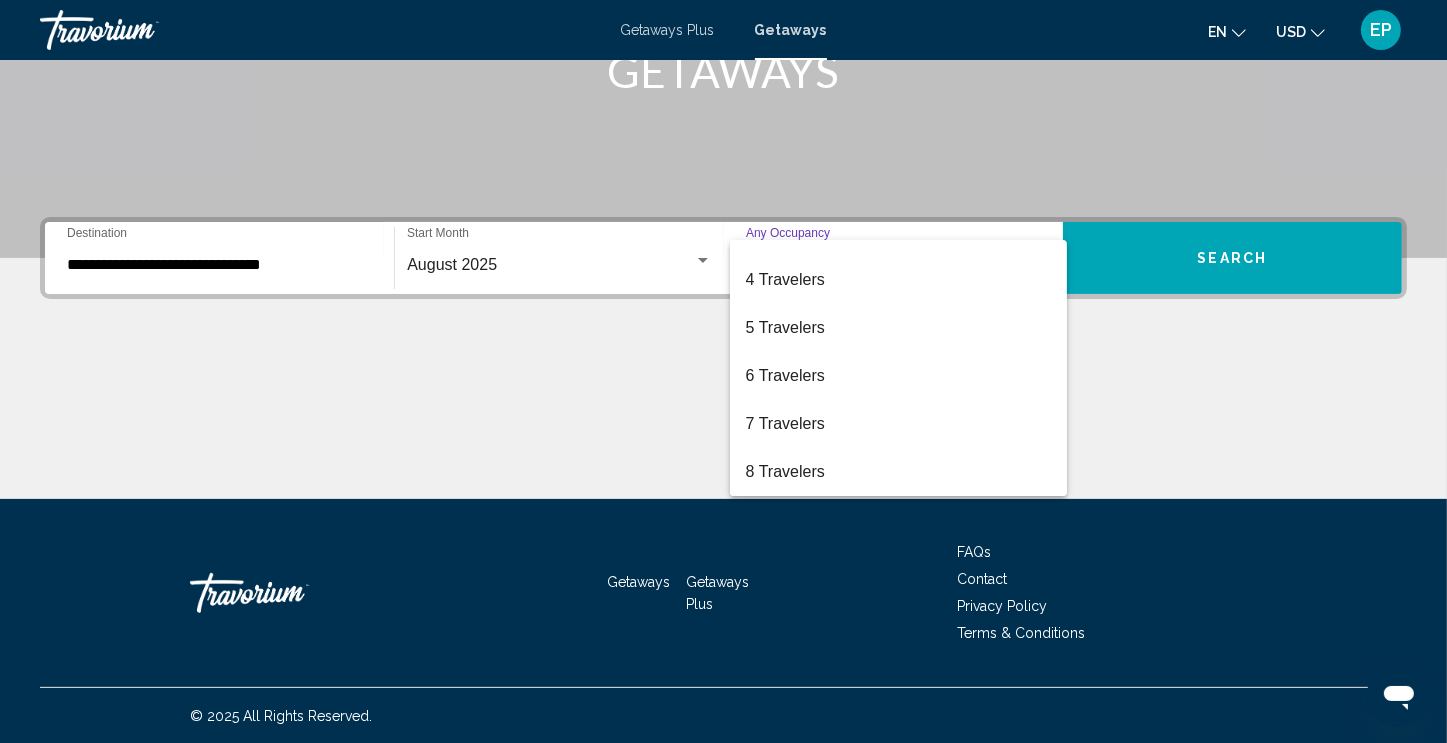 scroll, scrollTop: 151, scrollLeft: 0, axis: vertical 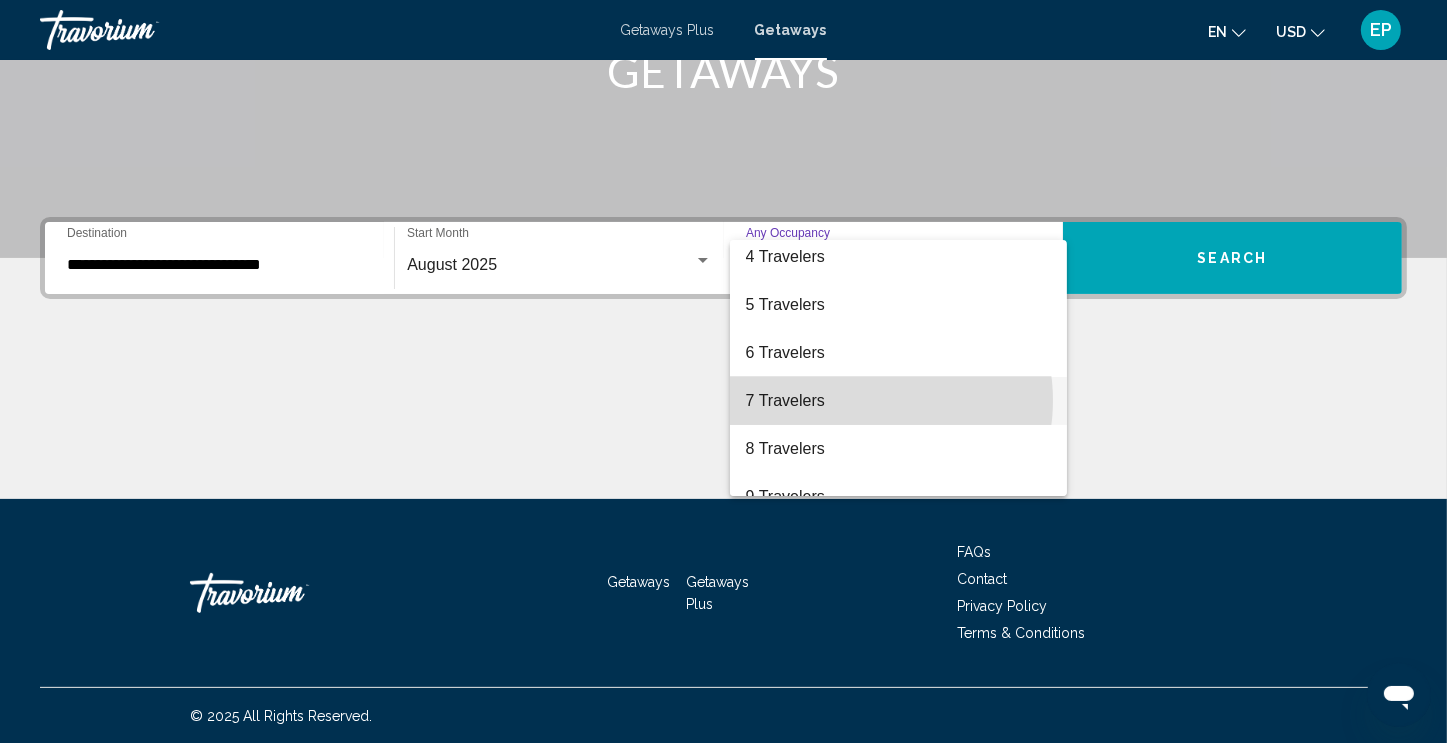 click on "7 Travelers" at bounding box center (898, 401) 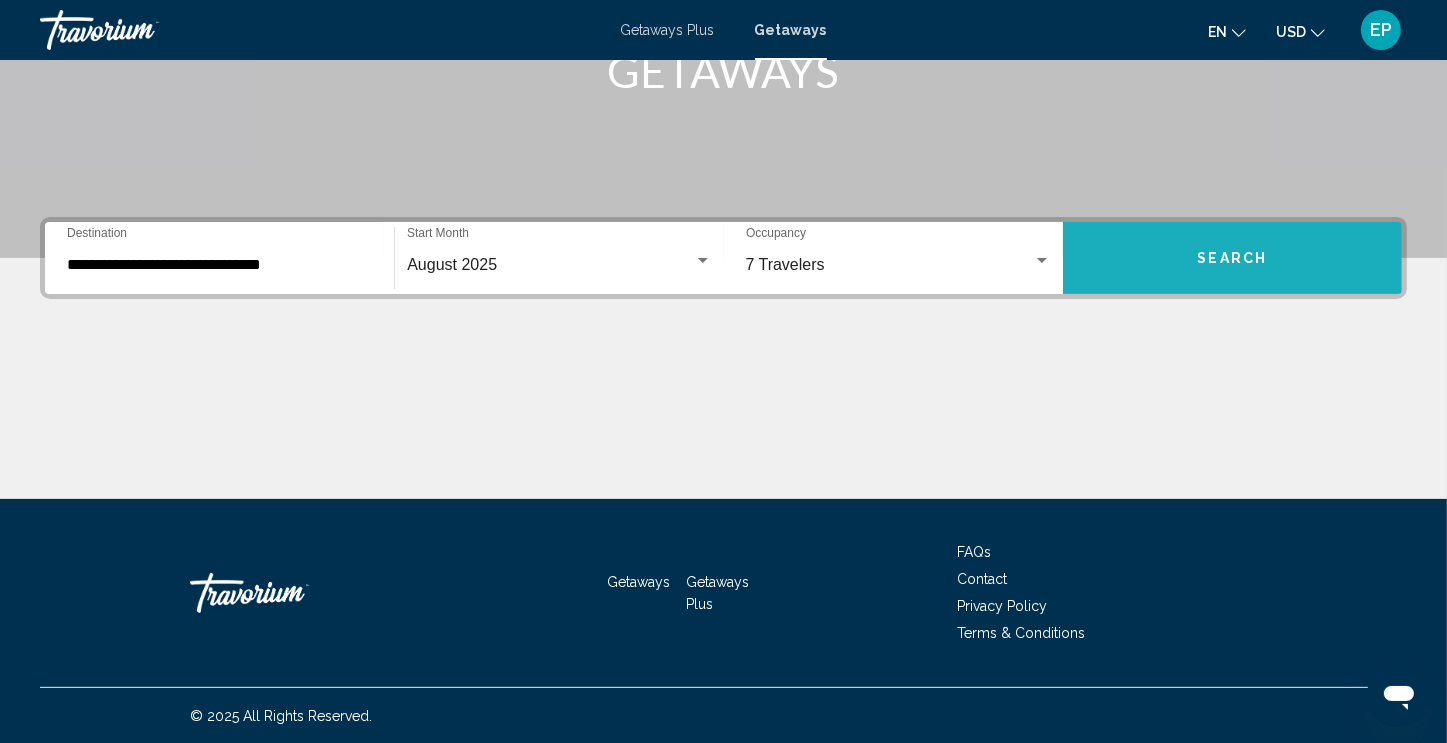 click on "Search" at bounding box center (1232, 258) 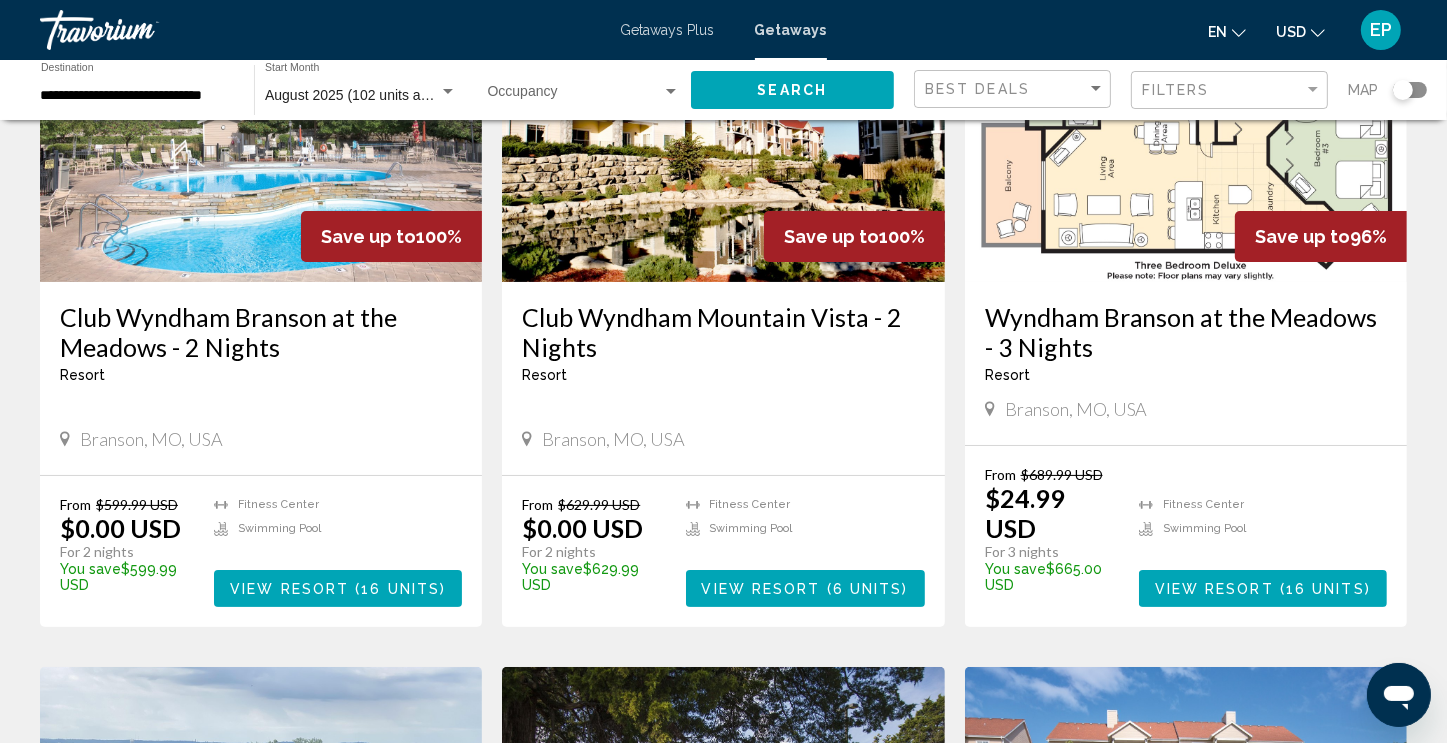 scroll, scrollTop: 249, scrollLeft: 0, axis: vertical 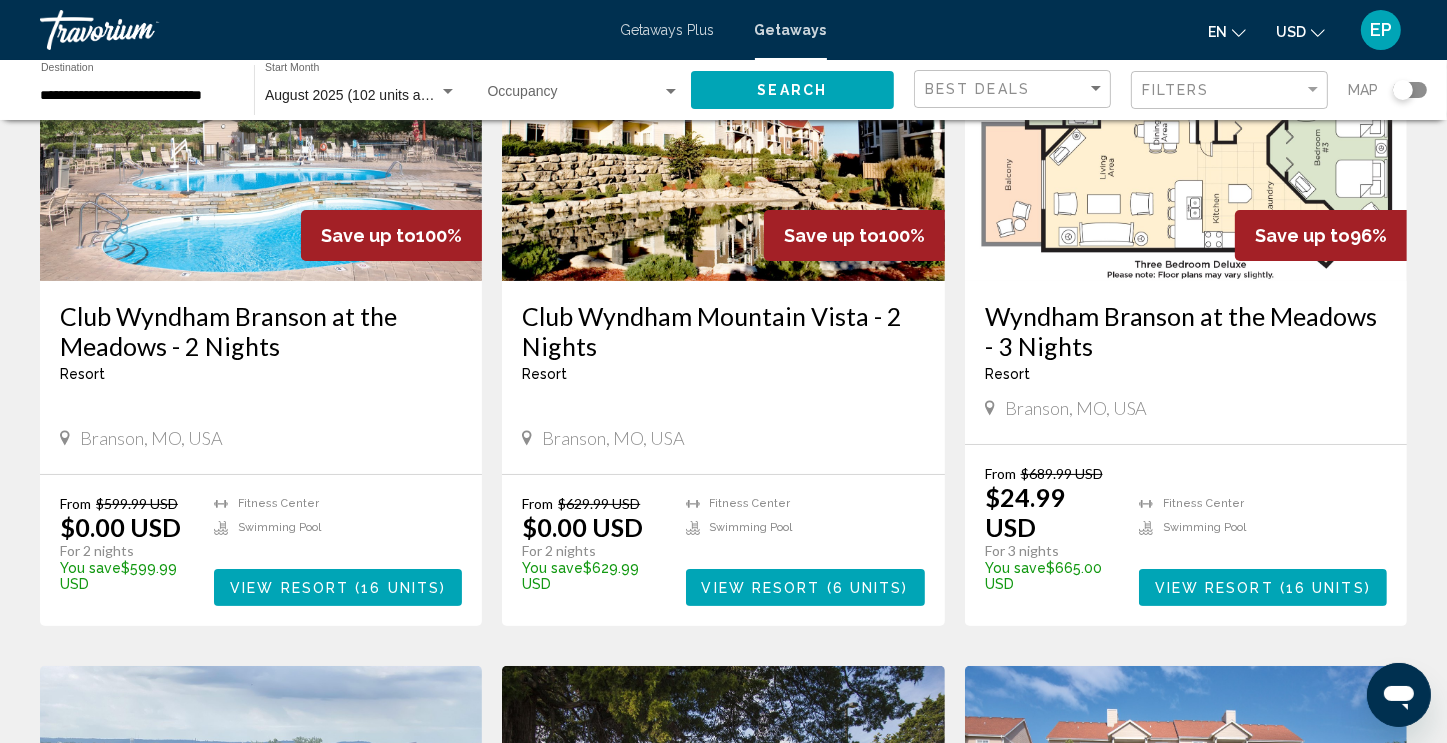 click on "View Resort" at bounding box center (1214, 588) 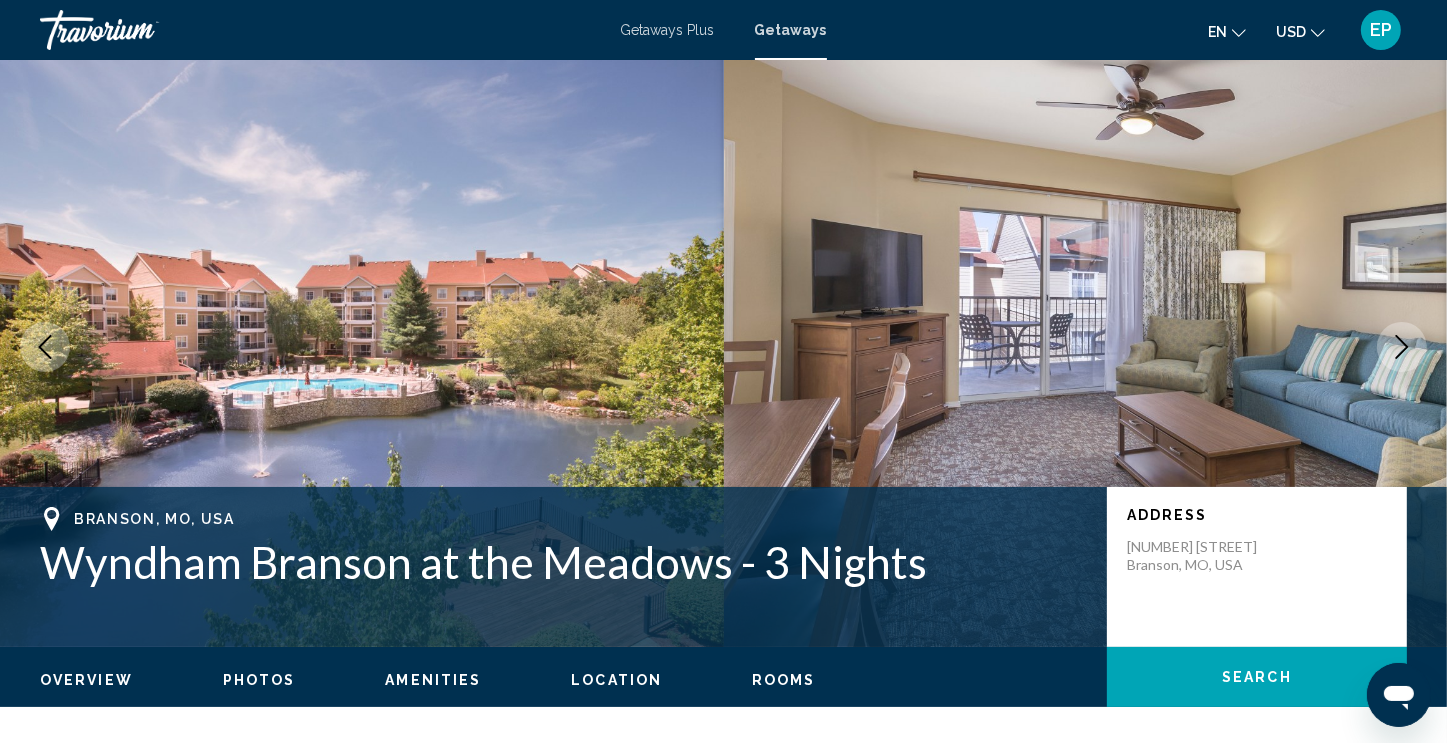scroll, scrollTop: 0, scrollLeft: 0, axis: both 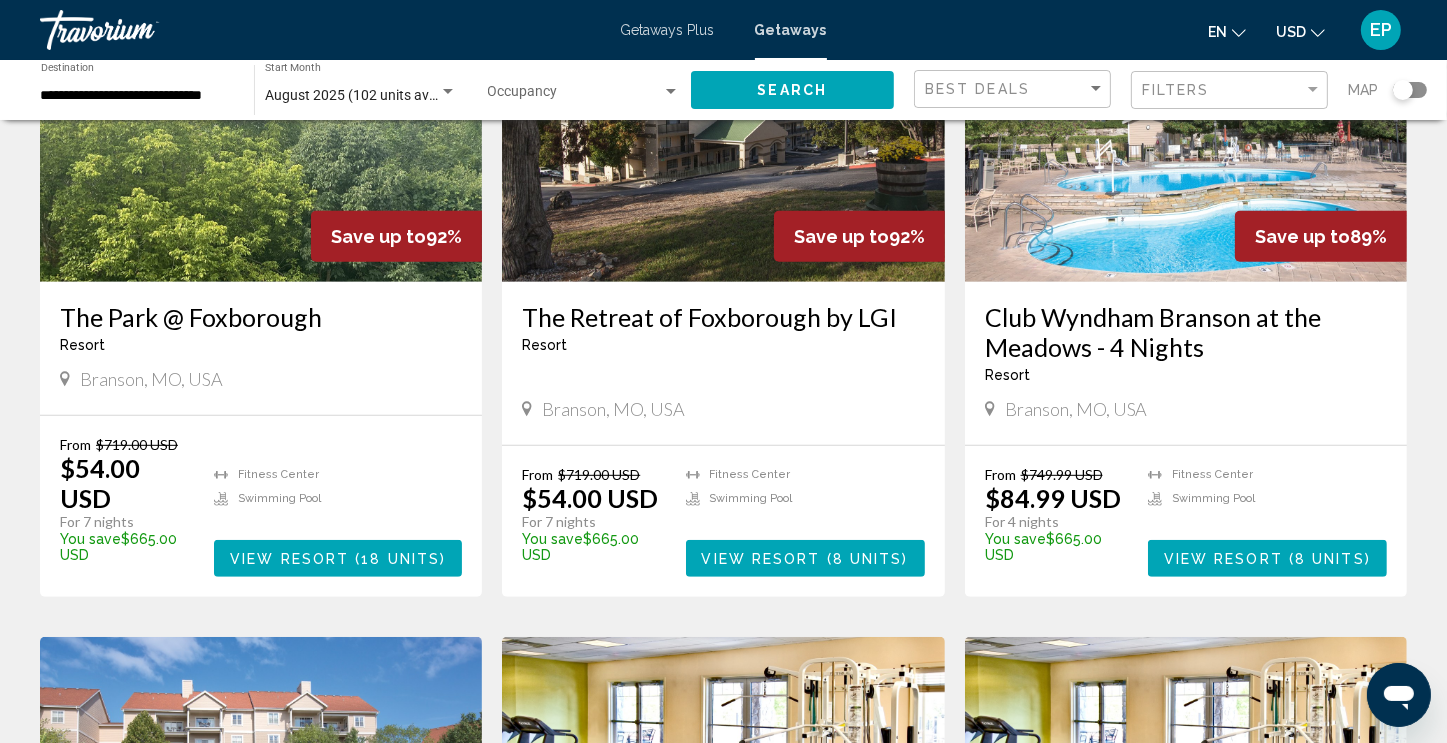 click on "Branson, MO, USA" at bounding box center (723, 409) 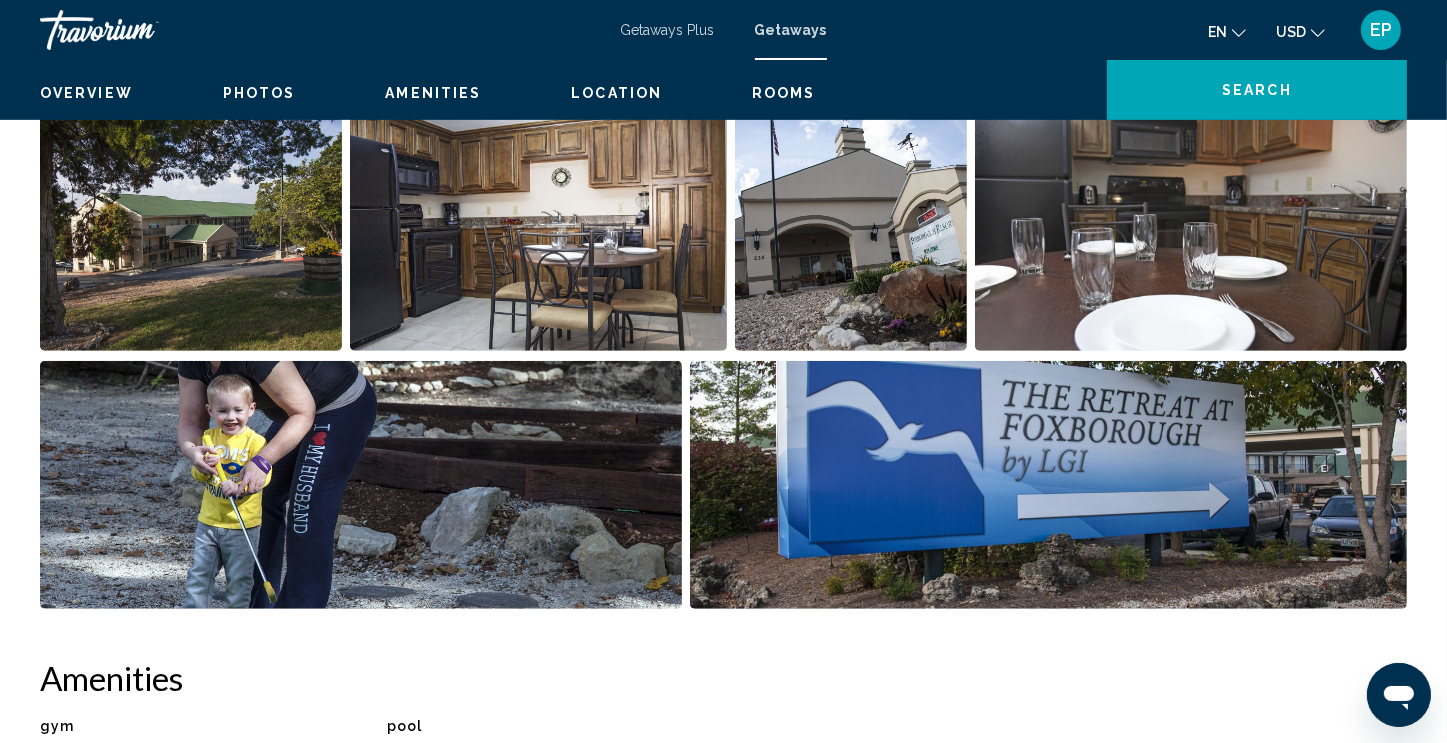 scroll, scrollTop: 0, scrollLeft: 0, axis: both 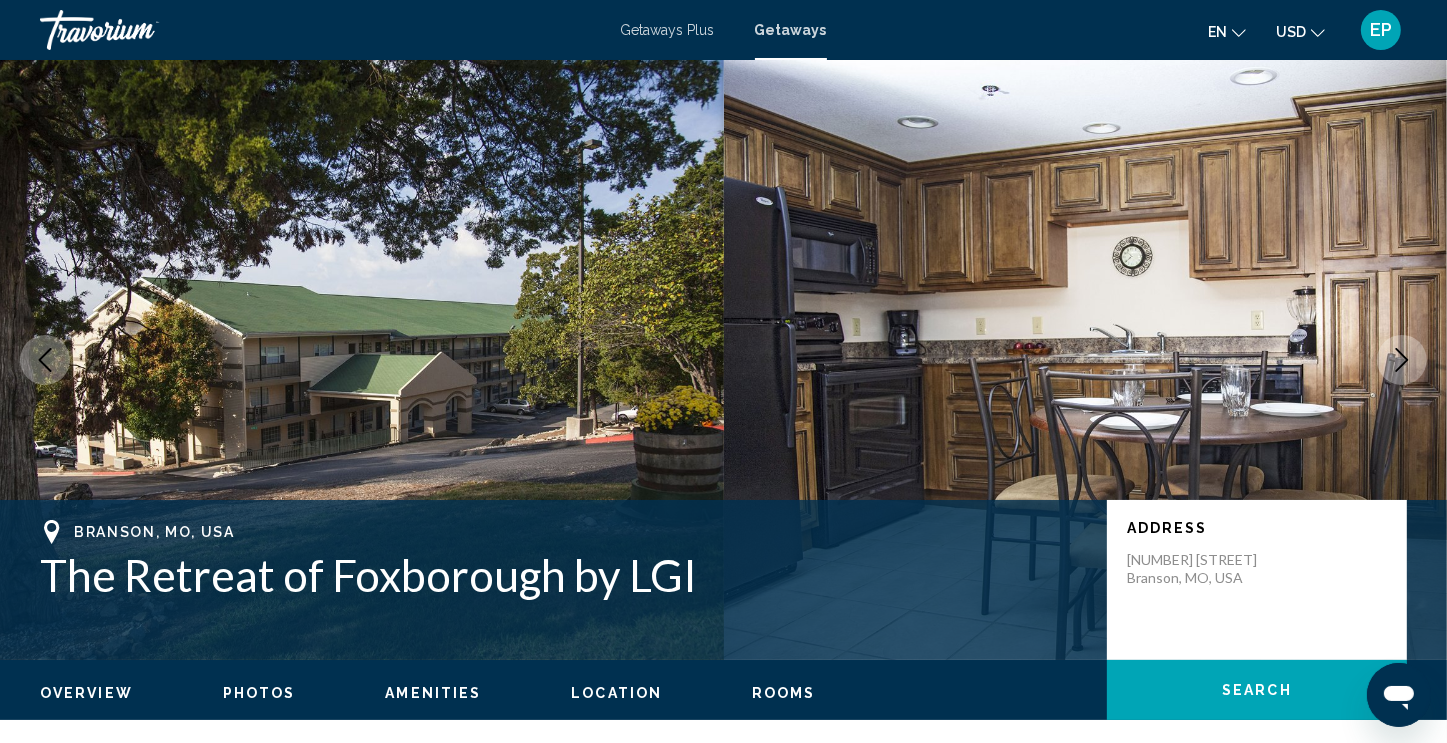 click 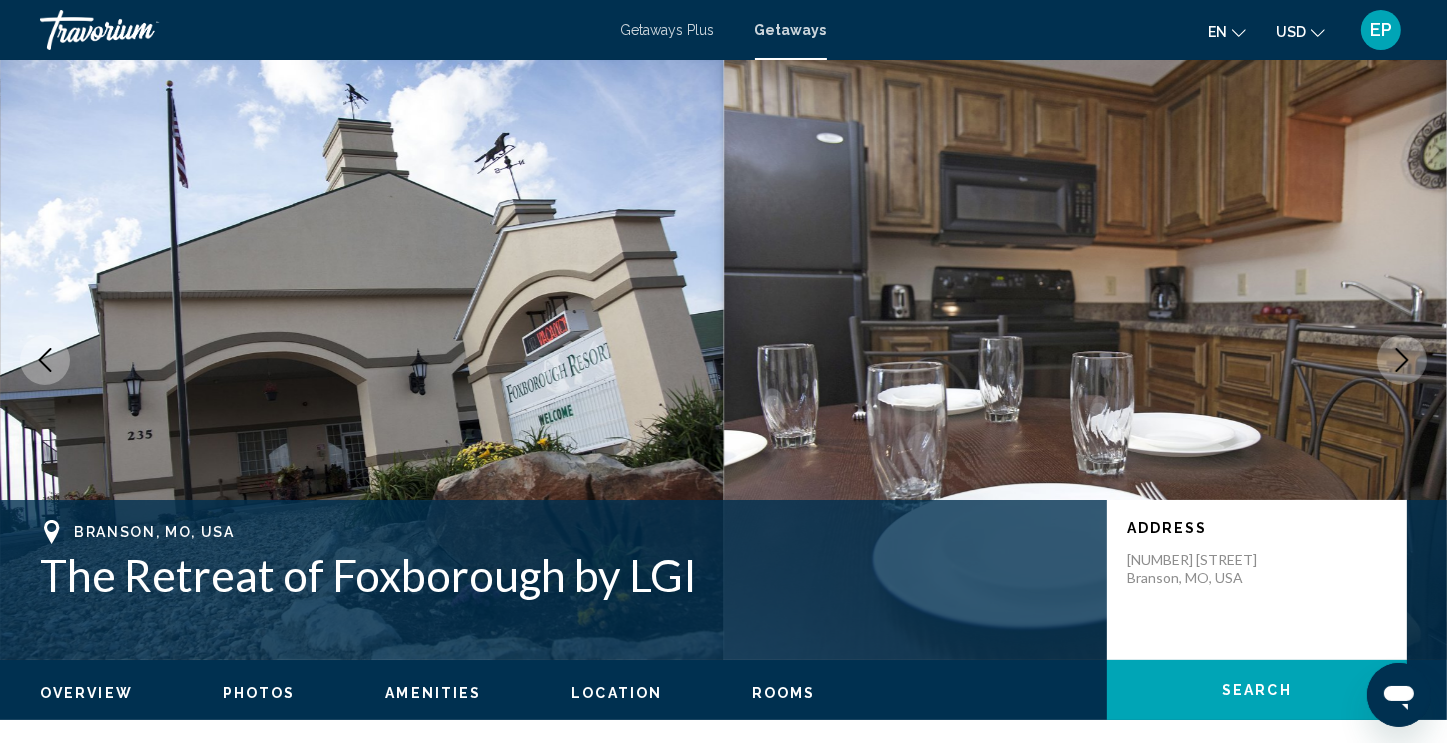 click 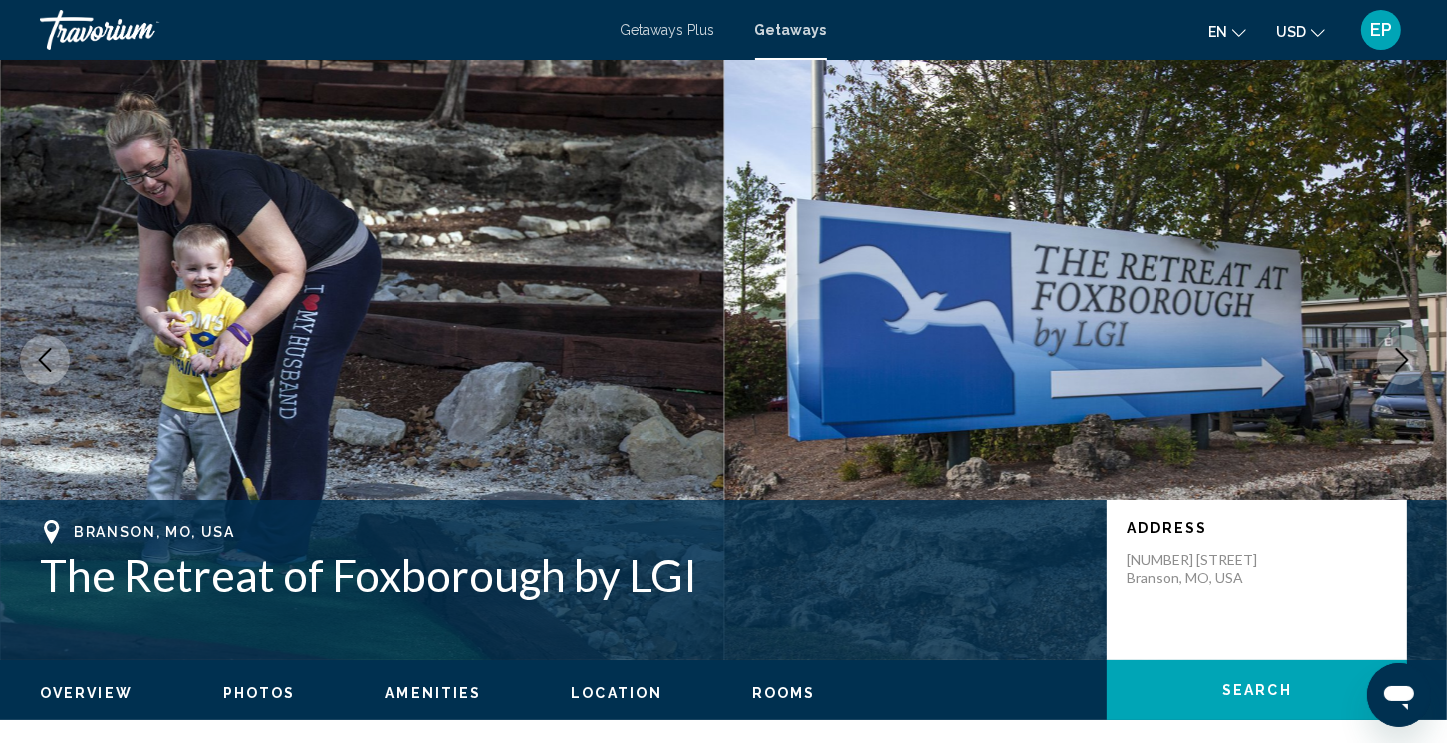 click 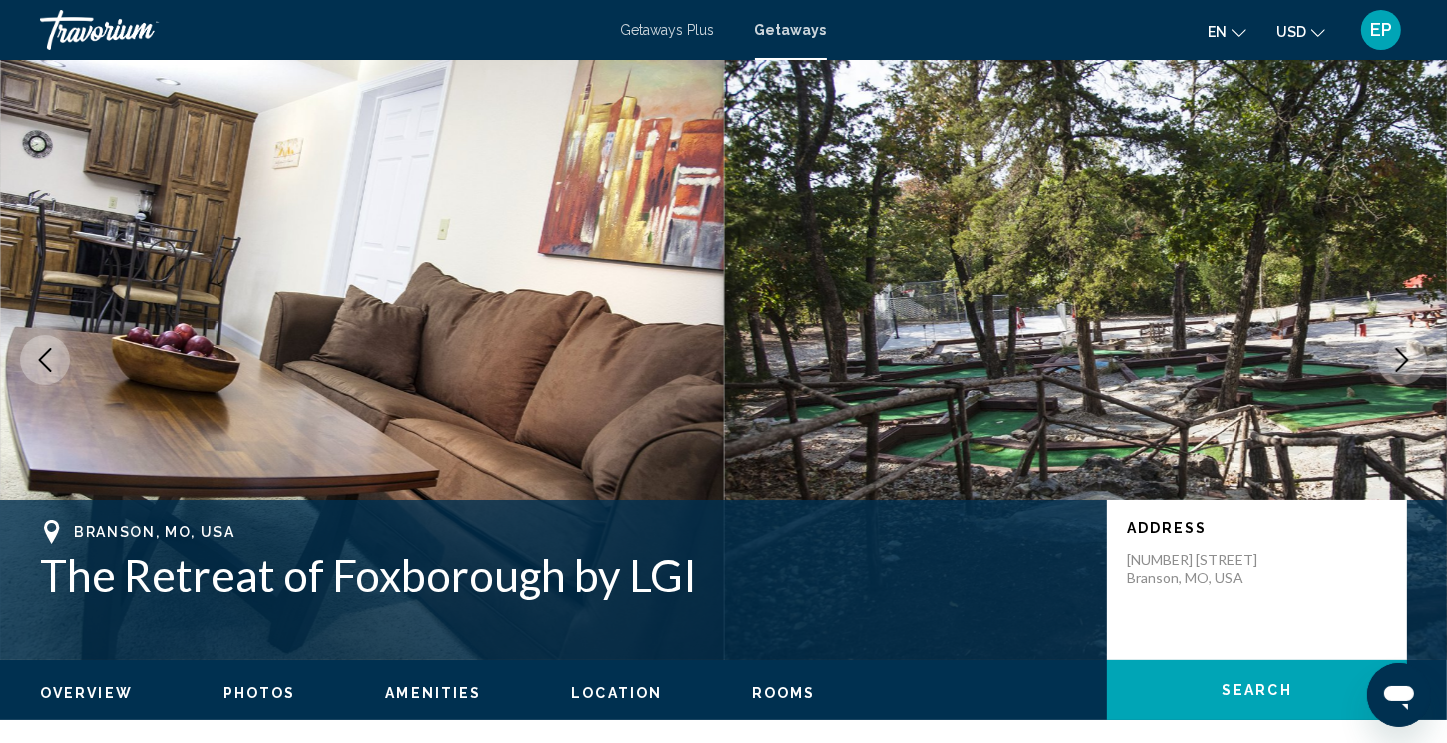click 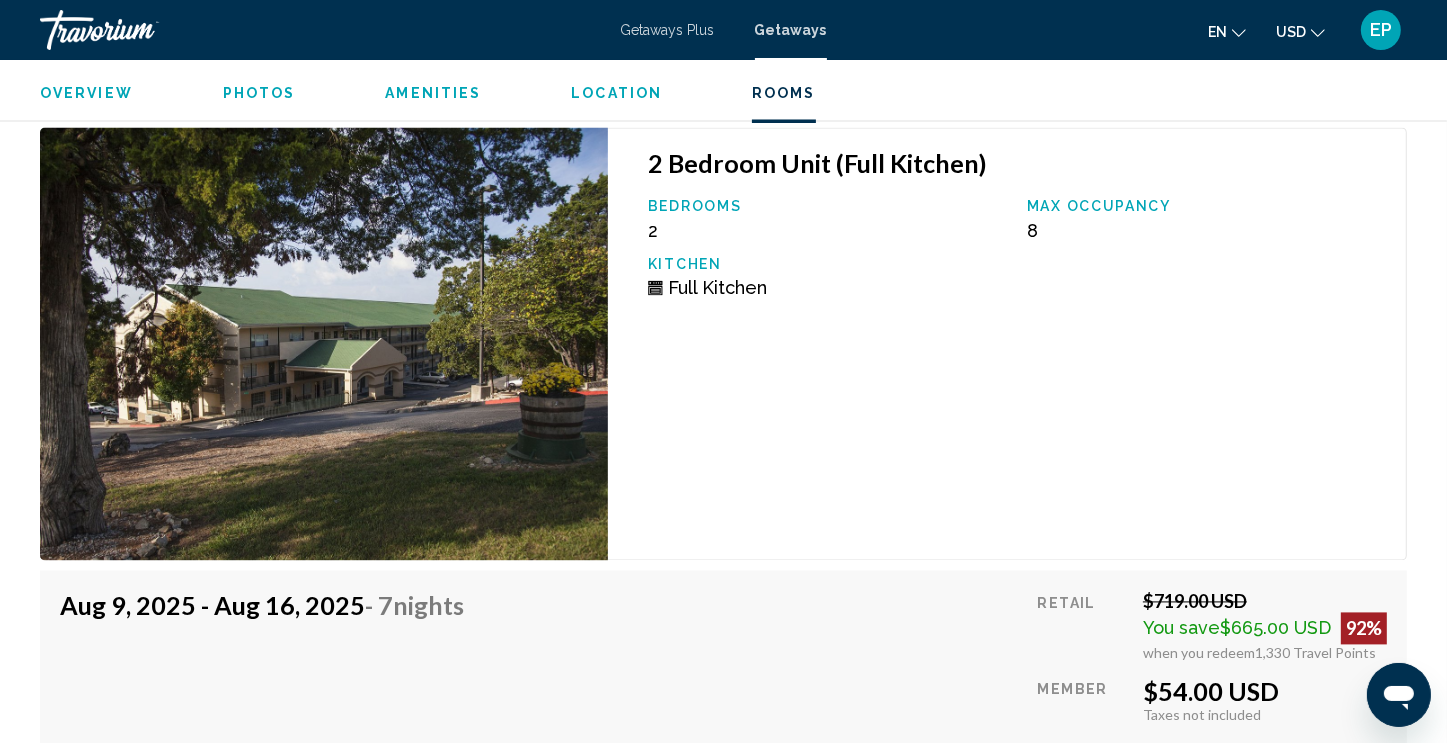 scroll, scrollTop: 3671, scrollLeft: 0, axis: vertical 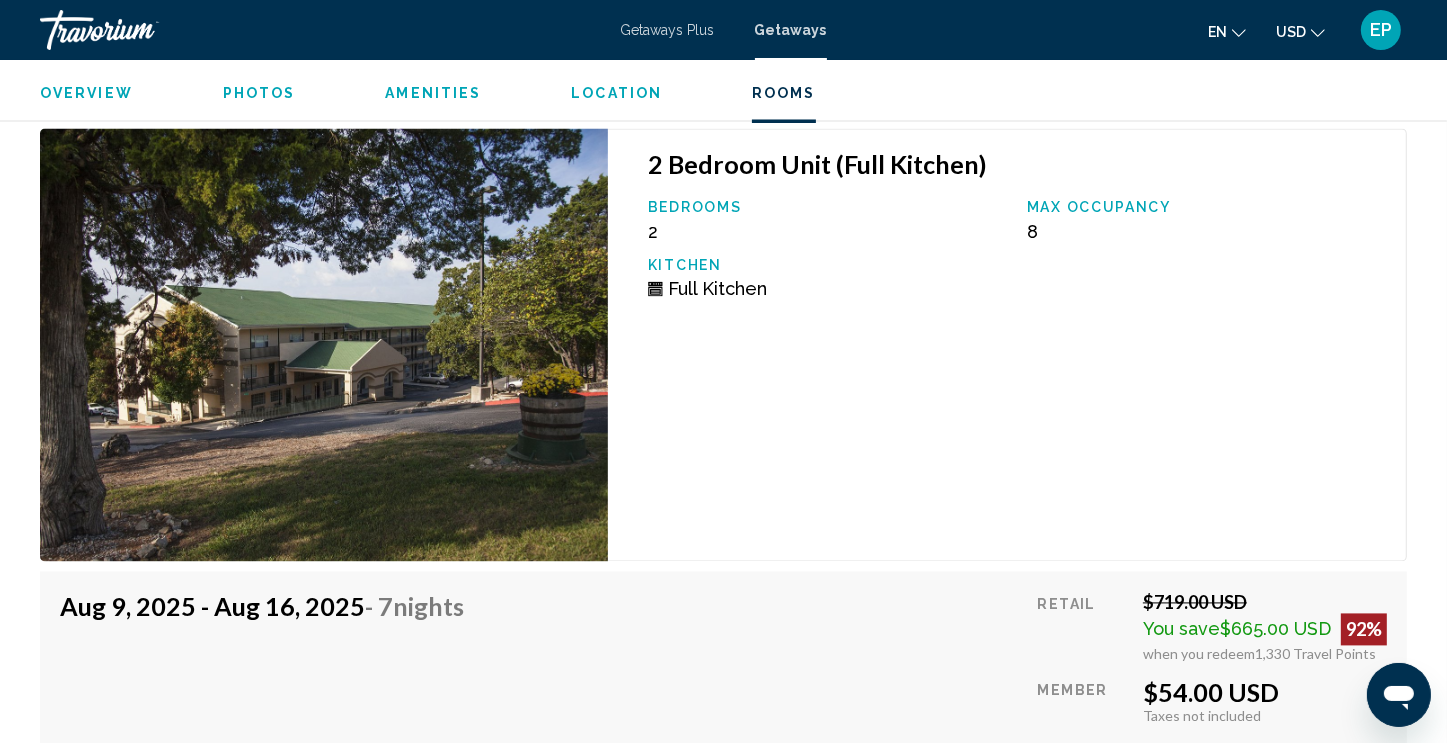click on "Overview Type Resort All-Inclusive No All-Inclusive Address 235 Expressway Lane Branson, MO, USA Description The resort offers miniature golf, horseshoes, boccee ball court, hiking trails, basketball court, picnic/ bbq area, fire pits, outdoor swimming pool, fitness center, and activies/ game room (ping pong, pool table, checkers, tv/dvd player). Read more
Photos Amenities gym pool No Amenities available. Housekeeping Fees  Unit Type   Schedule   Info  for 1 Bedroom units per stay "Housekeeping fee for all RCI reservations: There may be a fee of 55.00 U.S. dollars for 1 Bedroom units, per stay. Cash or Credit is accepted." Mandatory fee for all reservation: per stay. for 2 Bedroom units per stay "Housekeeping fee for all RCI reservations: There may be a fee of 65.00 U.S. dollars for 2 Bedroom units, per stay. Cash or Credit is accepted." Mandatory fee for all reservation: per stay. for 3 Bedroom units per stay Mandatory fee for all reservation: per stay. Resort Fees  Info  No Pets Yes No" at bounding box center (723, -599) 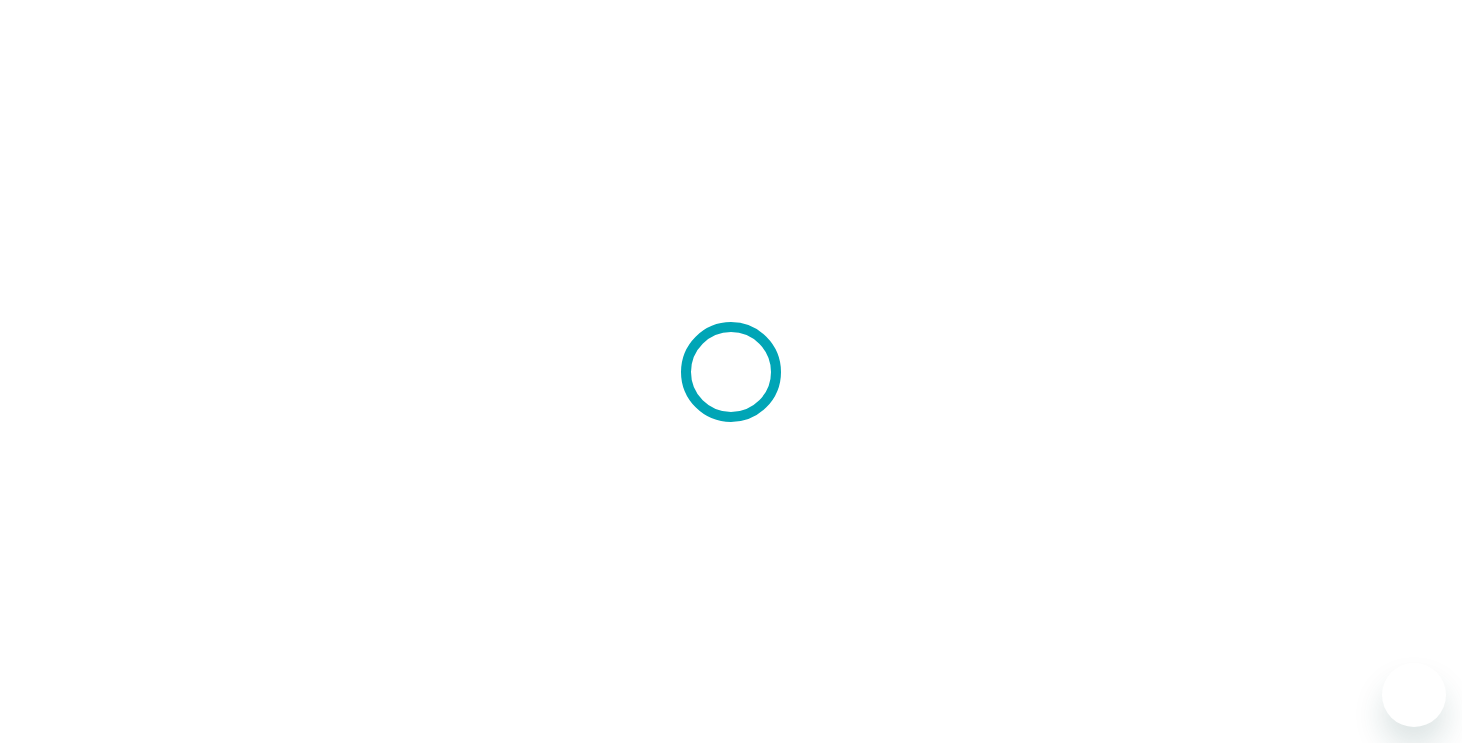 scroll, scrollTop: 0, scrollLeft: 0, axis: both 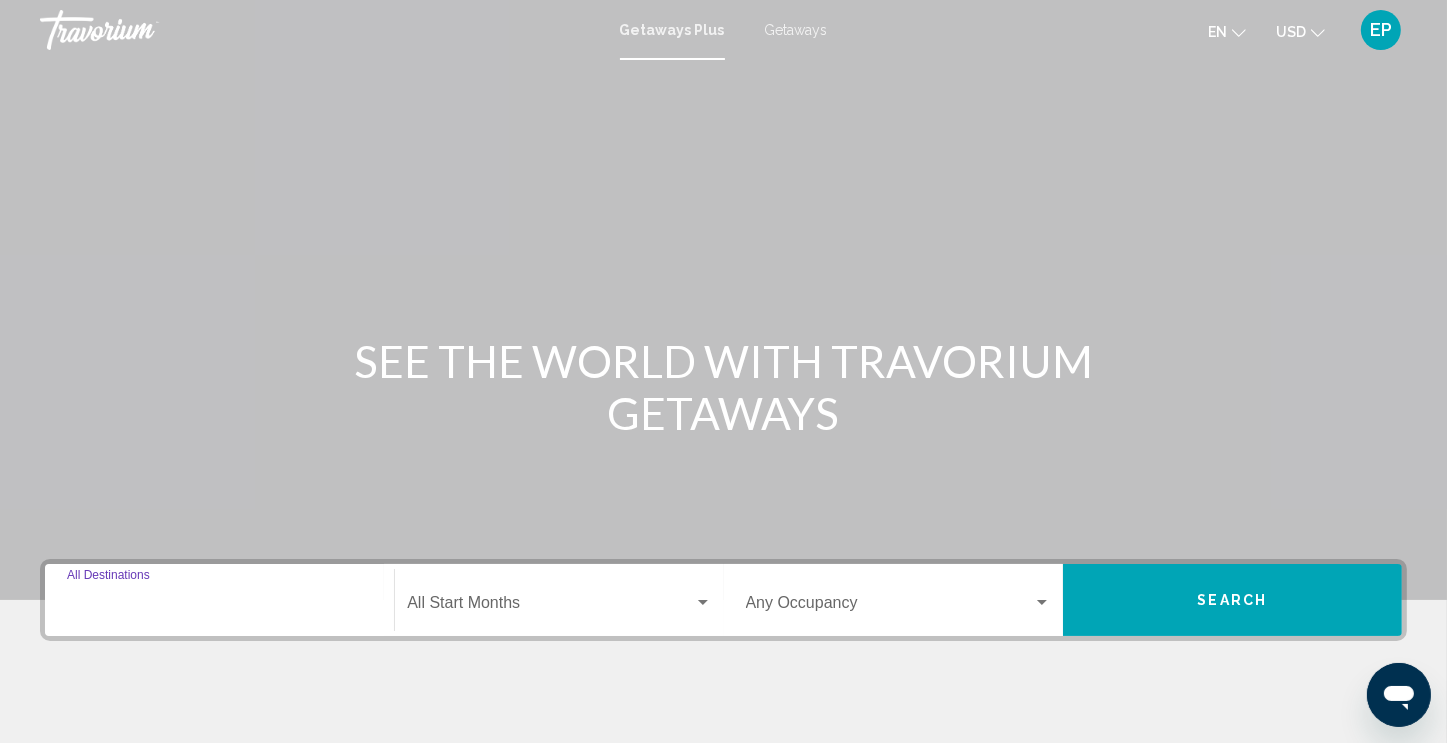 click on "Destination All Destinations" at bounding box center (219, 607) 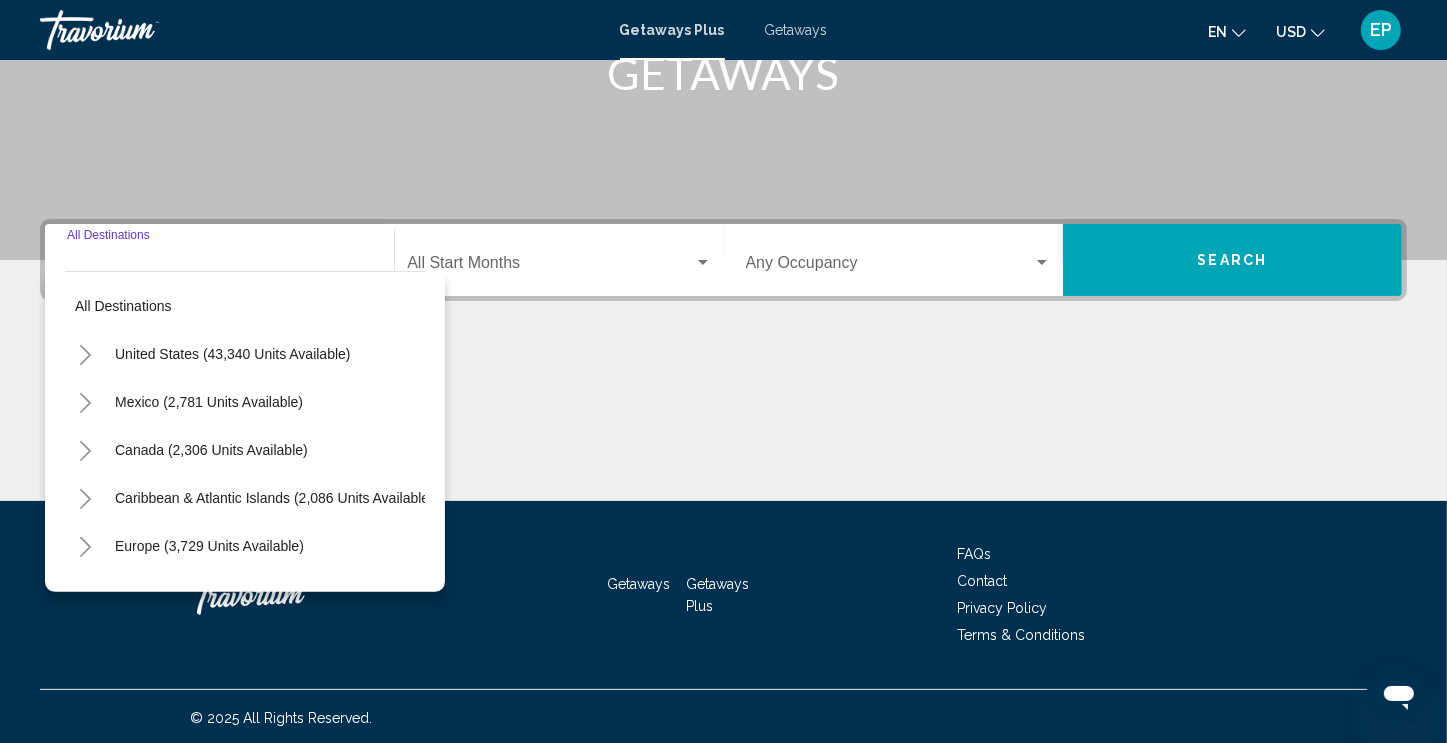 scroll, scrollTop: 342, scrollLeft: 0, axis: vertical 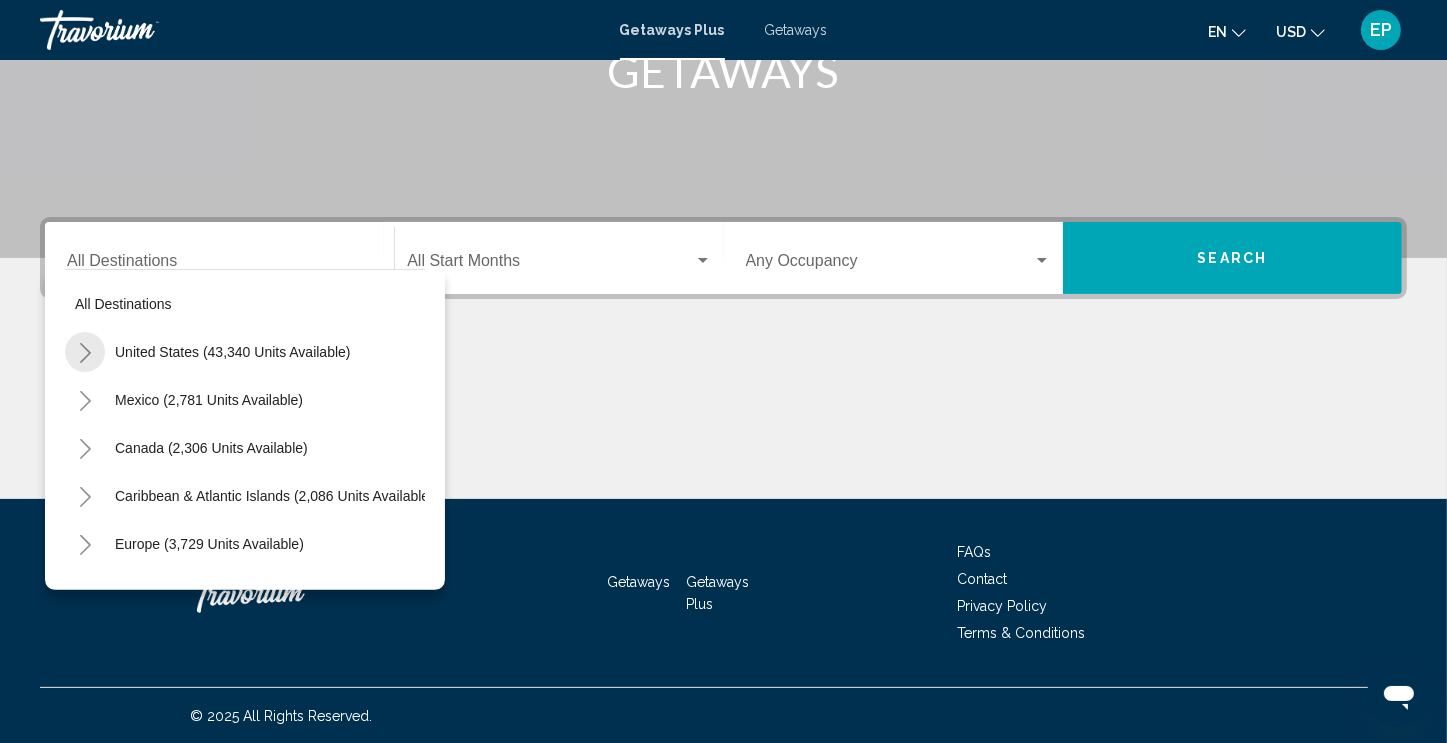 click 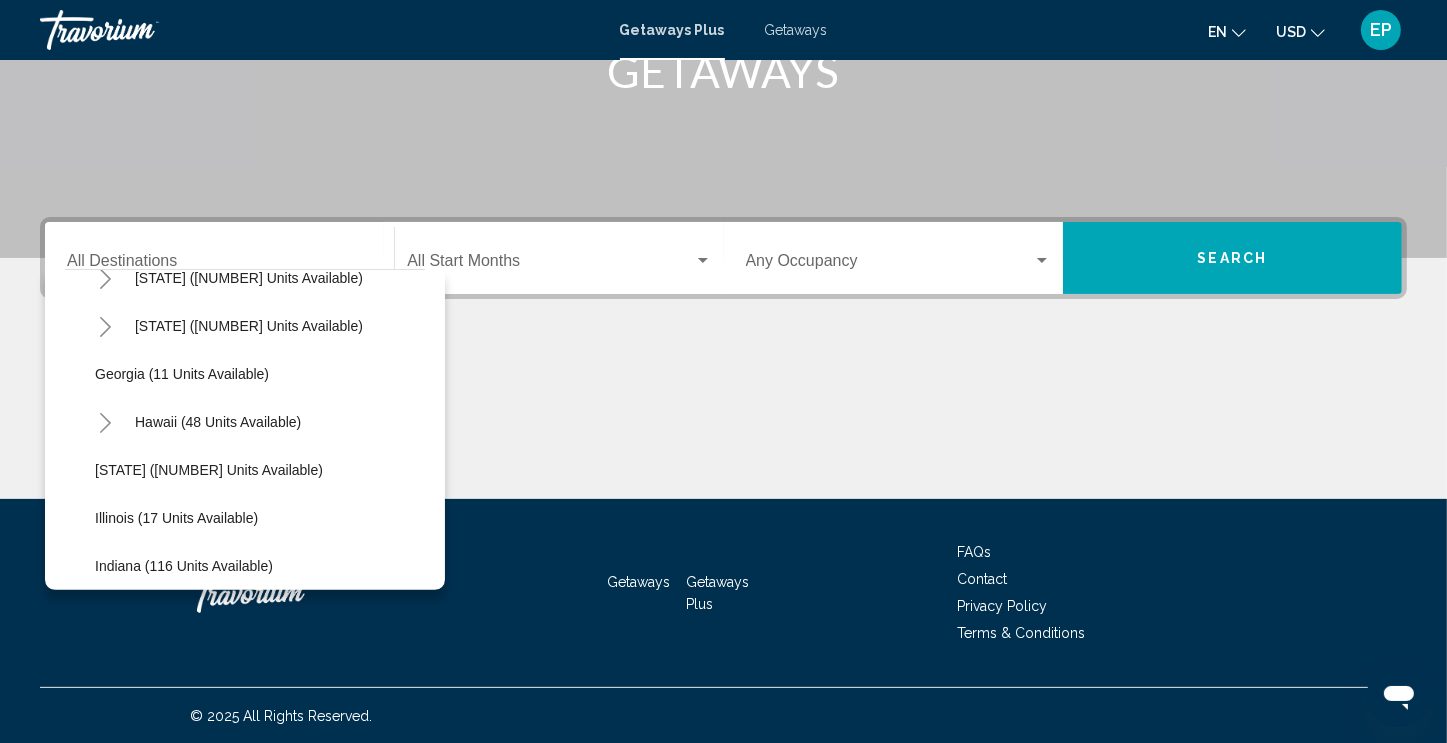 scroll, scrollTop: 274, scrollLeft: 0, axis: vertical 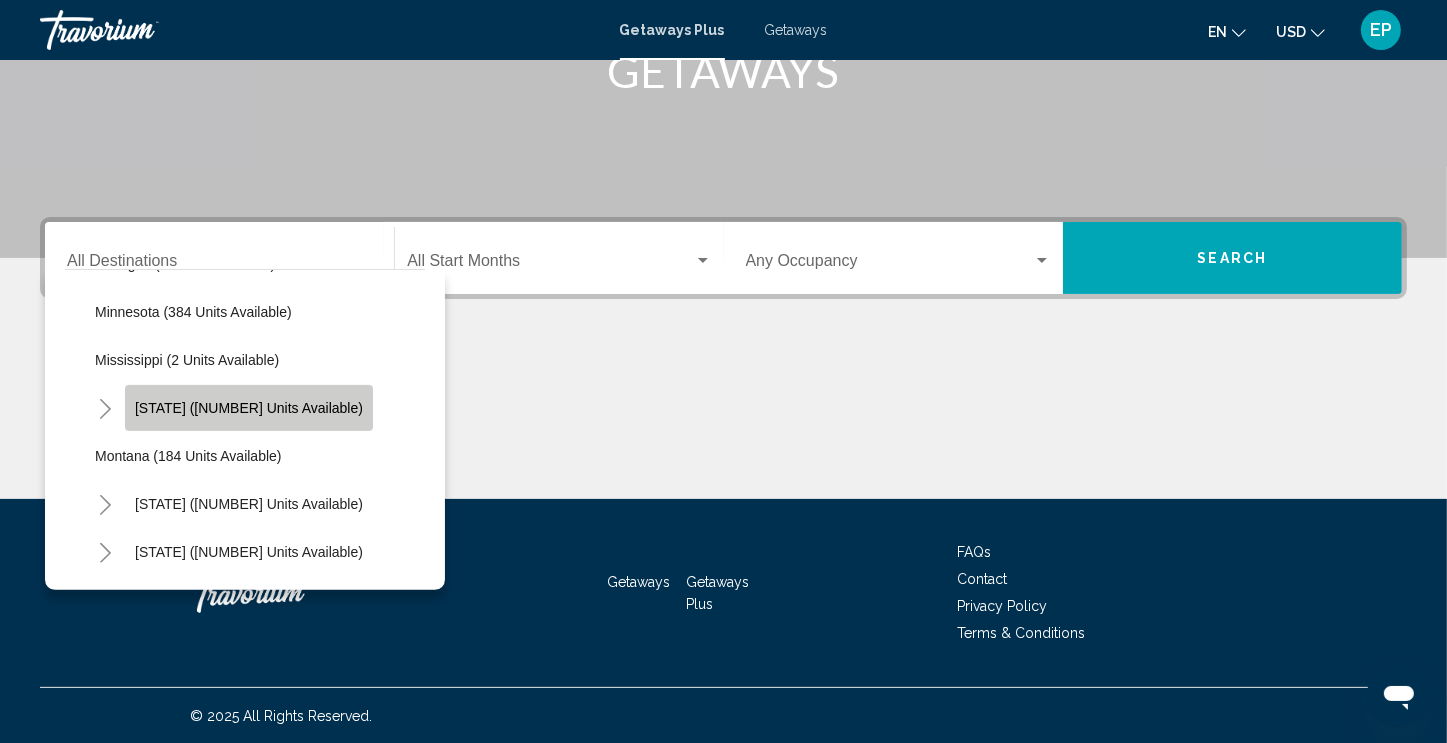 click on "Missouri (2,489 units available)" 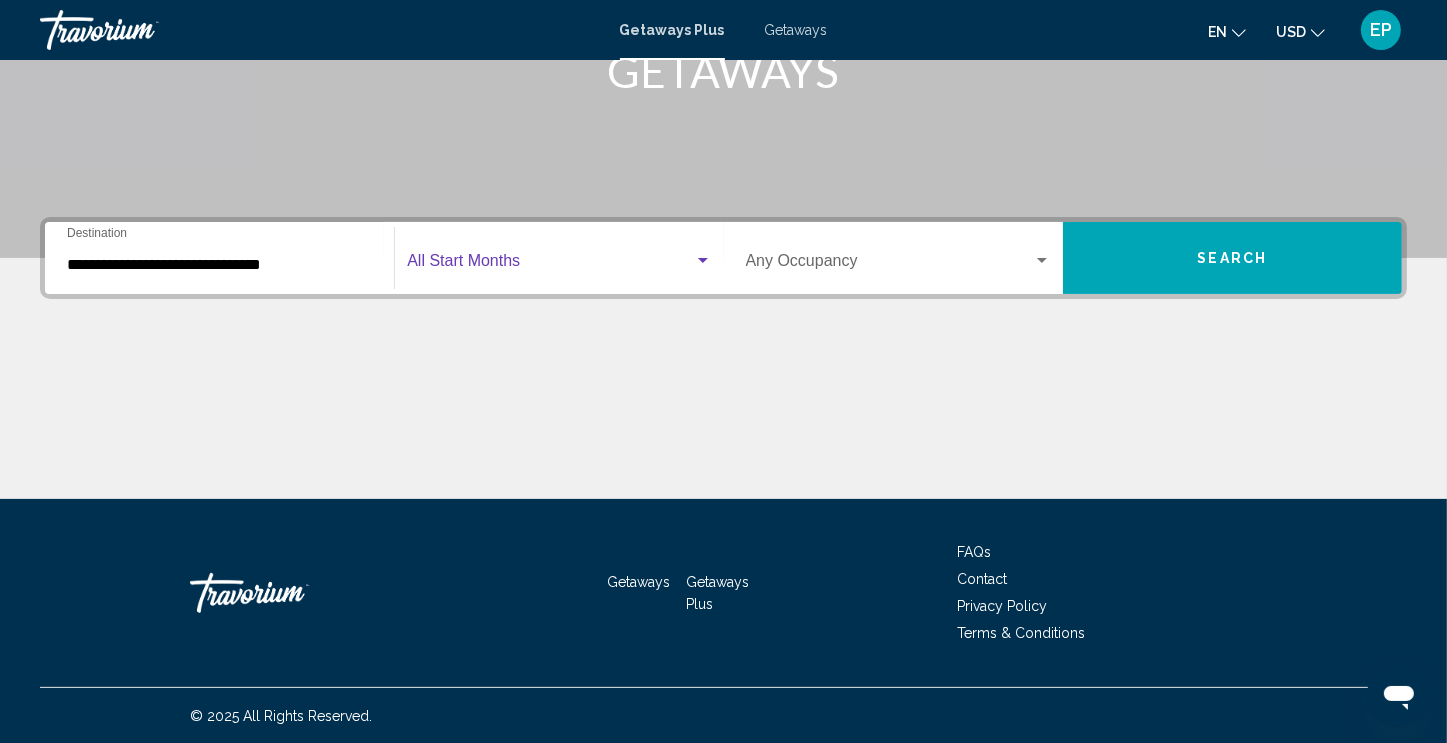 click at bounding box center [550, 265] 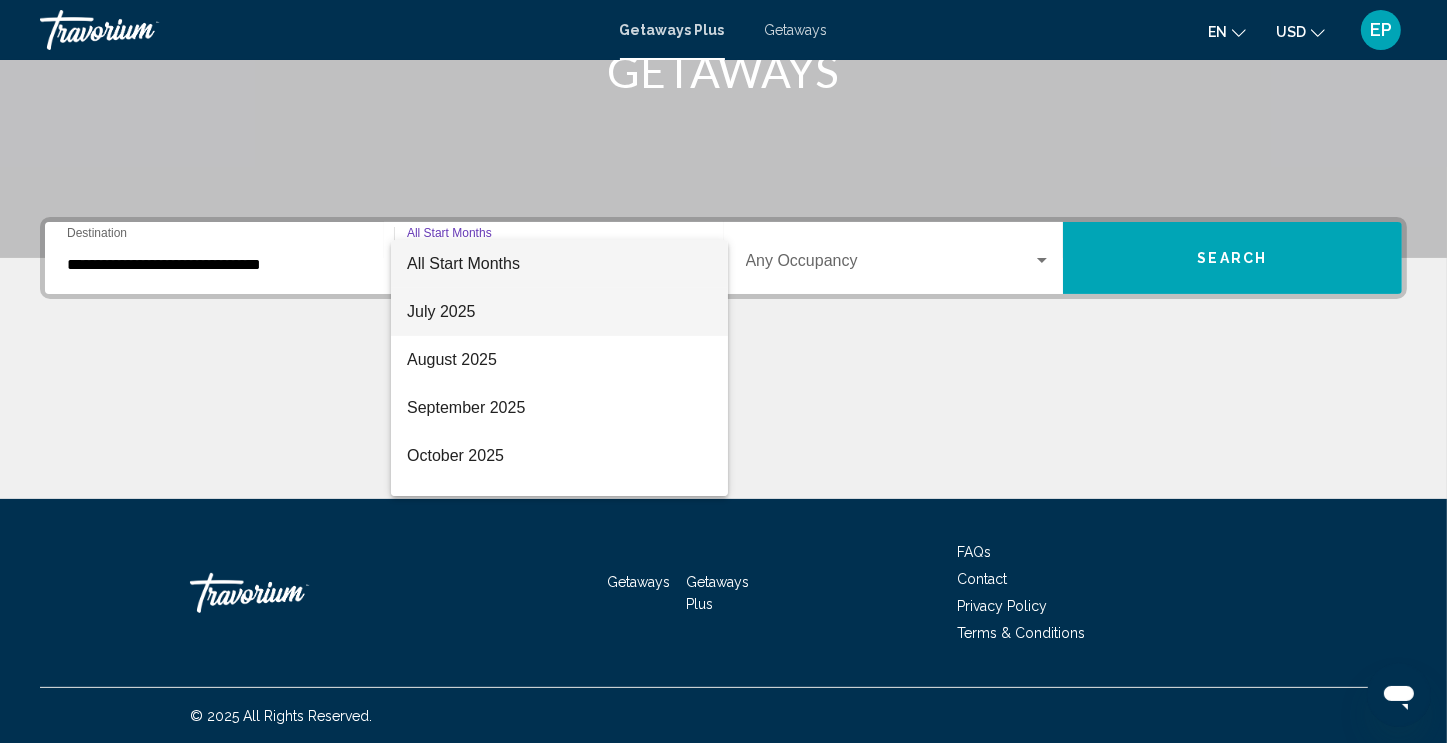 click on "July 2025" at bounding box center (559, 312) 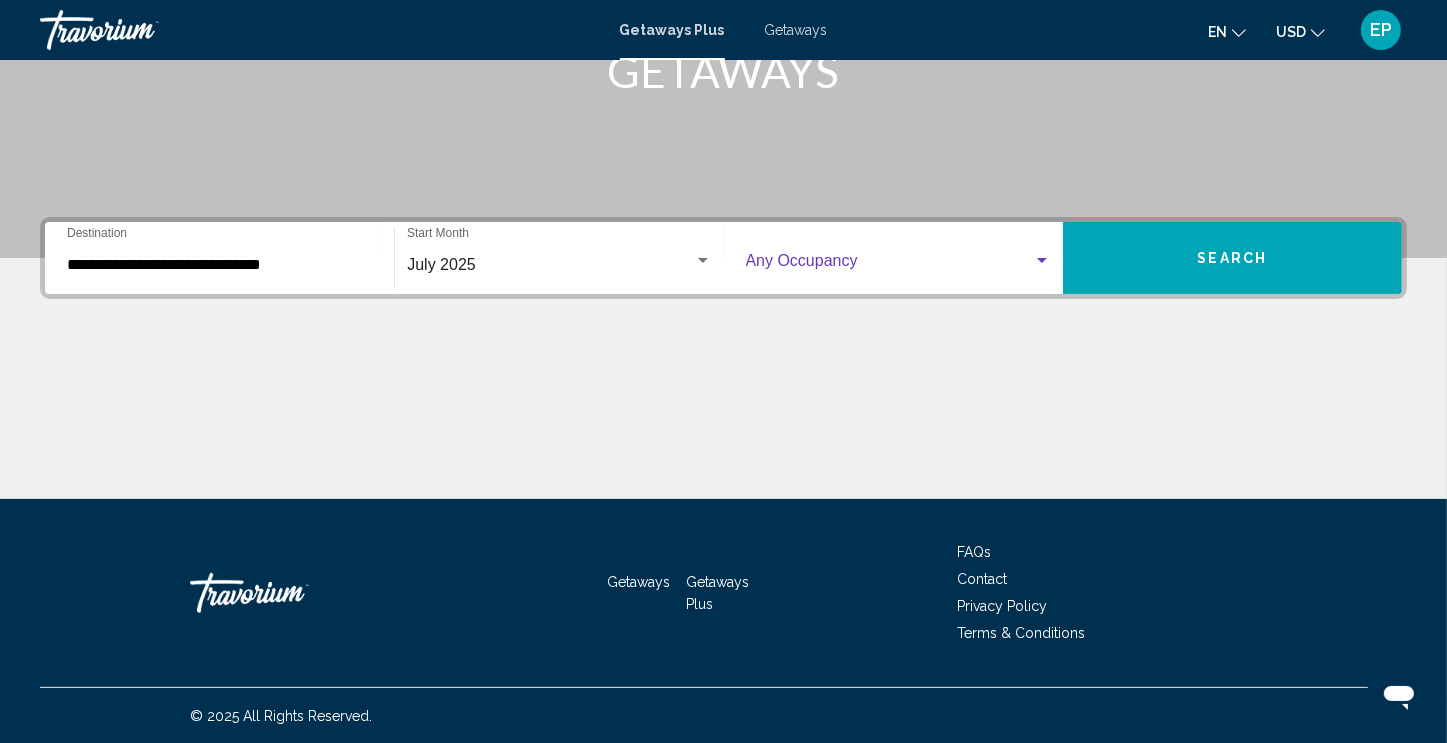 click at bounding box center [889, 265] 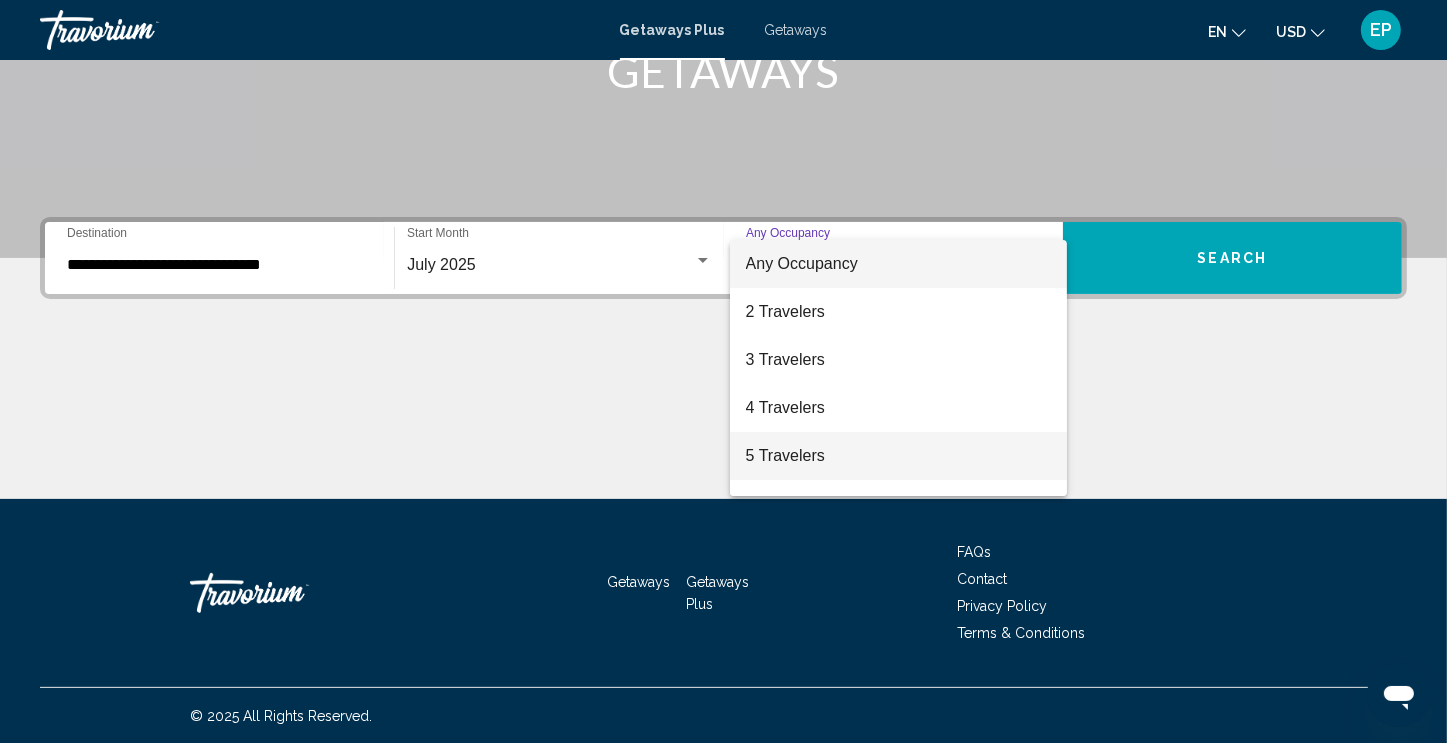 click on "5 Travelers" at bounding box center [898, 456] 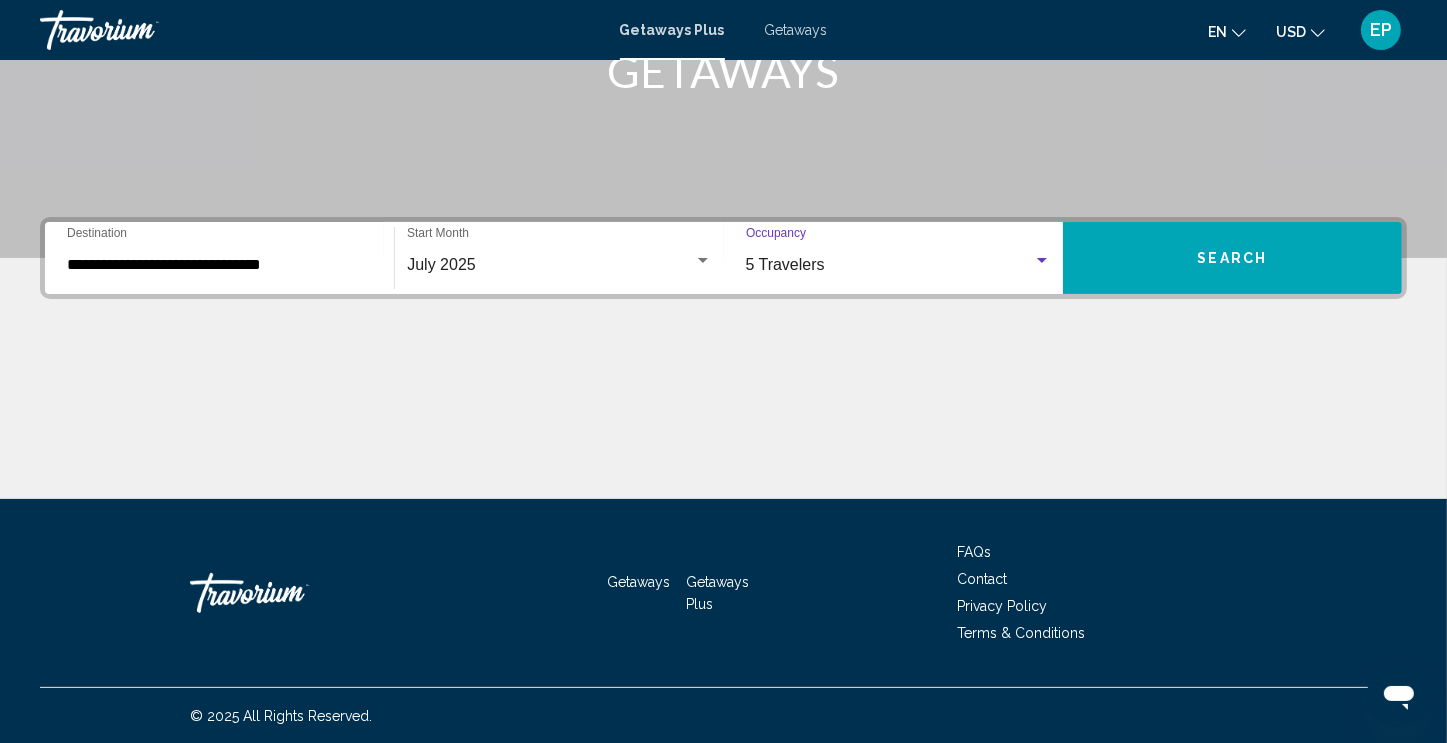 click on "Search" at bounding box center [1232, 258] 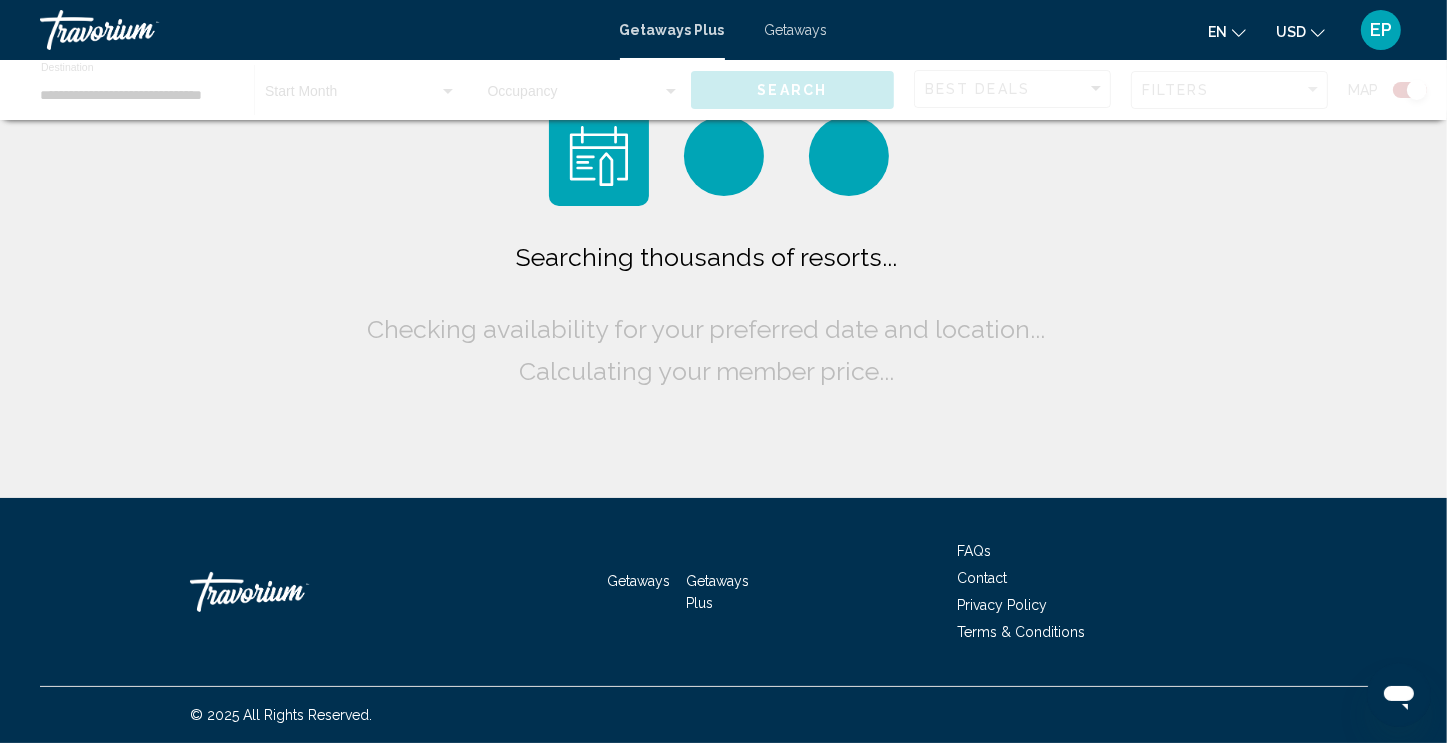scroll, scrollTop: 0, scrollLeft: 0, axis: both 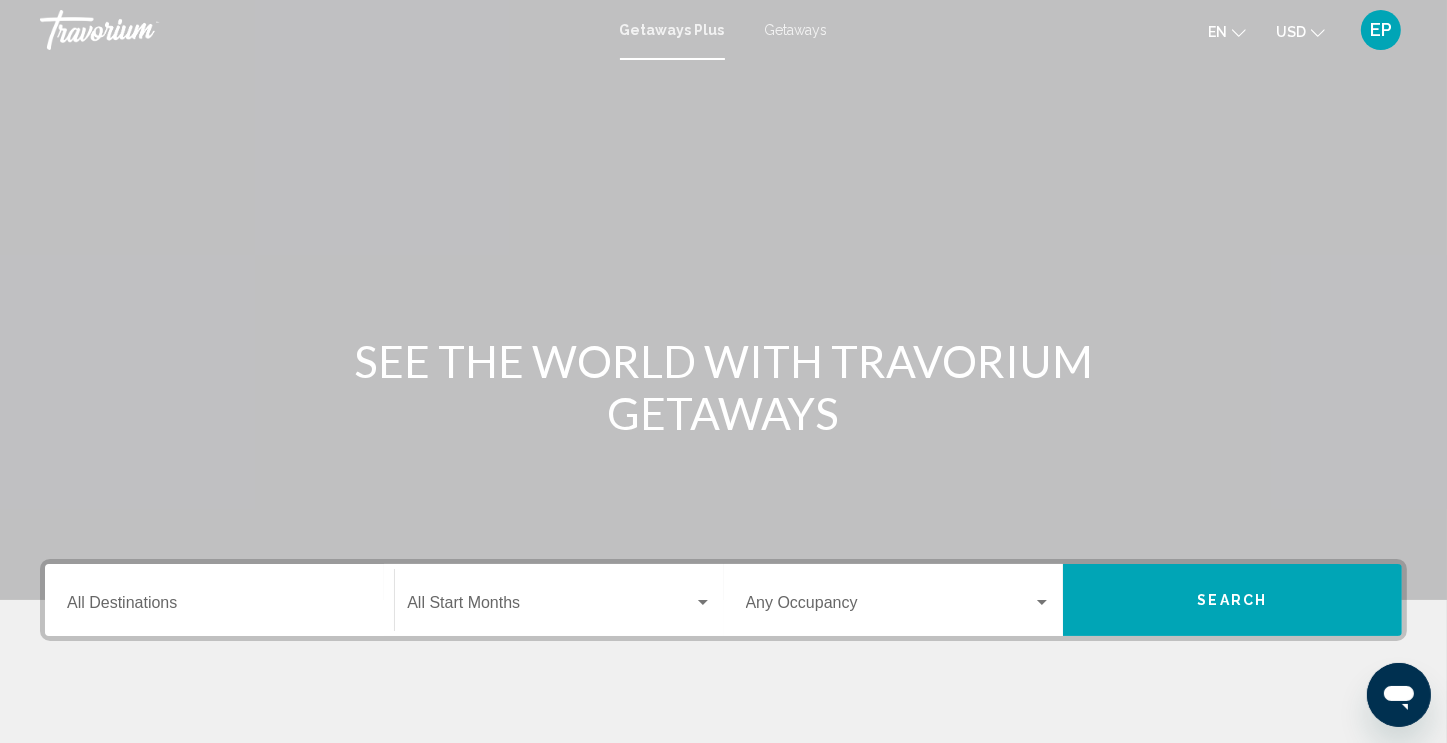 click on "Getaways" at bounding box center (796, 30) 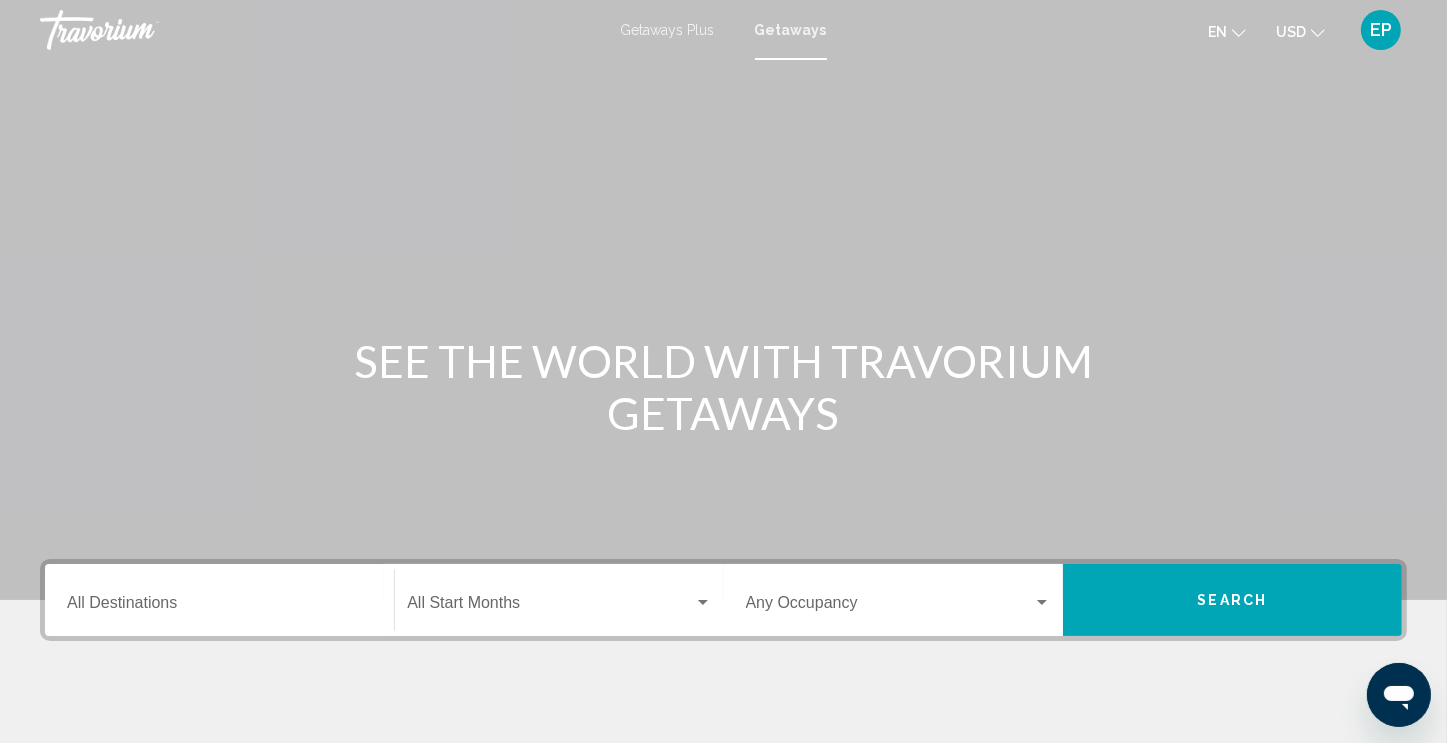 click on "Destination All Destinations" at bounding box center (219, 607) 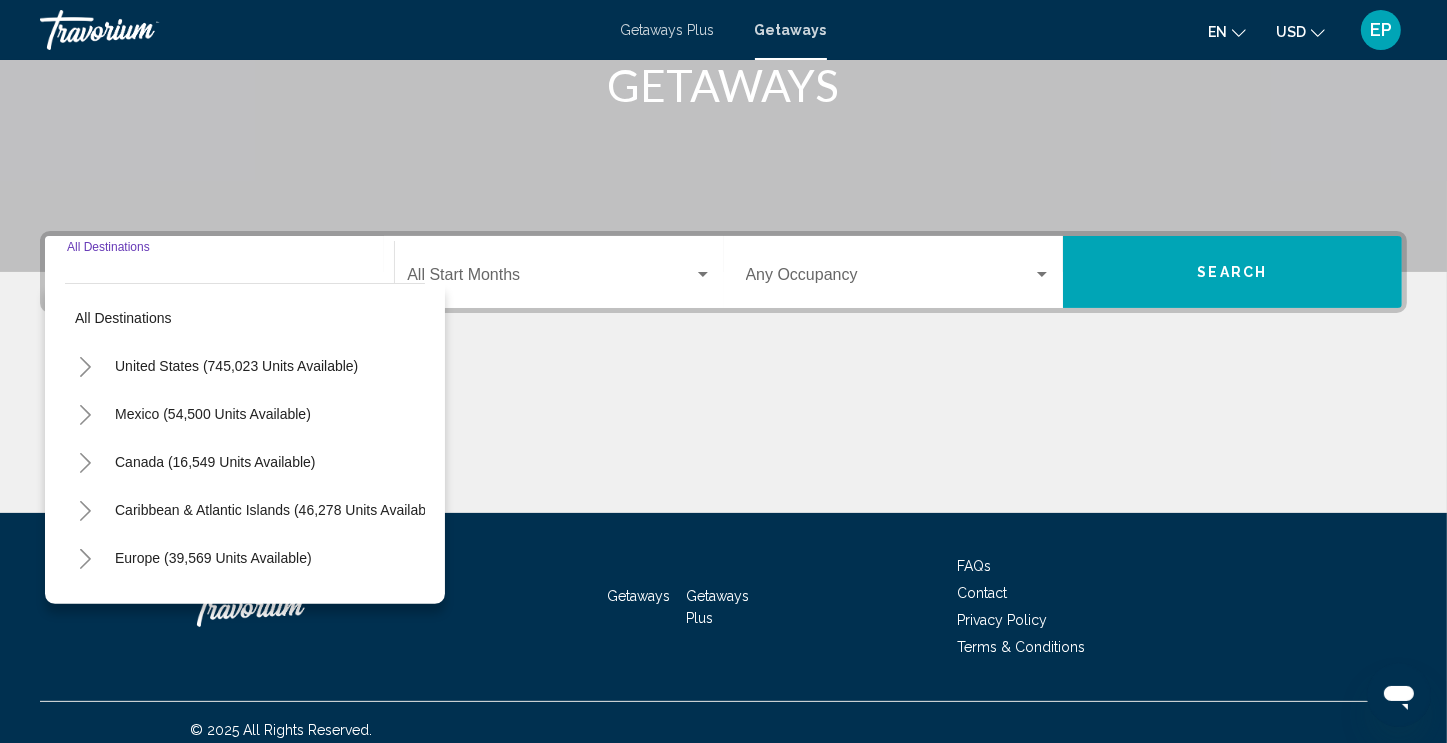 scroll, scrollTop: 342, scrollLeft: 0, axis: vertical 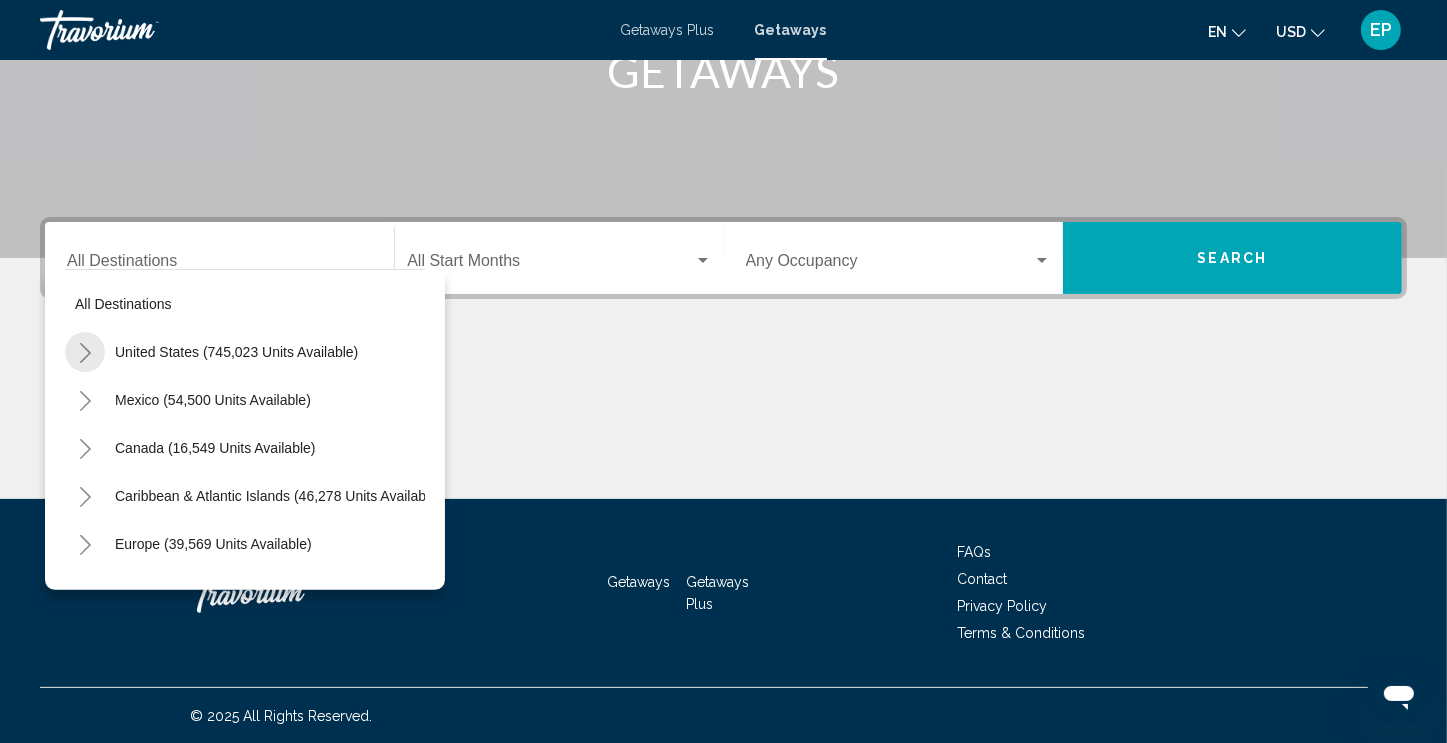click 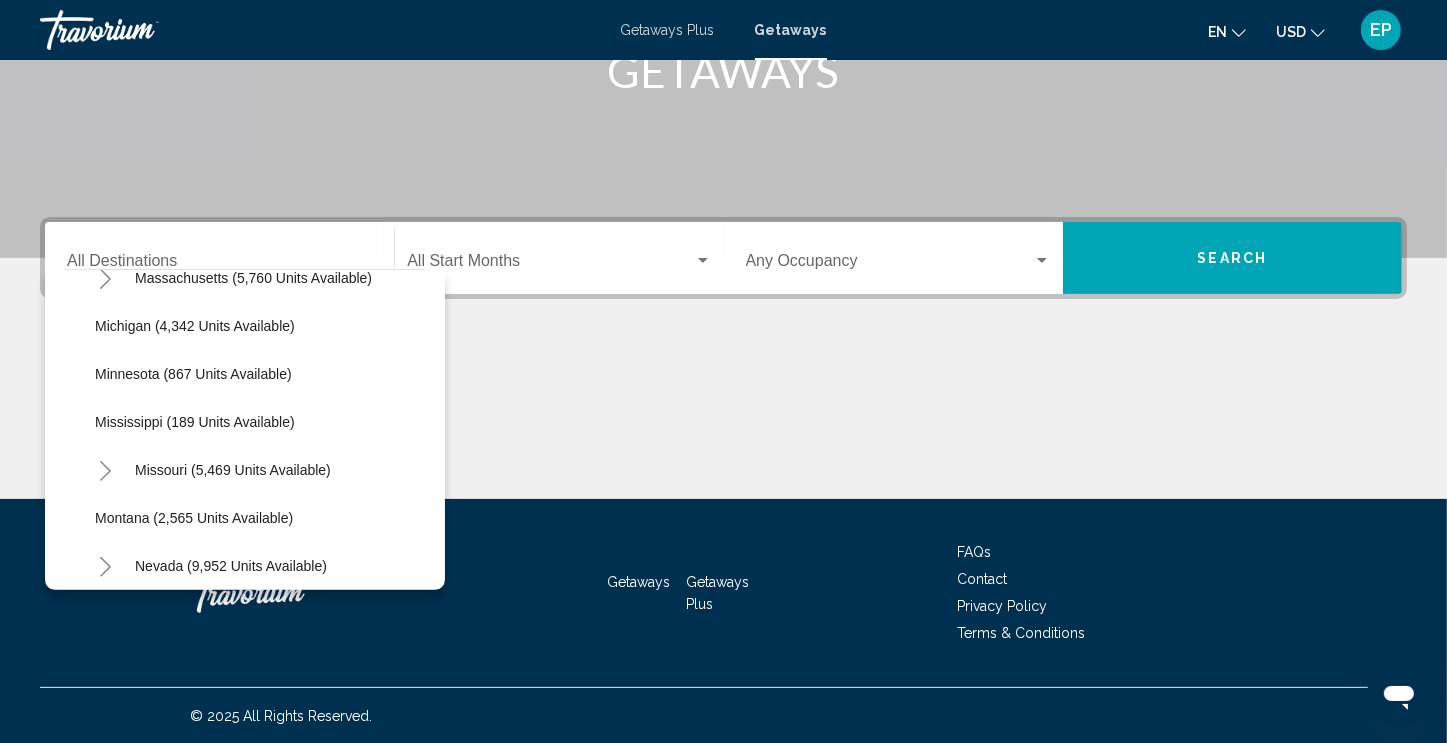 scroll, scrollTop: 899, scrollLeft: 0, axis: vertical 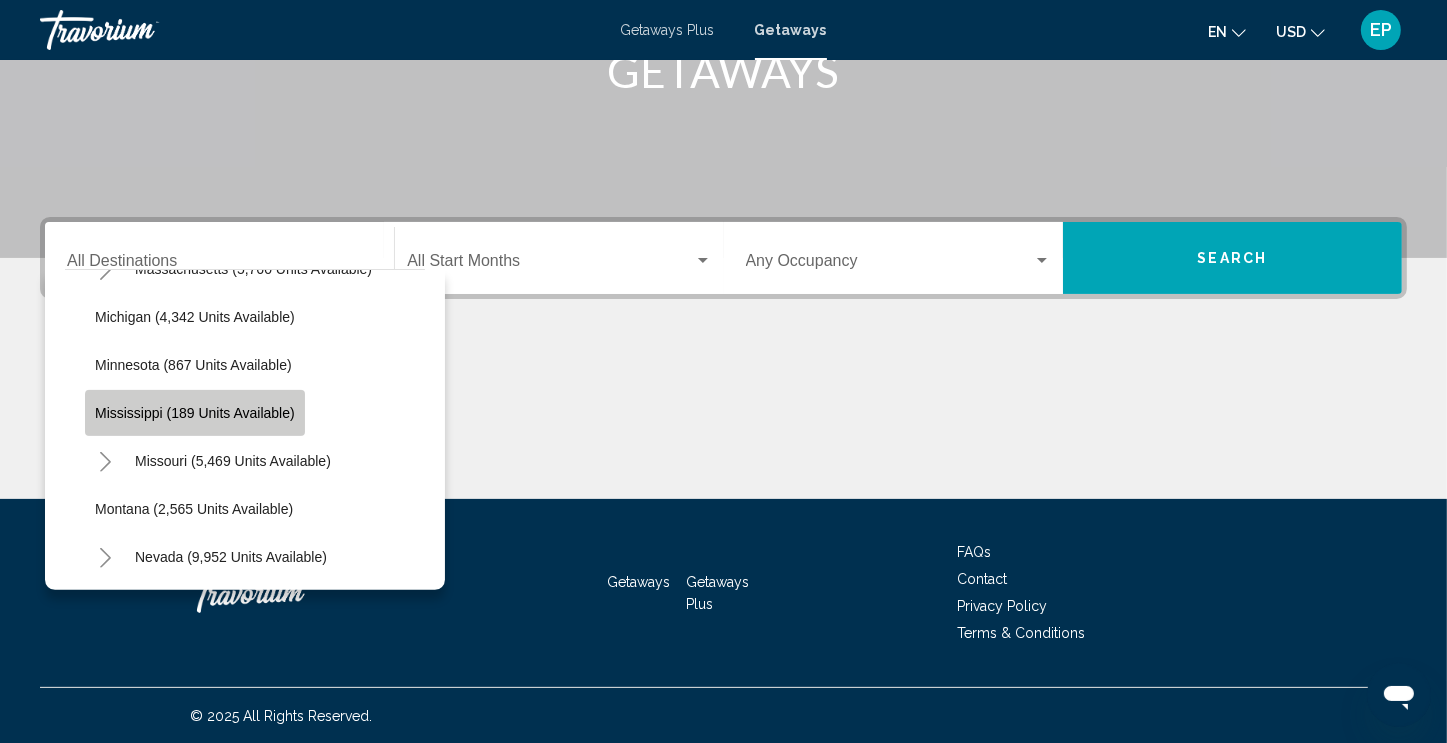 click on "Mississippi (189 units available)" 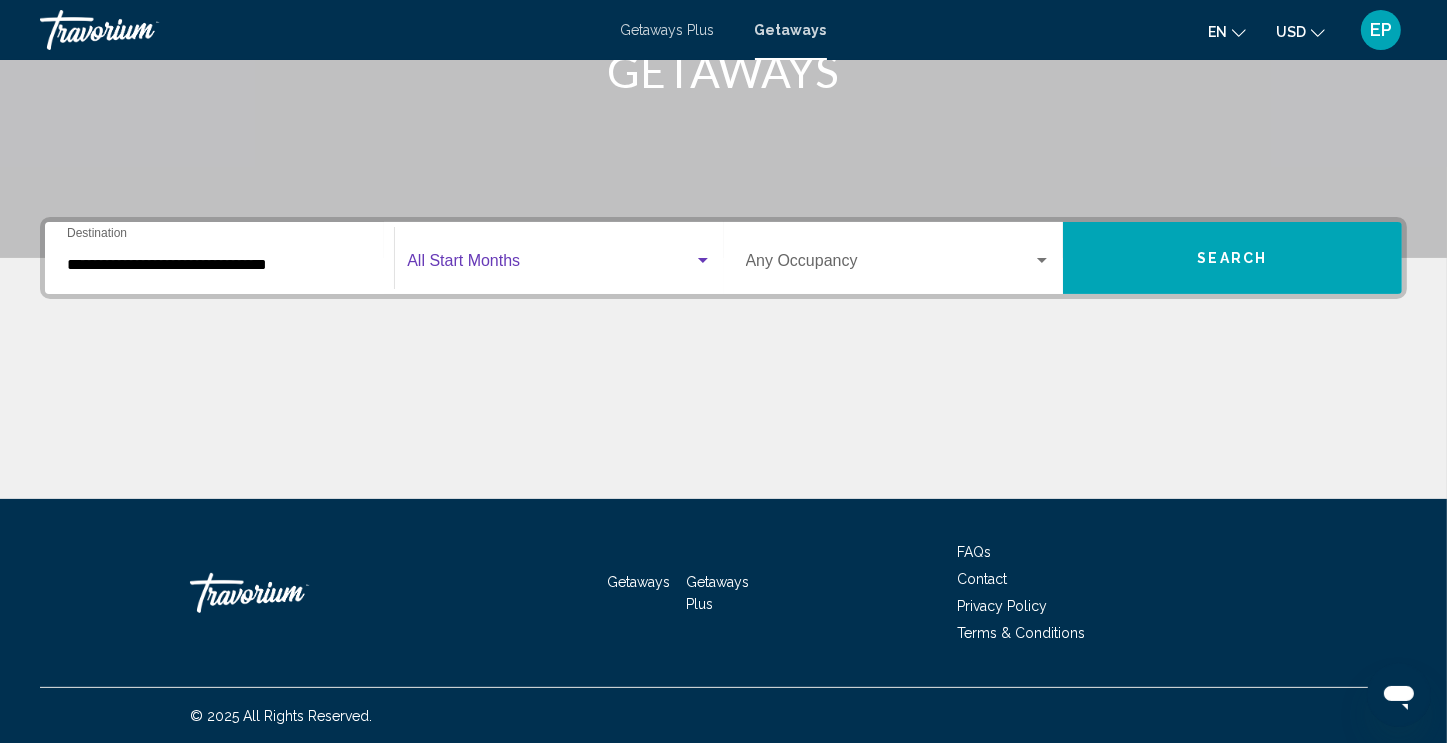 click at bounding box center (550, 265) 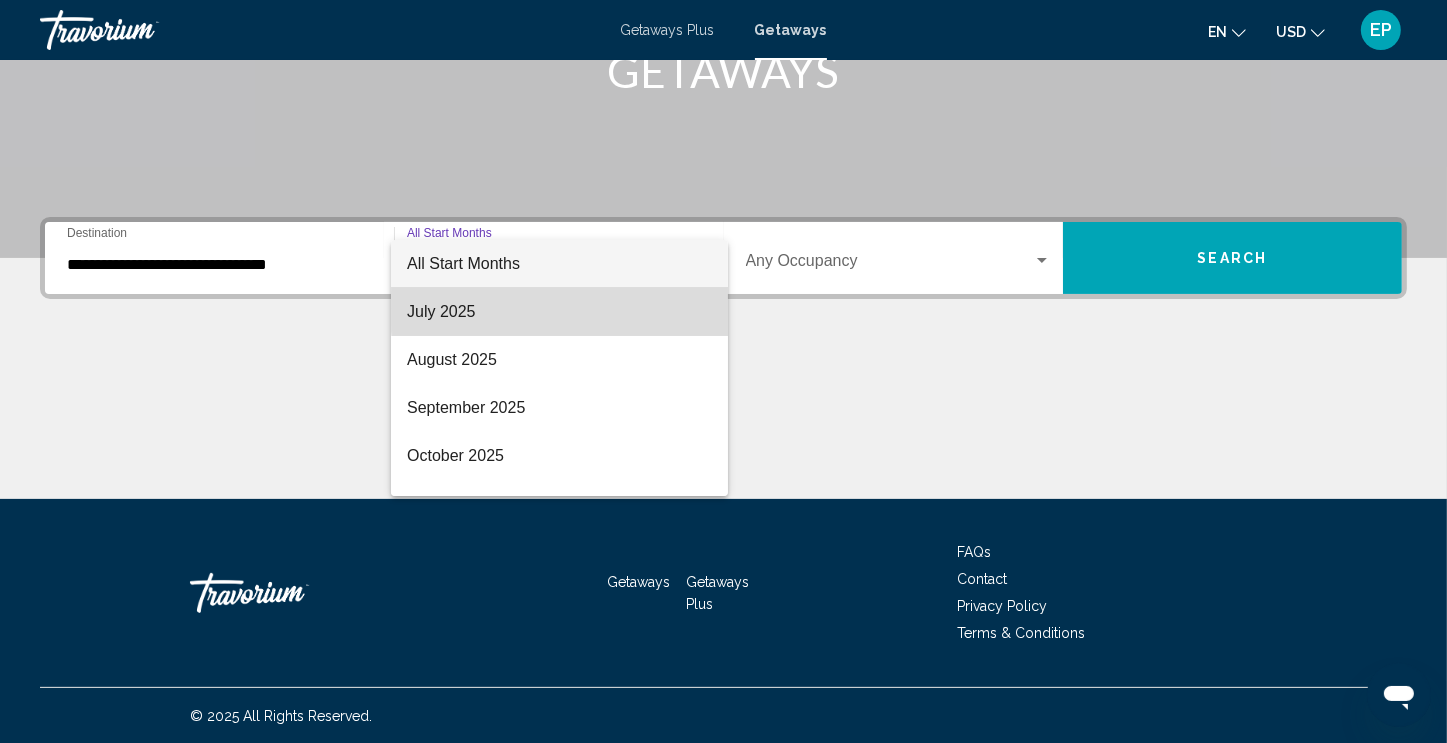 click on "July 2025" at bounding box center (559, 312) 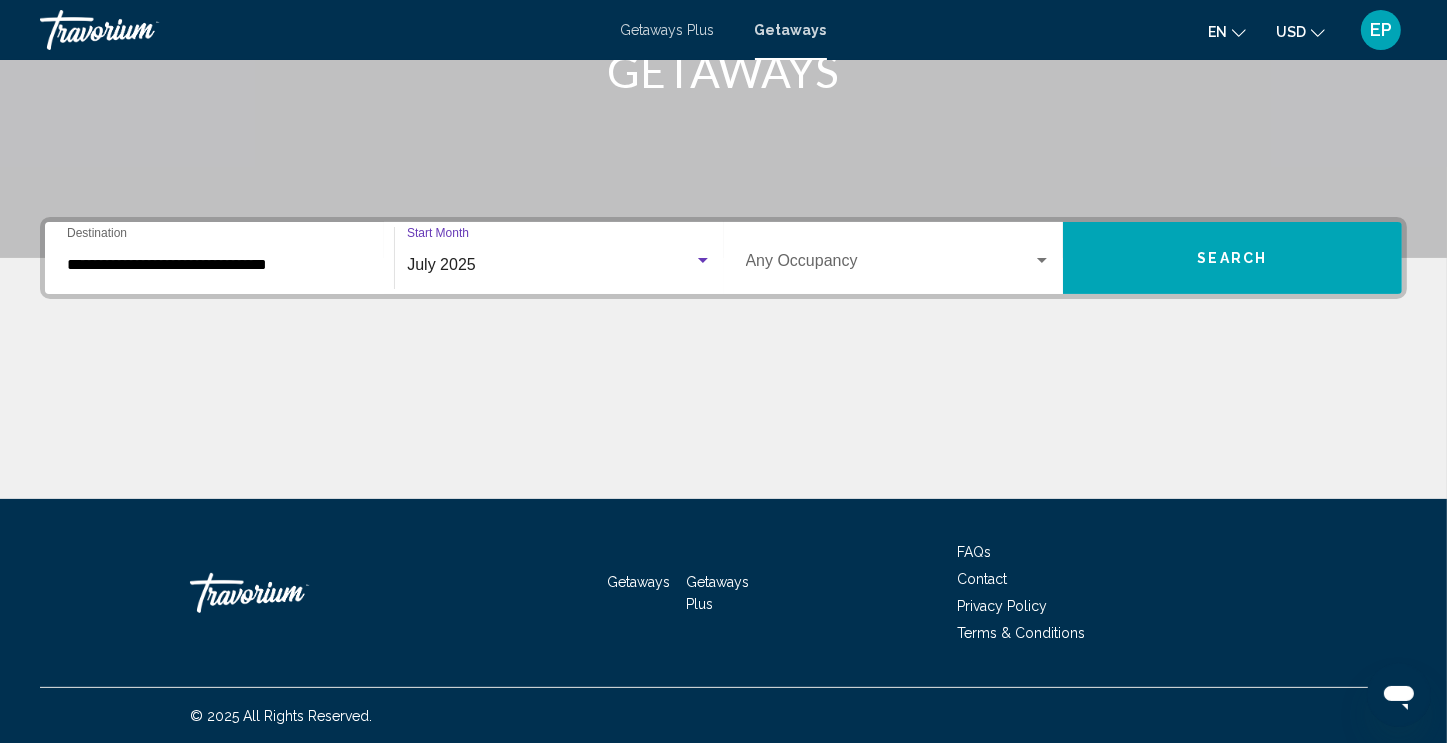 click on "Search" at bounding box center (1232, 258) 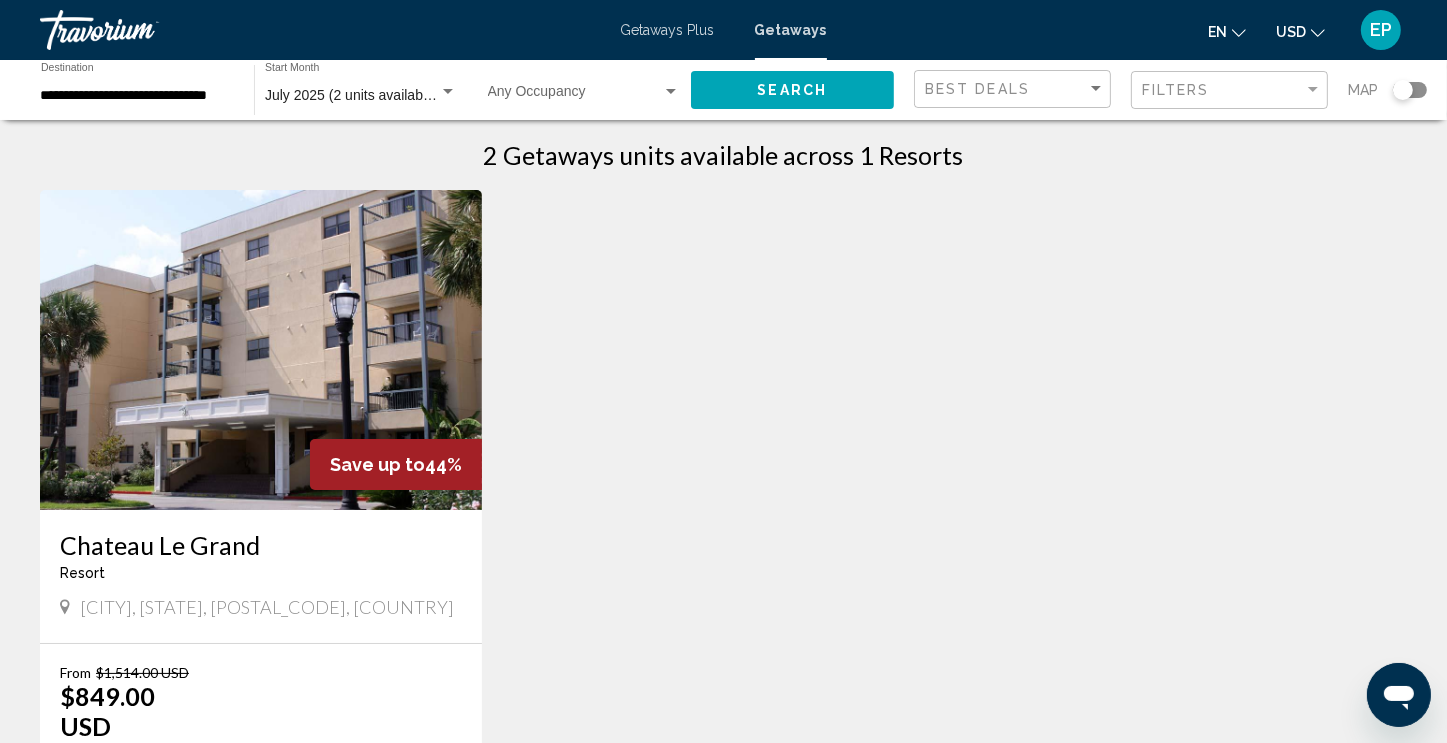 scroll, scrollTop: 0, scrollLeft: 0, axis: both 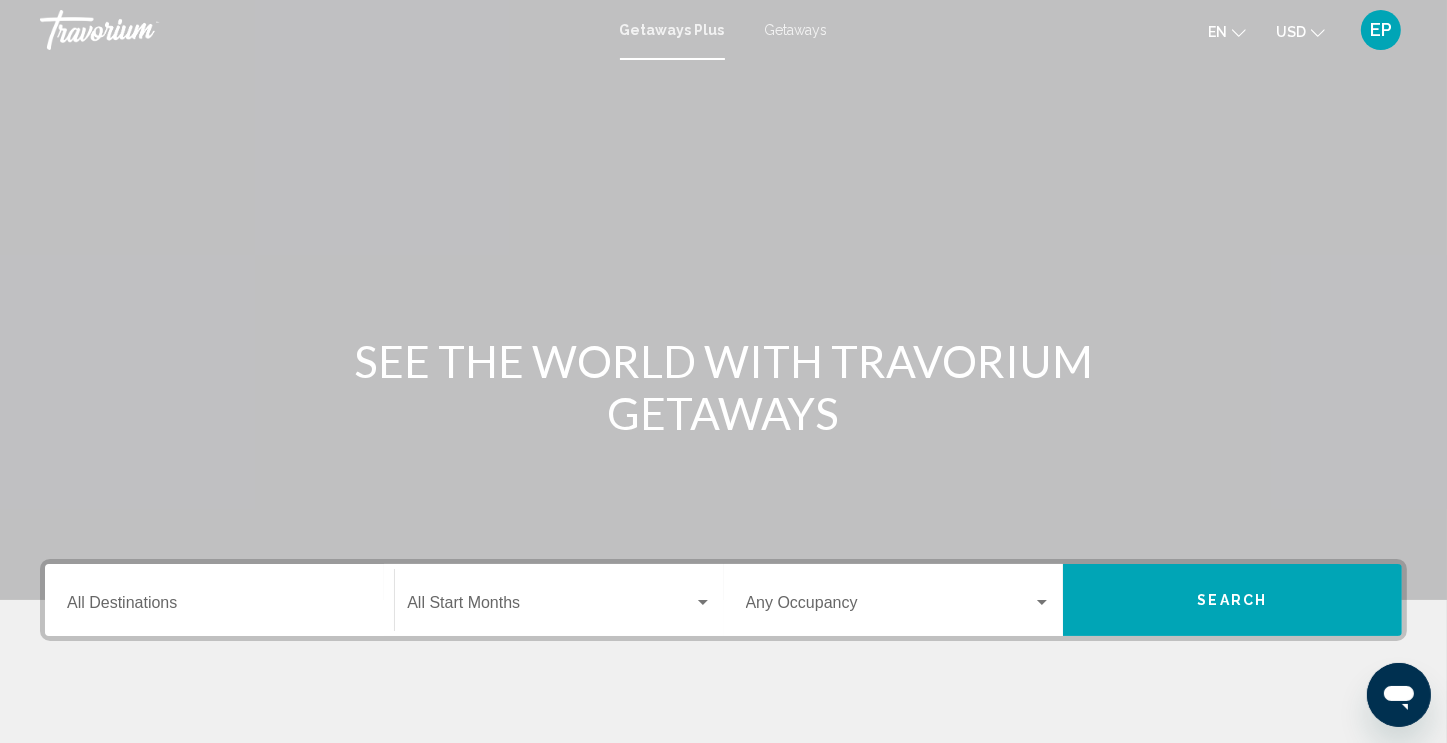 click on "Getaways" at bounding box center (796, 30) 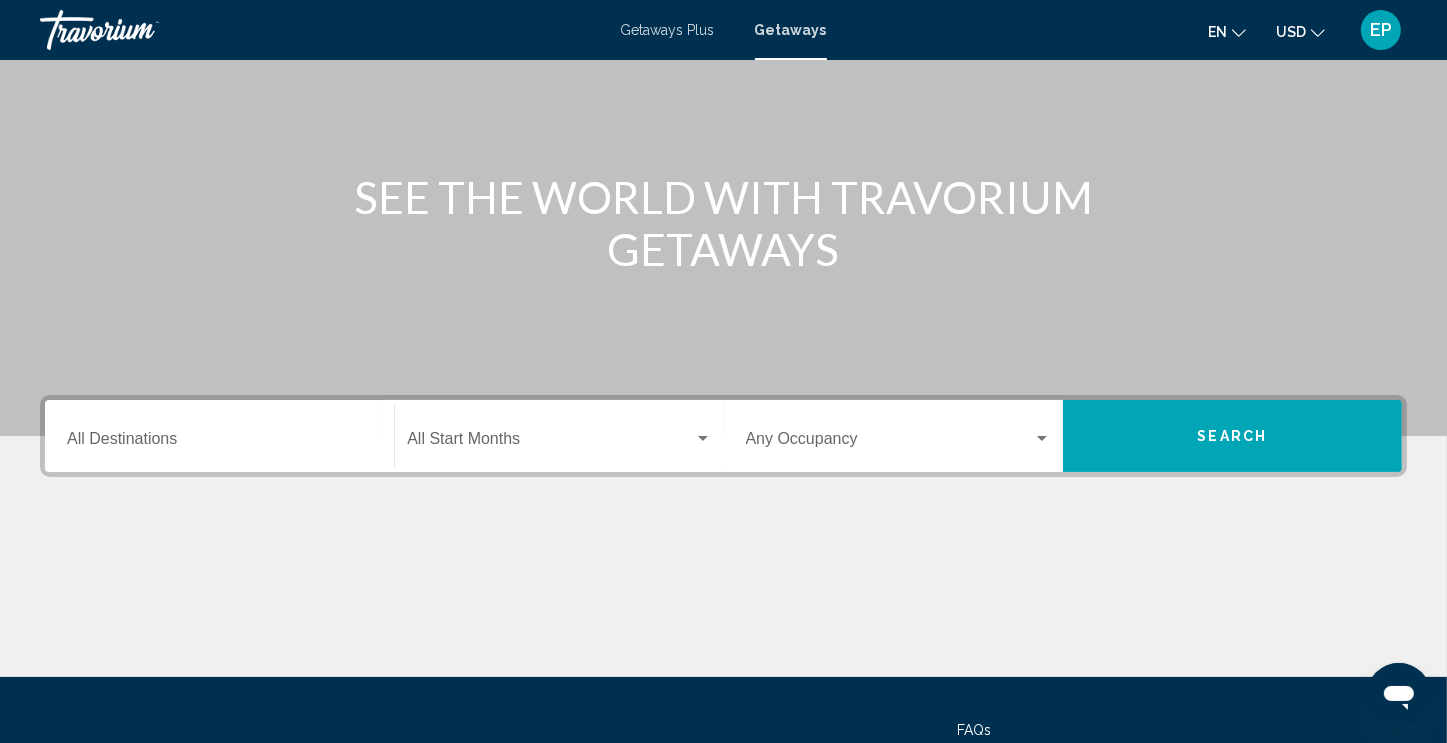scroll, scrollTop: 165, scrollLeft: 0, axis: vertical 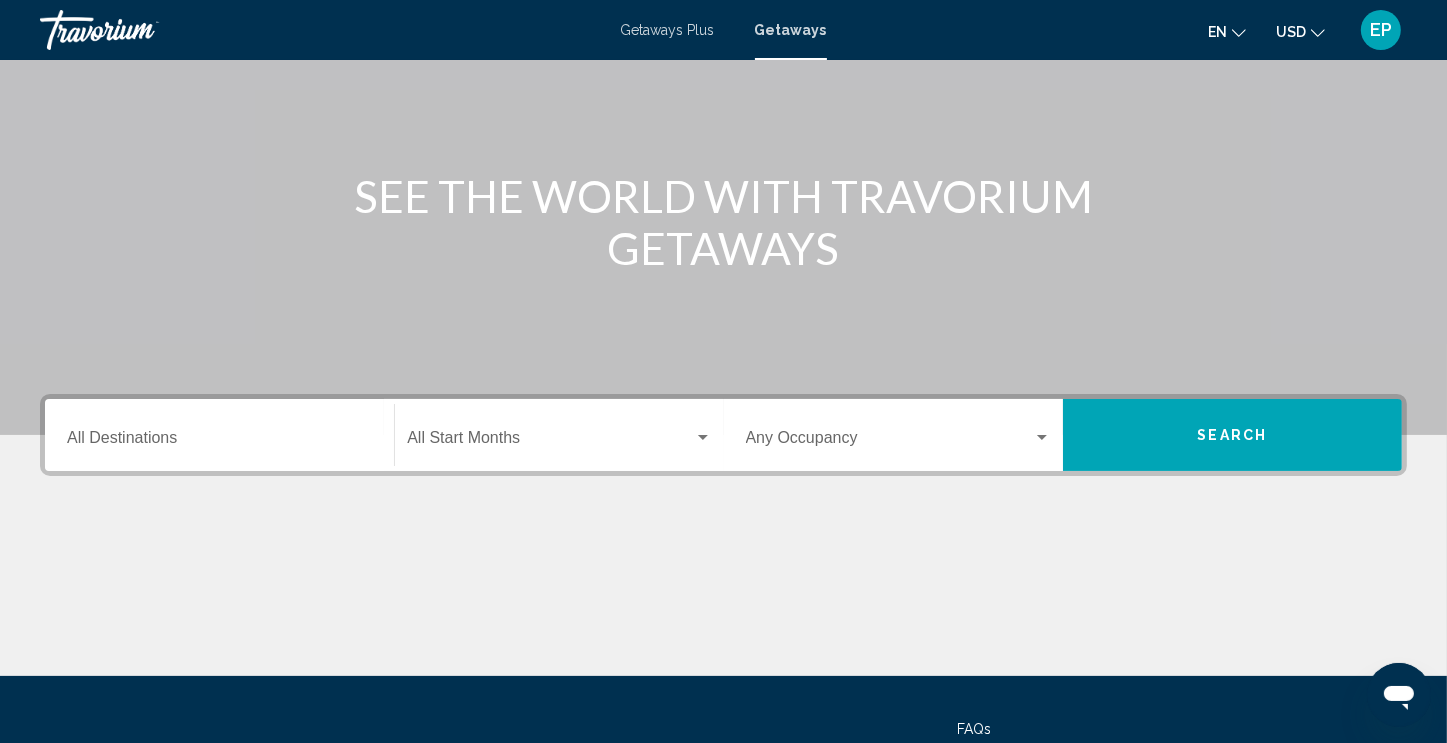 click on "Destination All Destinations" at bounding box center (219, 442) 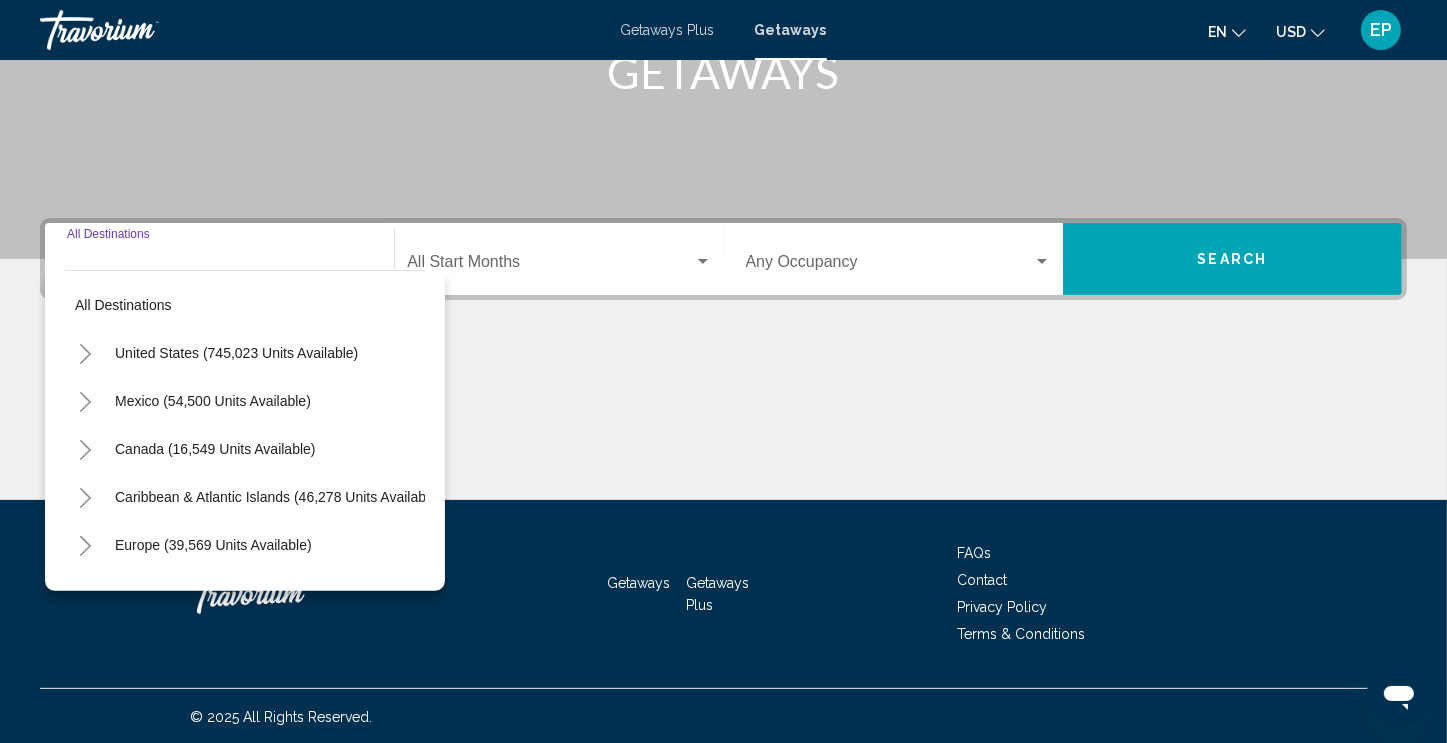 scroll, scrollTop: 342, scrollLeft: 0, axis: vertical 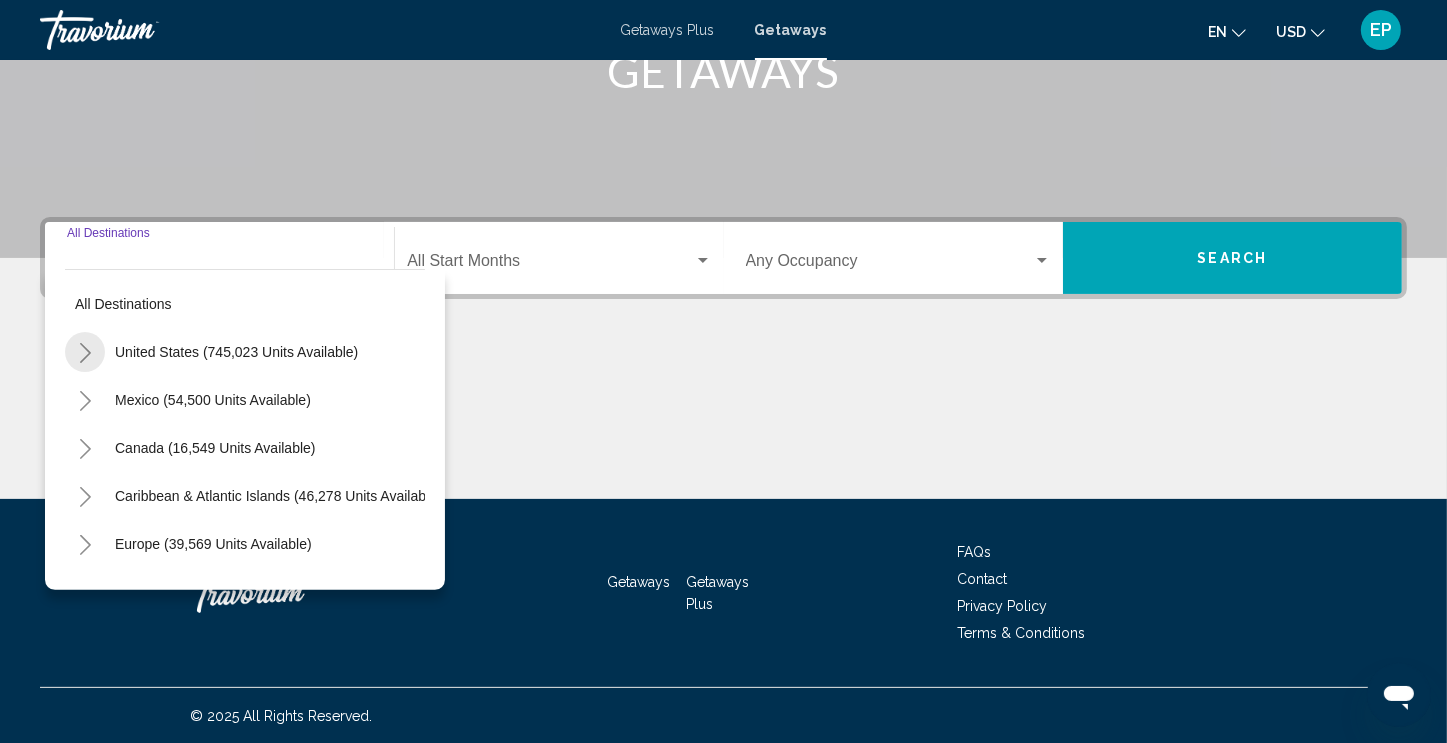 click 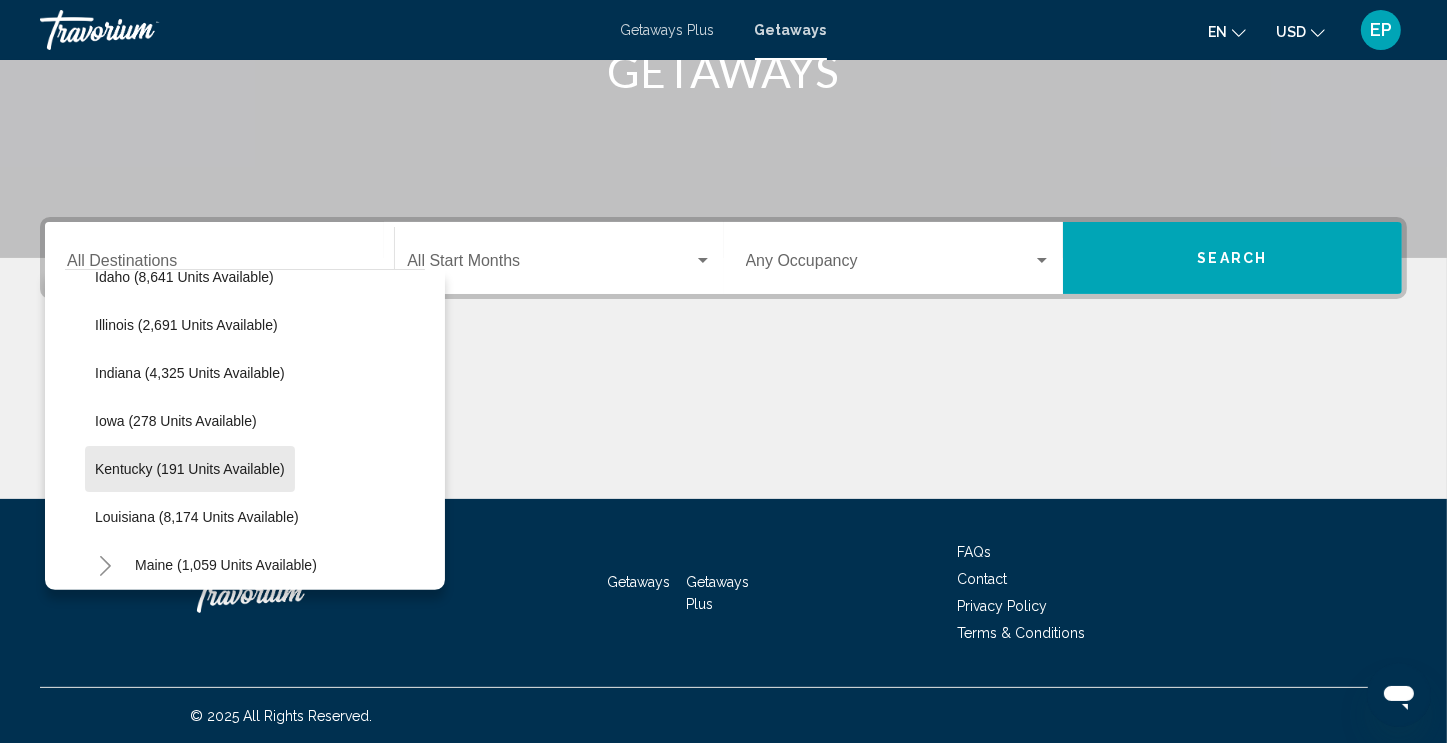 scroll, scrollTop: 584, scrollLeft: 0, axis: vertical 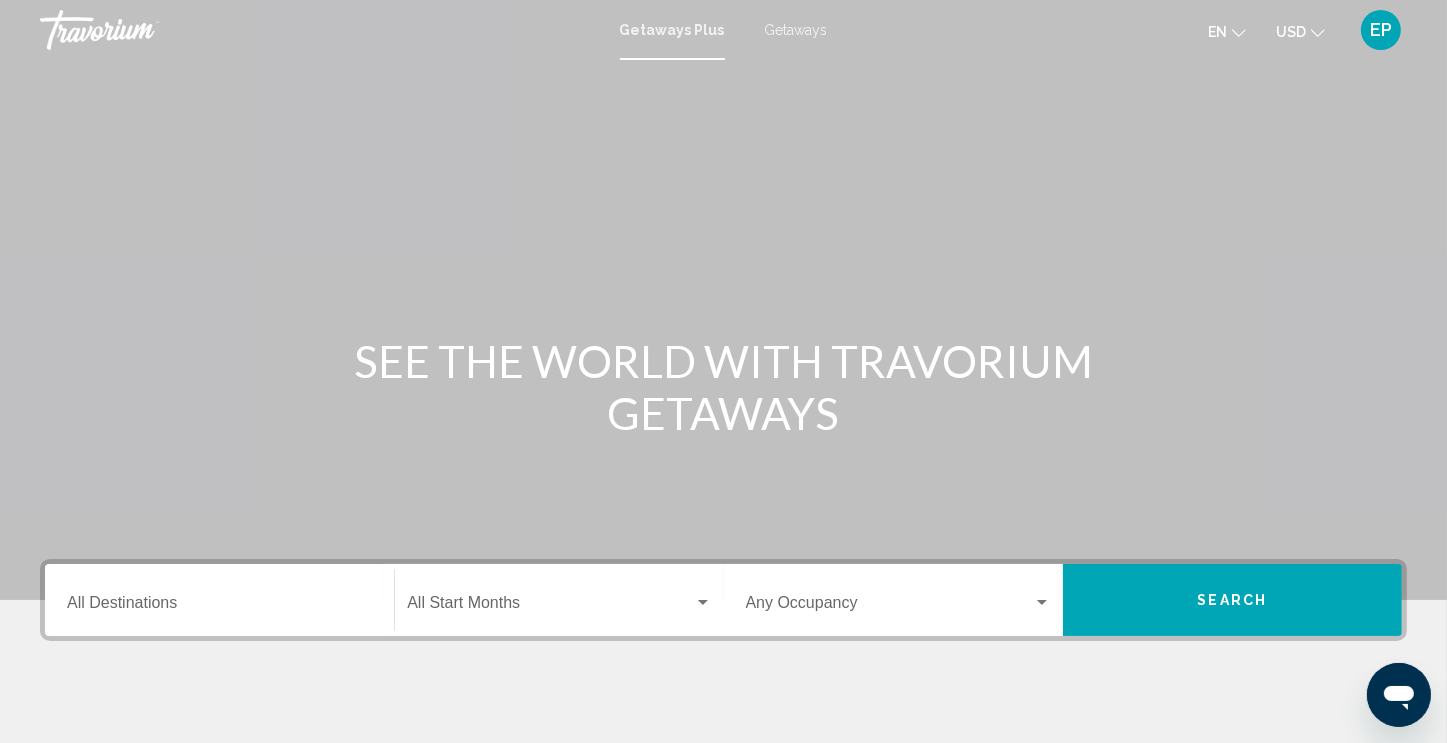 click on "Getaways" at bounding box center (796, 30) 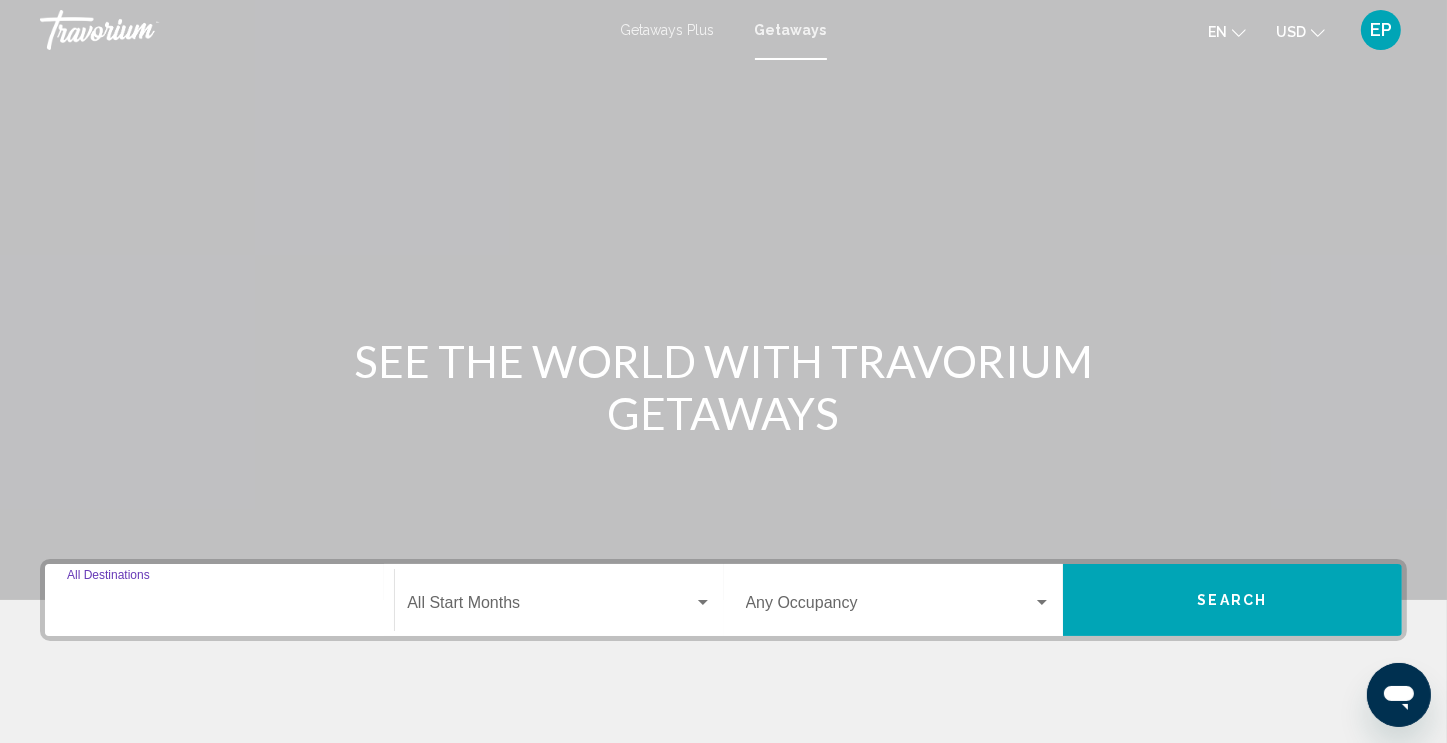 click on "Destination All Destinations" at bounding box center (219, 607) 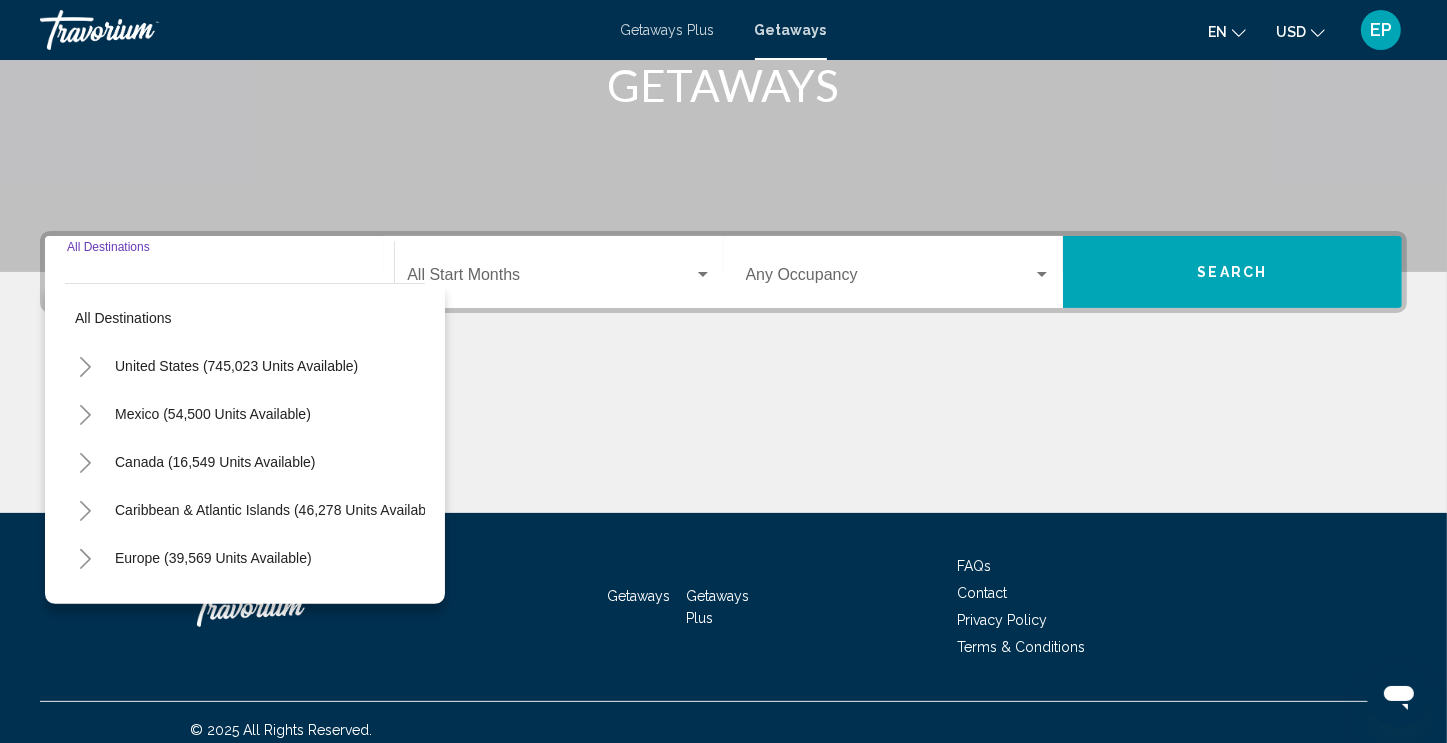 scroll, scrollTop: 342, scrollLeft: 0, axis: vertical 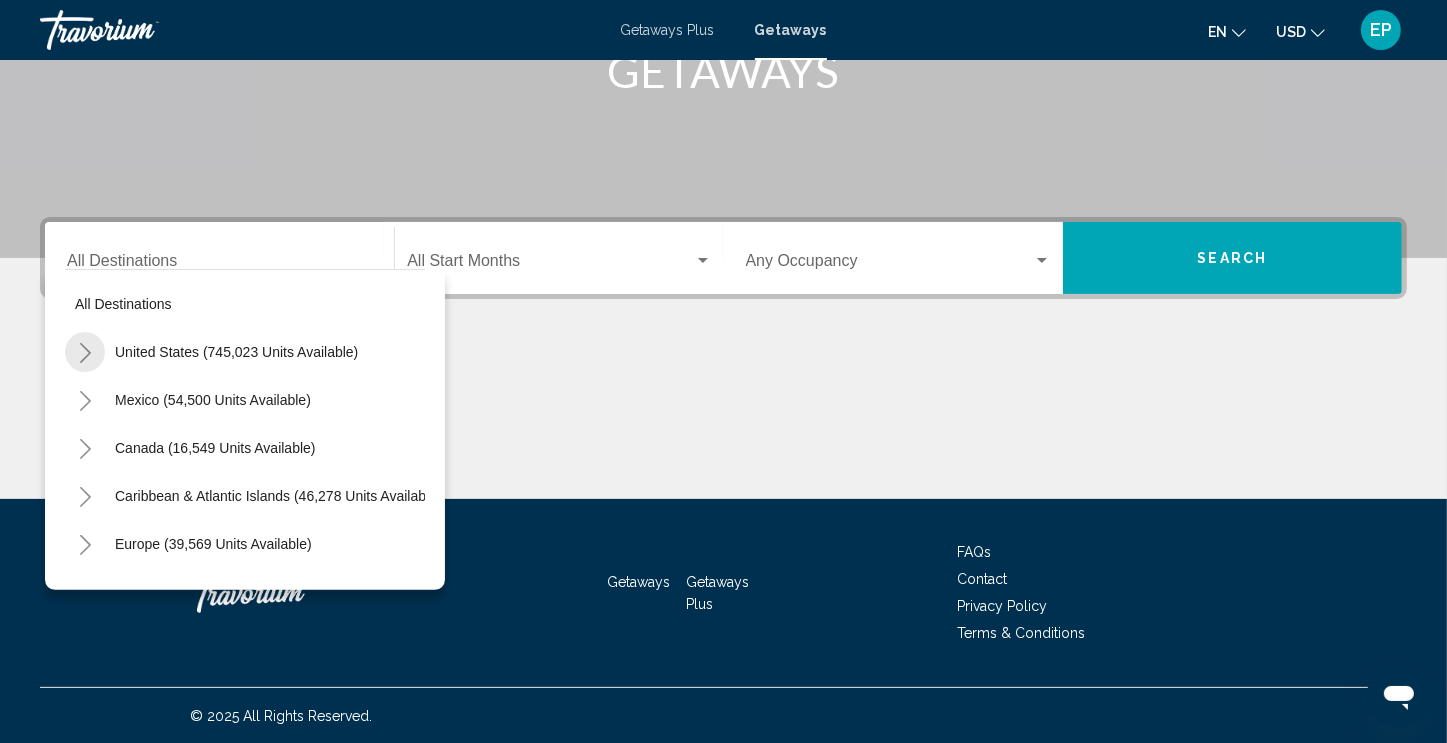click 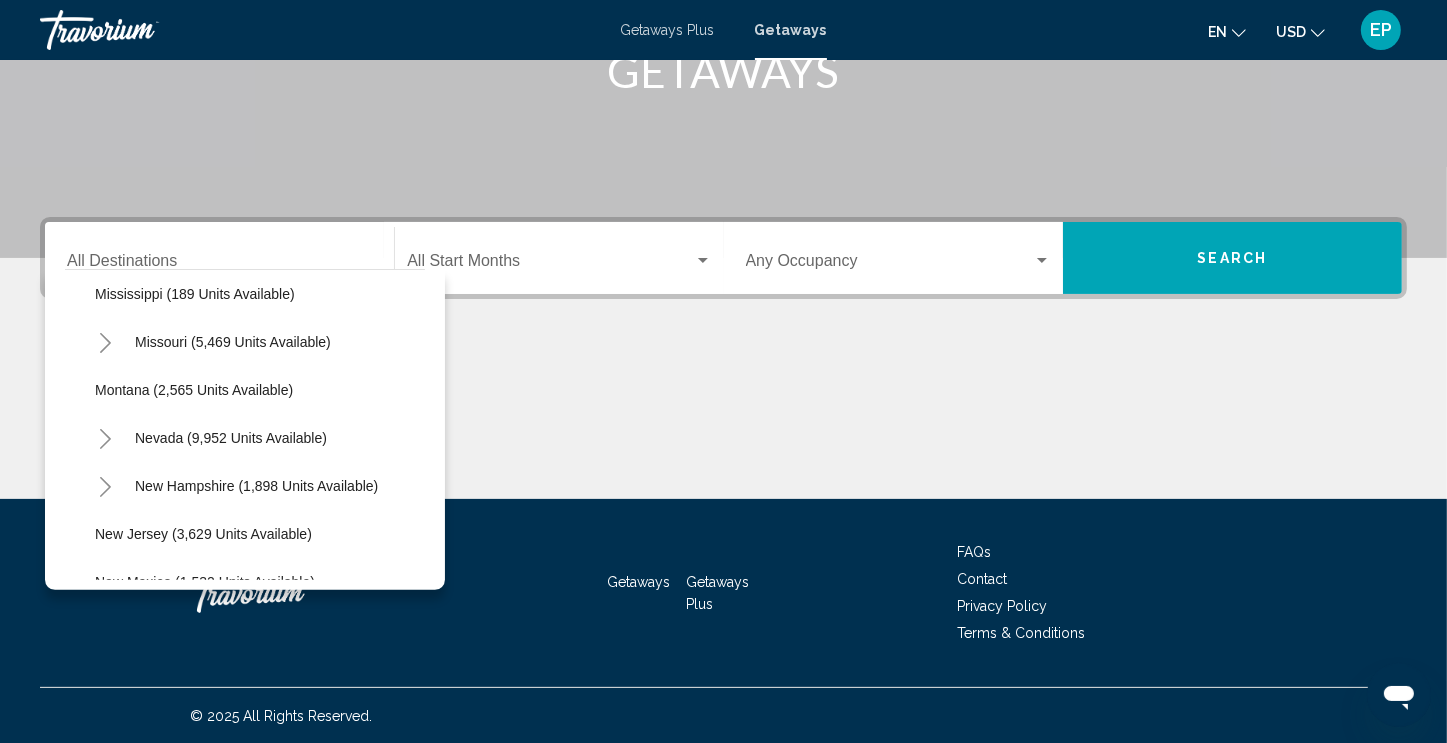 scroll, scrollTop: 1035, scrollLeft: 0, axis: vertical 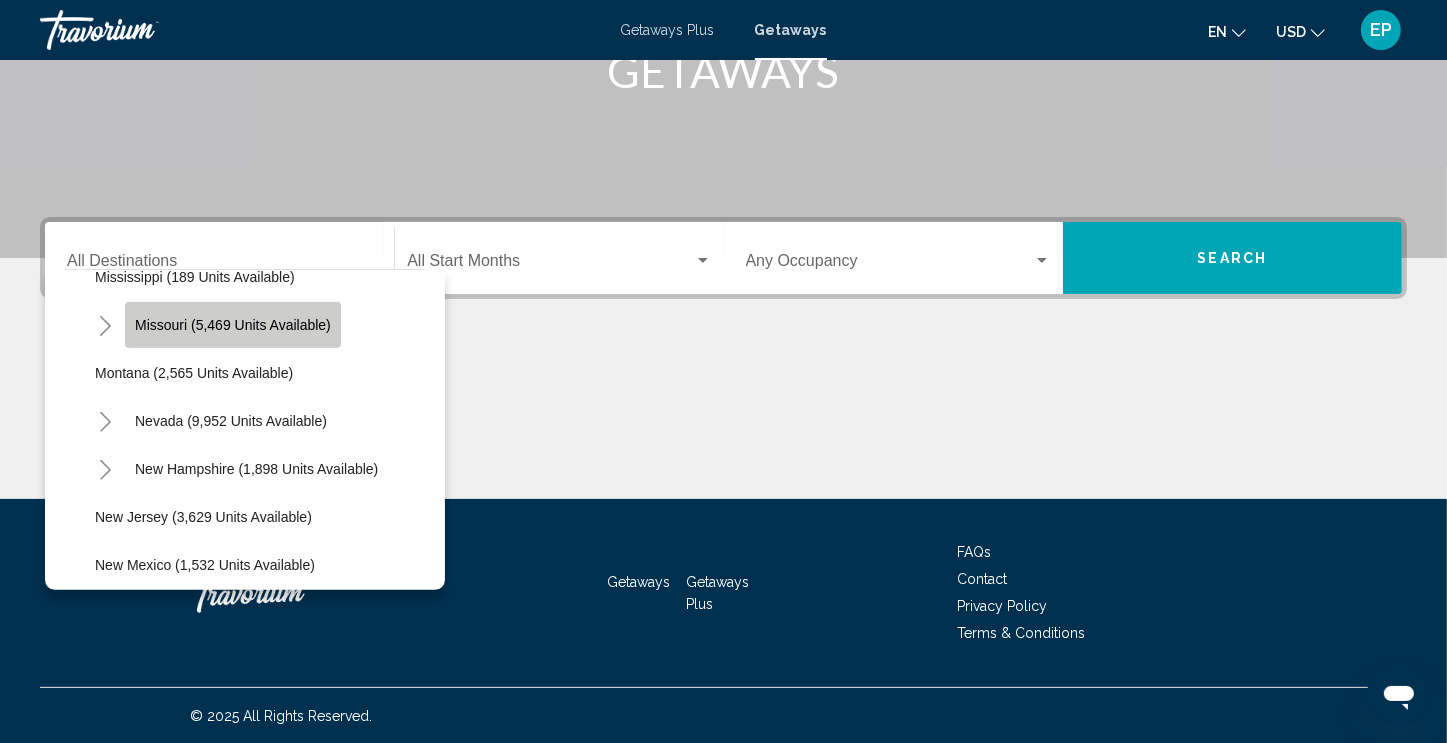 click on "Missouri (5,469 units available)" 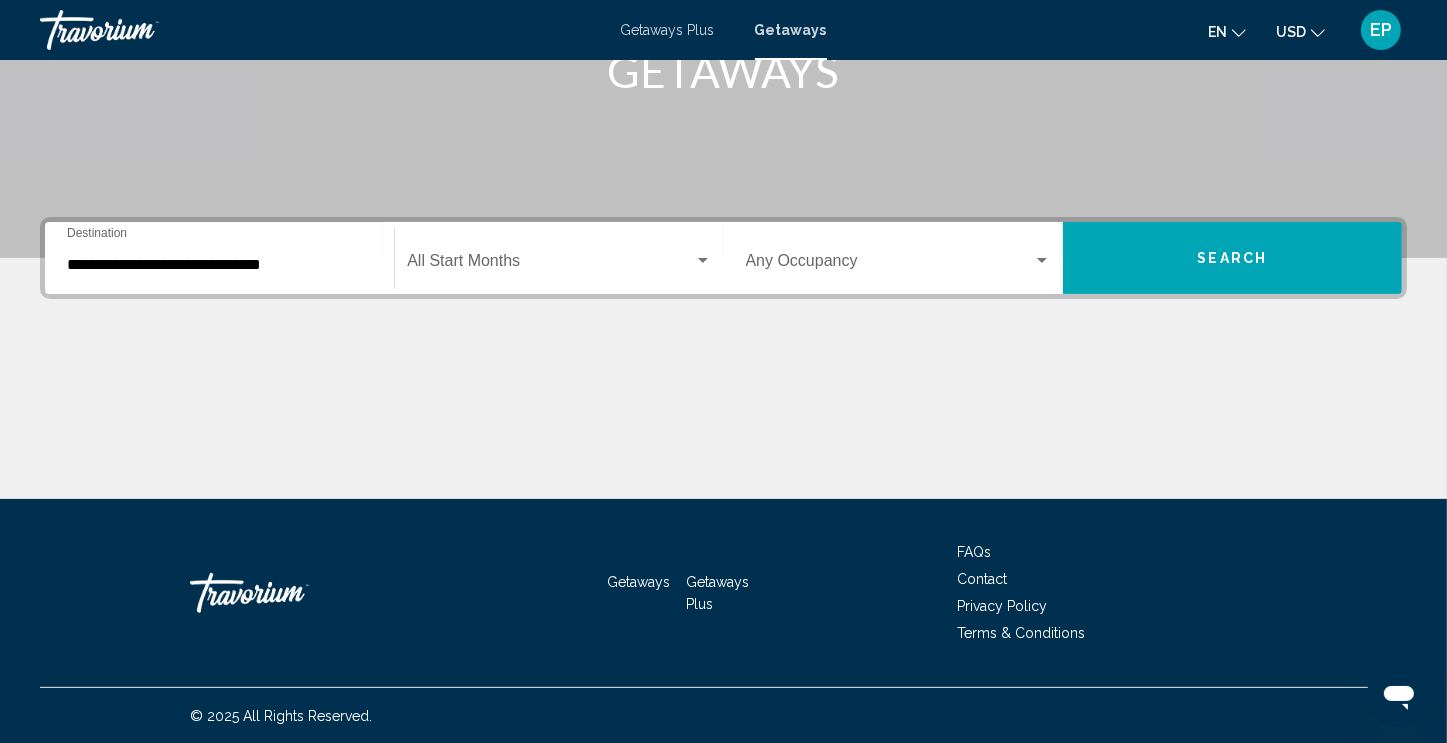 click on "Start Month All Start Months" 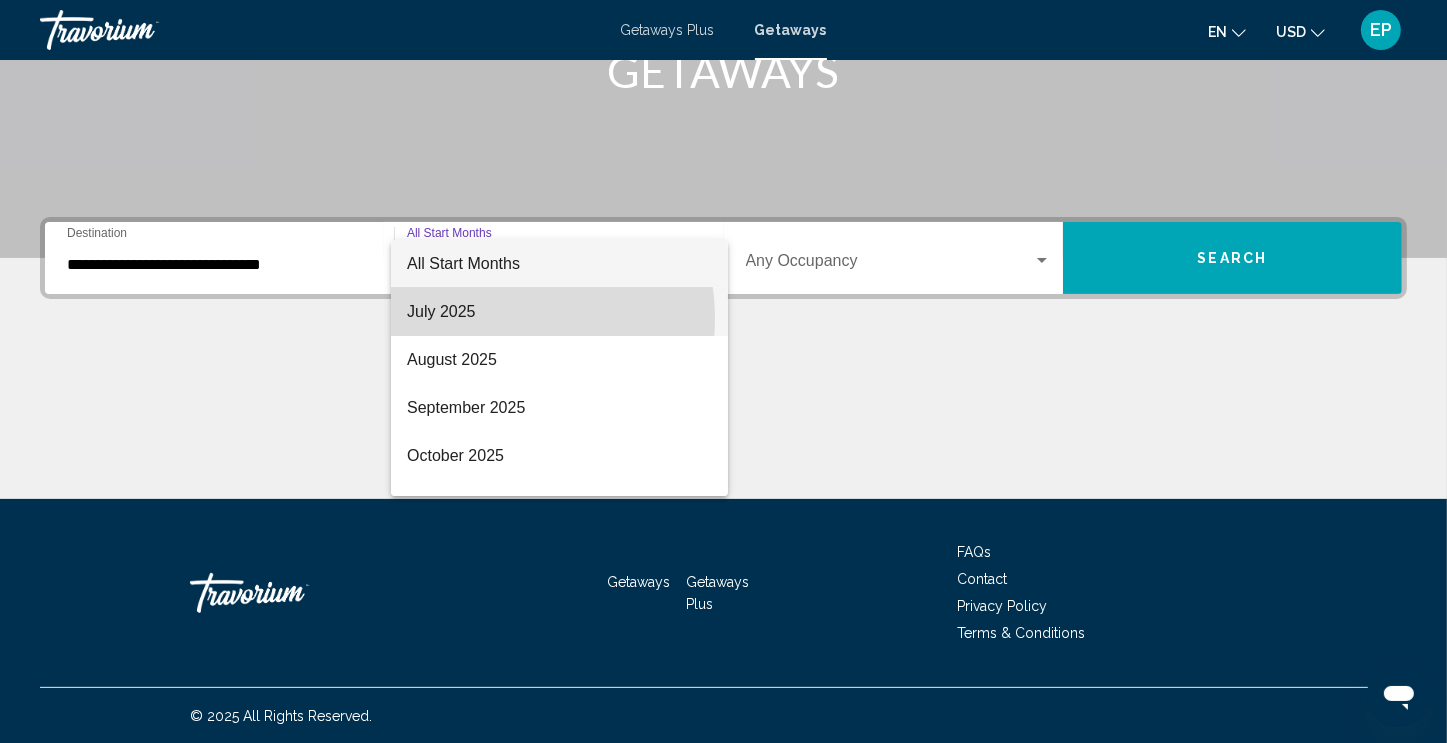 click on "July 2025" at bounding box center (559, 312) 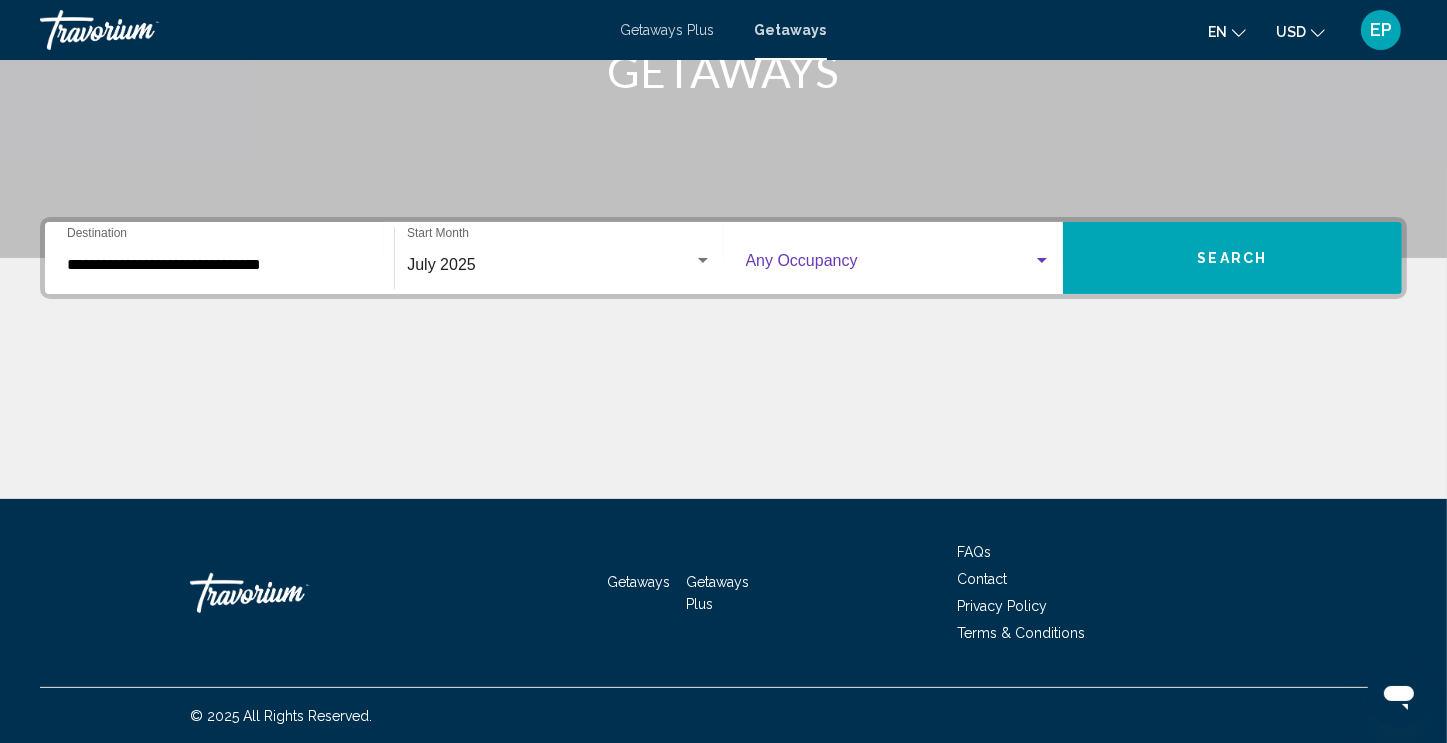 click at bounding box center (1042, 261) 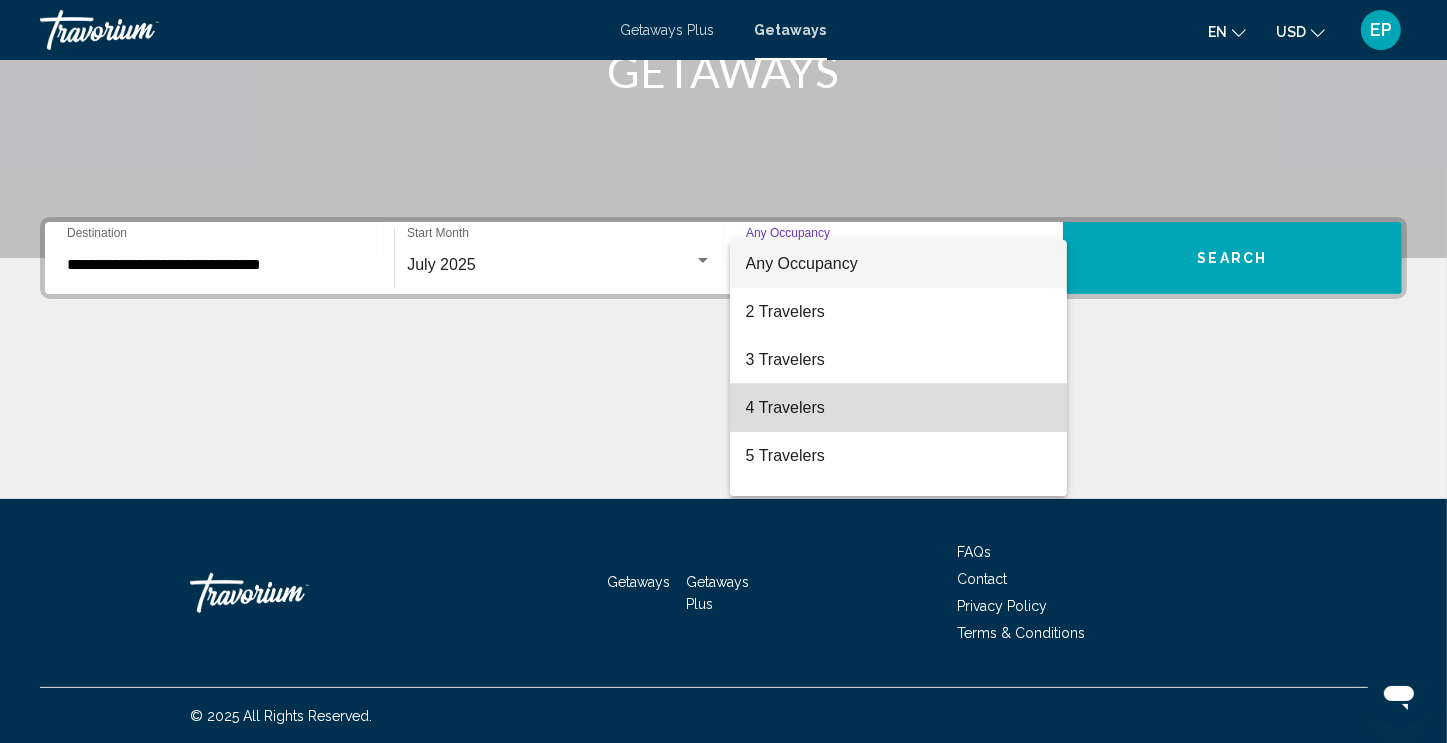 click on "4 Travelers" at bounding box center [898, 408] 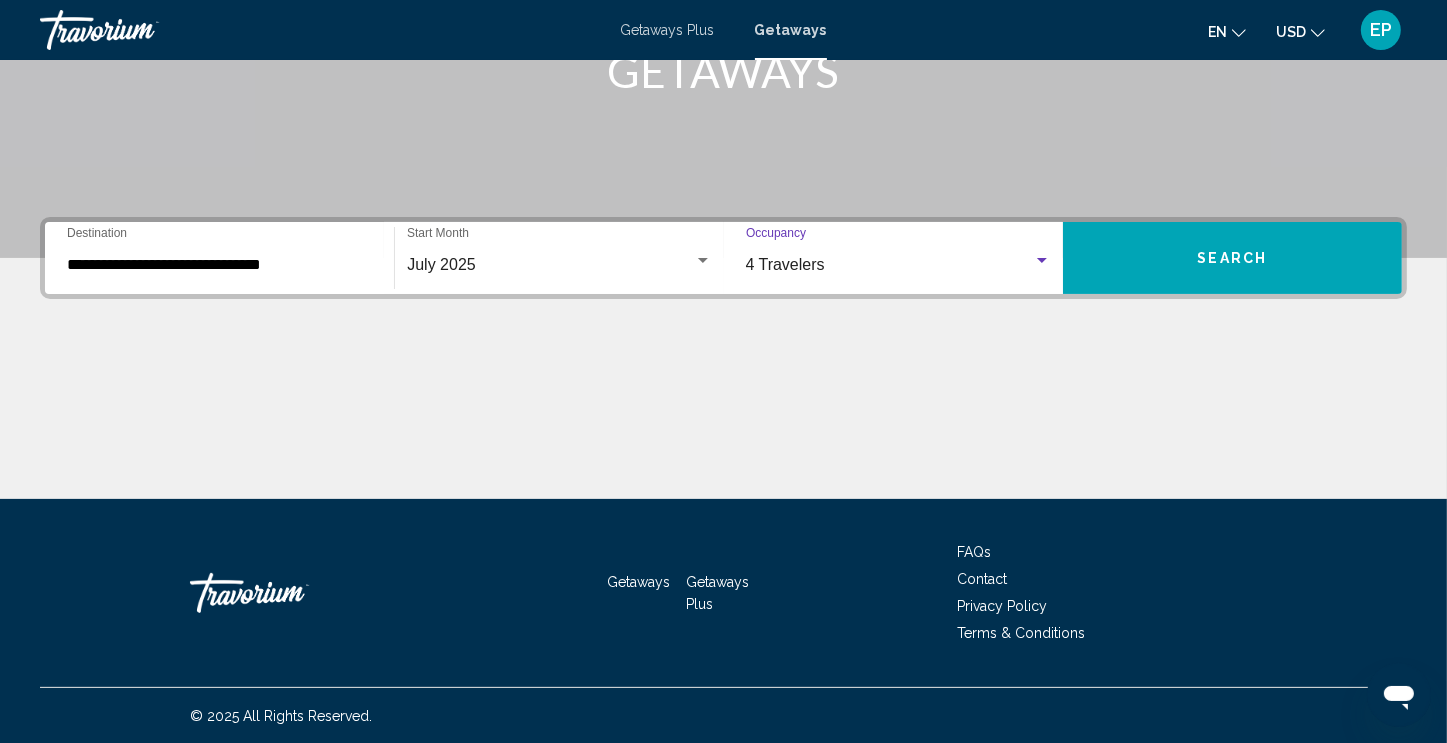 click on "4 Travelers" at bounding box center (898, 265) 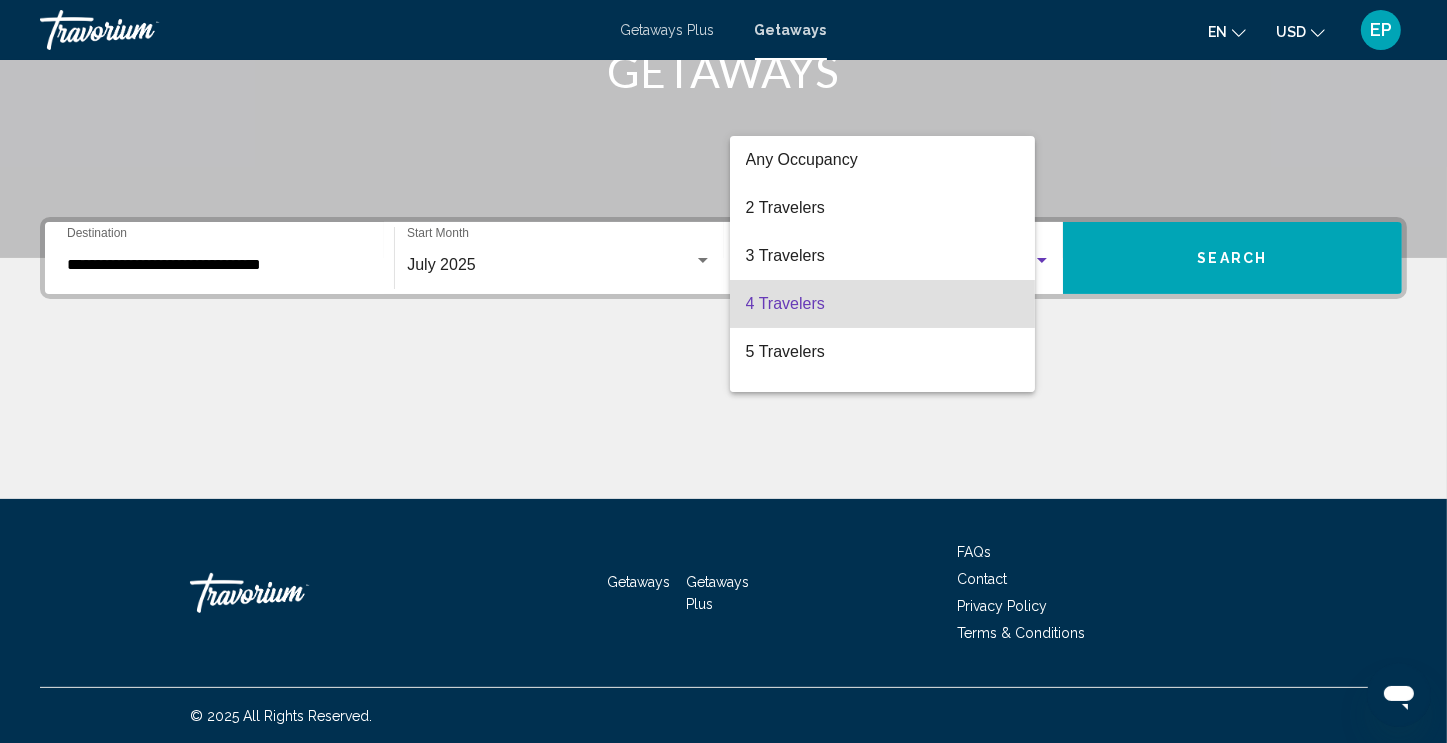 scroll, scrollTop: 40, scrollLeft: 0, axis: vertical 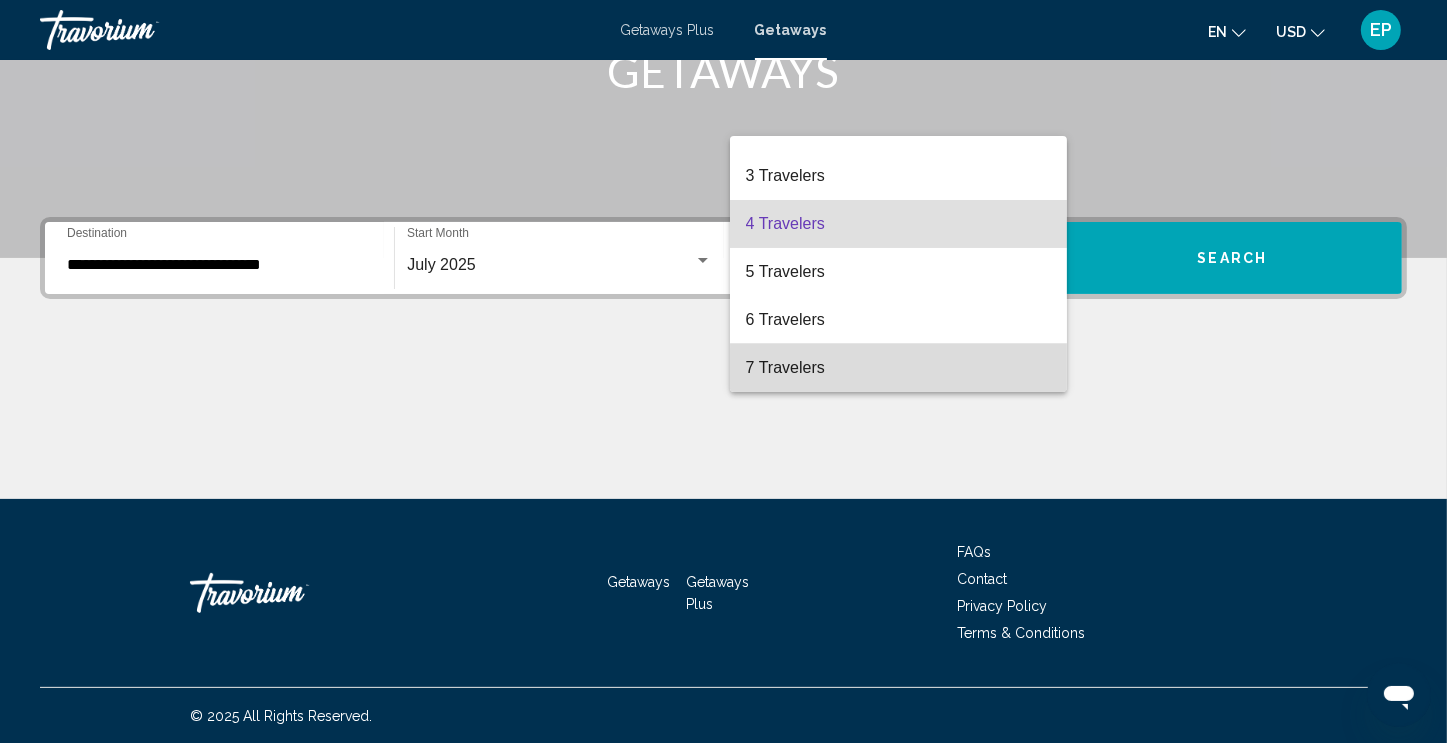 click on "7 Travelers" at bounding box center [898, 368] 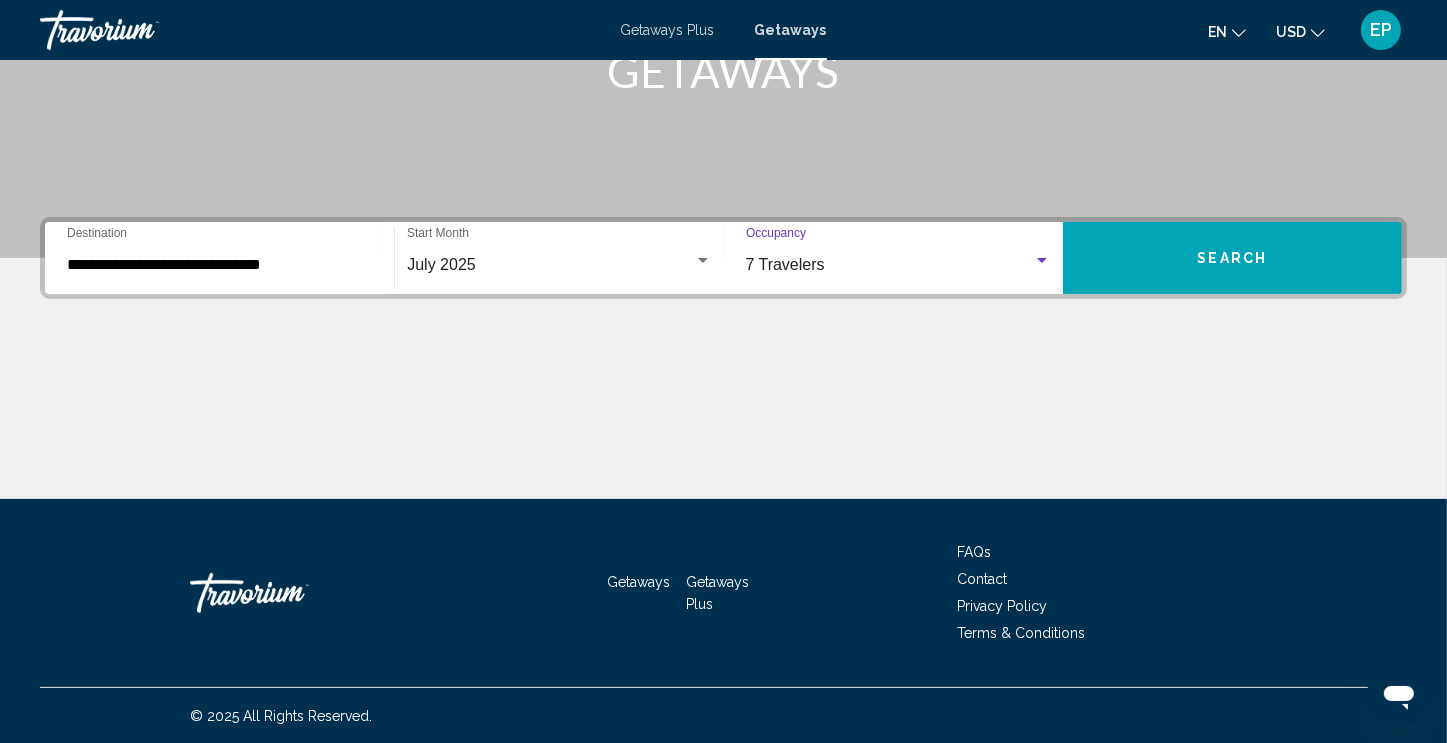 click on "Search" at bounding box center (1232, 258) 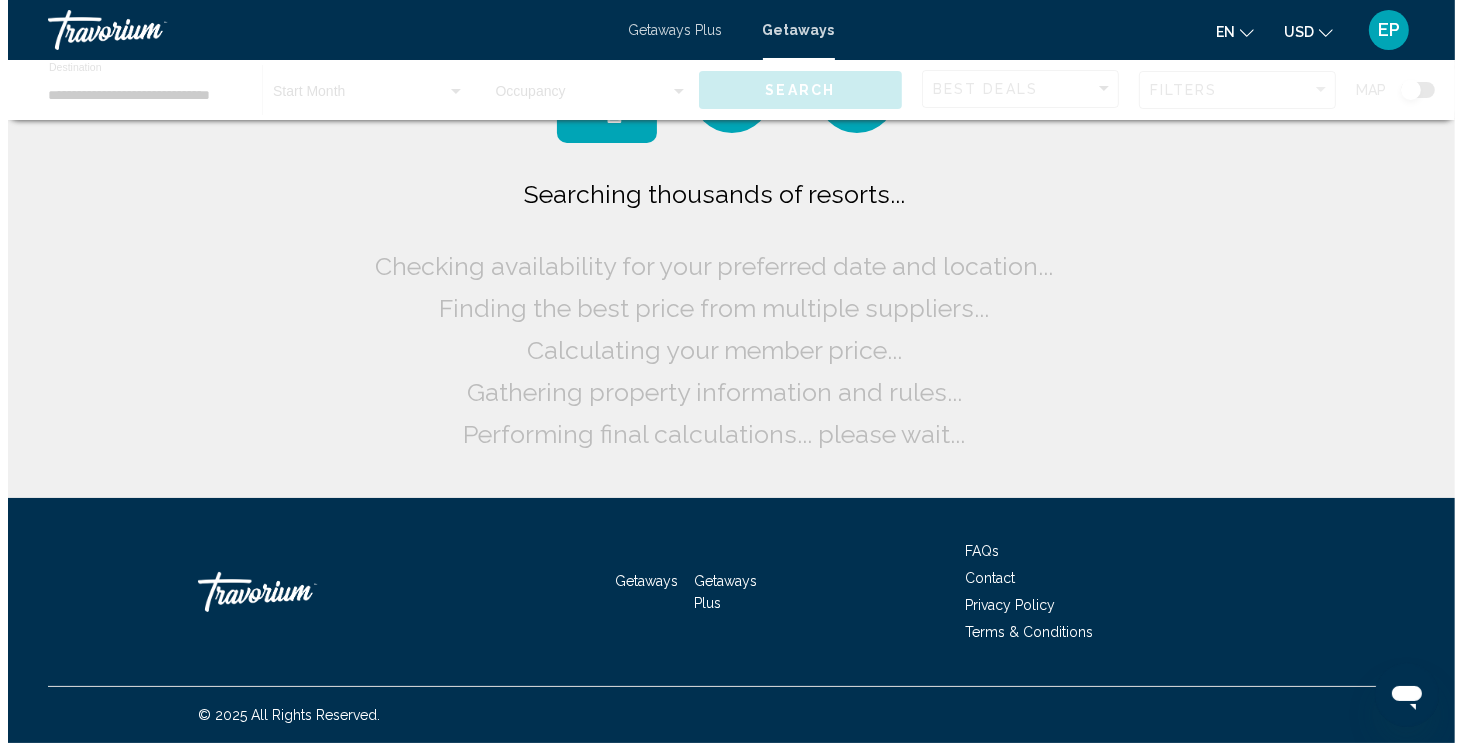 scroll, scrollTop: 0, scrollLeft: 0, axis: both 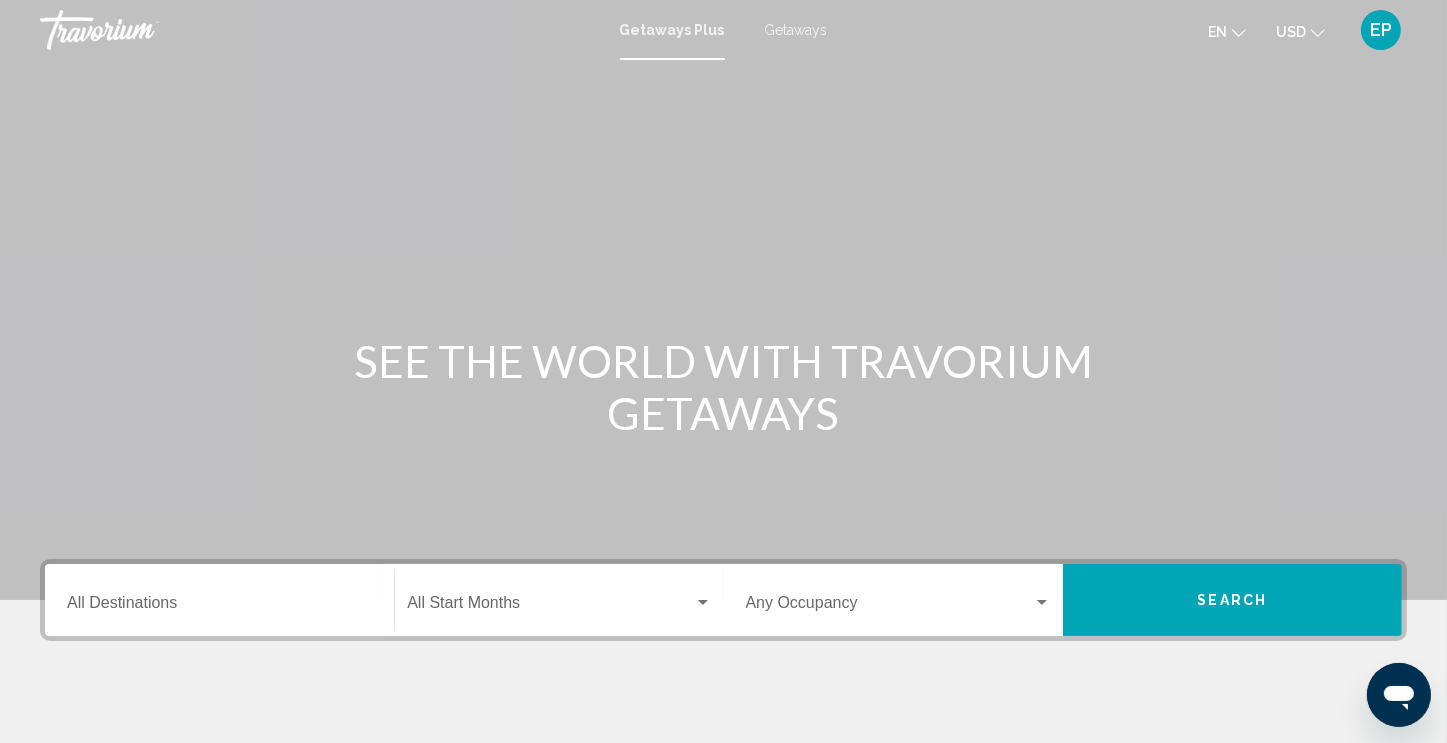click on "Getaways" at bounding box center (796, 30) 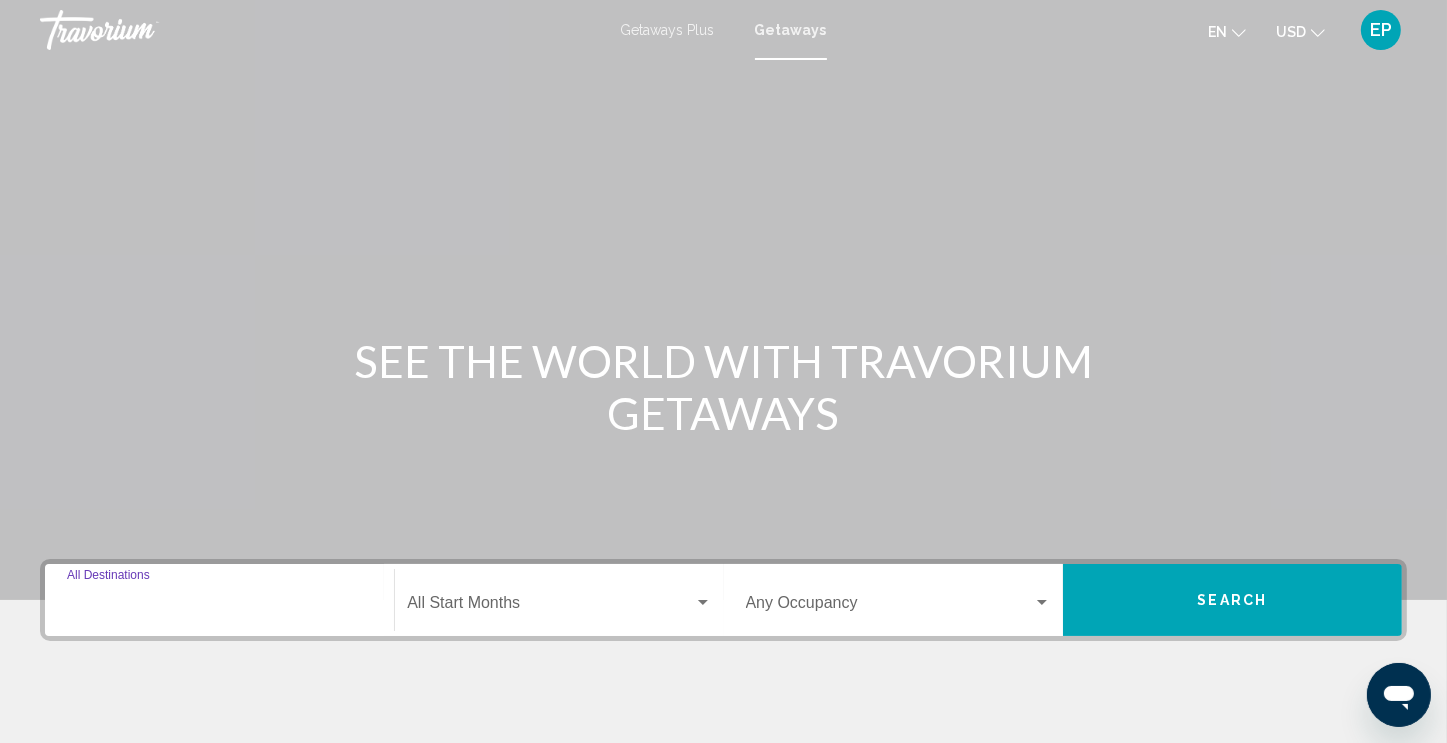 click on "Destination All Destinations" at bounding box center (219, 607) 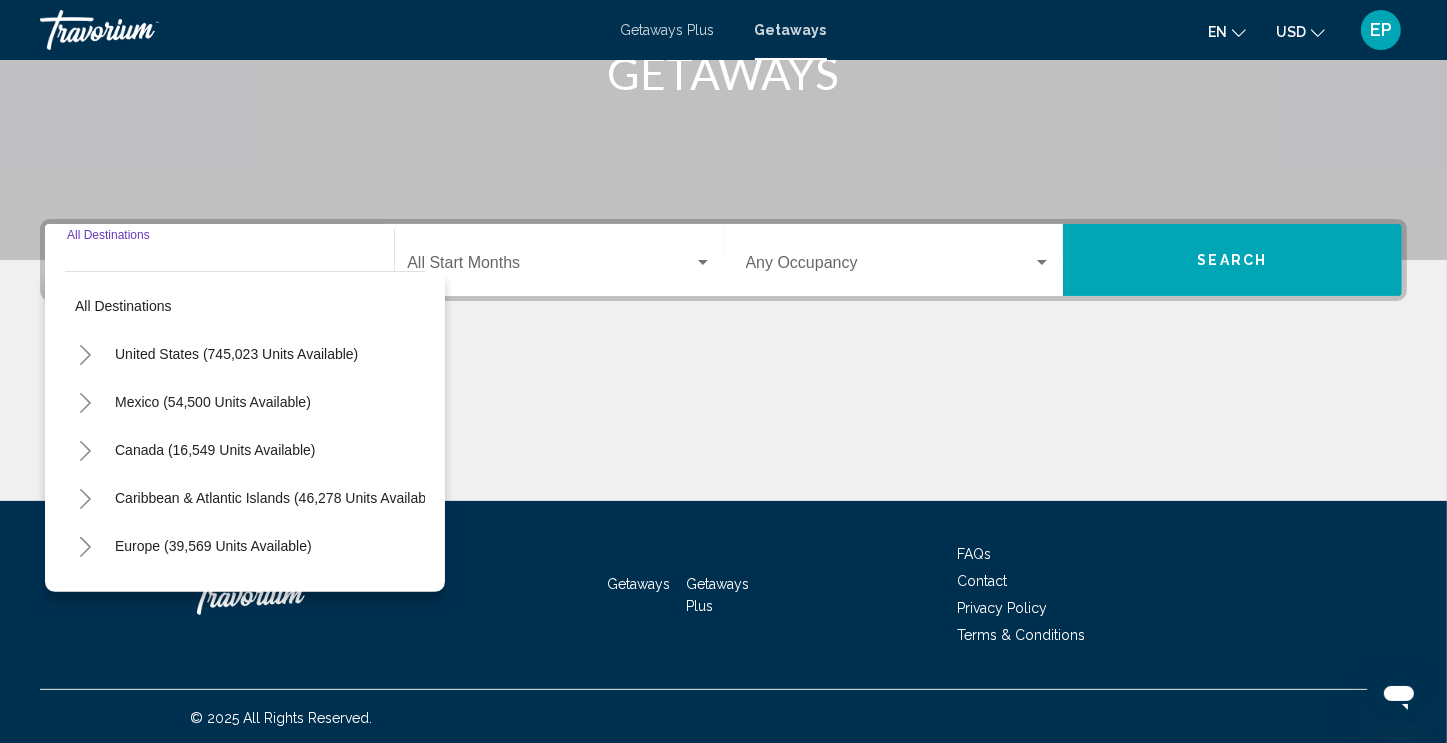 scroll, scrollTop: 342, scrollLeft: 0, axis: vertical 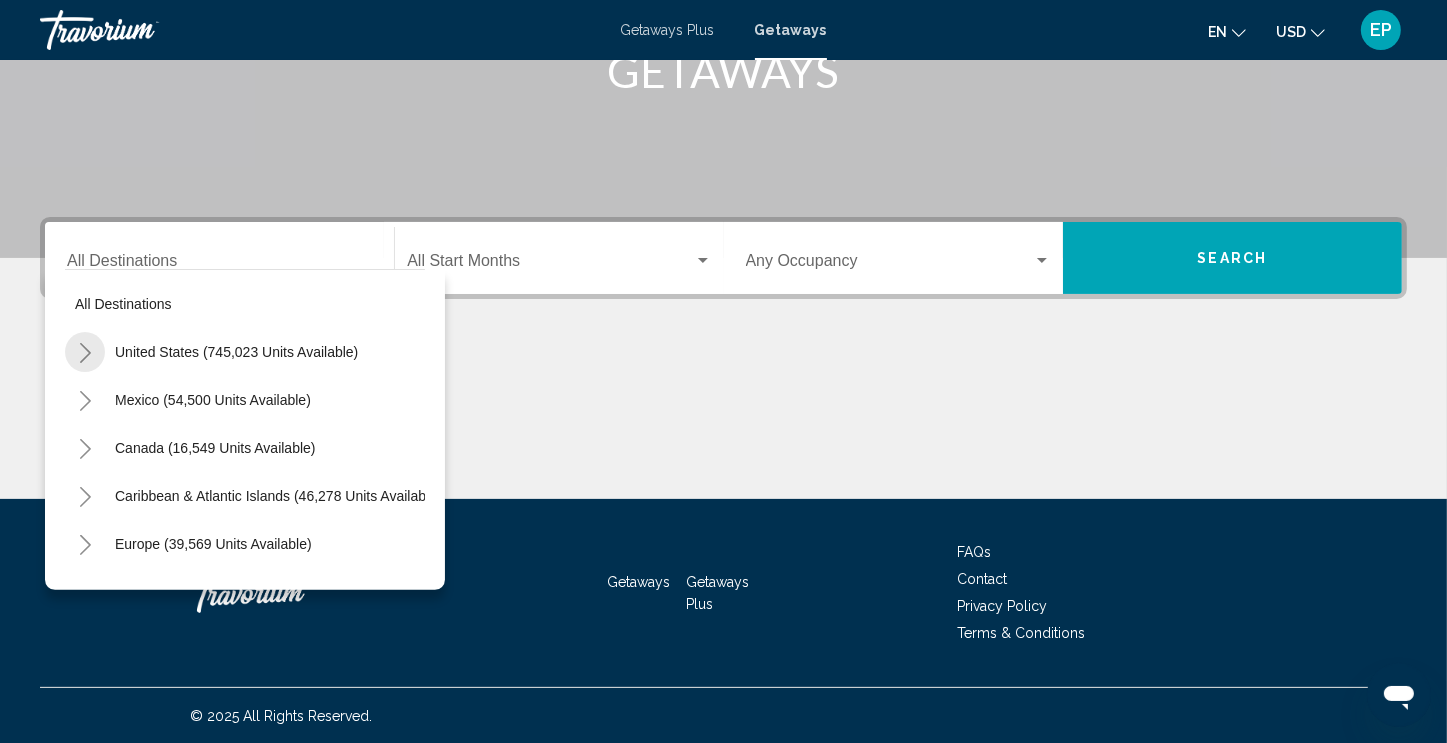 click 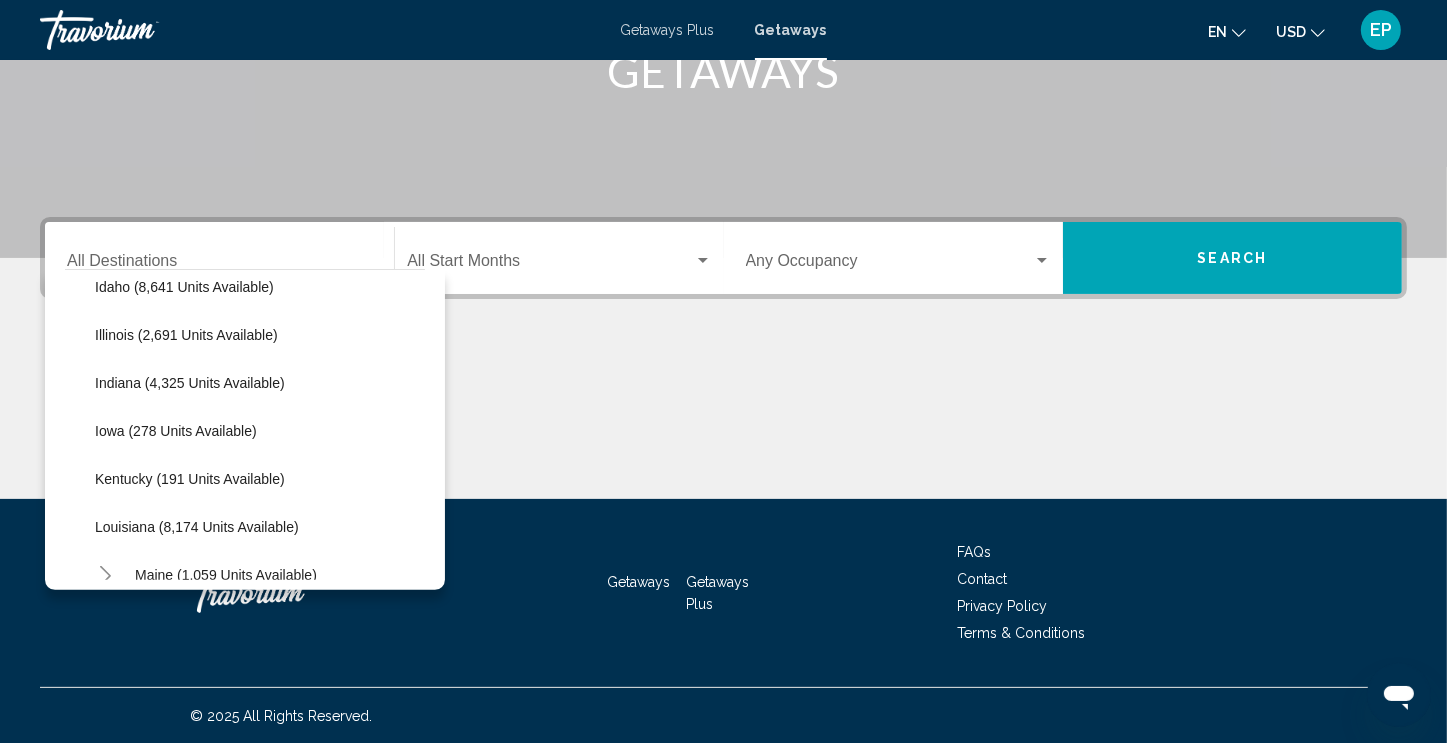 scroll, scrollTop: 506, scrollLeft: 0, axis: vertical 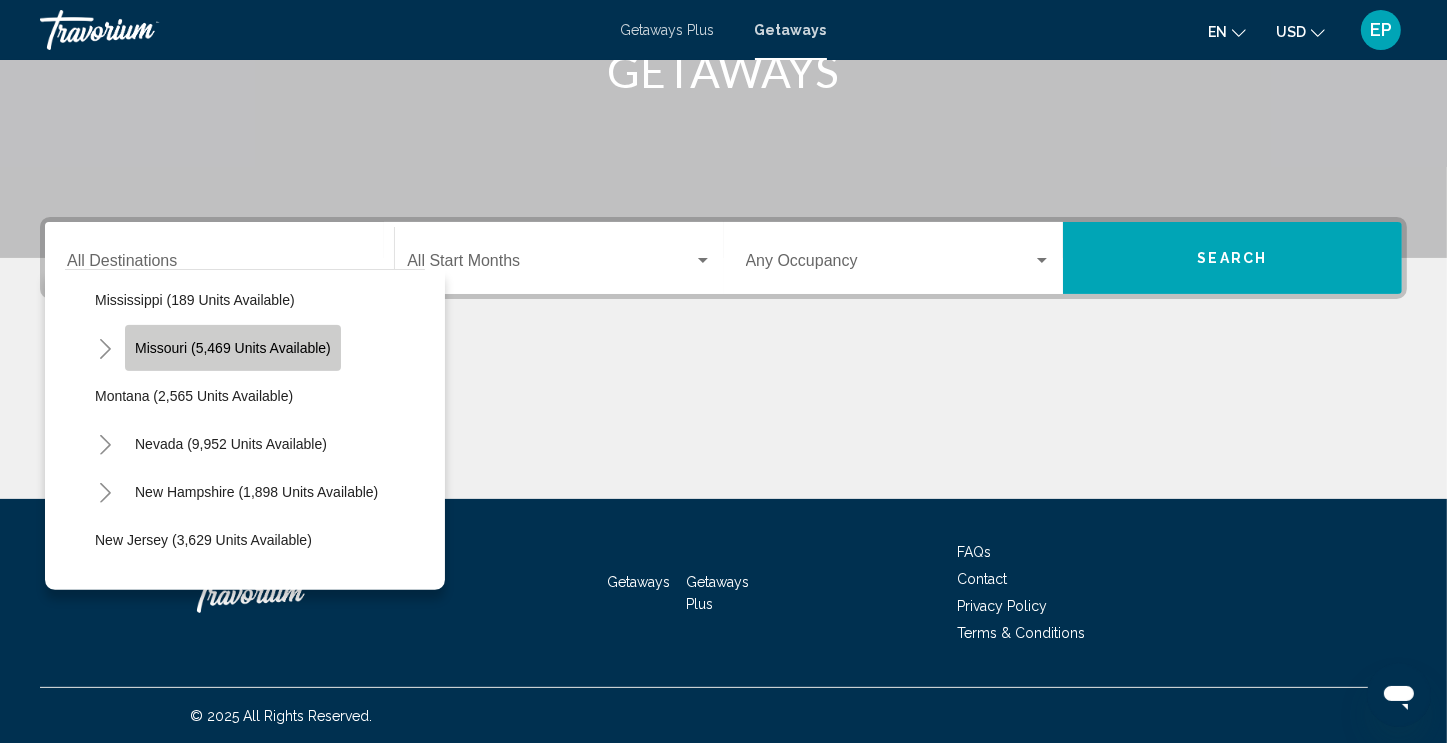 click on "Missouri (5,469 units available)" 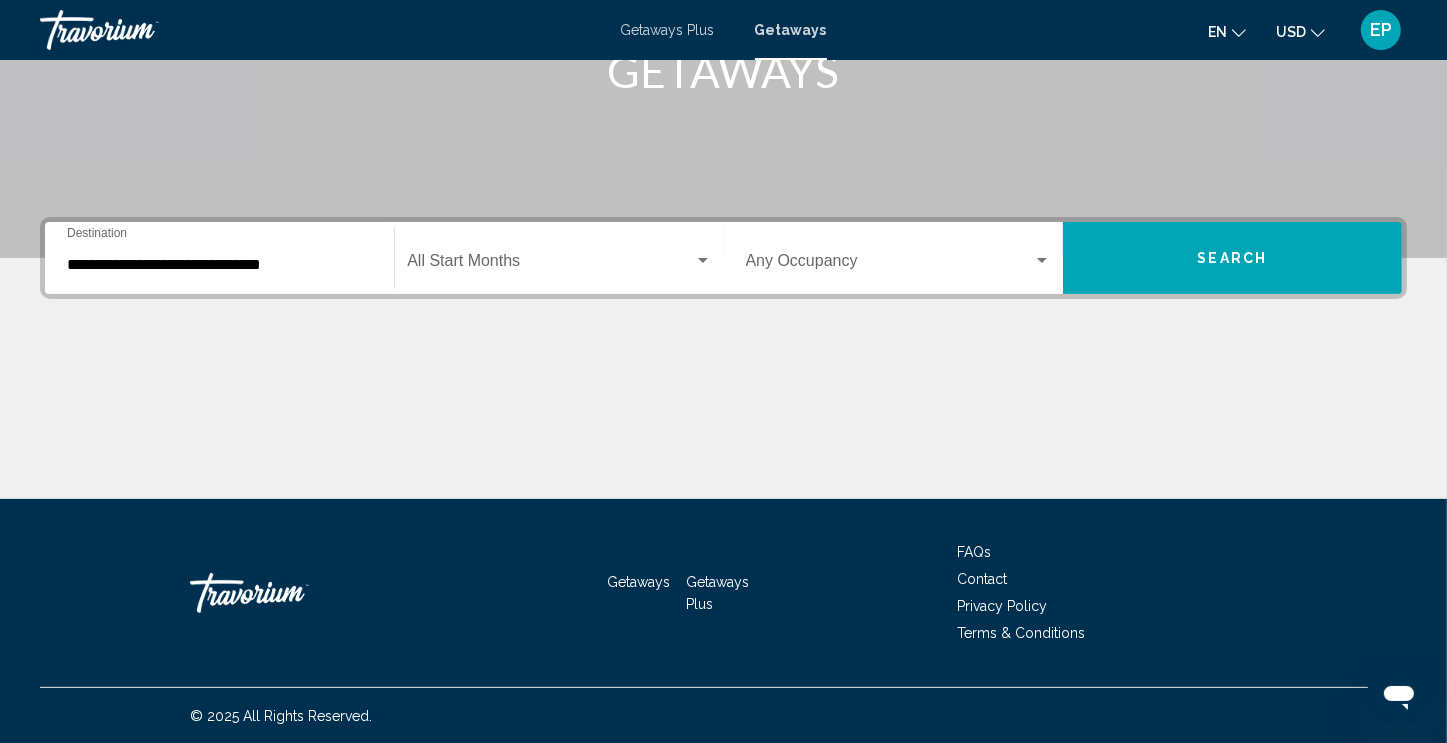 click on "Start Month All Start Months" 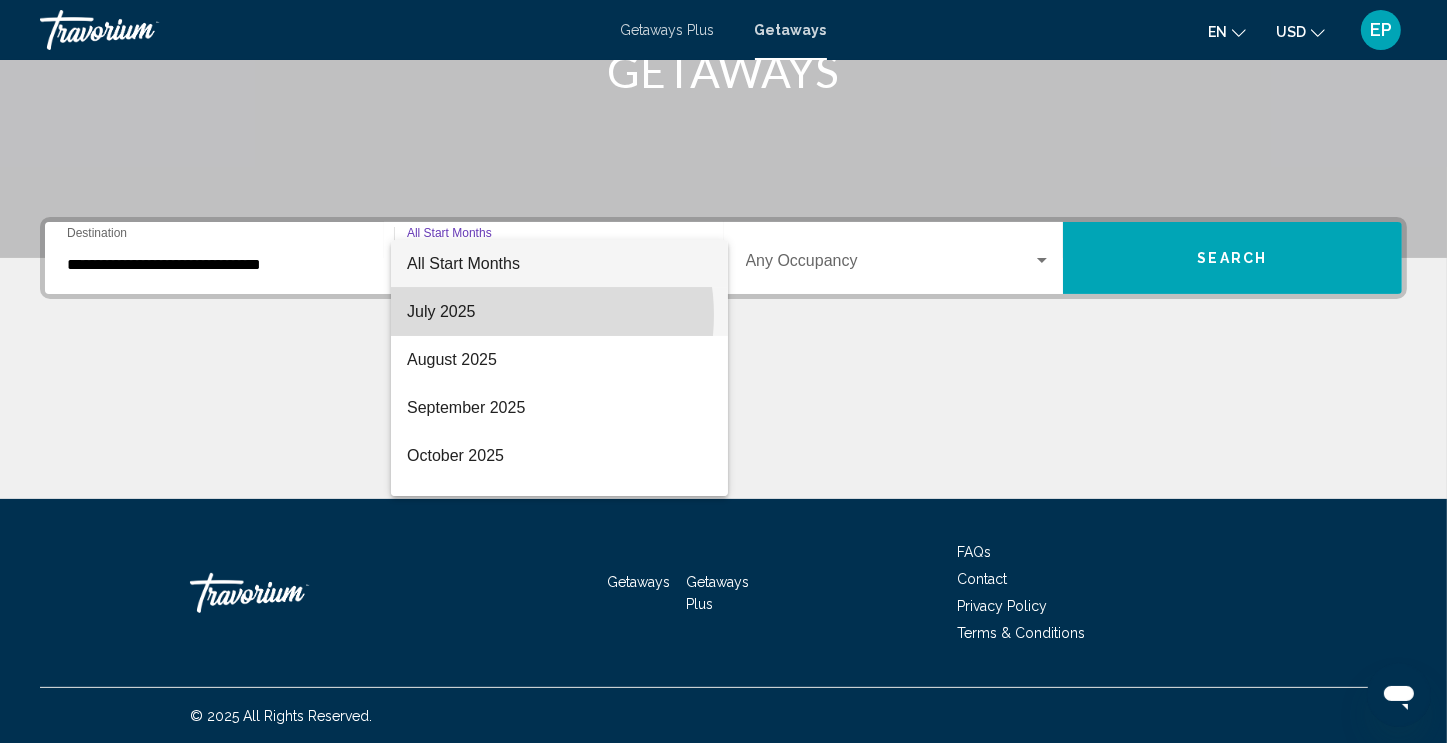 click on "July 2025" at bounding box center (559, 312) 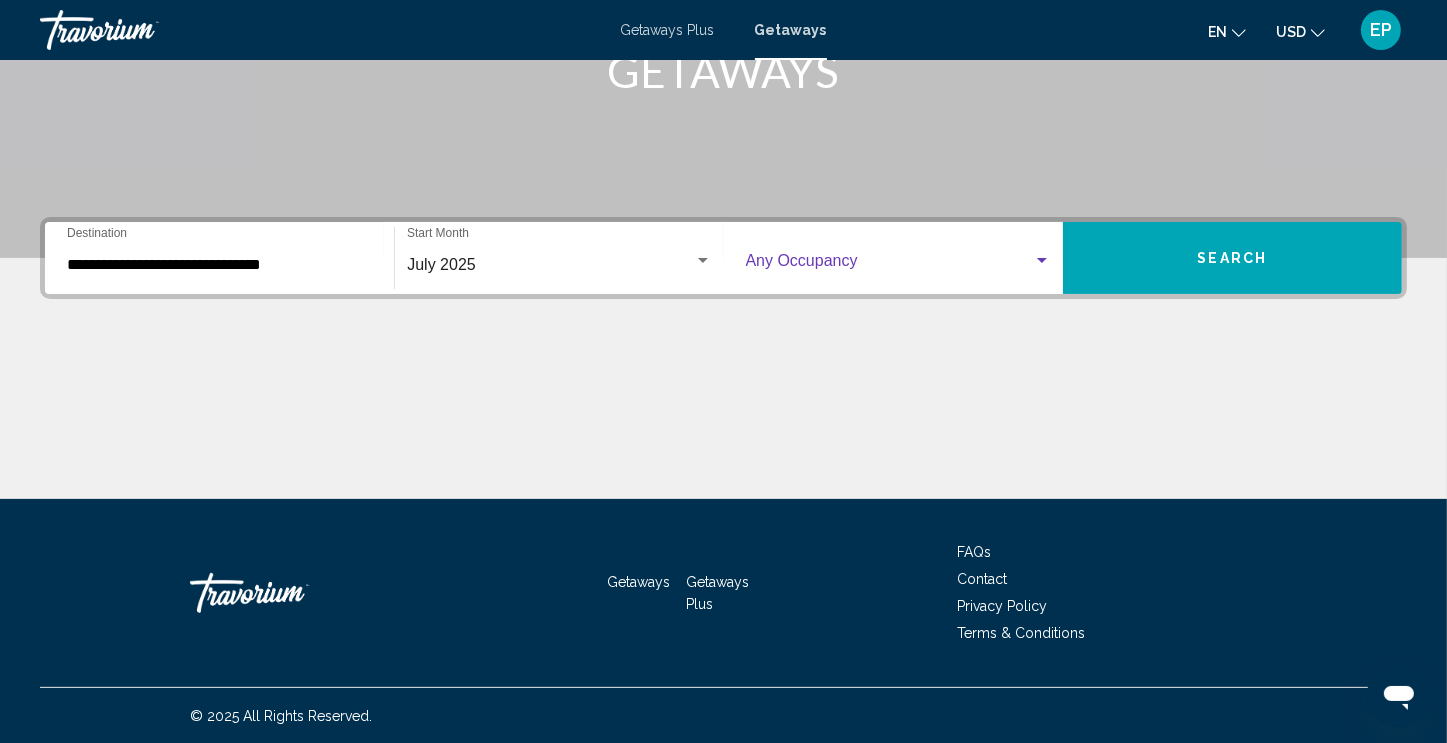 click at bounding box center [889, 265] 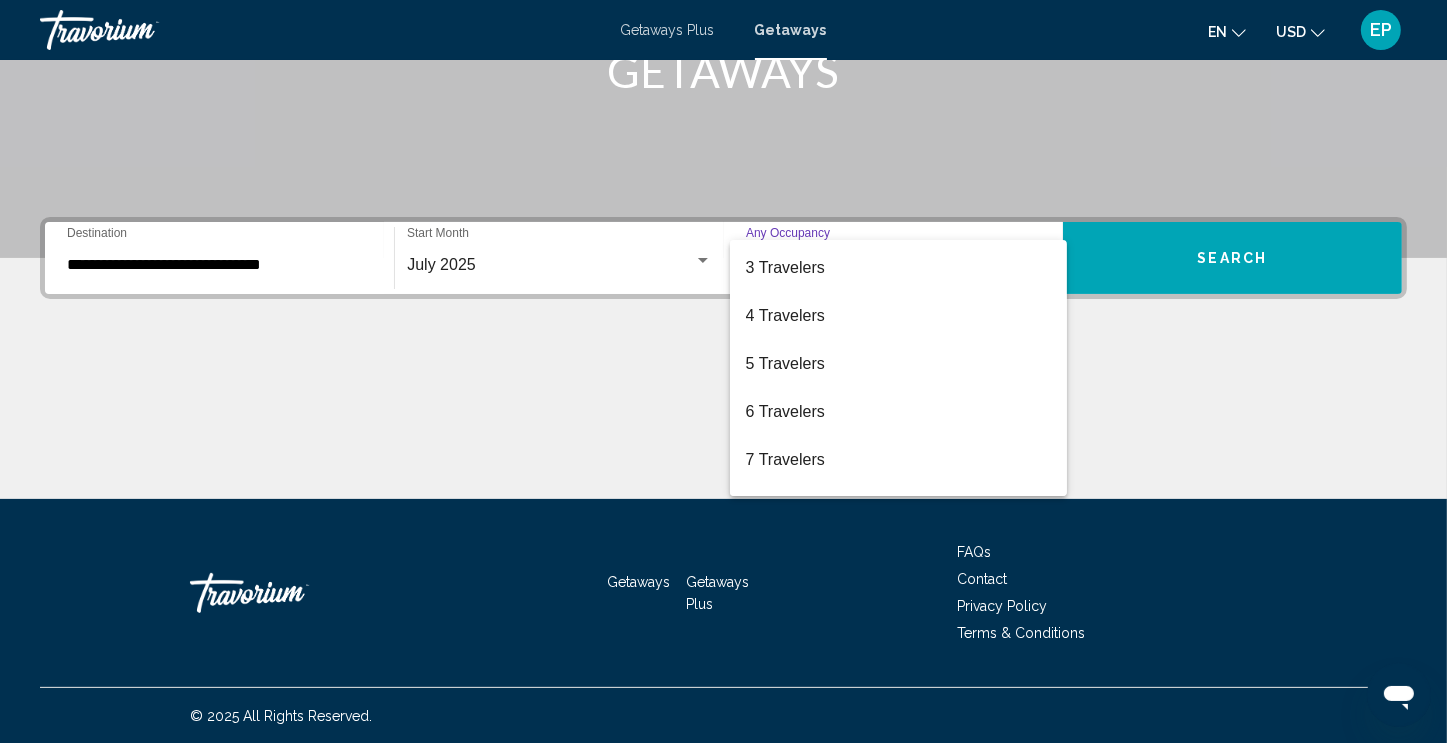 scroll, scrollTop: 116, scrollLeft: 0, axis: vertical 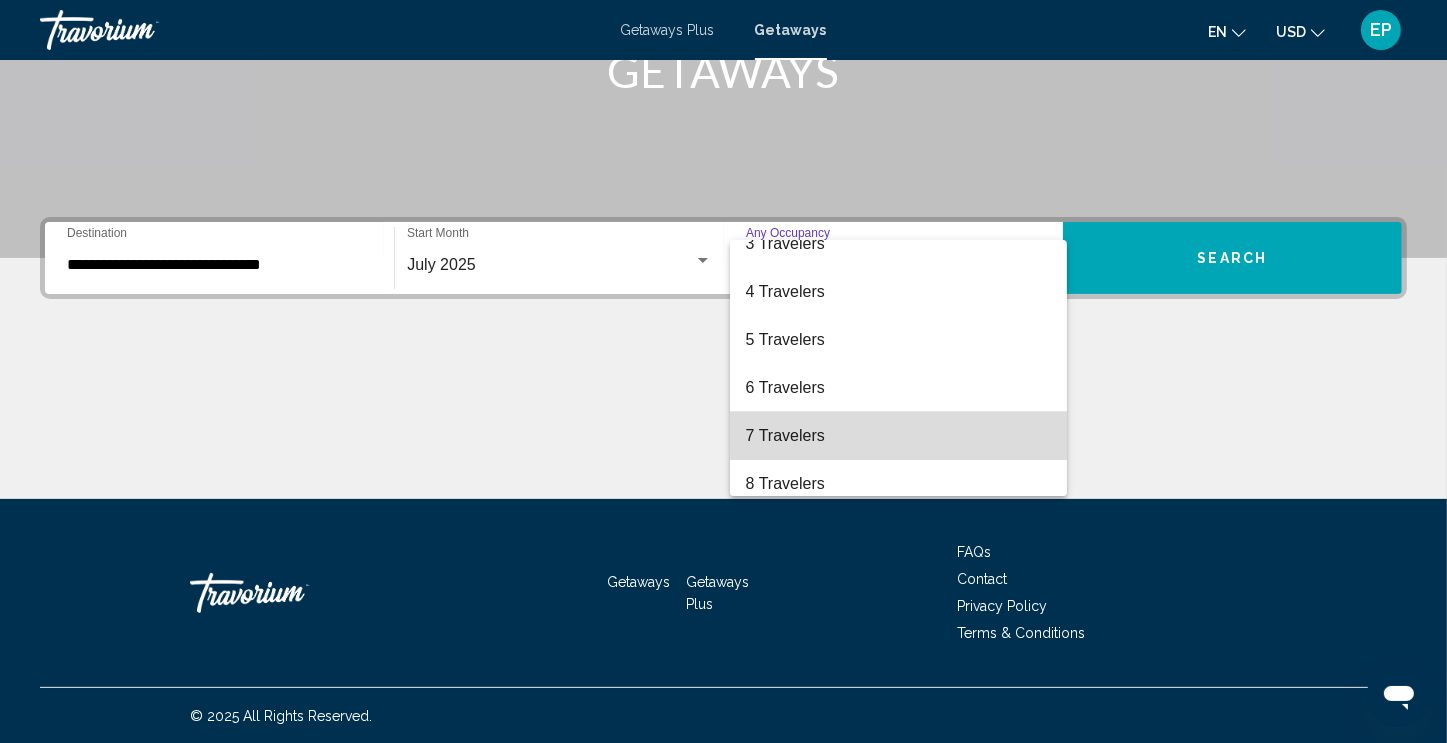 click on "7 Travelers" at bounding box center (898, 436) 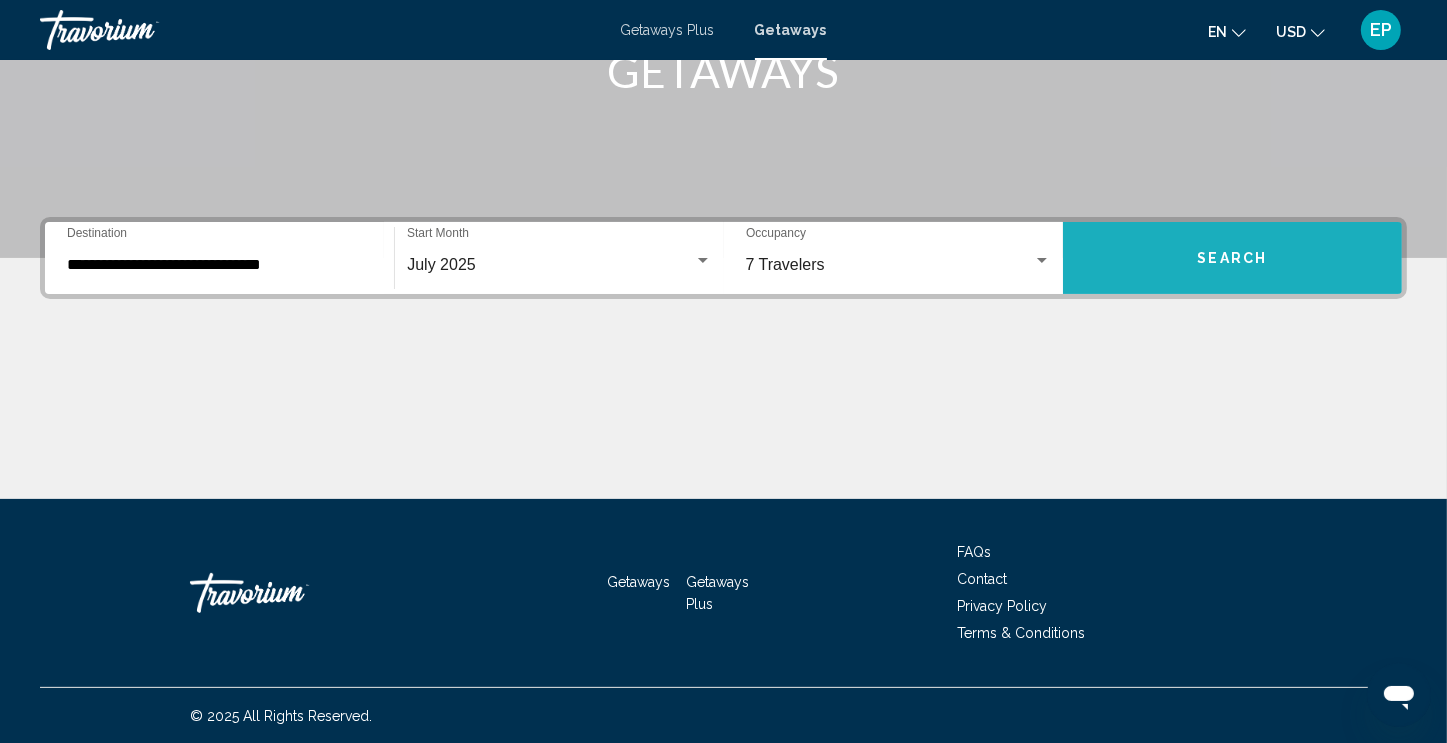 click on "Search" at bounding box center [1233, 259] 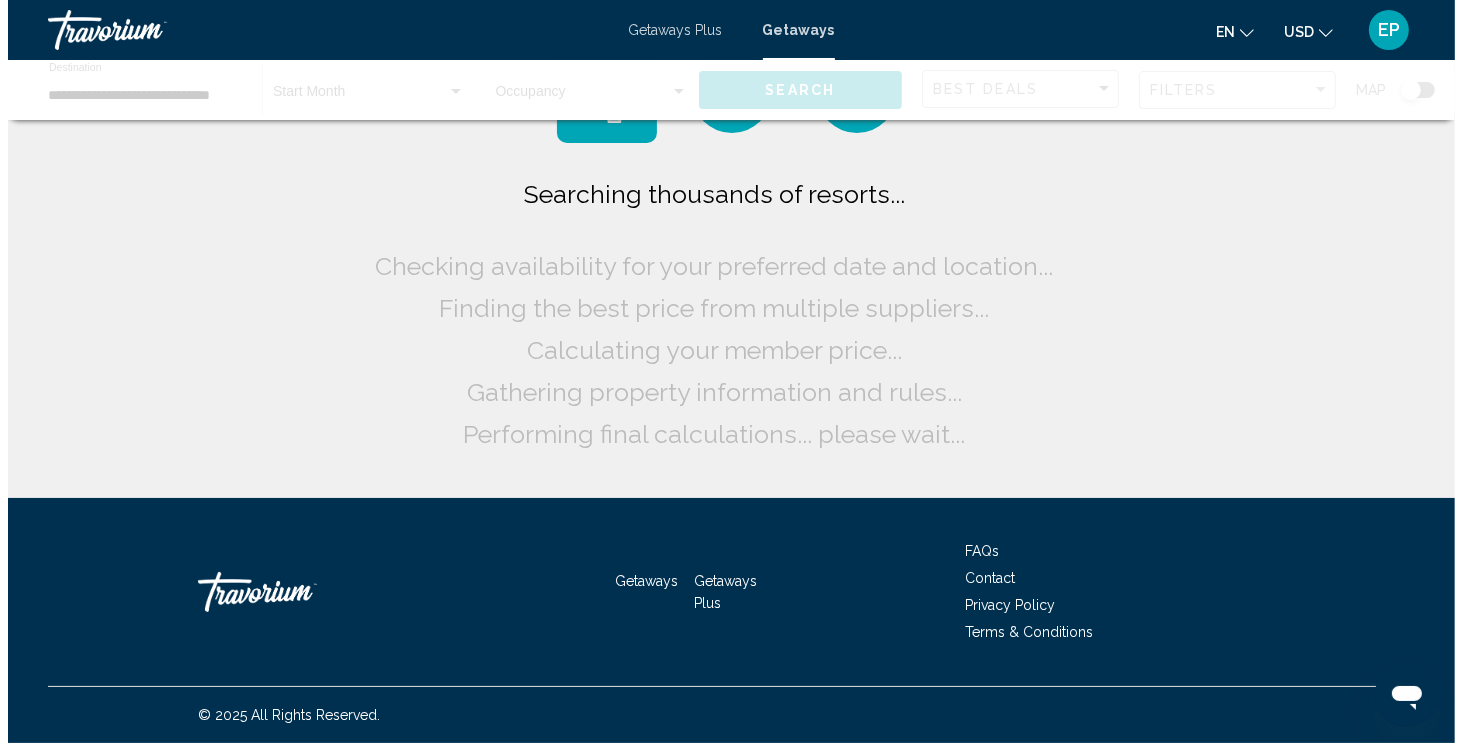 scroll, scrollTop: 0, scrollLeft: 0, axis: both 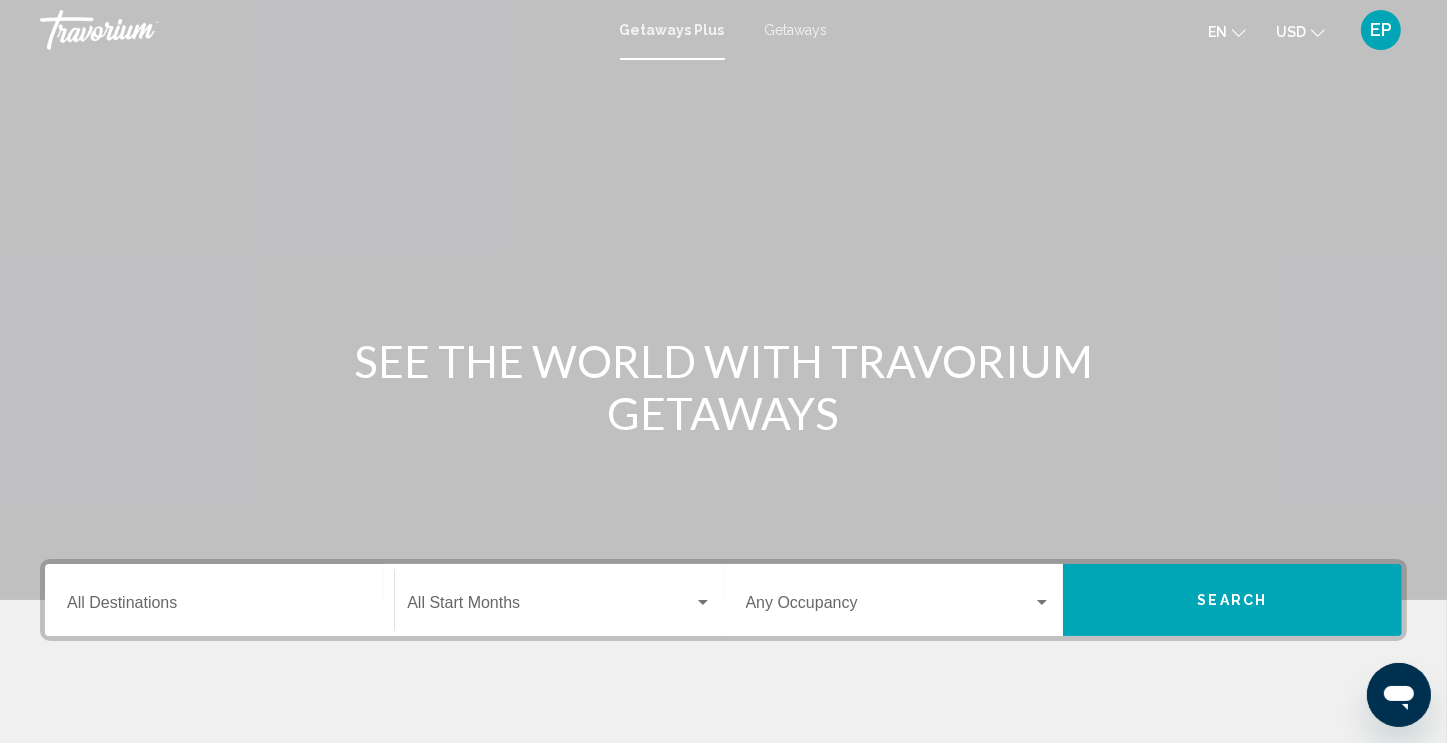 click on "Getaways" at bounding box center [796, 30] 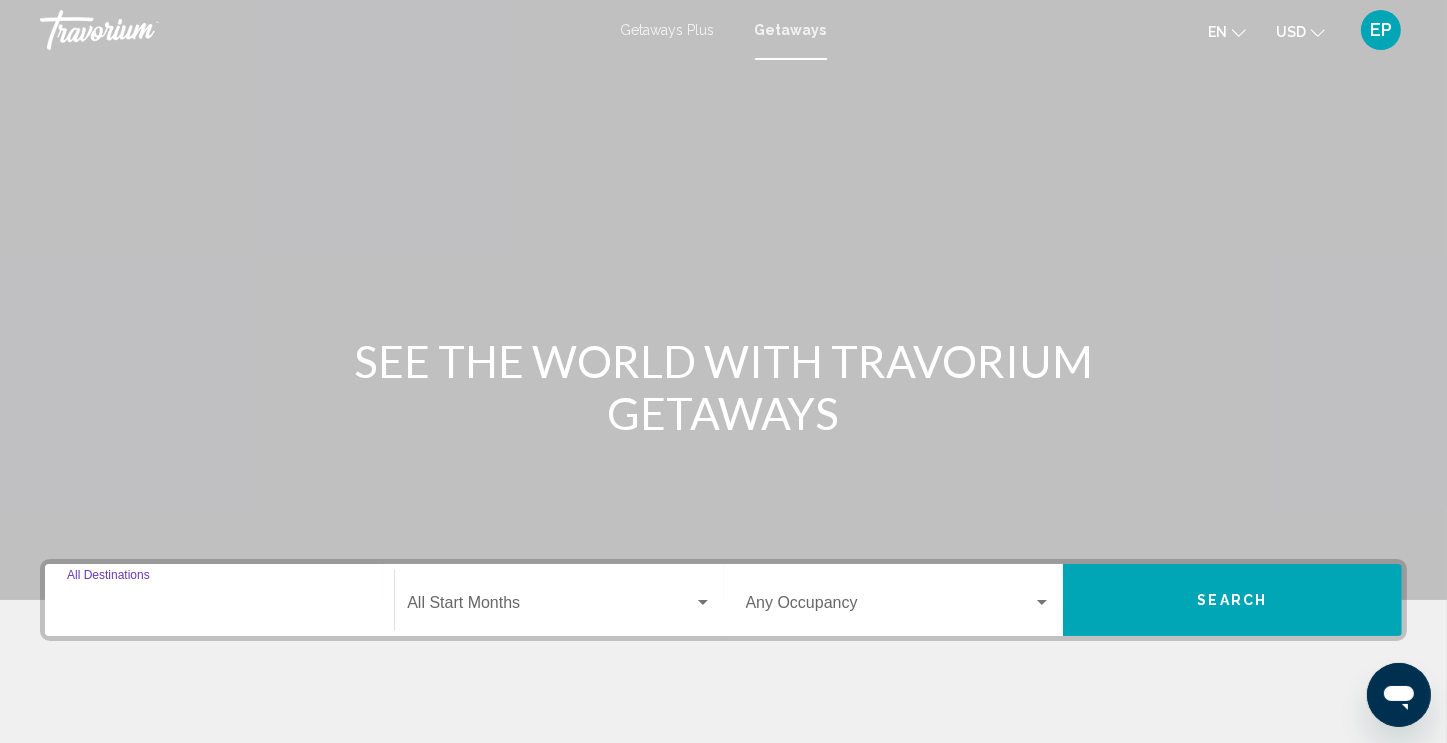 click on "Destination All Destinations" at bounding box center (219, 607) 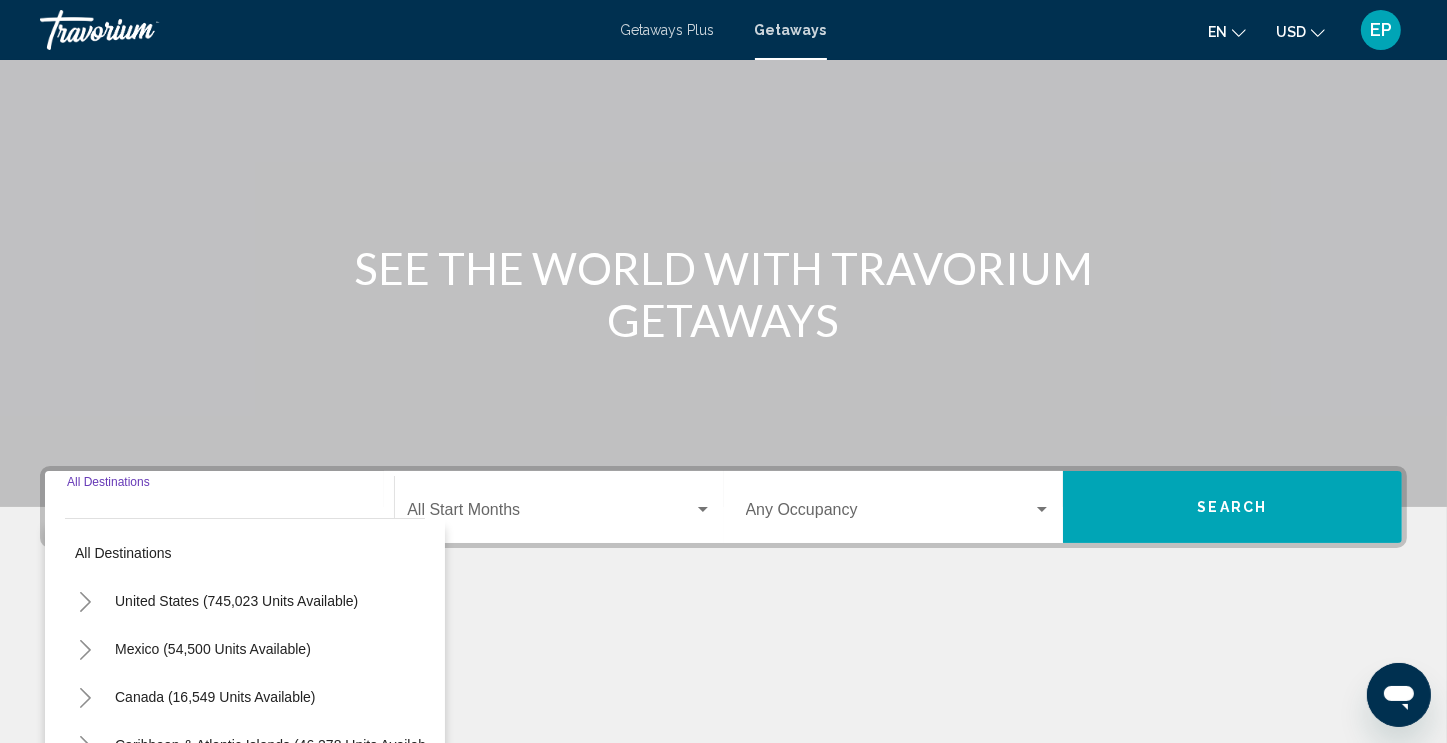 scroll, scrollTop: 342, scrollLeft: 0, axis: vertical 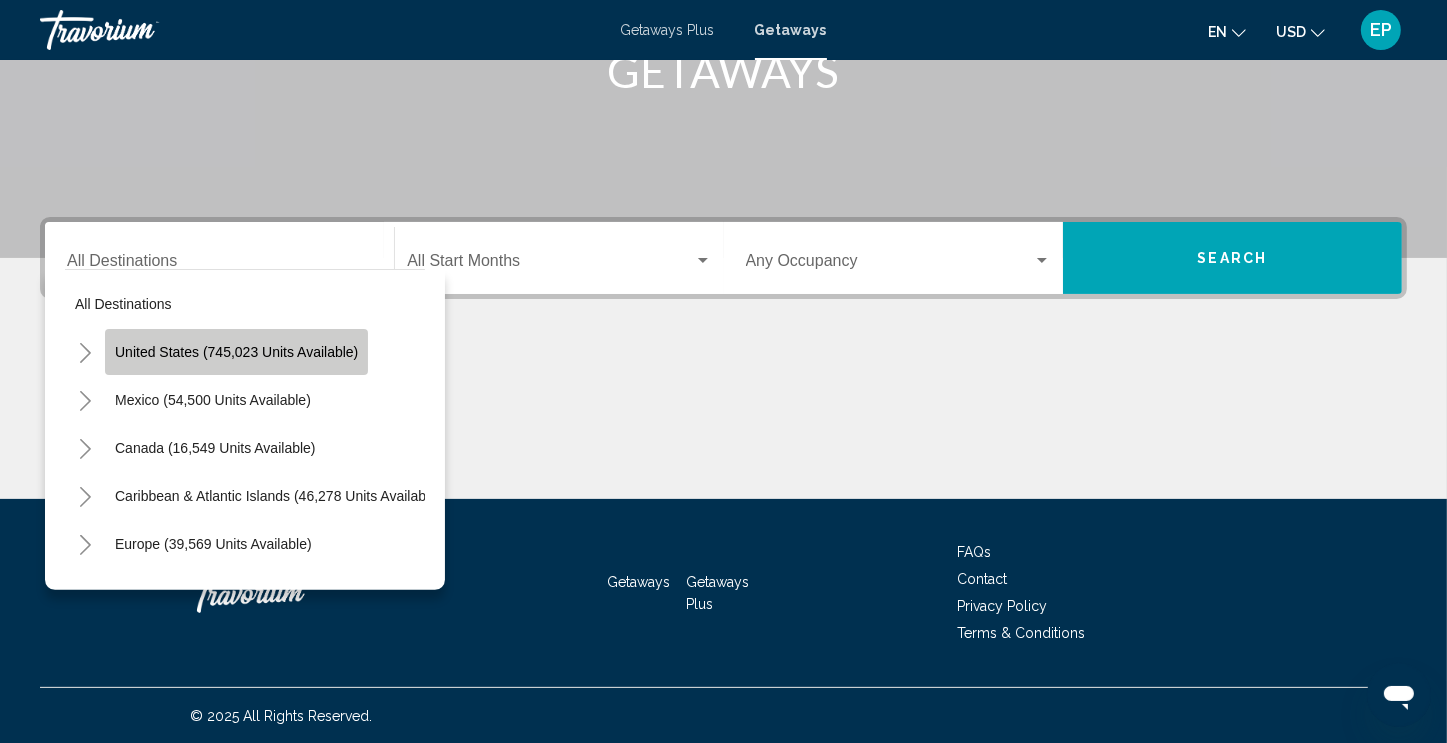click on "United States (745,023 units available)" 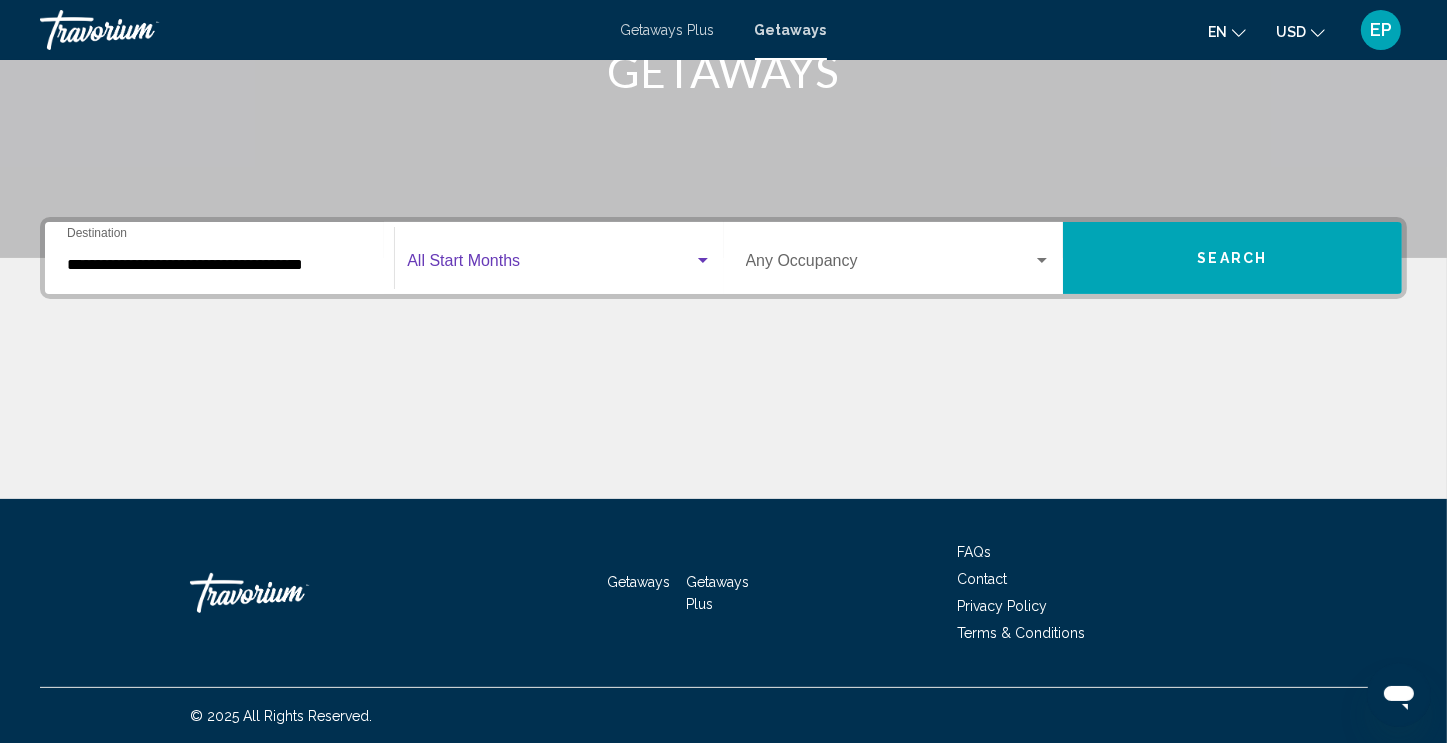 click at bounding box center [550, 265] 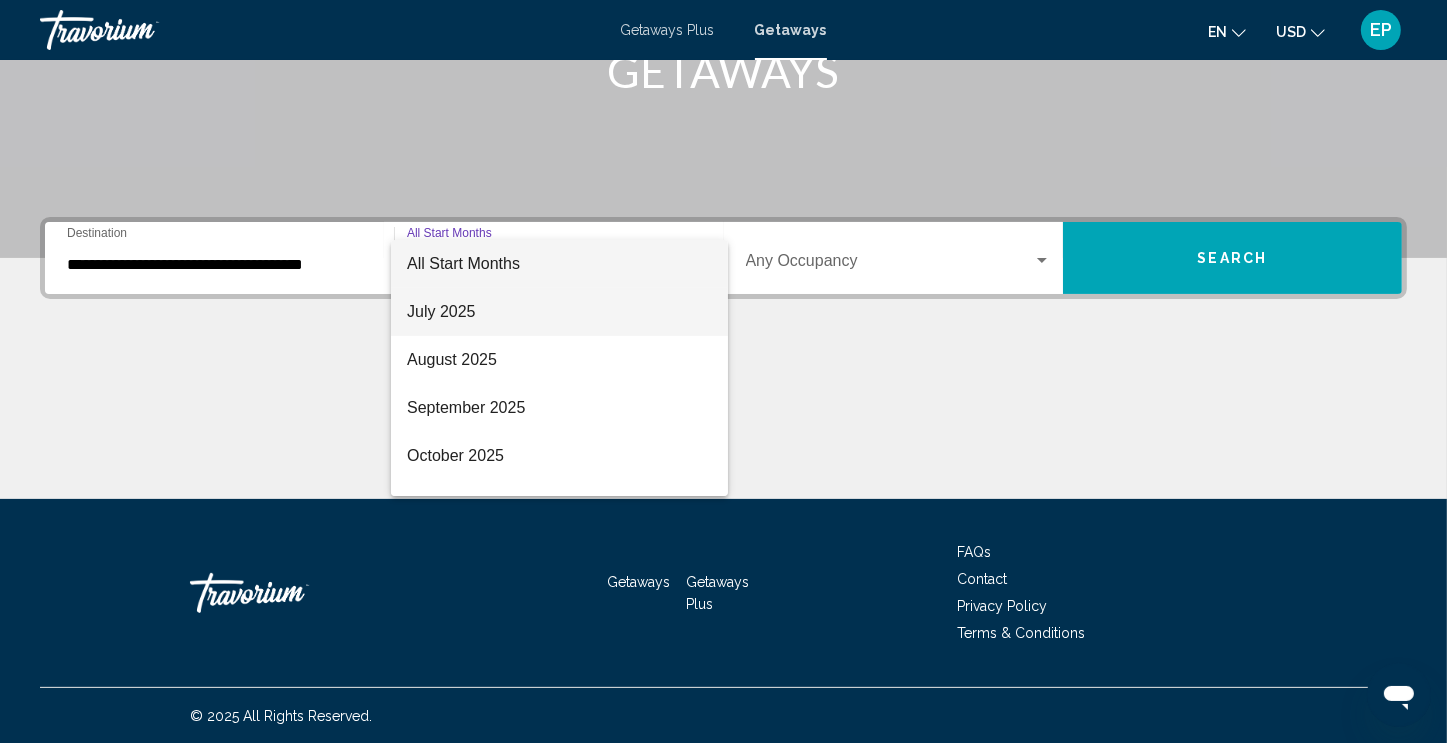 click on "July 2025" at bounding box center (559, 312) 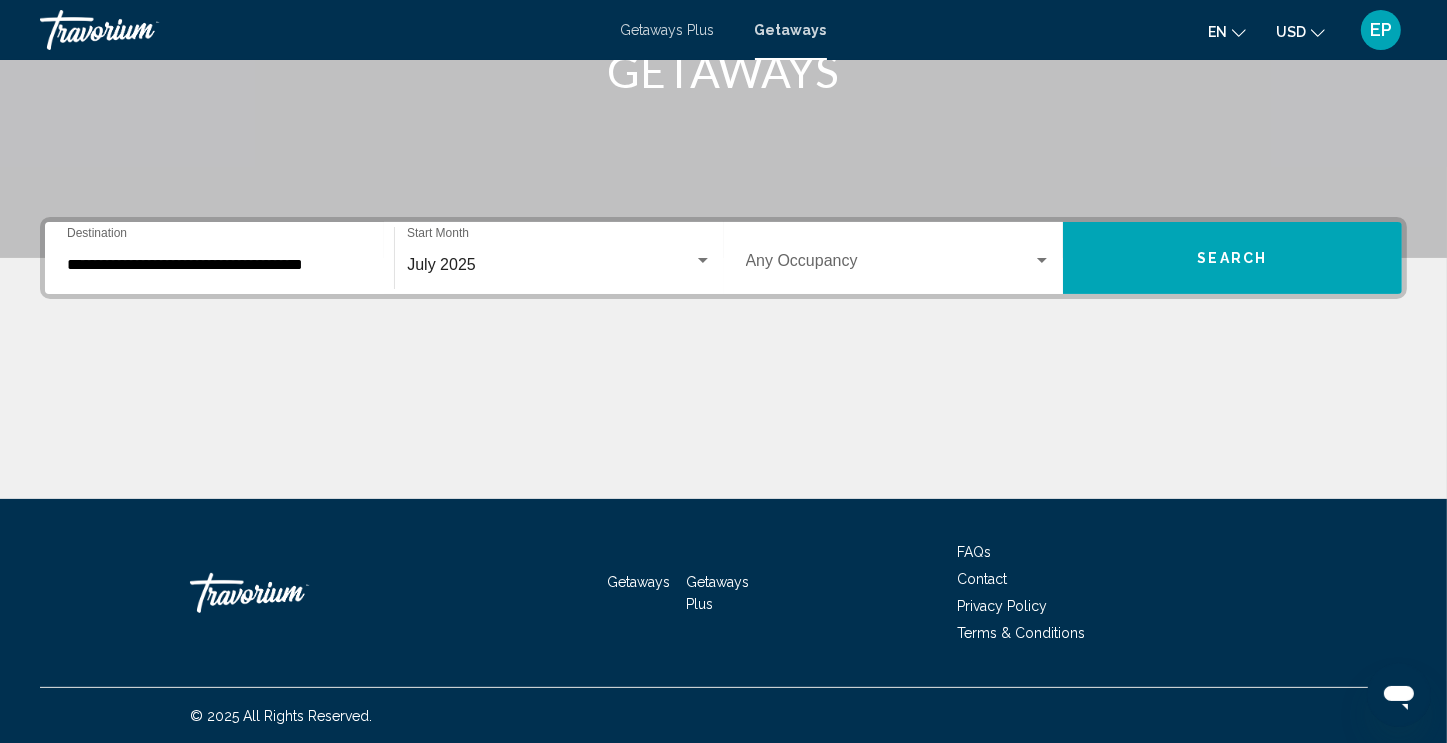 click on "Occupancy Any Occupancy" at bounding box center [898, 258] 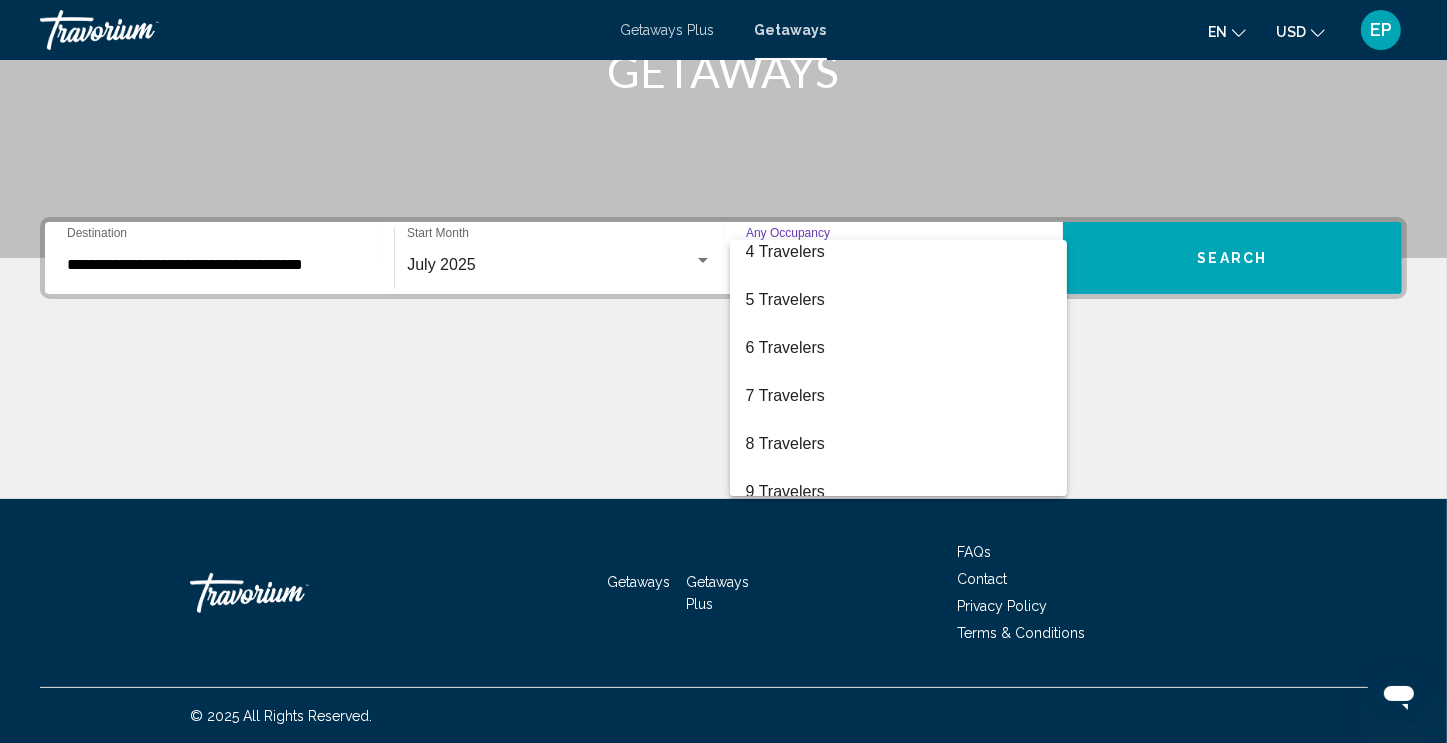 scroll, scrollTop: 176, scrollLeft: 0, axis: vertical 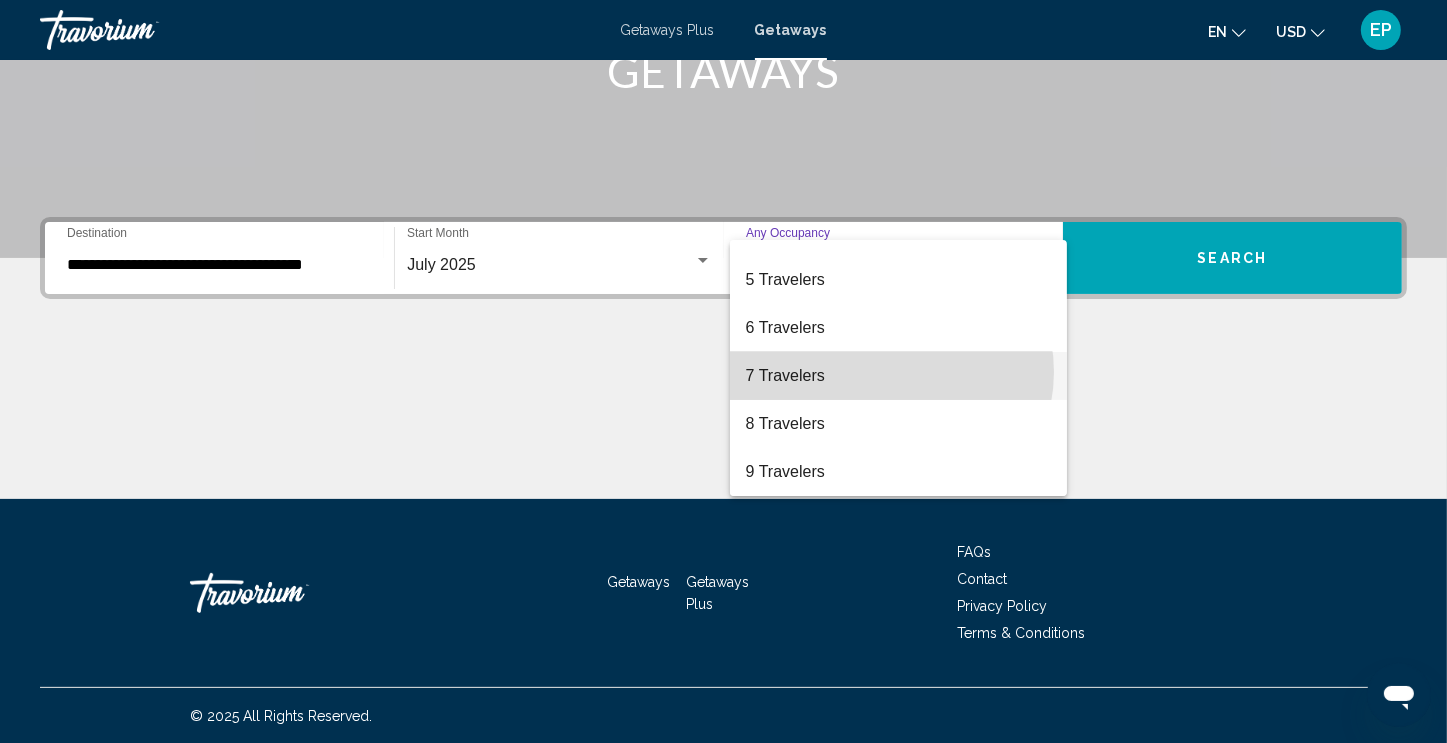 click on "7 Travelers" at bounding box center [898, 376] 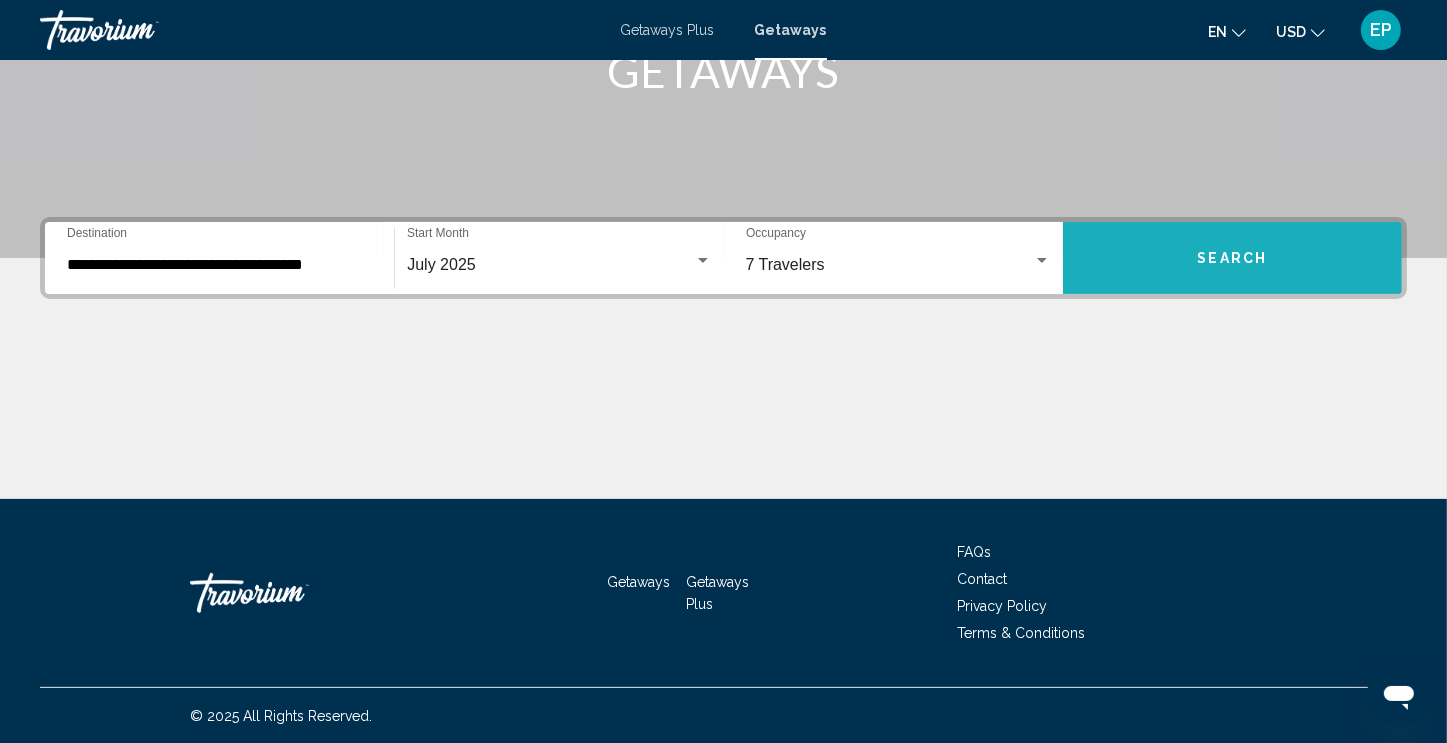 click on "Search" at bounding box center [1232, 258] 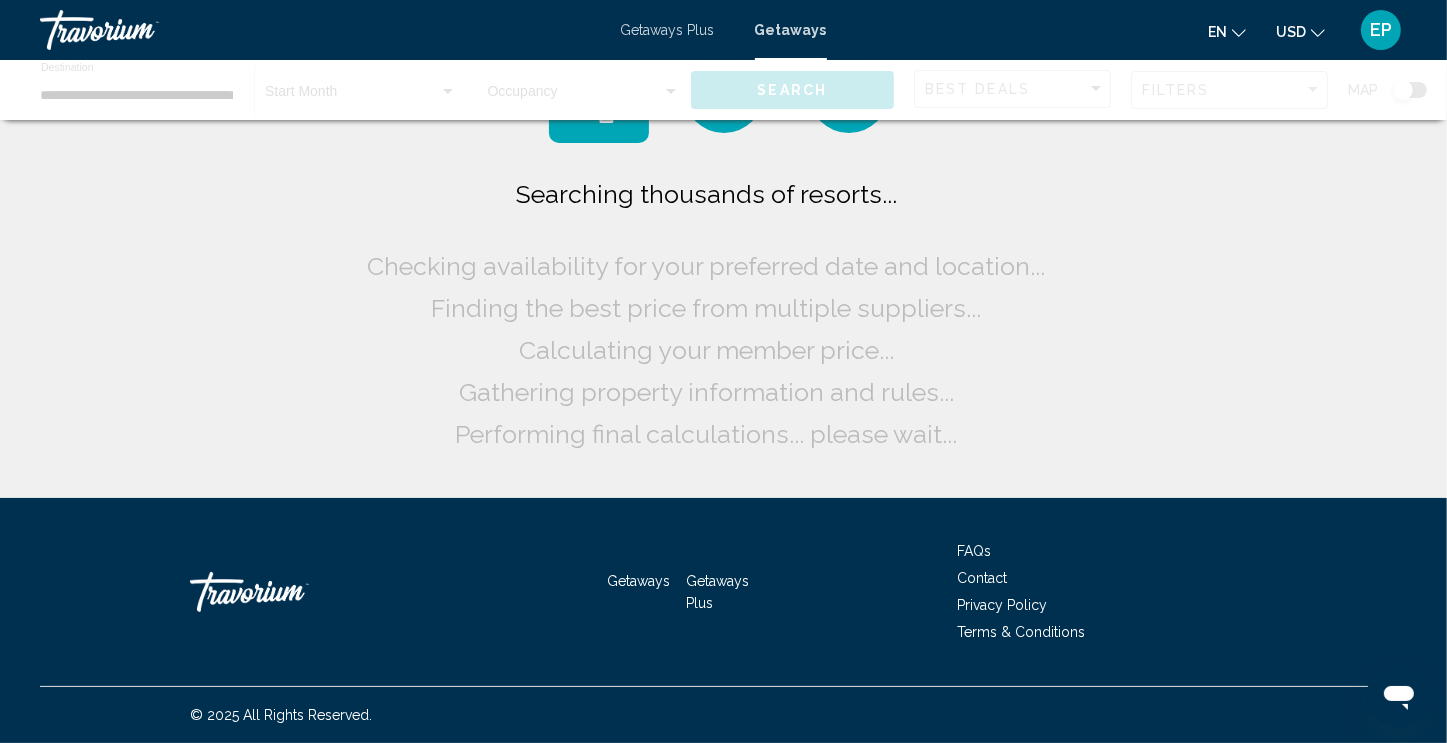 scroll, scrollTop: 0, scrollLeft: 0, axis: both 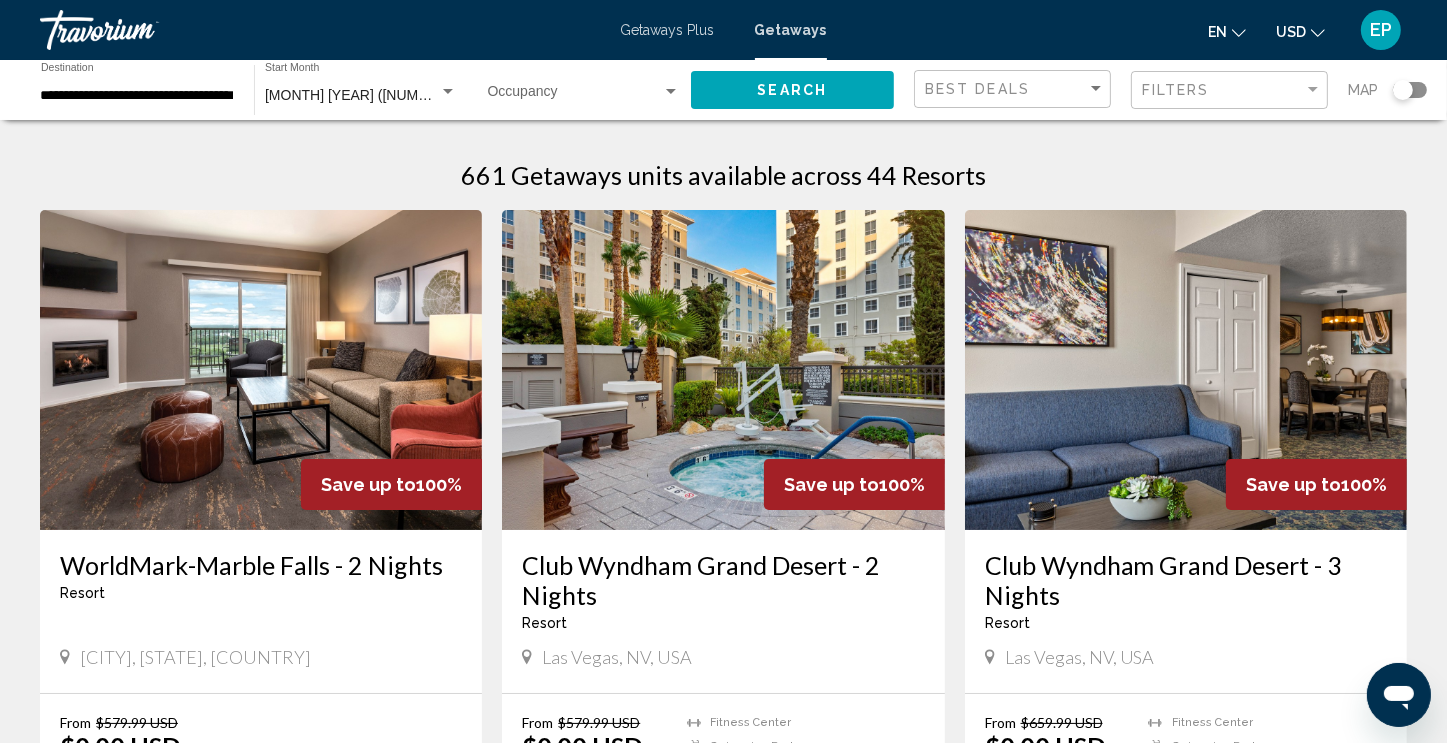 click 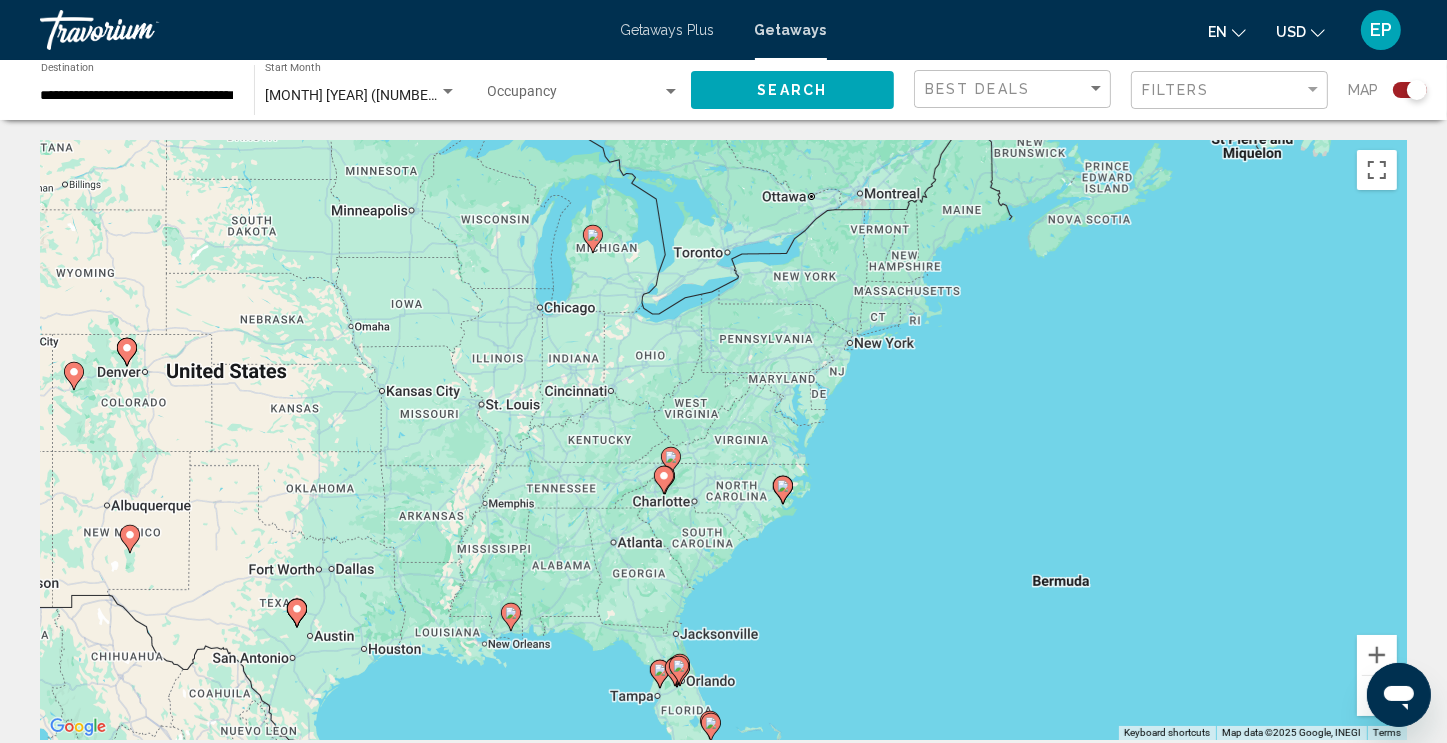 click 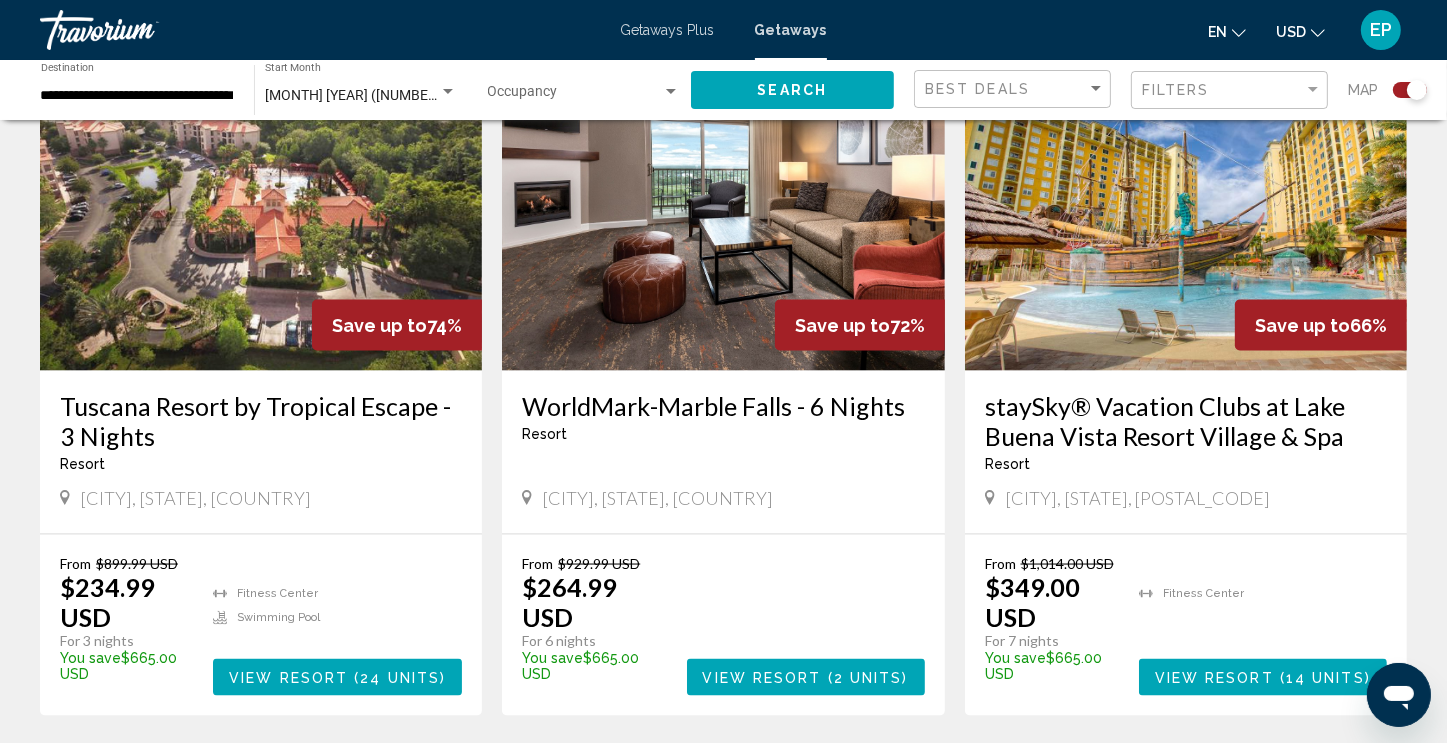 scroll, scrollTop: 2806, scrollLeft: 0, axis: vertical 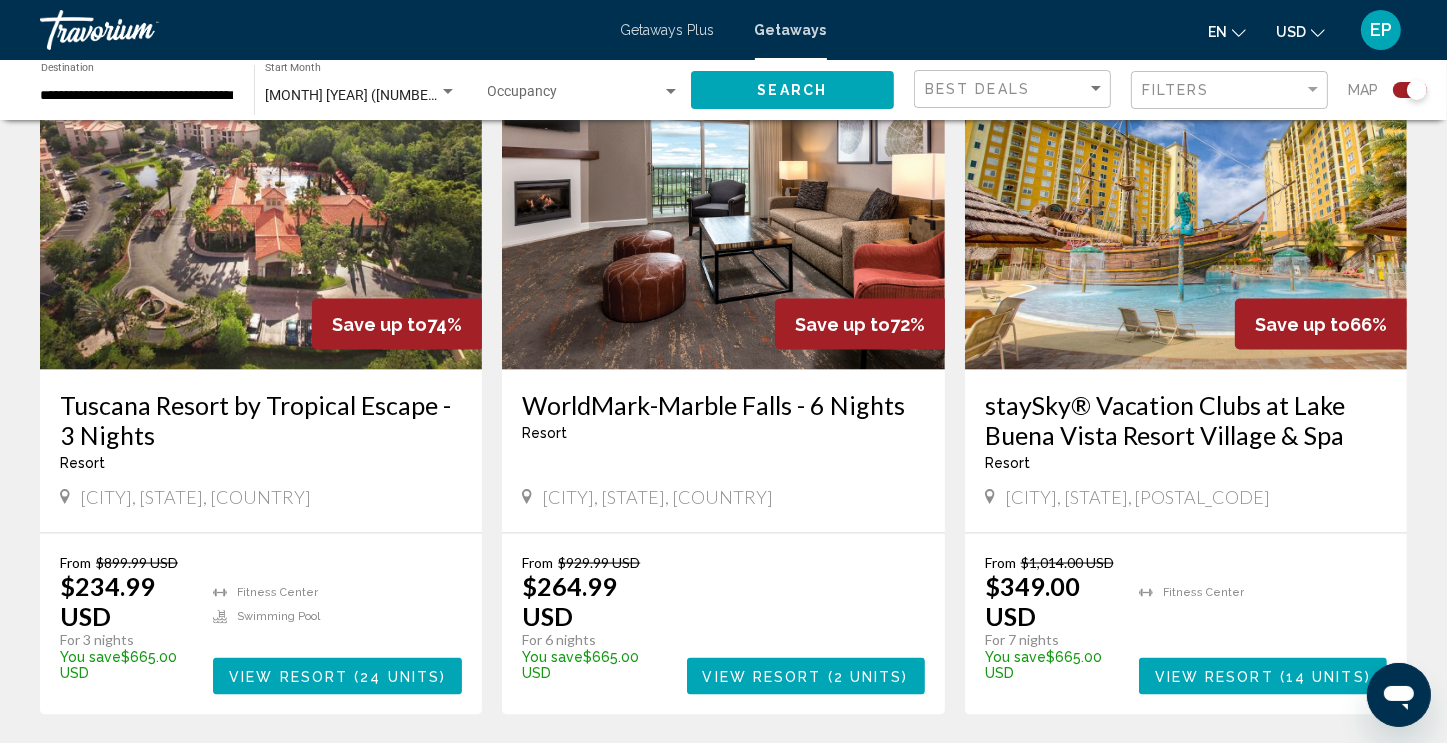click on "staySky® Vacation Clubs at Lake Buena Vista Resort Village & Spa" at bounding box center [1186, 420] 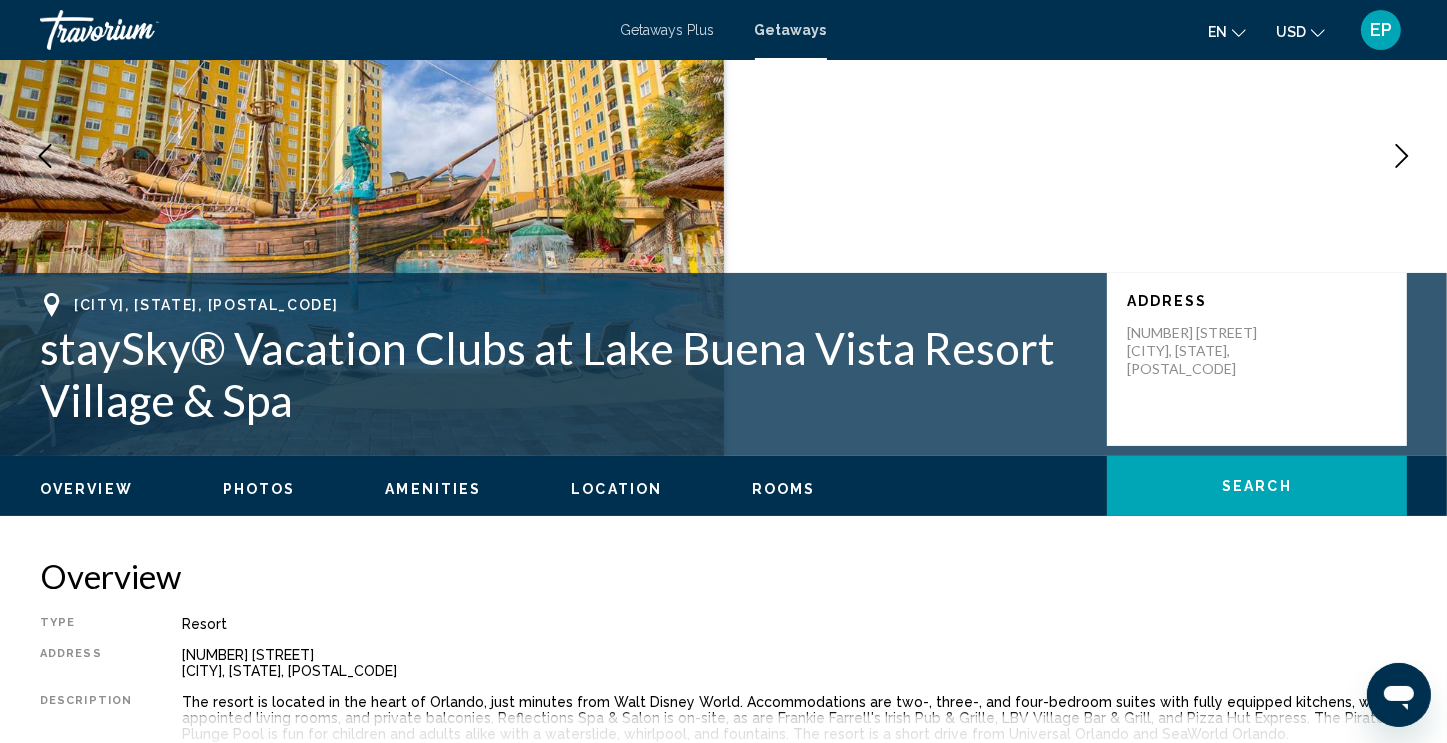 scroll, scrollTop: 203, scrollLeft: 0, axis: vertical 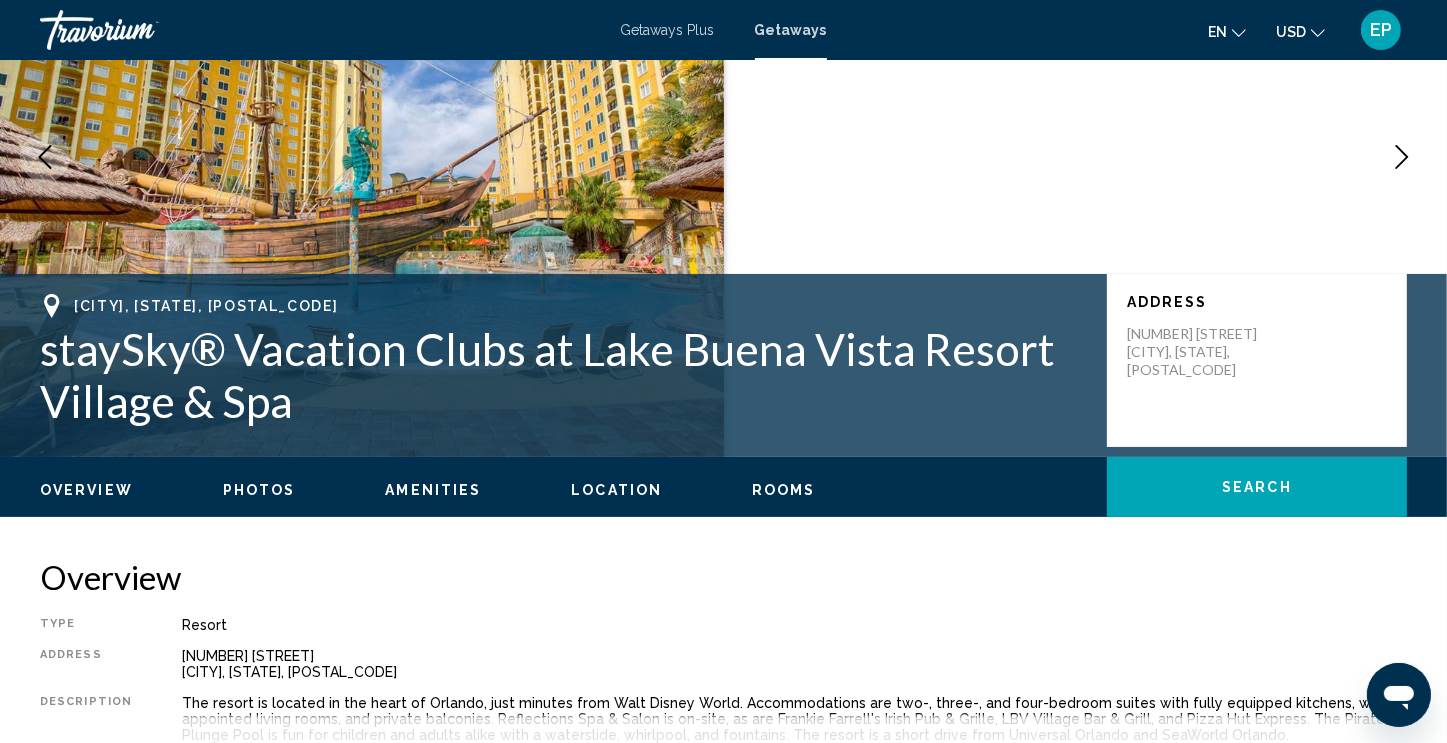 click on "Amenities" at bounding box center [433, 490] 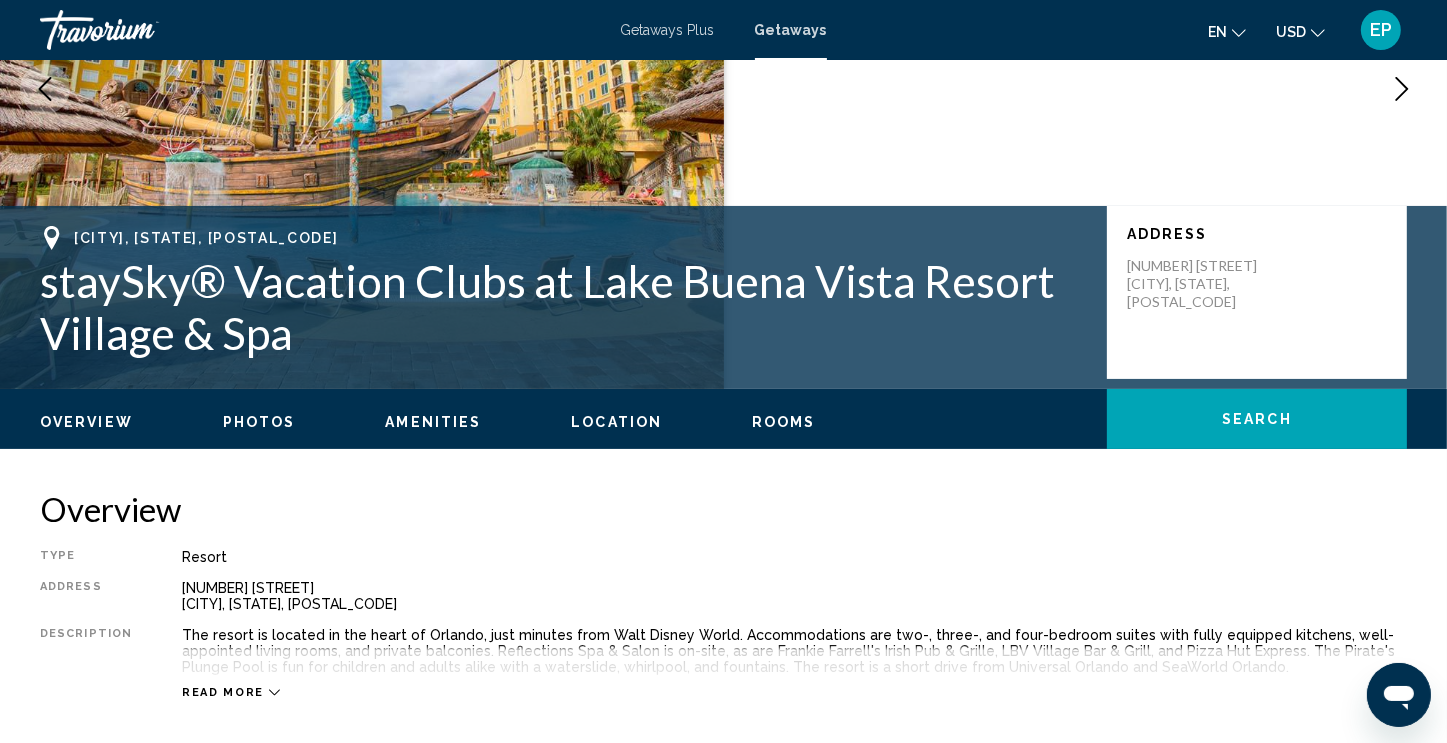 scroll, scrollTop: 265, scrollLeft: 0, axis: vertical 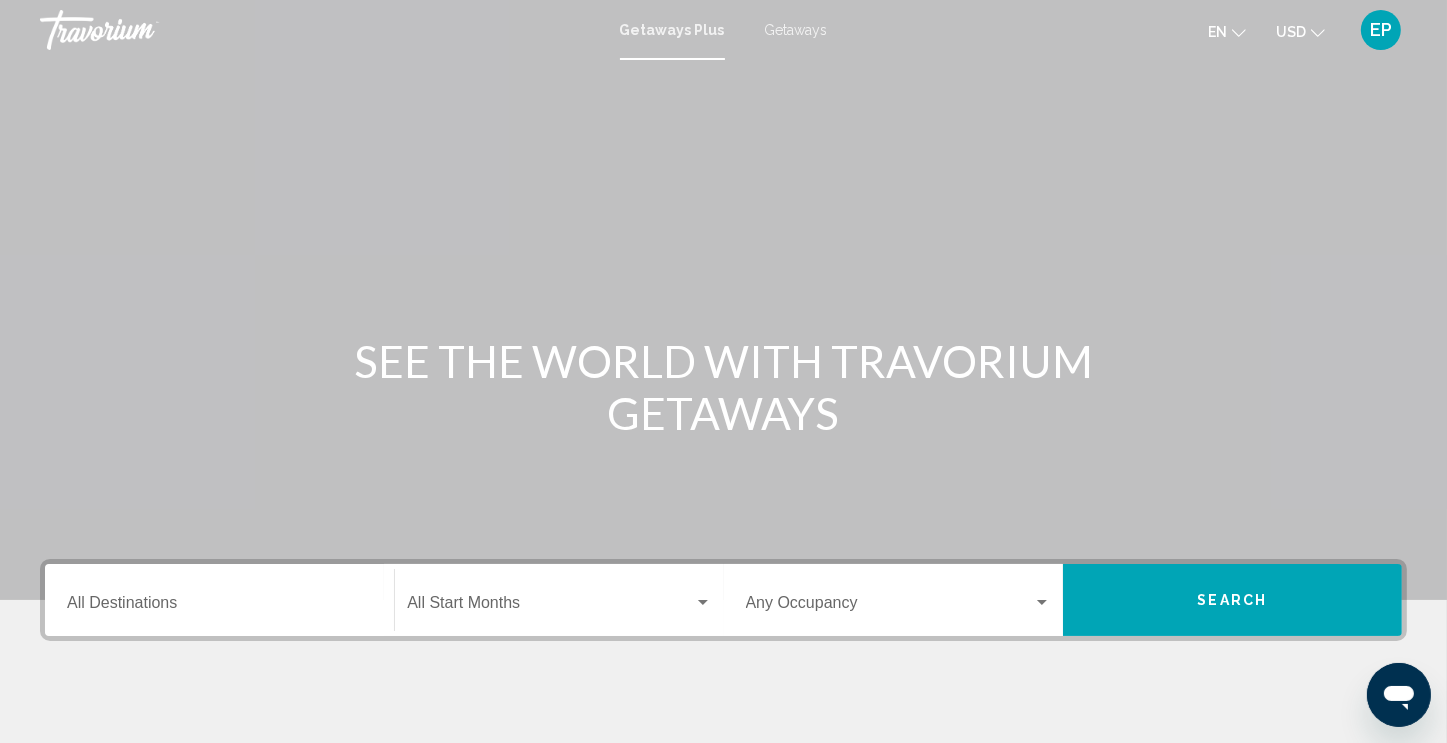 click on "Getaways" at bounding box center (796, 30) 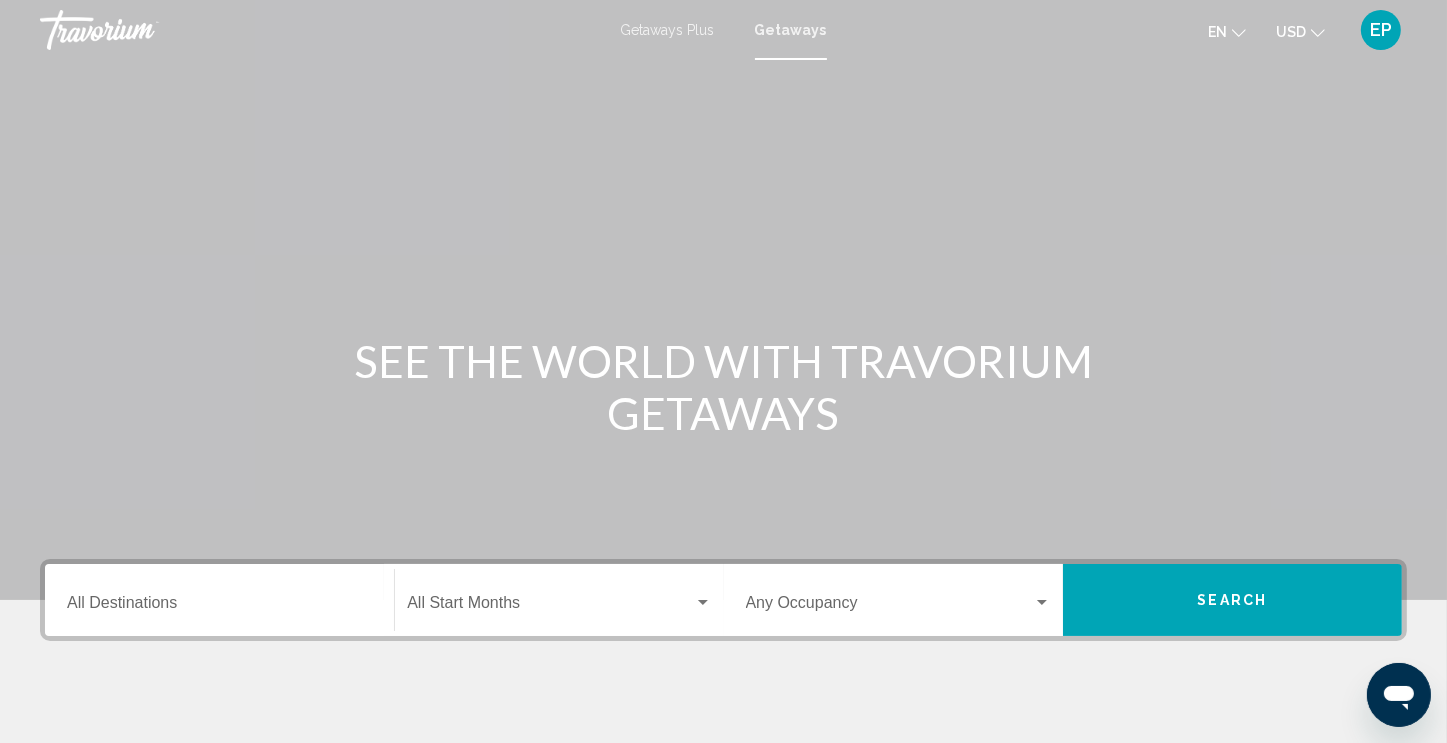click on "Destination All Destinations" at bounding box center (219, 607) 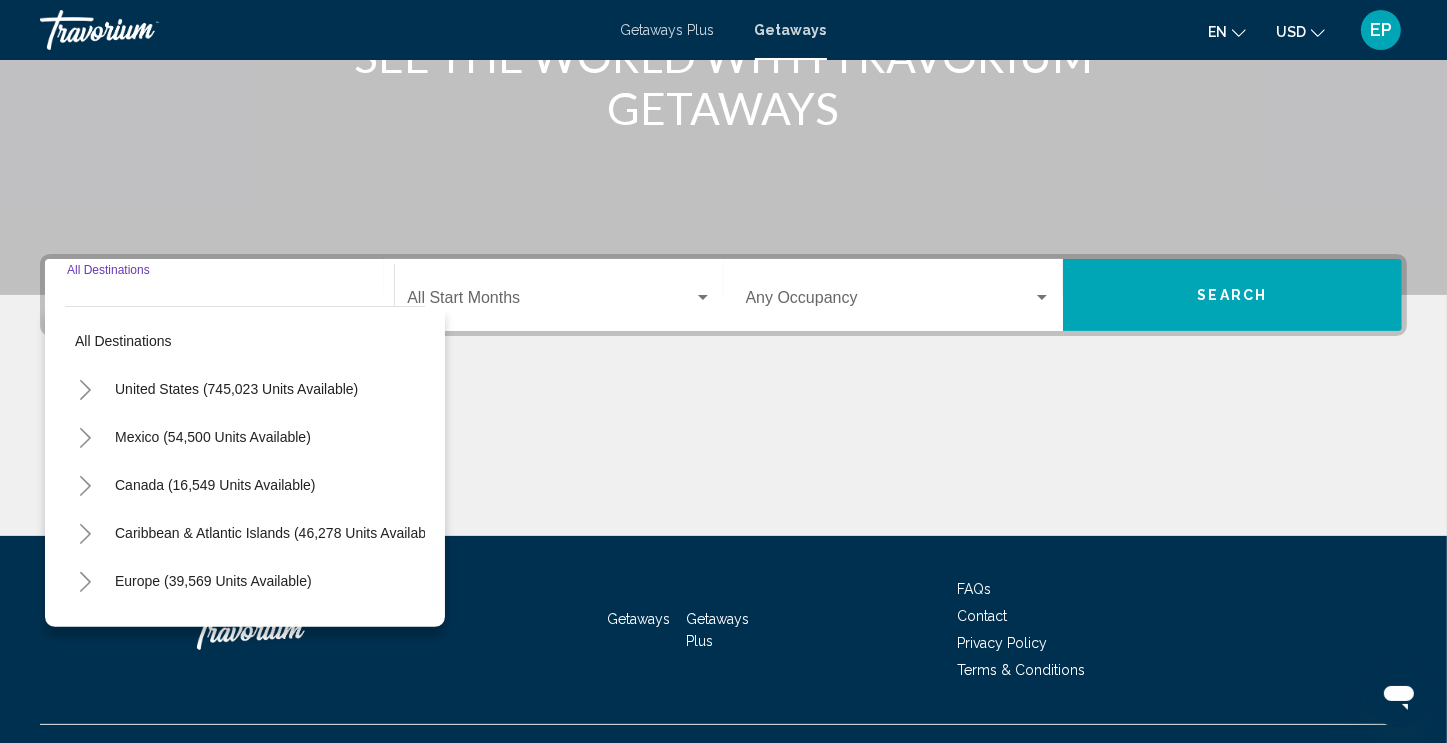 scroll, scrollTop: 342, scrollLeft: 0, axis: vertical 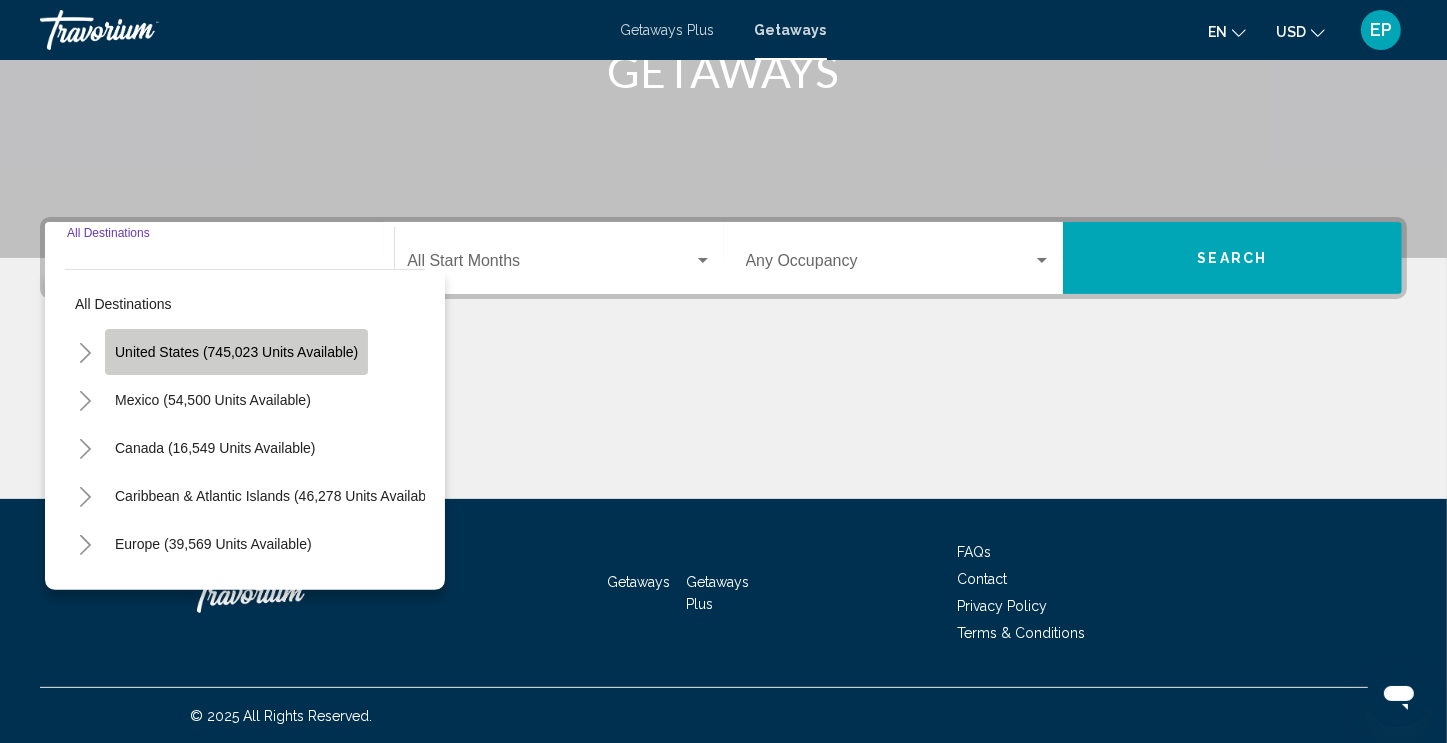 click on "United States (745,023 units available)" at bounding box center [213, 400] 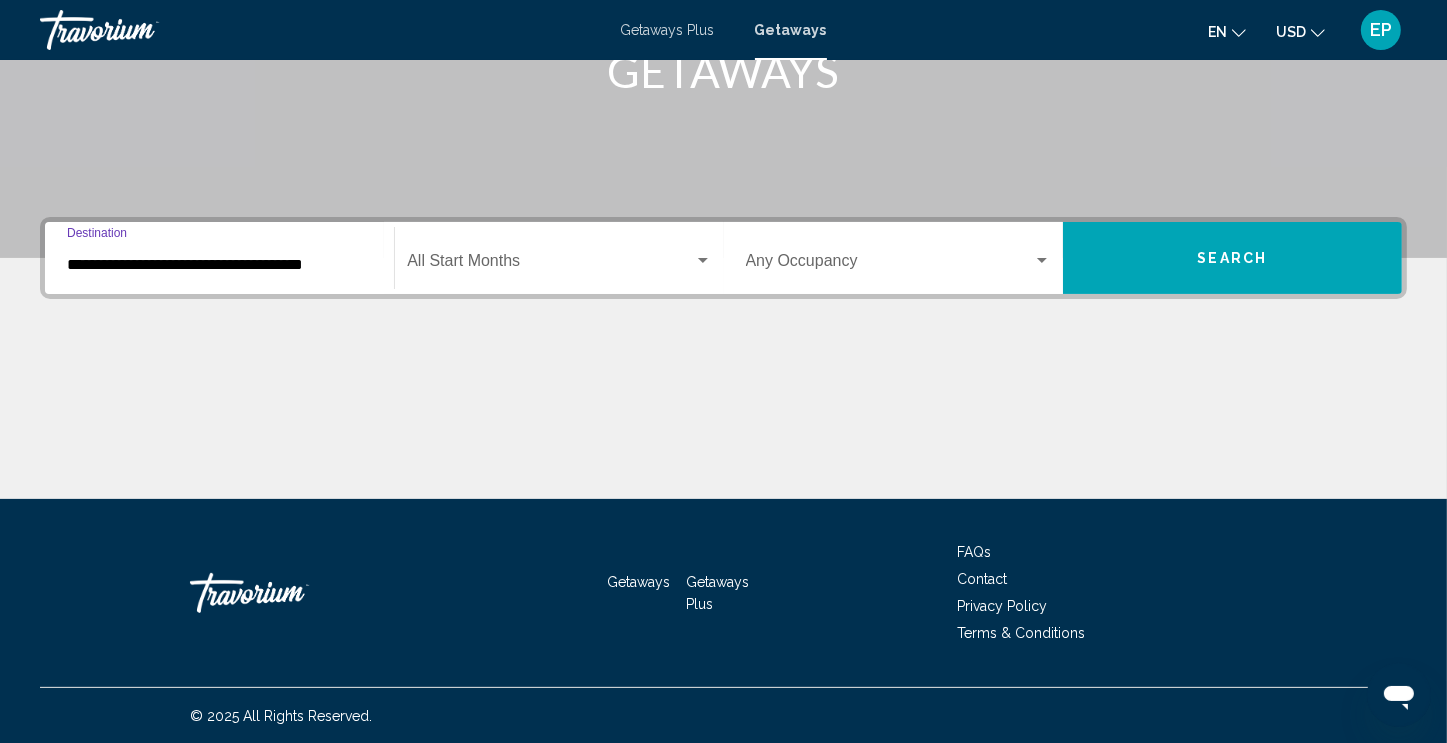 click at bounding box center (550, 265) 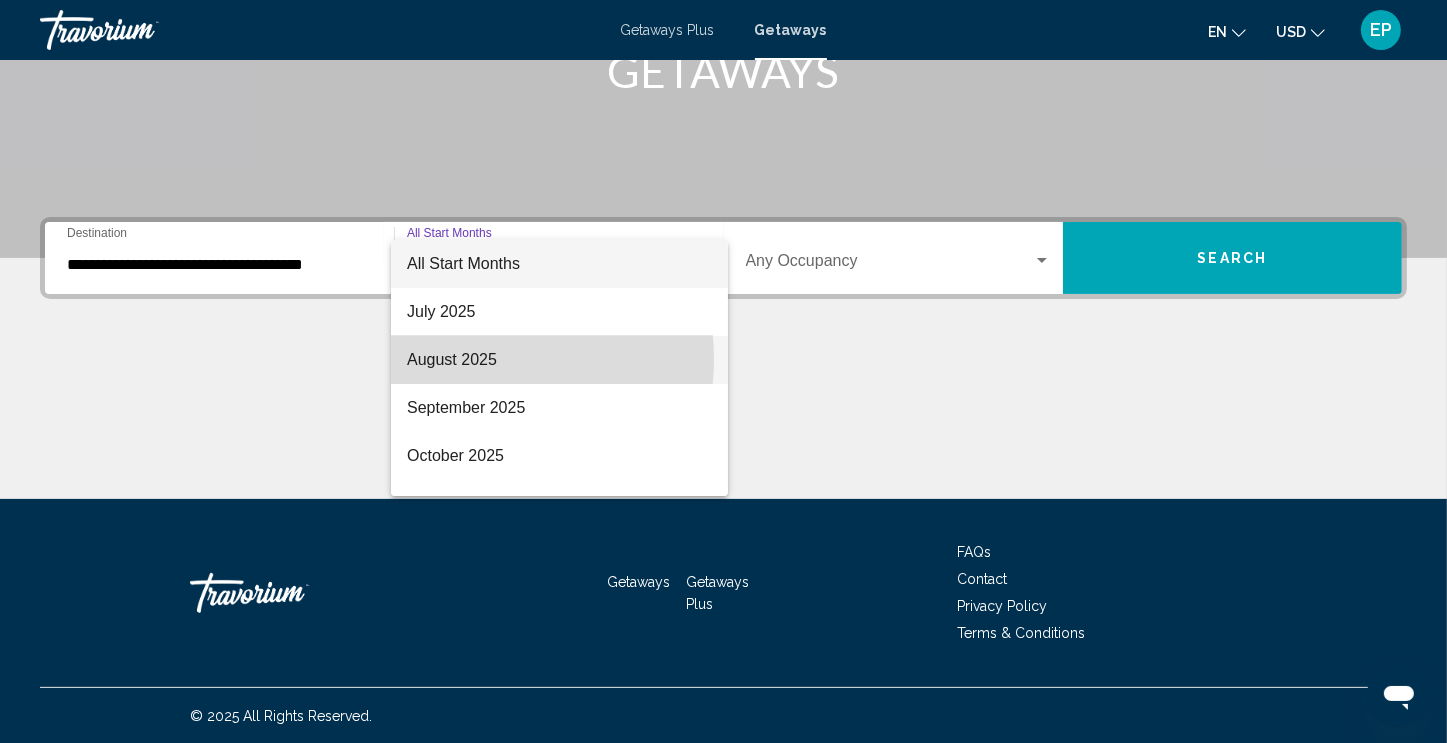 click on "August 2025" at bounding box center (559, 360) 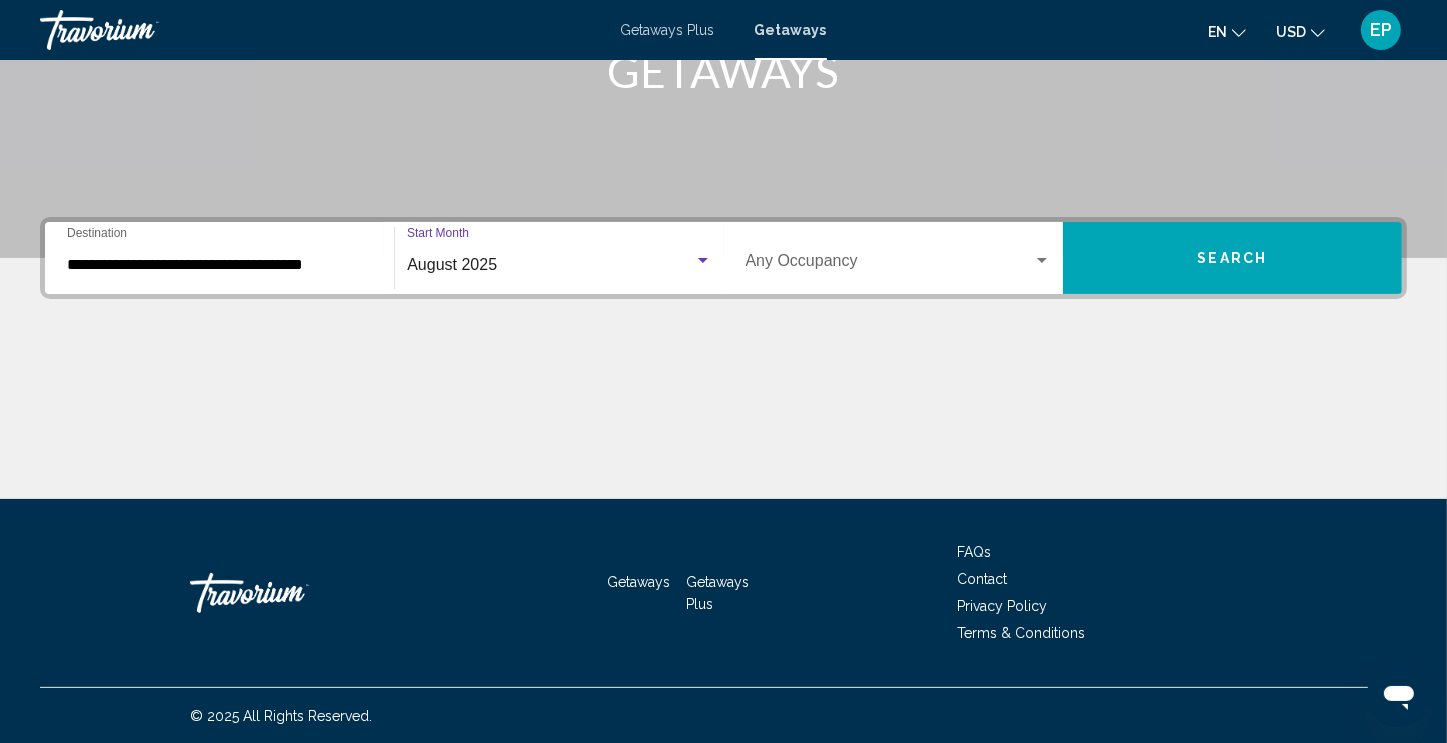 click at bounding box center [889, 265] 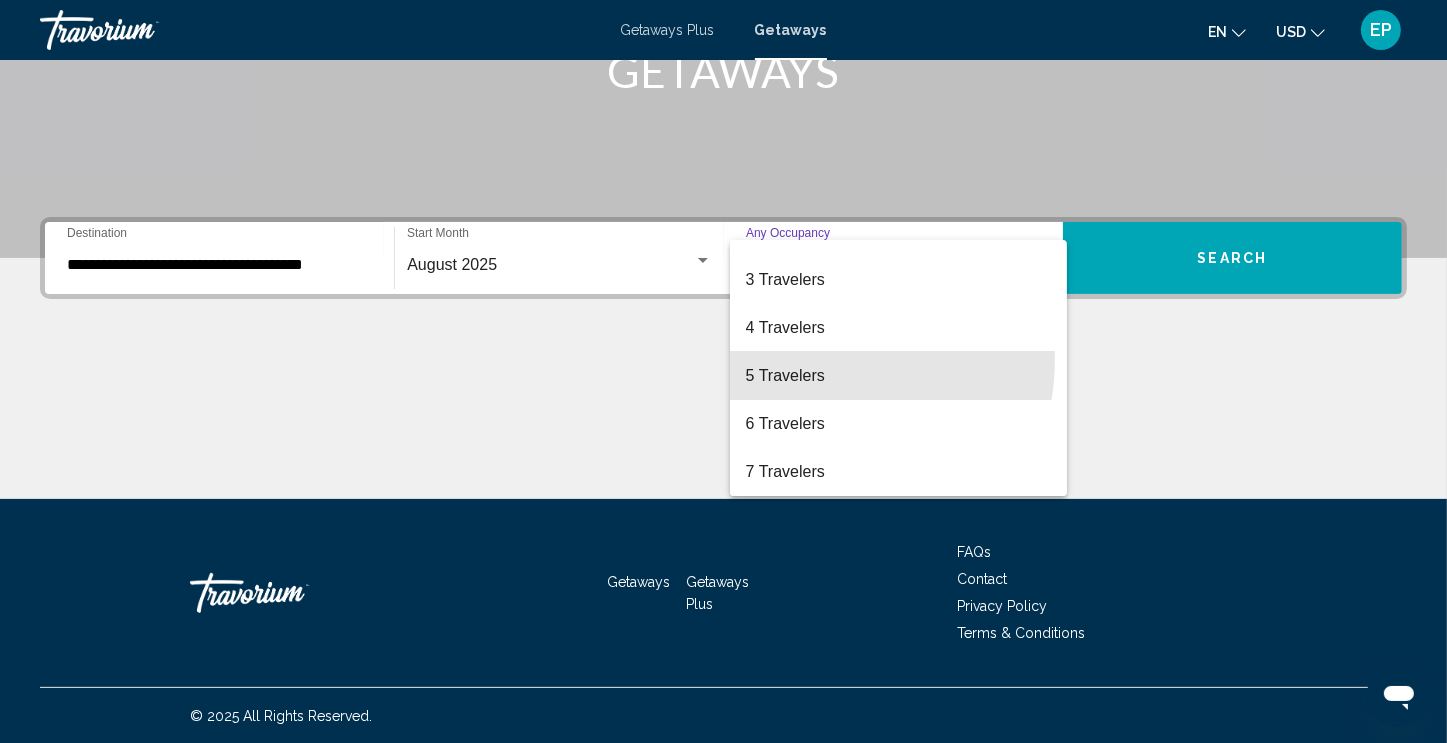 scroll, scrollTop: 224, scrollLeft: 0, axis: vertical 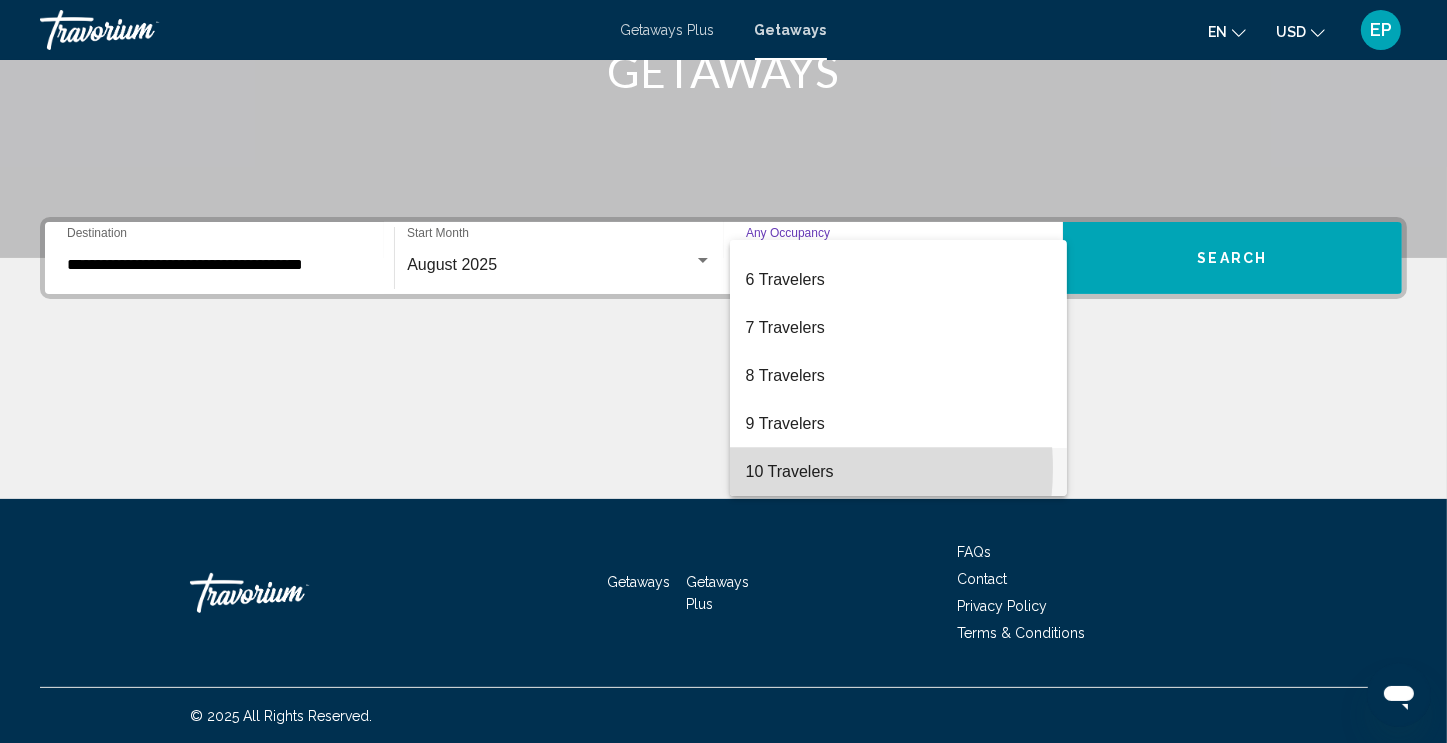 click on "10 Travelers" at bounding box center (898, 472) 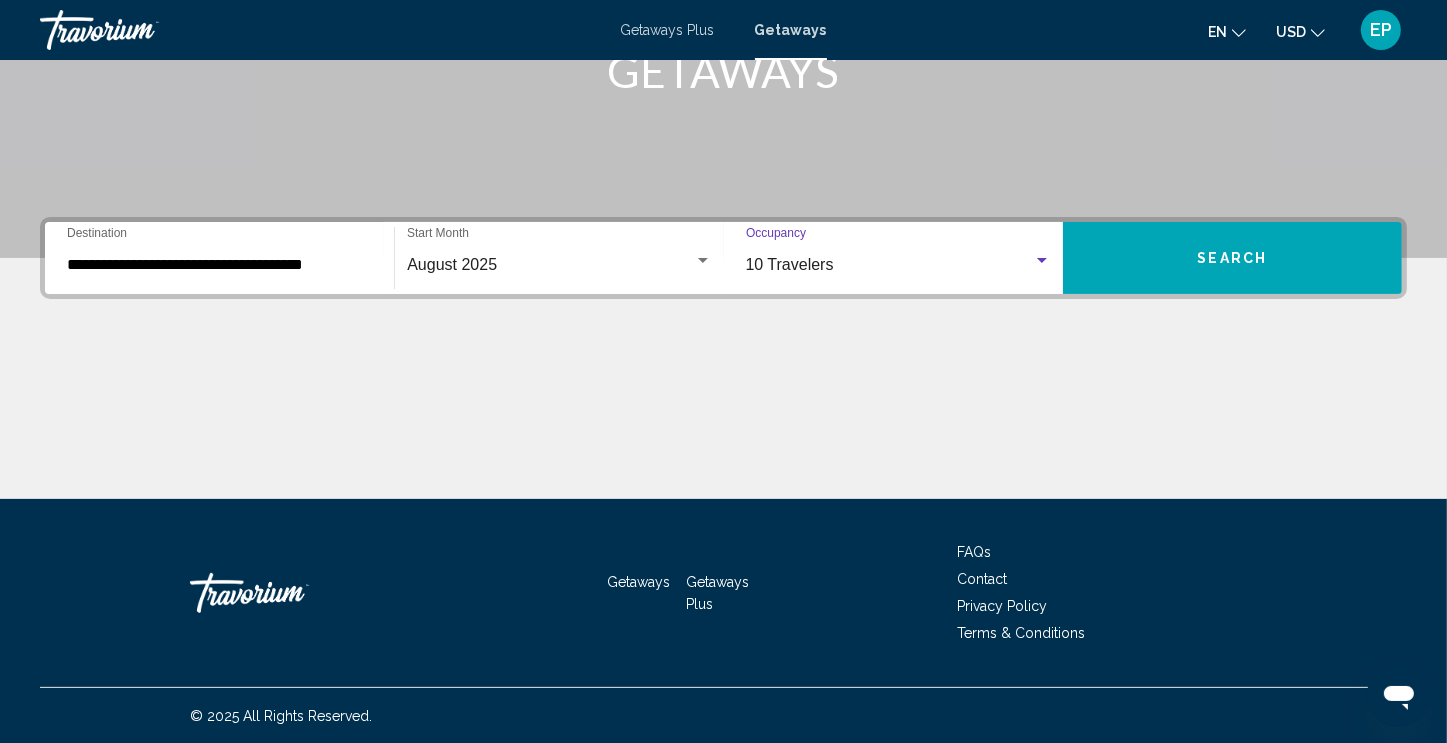 click on "Search" at bounding box center (1233, 259) 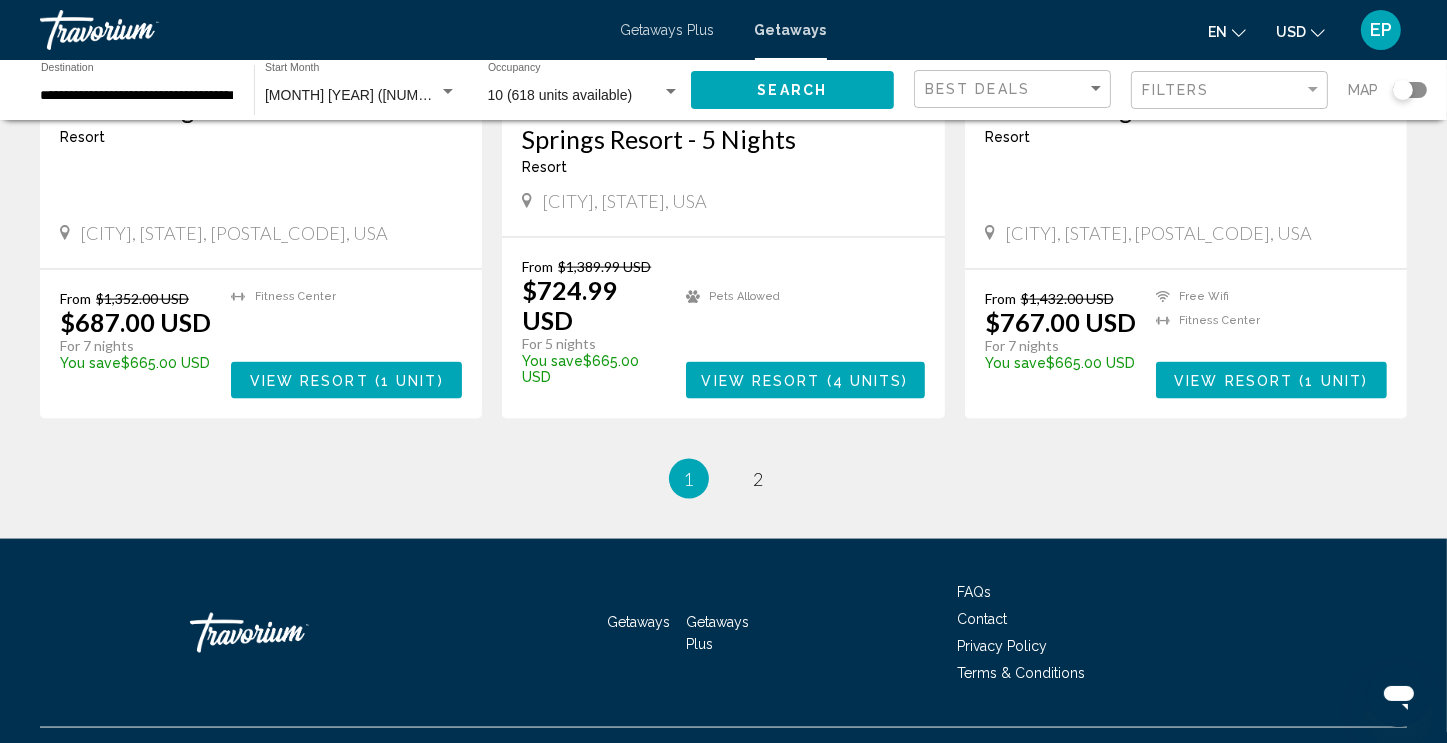 scroll, scrollTop: 2595, scrollLeft: 0, axis: vertical 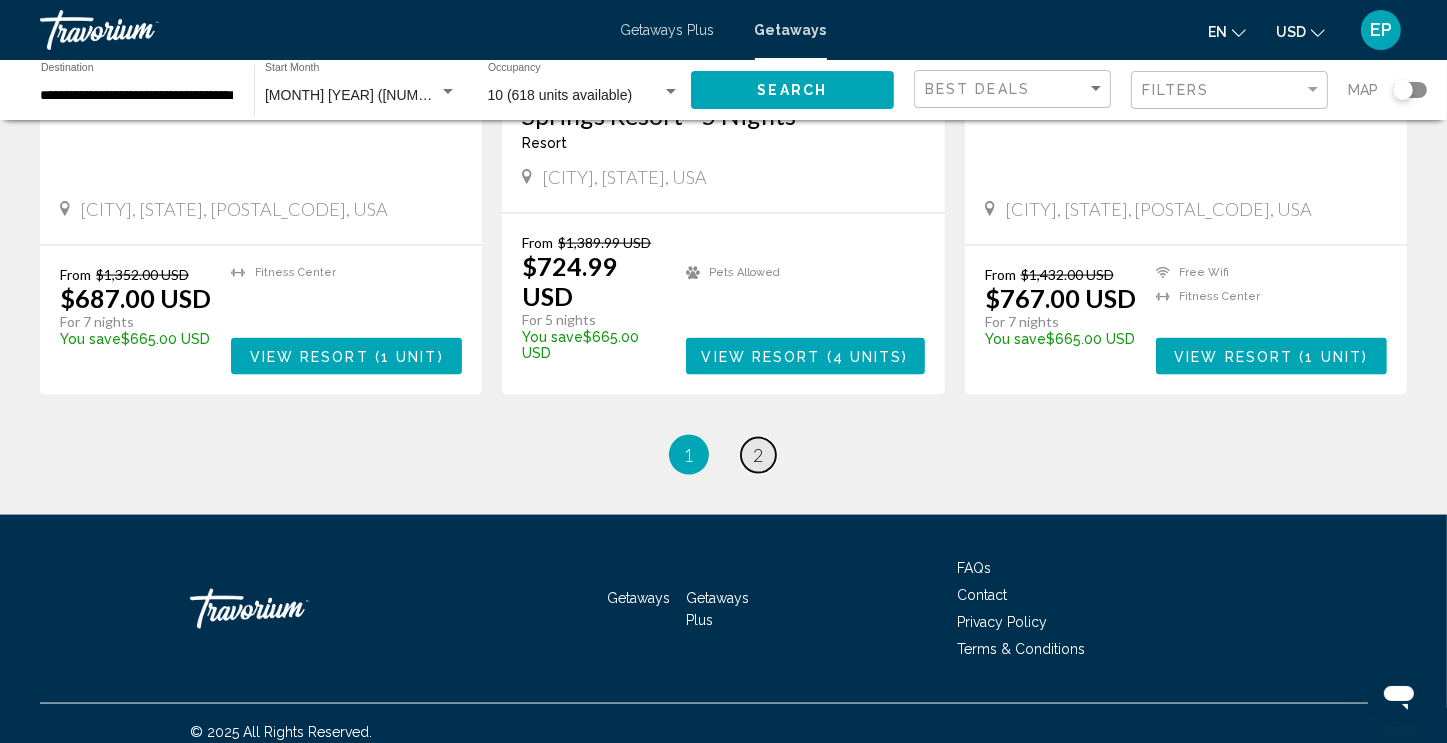 click on "2" at bounding box center [759, 455] 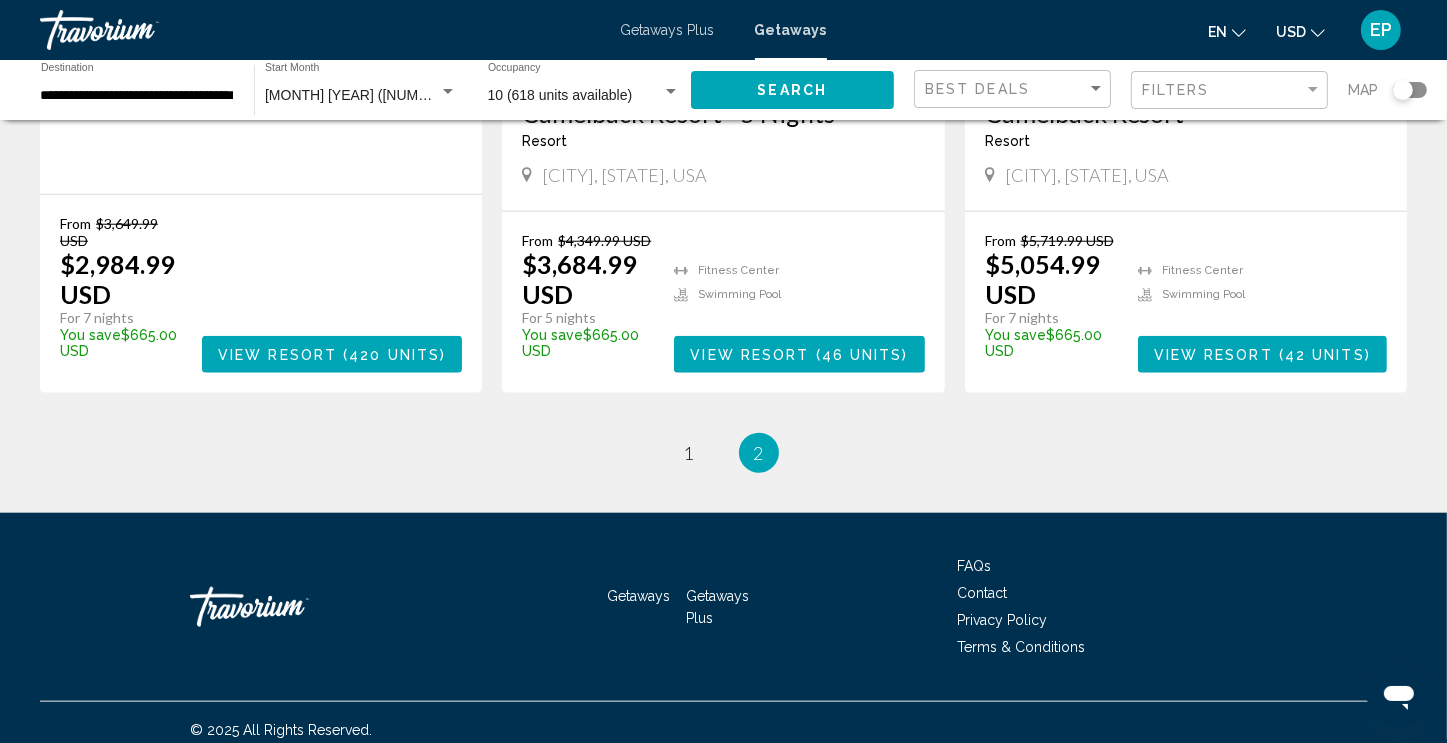 scroll, scrollTop: 1803, scrollLeft: 0, axis: vertical 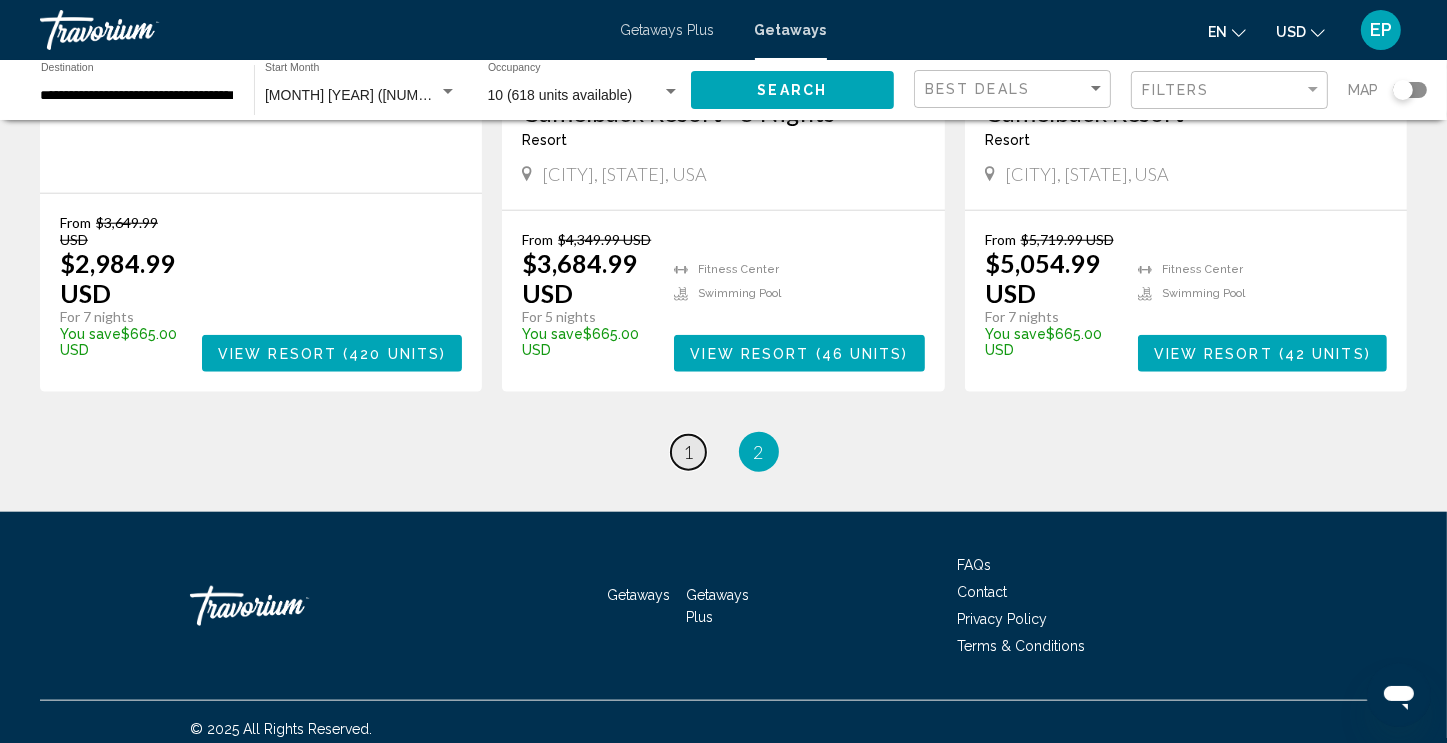 click on "1" at bounding box center [689, 452] 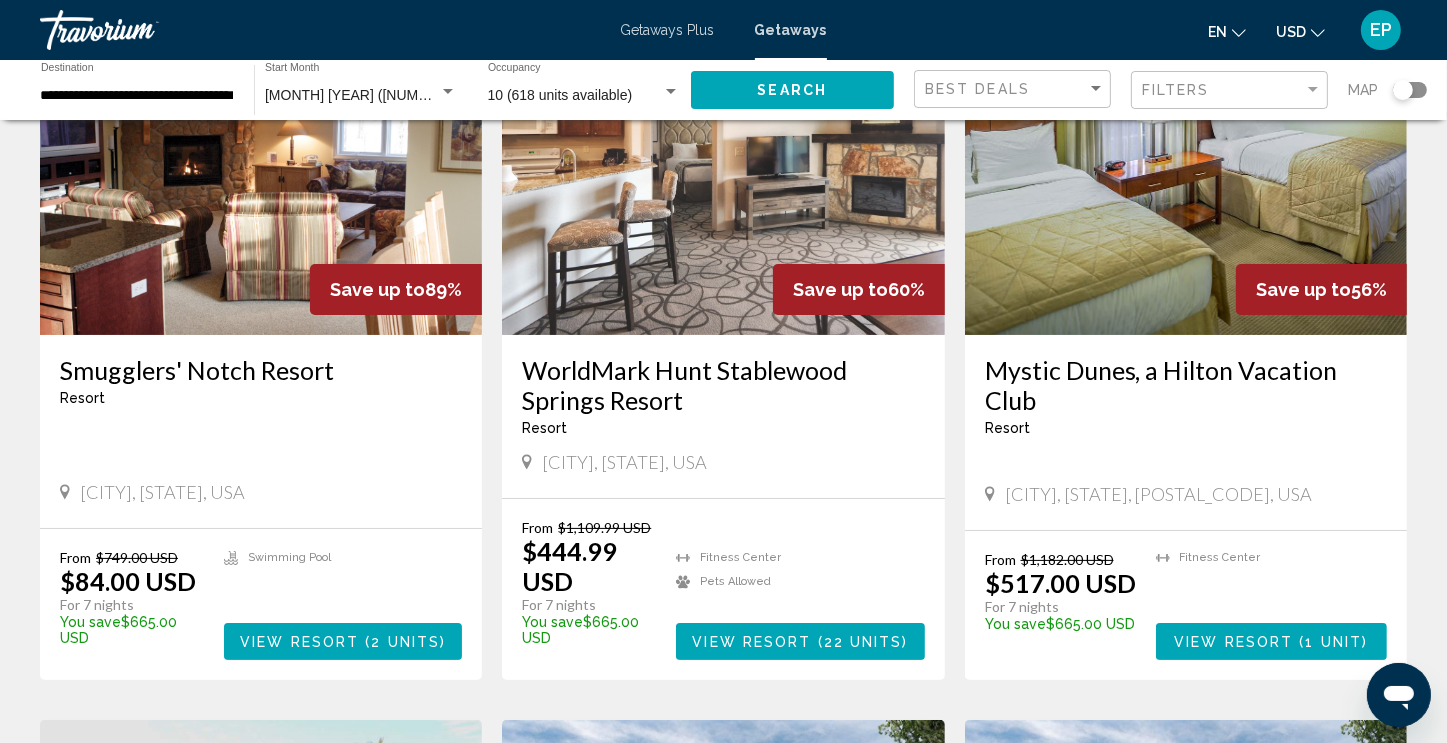 scroll, scrollTop: 198, scrollLeft: 0, axis: vertical 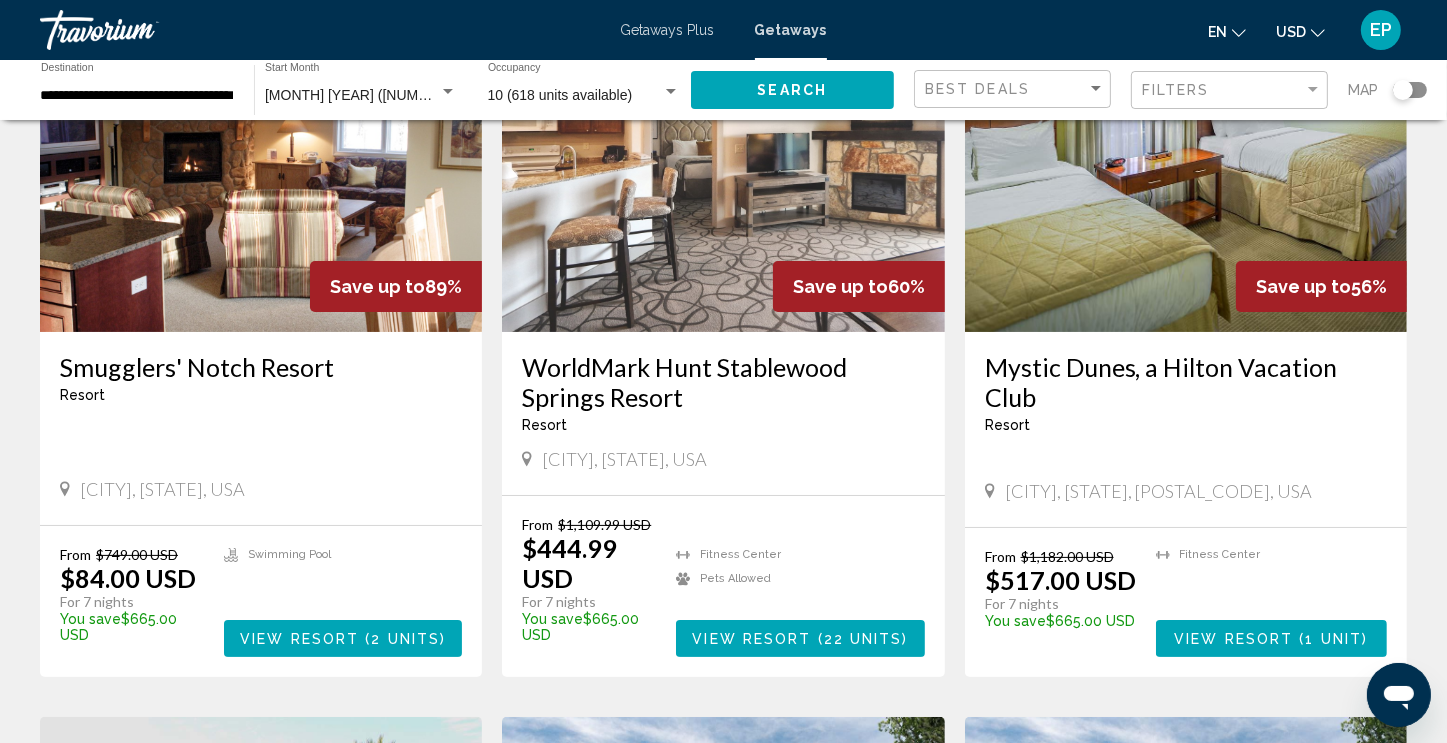 click on "Smugglers' Notch Resort" at bounding box center (261, 367) 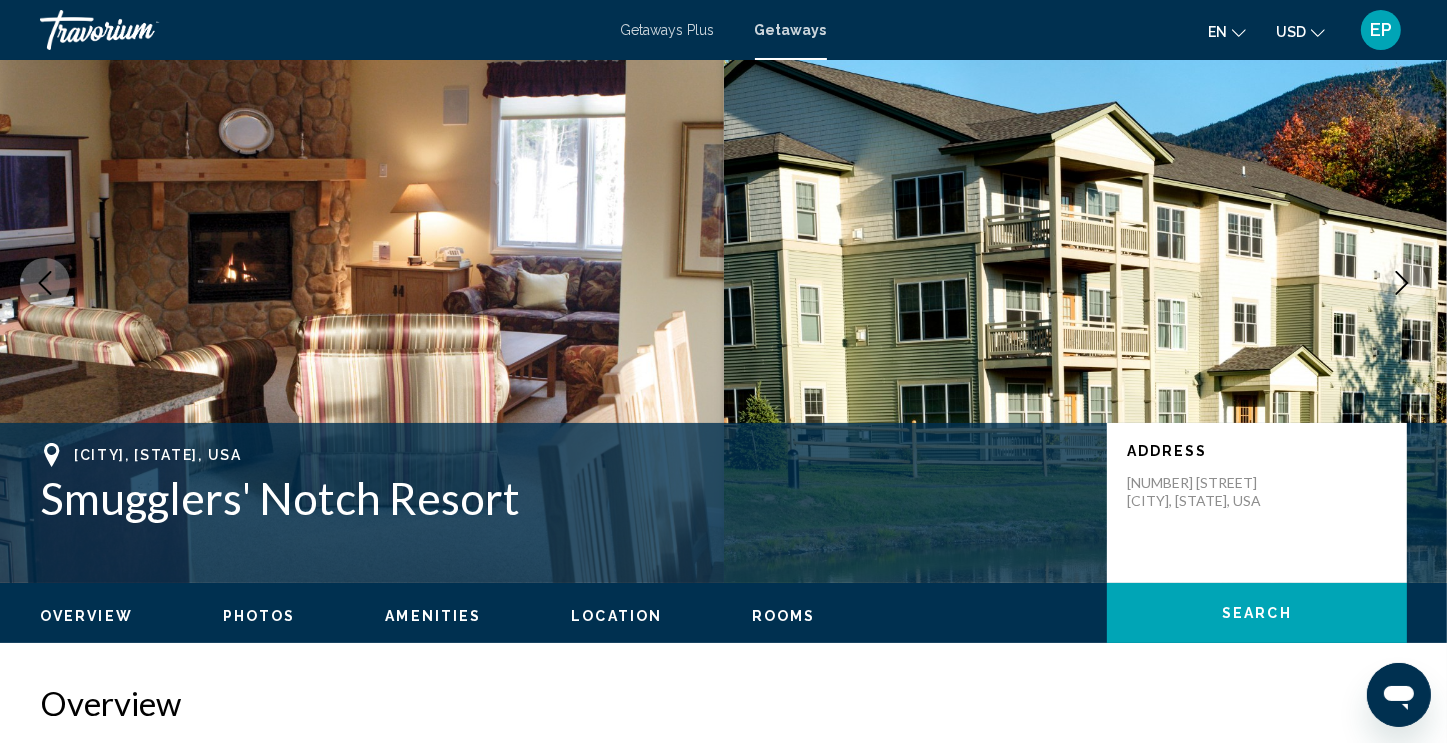 scroll, scrollTop: 0, scrollLeft: 0, axis: both 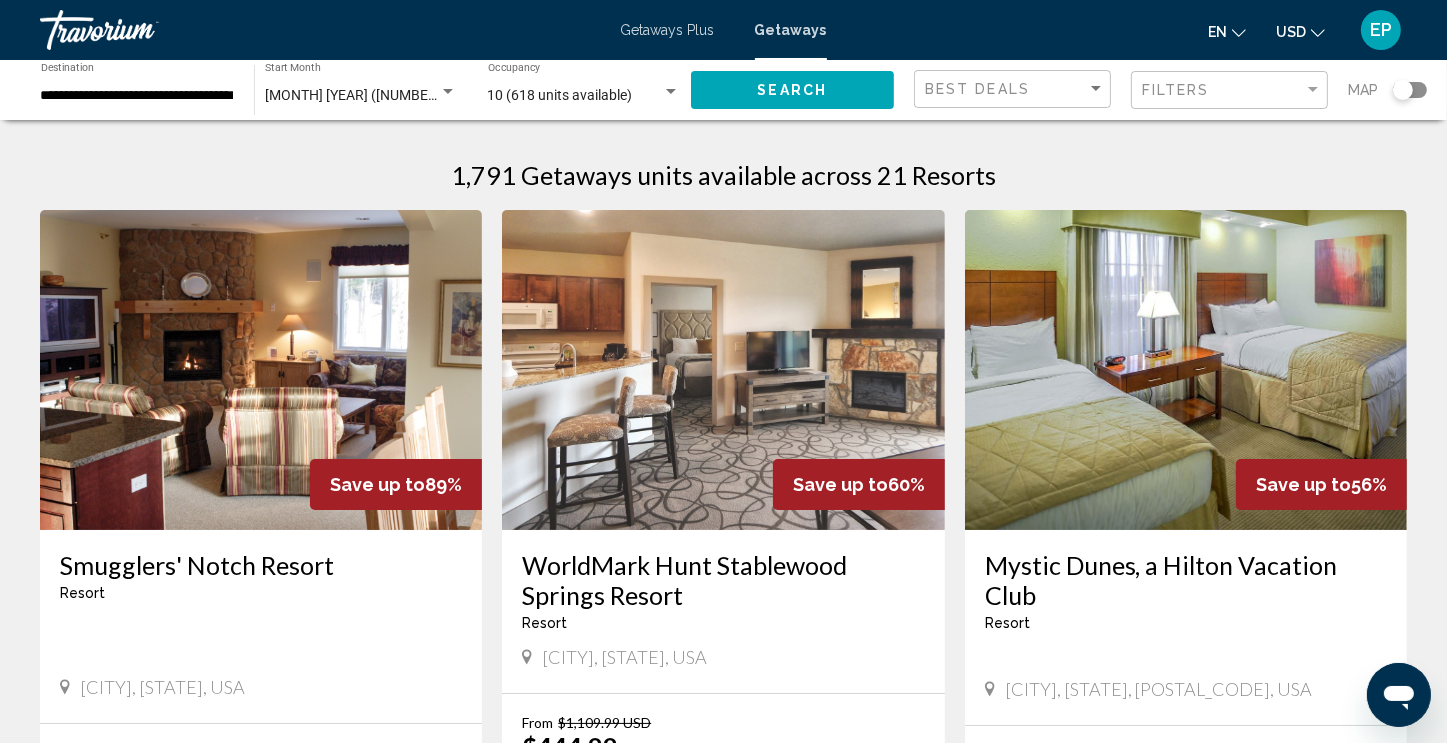 click on "Mystic Dunes, a Hilton Vacation Club" at bounding box center (1186, 580) 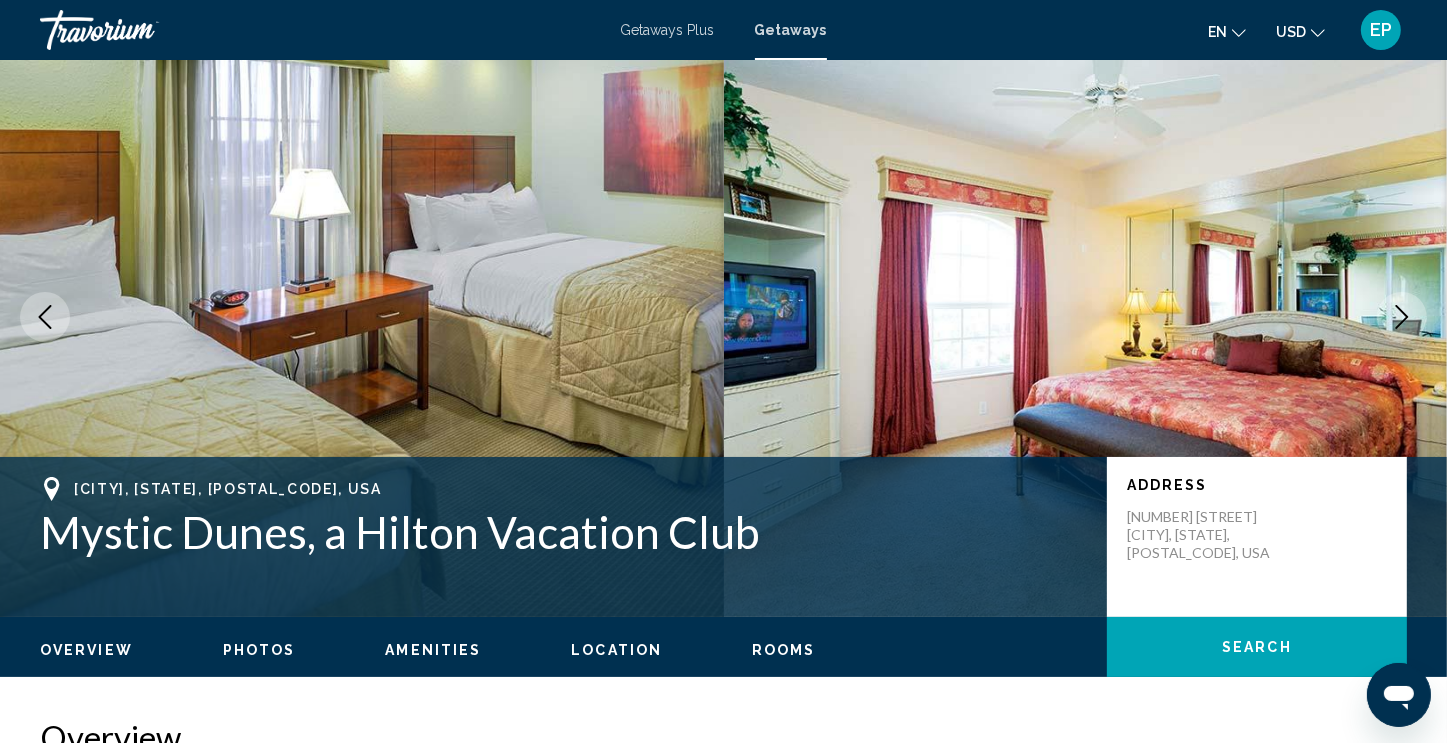 scroll, scrollTop: 0, scrollLeft: 0, axis: both 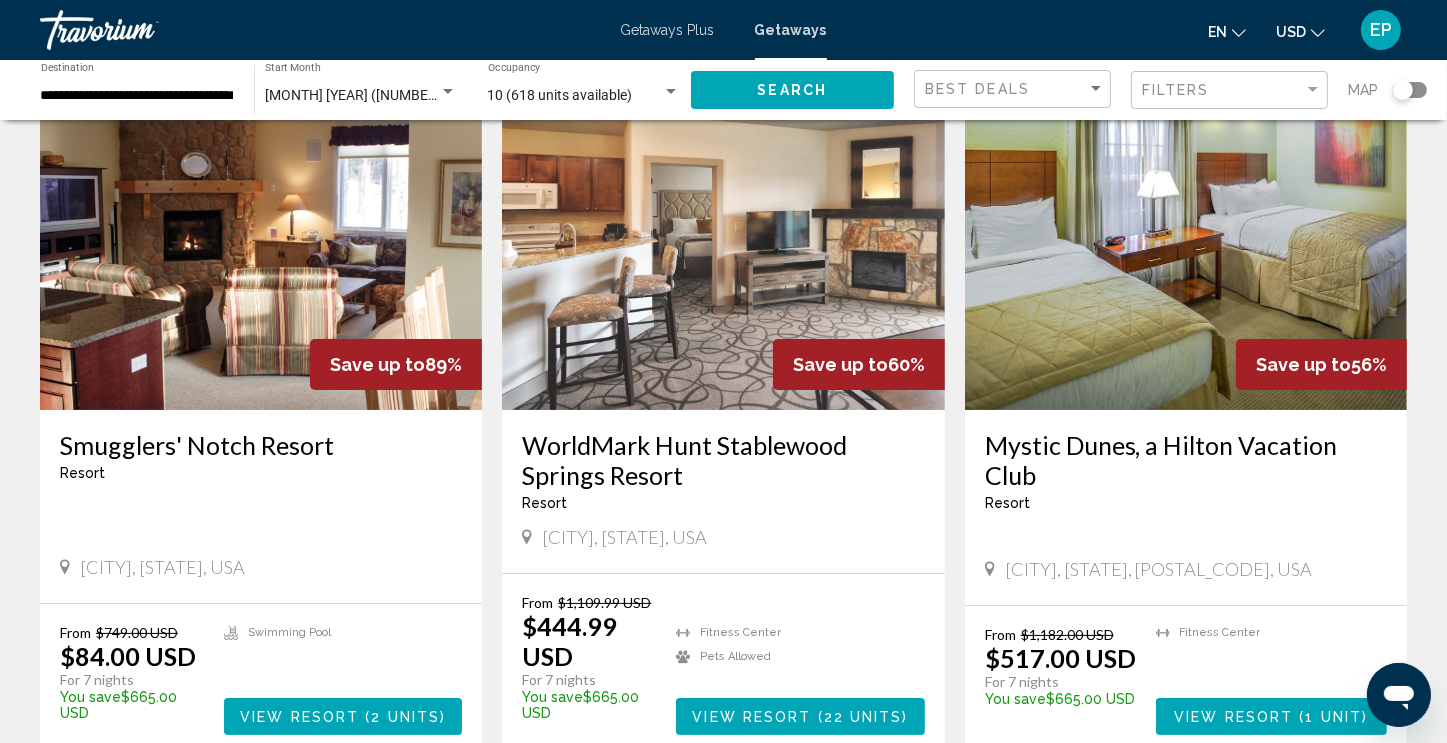 click on "Mystic Dunes, a Hilton Vacation Club" at bounding box center (1186, 460) 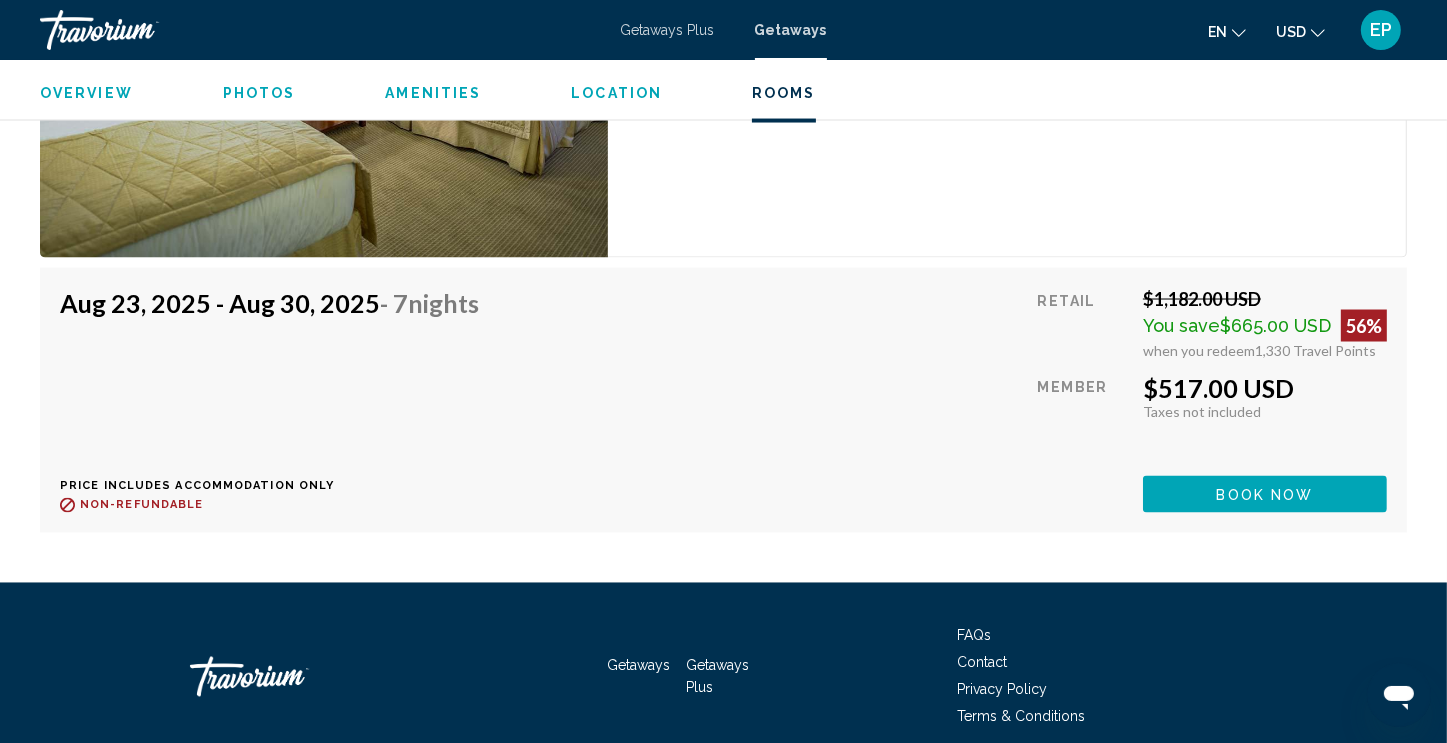 scroll, scrollTop: 3308, scrollLeft: 0, axis: vertical 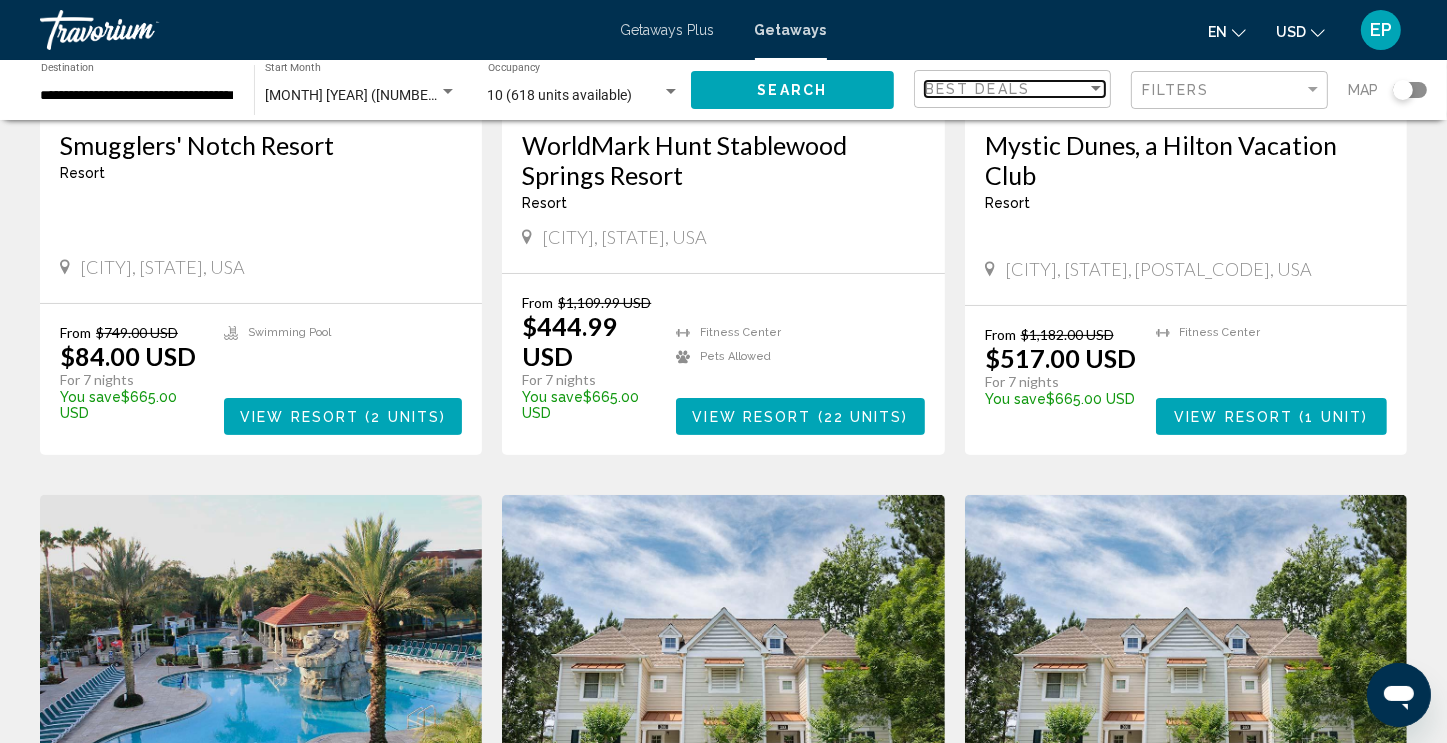 click on "Best Deals" at bounding box center [1006, 89] 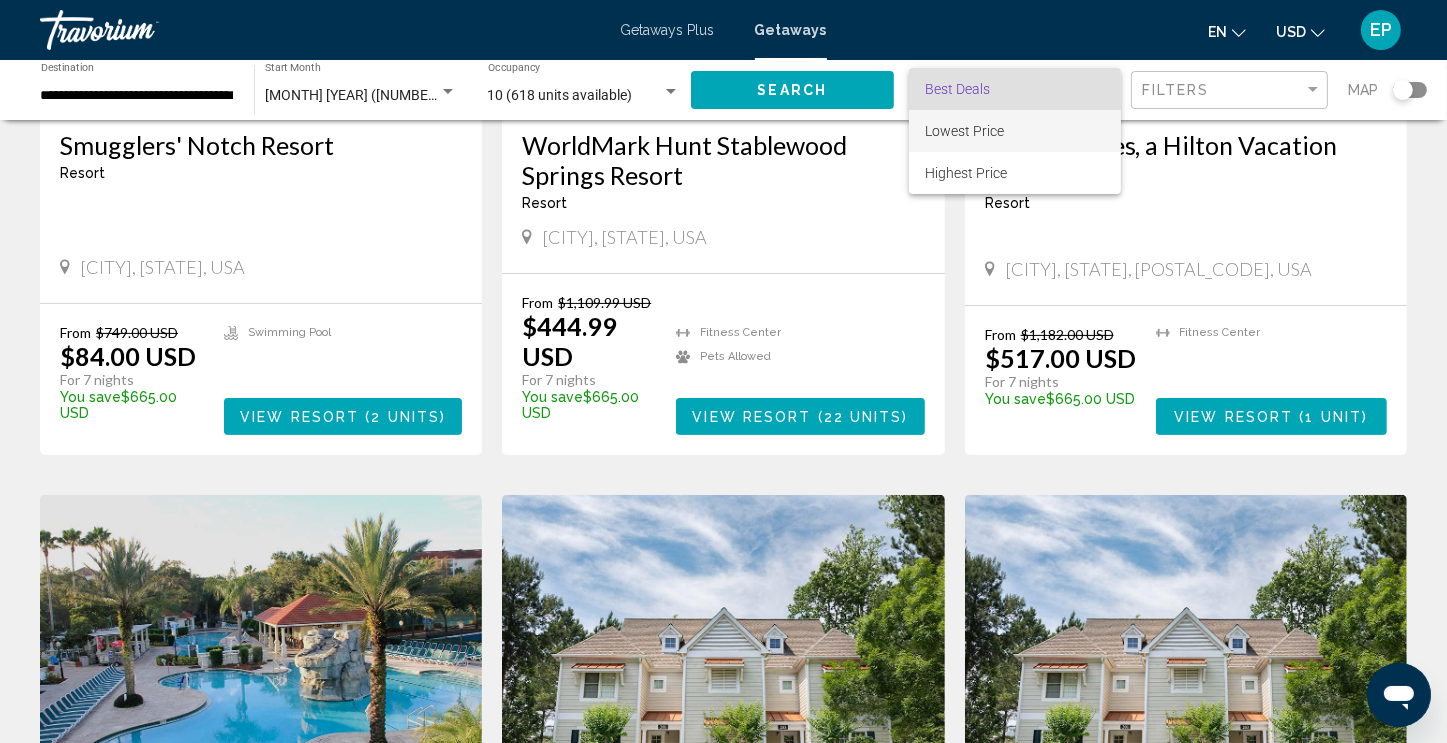 click on "Lowest Price" at bounding box center [1015, 131] 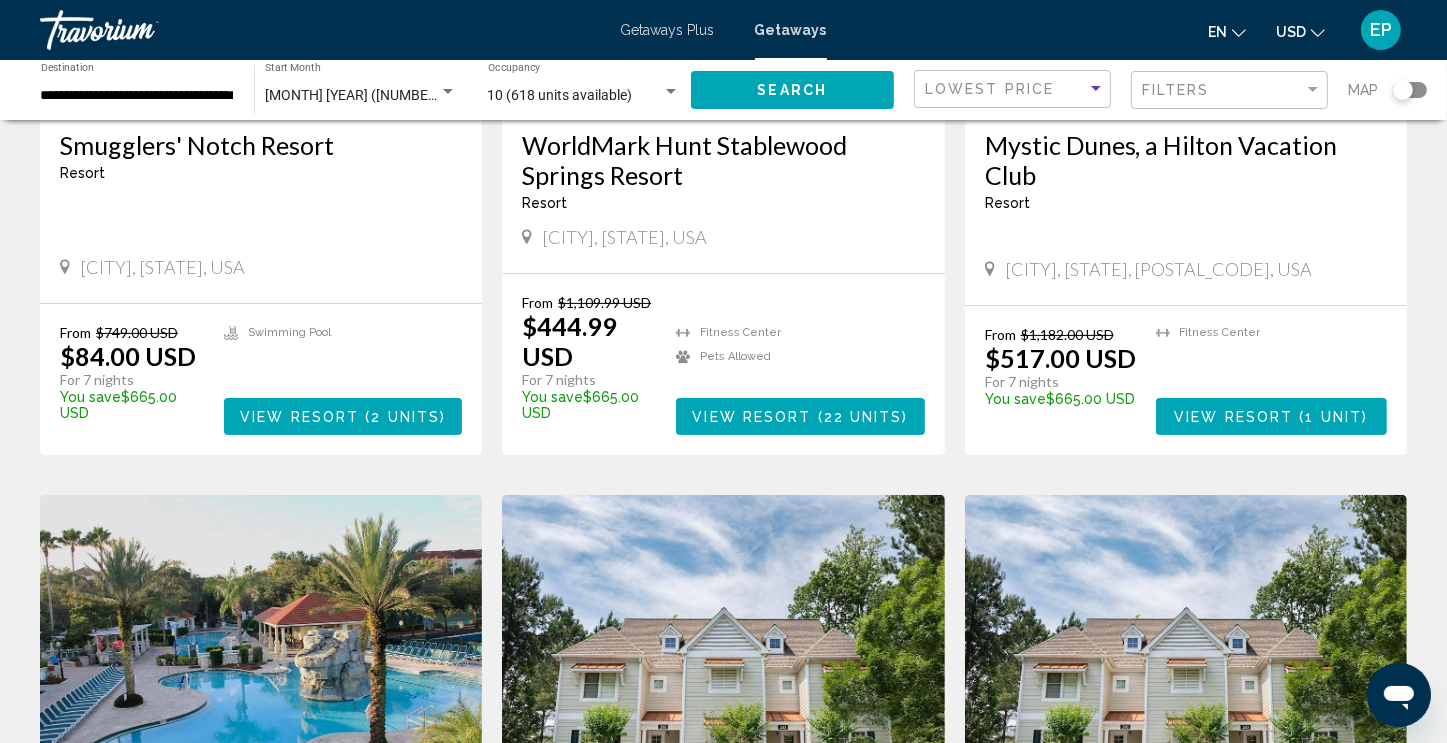 click on "Search" 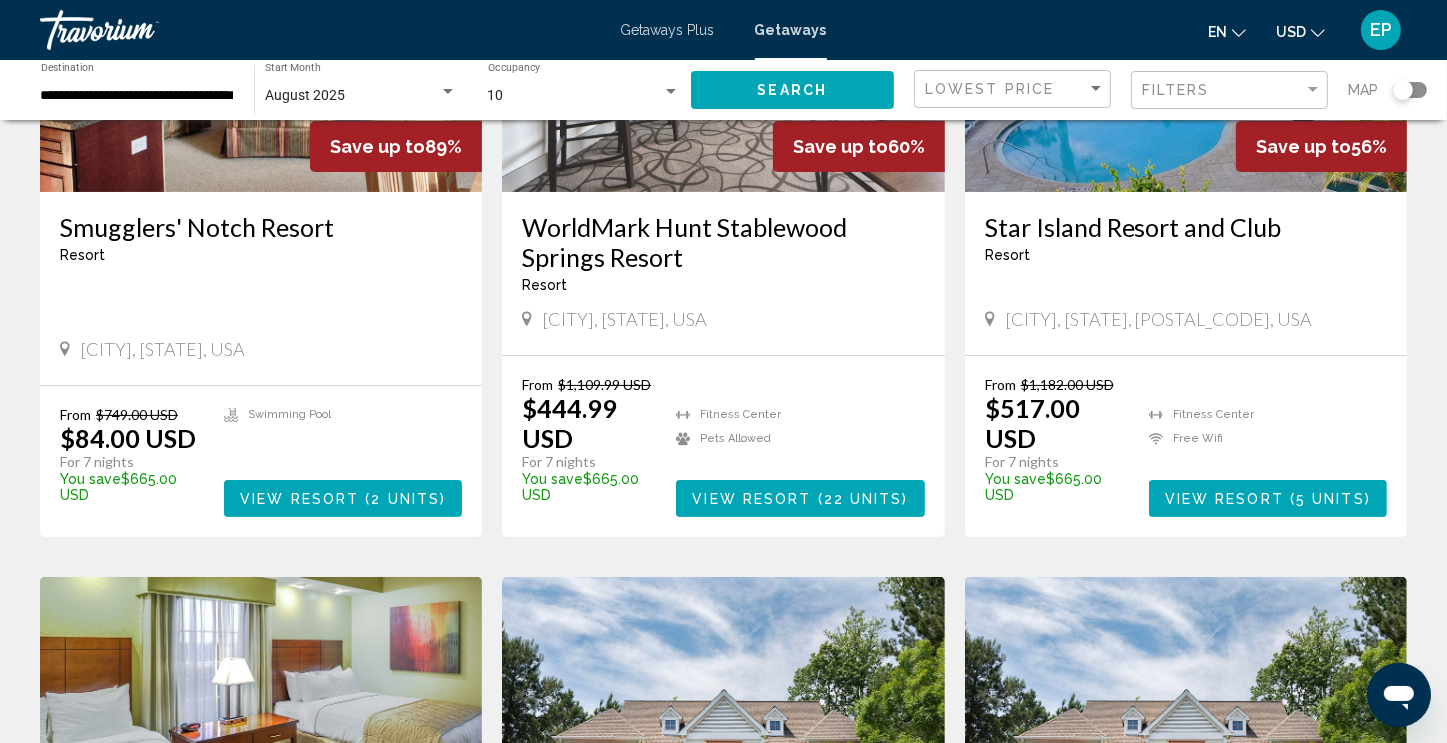 scroll, scrollTop: 330, scrollLeft: 0, axis: vertical 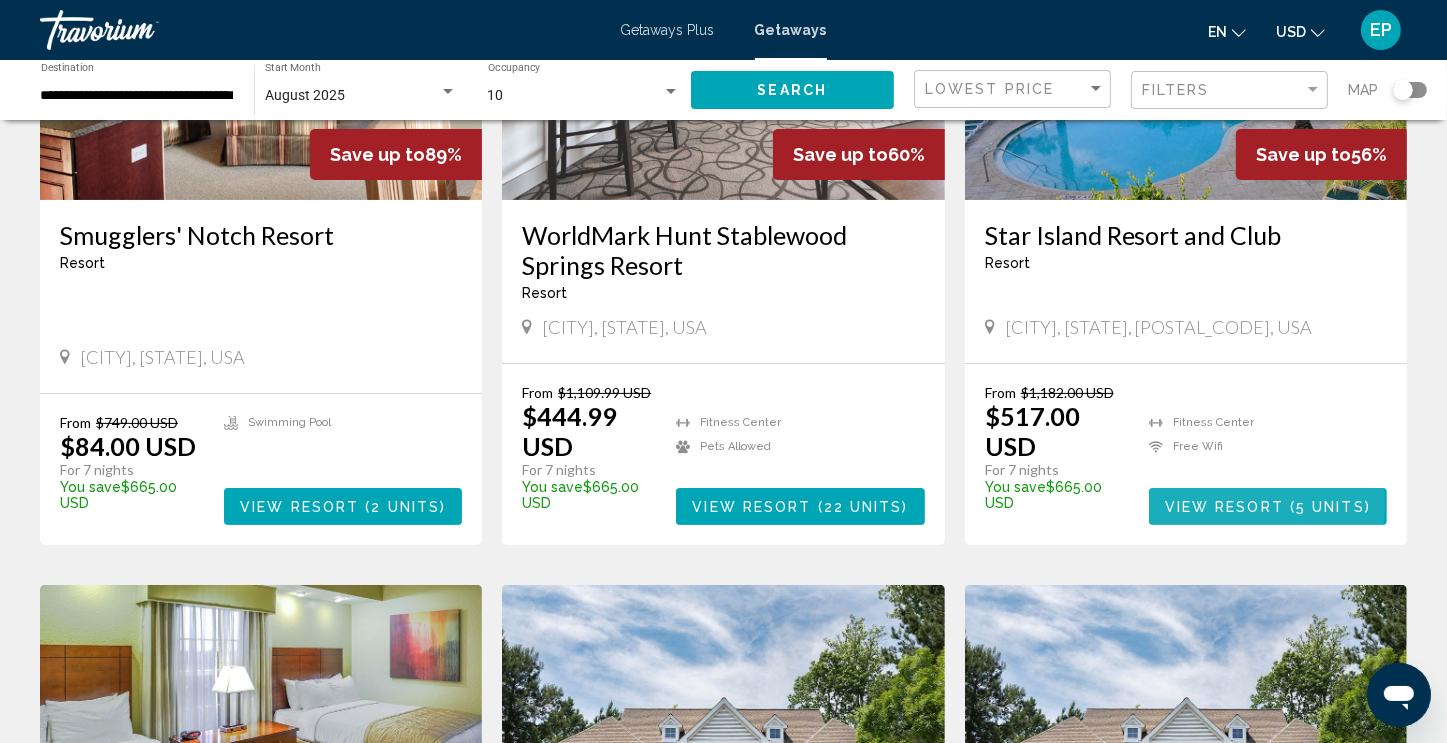 click on "View Resort" at bounding box center (1224, 507) 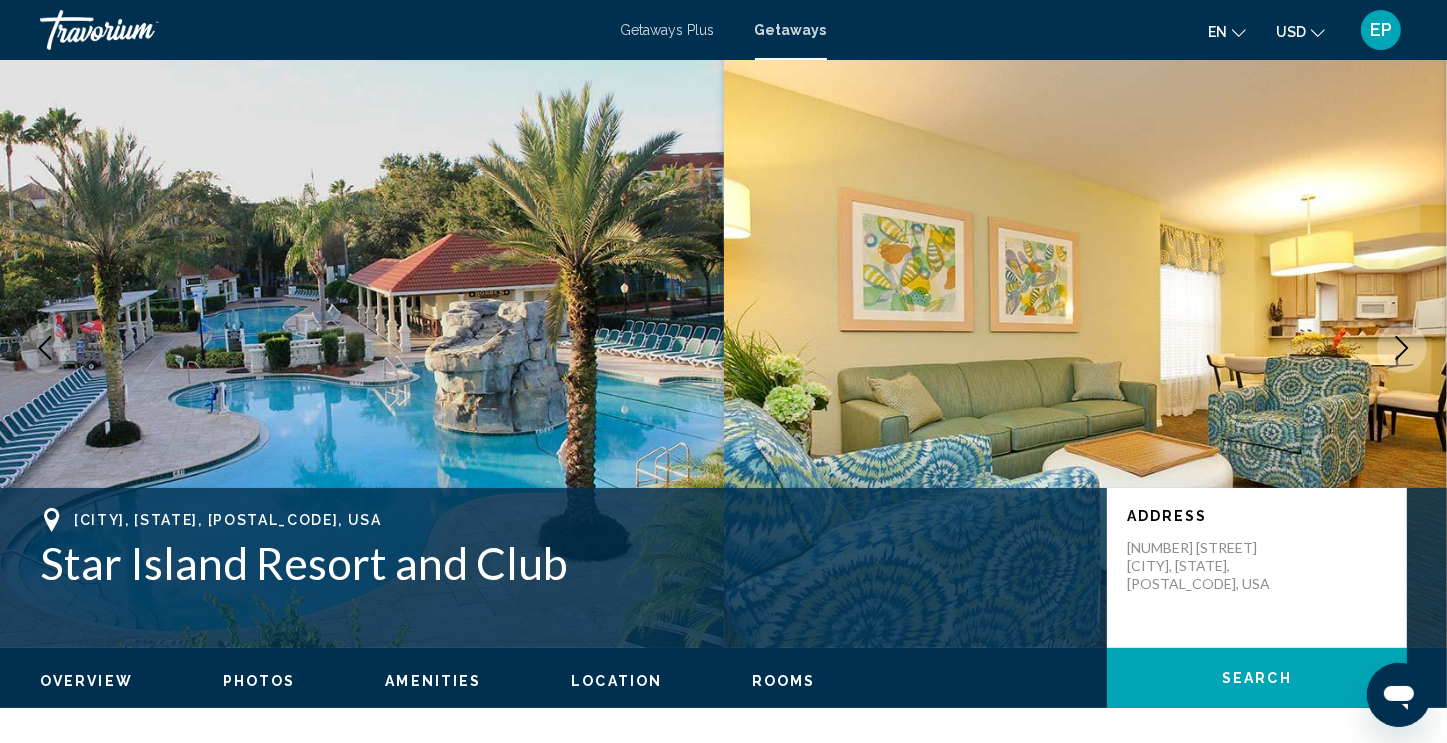 scroll, scrollTop: 0, scrollLeft: 0, axis: both 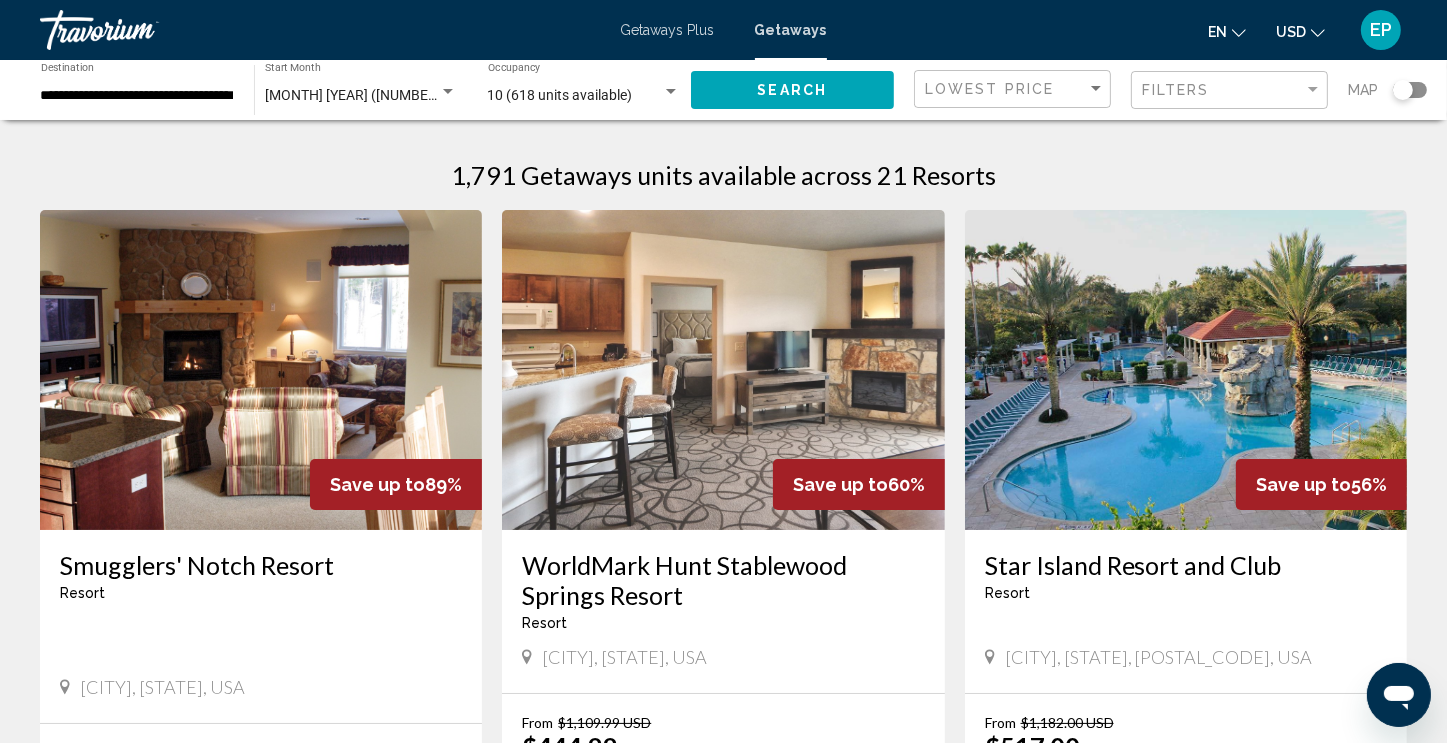 click on "August 2025 (1,791 units available)" at bounding box center (401, 95) 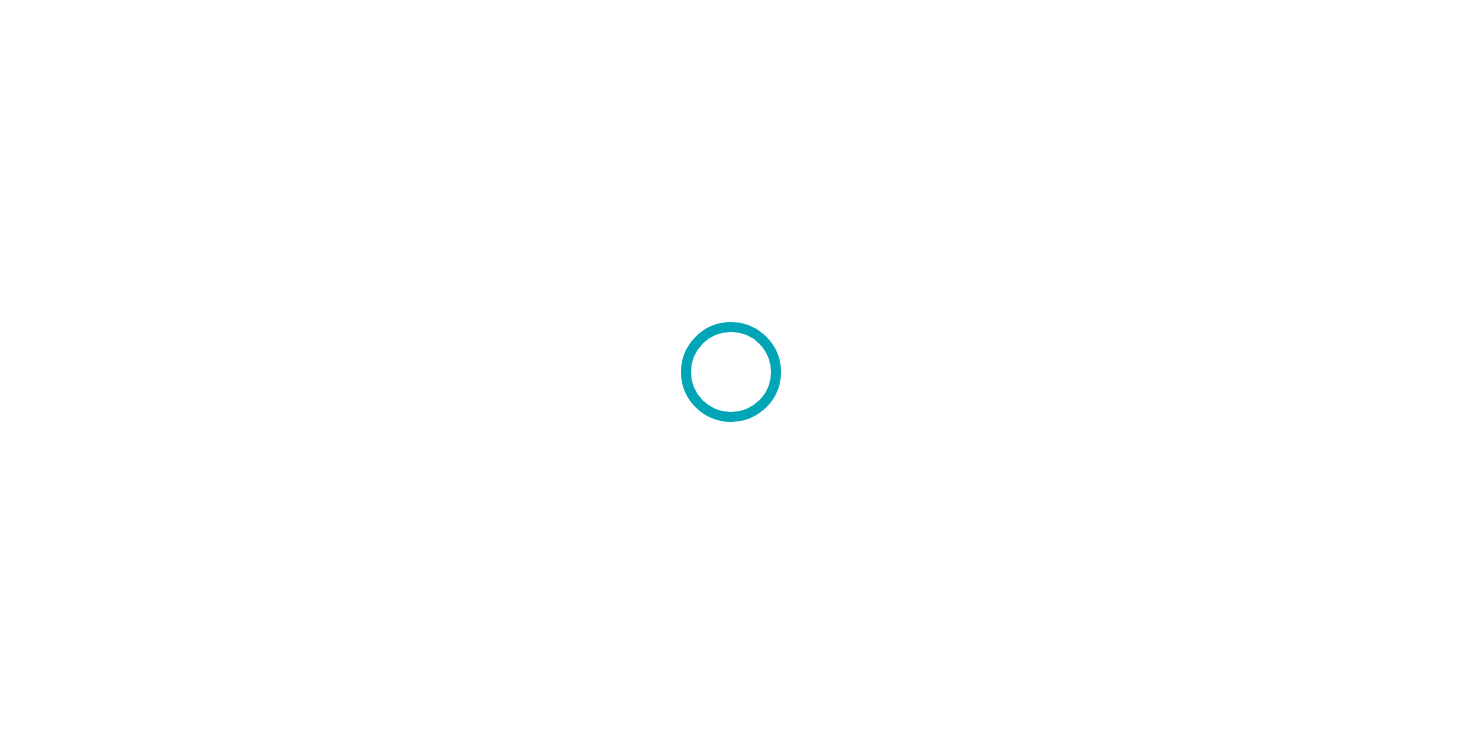 scroll, scrollTop: 0, scrollLeft: 0, axis: both 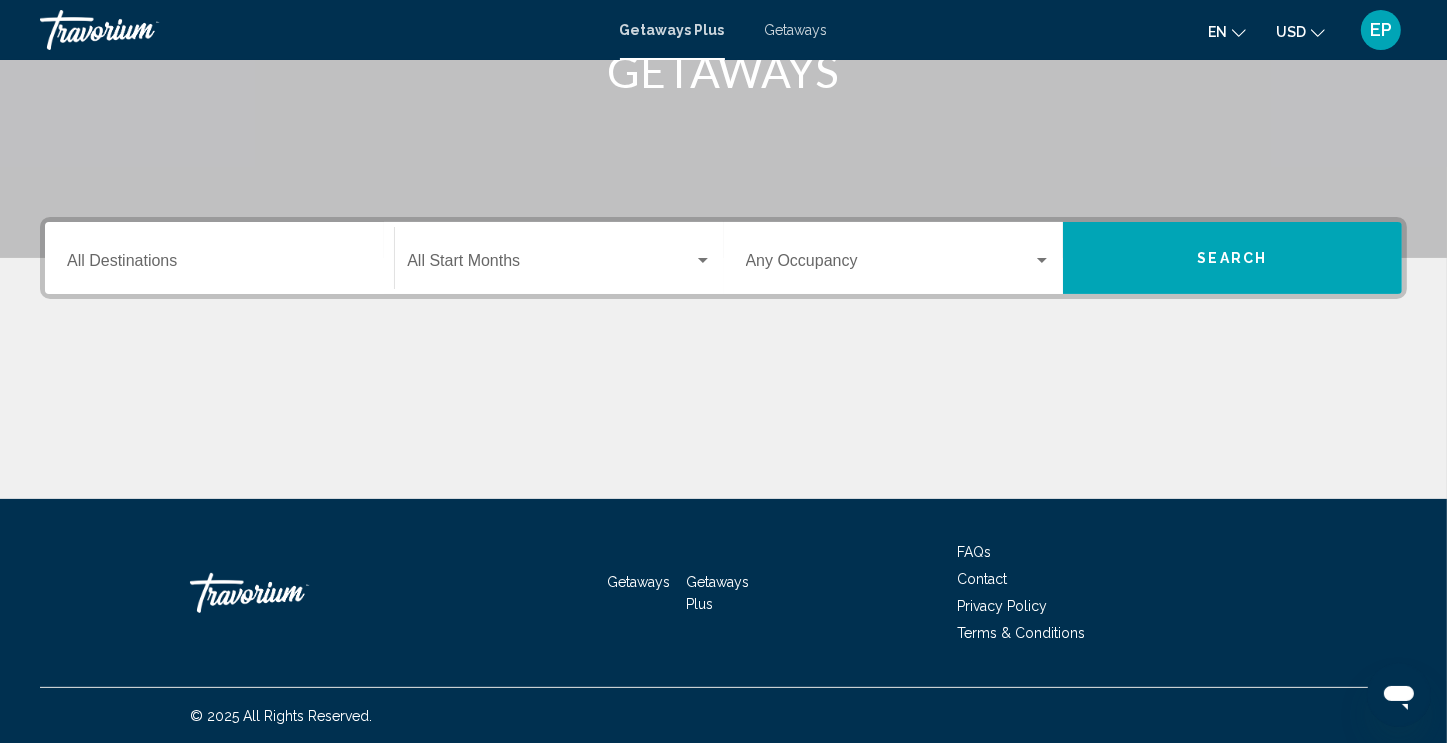 click on "Destination All Destinations" at bounding box center [219, 265] 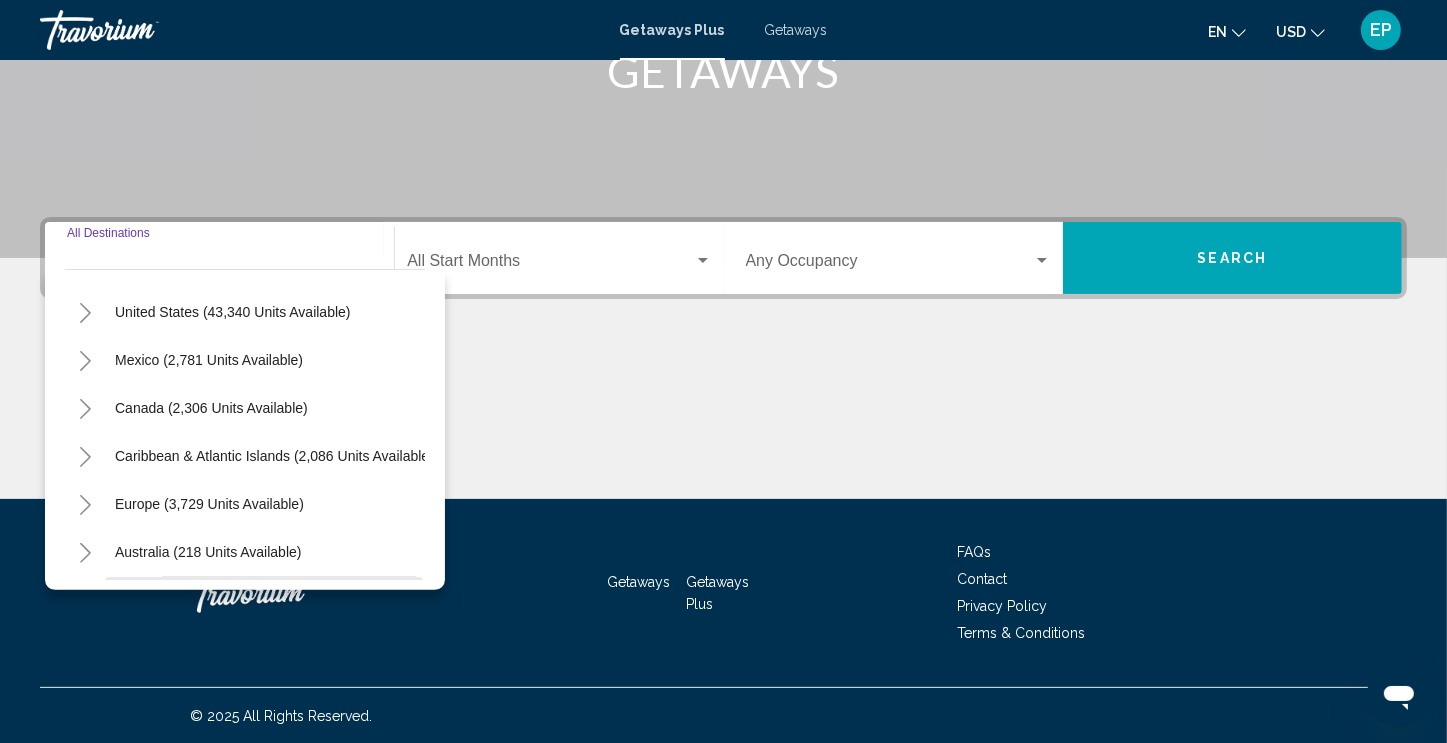 scroll, scrollTop: 0, scrollLeft: 0, axis: both 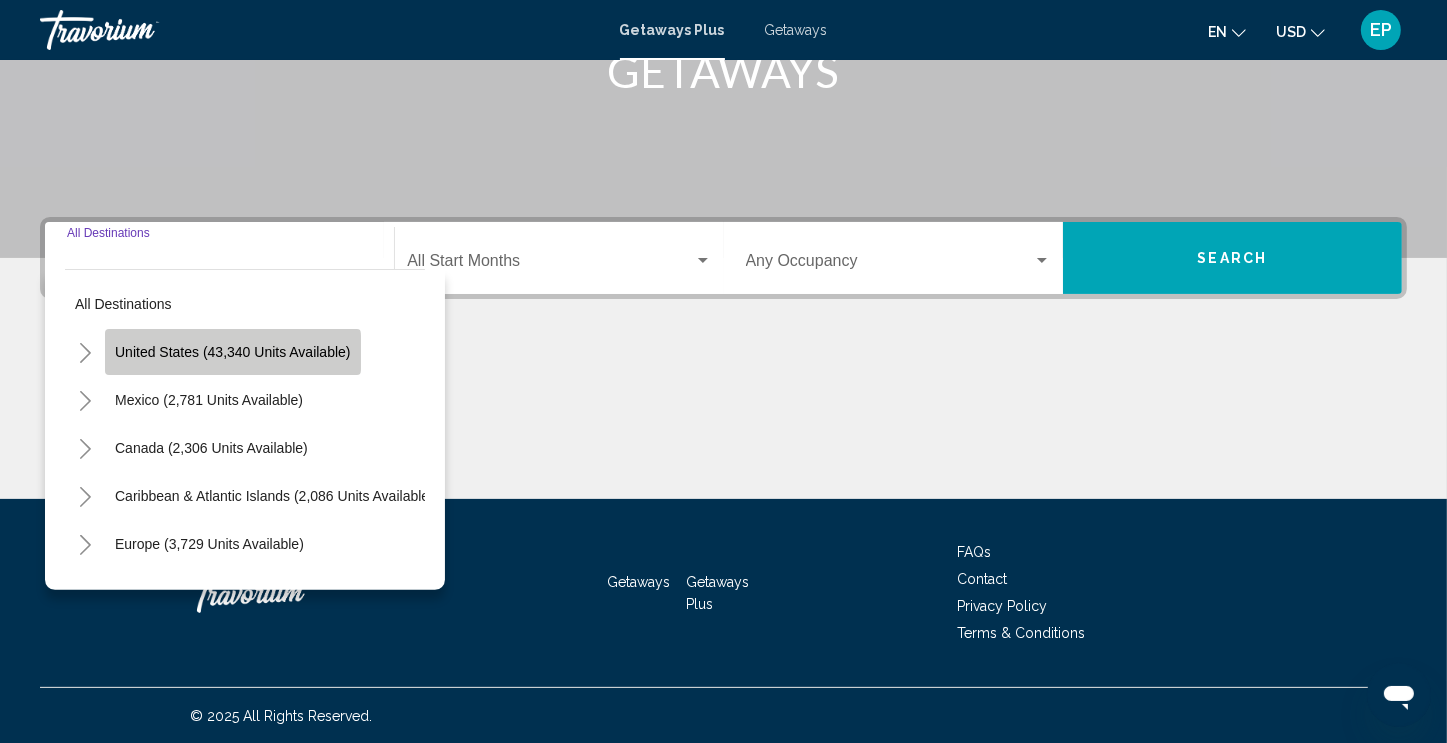 click on "United States (43,340 units available)" at bounding box center (209, 400) 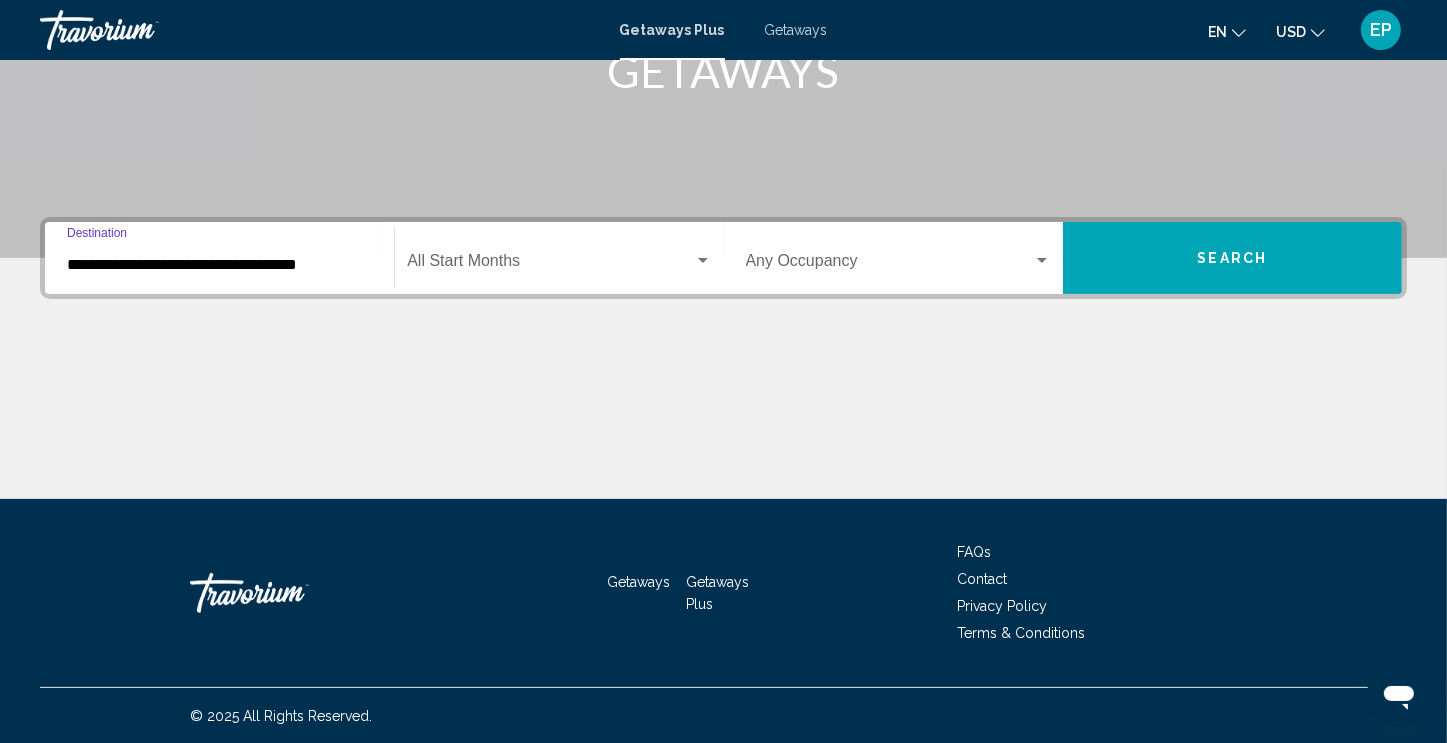 click at bounding box center (550, 265) 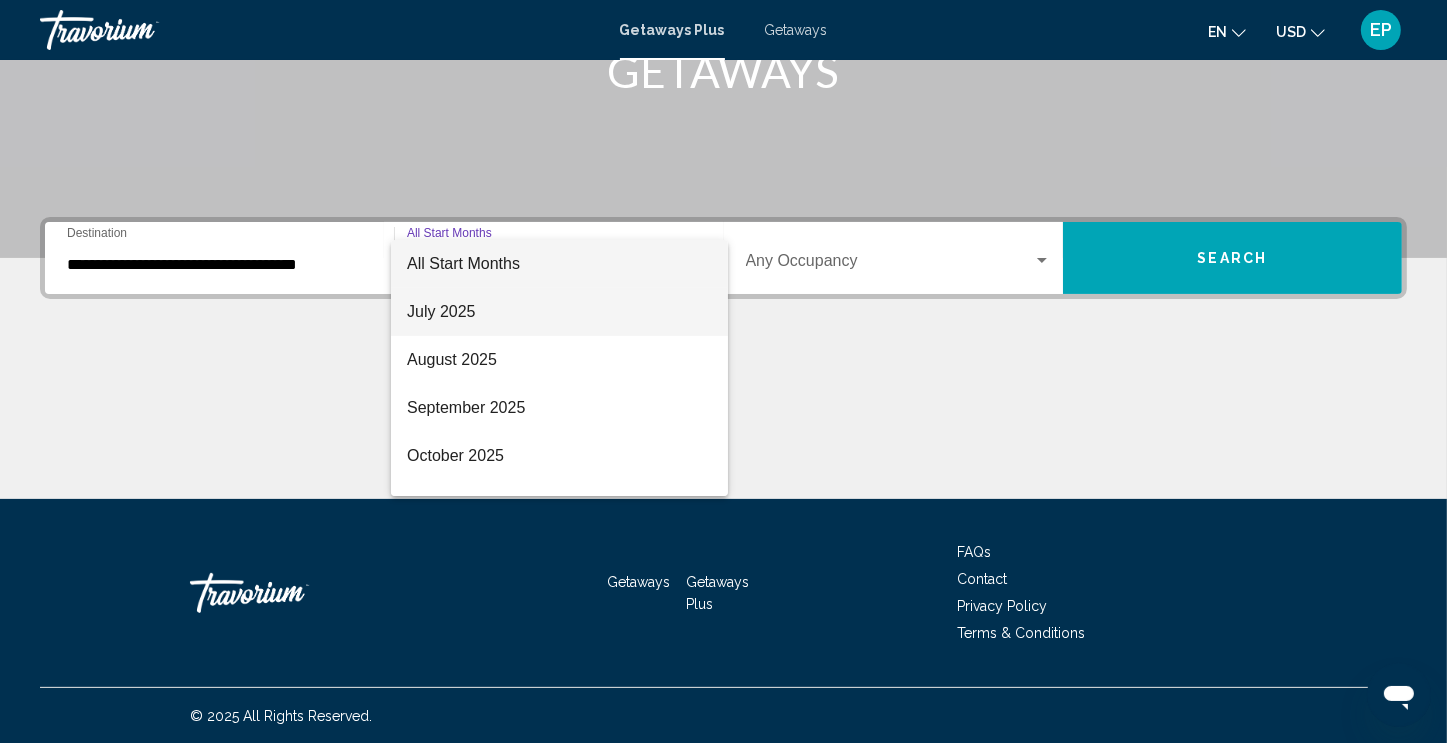 click on "July 2025" at bounding box center (559, 312) 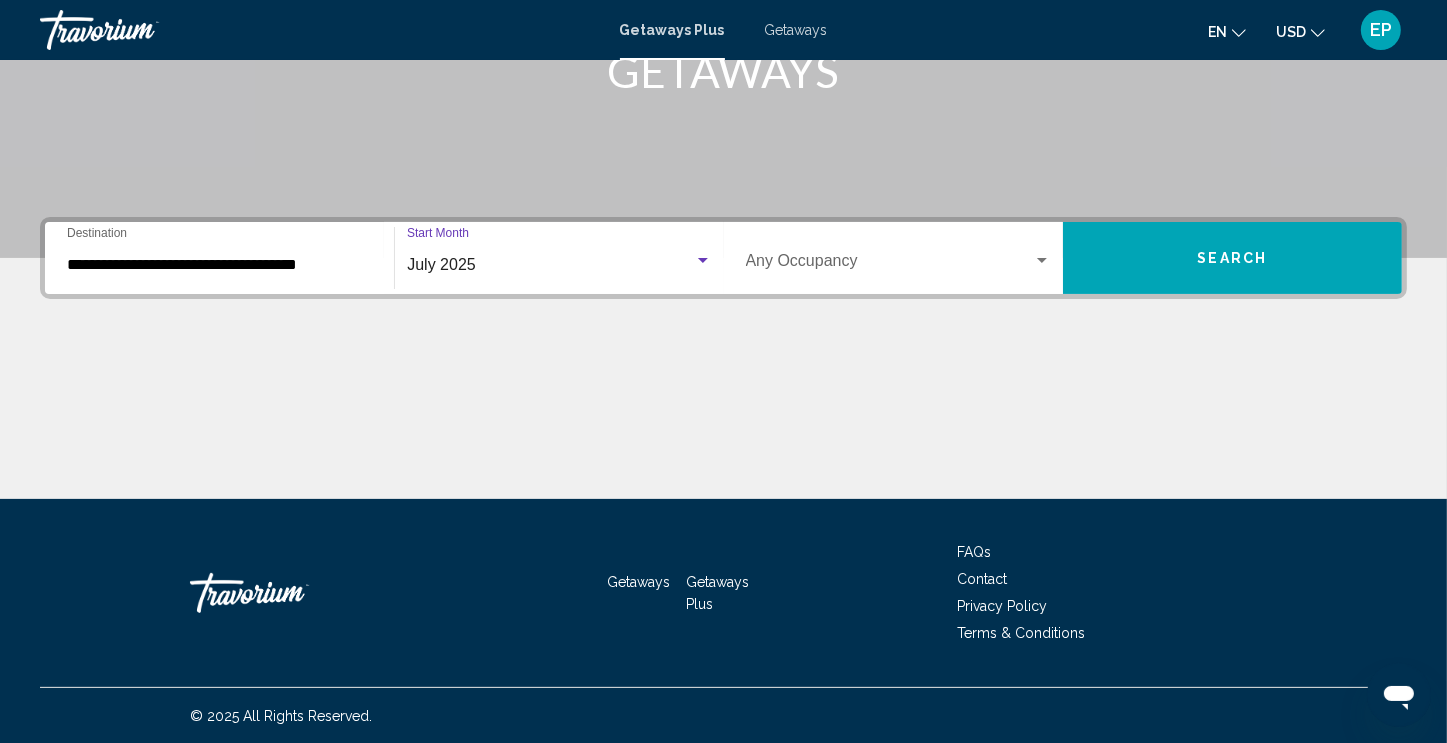 click on "**********" at bounding box center (219, 265) 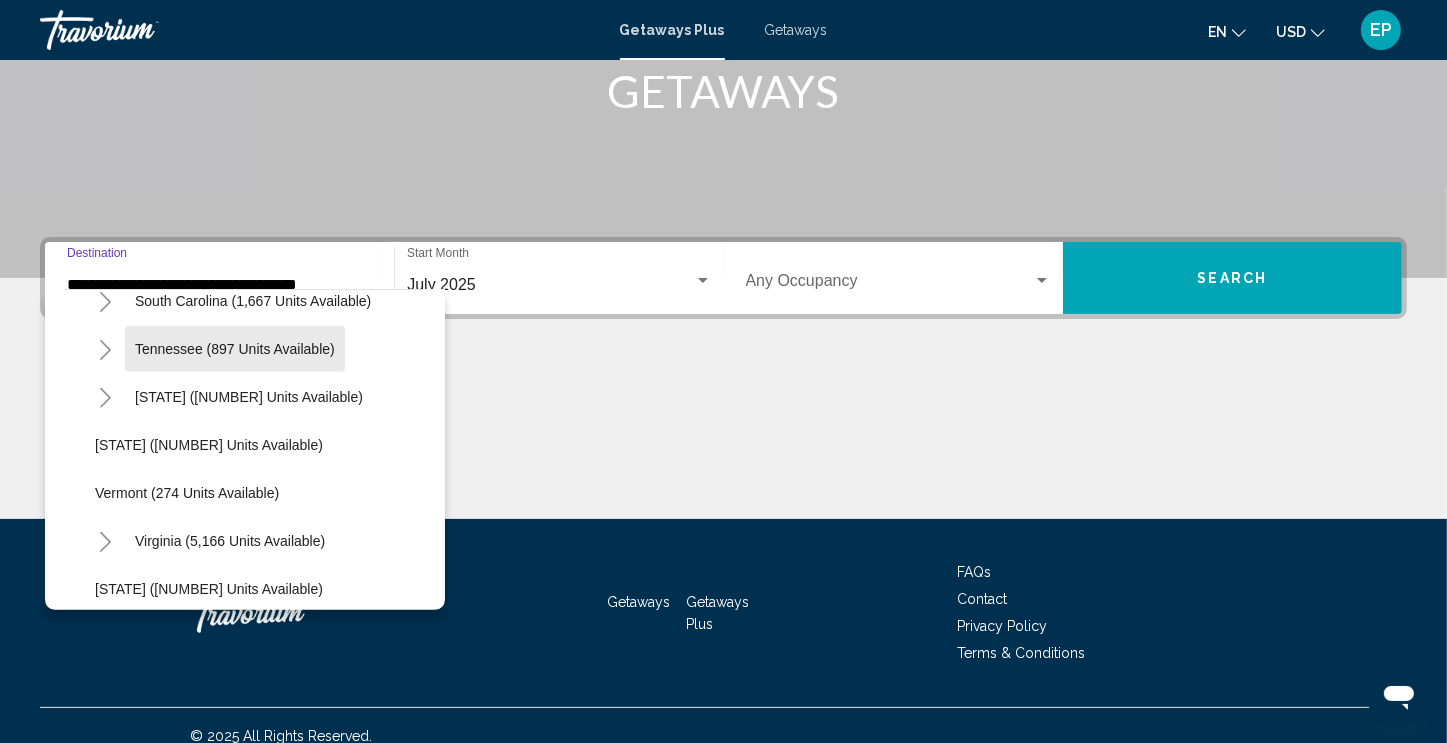 scroll, scrollTop: 1560, scrollLeft: 0, axis: vertical 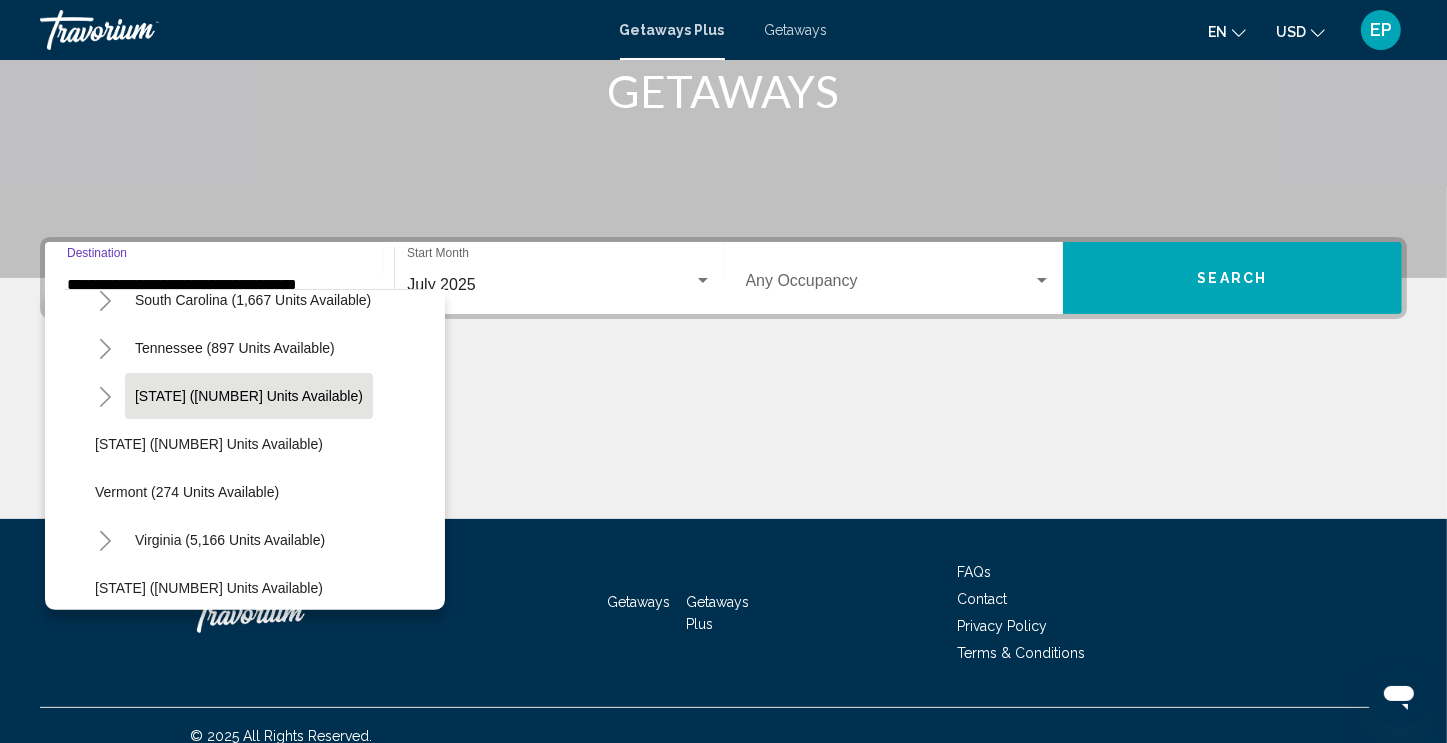 click on "[STATE] ([NUMBER] units available)" 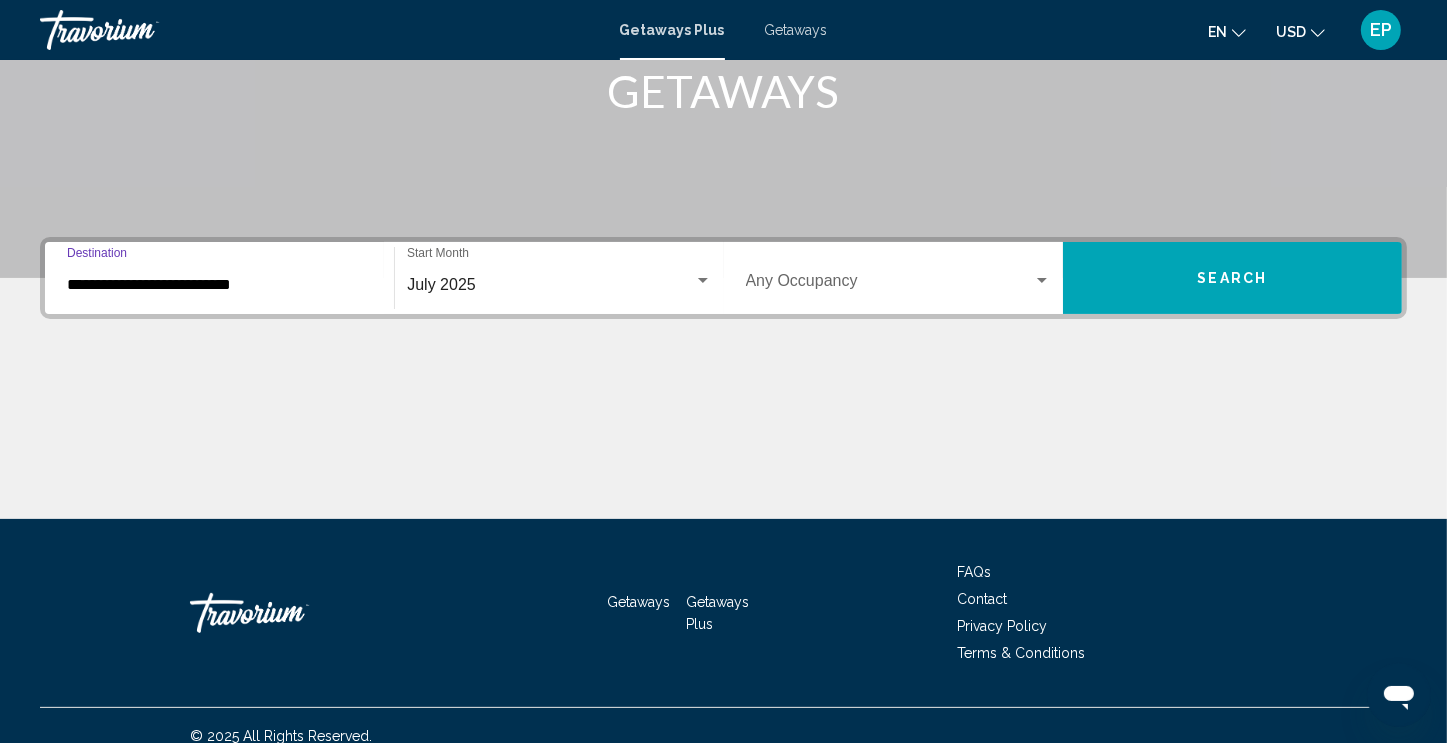 scroll, scrollTop: 342, scrollLeft: 0, axis: vertical 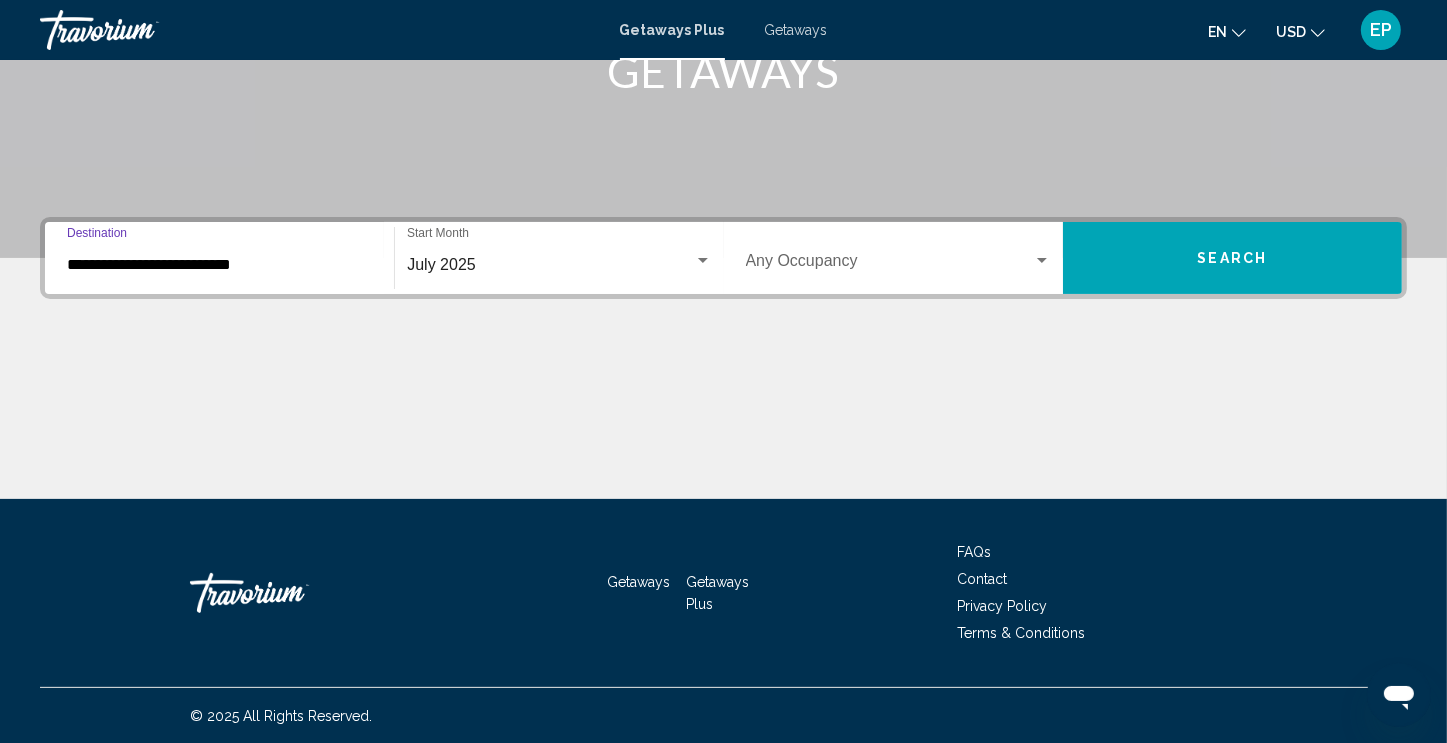 click at bounding box center [889, 265] 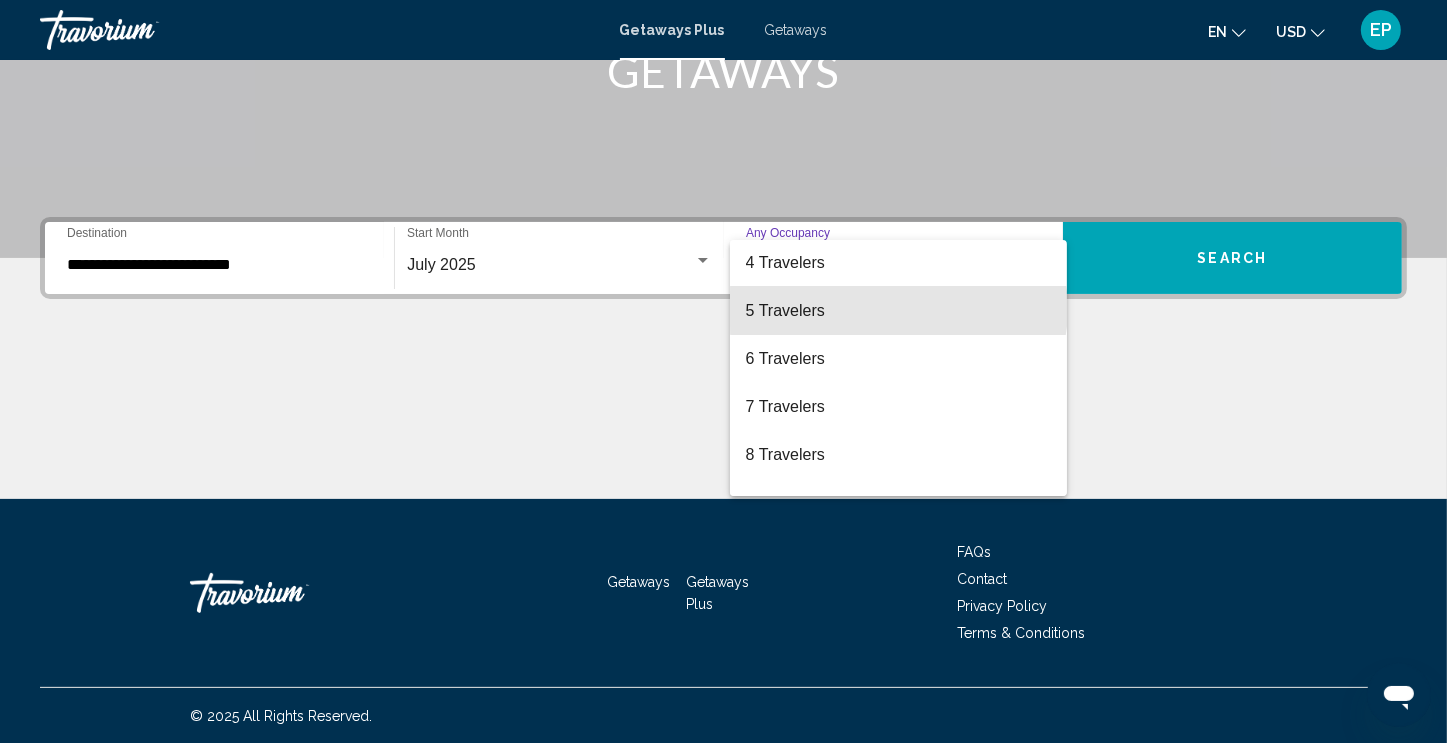 scroll, scrollTop: 146, scrollLeft: 0, axis: vertical 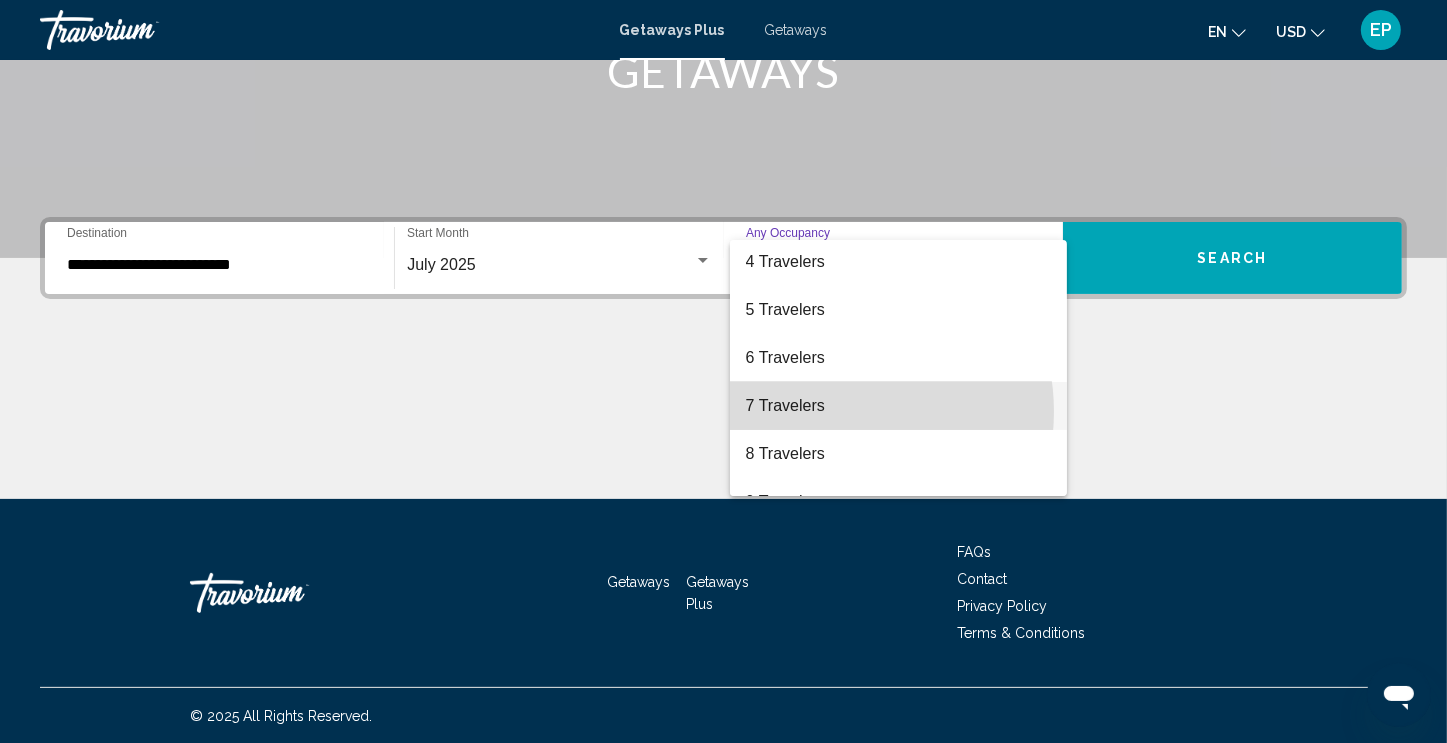 click on "7 Travelers" at bounding box center [898, 406] 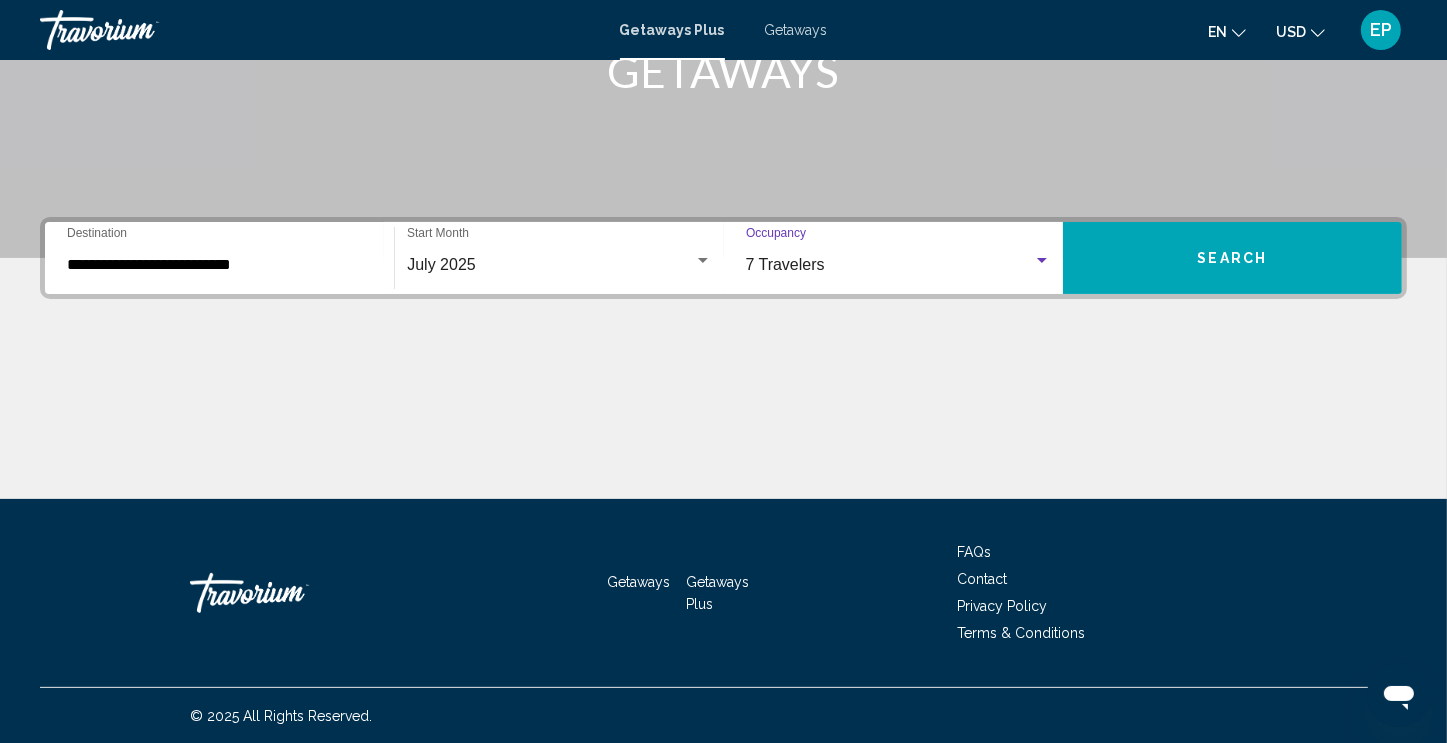 click on "Search" at bounding box center [1233, 259] 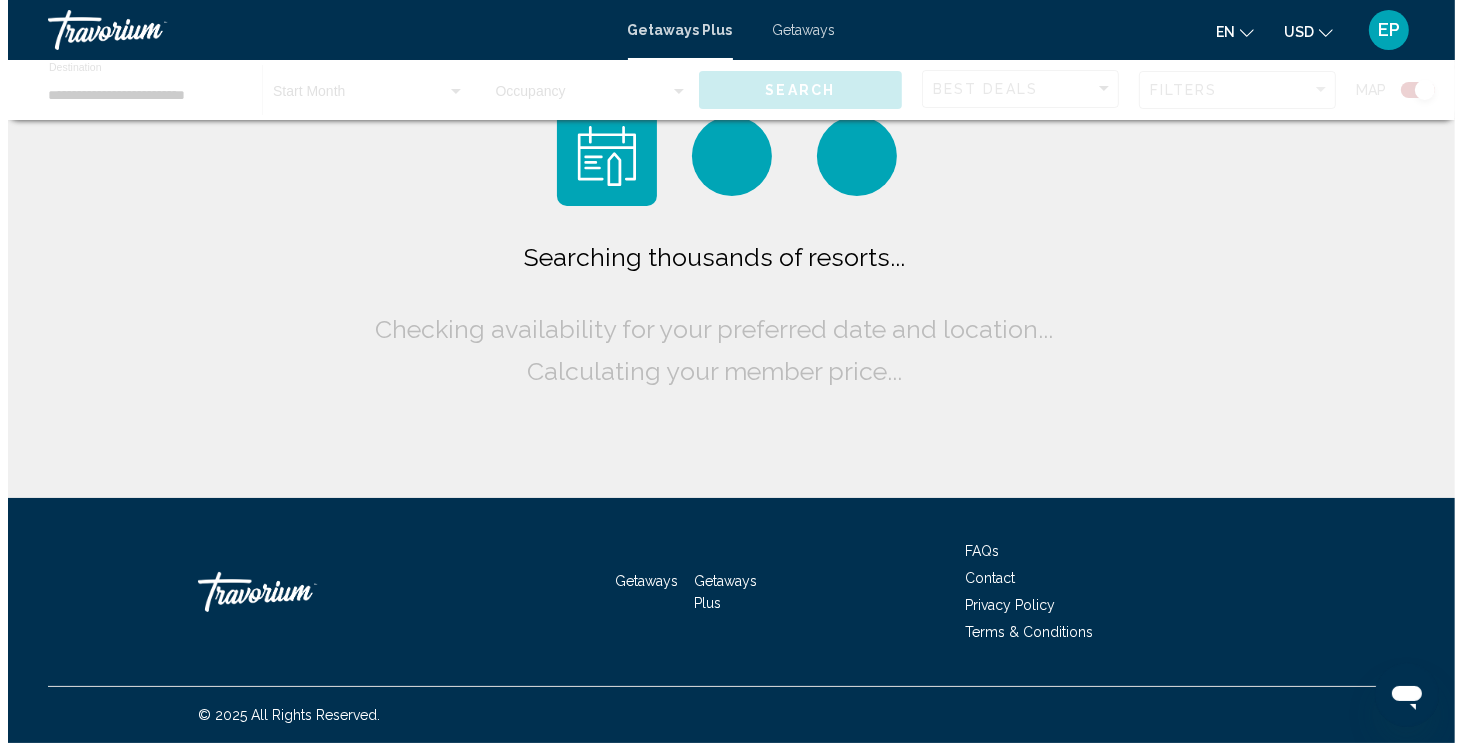 scroll, scrollTop: 0, scrollLeft: 0, axis: both 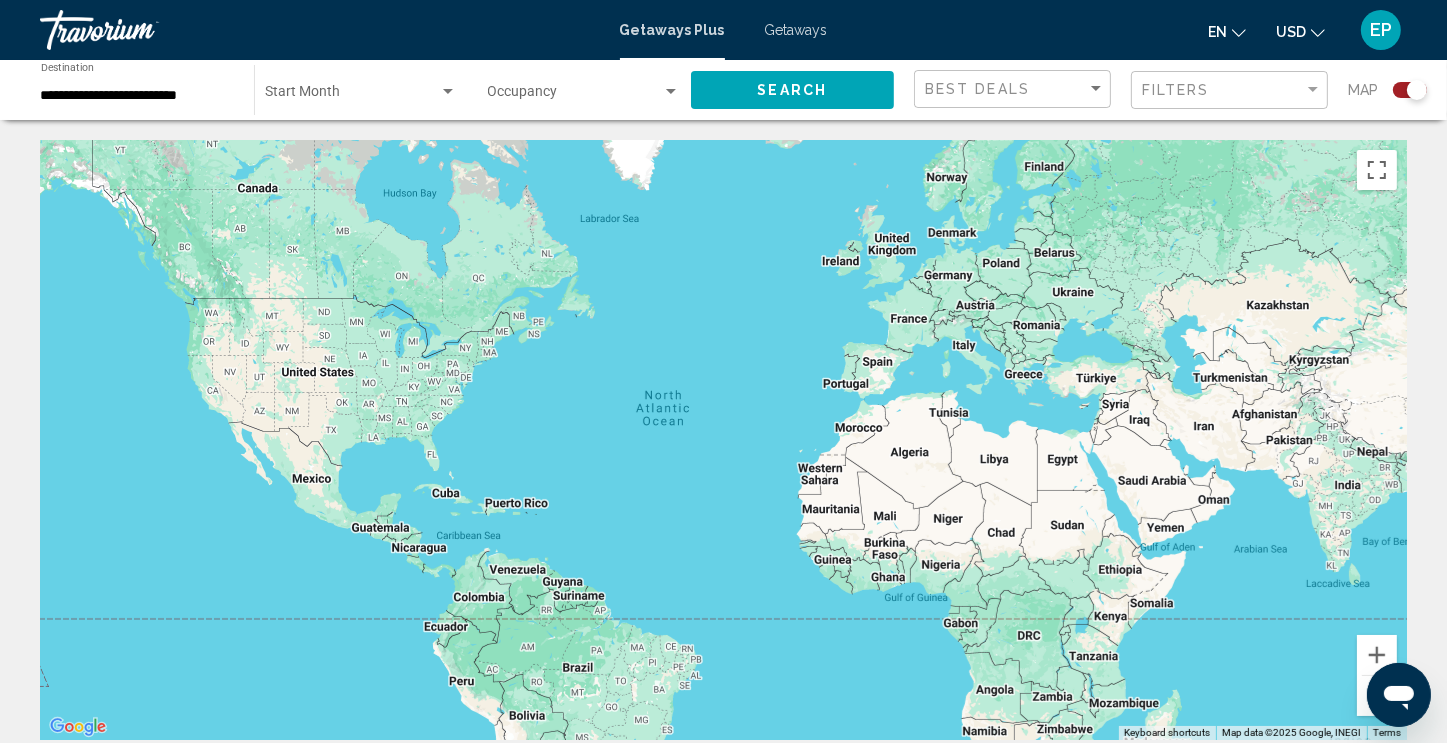 click 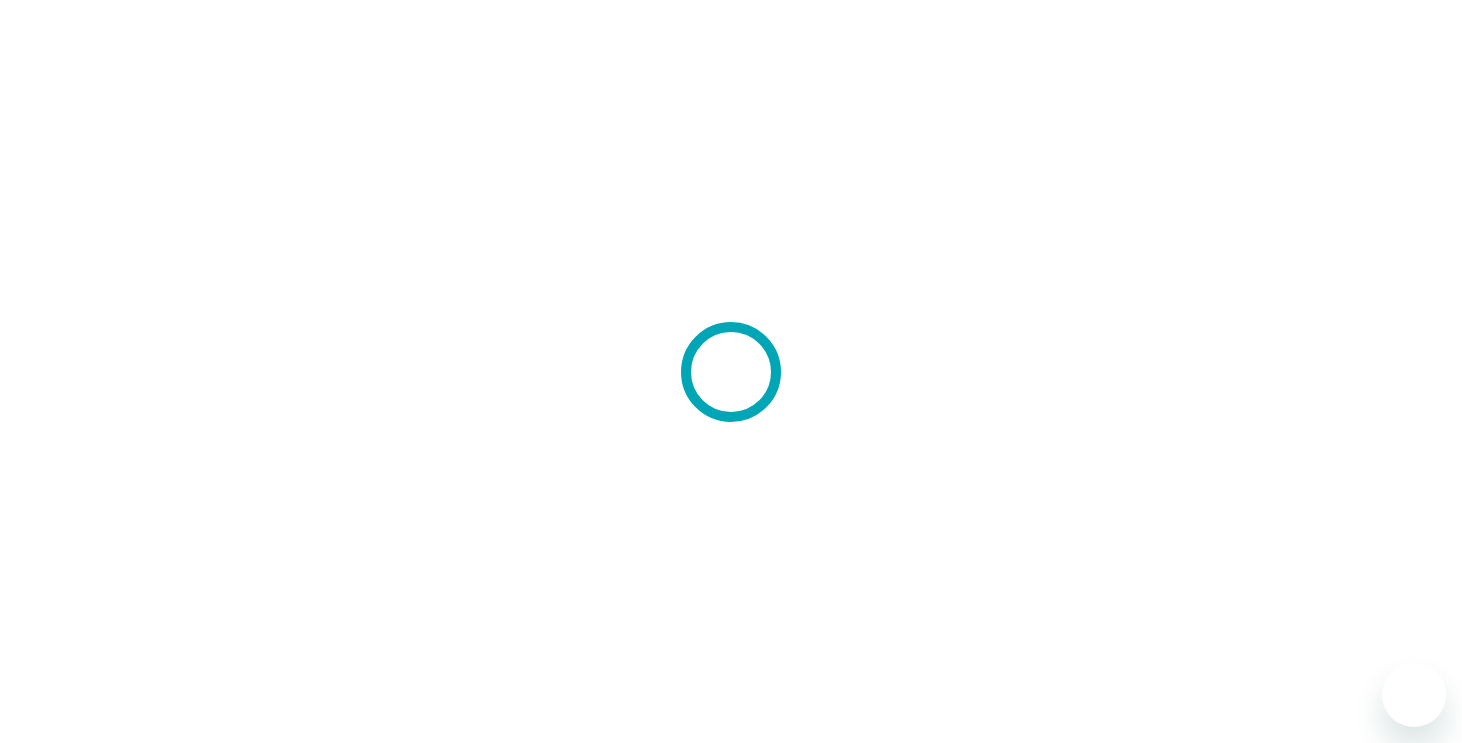 scroll, scrollTop: 0, scrollLeft: 0, axis: both 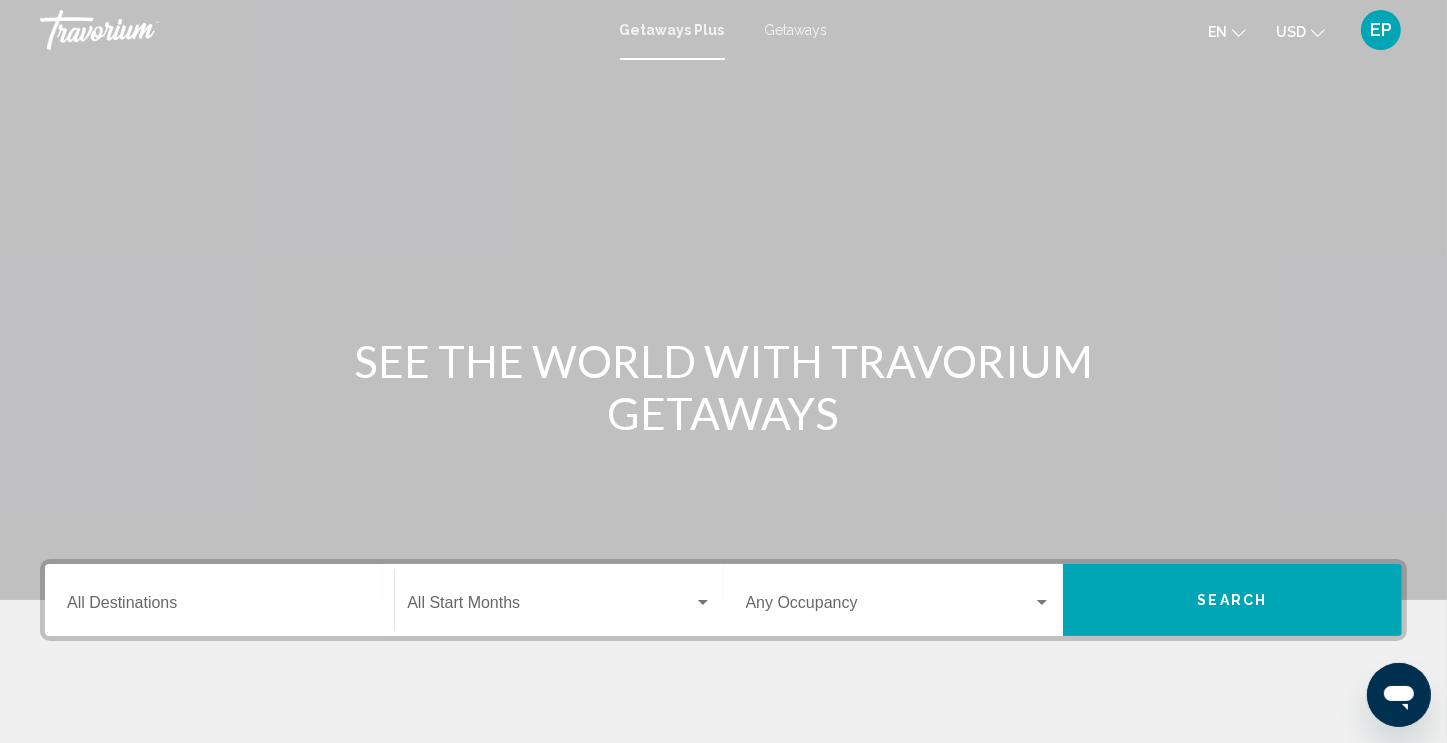 click on "Getaways" at bounding box center (796, 30) 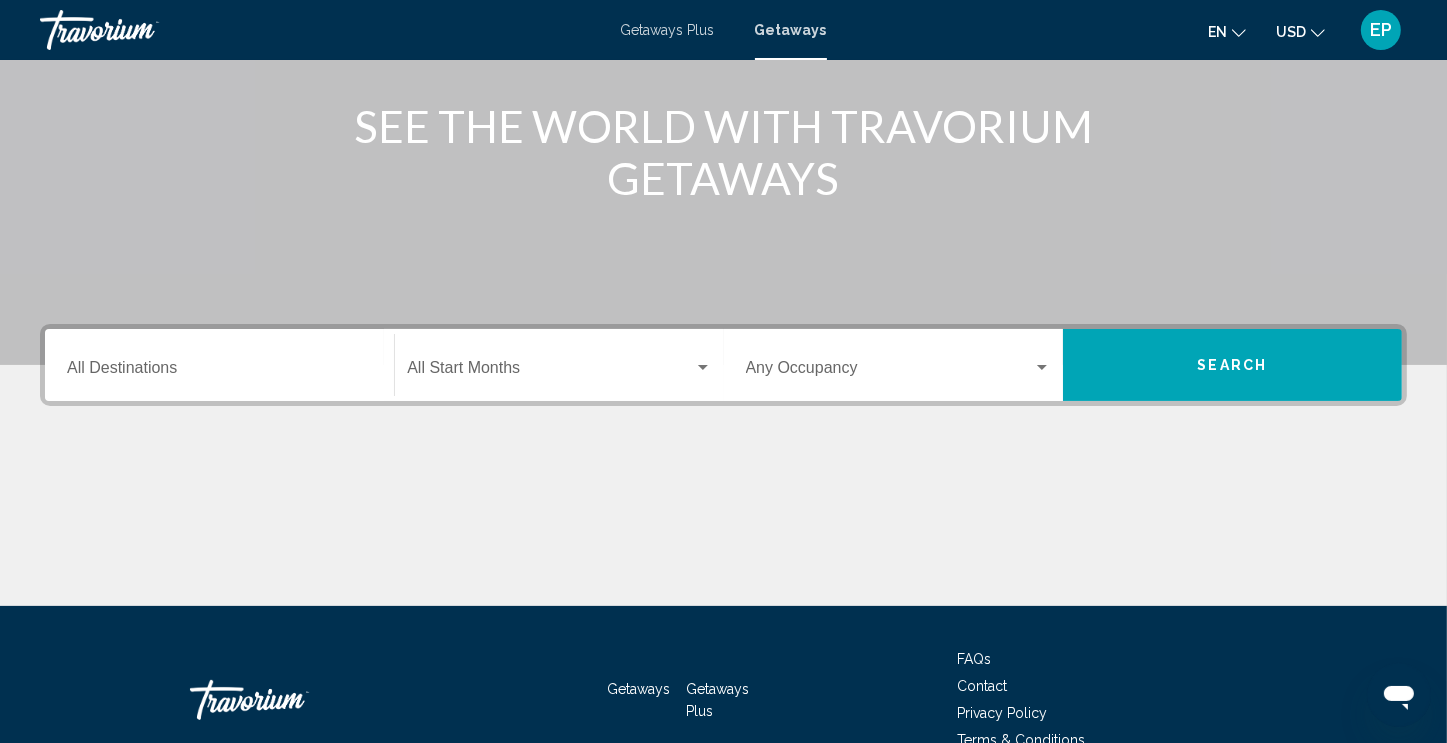 scroll, scrollTop: 236, scrollLeft: 0, axis: vertical 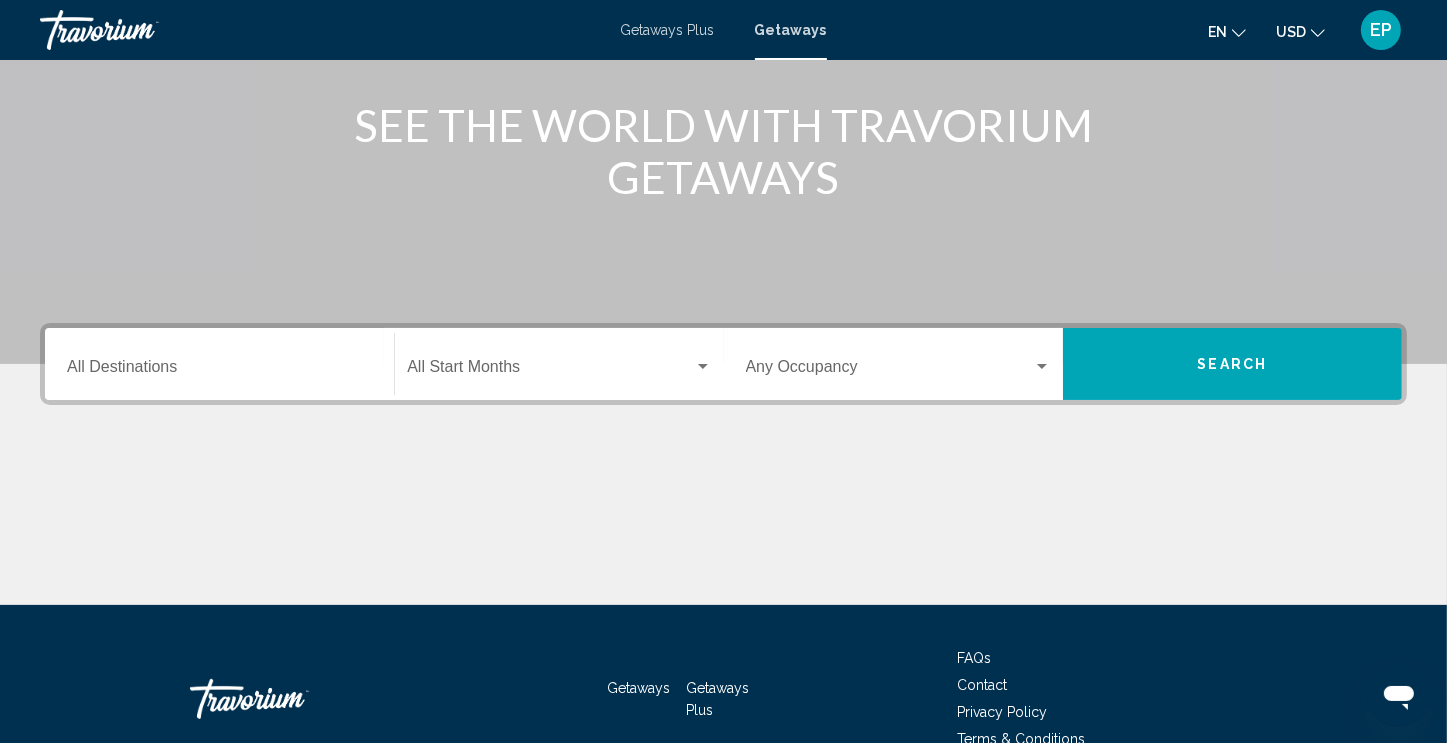 click on "Destination All Destinations" at bounding box center (219, 371) 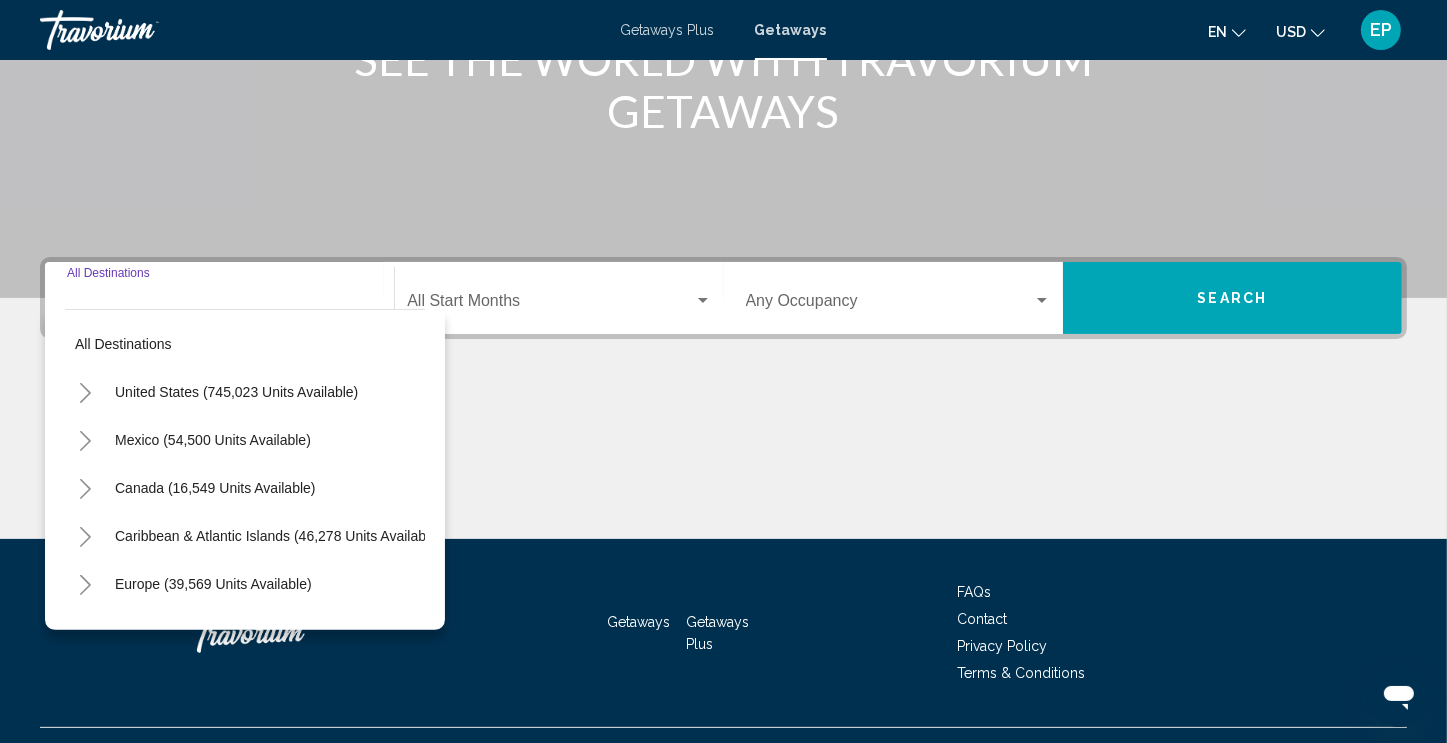 scroll, scrollTop: 342, scrollLeft: 0, axis: vertical 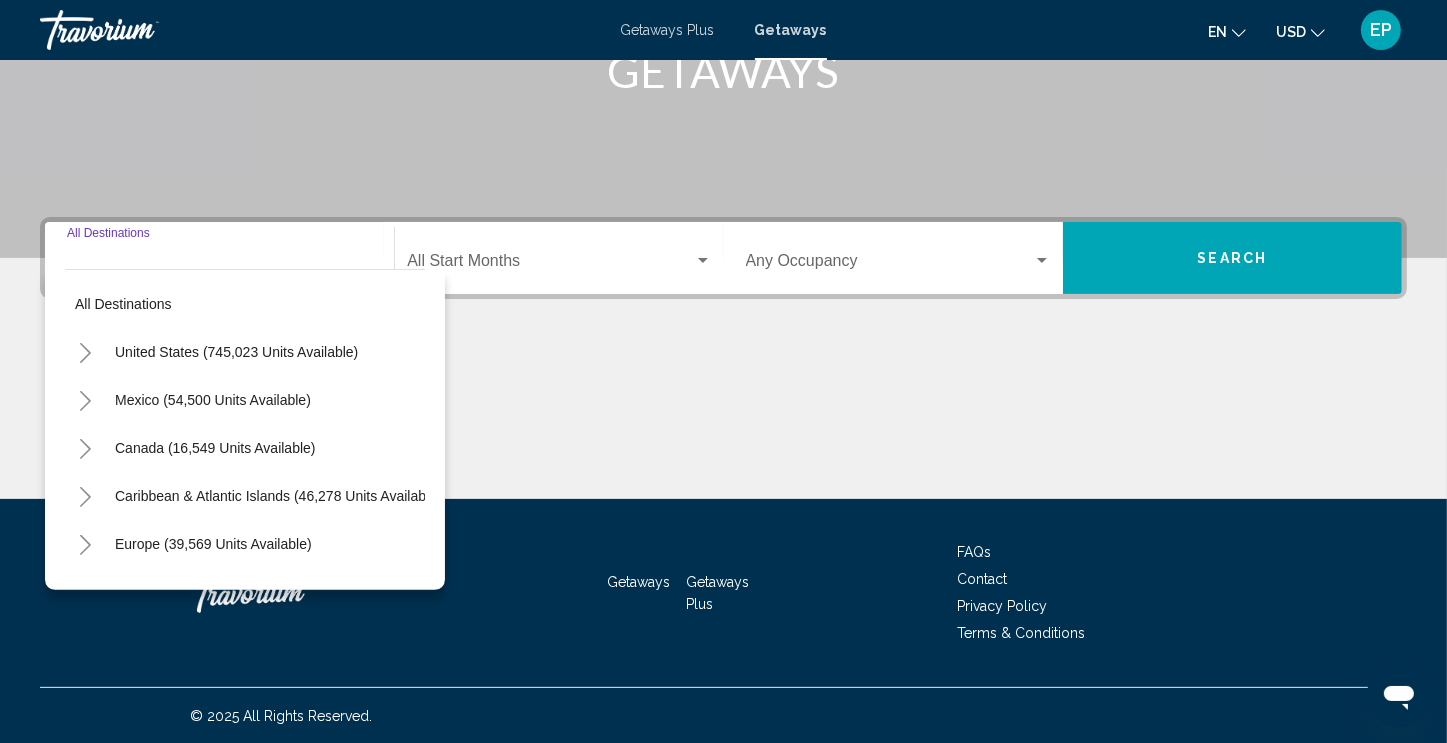 click 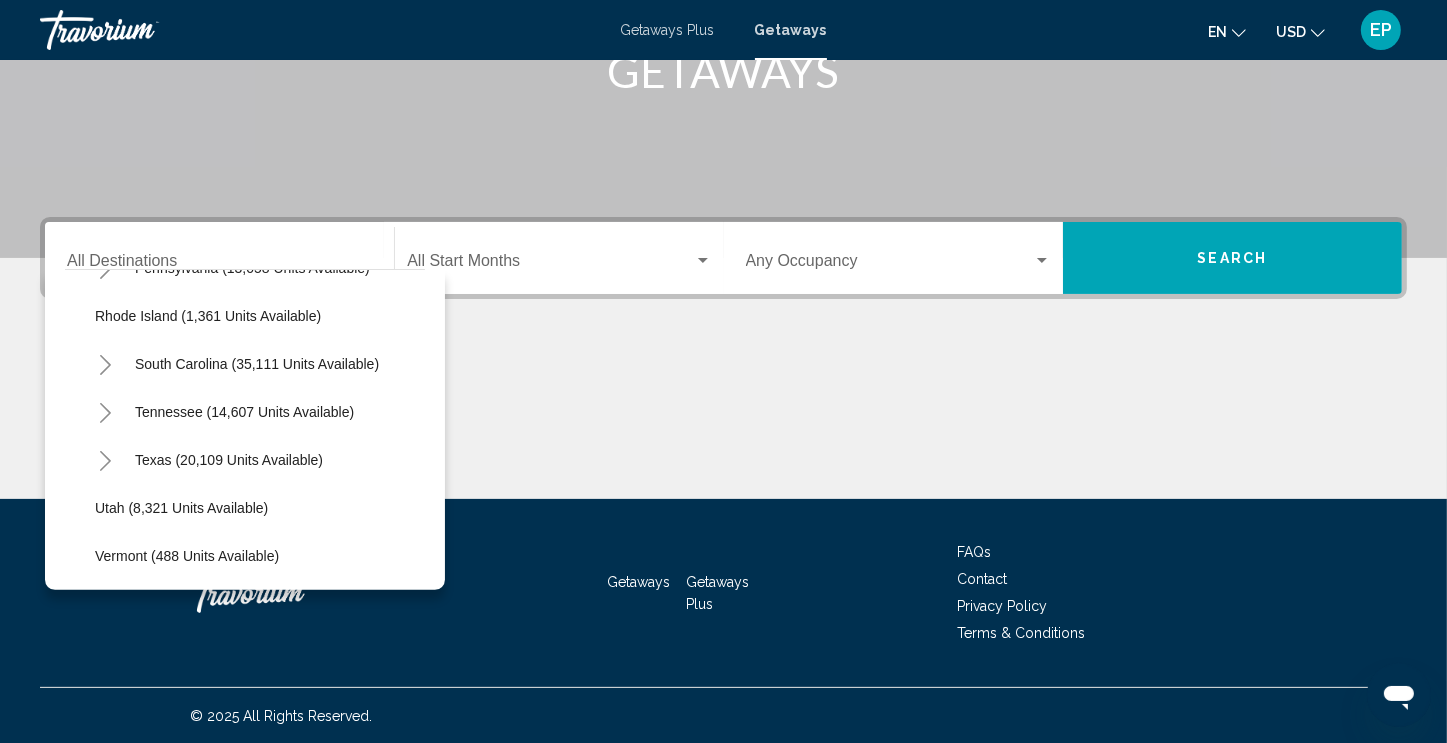 scroll, scrollTop: 1620, scrollLeft: 0, axis: vertical 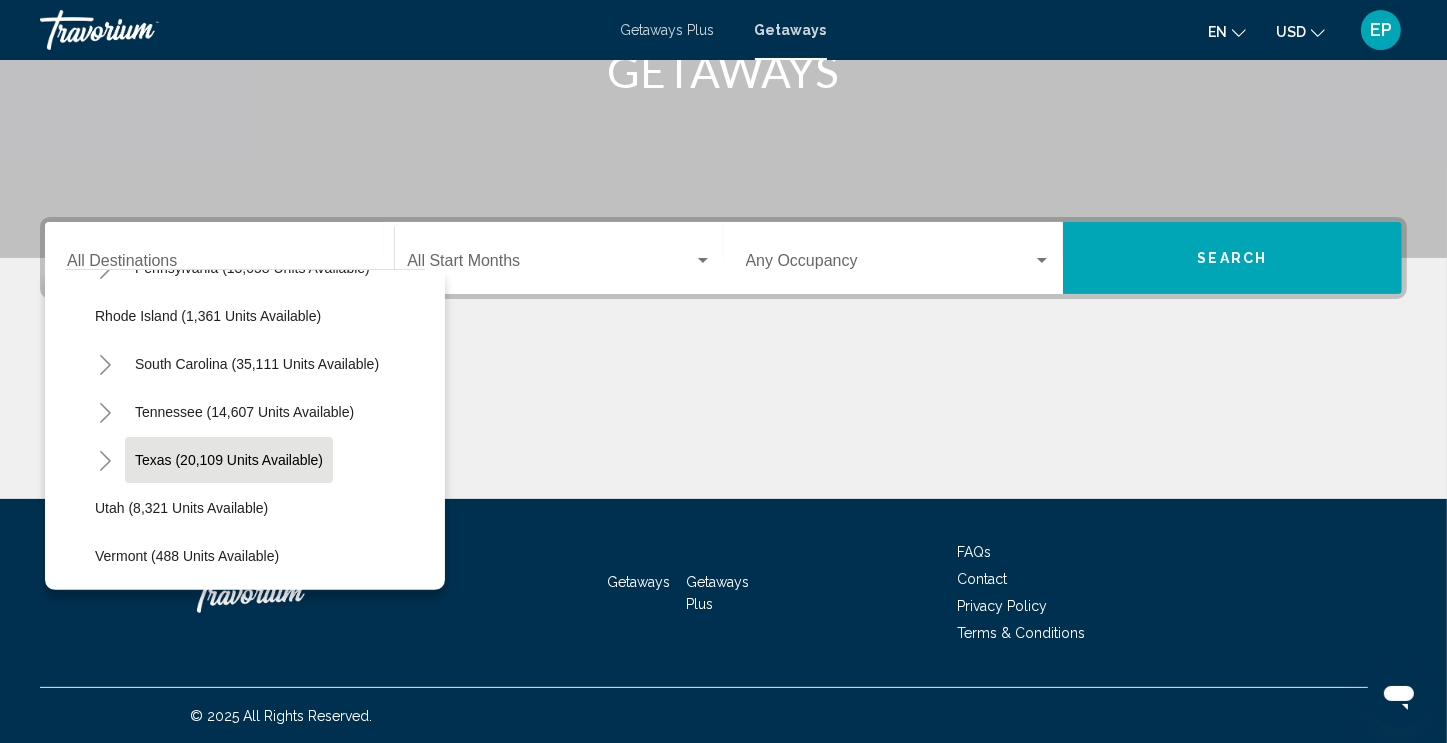 click on "Texas (20,109 units available)" 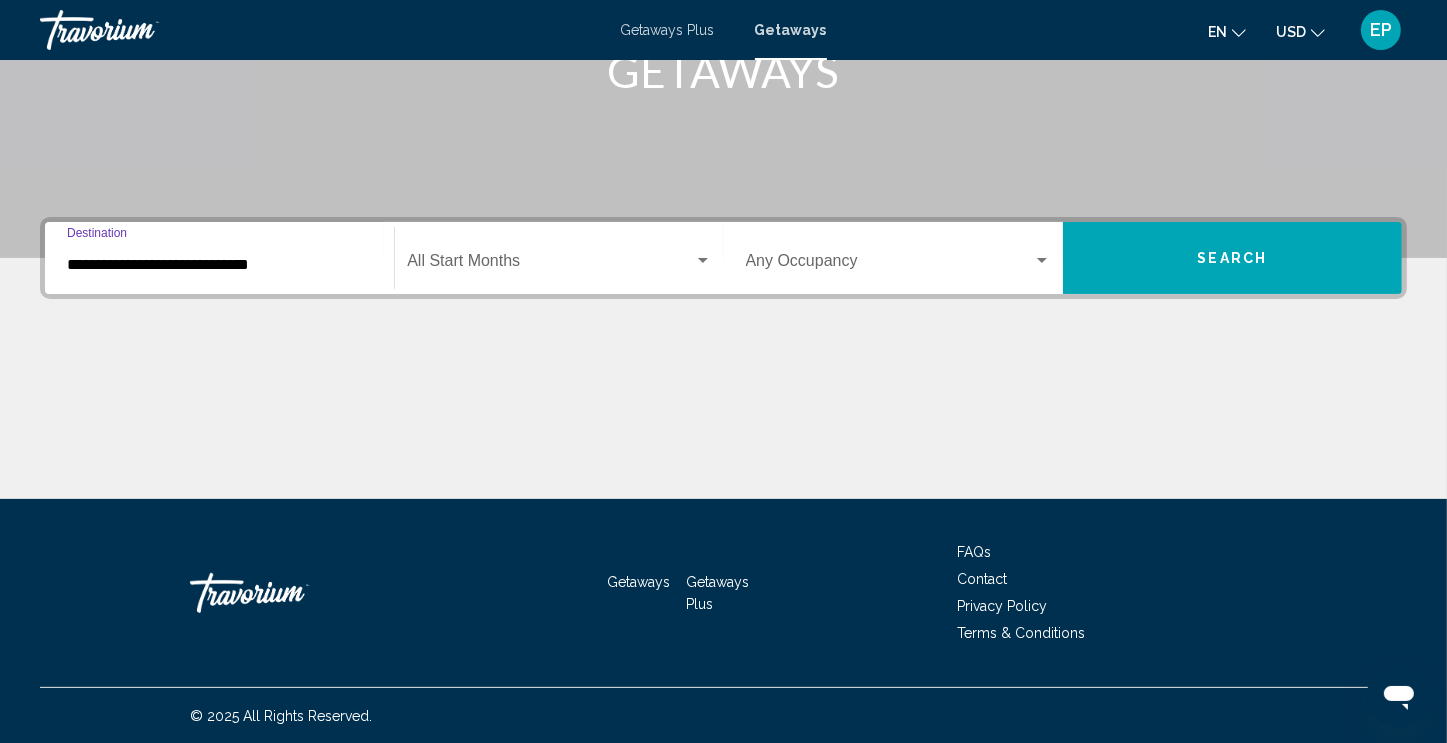 click at bounding box center [550, 265] 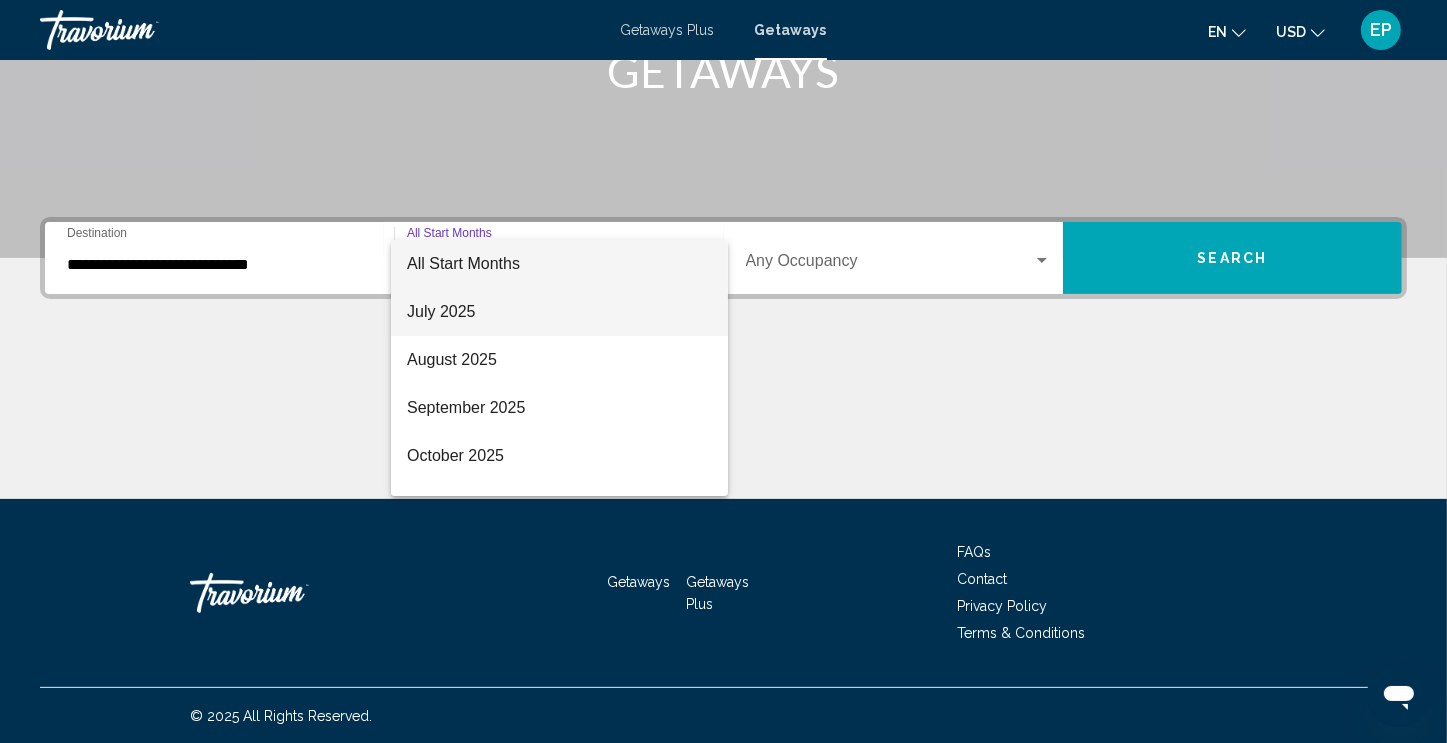click on "July 2025" at bounding box center (559, 312) 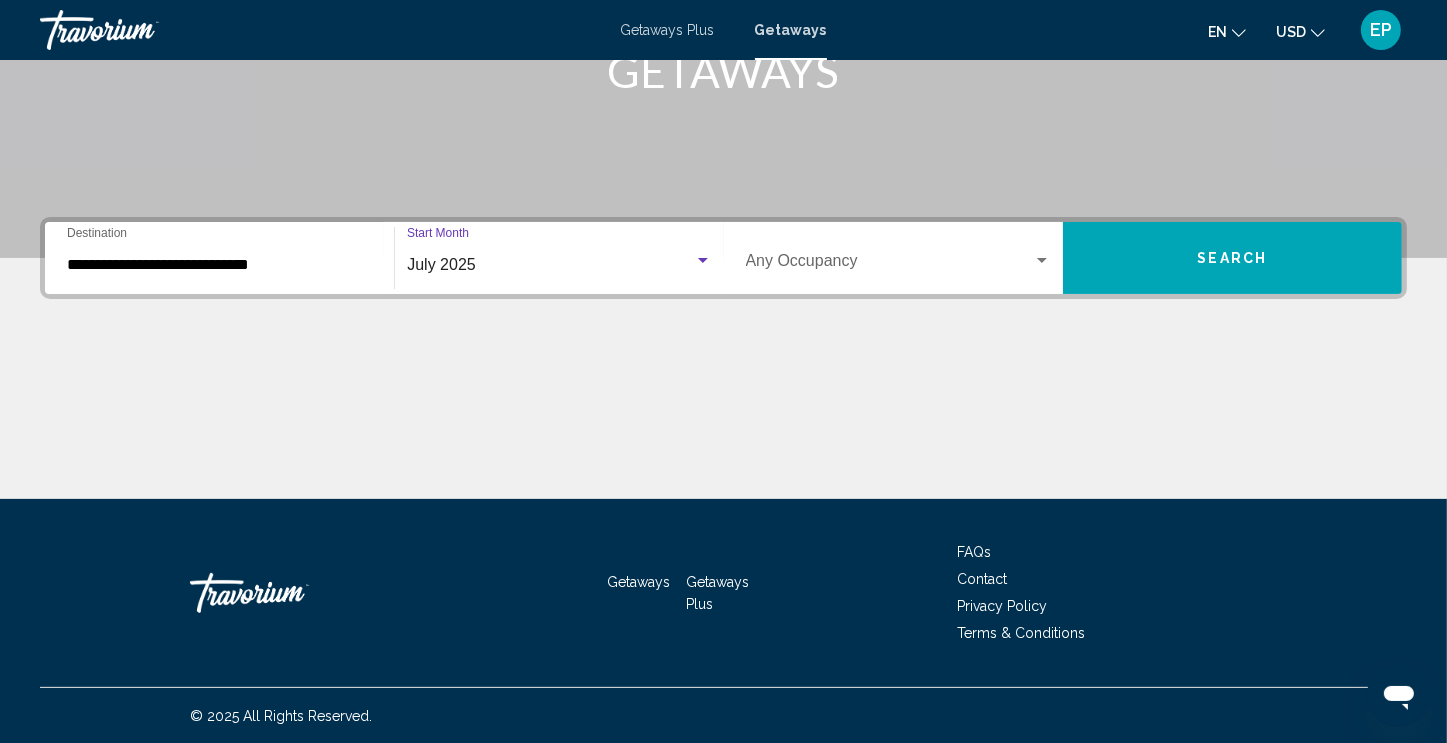 click at bounding box center [889, 265] 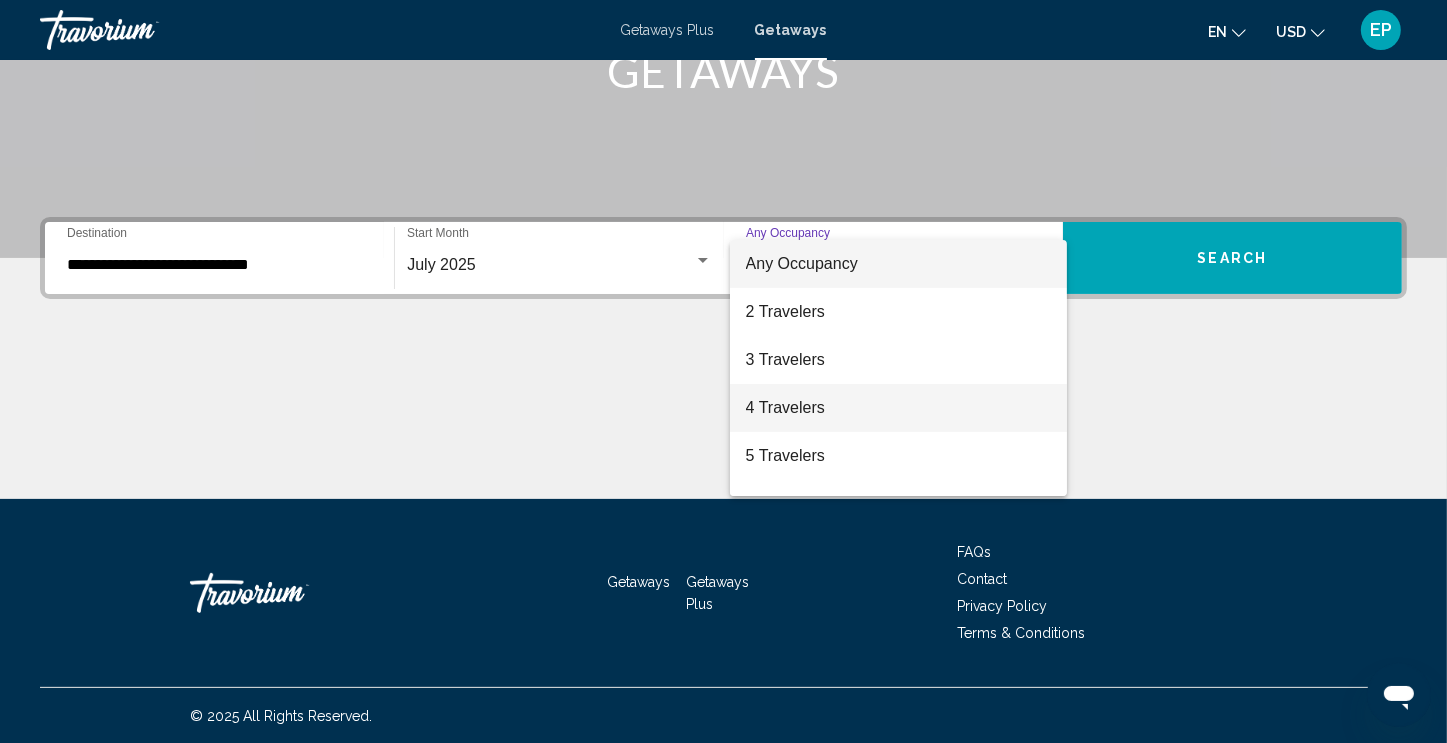 click on "4 Travelers" at bounding box center (898, 408) 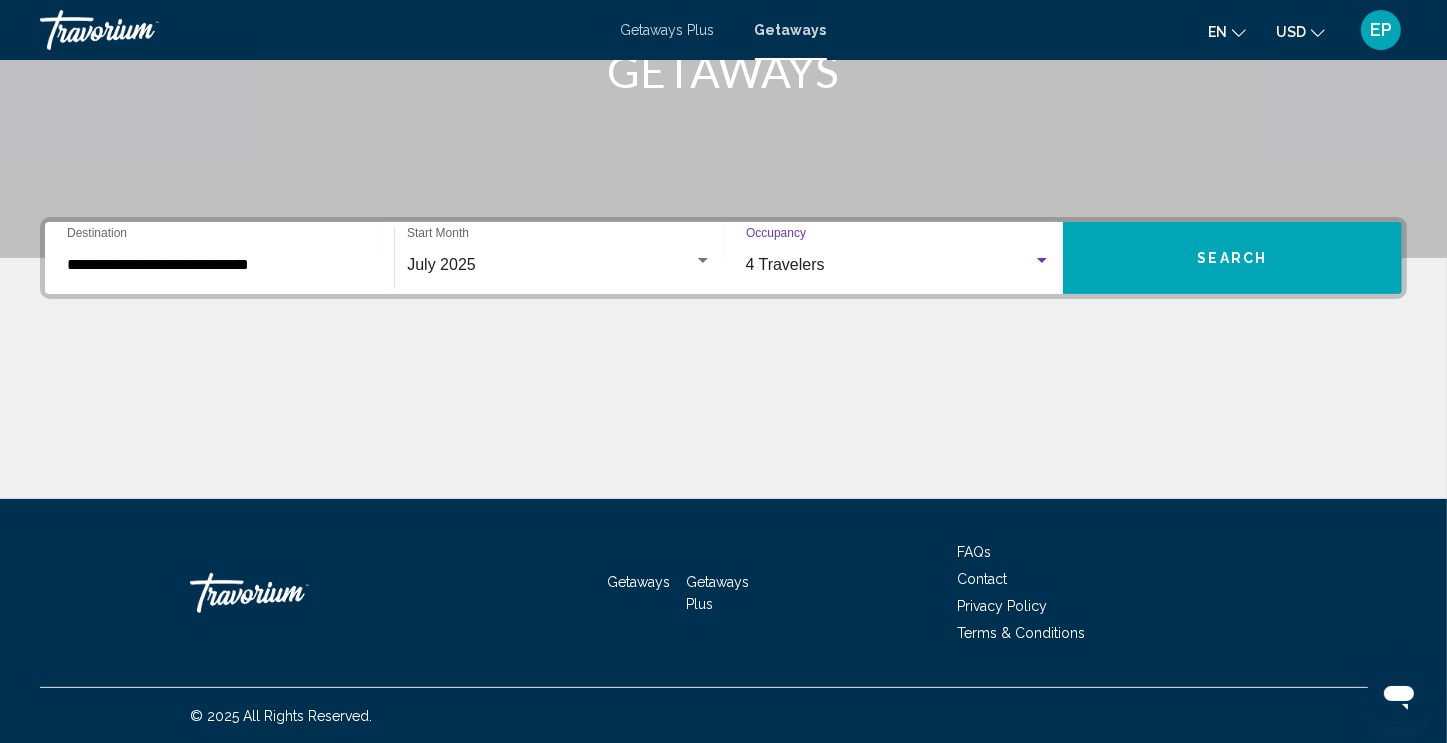 click on "Search" at bounding box center [1233, 259] 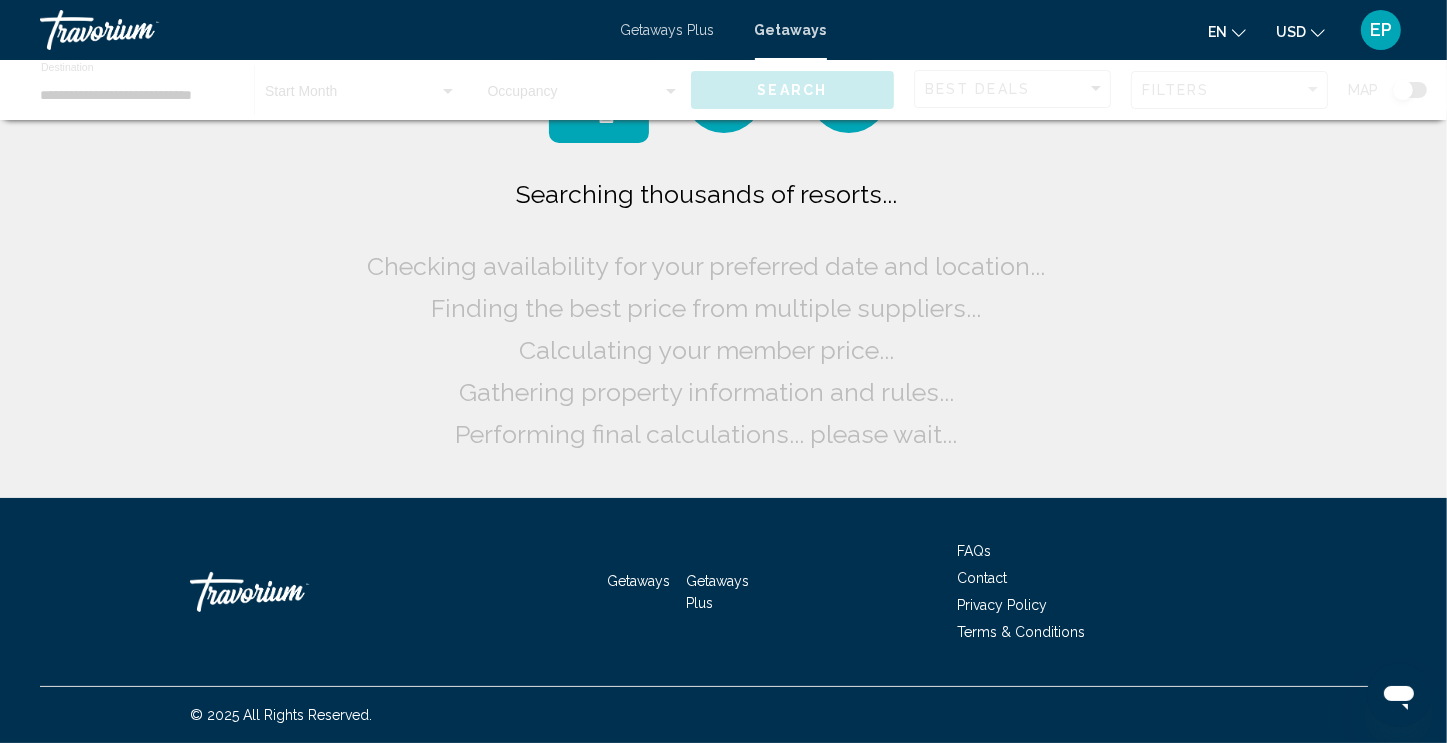scroll, scrollTop: 0, scrollLeft: 0, axis: both 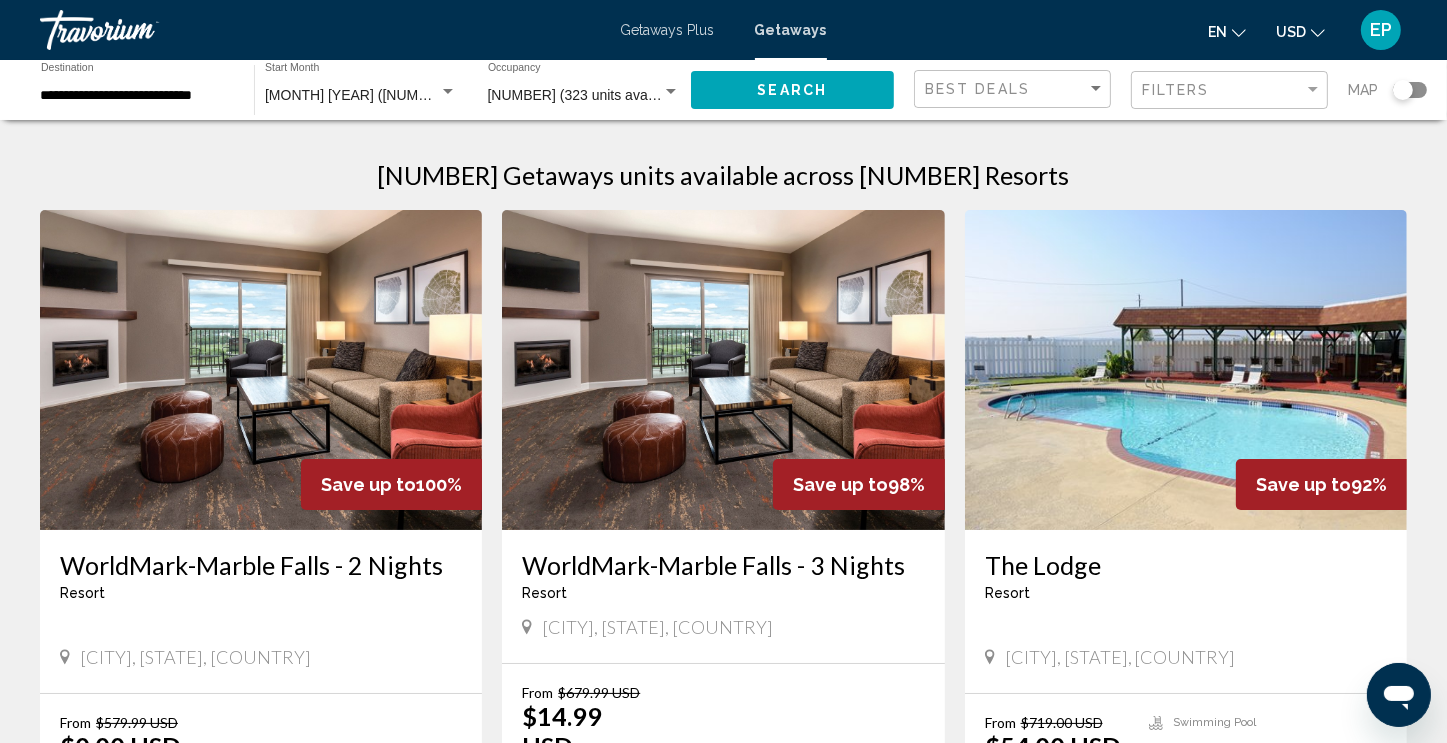 click on "[NUMBER] (323 units available)" at bounding box center [575, 96] 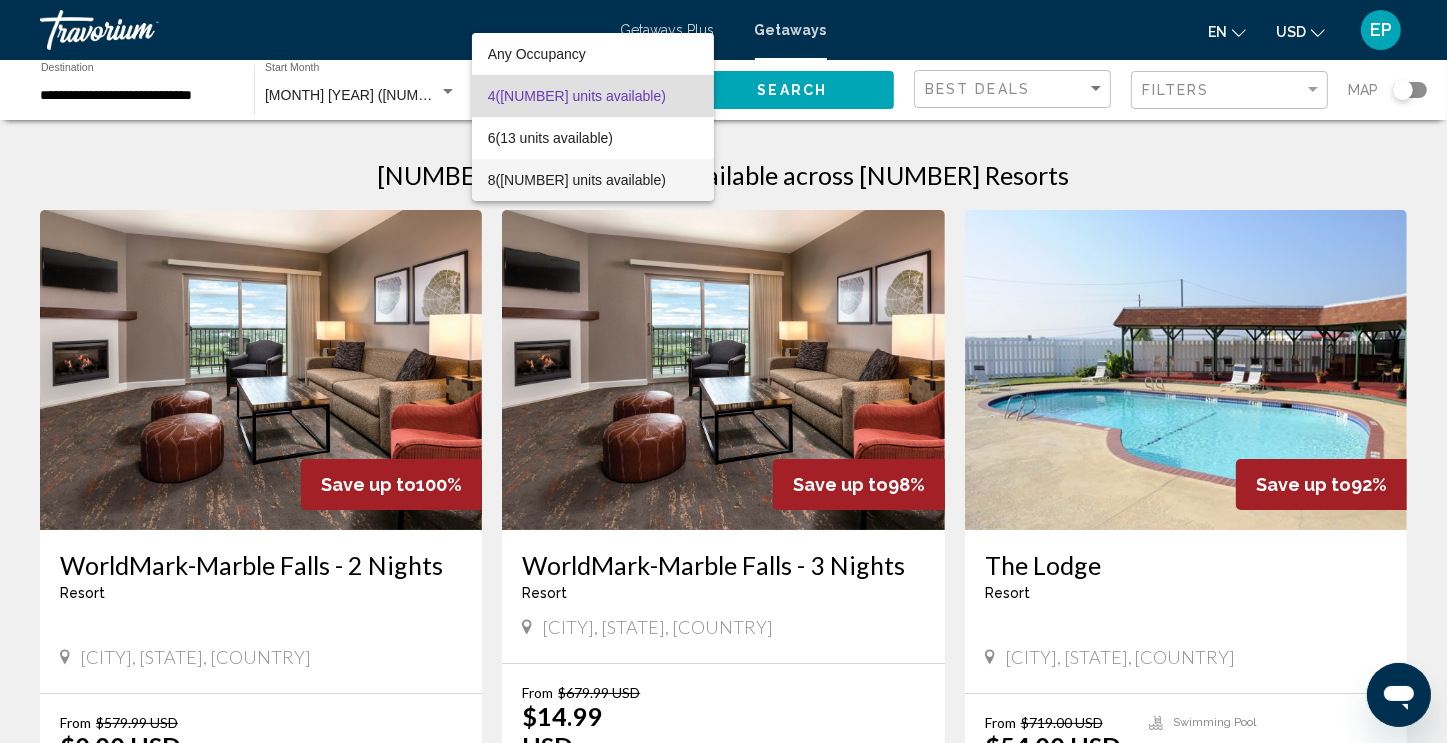 click on "[NUMBER] (72 units available)" at bounding box center (593, 180) 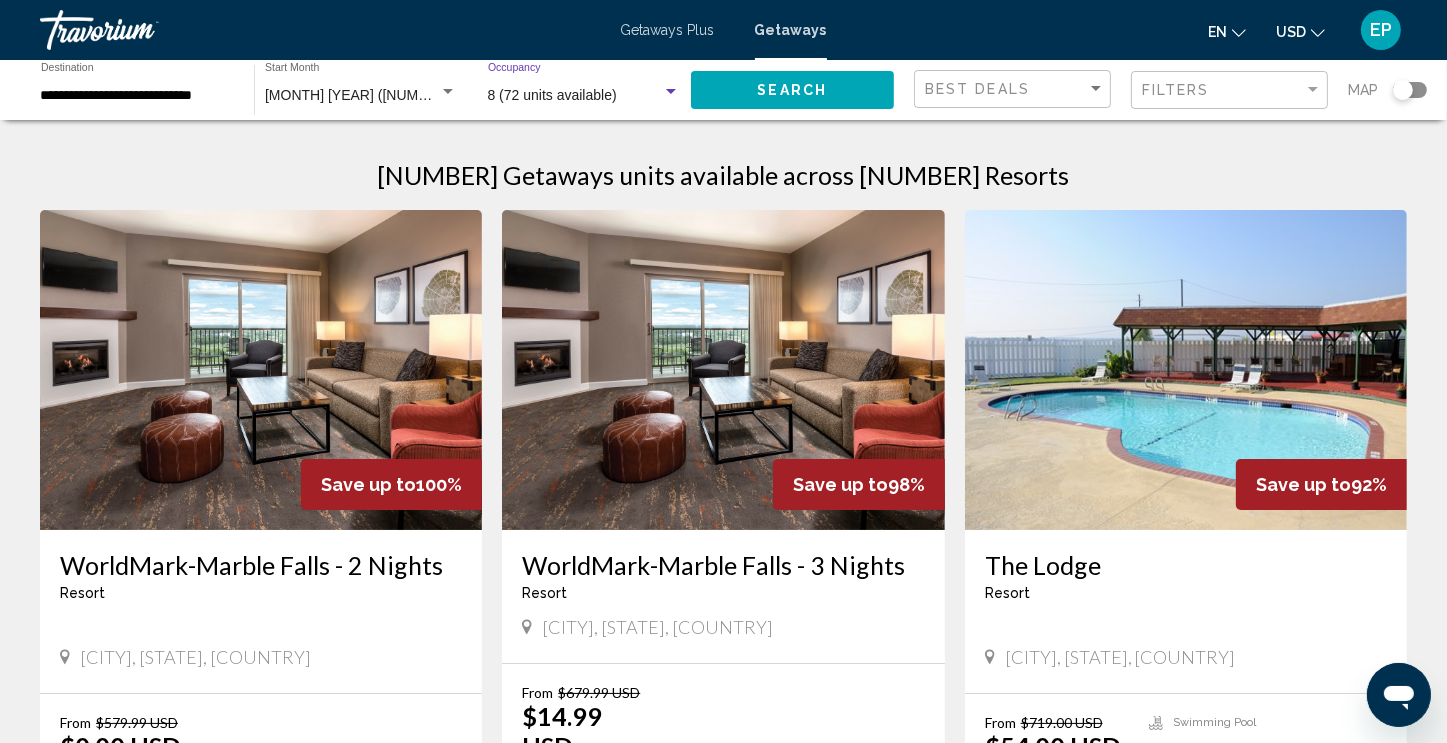click on "Search" 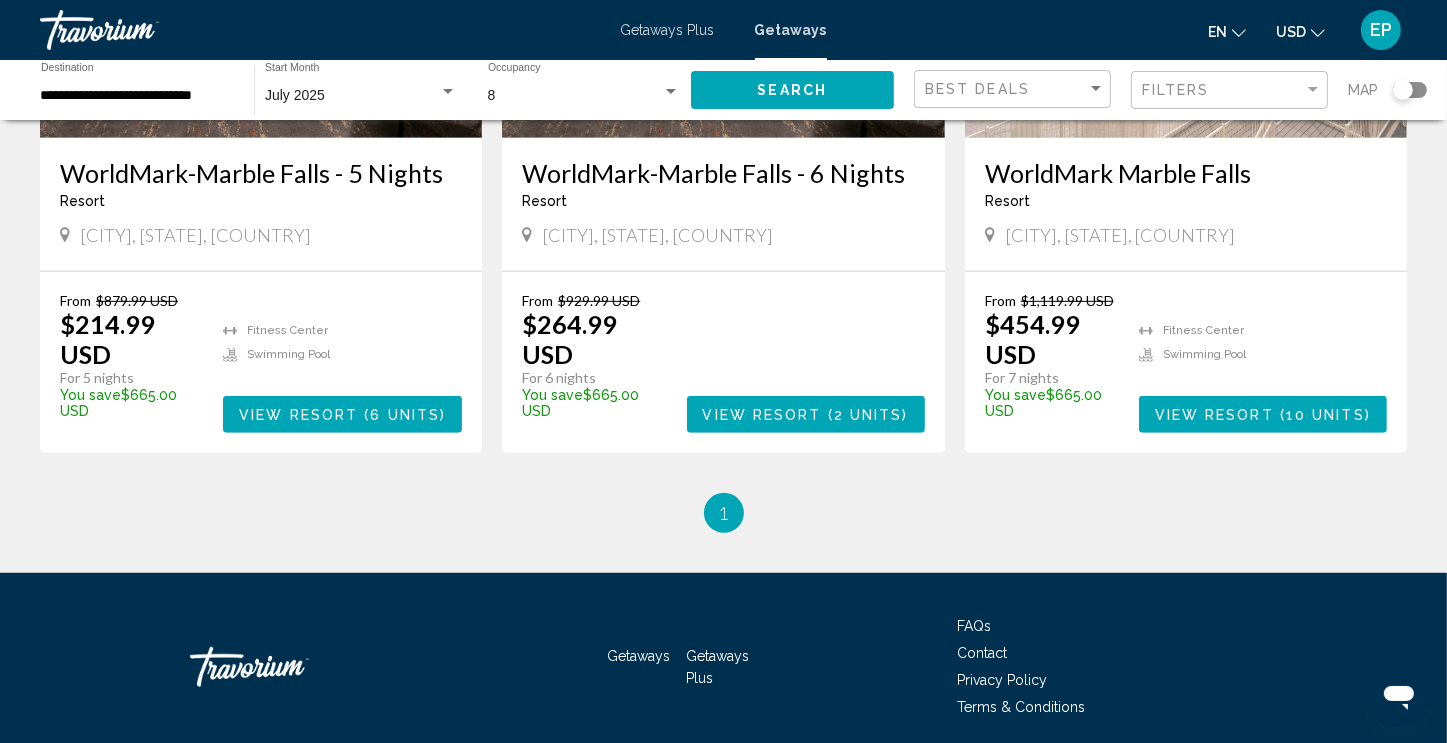 scroll, scrollTop: 1068, scrollLeft: 0, axis: vertical 